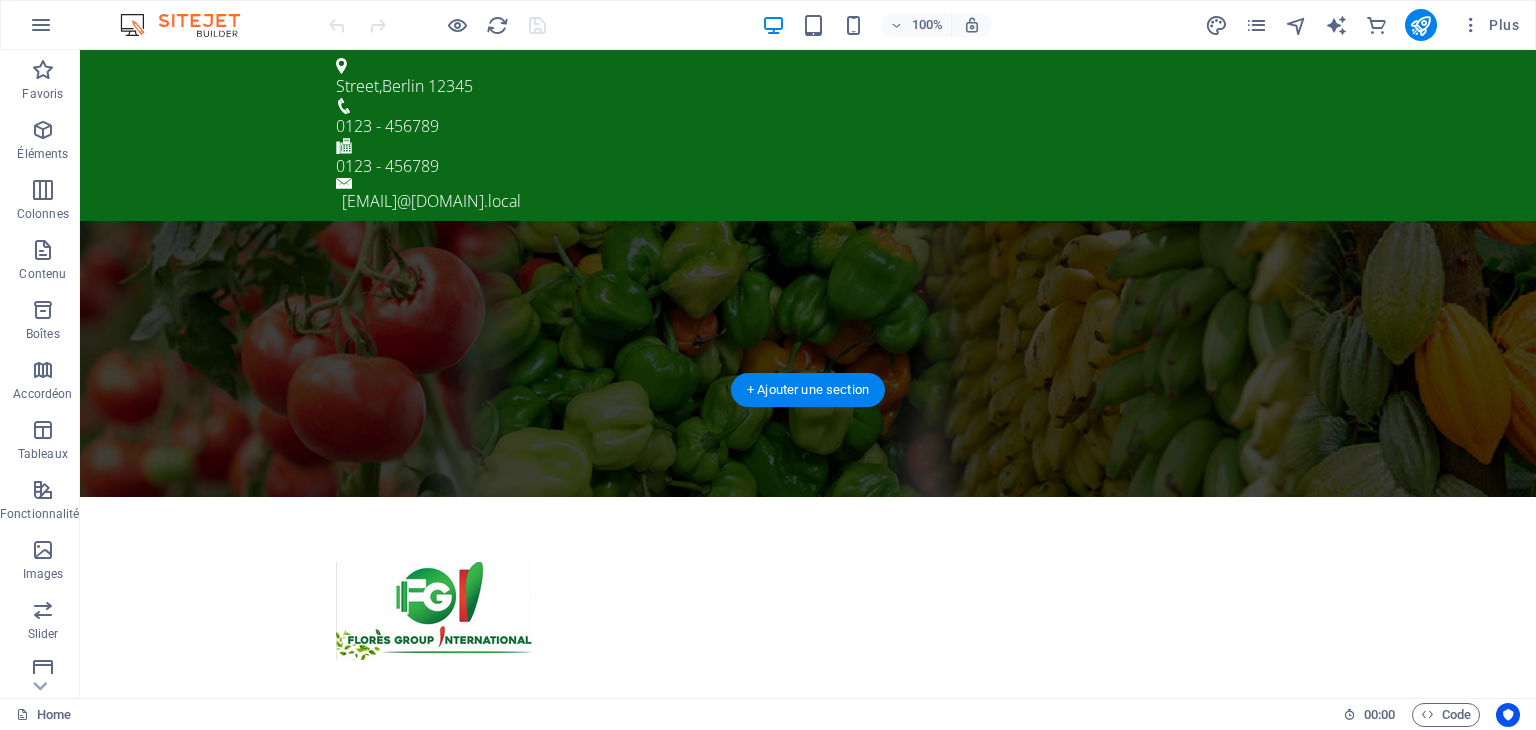 scroll, scrollTop: 400, scrollLeft: 0, axis: vertical 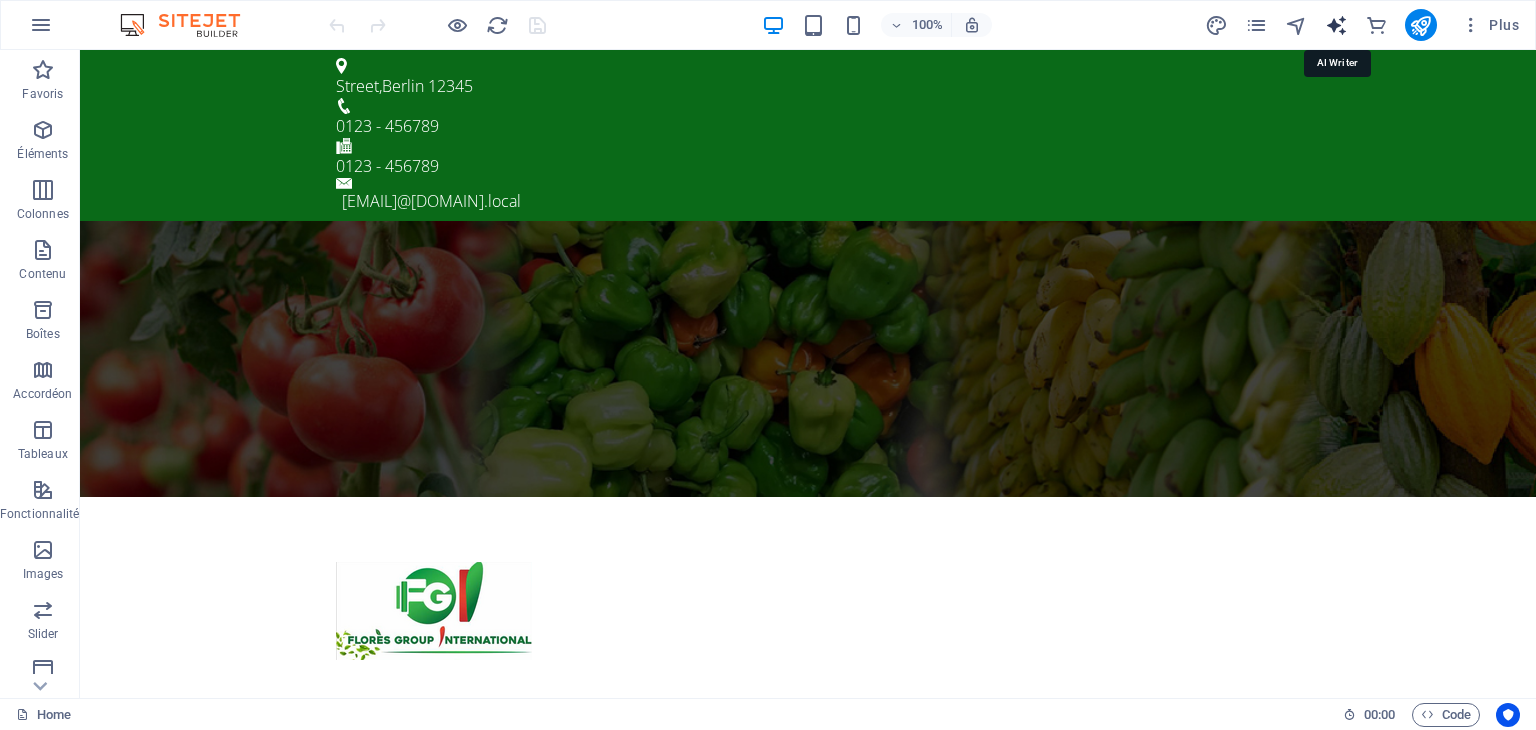 click at bounding box center [1336, 25] 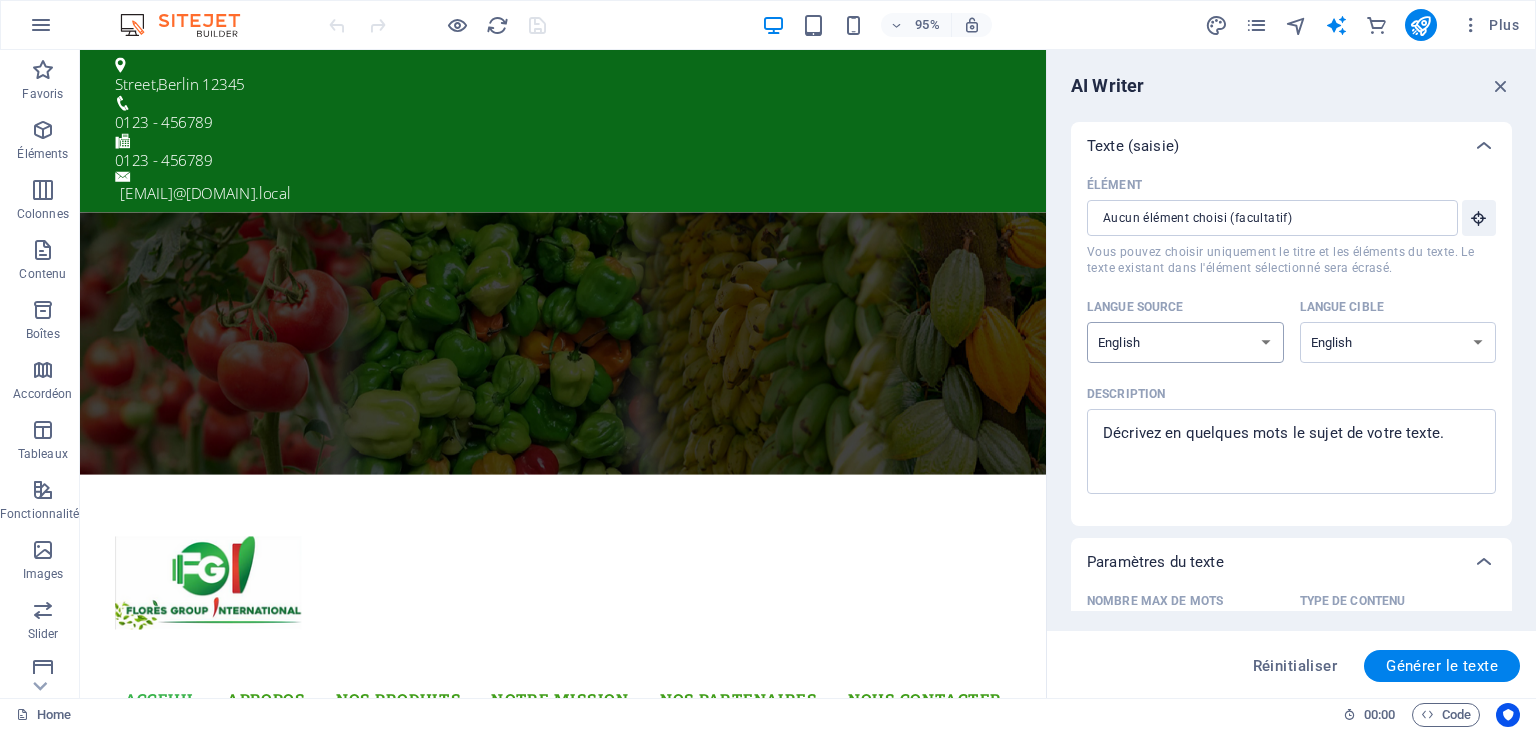 click on "Albanian Arabic Armenian Awadhi Azerbaijani Bashkir Basque Belarusian Bengali Bhojpuri Bosnian Brazilian Portuguese Bulgarian Cantonese (Yue) Catalan Chhattisgarhi Chinese Croatian Czech Danish Dogri Dutch English Estonian Faroese Finnish French Galician Georgian German Greek Gujarati Haryanvi Hindi Hungarian Indonesian Irish Italian Japanese Javanese Kannada Kashmiri Kazakh Konkani Korean Kyrgyz Latvian Lithuanian Macedonian Maithili Malay Maltese Mandarin Mandarin Chinese Marathi Marwari Min Nan Moldovan Mongolian Montenegrin Nepali Norwegian Oriya Pashto Persian (Farsi) Polish Portuguese Punjabi Rajasthani Romanian Russian Sanskrit Santali Serbian Sindhi Sinhala Slovak Slovene Slovenian Spanish Ukrainian Urdu Uzbek Vietnamese Welsh Wu" at bounding box center (1185, 342) 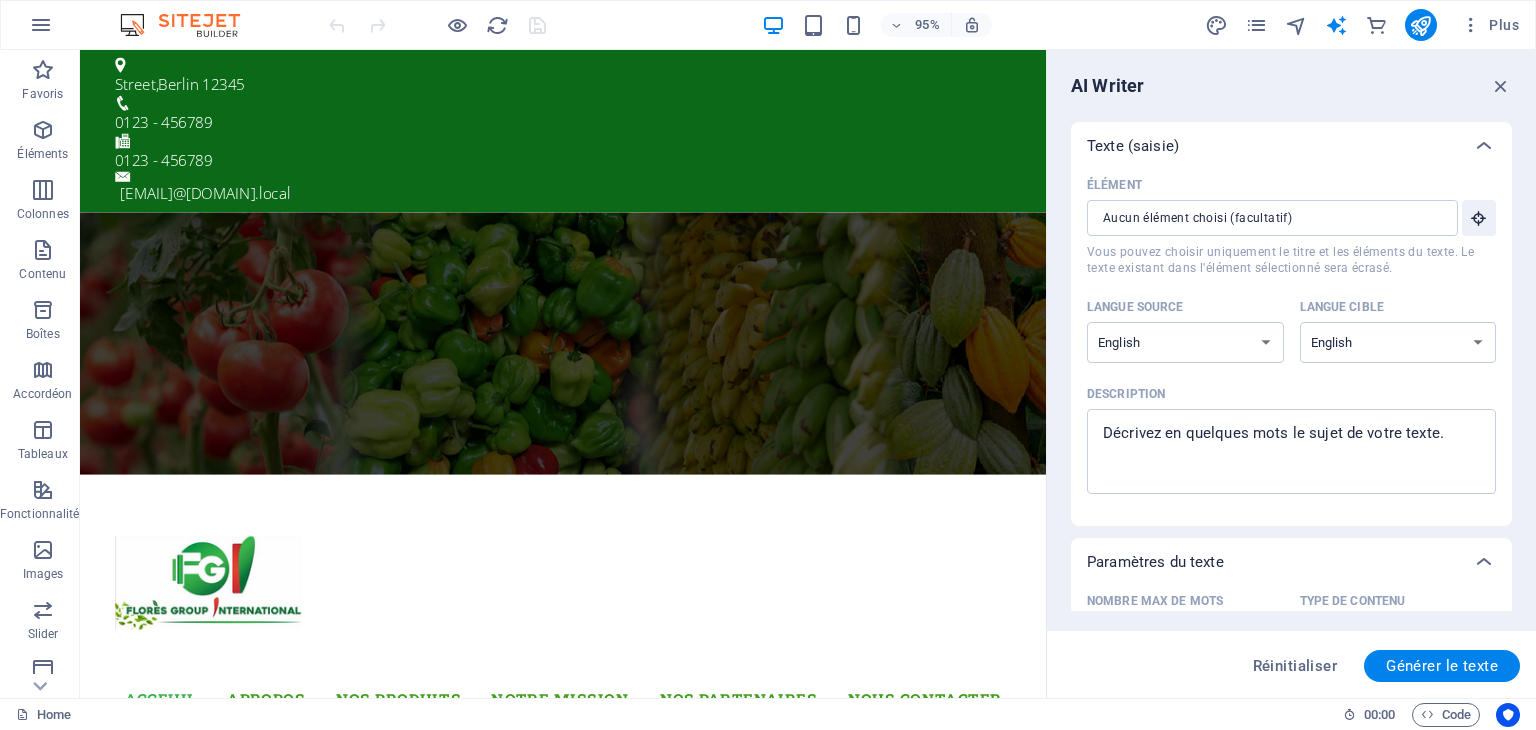 select on "French" 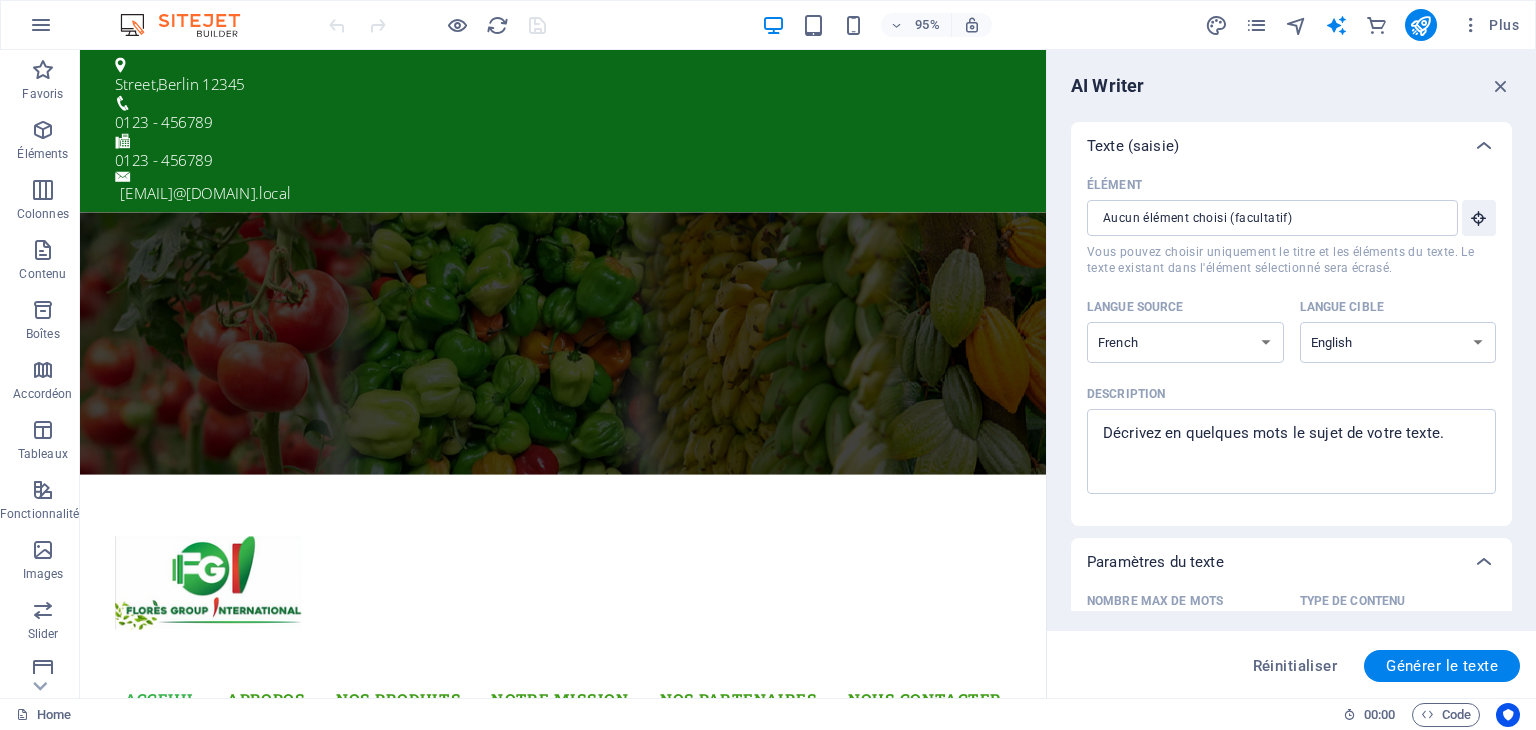 click on "Albanian Arabic Armenian Awadhi Azerbaijani Bashkir Basque Belarusian Bengali Bhojpuri Bosnian Brazilian Portuguese Bulgarian Cantonese (Yue) Catalan Chhattisgarhi Chinese Croatian Czech Danish Dogri Dutch English Estonian Faroese Finnish French Galician Georgian German Greek Gujarati Haryanvi Hindi Hungarian Indonesian Irish Italian Japanese Javanese Kannada Kashmiri Kazakh Konkani Korean Kyrgyz Latvian Lithuanian Macedonian Maithili Malay Maltese Mandarin Mandarin Chinese Marathi Marwari Min Nan Moldovan Mongolian Montenegrin Nepali Norwegian Oriya Pashto Persian (Farsi) Polish Portuguese Punjabi Rajasthani Romanian Russian Sanskrit Santali Serbian Sindhi Sinhala Slovak Slovene Slovenian Spanish Ukrainian Urdu Uzbek Vietnamese Welsh Wu" at bounding box center (1185, 342) 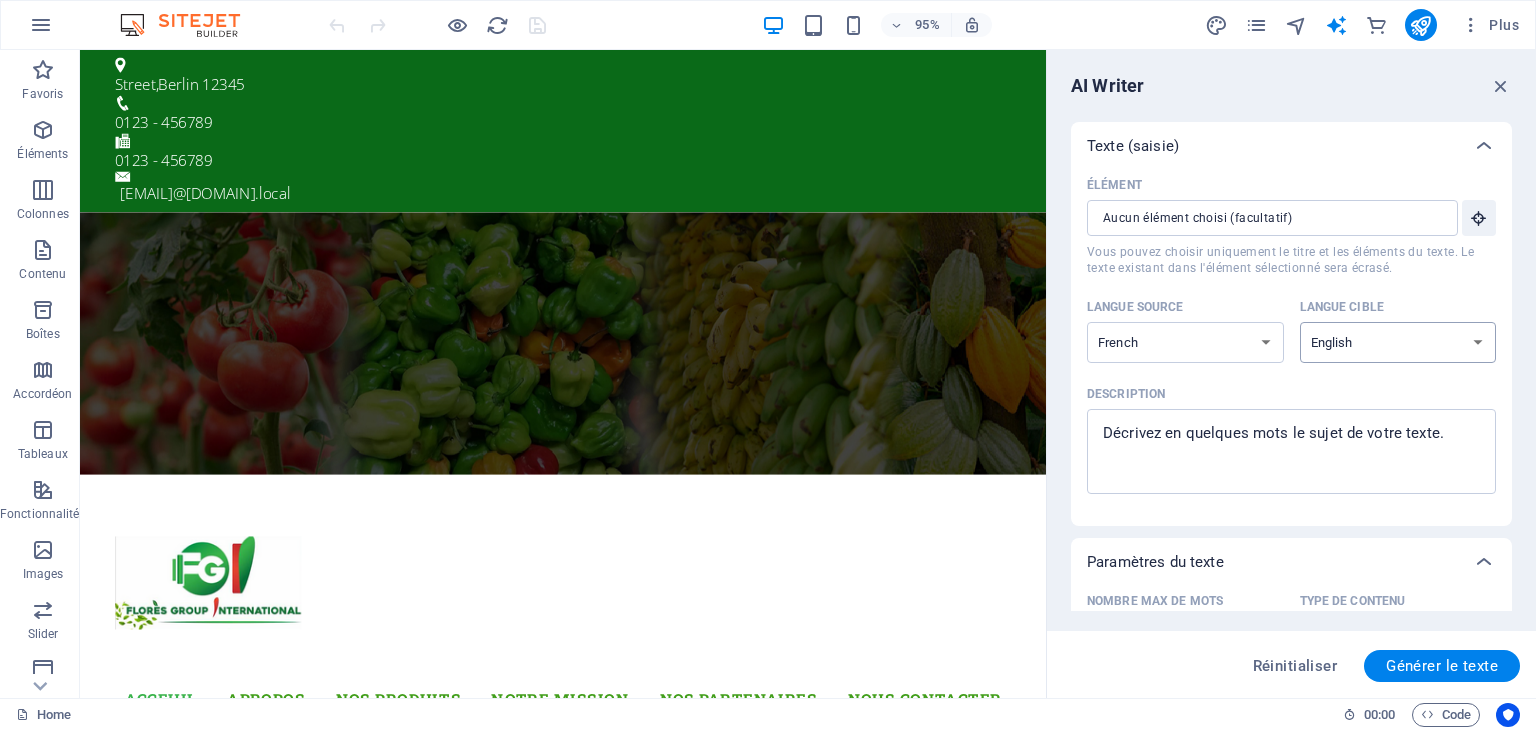 click on "Albanian Arabic Armenian Awadhi Azerbaijani Bashkir Basque Belarusian Bengali Bhojpuri Bosnian Brazilian Portuguese Bulgarian Cantonese (Yue) Catalan Chhattisgarhi Chinese Croatian Czech Danish Dogri Dutch English Estonian Faroese Finnish French Galician Georgian German Greek Gujarati Haryanvi Hindi Hungarian Indonesian Irish Italian Japanese Javanese Kannada Kashmiri Kazakh Konkani Korean Kyrgyz Latvian Lithuanian Macedonian Maithili Malay Maltese Mandarin Mandarin Chinese Marathi Marwari Min Nan Moldovan Mongolian Montenegrin Nepali Norwegian Oriya Pashto Persian (Farsi) Polish Portuguese Punjabi Rajasthani Romanian Russian Sanskrit Santali Serbian Sindhi Sinhala Slovak Slovene Slovenian Spanish Ukrainian Urdu Uzbek Vietnamese Welsh Wu" at bounding box center (1398, 342) 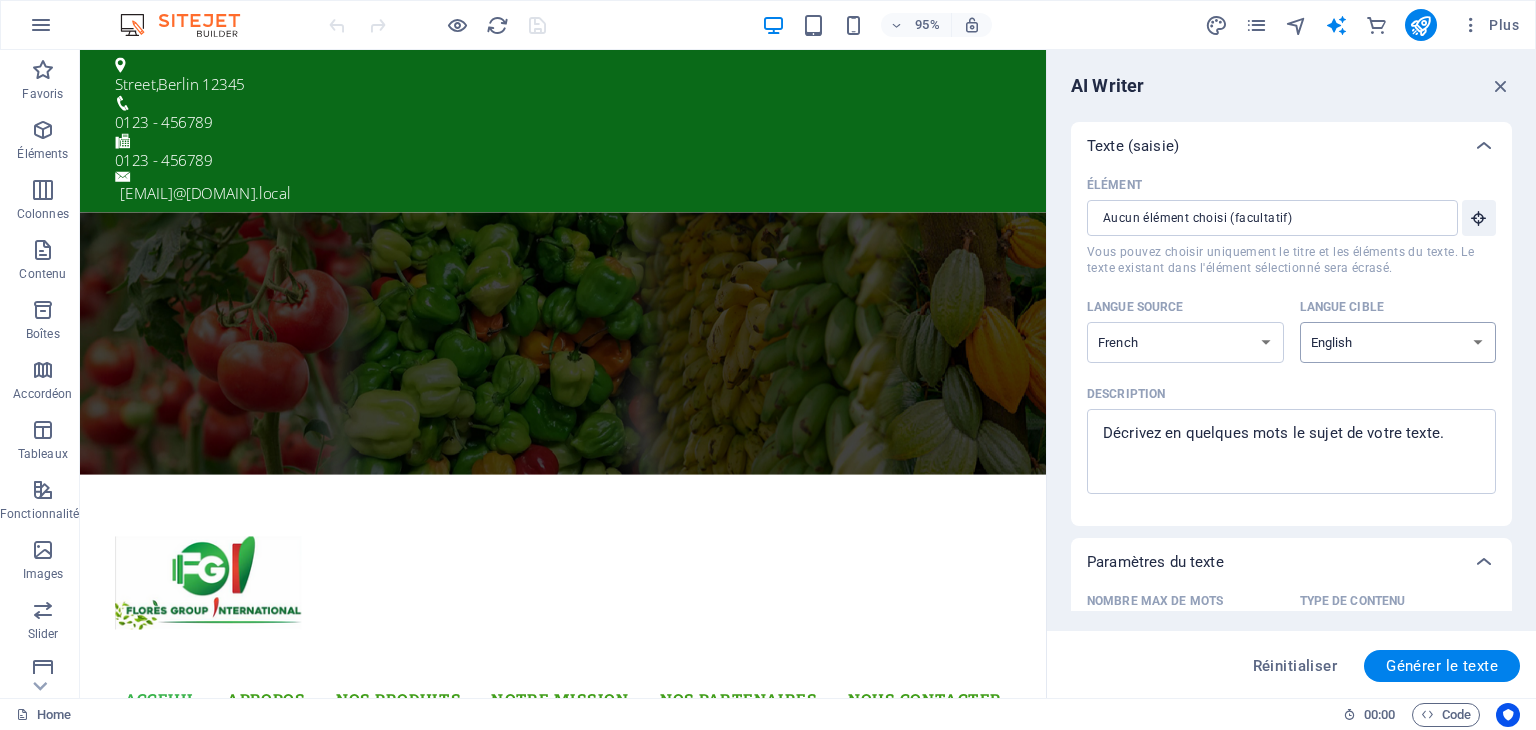 select on "French" 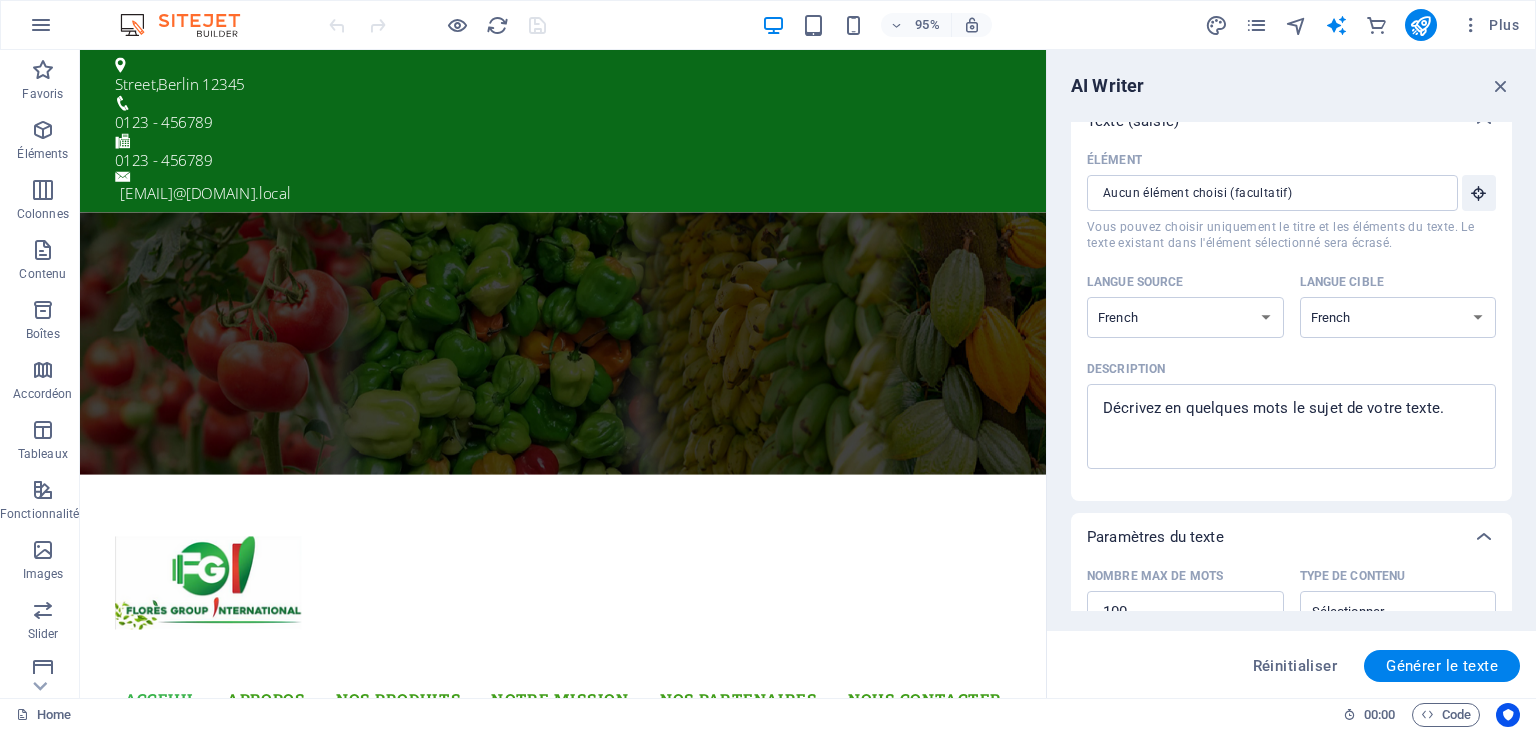 scroll, scrollTop: 0, scrollLeft: 0, axis: both 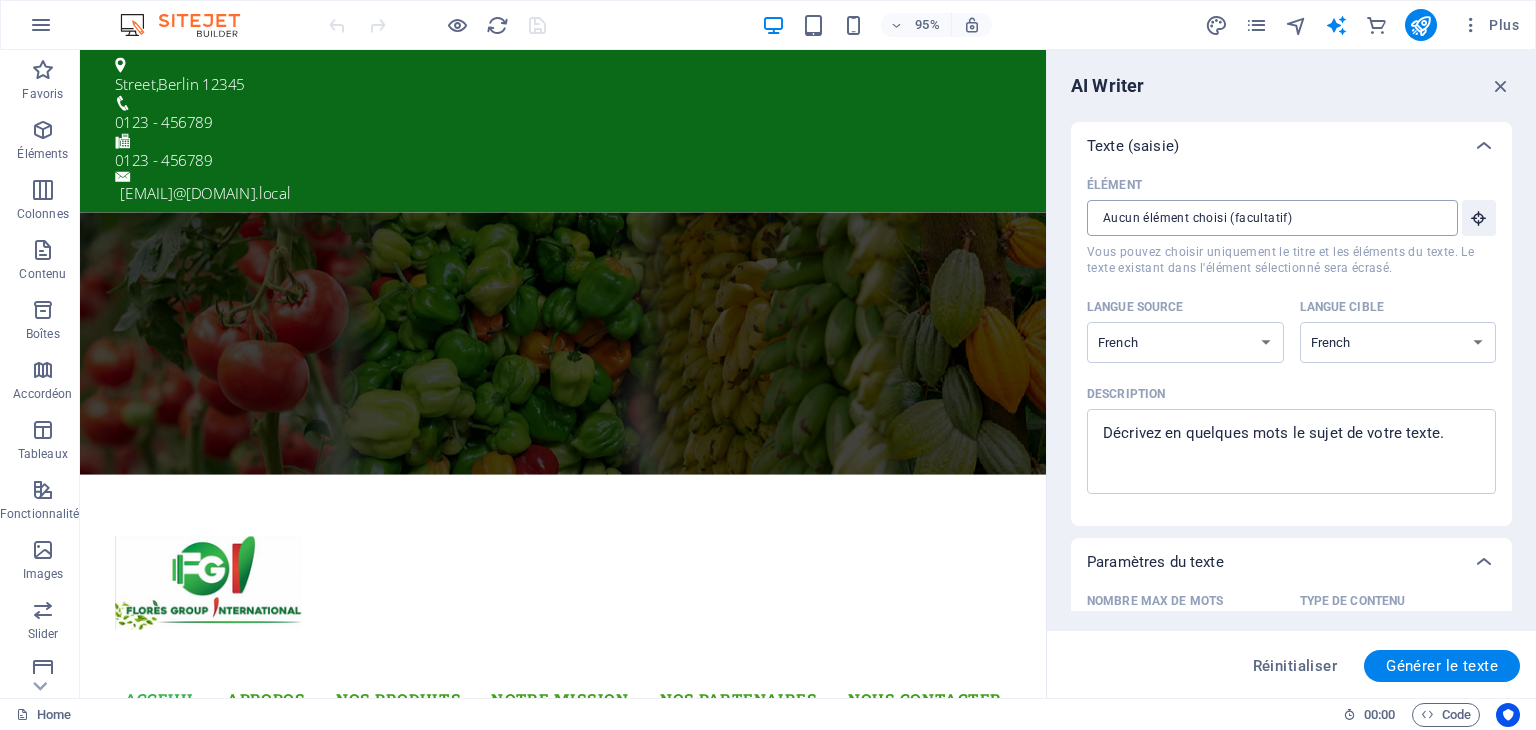 click on "Élément ​ Vous pouvez choisir uniquement le titre et les éléments du texte. Le texte existant dans l'élément sélectionné sera écrasé." at bounding box center (1265, 218) 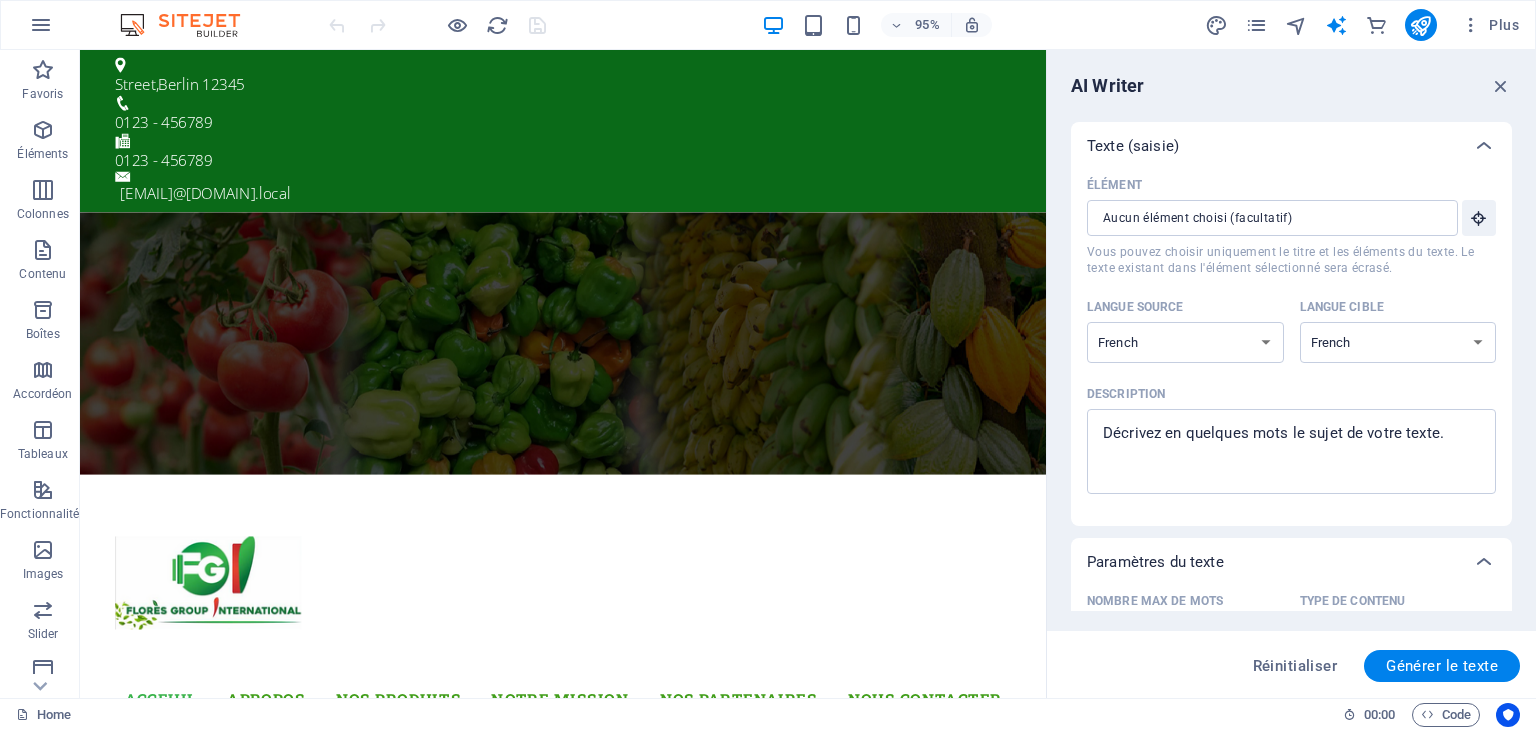 click on "Élément" at bounding box center [1114, 185] 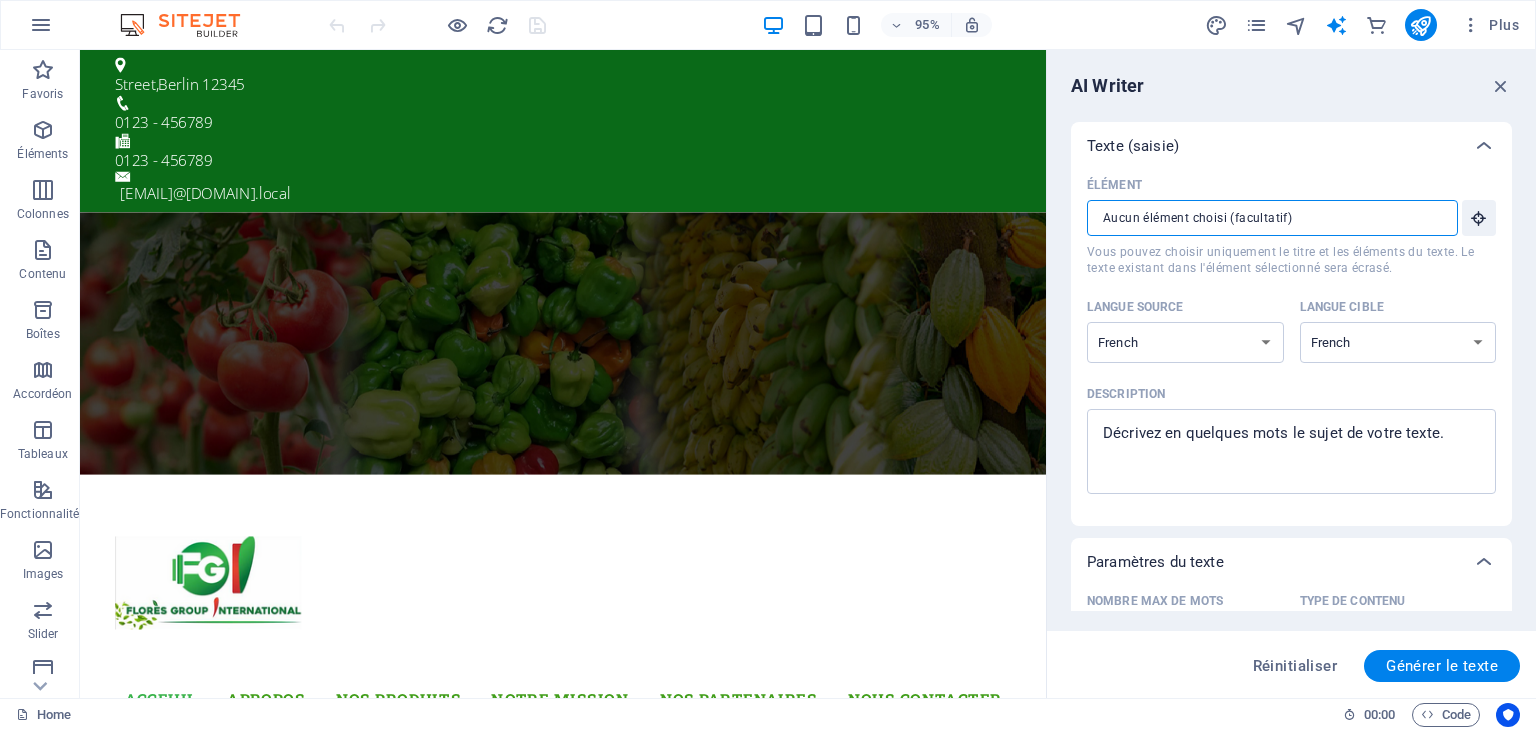 click on "Texte (saisie)" at bounding box center [1291, 146] 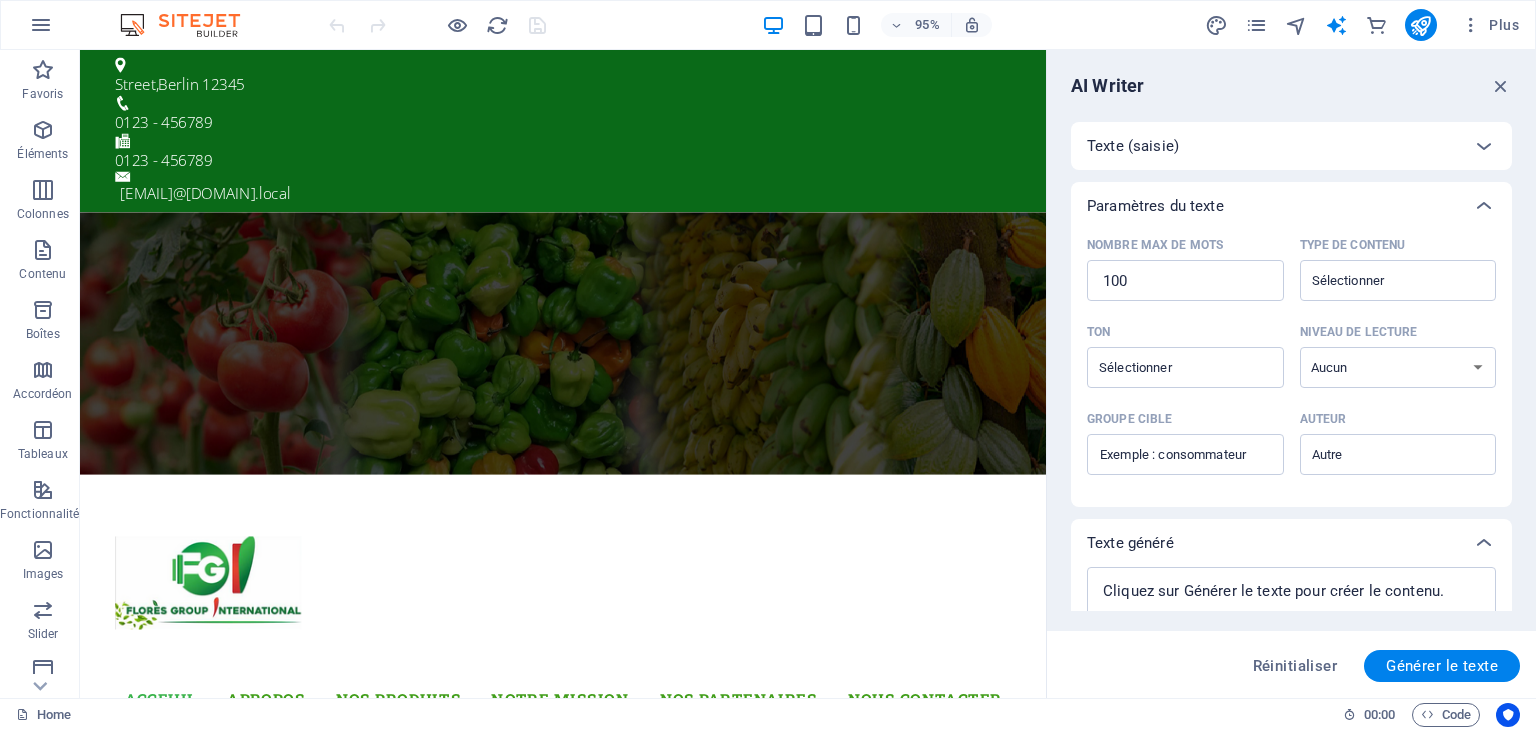 click on "Texte (saisie)" at bounding box center (1133, 146) 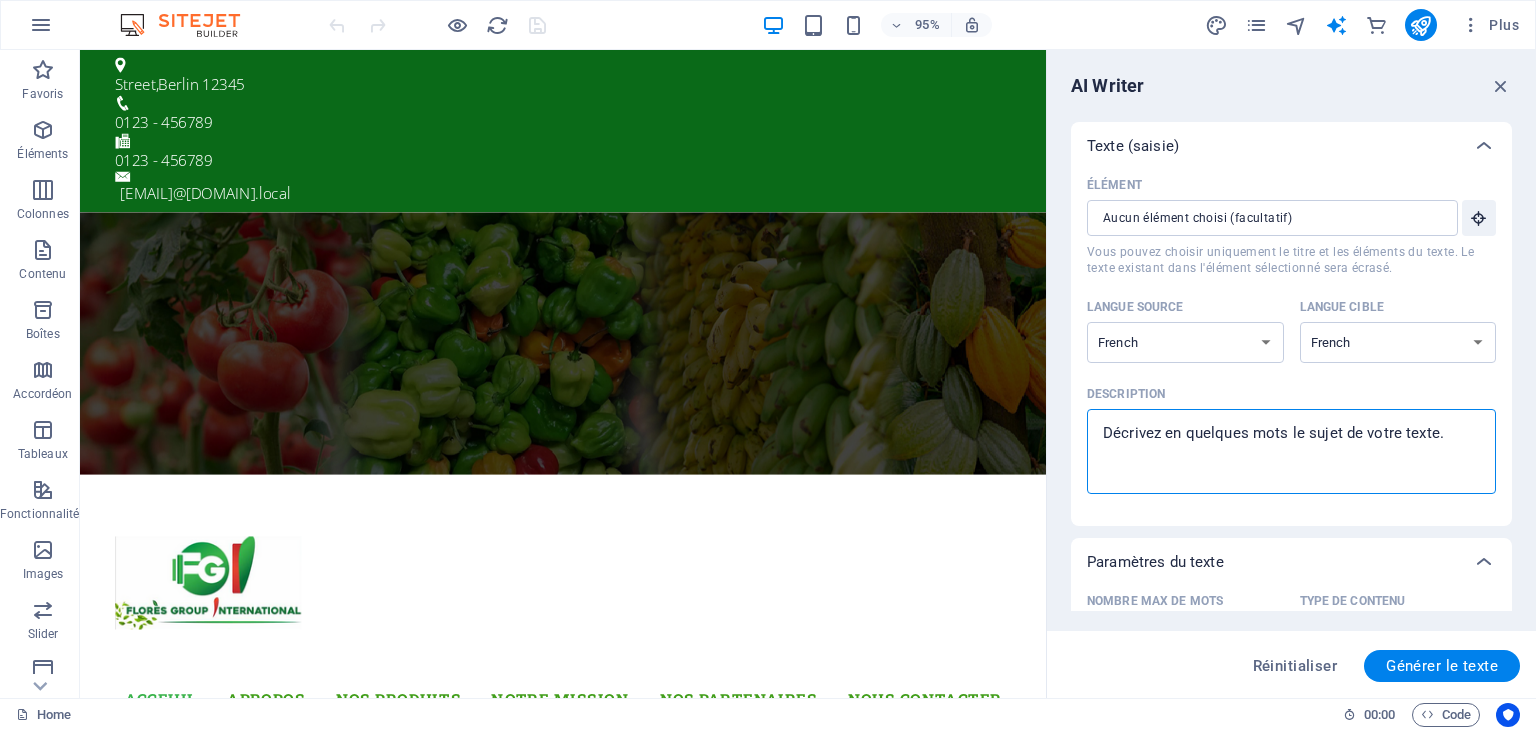 click on "Description x ​" at bounding box center (1291, 451) 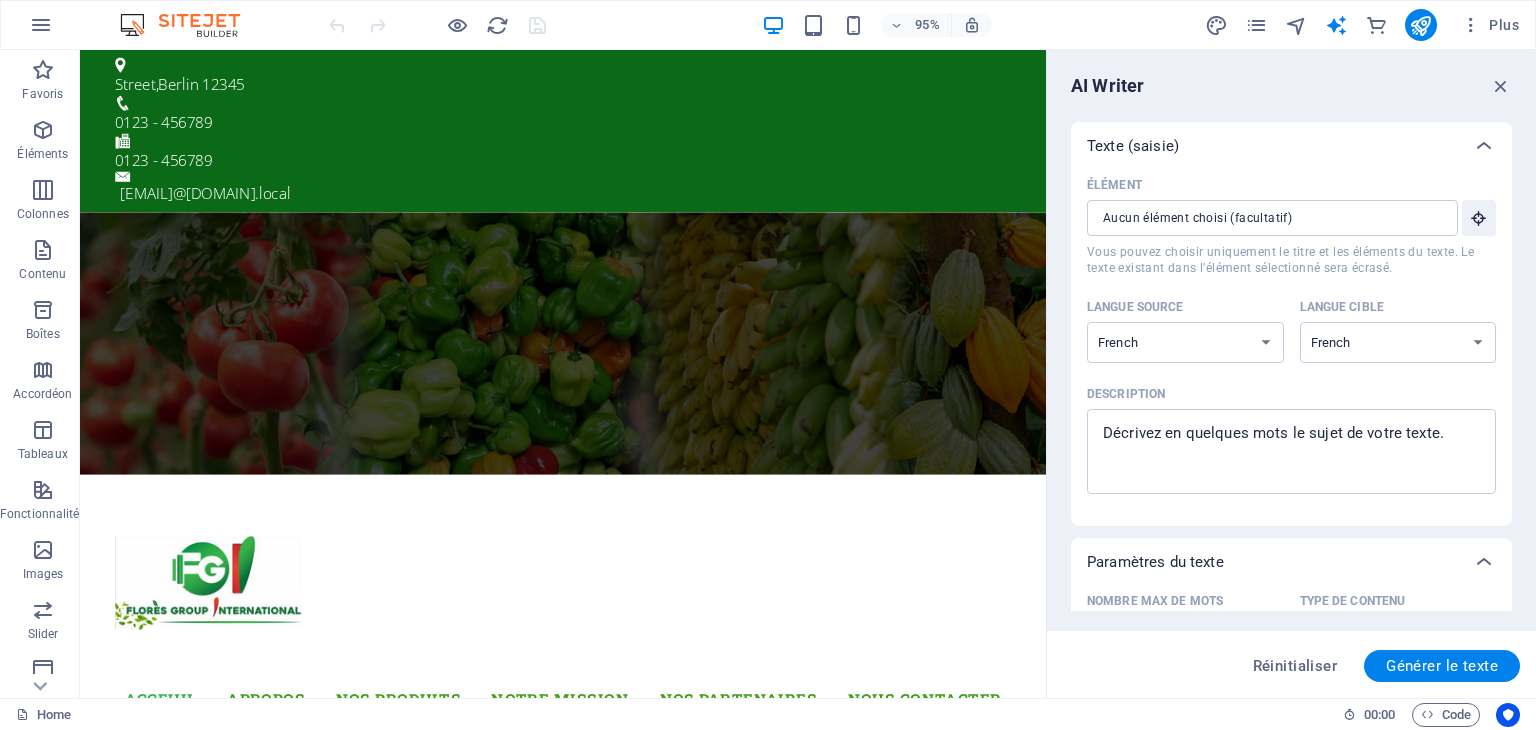 type on "x" 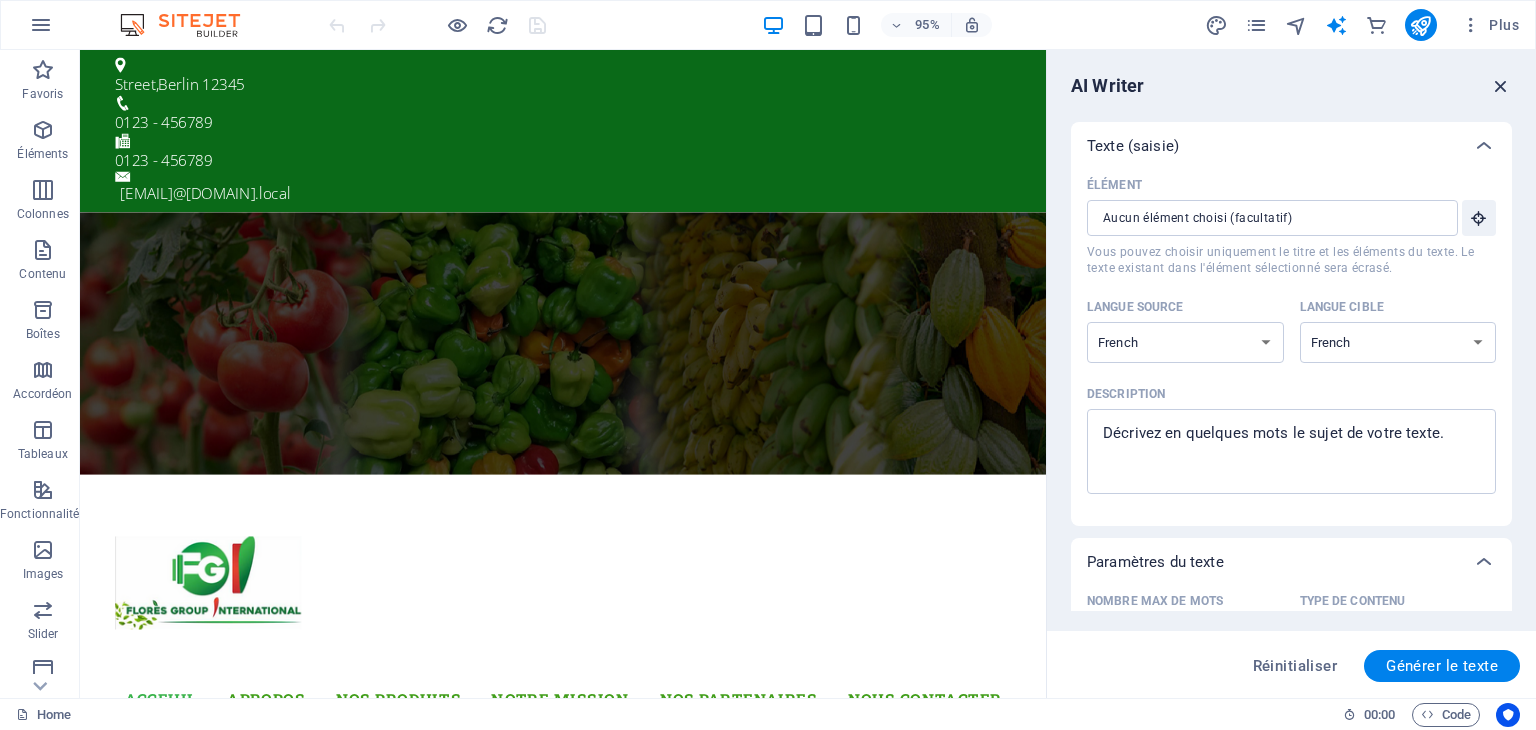 click at bounding box center [1501, 86] 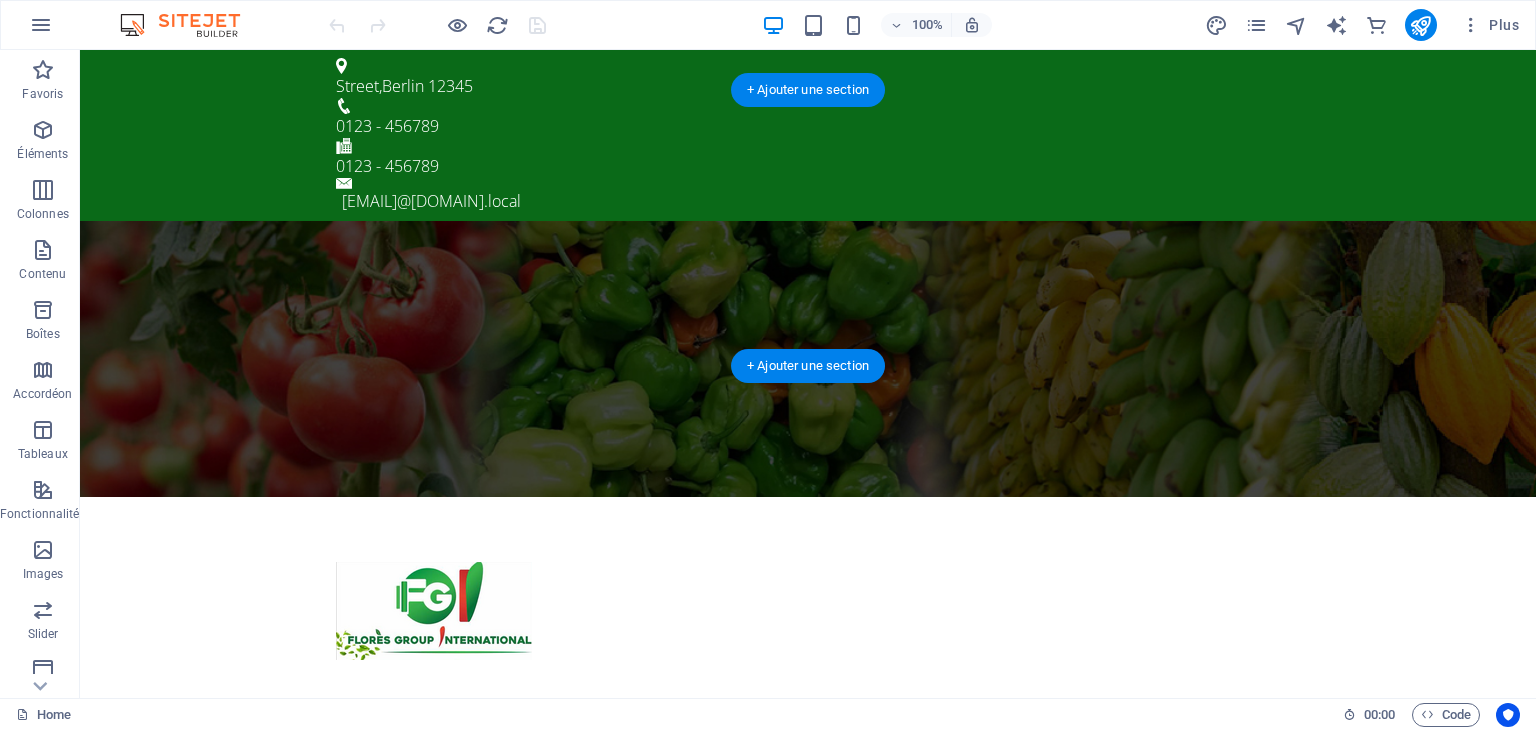 click at bounding box center [808, 359] 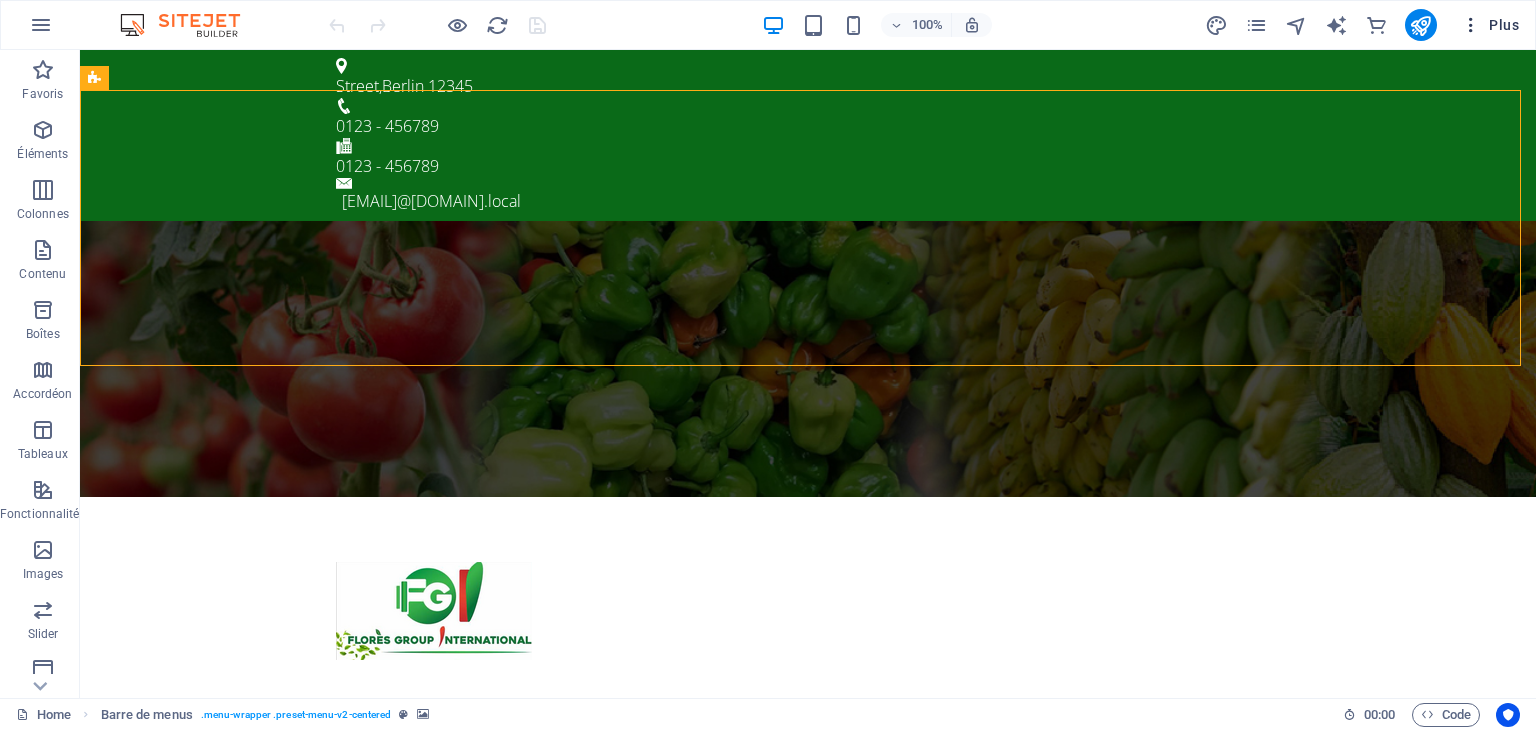 click on "Plus" at bounding box center [1490, 25] 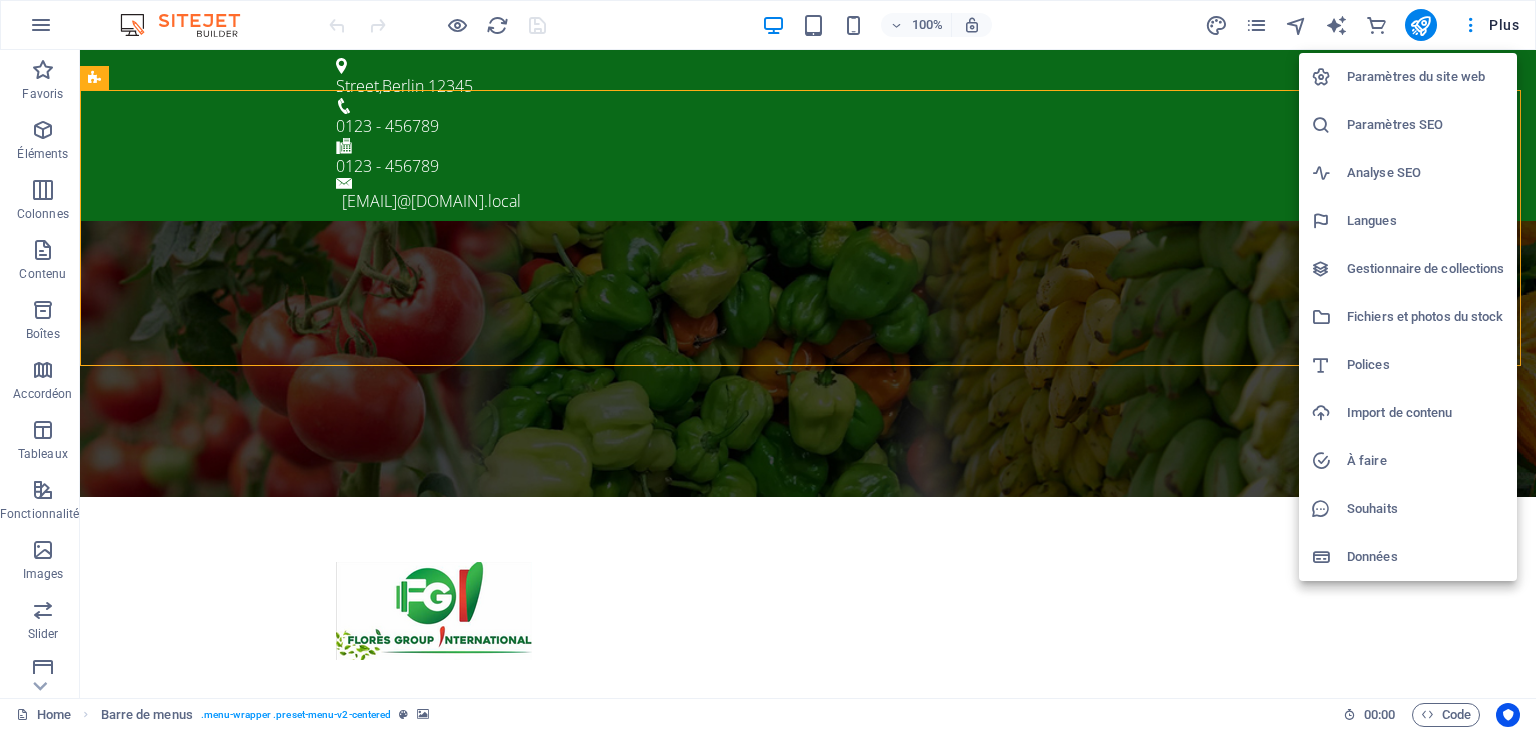 click at bounding box center [768, 365] 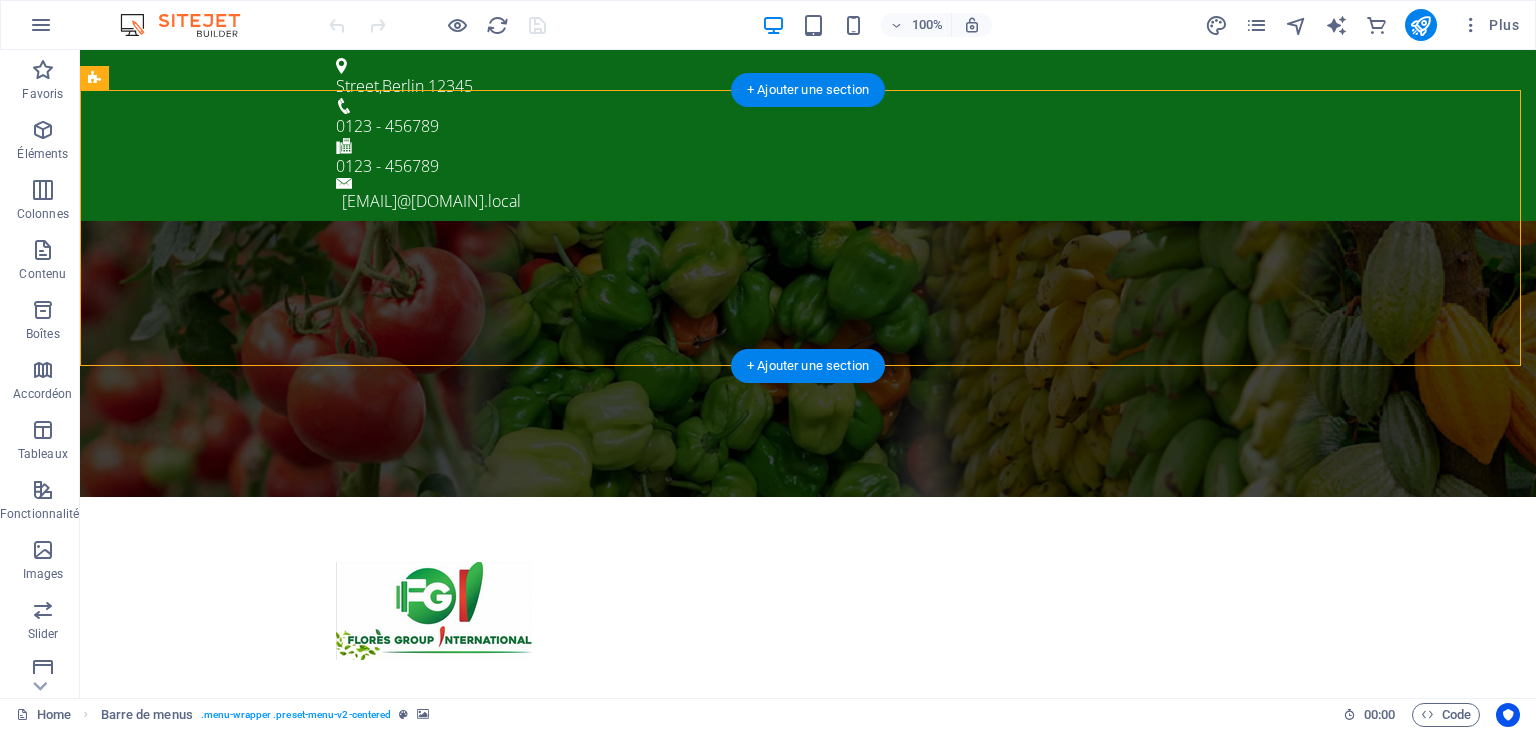 click at bounding box center [808, 359] 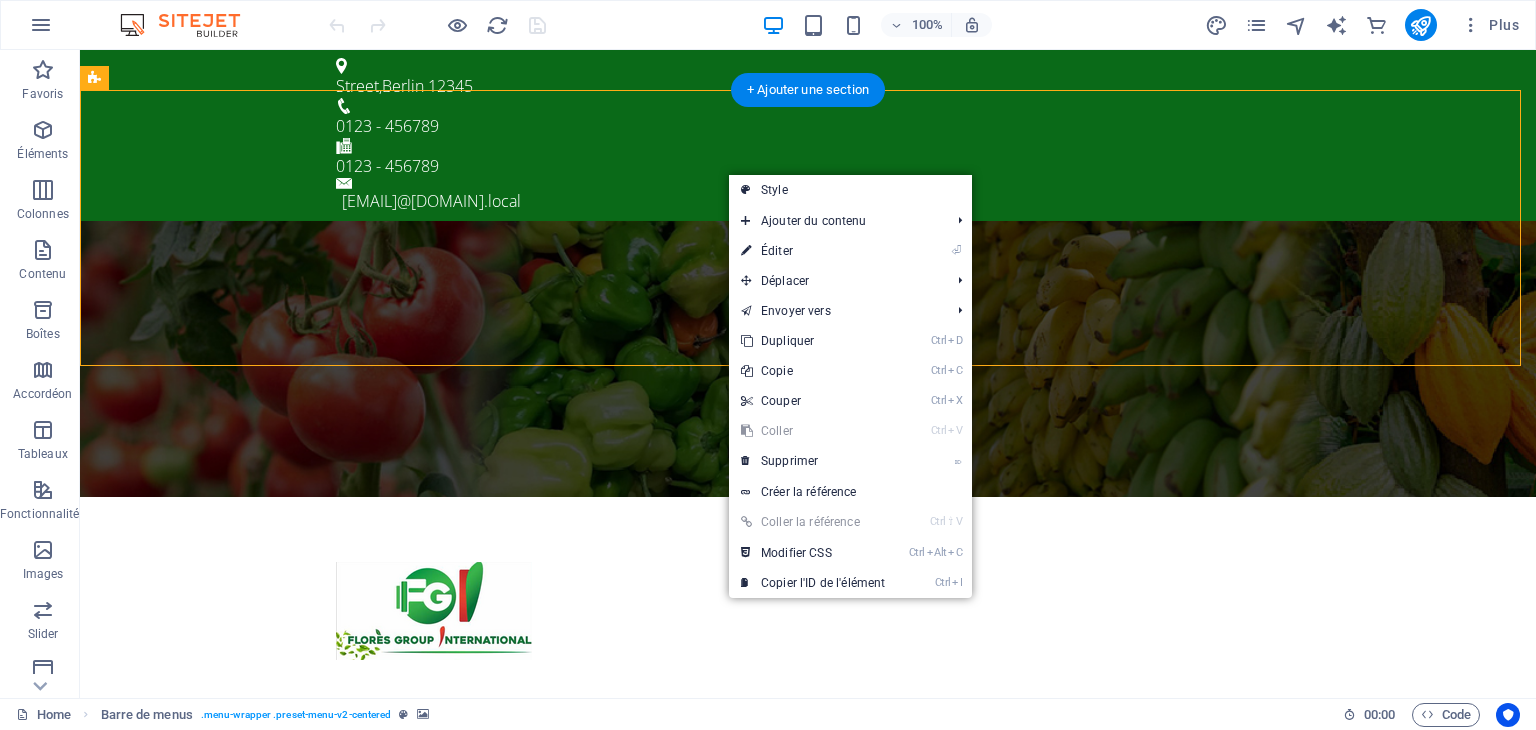 click at bounding box center [808, 359] 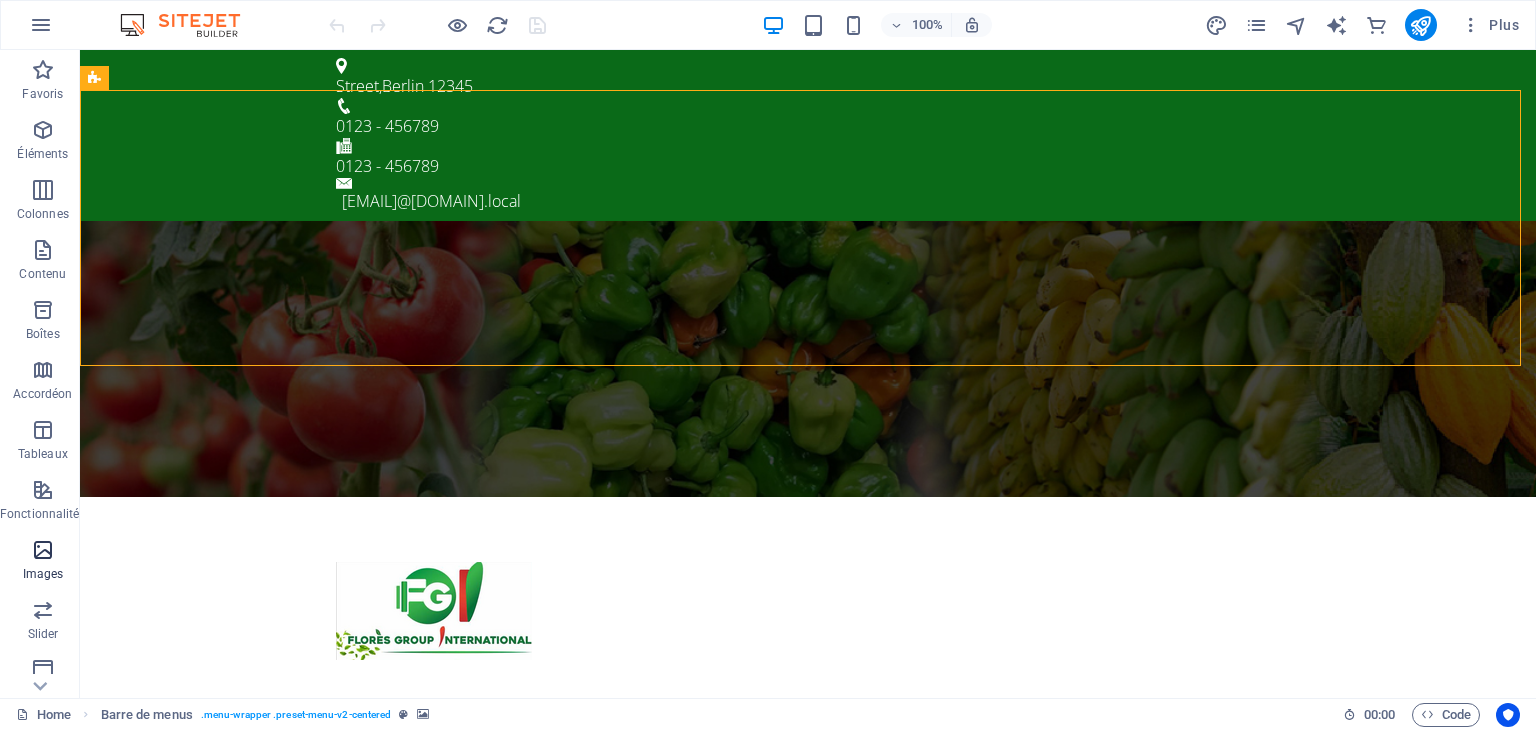 scroll, scrollTop: 100, scrollLeft: 0, axis: vertical 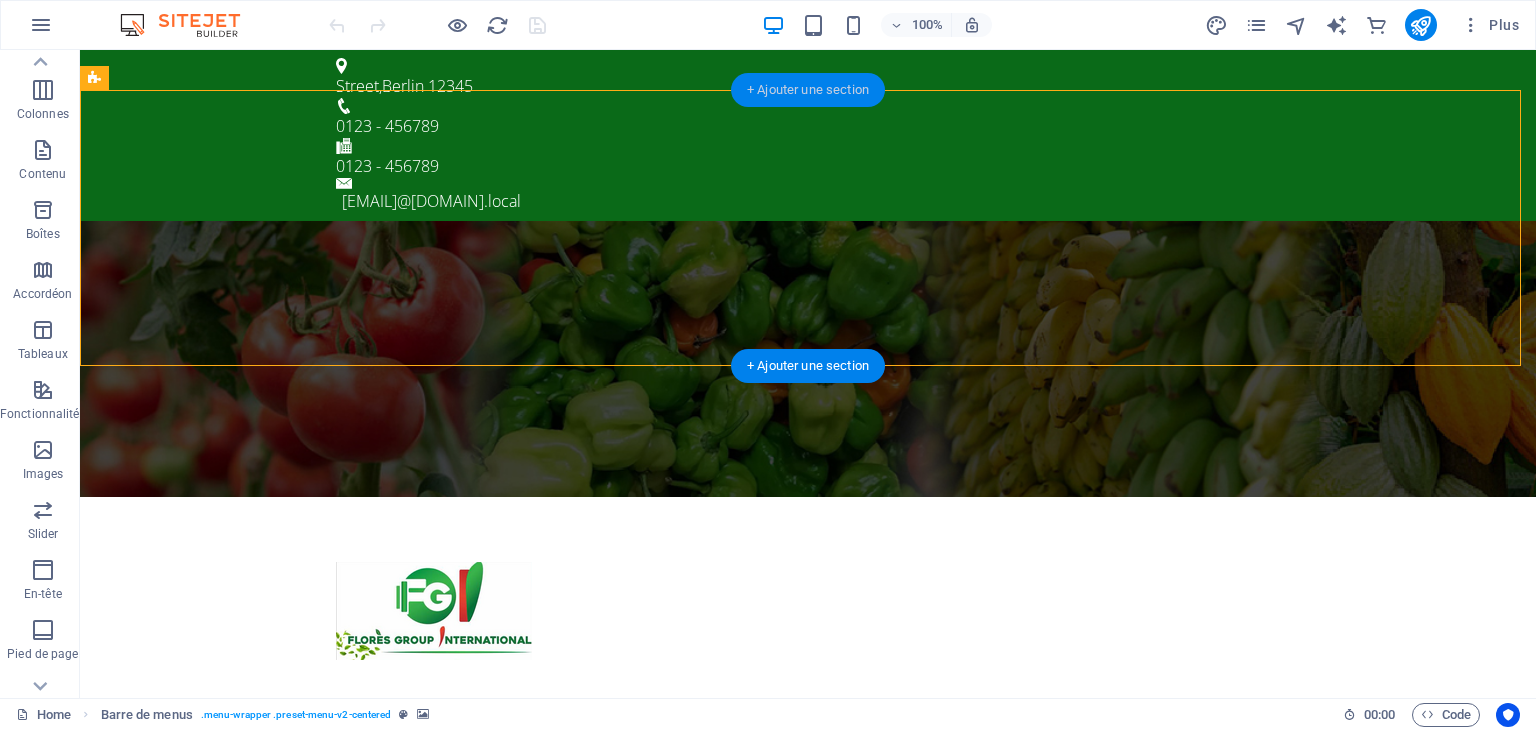click on "+ Ajouter une section" at bounding box center [808, 90] 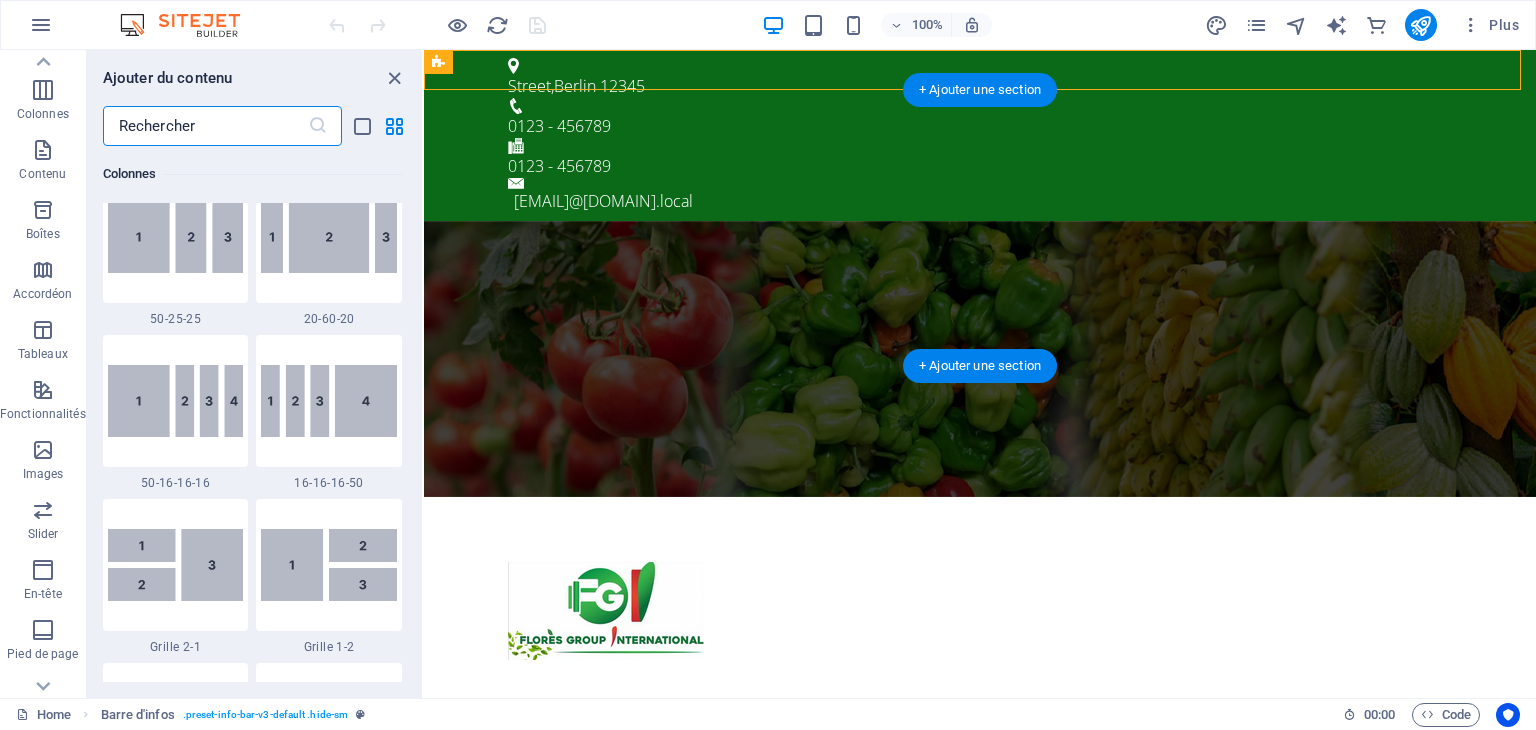 scroll, scrollTop: 3499, scrollLeft: 0, axis: vertical 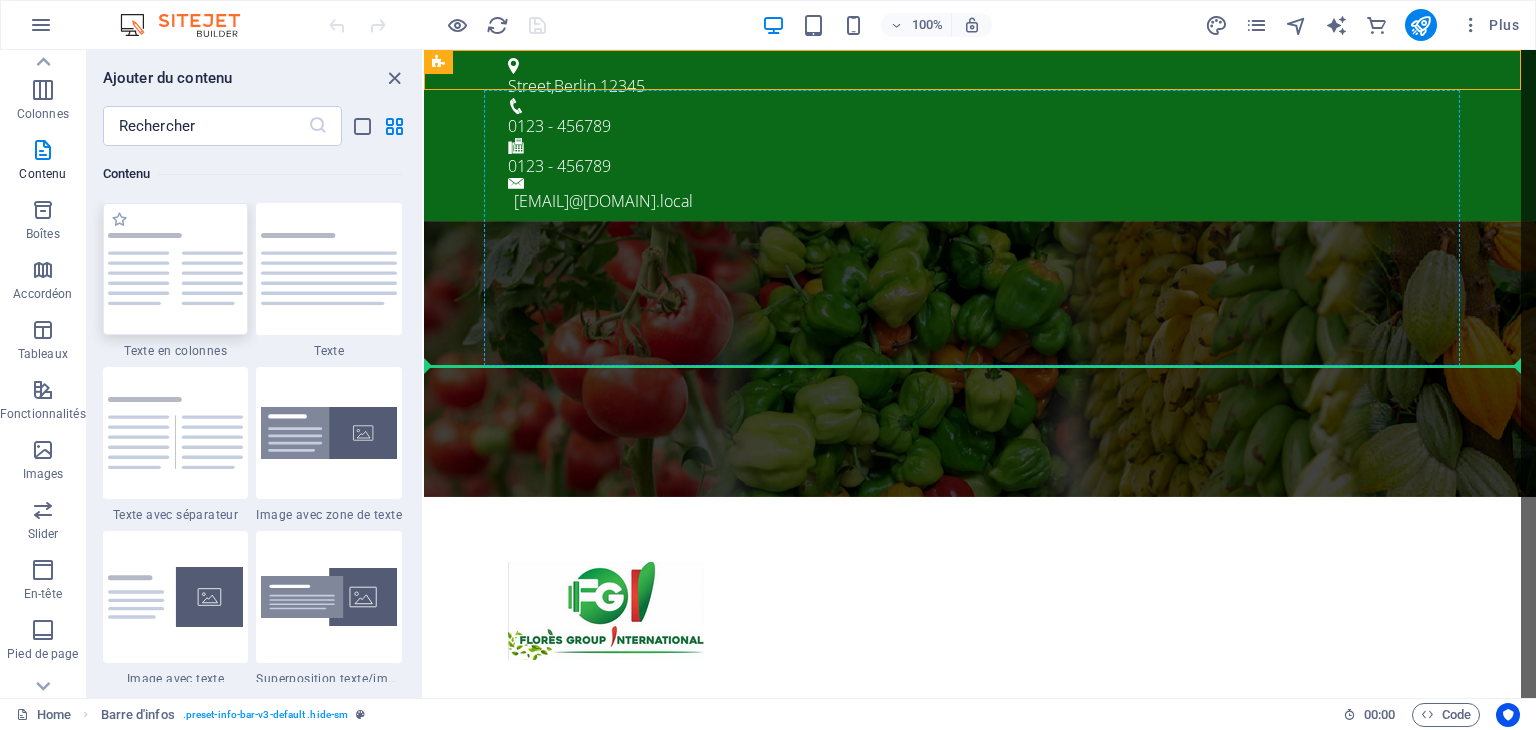 click at bounding box center (176, 269) 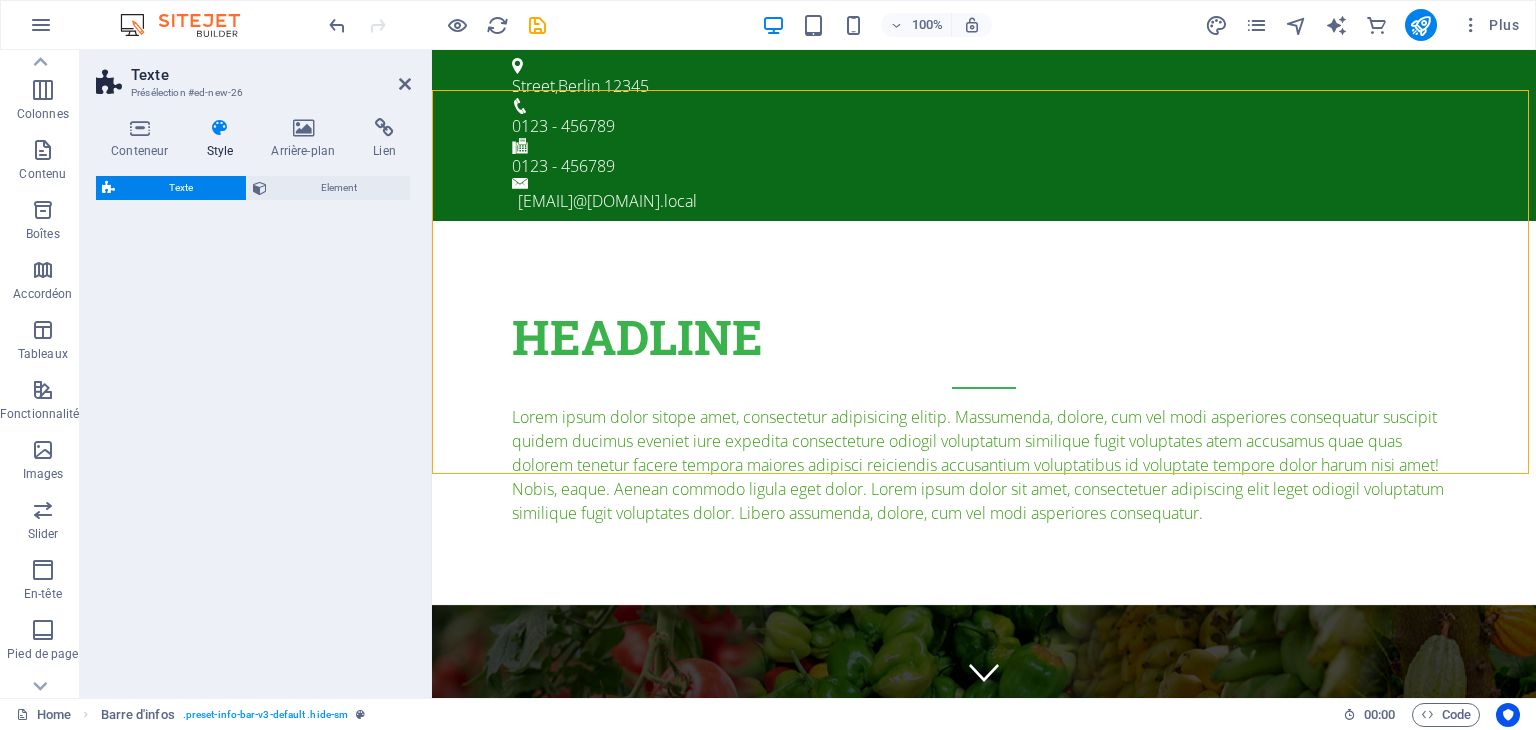select on "rem" 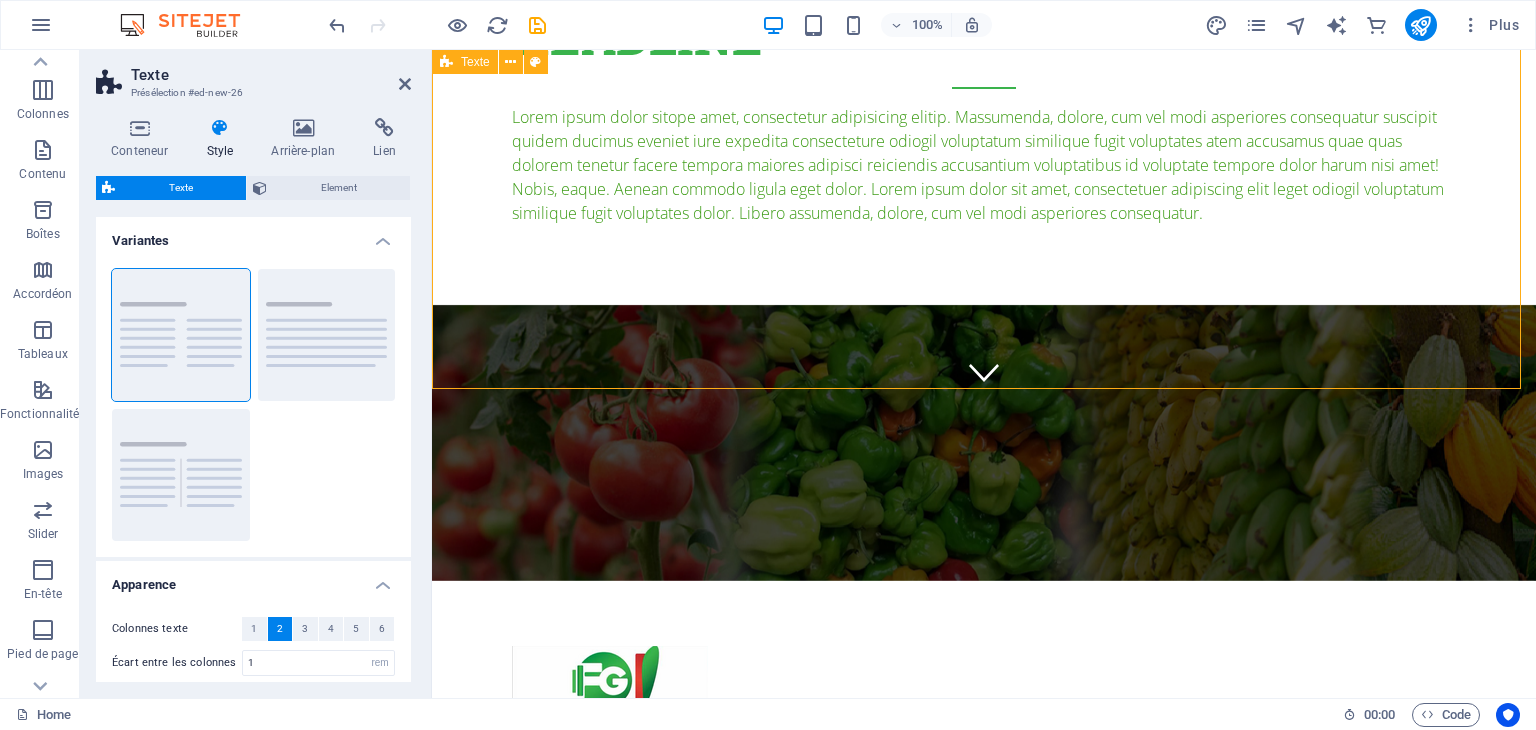 scroll, scrollTop: 0, scrollLeft: 0, axis: both 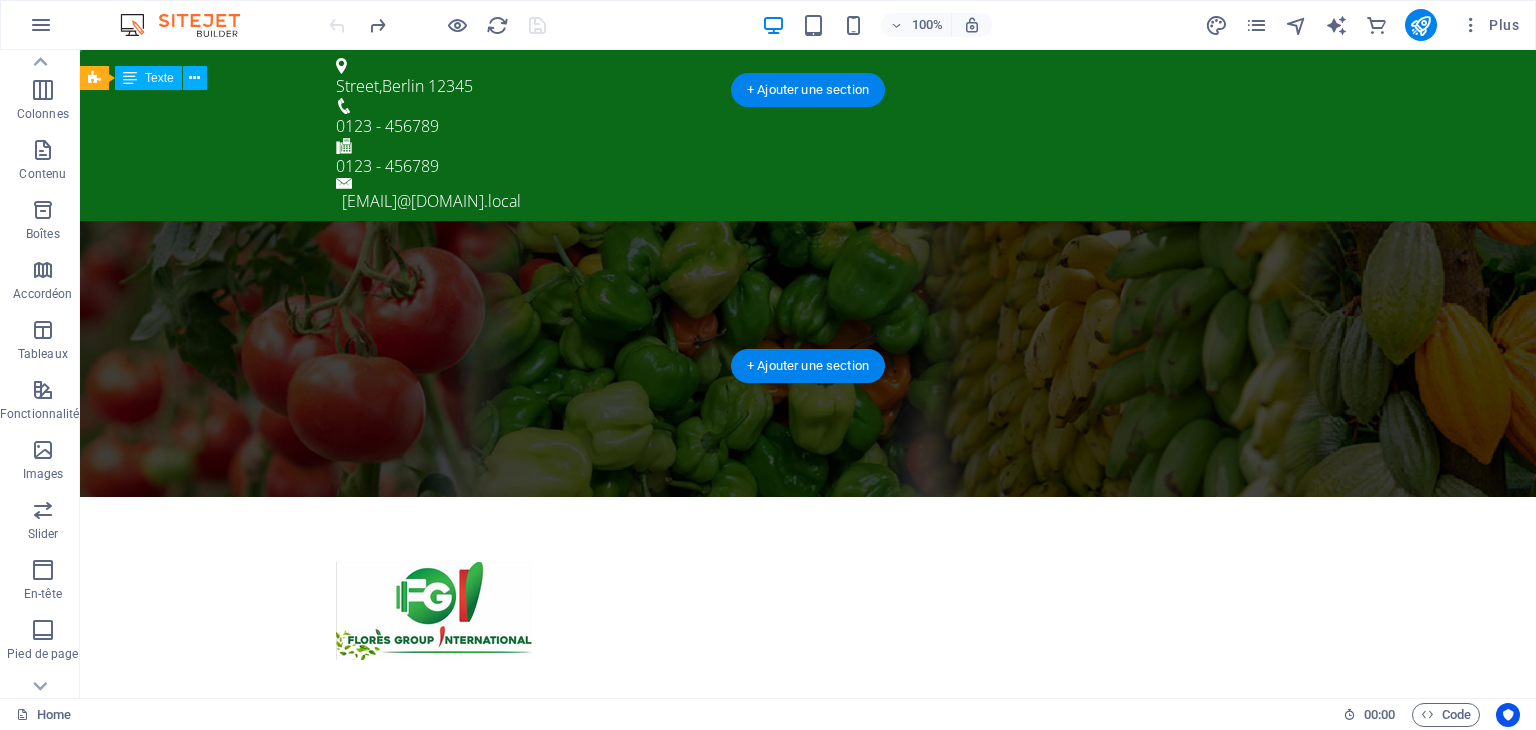 click at bounding box center (808, 359) 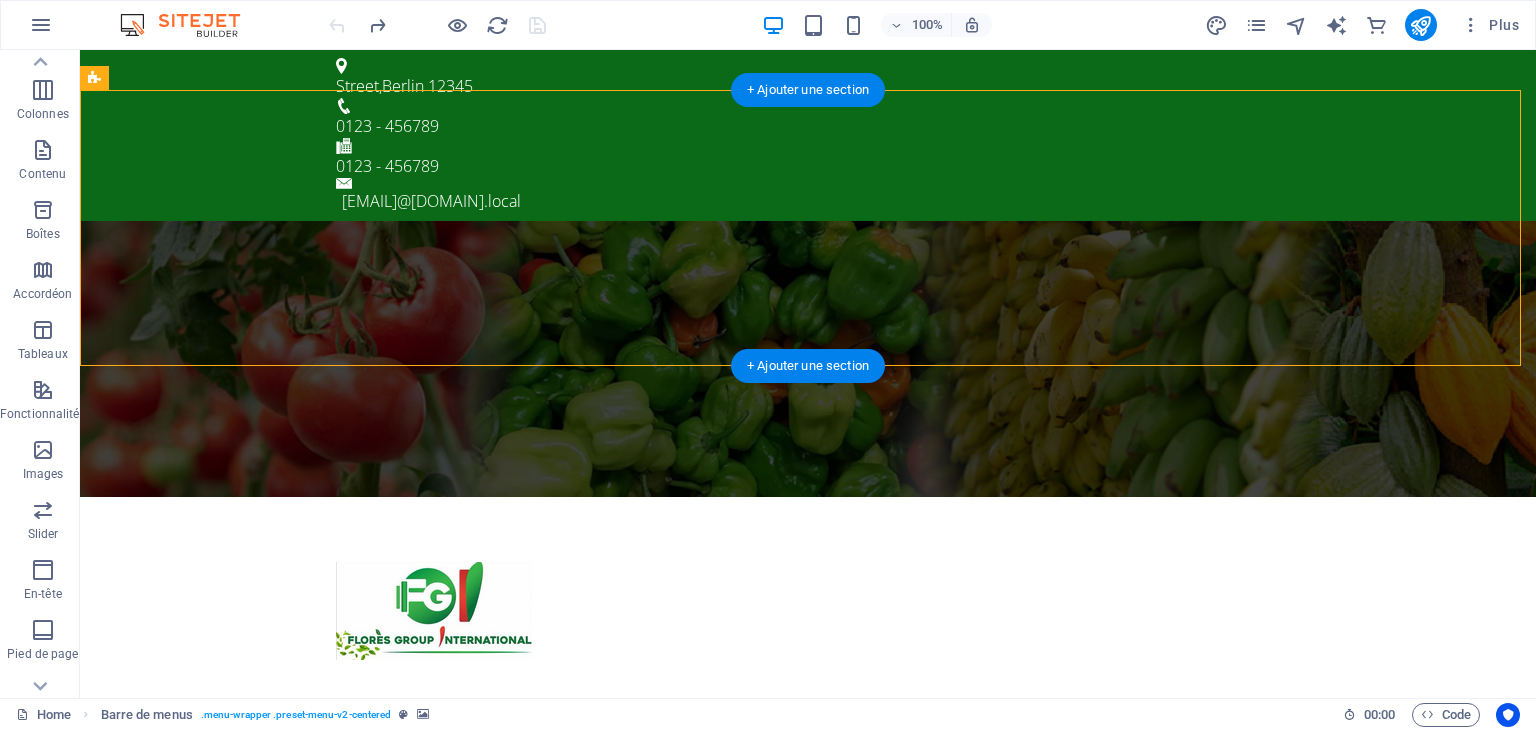 click at bounding box center (808, 359) 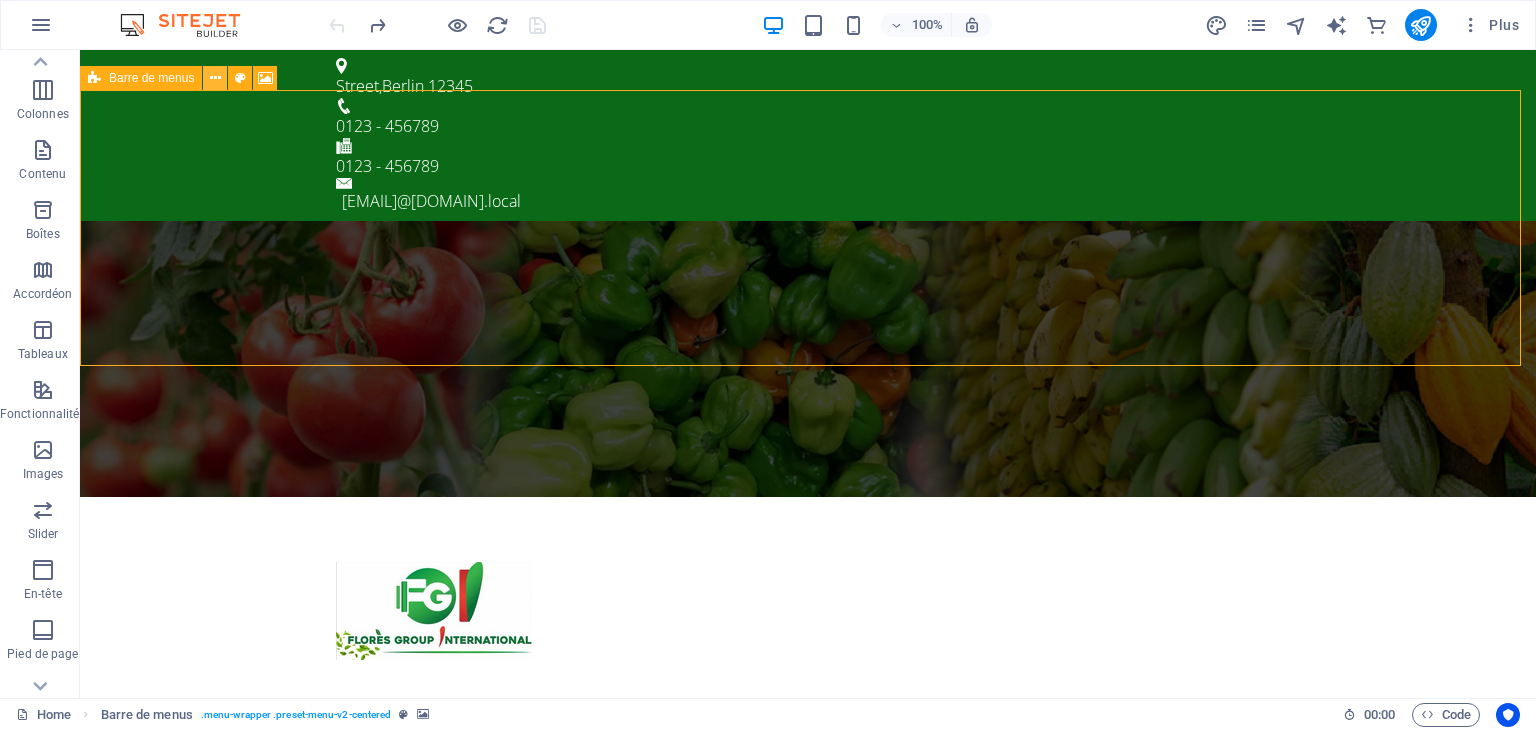 click at bounding box center (215, 78) 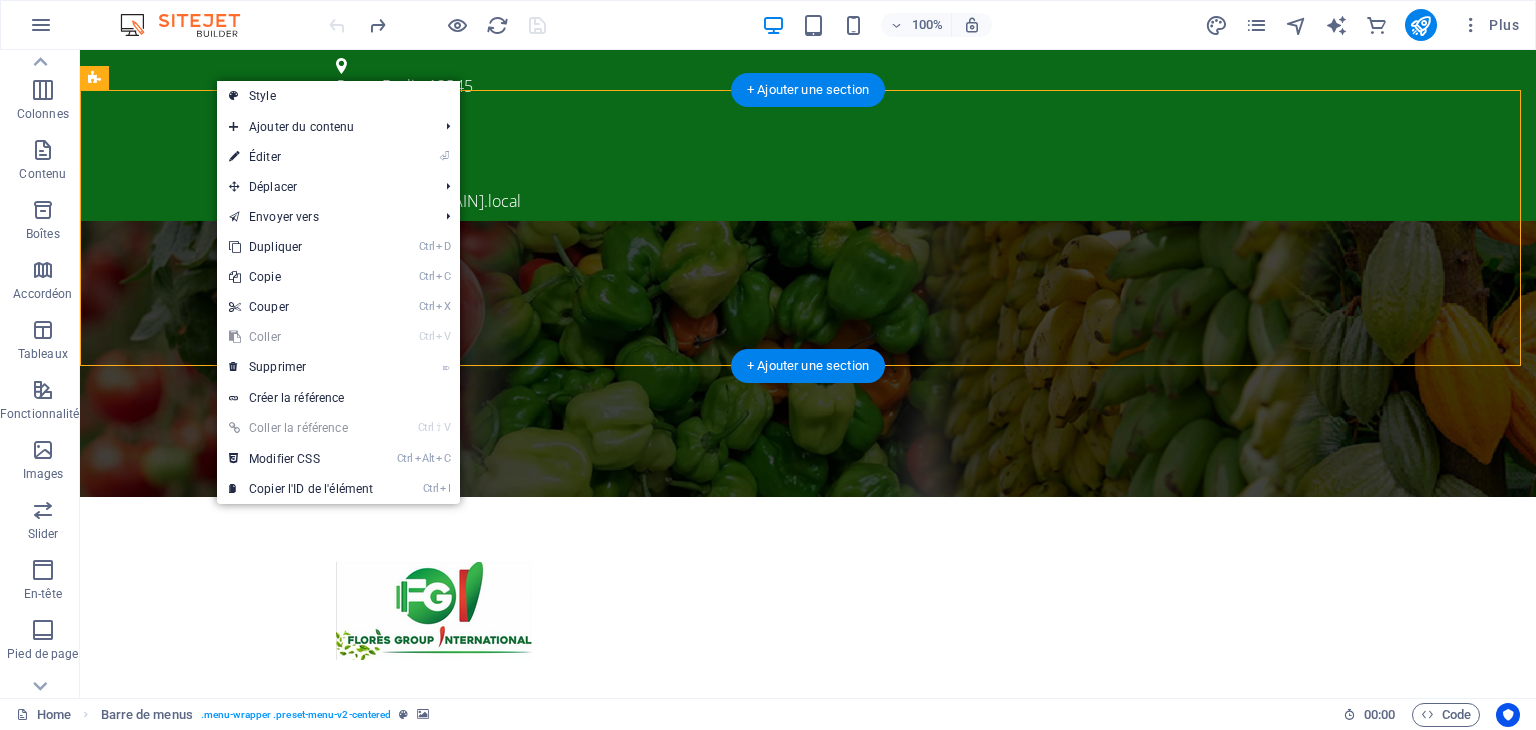 click at bounding box center [808, 359] 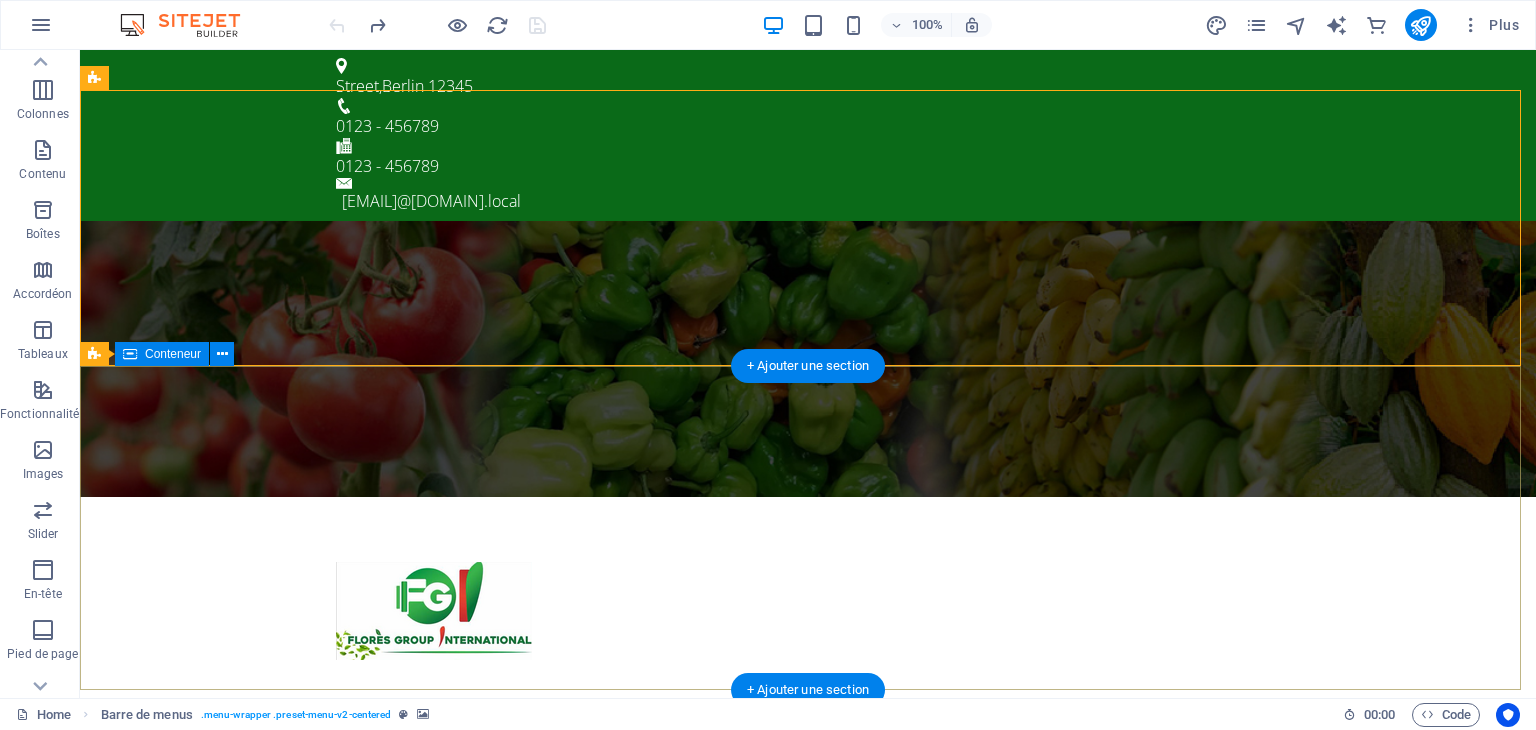 click at bounding box center (808, 1177) 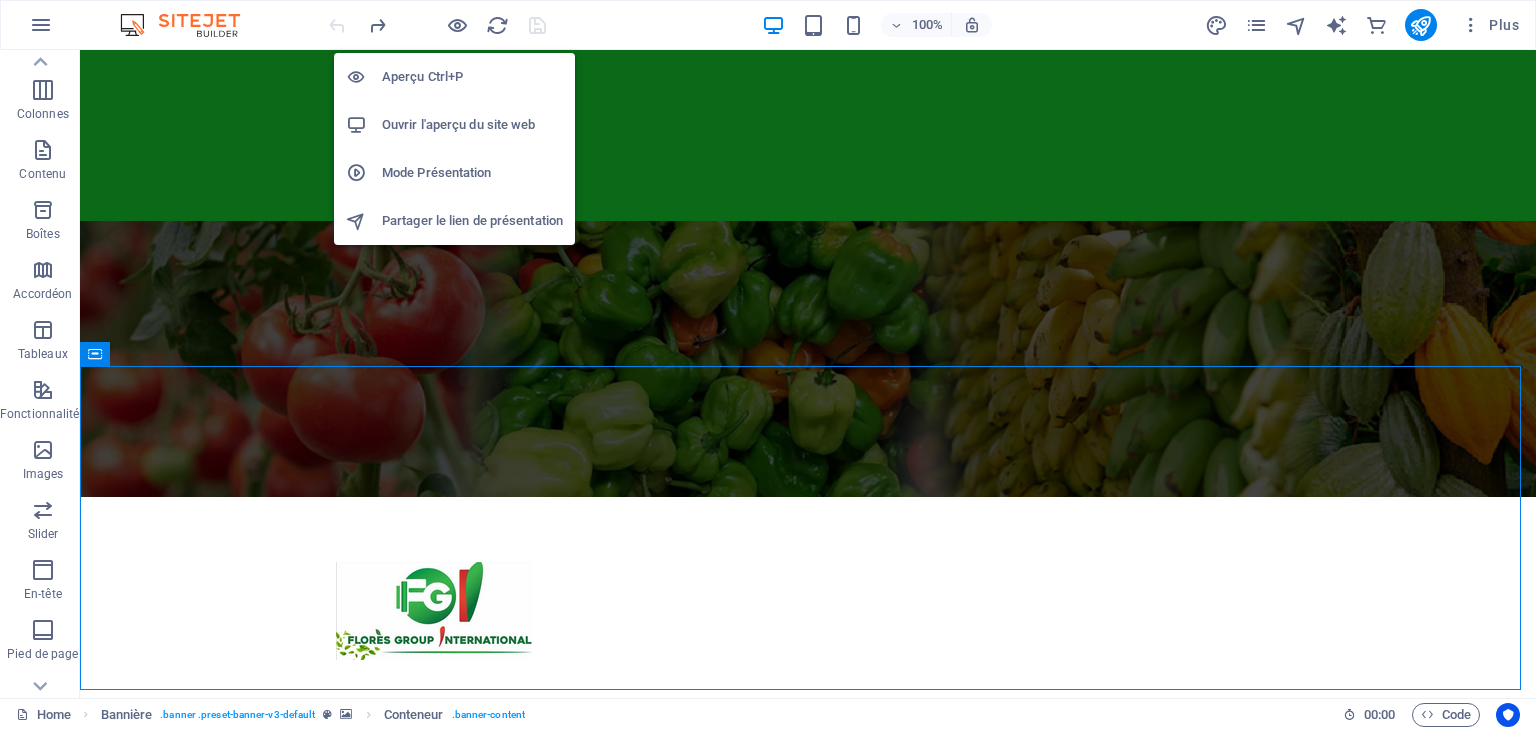 click on "Ouvrir l'aperçu du site web" at bounding box center (472, 125) 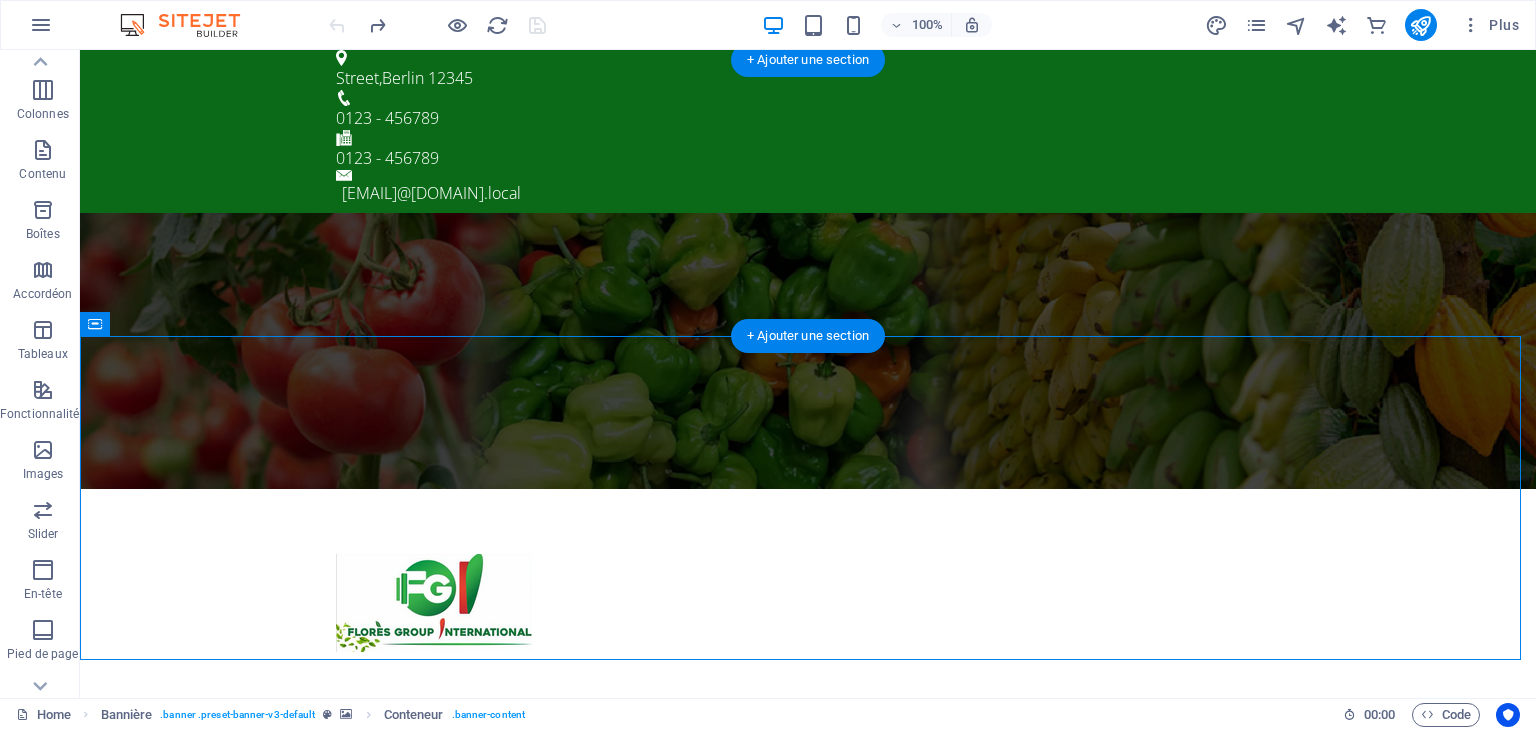 scroll, scrollTop: 0, scrollLeft: 0, axis: both 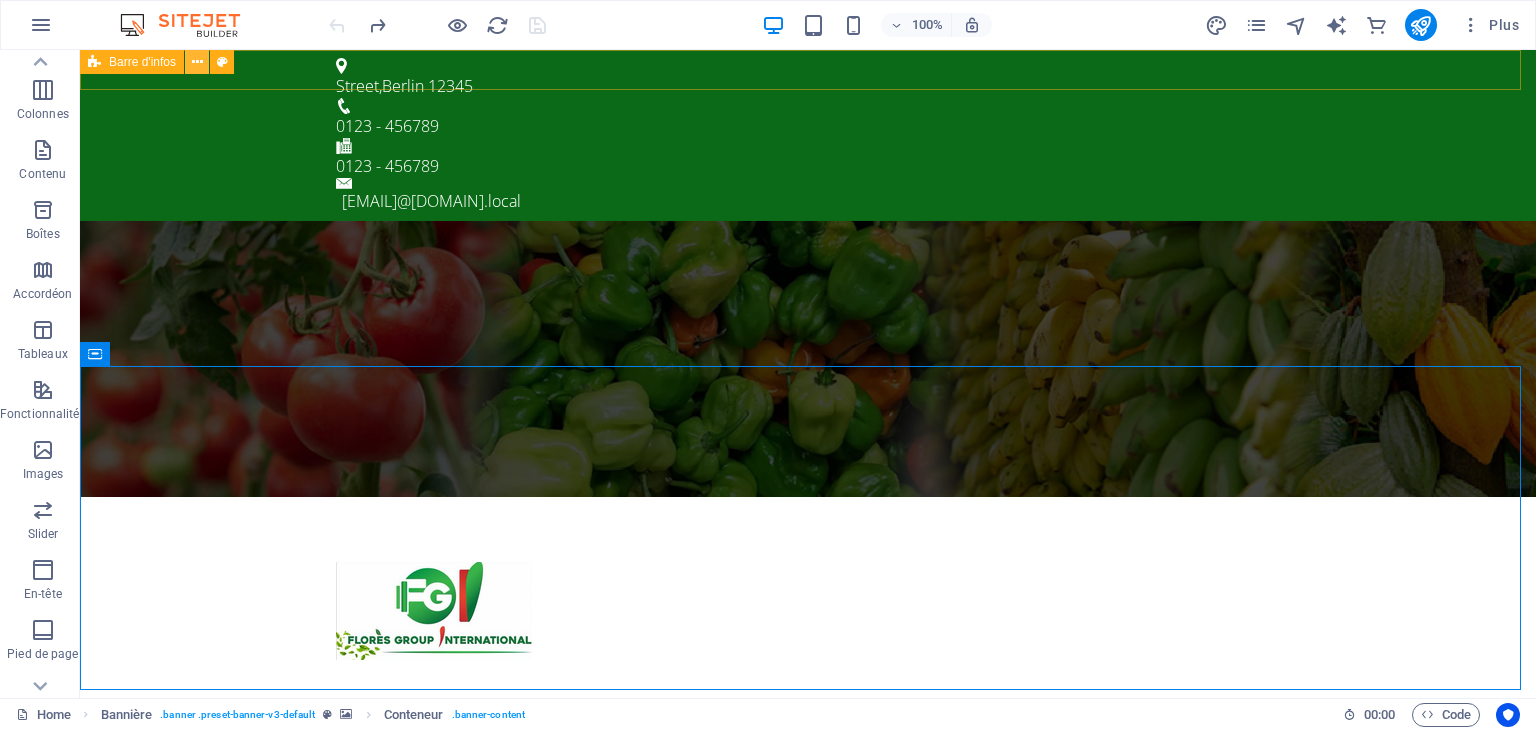 click at bounding box center (197, 62) 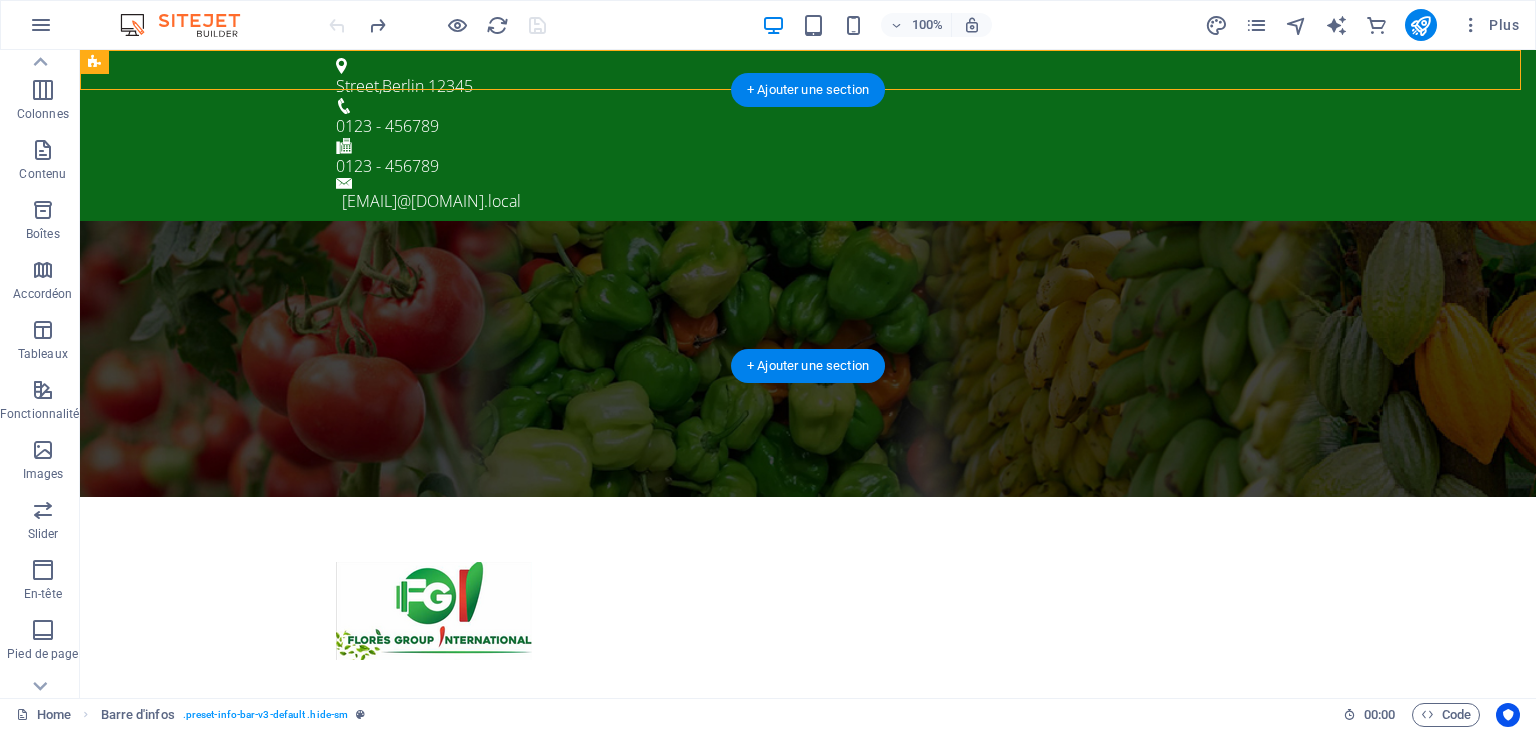 click at bounding box center [808, 359] 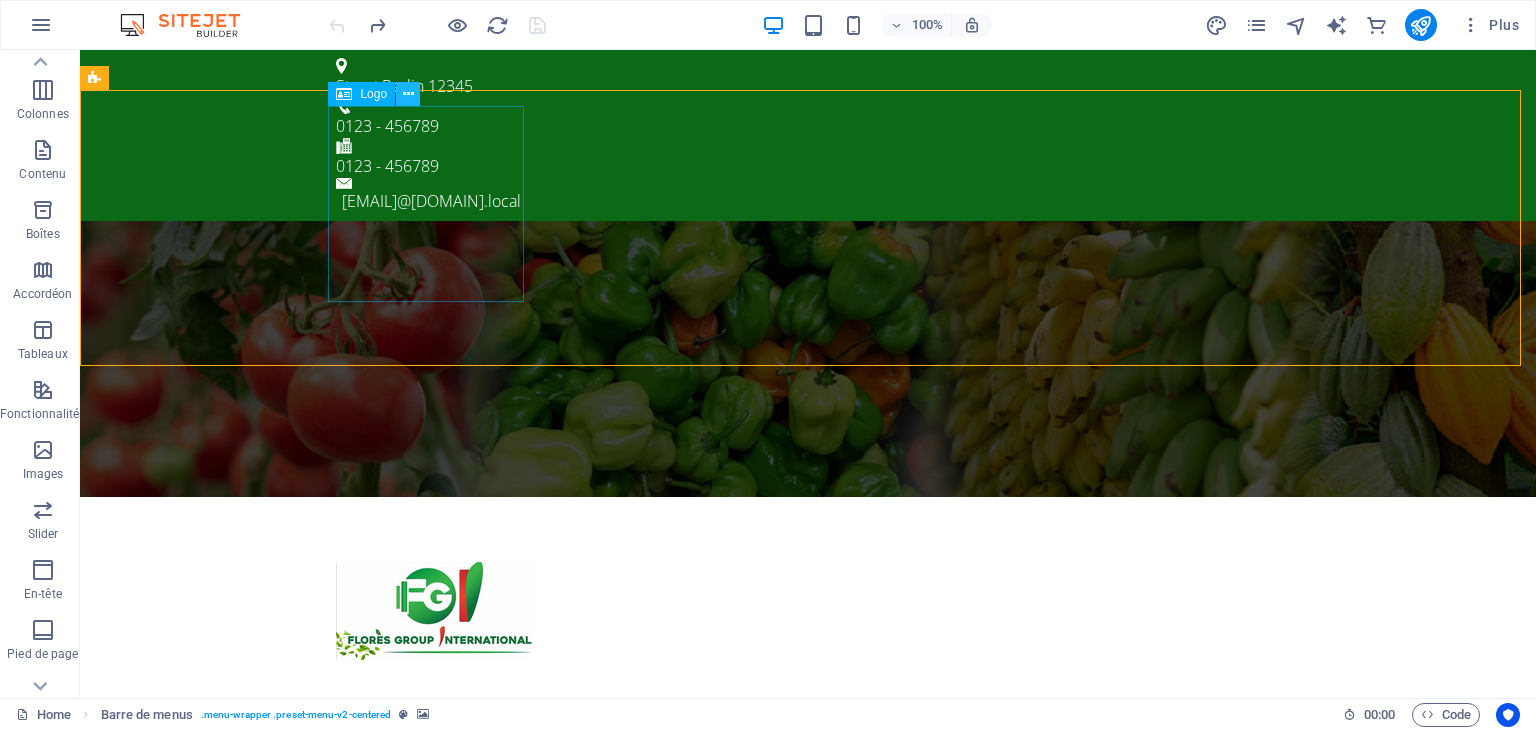 click at bounding box center (408, 94) 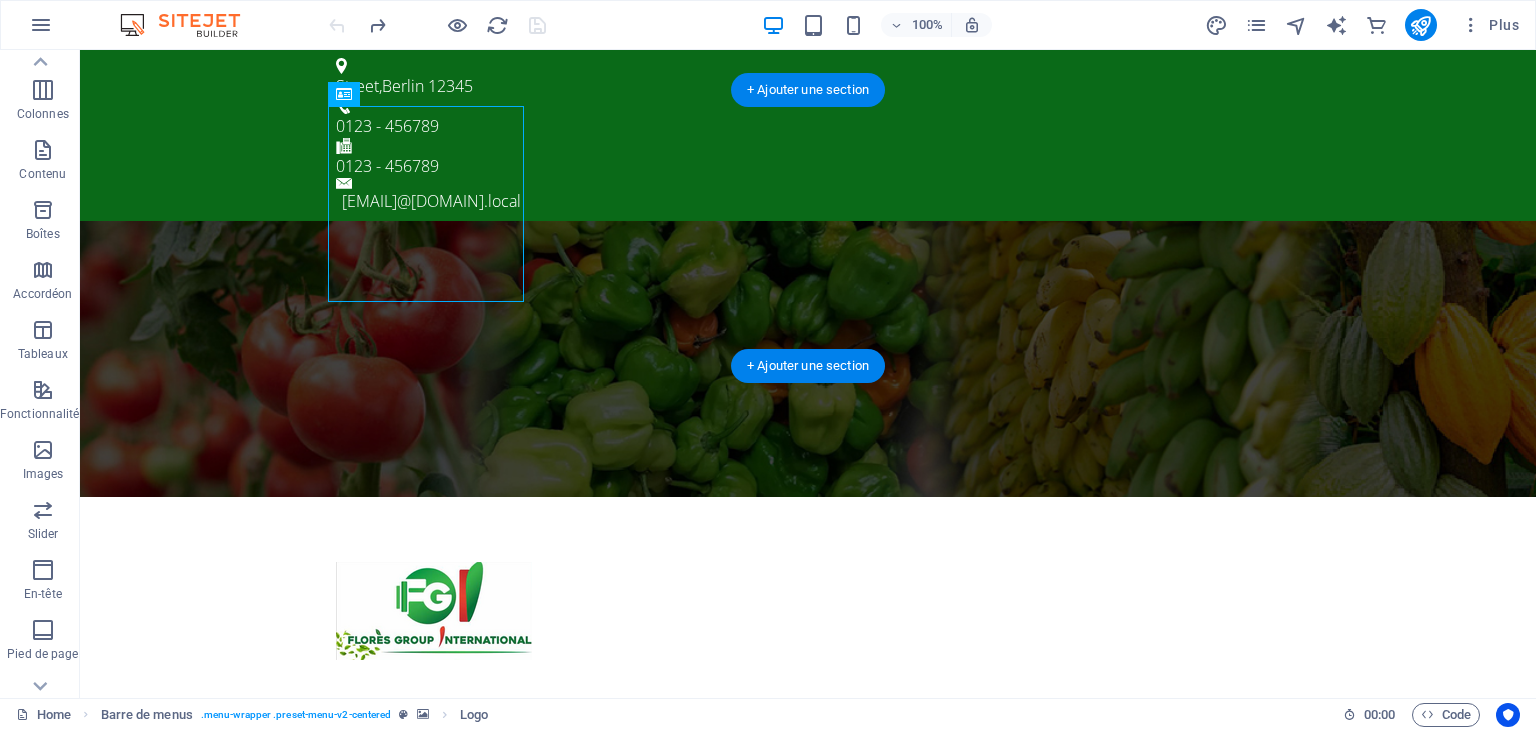 click at bounding box center [808, 359] 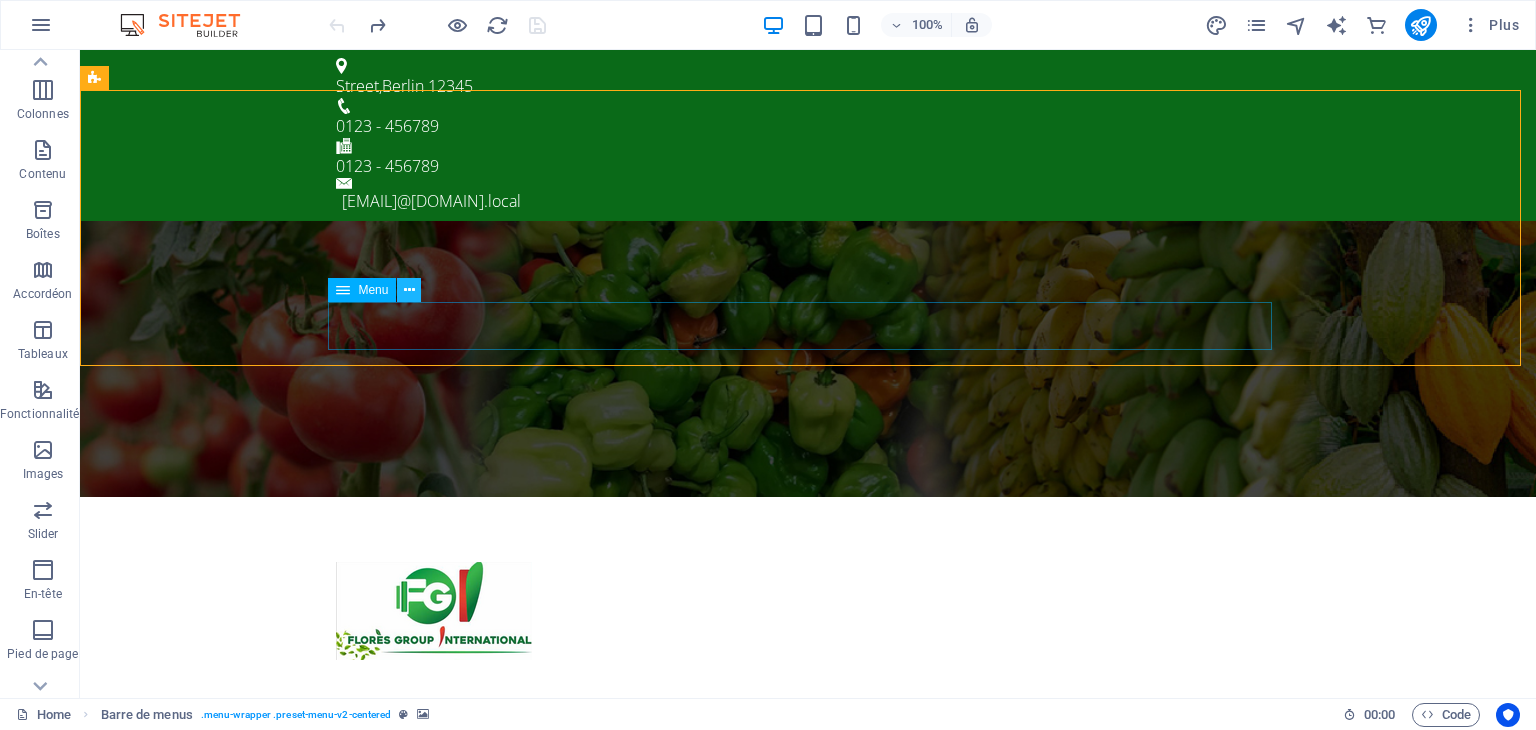 click at bounding box center (409, 290) 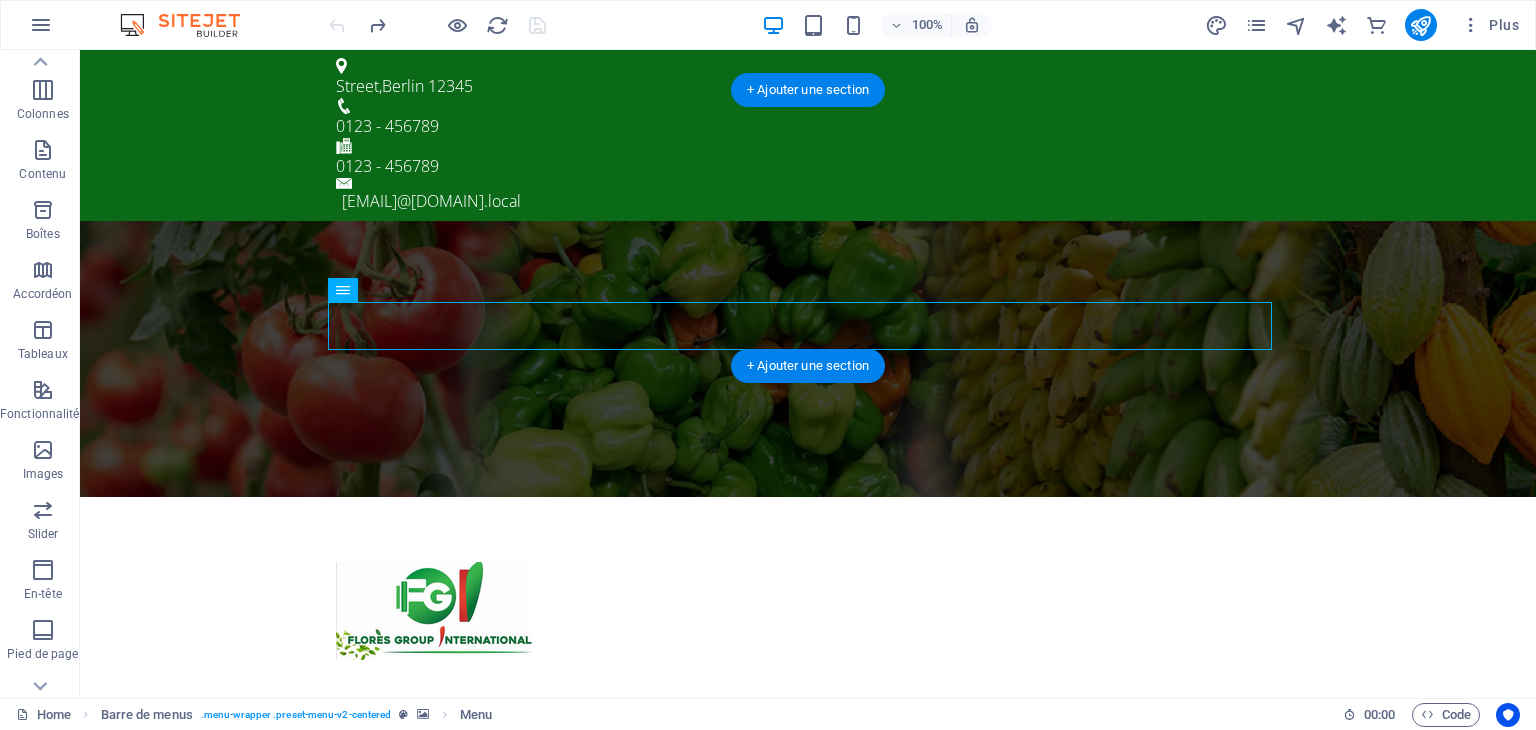 click at bounding box center (808, 359) 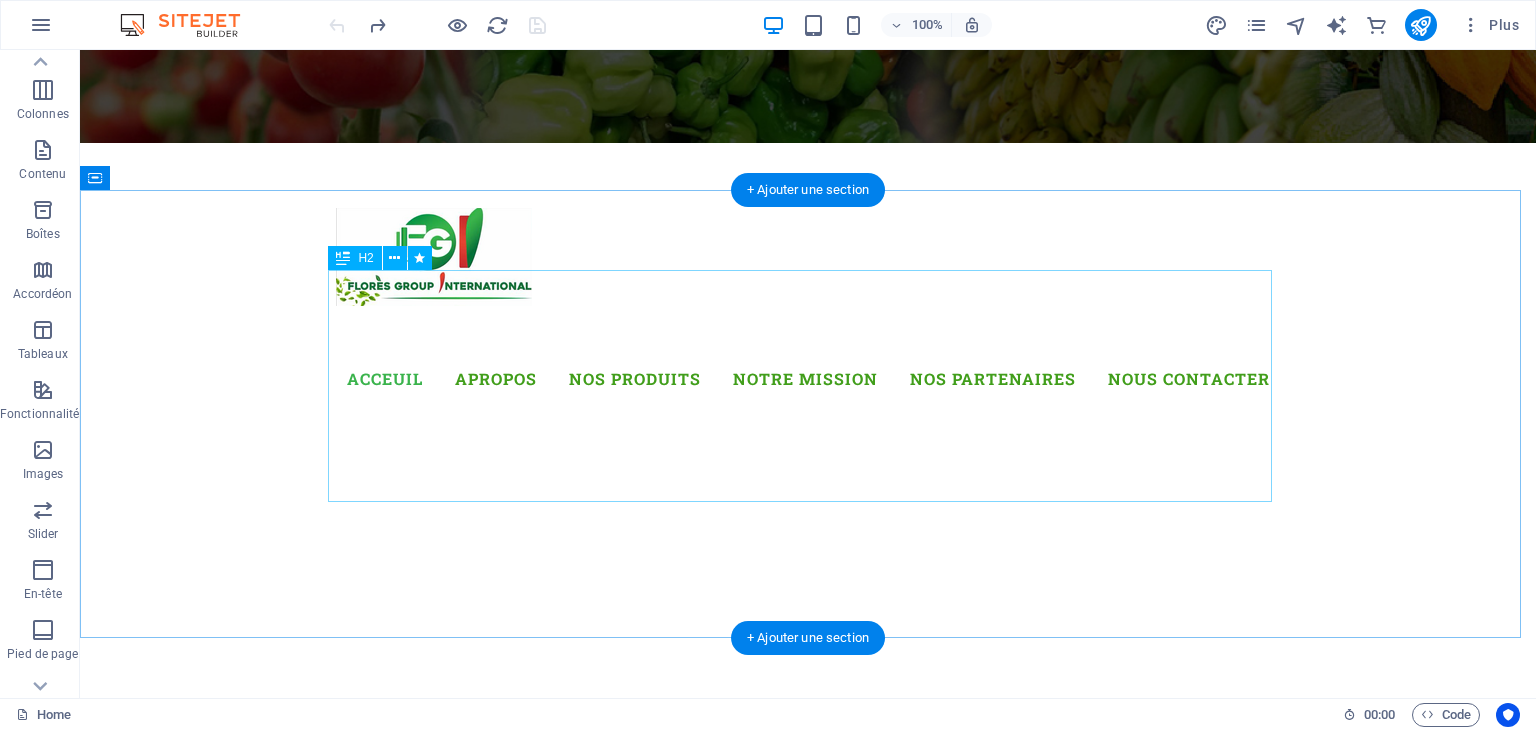 scroll, scrollTop: 500, scrollLeft: 0, axis: vertical 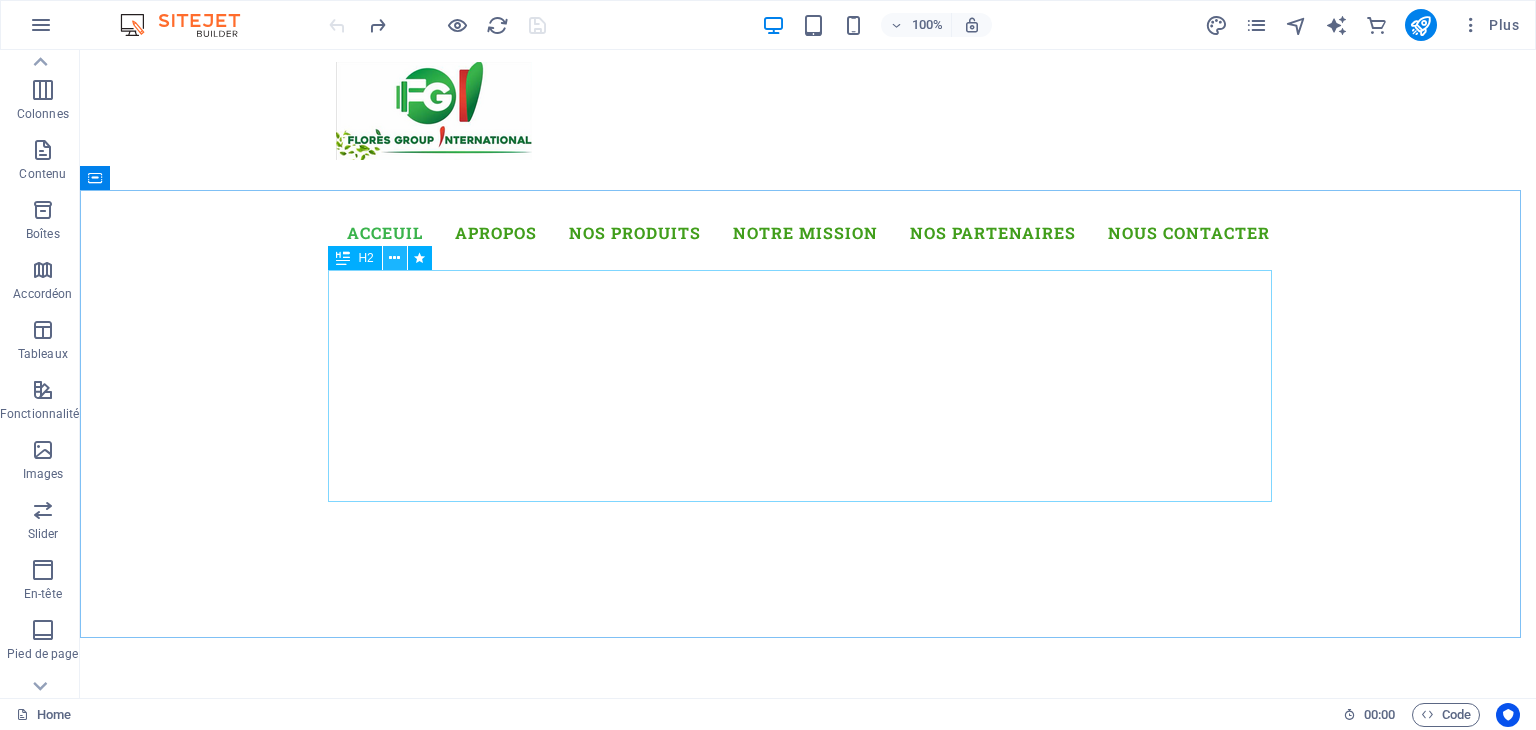 click at bounding box center (394, 258) 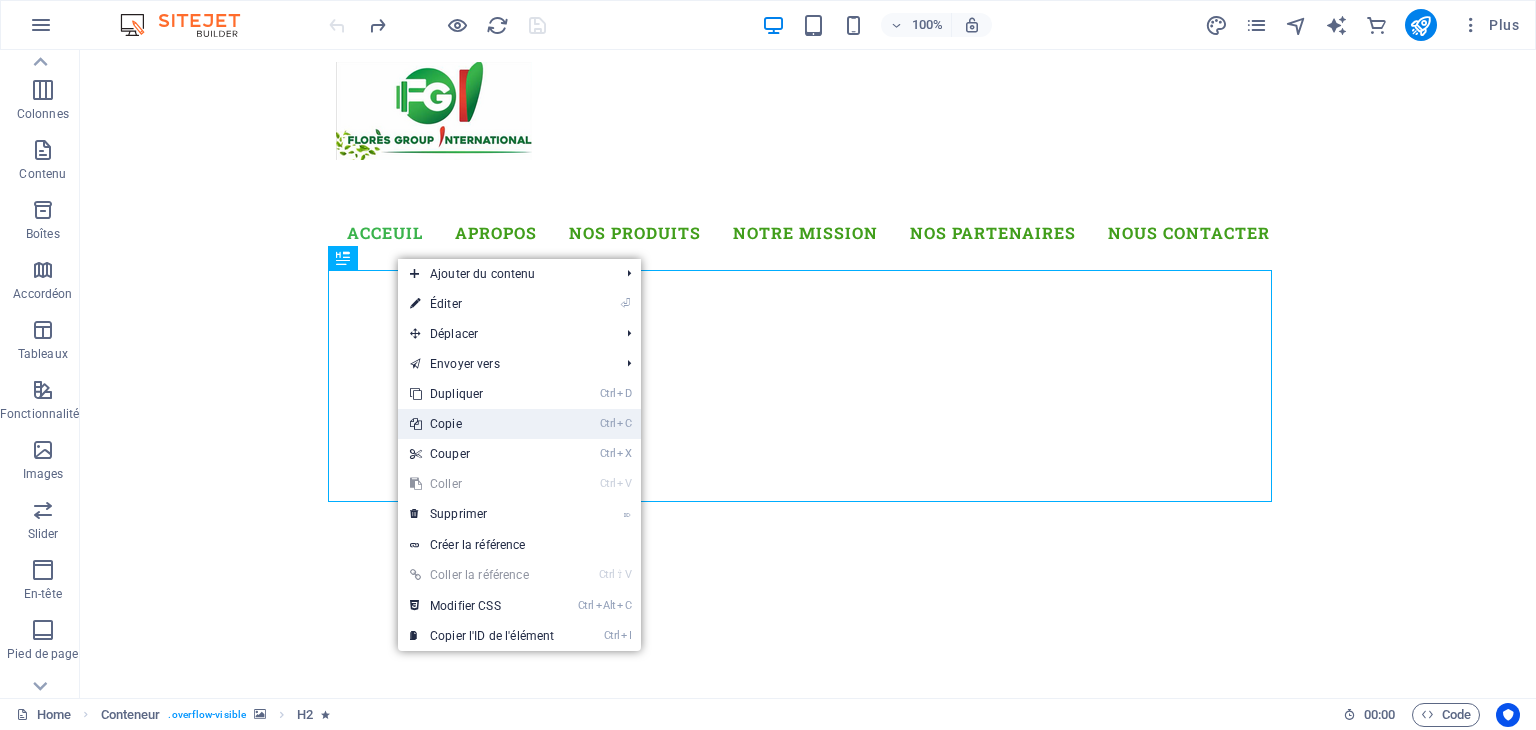 click on "Ctrl C  Copie" at bounding box center [482, 424] 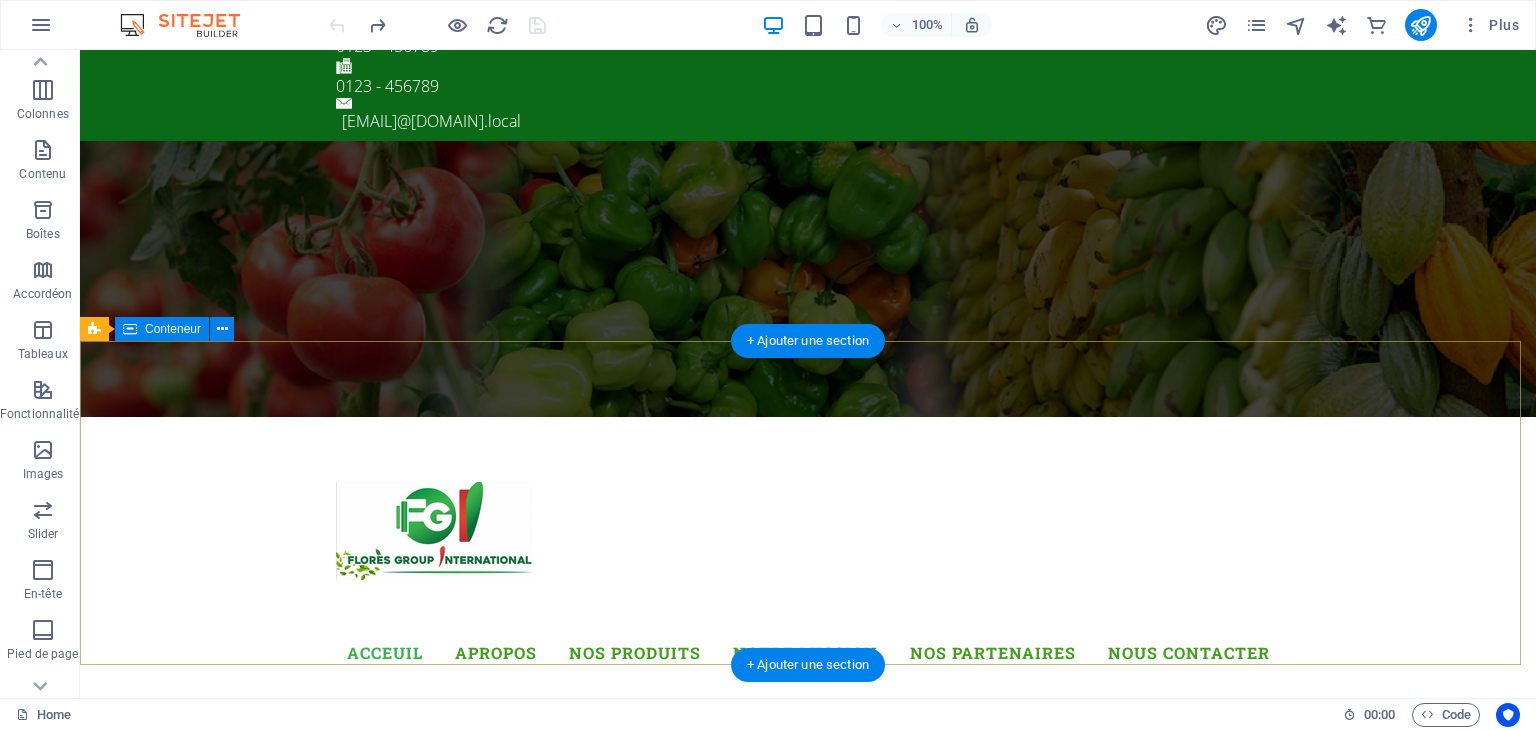 scroll, scrollTop: 100, scrollLeft: 0, axis: vertical 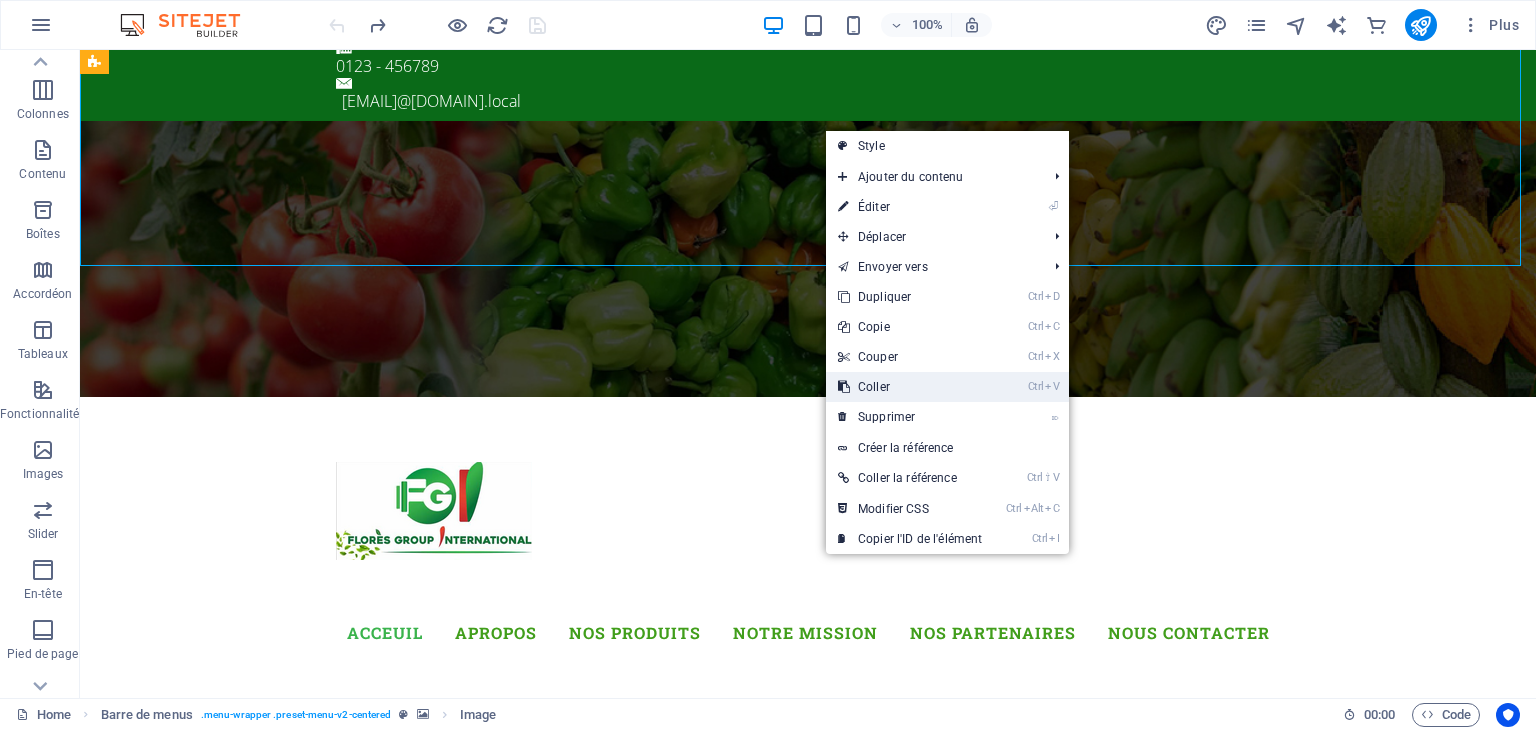 click on "Ctrl V  Coller" at bounding box center (910, 387) 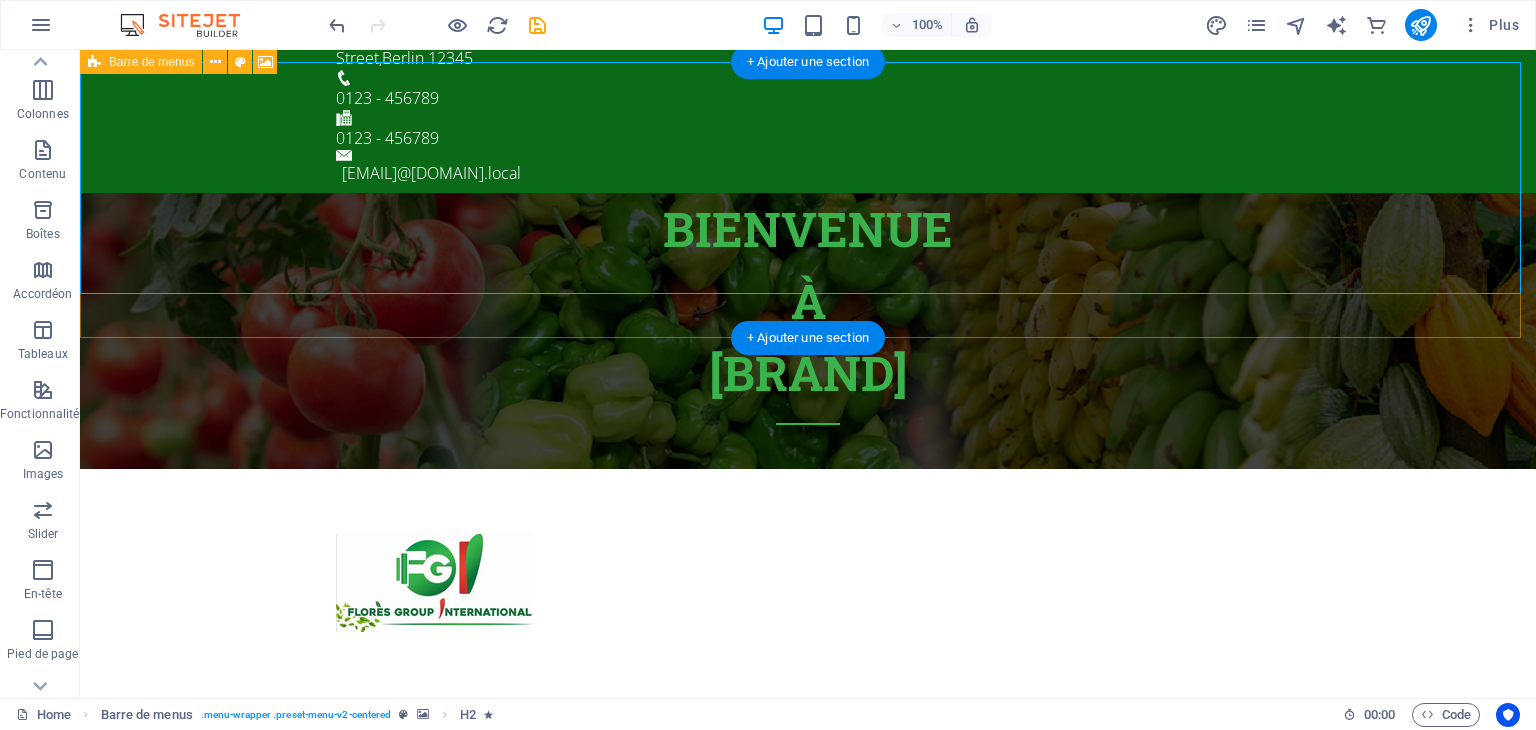 scroll, scrollTop: 0, scrollLeft: 0, axis: both 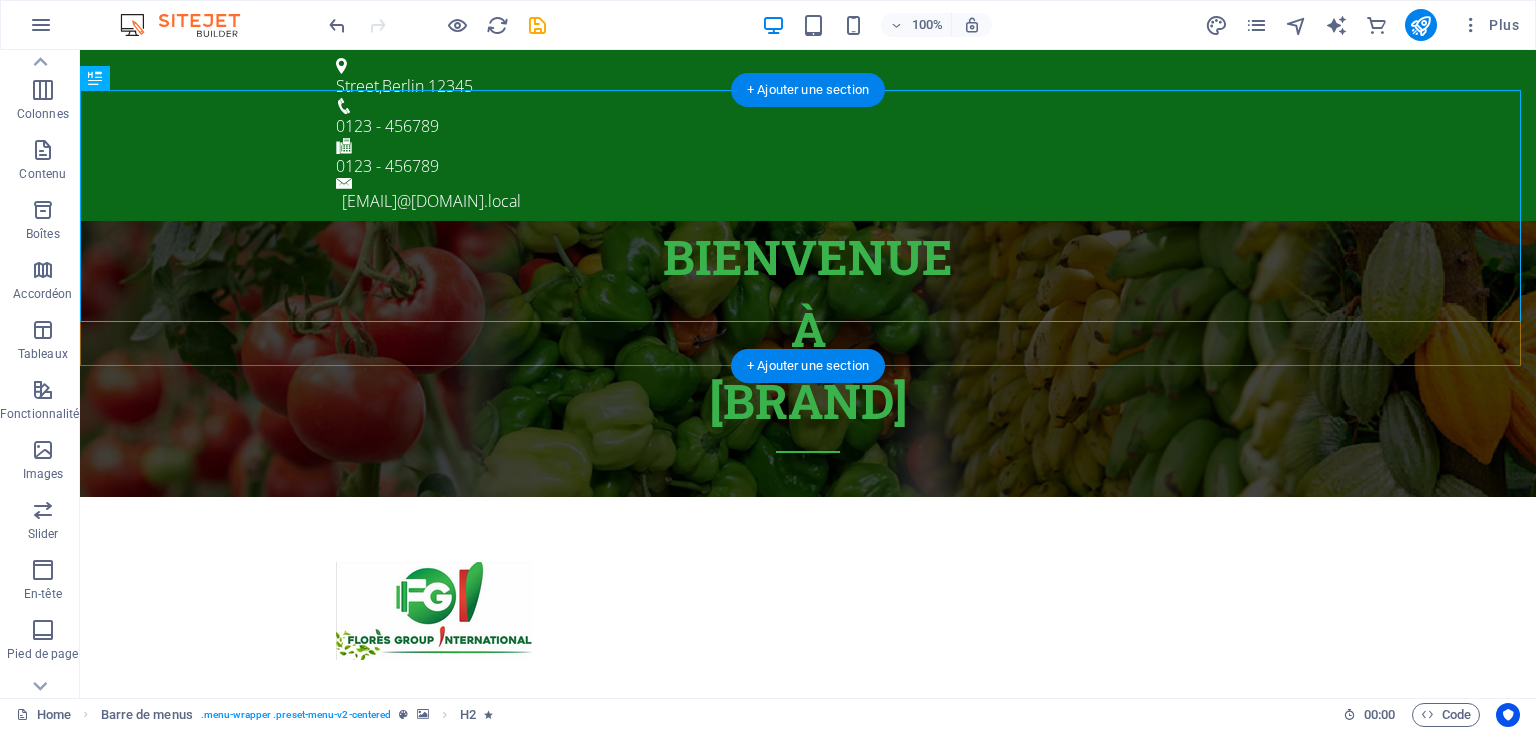 click at bounding box center (808, 359) 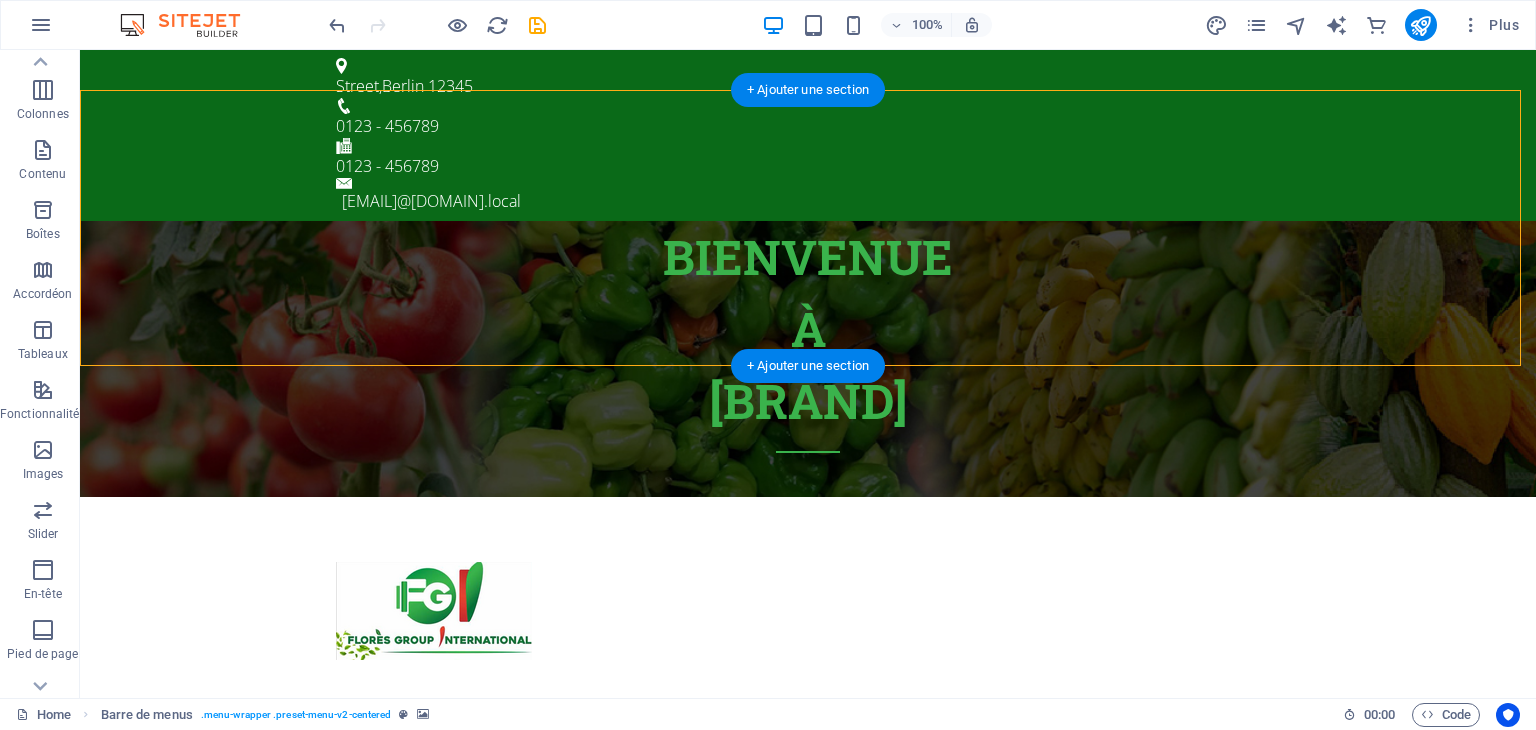 click at bounding box center (808, 359) 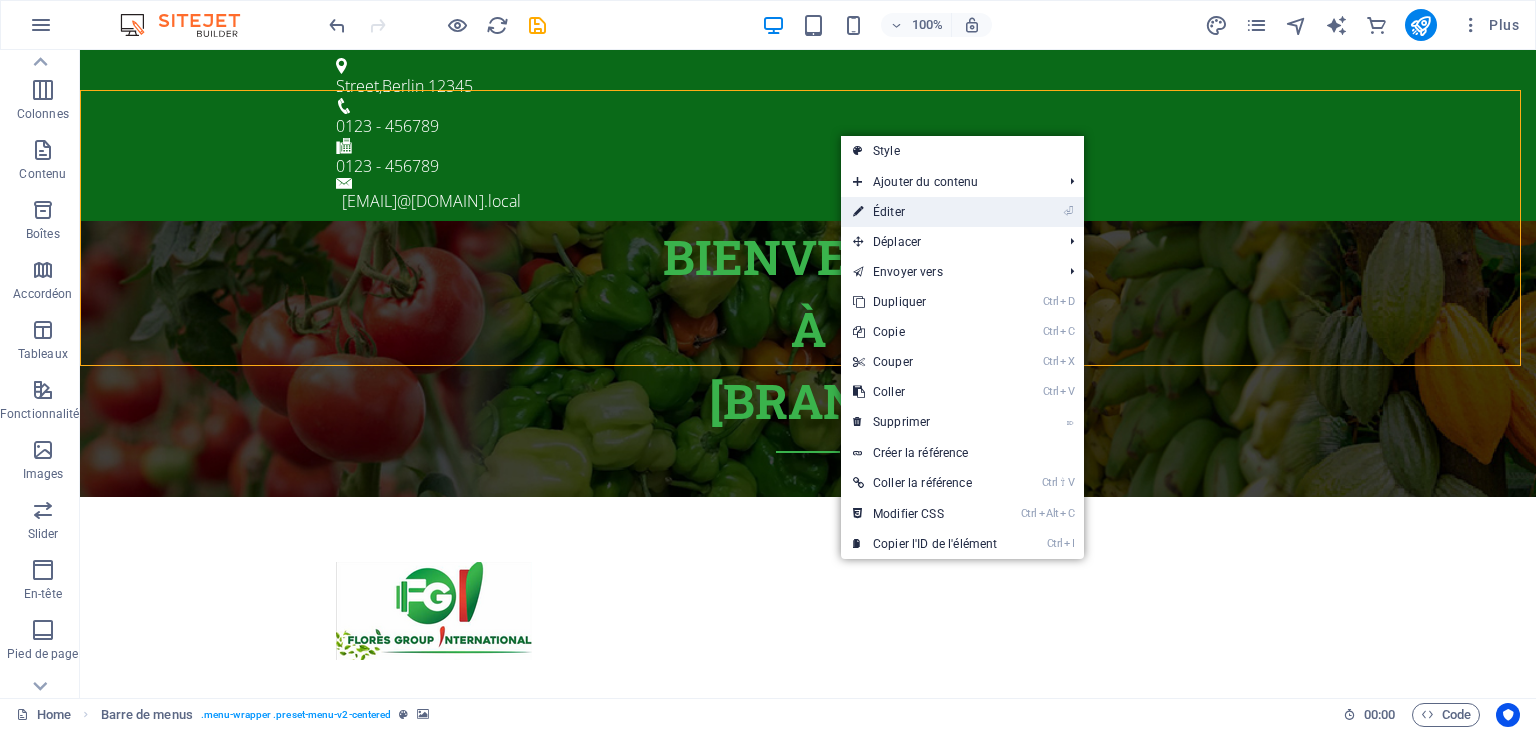 click on "⏎  Éditer" at bounding box center [925, 212] 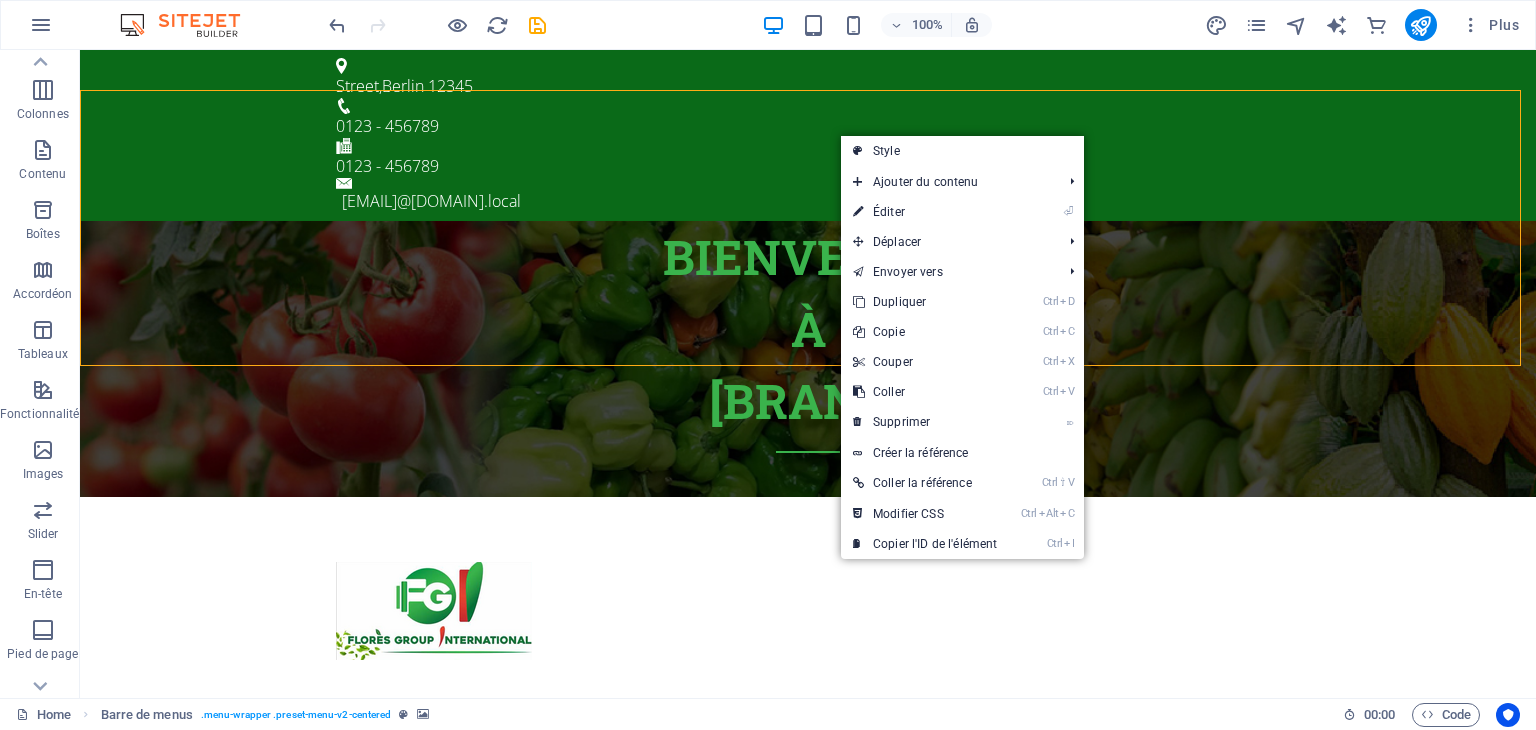 select on "header" 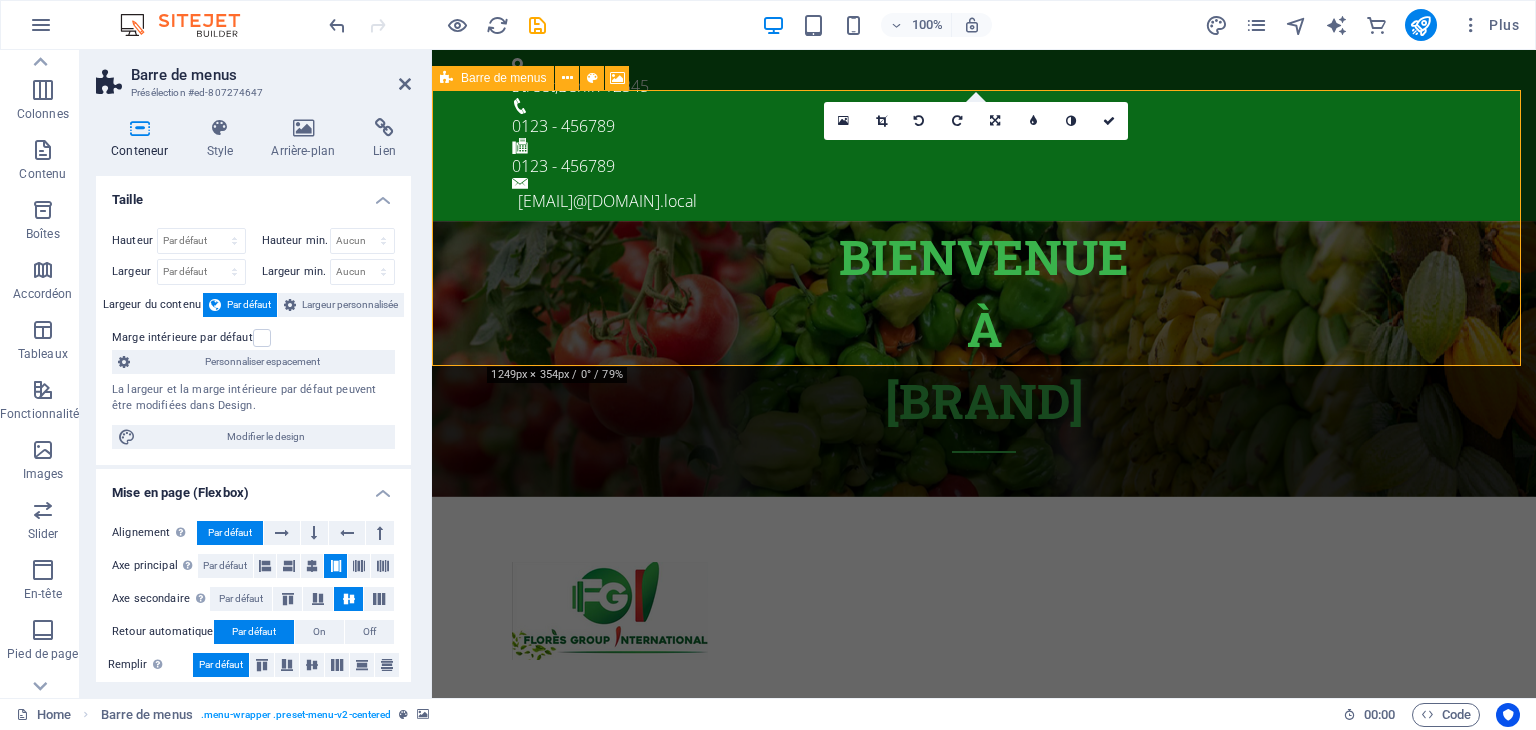 click at bounding box center (984, 359) 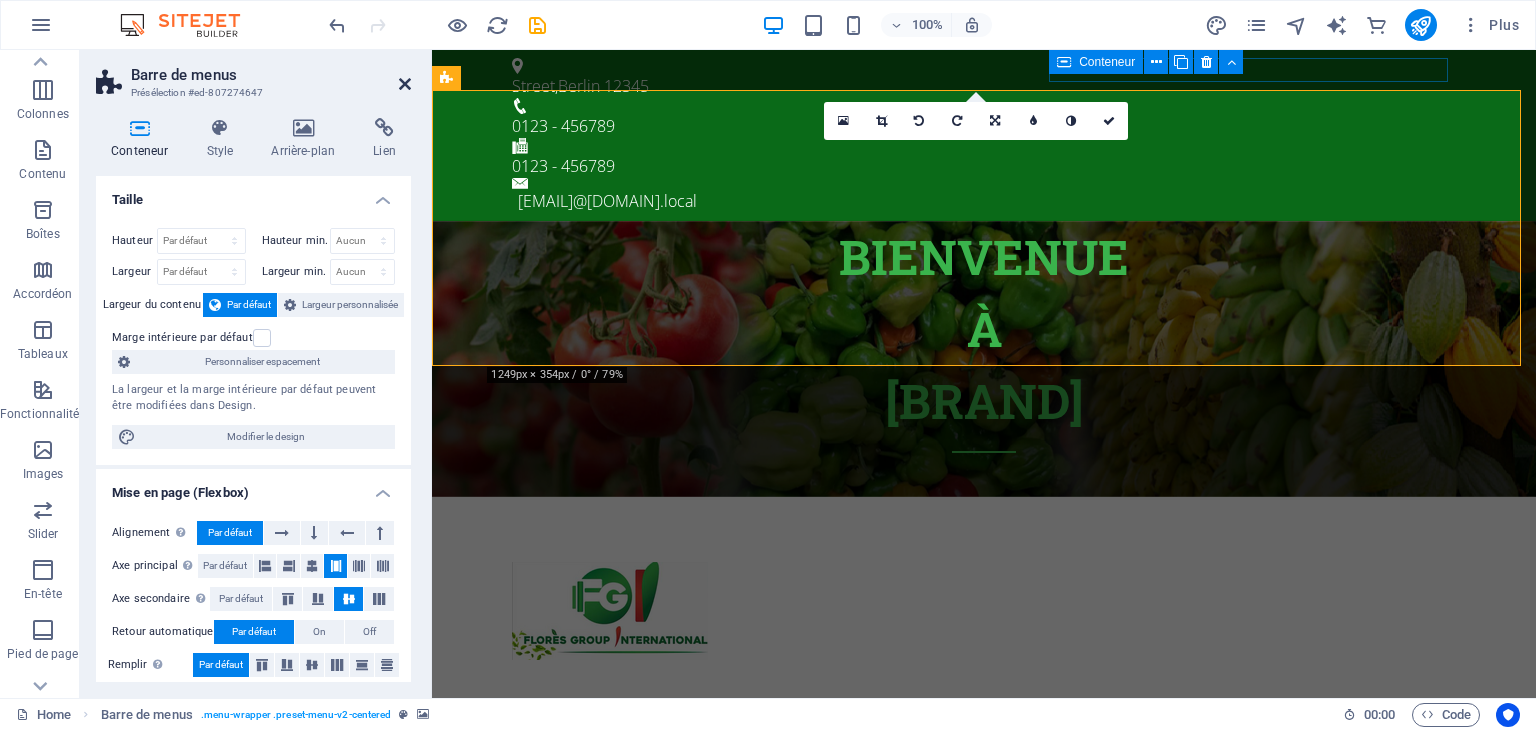 click at bounding box center (405, 84) 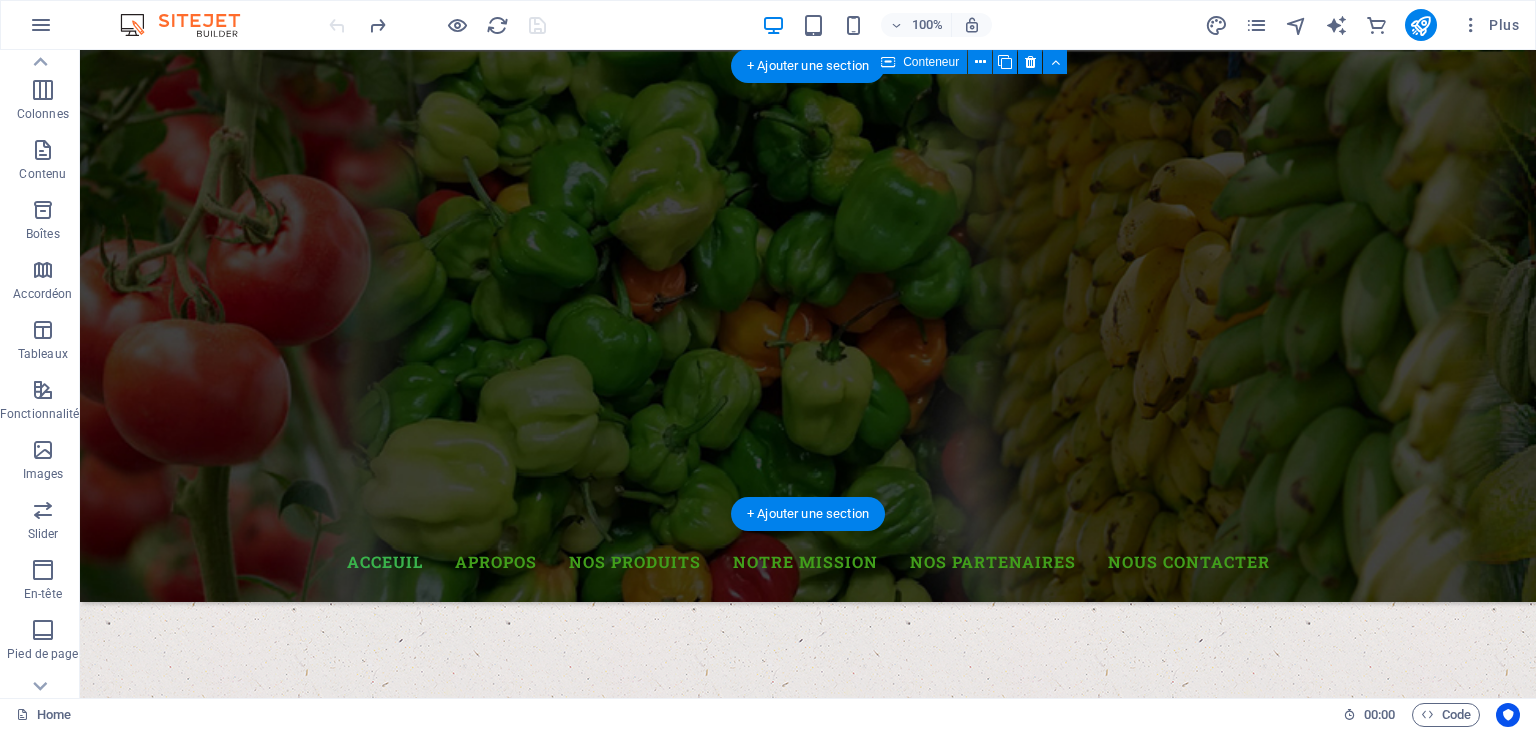 scroll, scrollTop: 700, scrollLeft: 0, axis: vertical 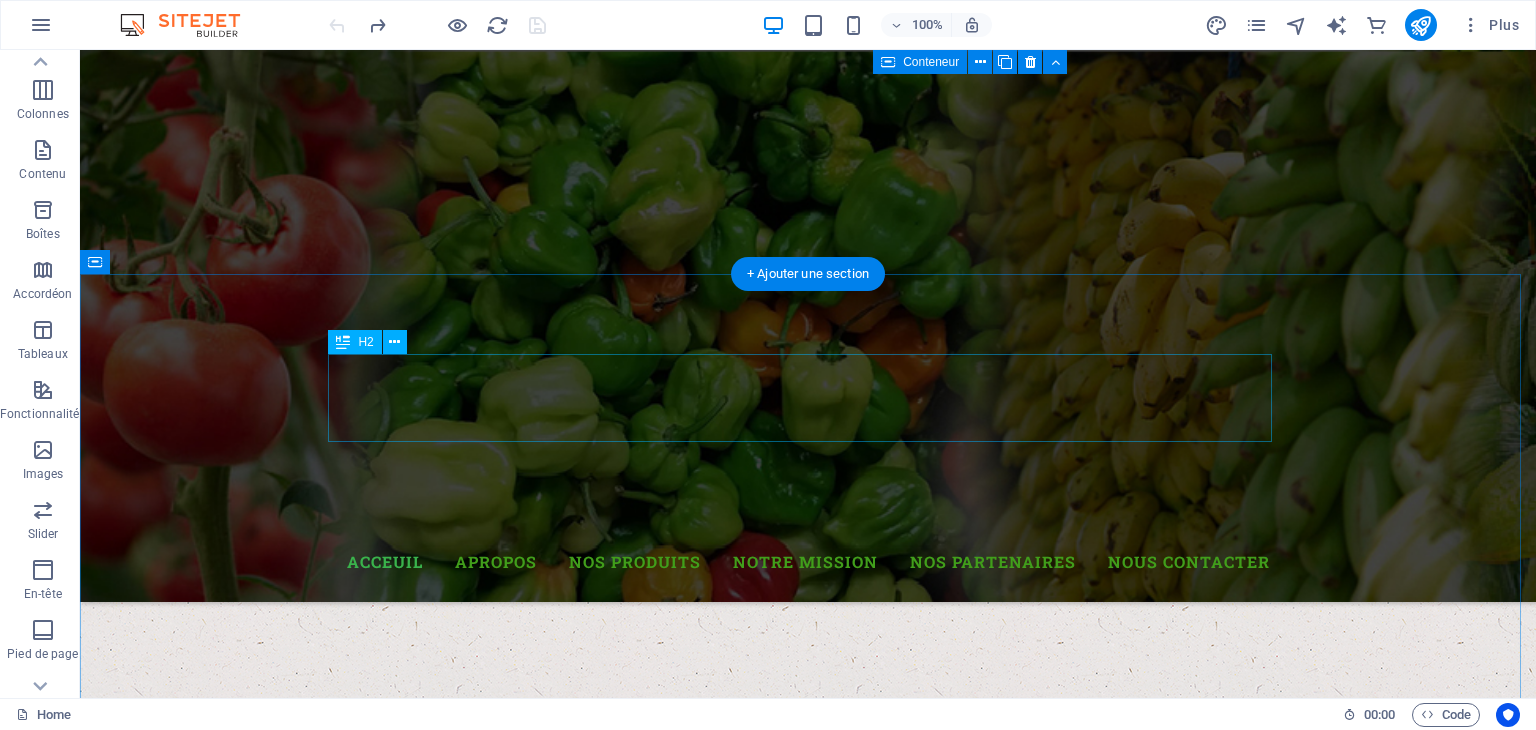 click on "Our  Farm" at bounding box center [808, 1317] 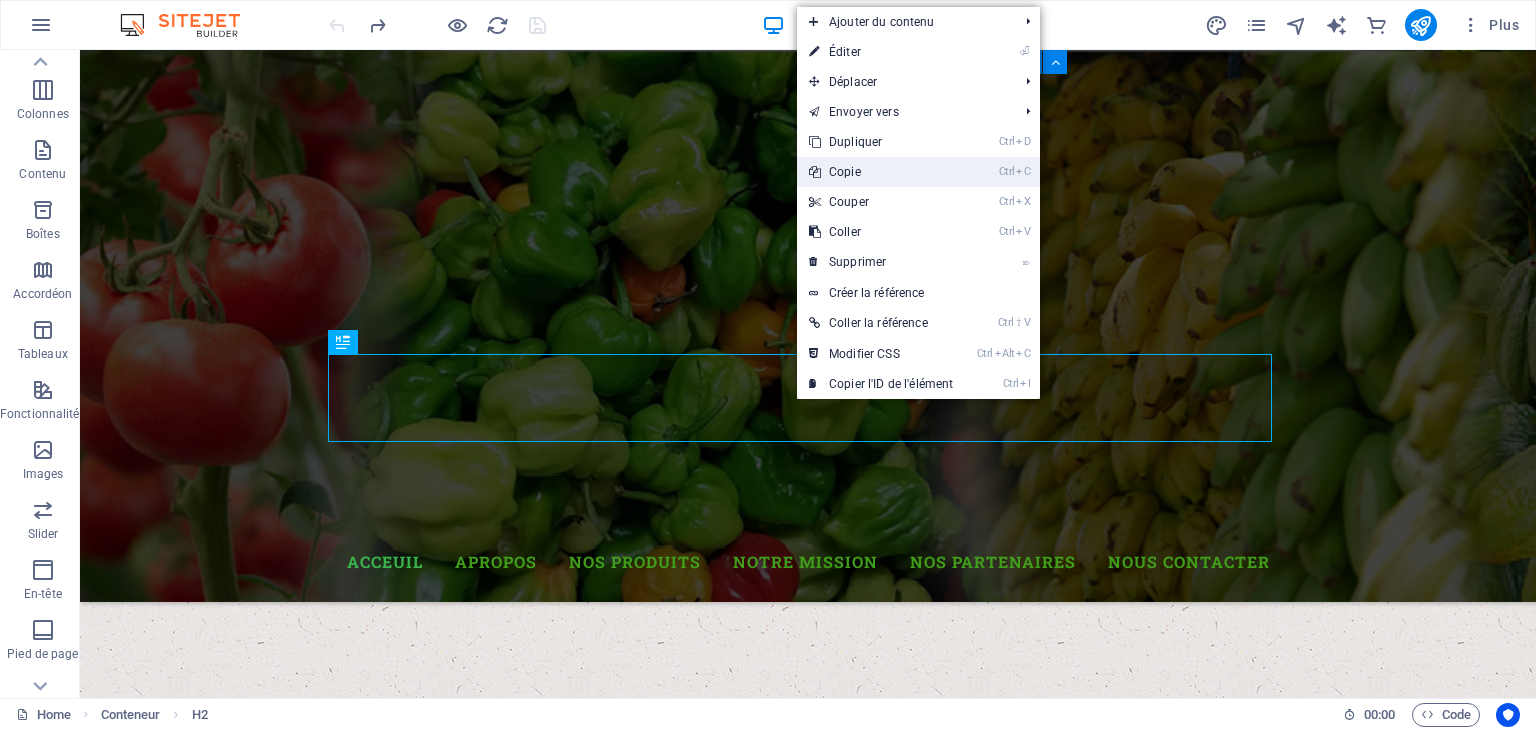 click on "Ctrl C  Copie" at bounding box center [881, 172] 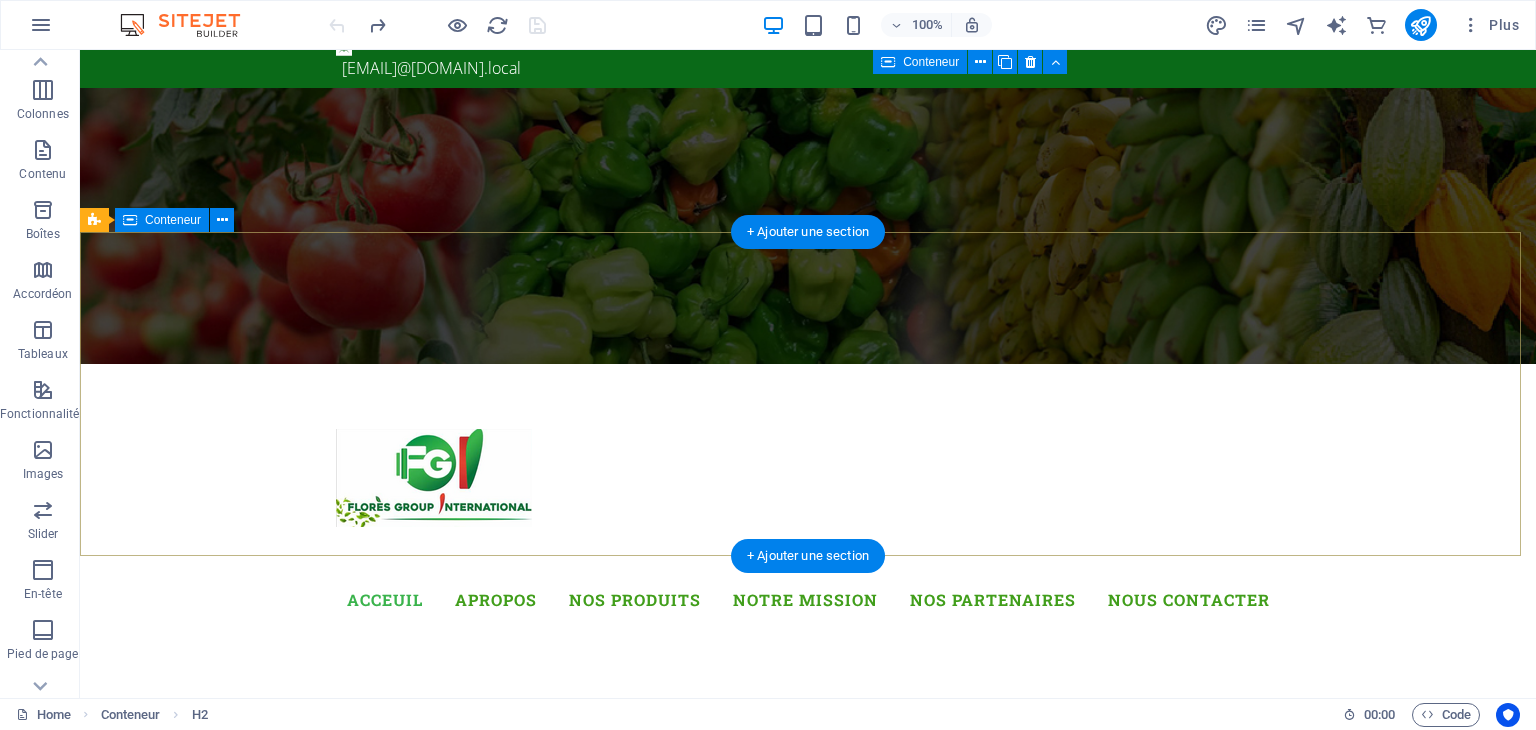 scroll, scrollTop: 0, scrollLeft: 0, axis: both 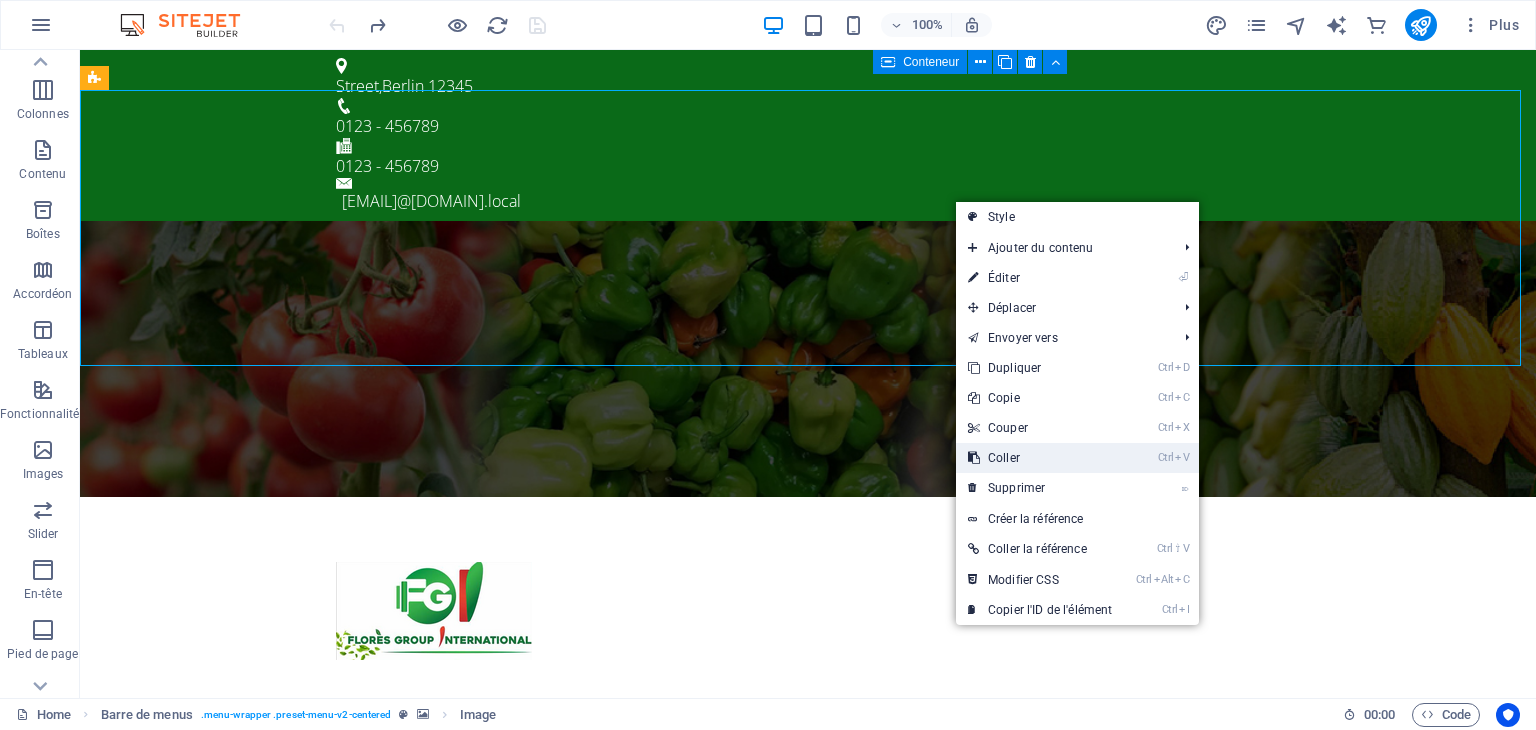 click on "Ctrl V  Coller" at bounding box center [1040, 458] 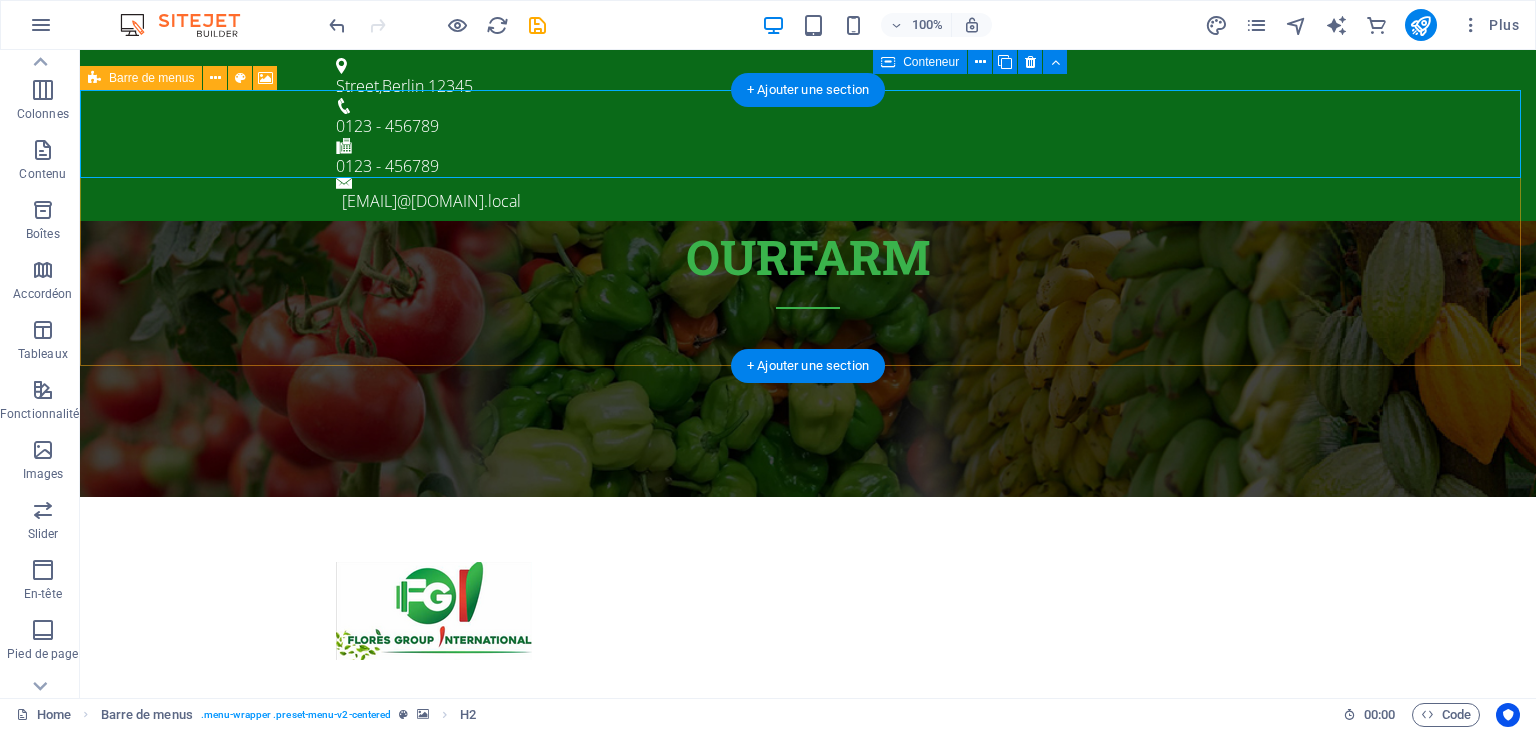 click at bounding box center (808, 359) 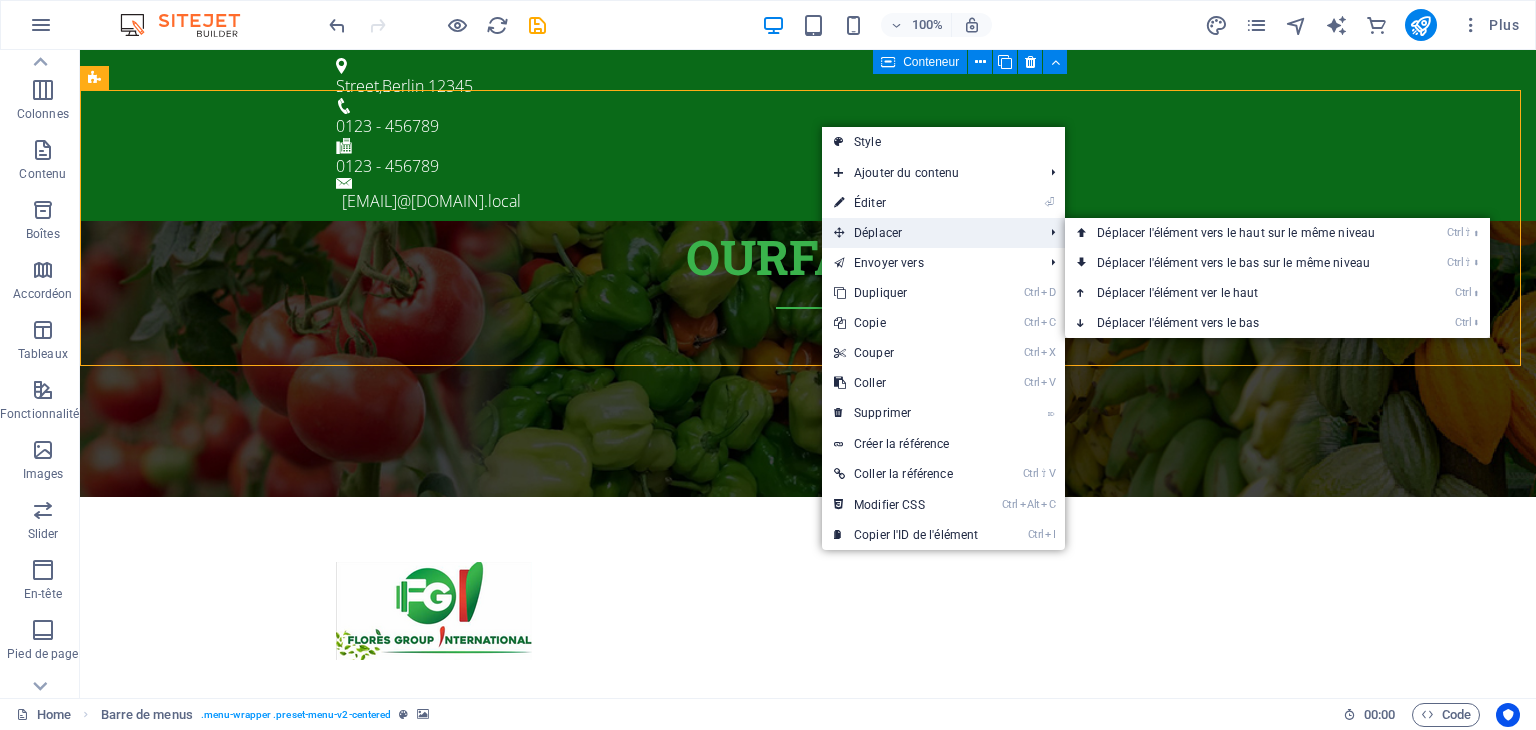 click on "Déplacer" at bounding box center (928, 233) 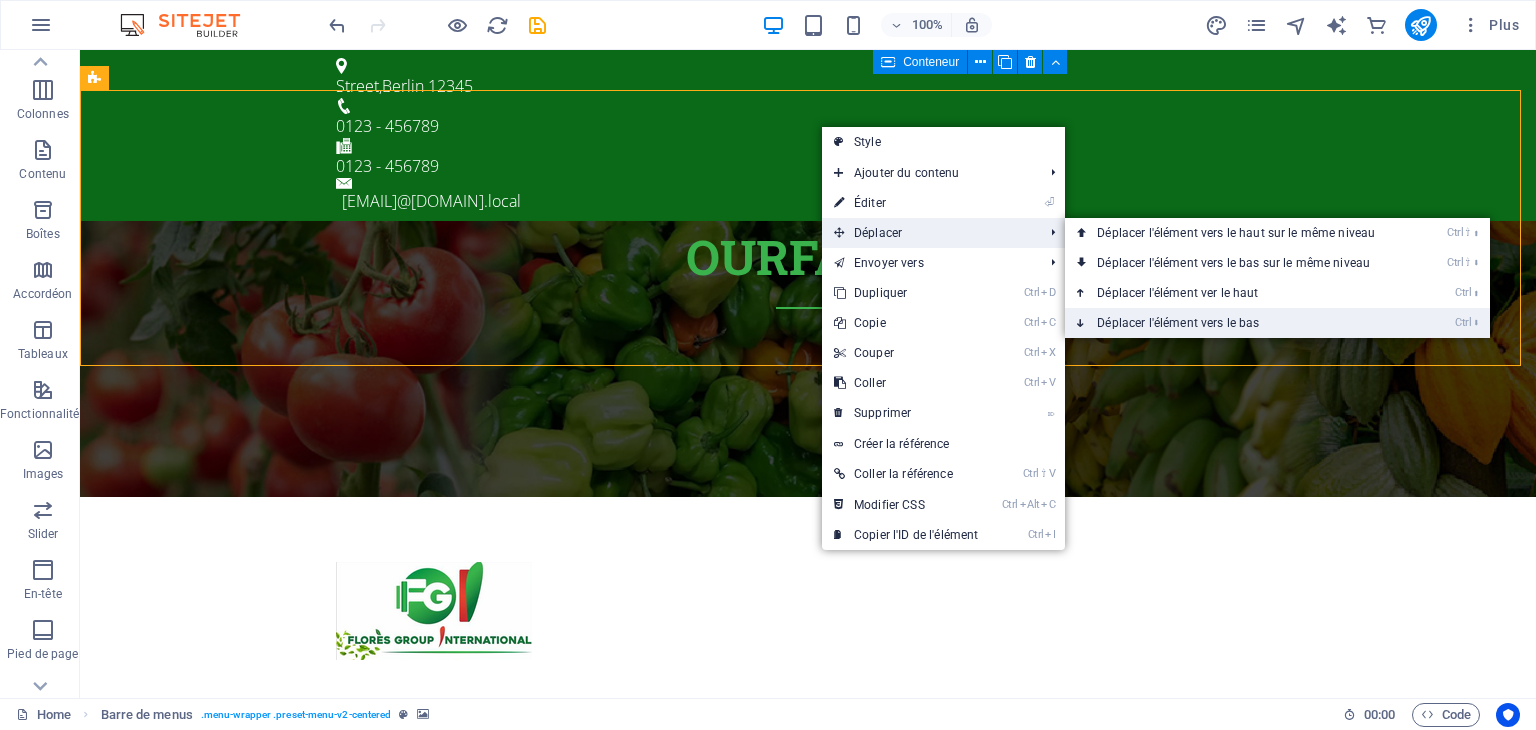 click on "Ctrl ⬇  Déplacer l'élément vers le bas" at bounding box center (1240, 323) 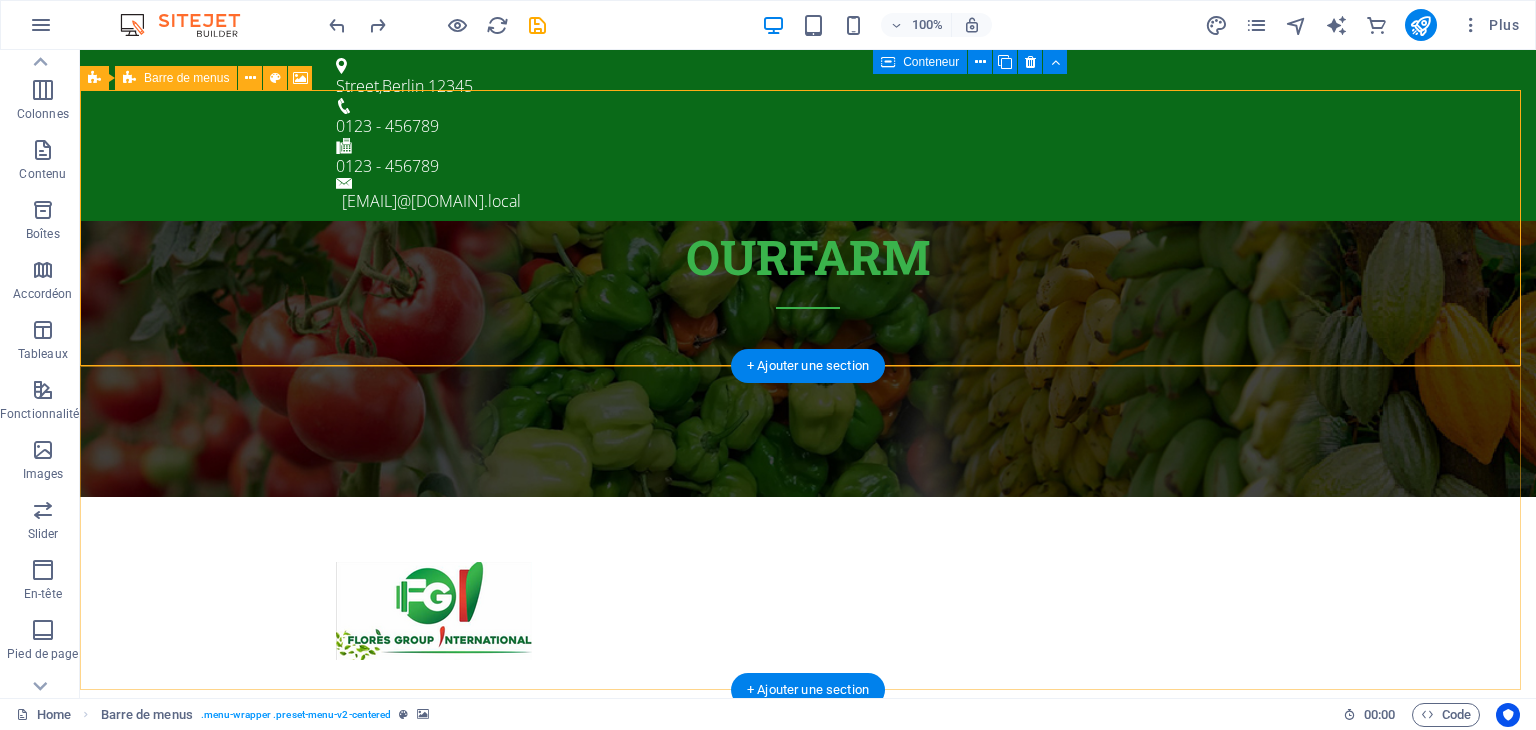 click at bounding box center [808, 359] 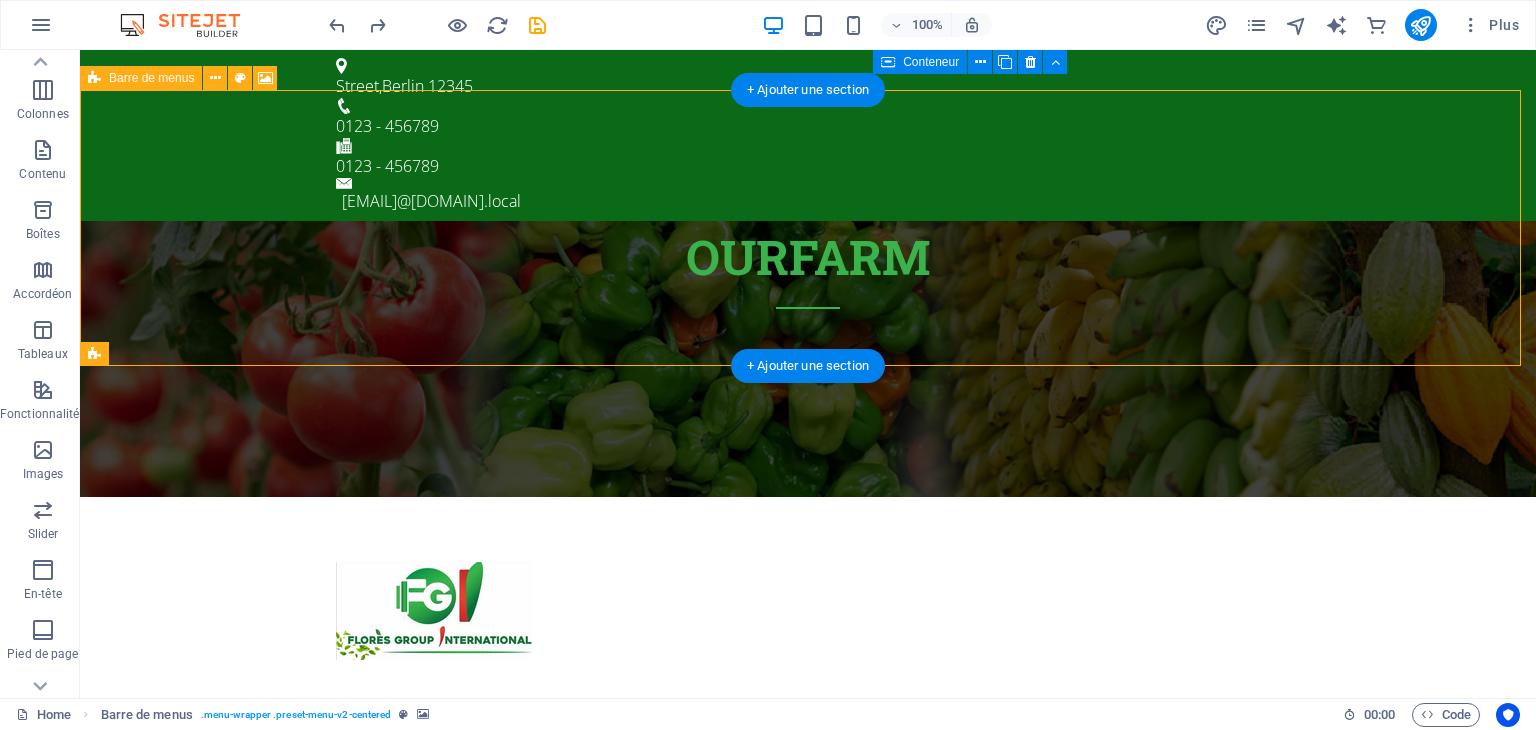 click at bounding box center (808, 359) 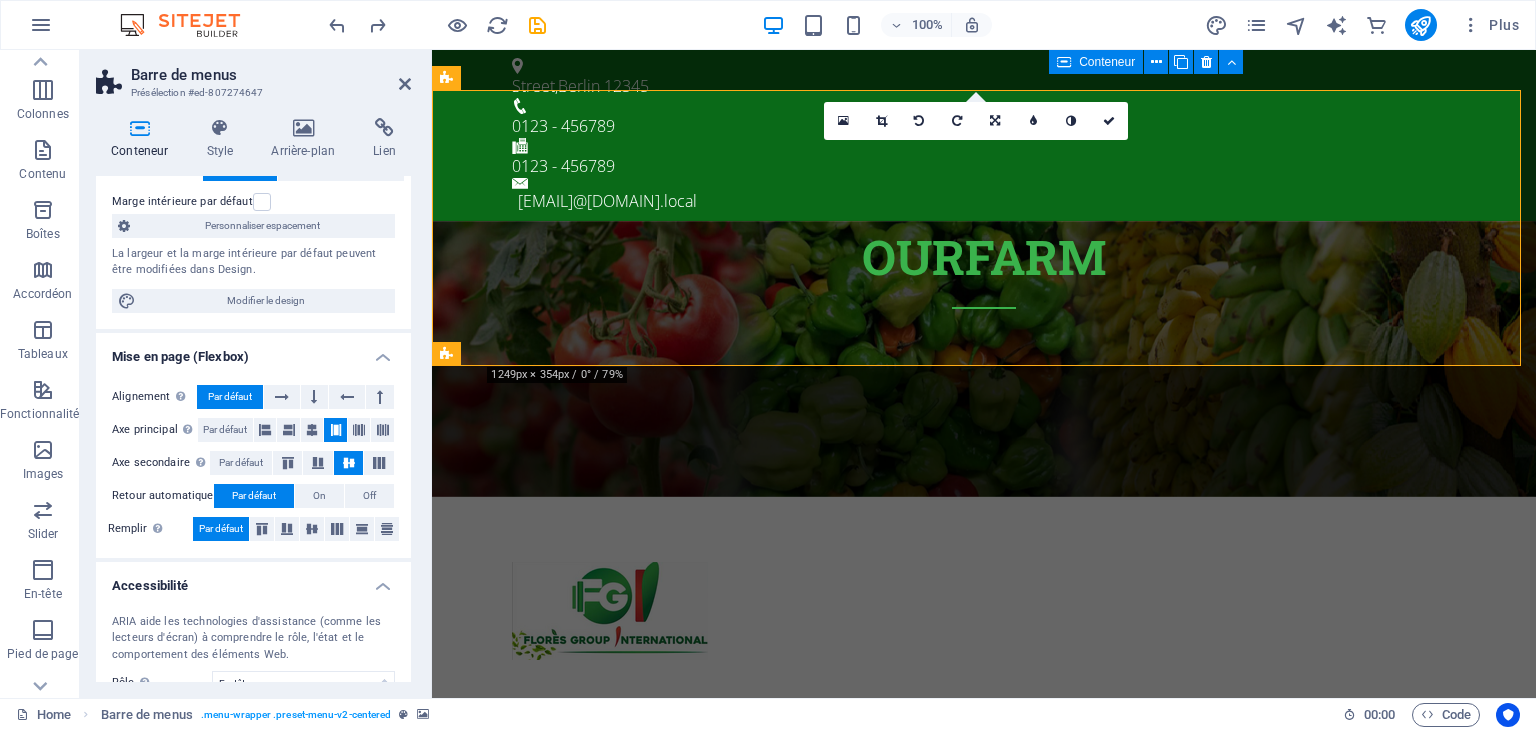 scroll, scrollTop: 0, scrollLeft: 0, axis: both 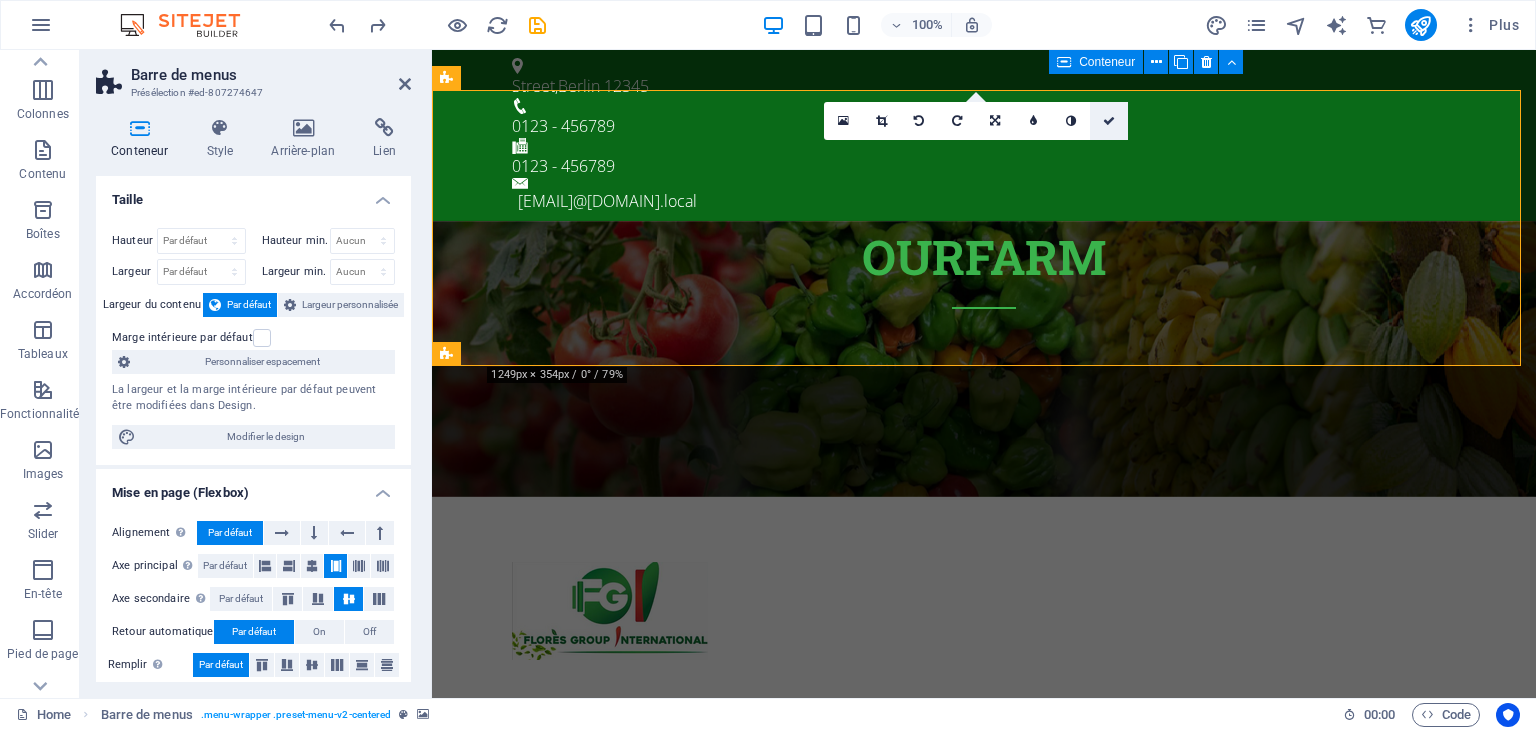 click at bounding box center [1109, 121] 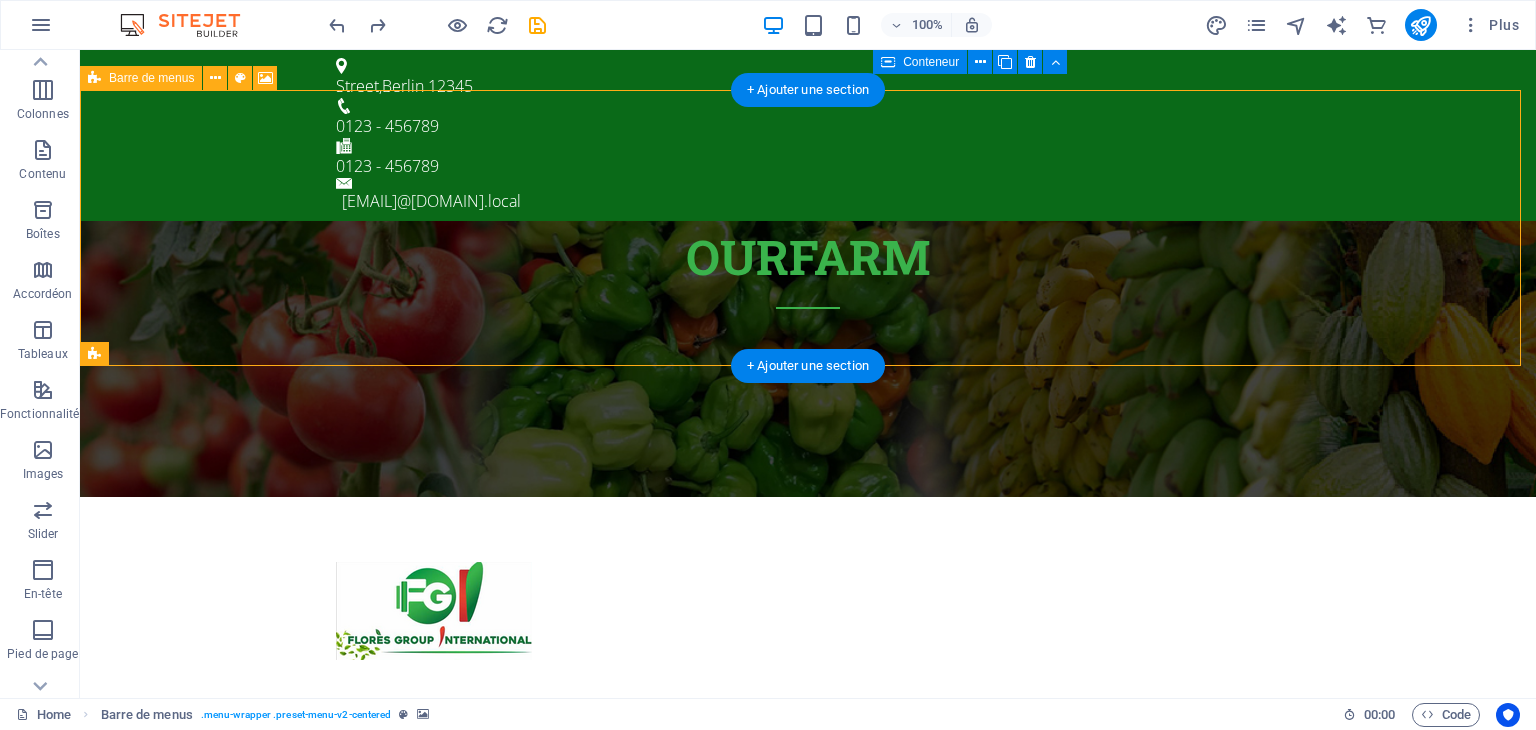 click at bounding box center [808, 359] 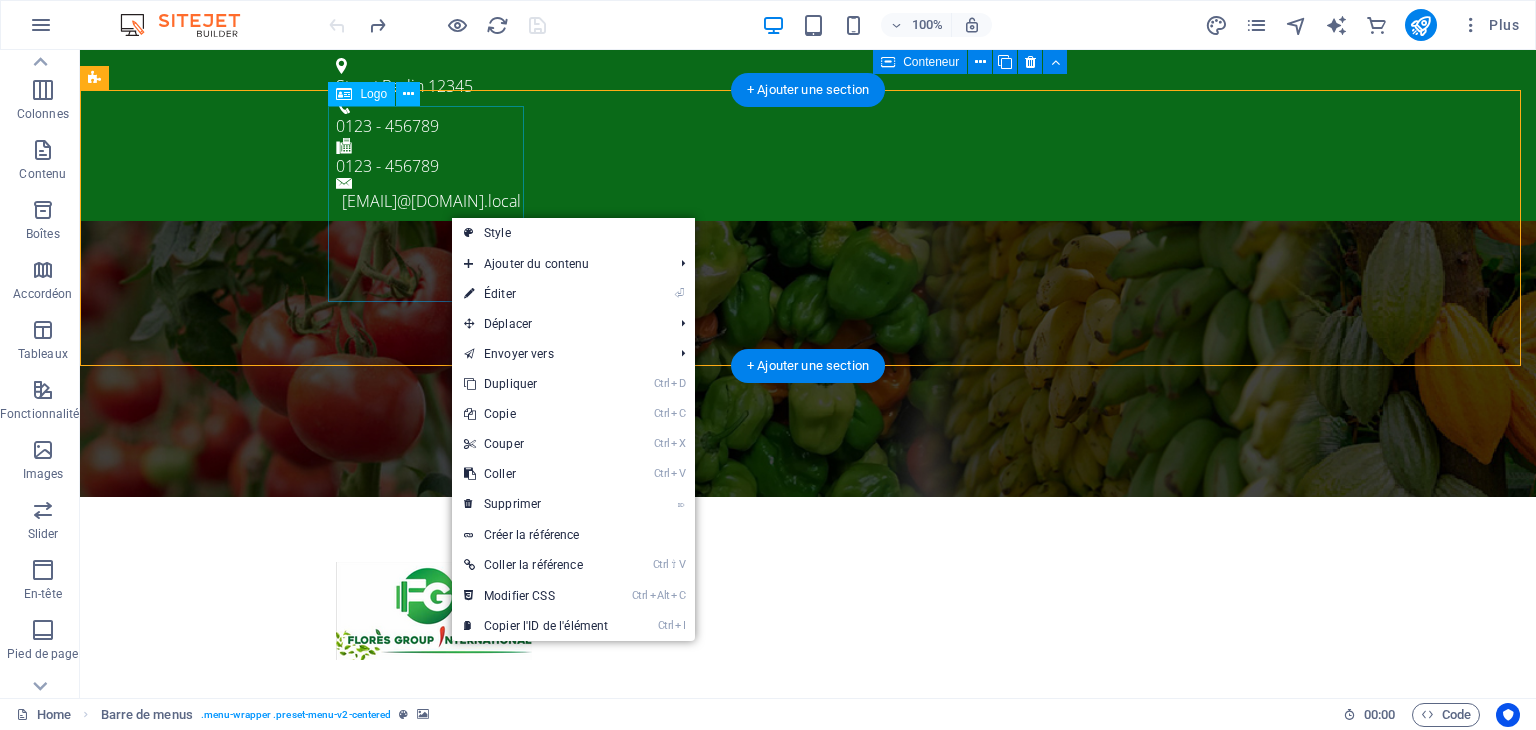 click at bounding box center [808, 611] 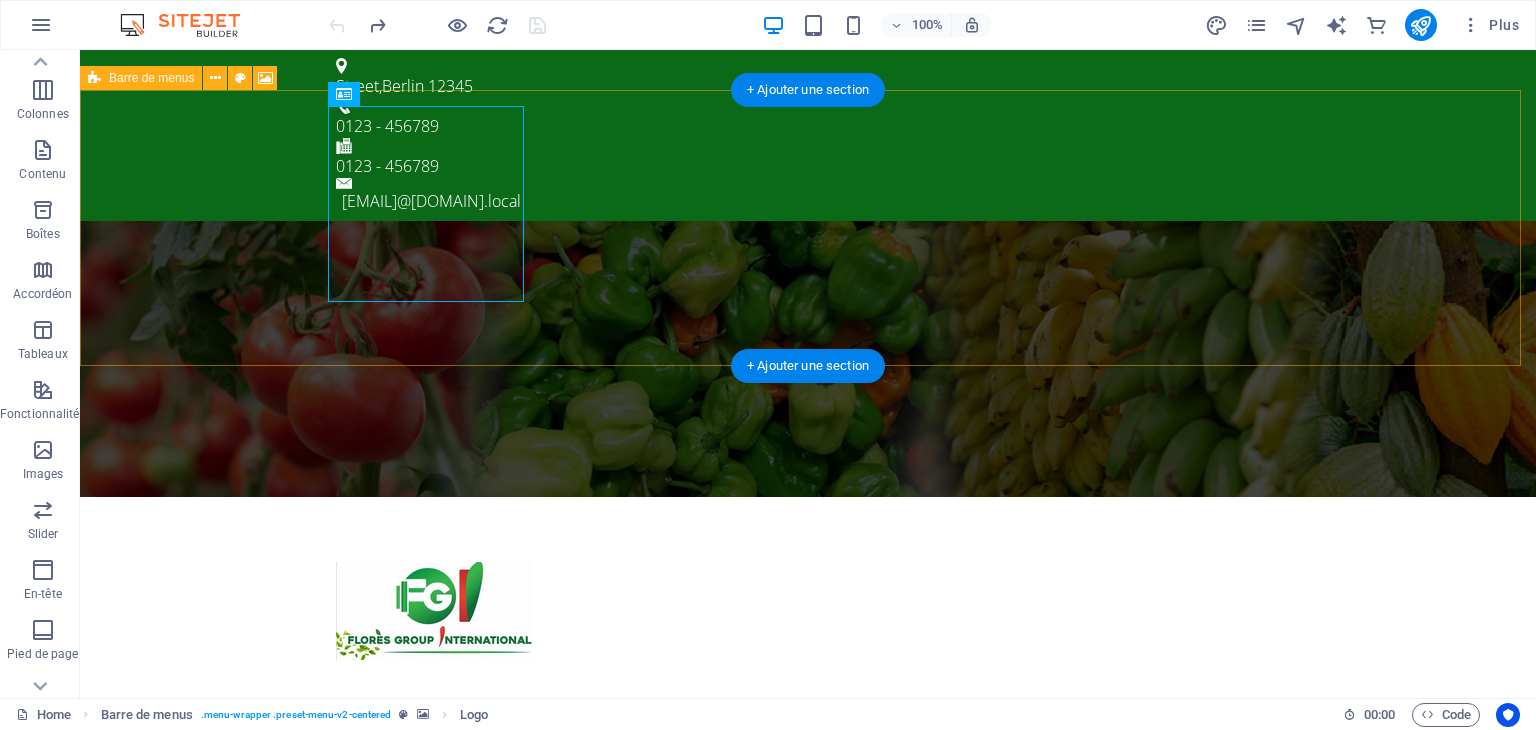 click at bounding box center (808, 359) 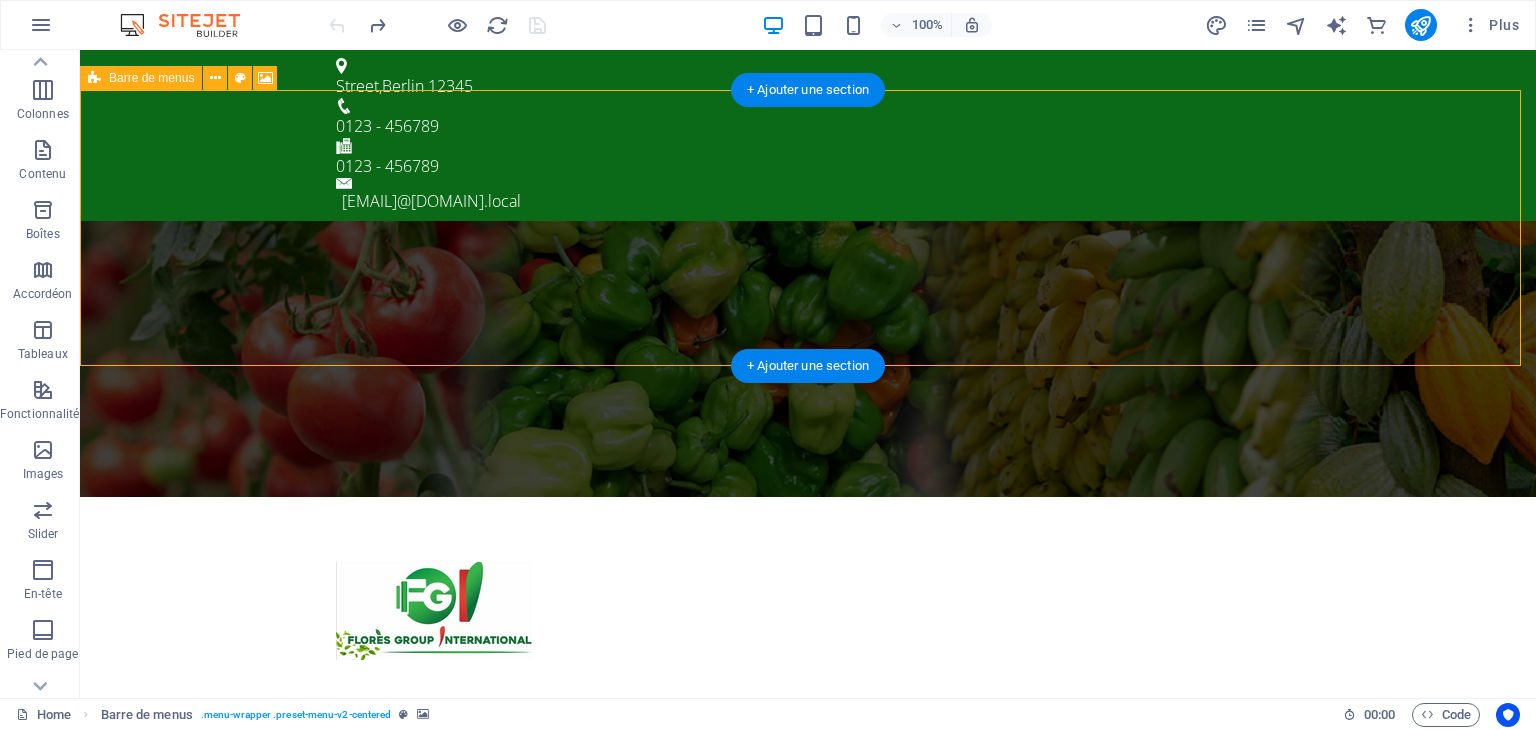 click at bounding box center (808, 359) 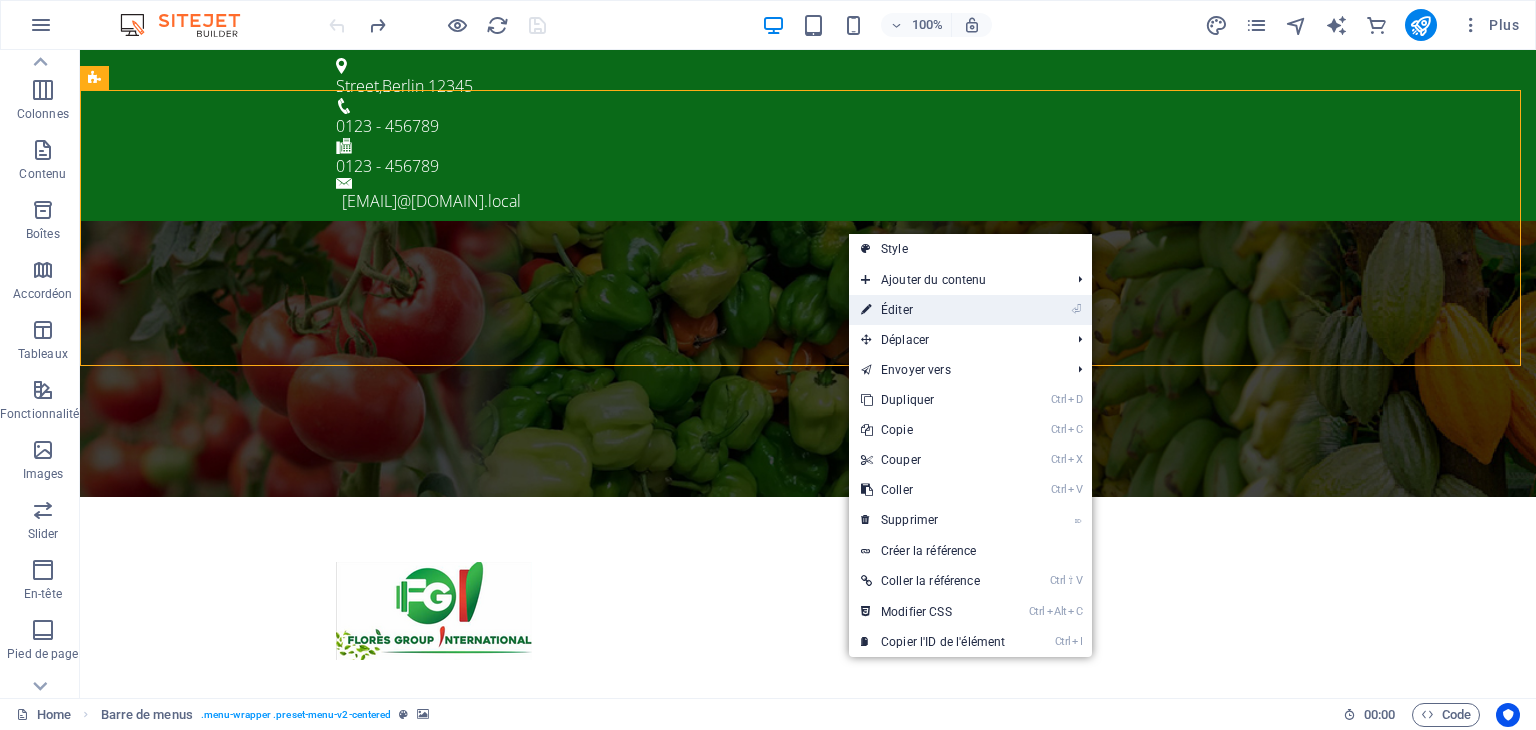 click on "⏎  Éditer" at bounding box center [933, 310] 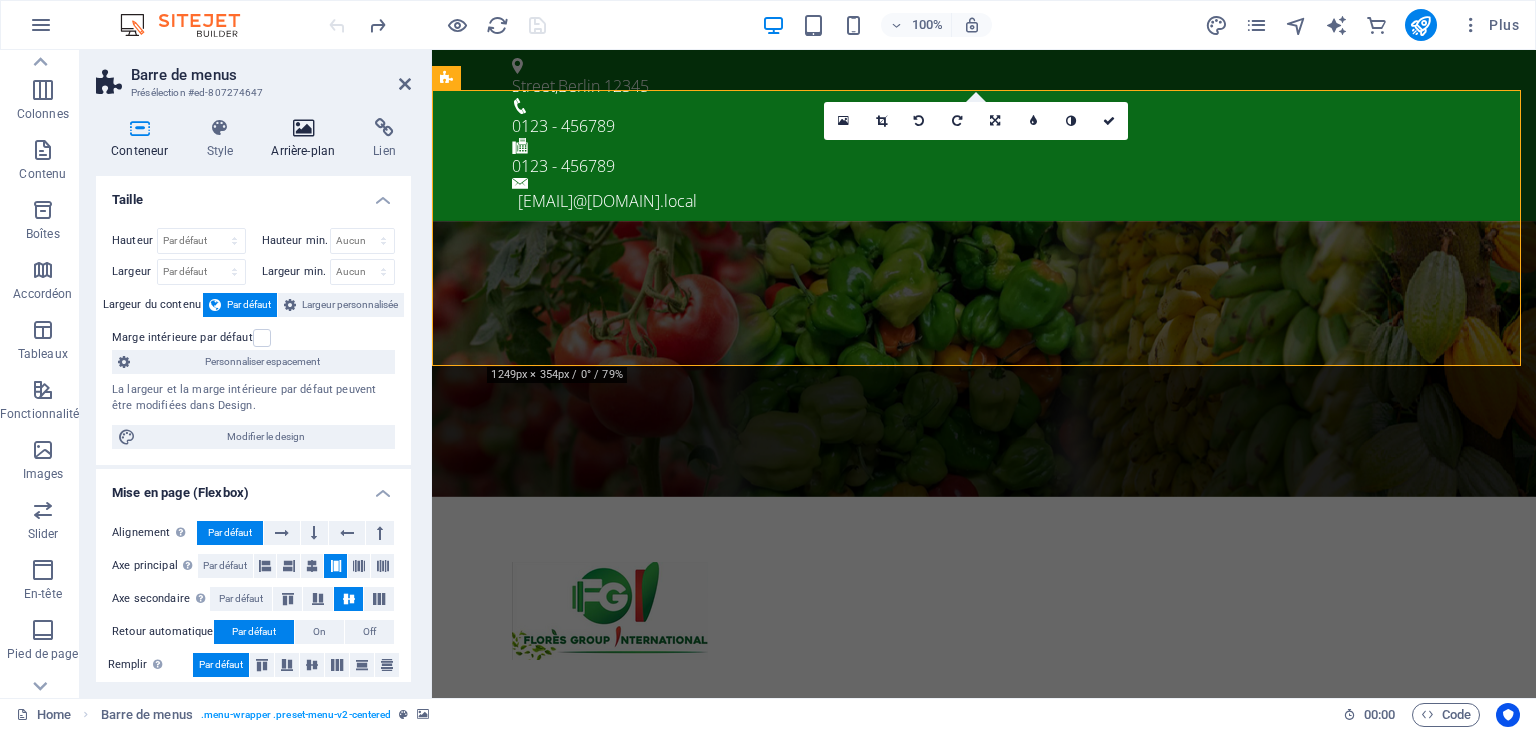 click on "Arrière-plan" at bounding box center (307, 139) 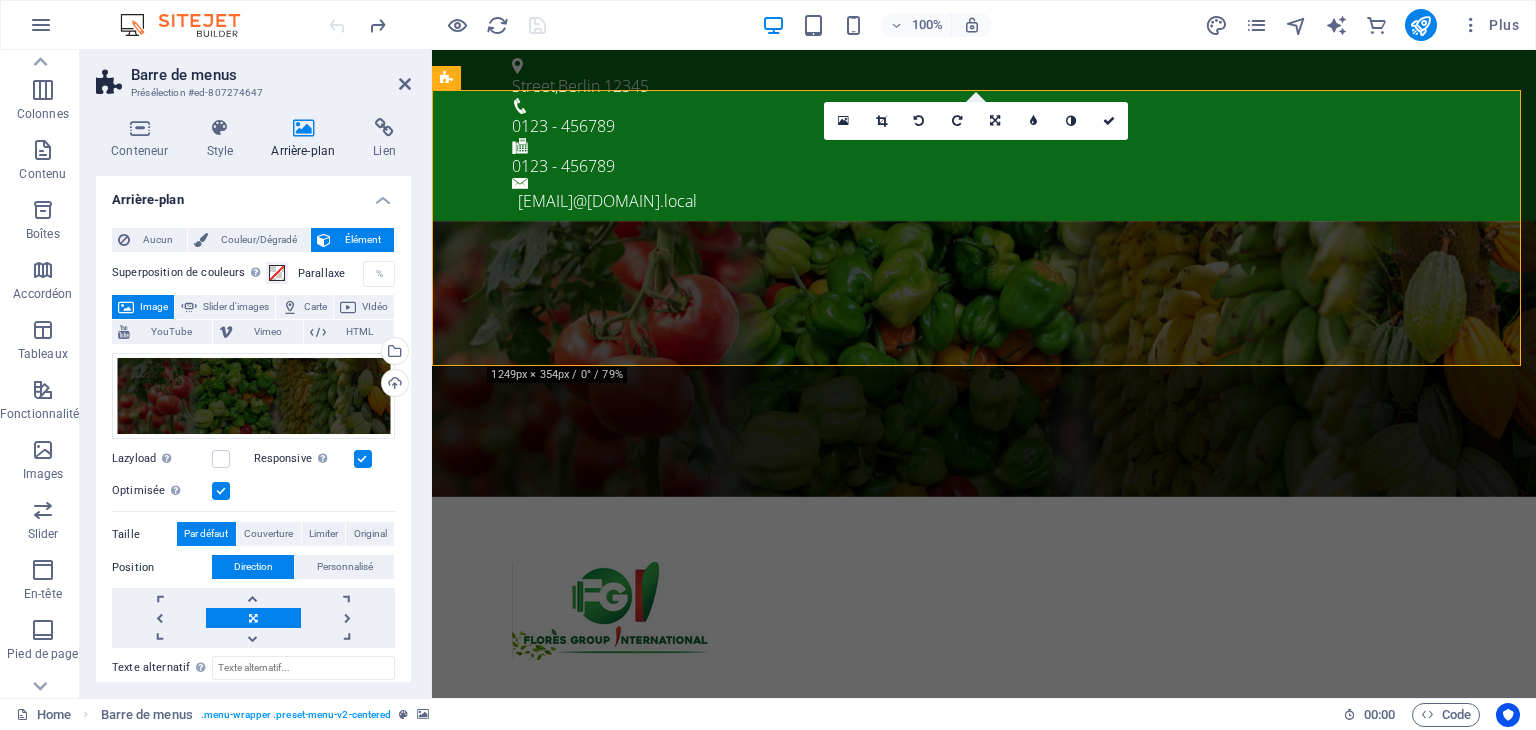 click at bounding box center [126, 307] 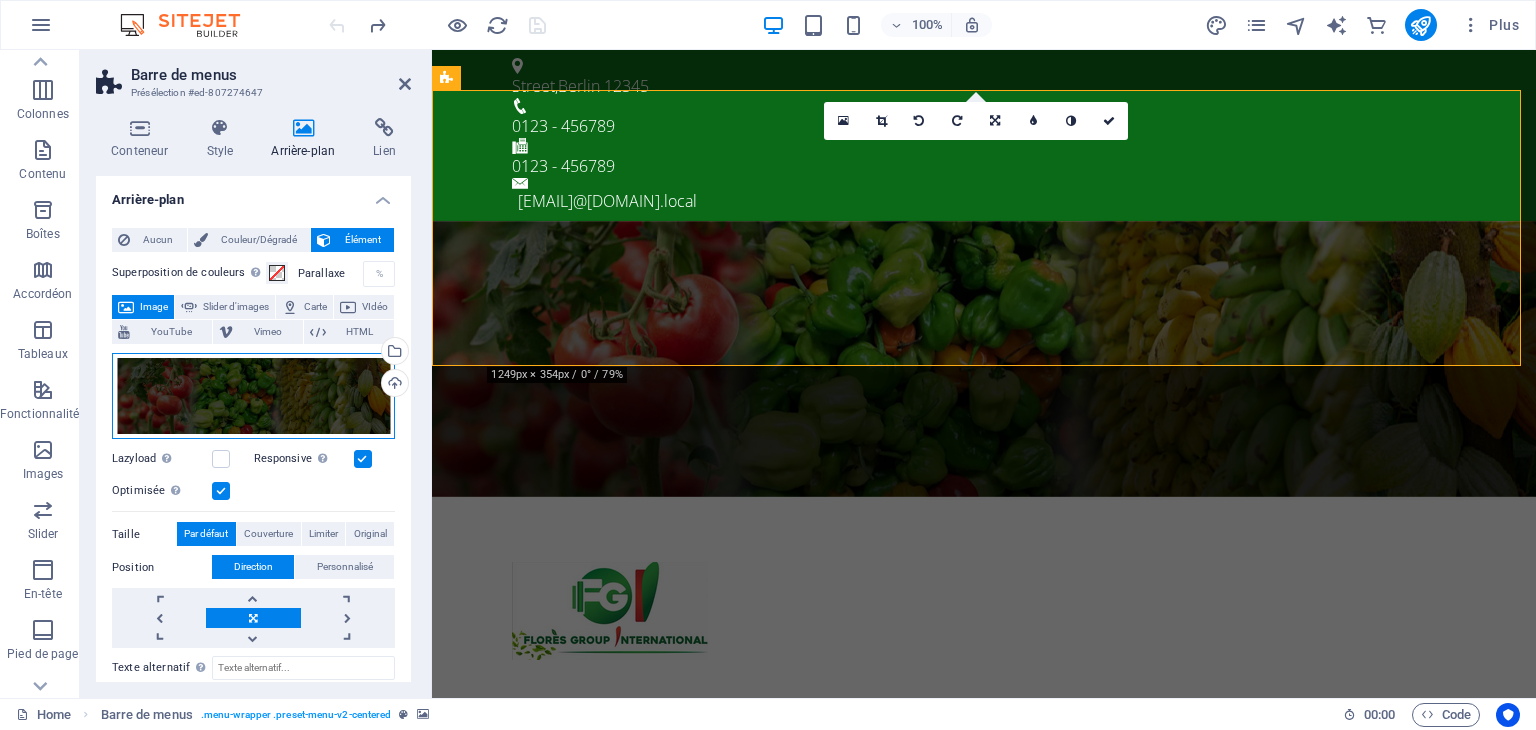 click on "Glissez les fichiers ici, cliquez pour choisir les fichiers ou  sélectionnez les fichiers depuis Fichiers ou depuis notre stock gratuit de photos et de vidéos" at bounding box center [253, 396] 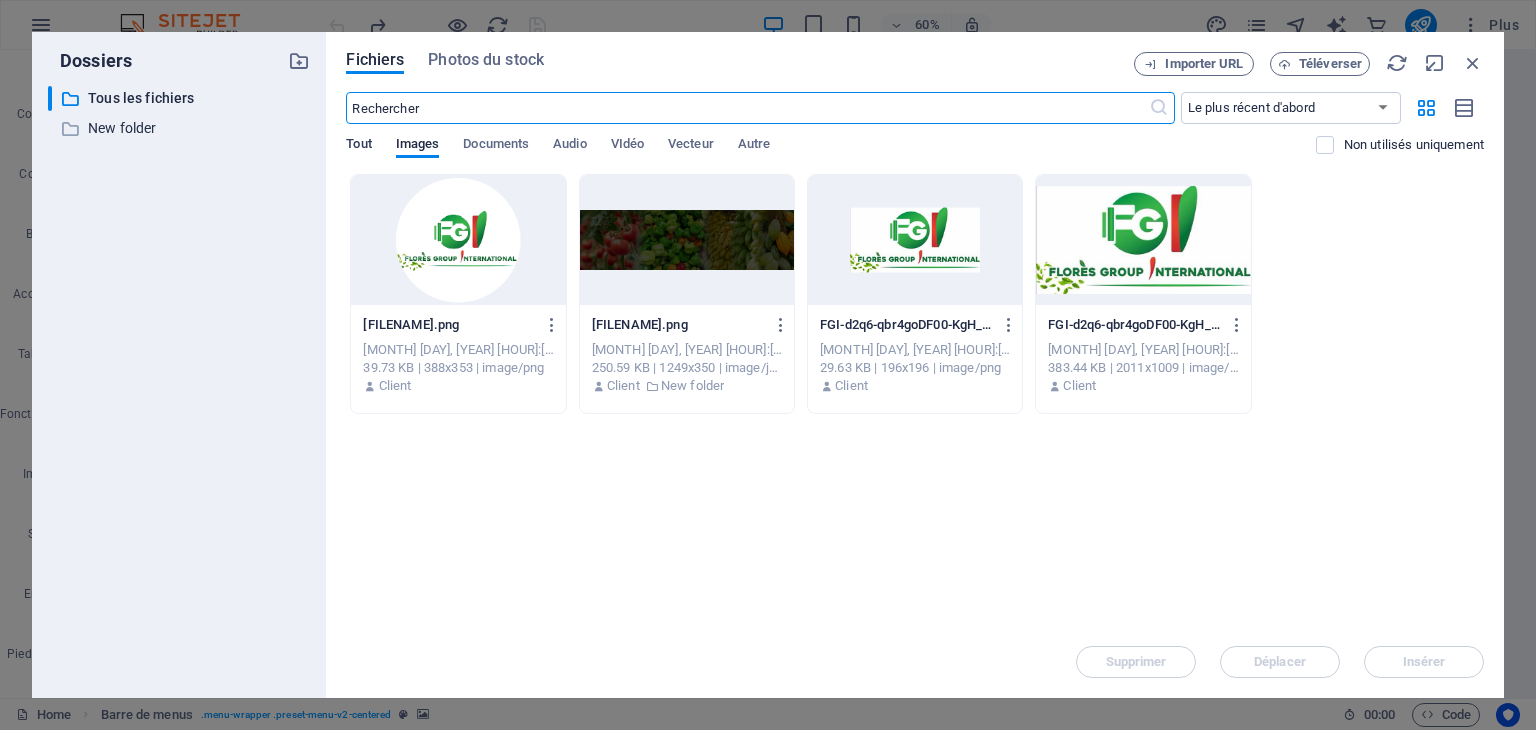 click on "Tout" at bounding box center (358, 146) 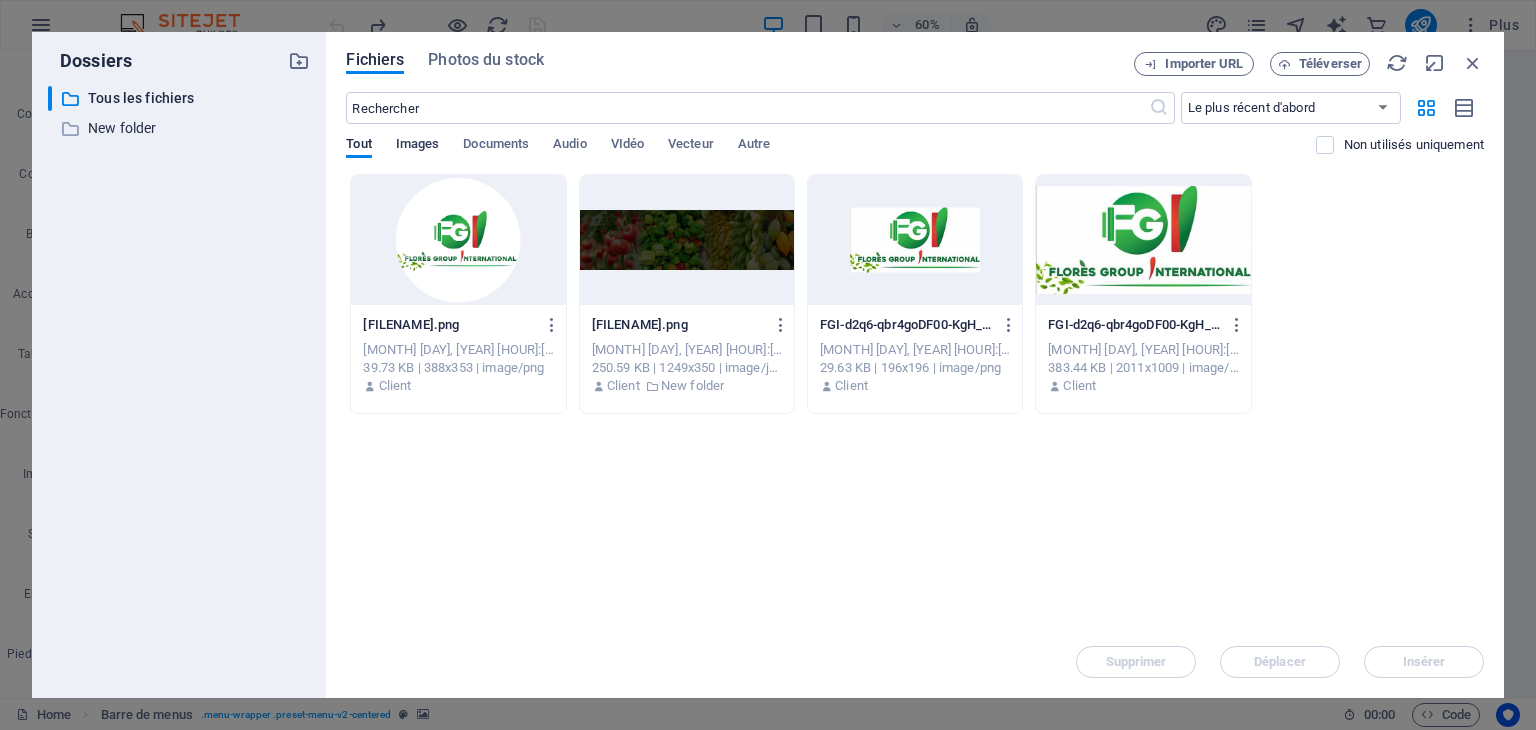 click on "Images" at bounding box center (418, 146) 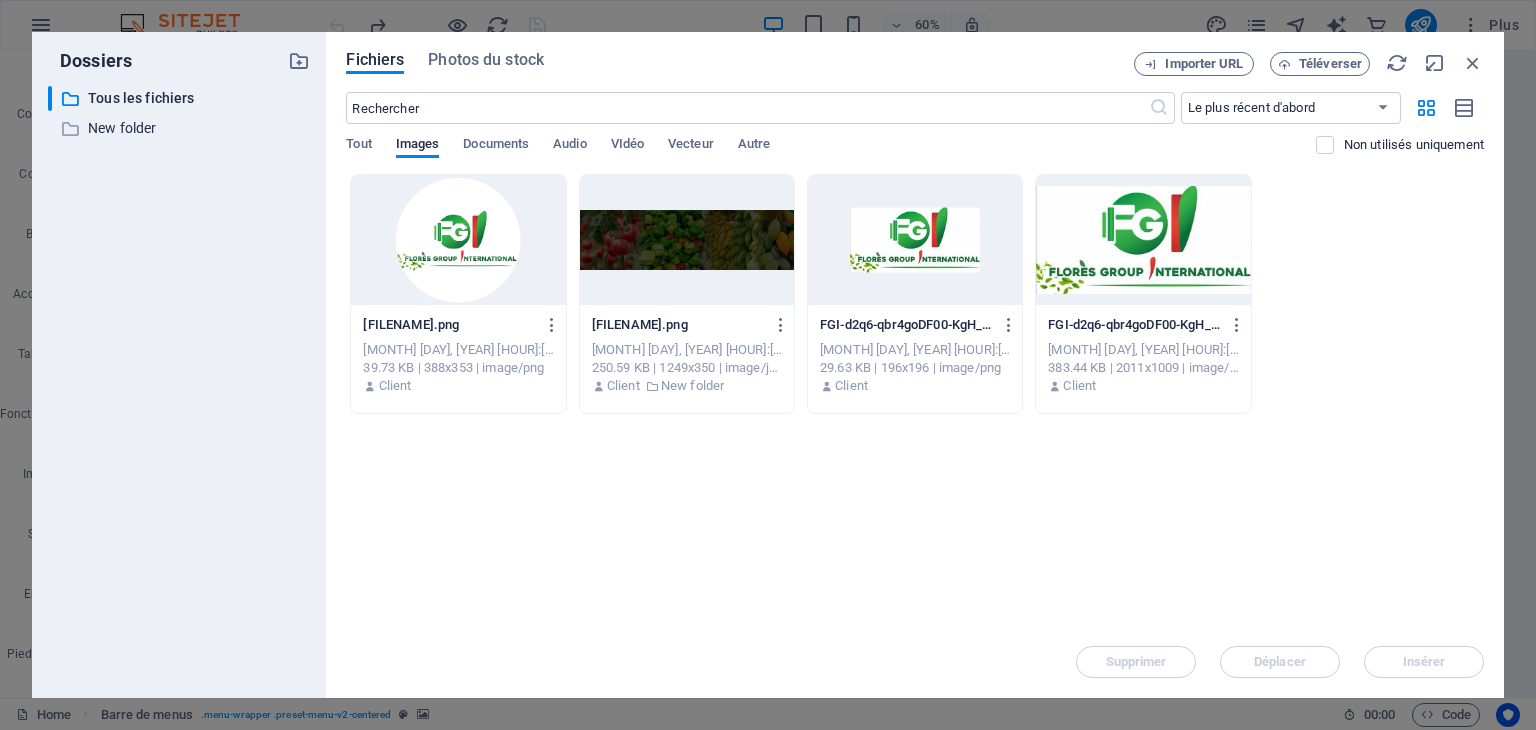 click on "Déposez les fichiers ici pour les téléverser automatiquement. [FILENAME].png [FILENAME].png [MONTH] [DAY], [YEAR] [HOUR]:[MINUTE] [AMPM] [SIZE] | [DIMENSIONS] | [MIME_TYPE] Client [FILENAME].jpg [FILENAME].jpg [MONTH] [DAY], [YEAR] [HOUR]:[MINUTE] [AMPM] [SIZE] | [DIMENSIONS] | [MIME_TYPE] Client [FILENAME].png [FILENAME].png [MONTH] [DAY], [YEAR] [HOUR]:[MINUTE] [AMPM] [SIZE] | [DIMENSIONS] | [MIME_TYPE] Client [FILENAME].jpg [FILENAME].jpg [MONTH] [DAY], [YEAR] [HOUR]:[MINUTE] [AMPM] [SIZE] | [DIMENSIONS] | [MIME_TYPE] Client" at bounding box center (915, 400) 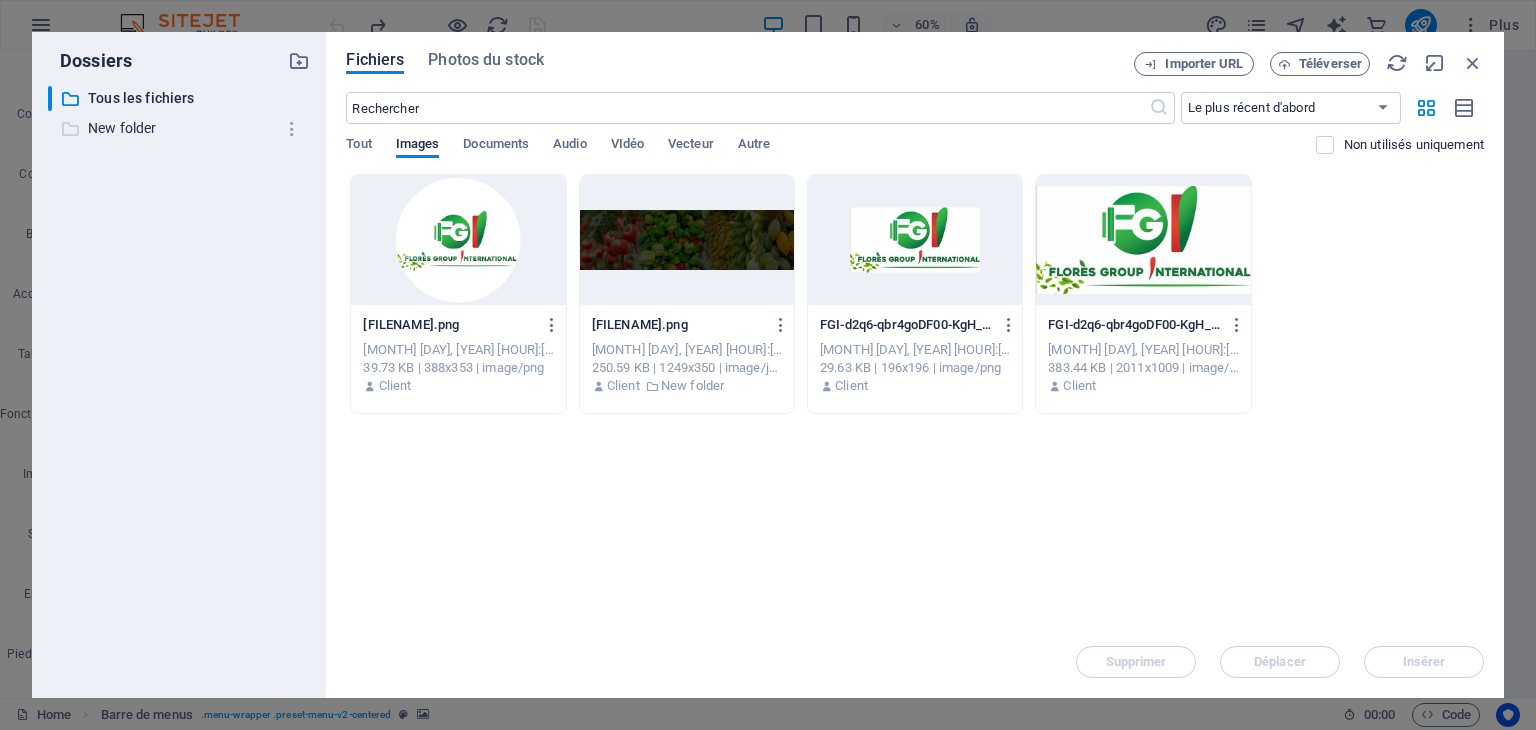 click on "New folder" at bounding box center (181, 128) 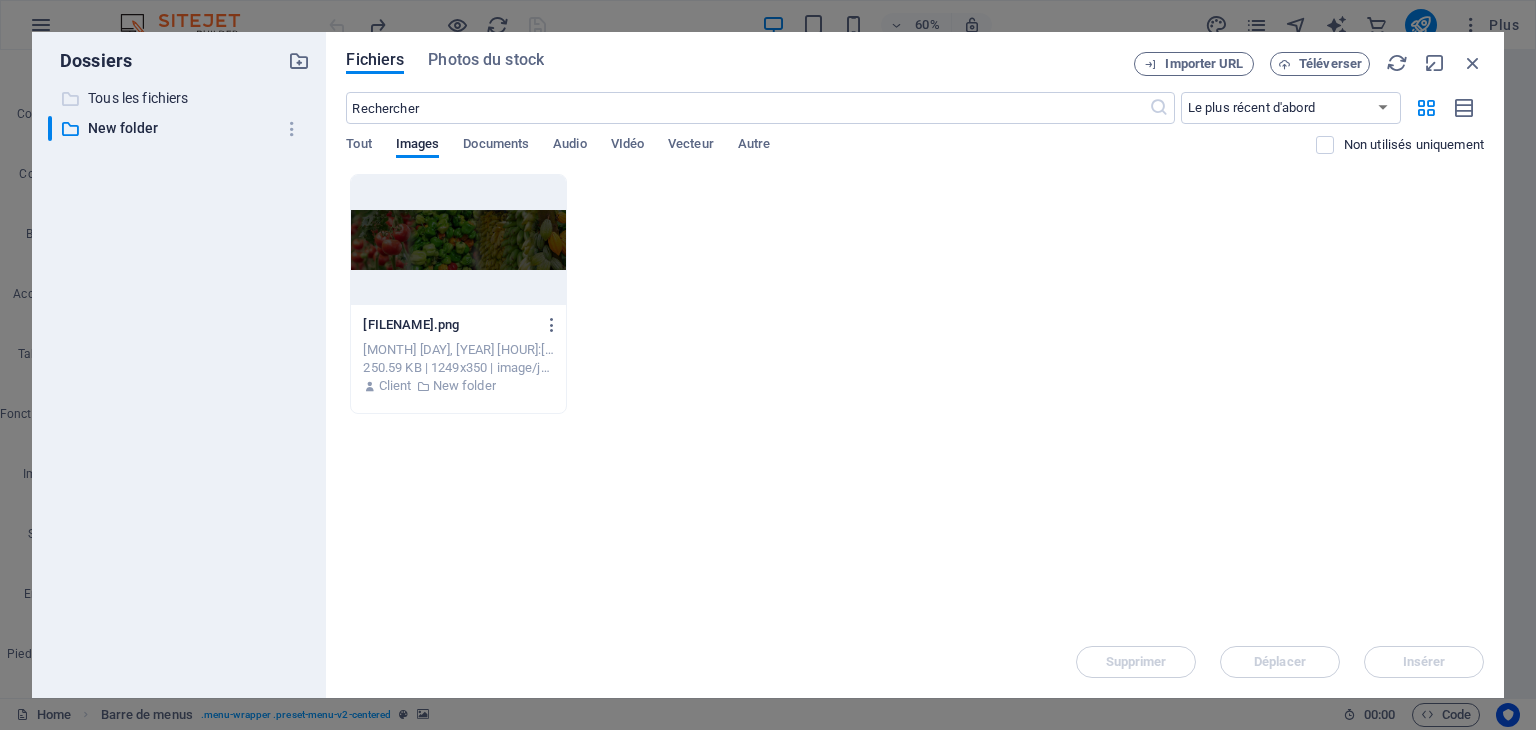 click on "Tous les fichiers" at bounding box center [181, 98] 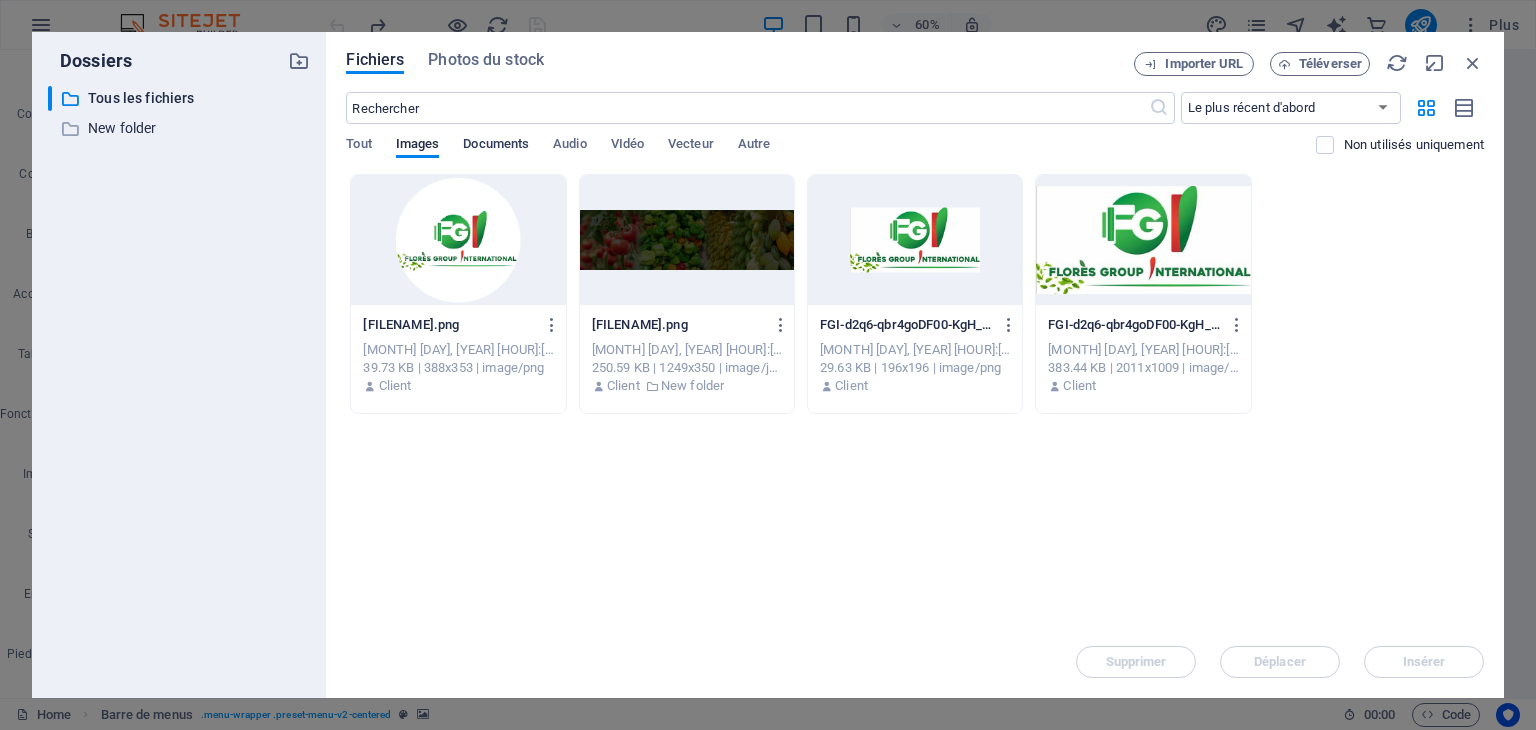 click on "Documents" at bounding box center (496, 146) 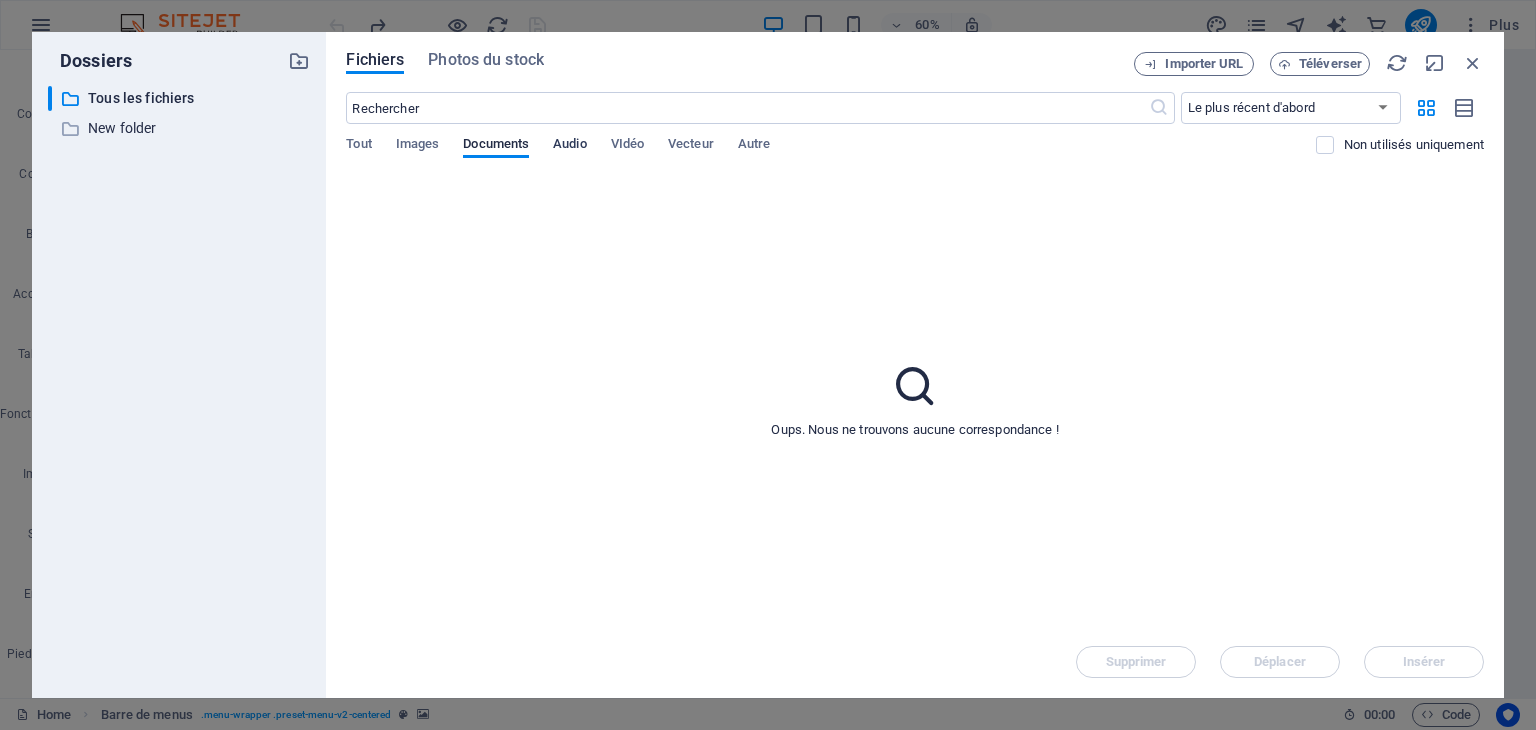 click on "Audio" at bounding box center (569, 146) 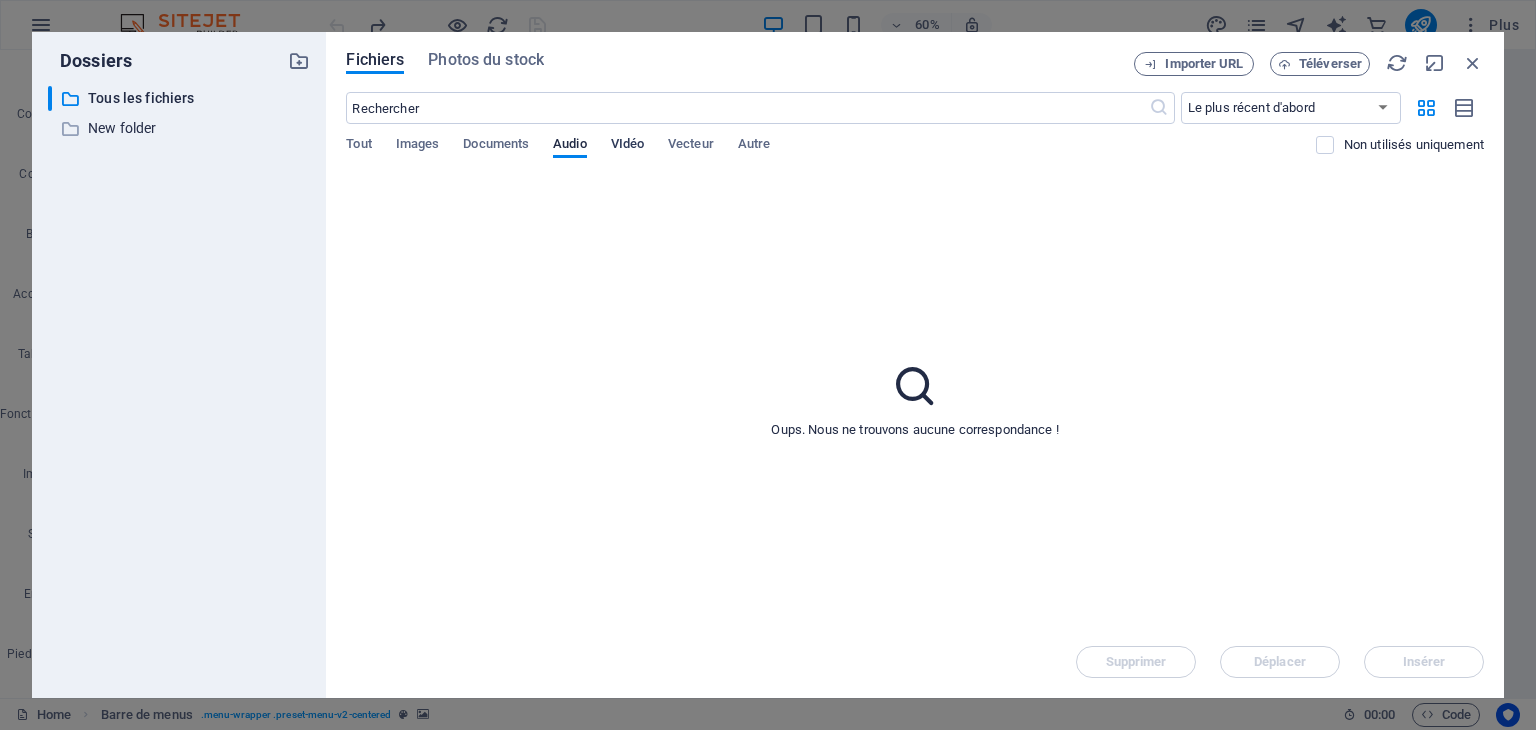 click on "VIdéo" at bounding box center (627, 146) 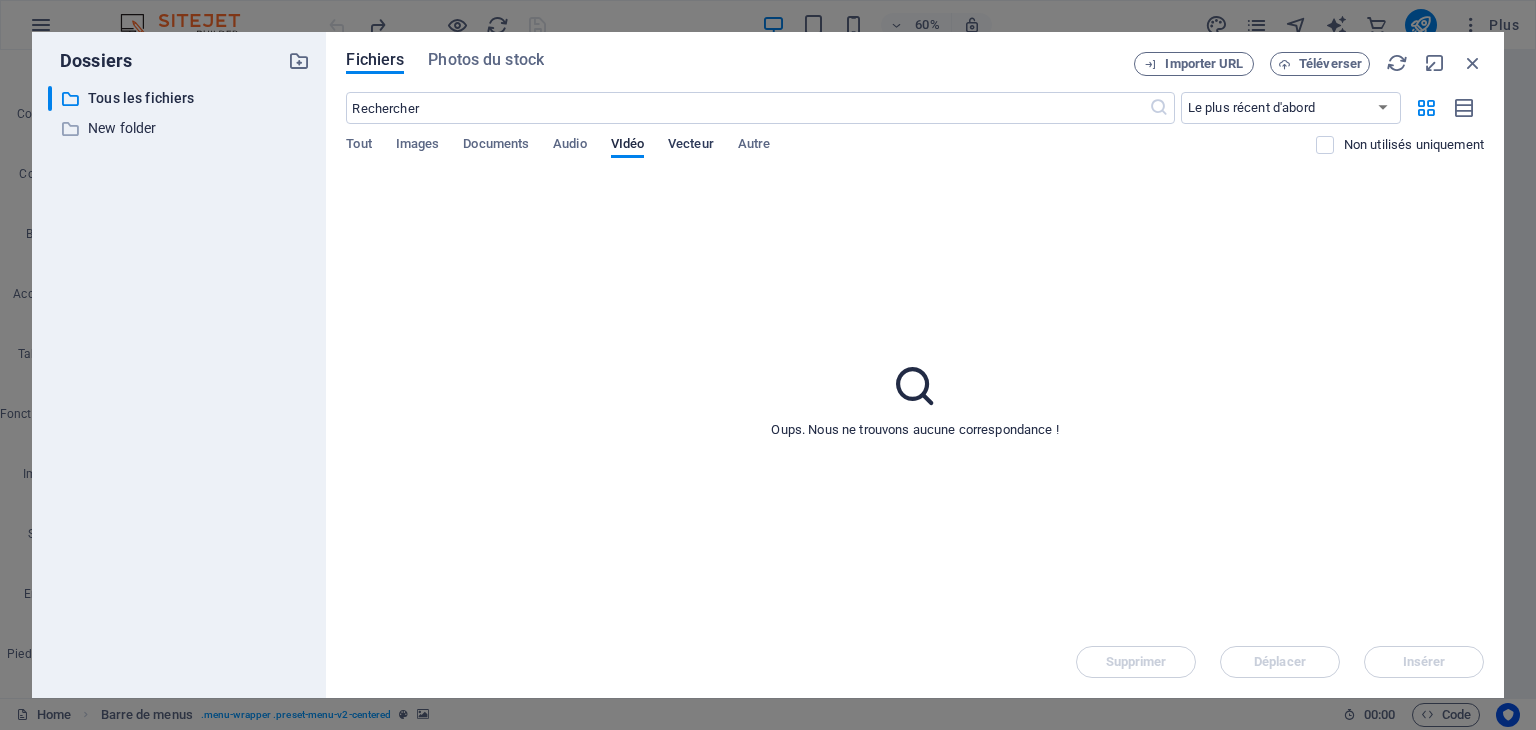 click on "Vecteur" at bounding box center (691, 146) 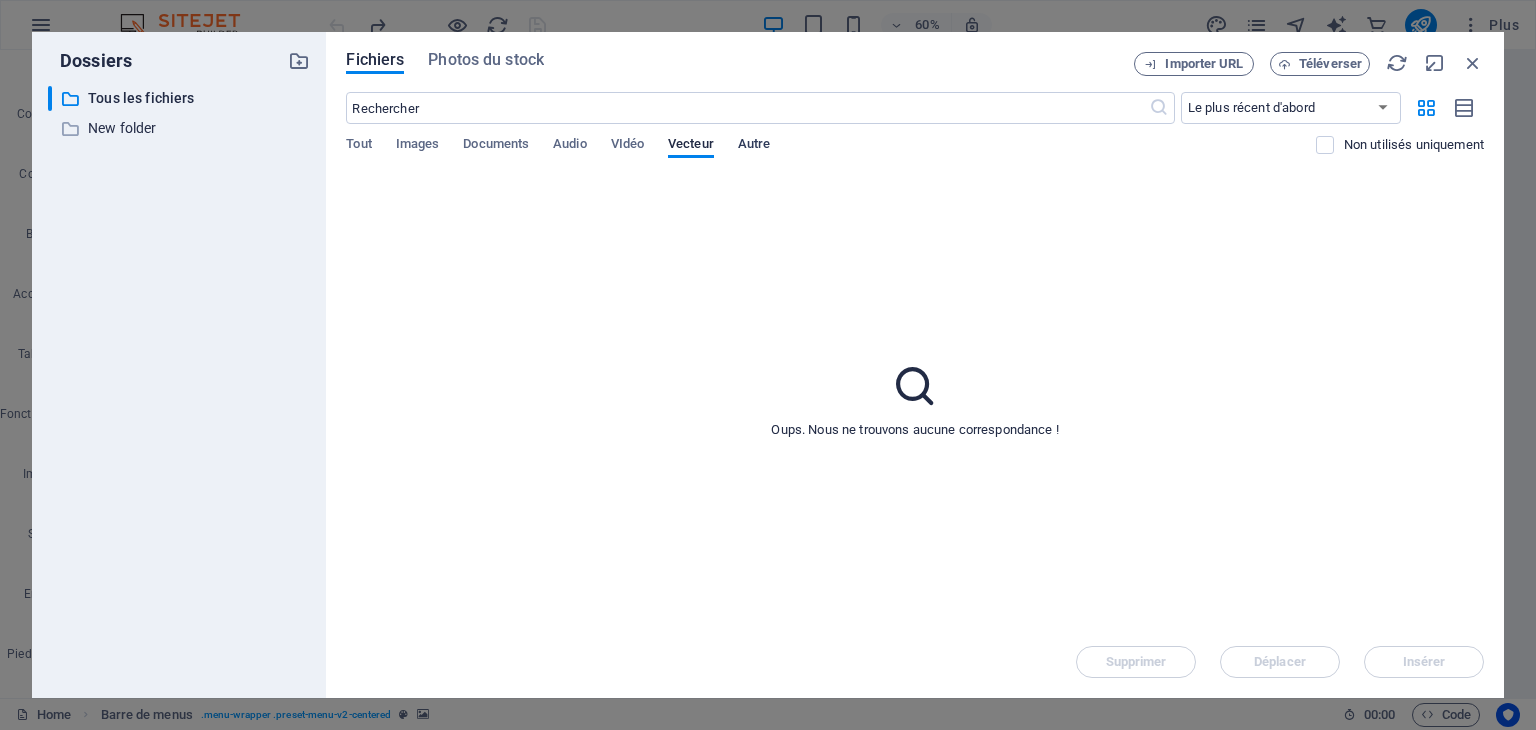 click on "Autre" at bounding box center [754, 146] 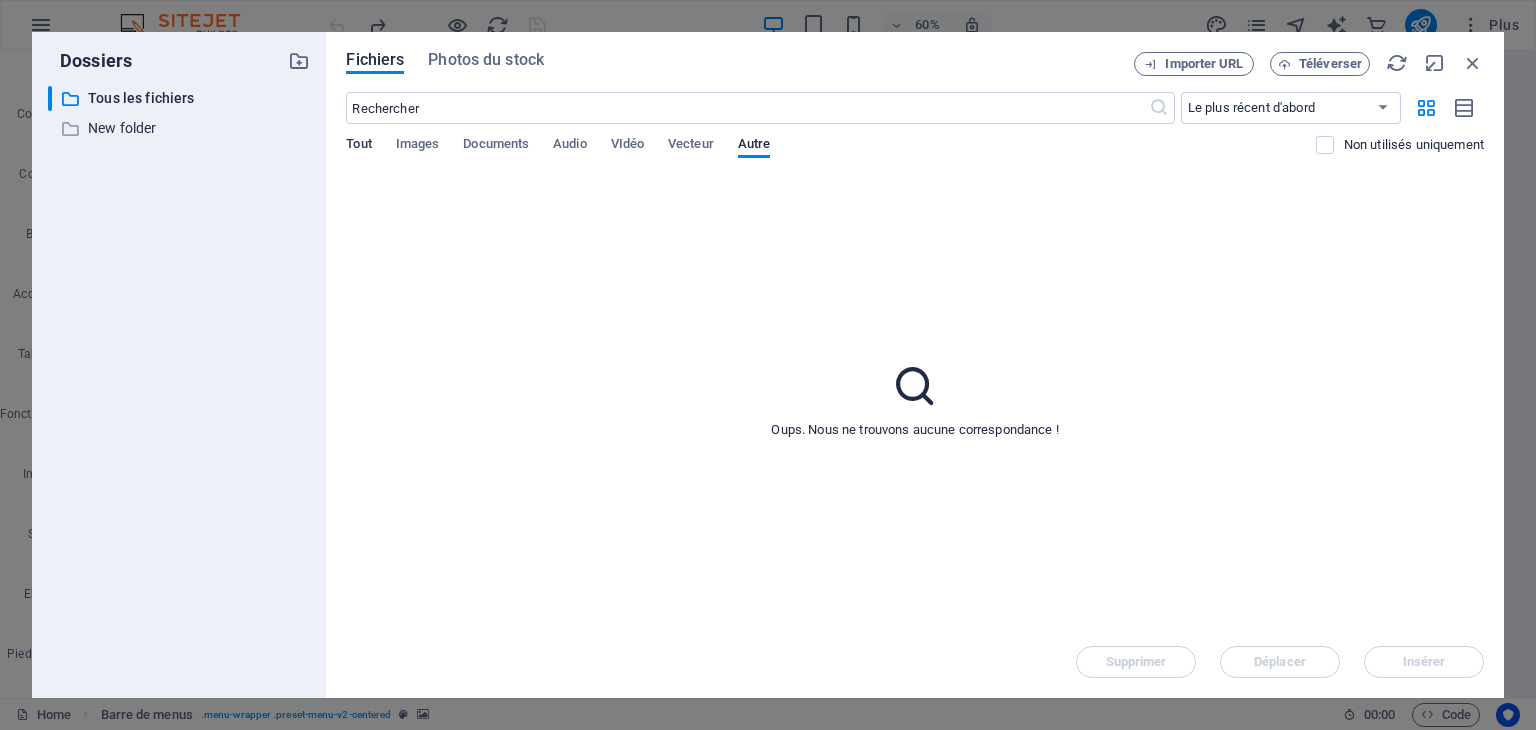 click on "Tout" at bounding box center (358, 146) 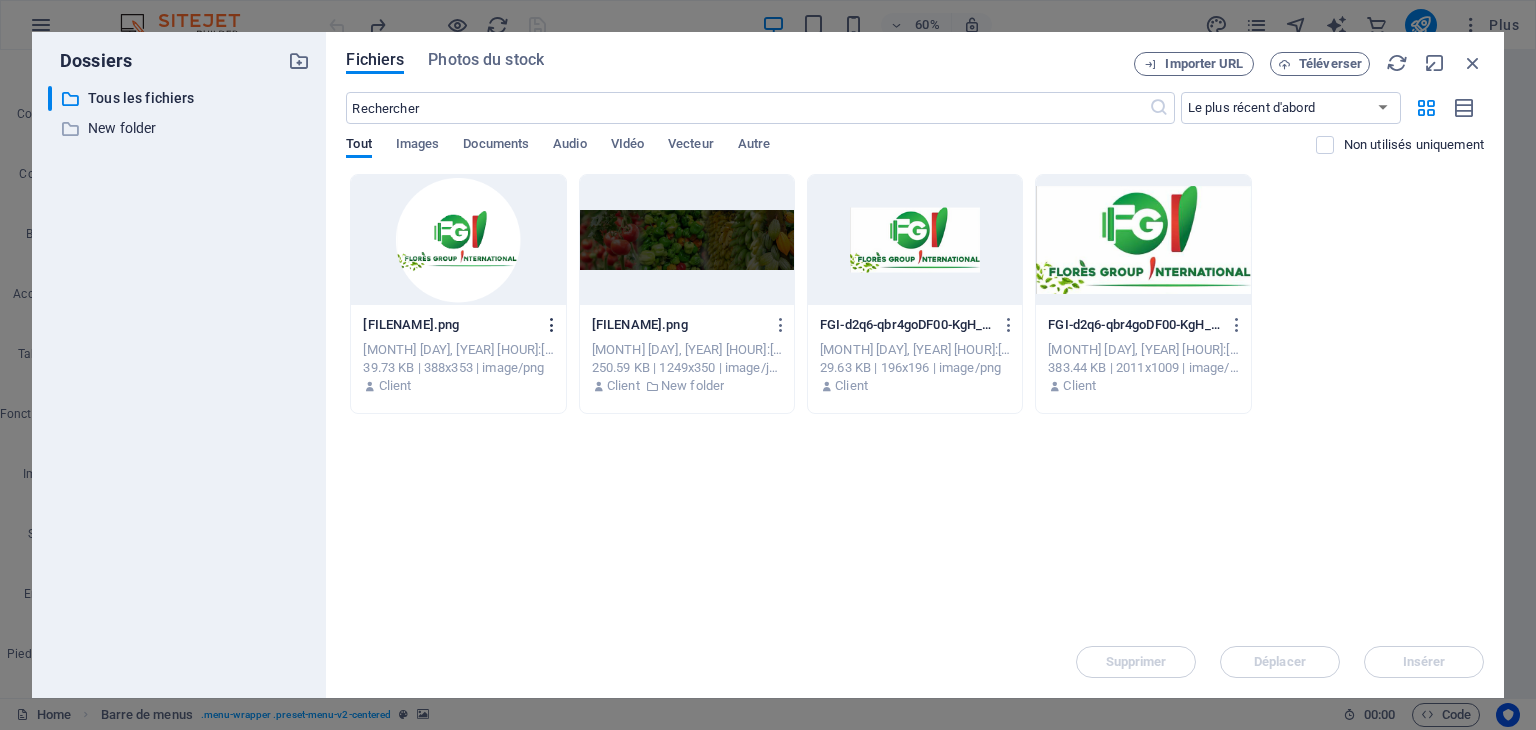 click at bounding box center (552, 325) 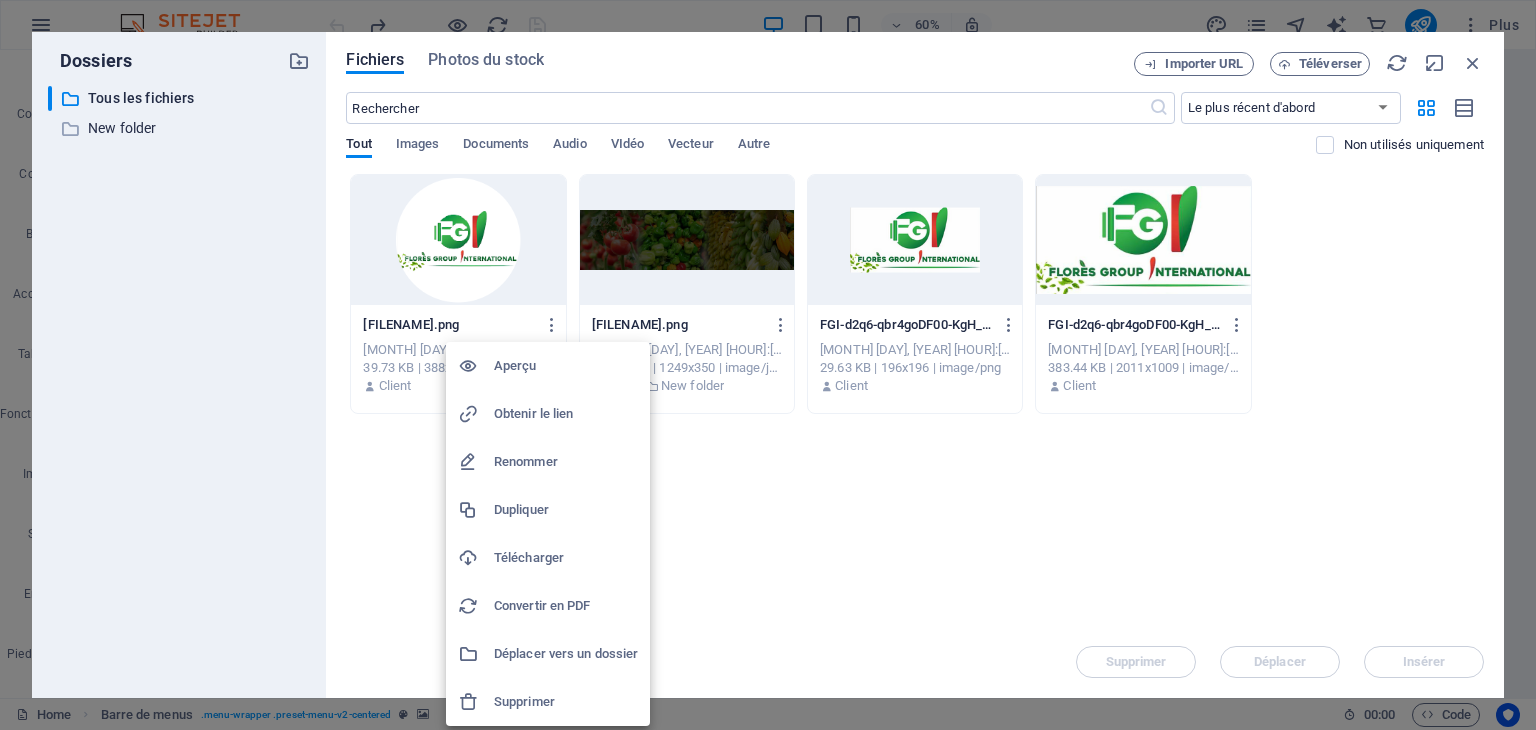 drag, startPoint x: 850, startPoint y: 500, endPoint x: 852, endPoint y: 488, distance: 12.165525 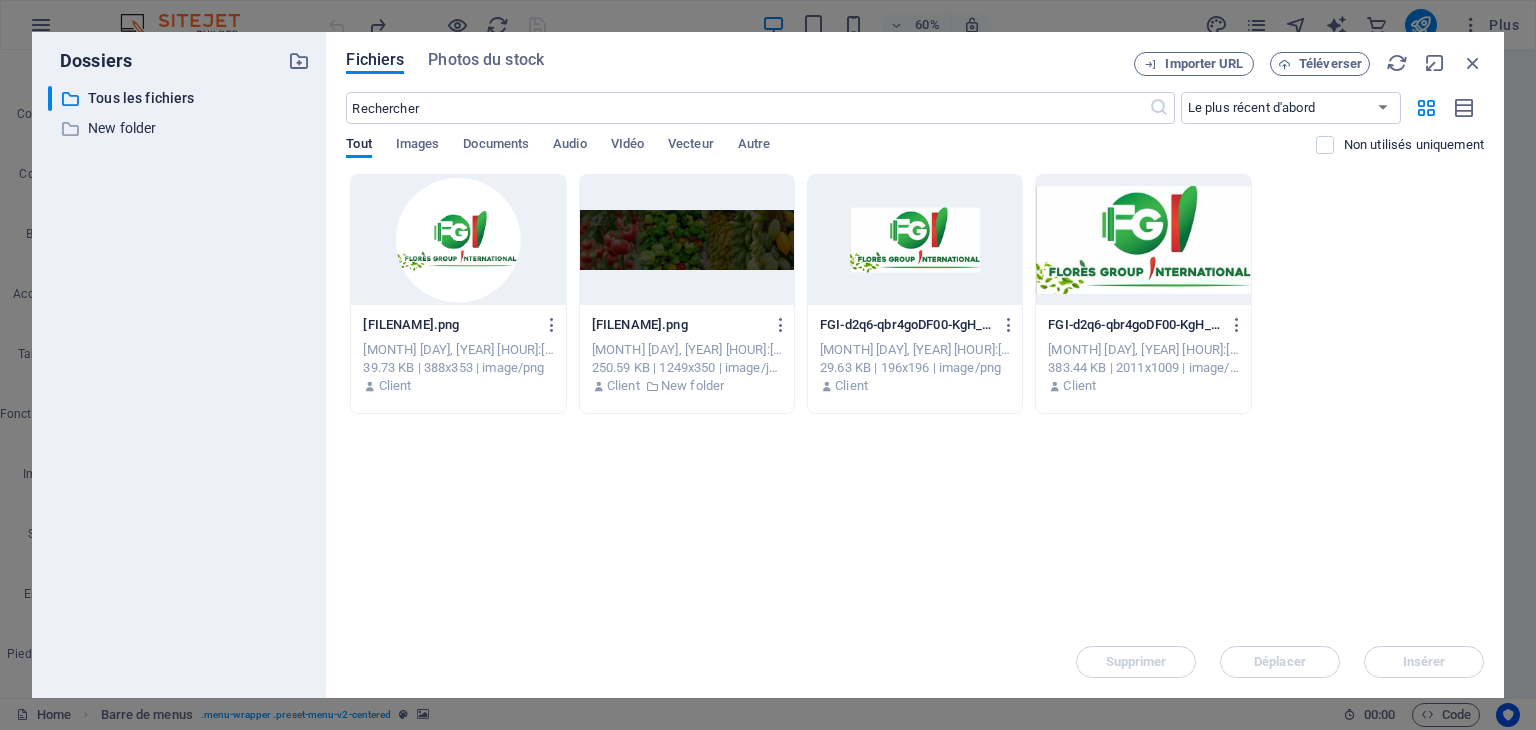 click on "Déposez les fichiers ici pour les téléverser automatiquement. [FILENAME].png [FILENAME].png [MONTH] [DAY], [YEAR] [HOUR]:[MINUTE] [AMPM] [SIZE] | [DIMENSIONS] | [MIME_TYPE] Client [FILENAME].jpg [FILENAME].jpg [MONTH] [DAY], [YEAR] [HOUR]:[MINUTE] [AMPM] [SIZE] | [DIMENSIONS] | [MIME_TYPE] Client [FILENAME].png [FILENAME].png [MONTH] [DAY], [YEAR] [HOUR]:[MINUTE] [AMPM] [SIZE] | [DIMENSIONS] | [MIME_TYPE] Client [FILENAME].jpg [FILENAME].jpg [MONTH] [DAY], [YEAR] [HOUR]:[MINUTE] [AMPM] [SIZE] | [DIMENSIONS] | [MIME_TYPE] Client" at bounding box center [915, 400] 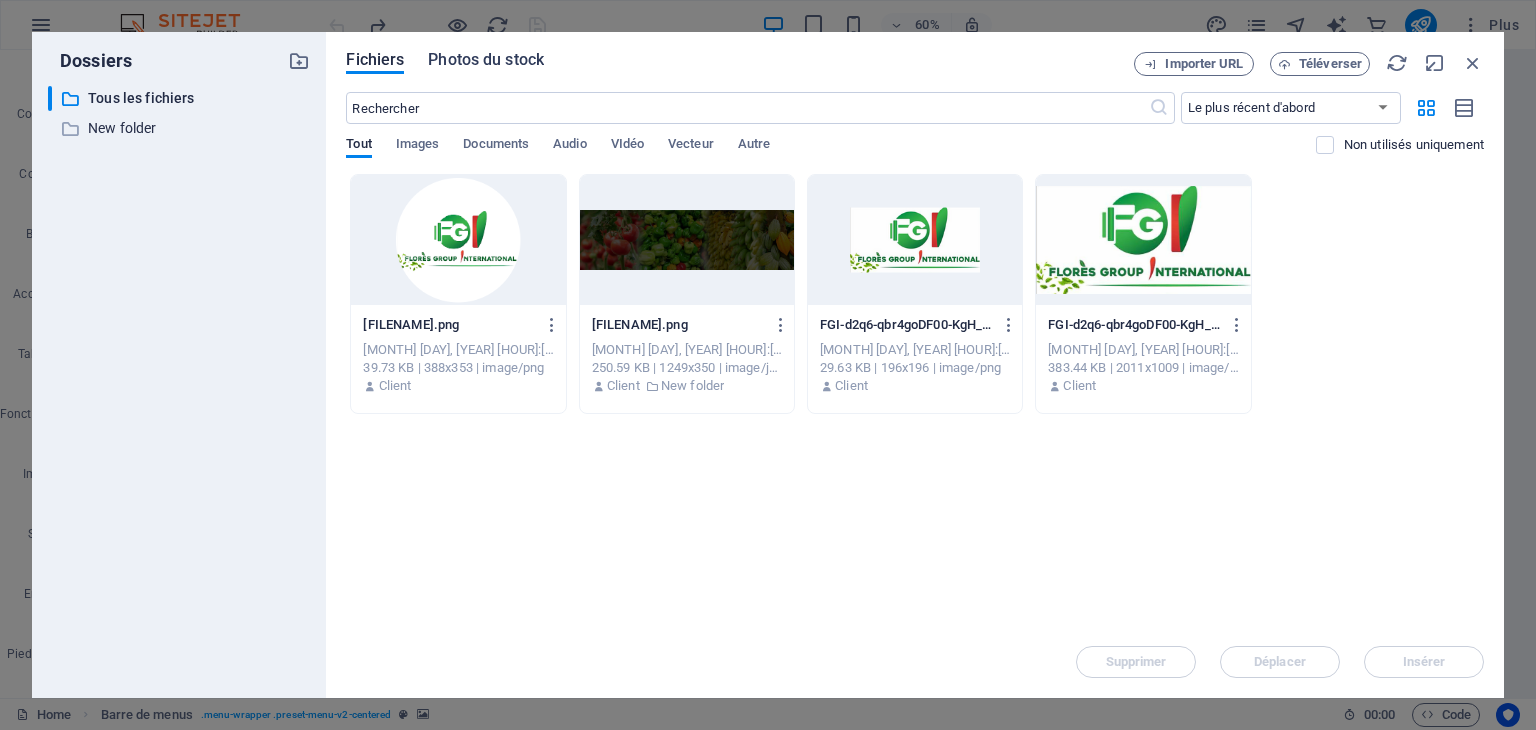 click on "Photos du stock" at bounding box center [486, 60] 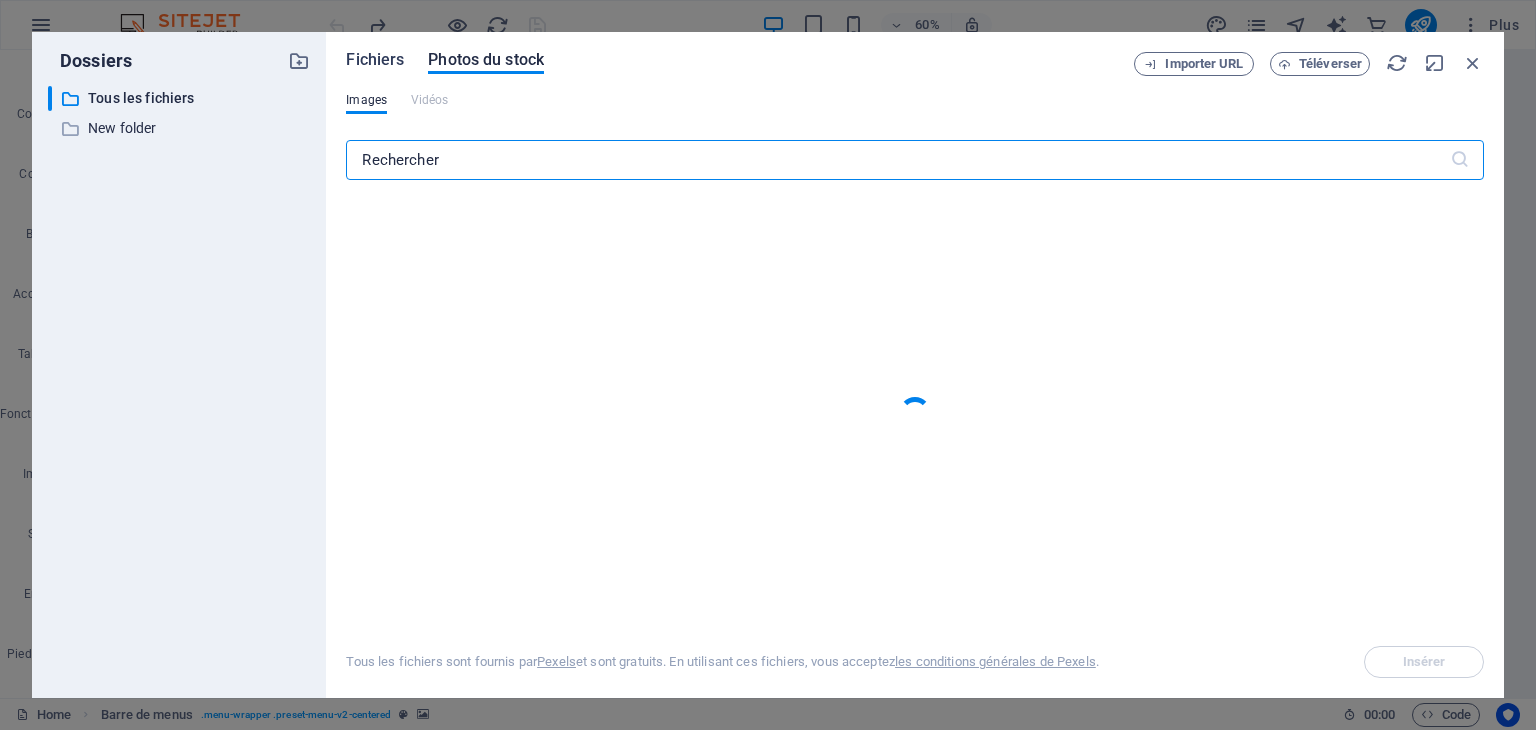 click on "Fichiers" at bounding box center (375, 60) 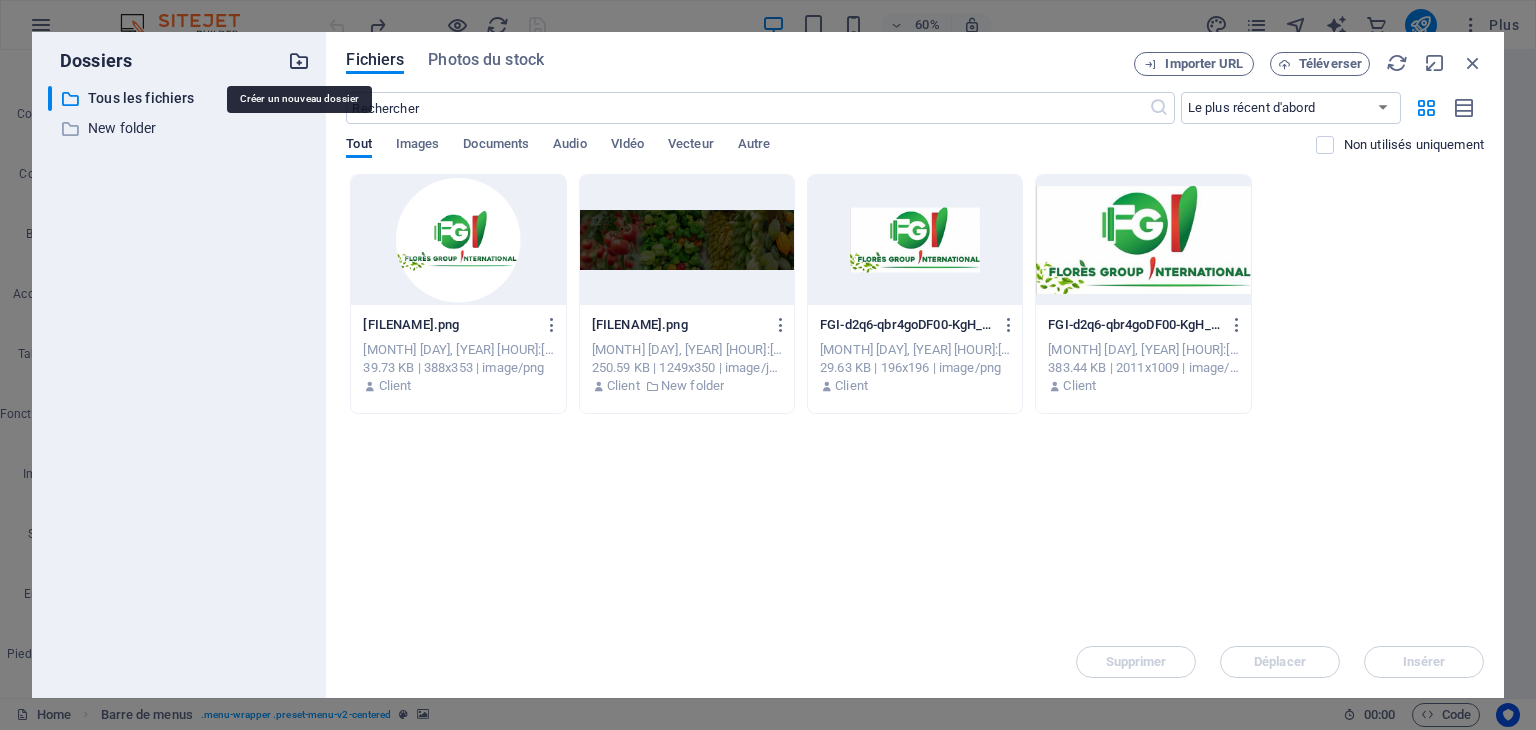 click at bounding box center [299, 61] 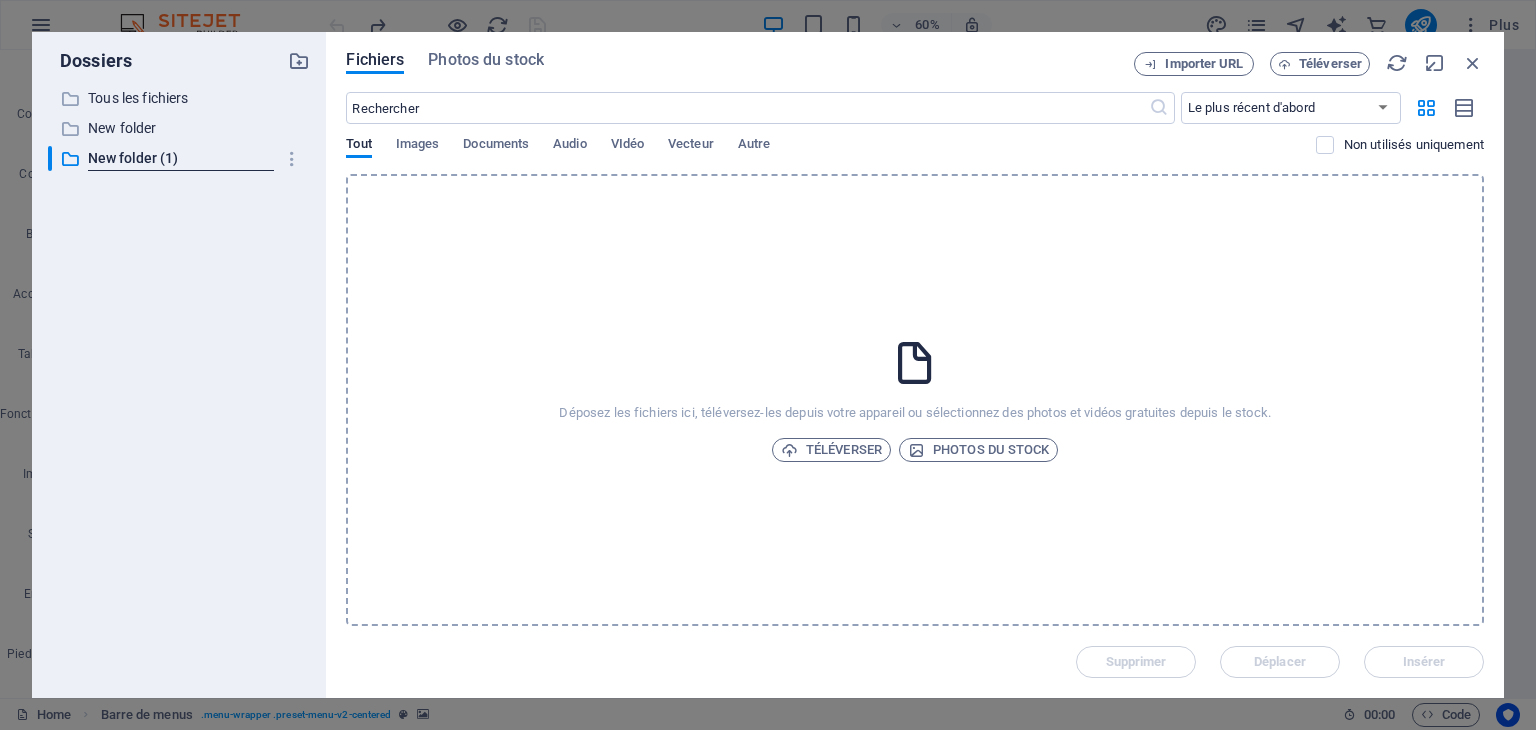 click on "​ Tous les fichiers Tous les fichiers ​ New folder New folder ​ New folder (1) New folder (1)" at bounding box center (179, 384) 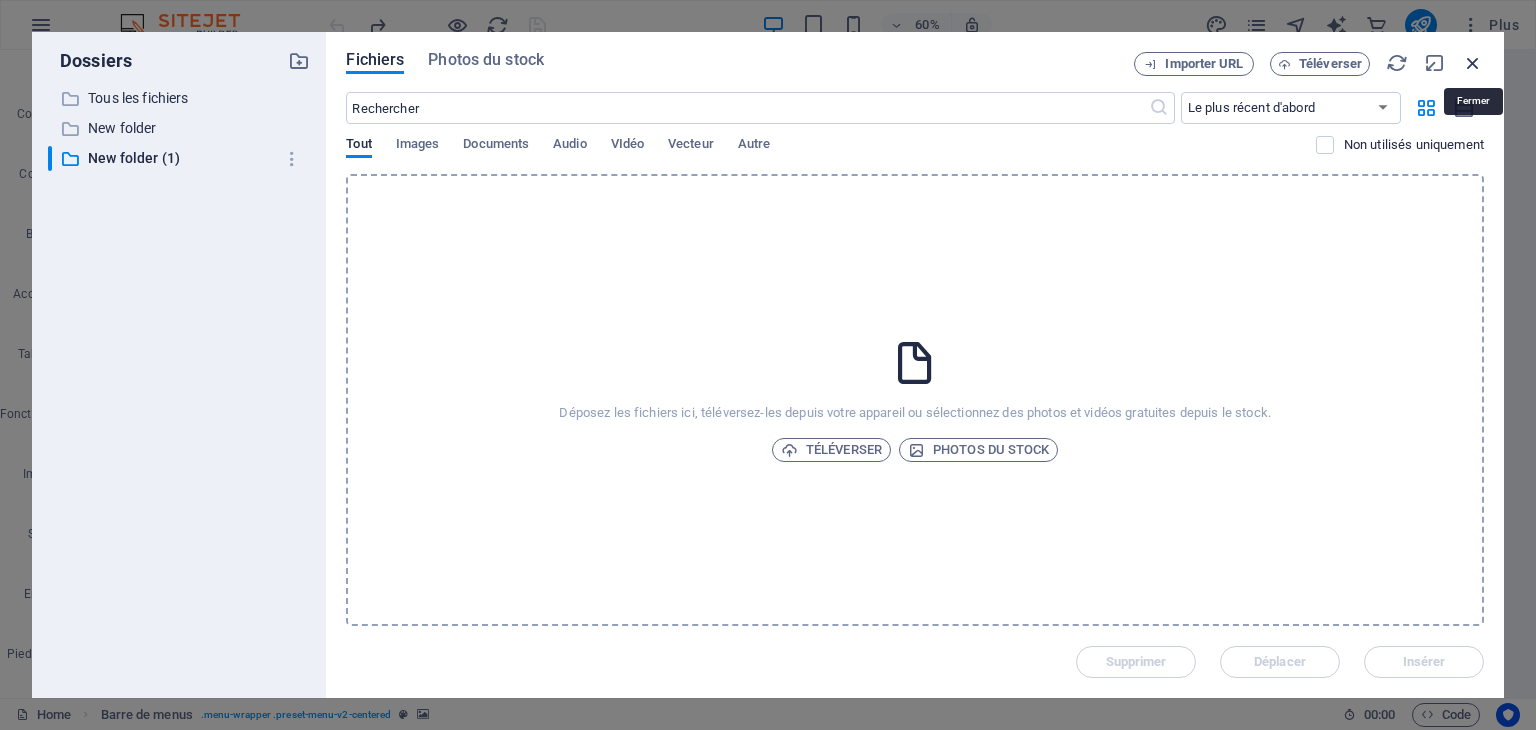 click at bounding box center (1473, 63) 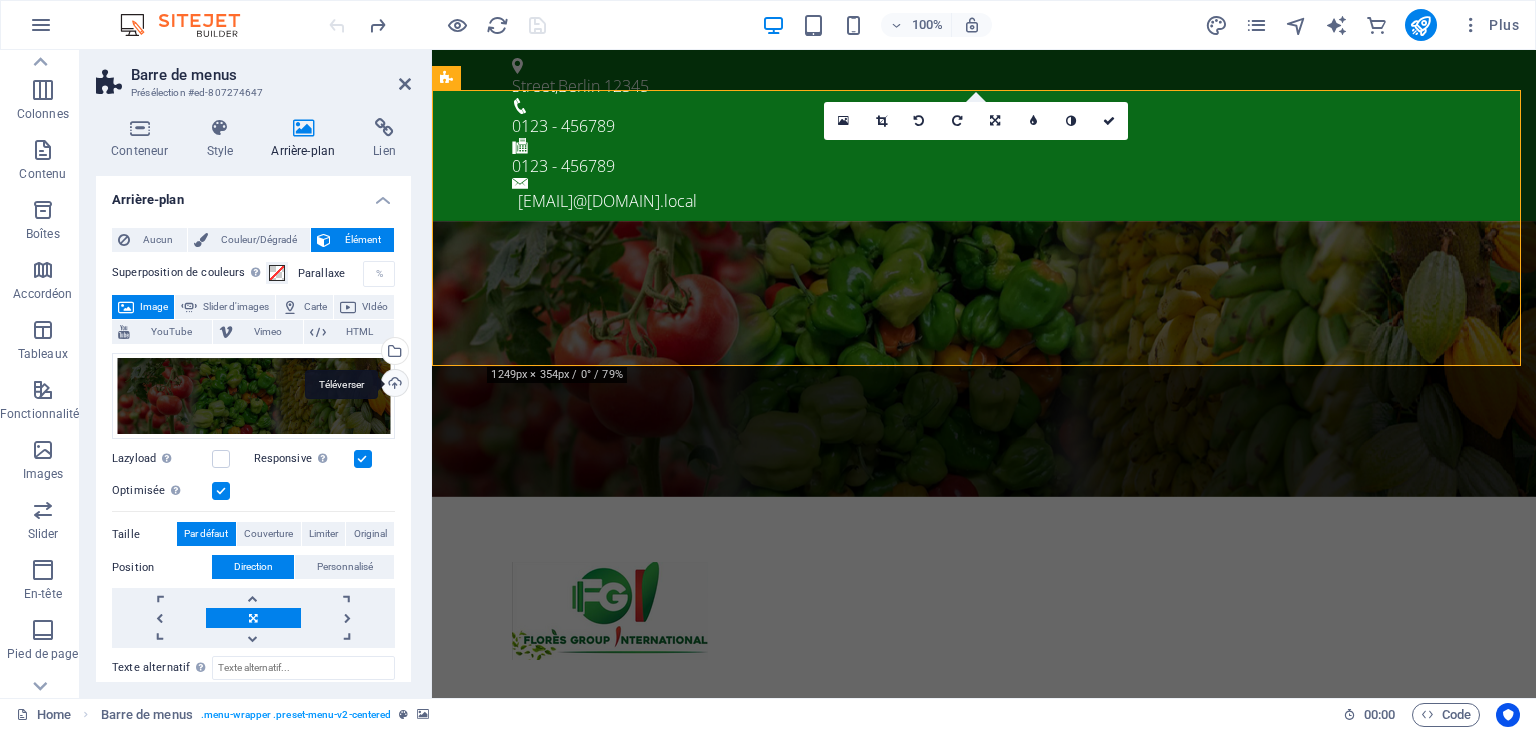 click on "Téléverser" at bounding box center (393, 385) 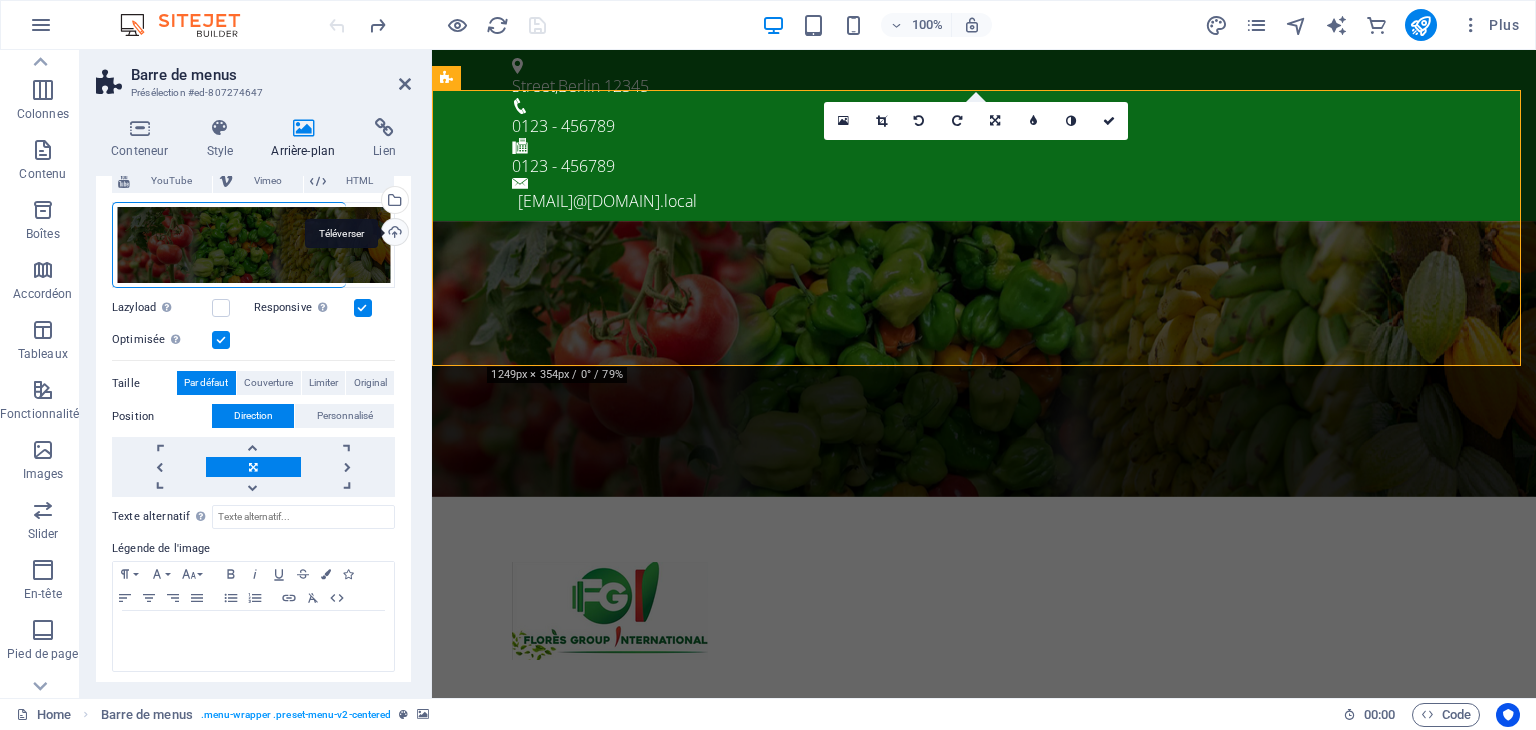 scroll, scrollTop: 0, scrollLeft: 0, axis: both 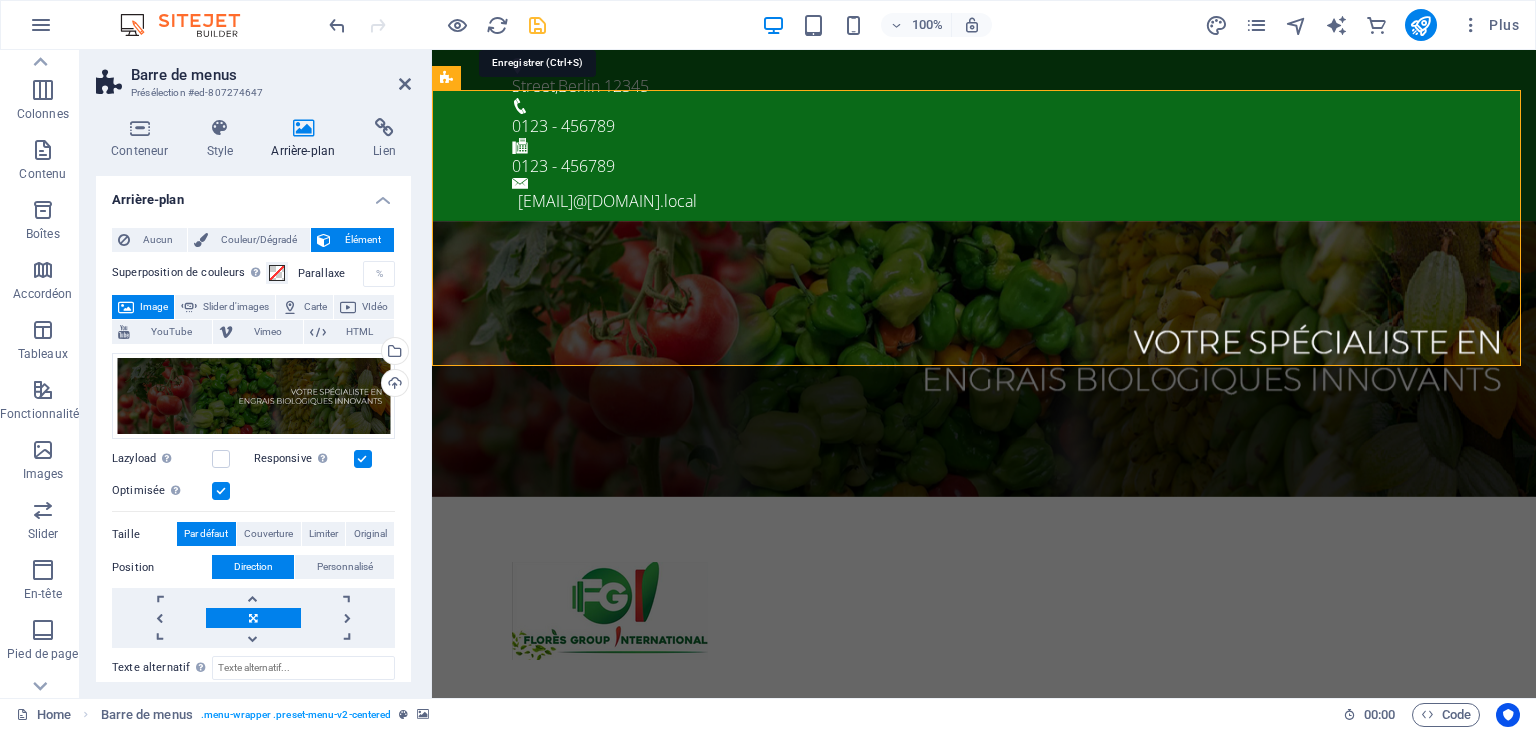 click at bounding box center (537, 25) 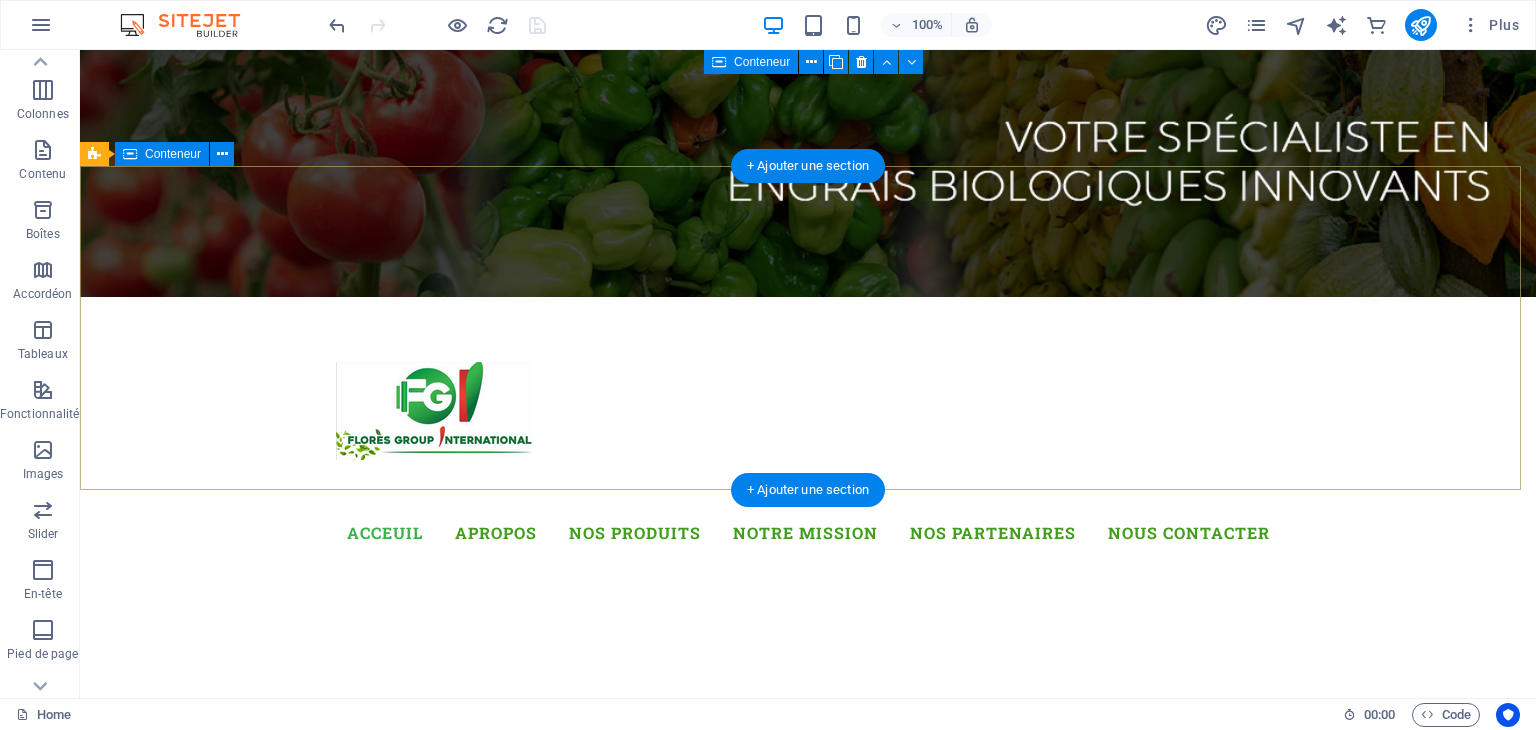 scroll, scrollTop: 0, scrollLeft: 0, axis: both 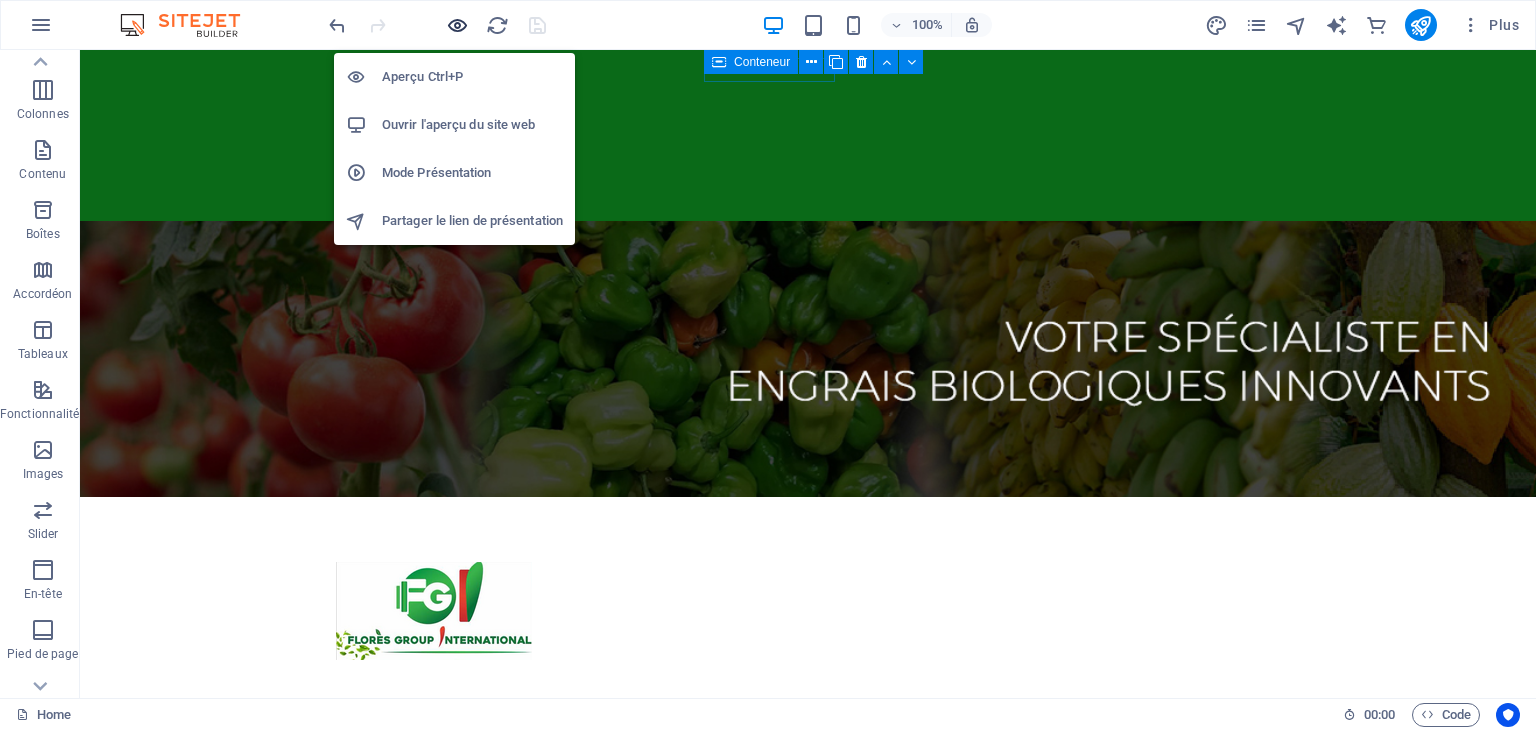 click at bounding box center [457, 25] 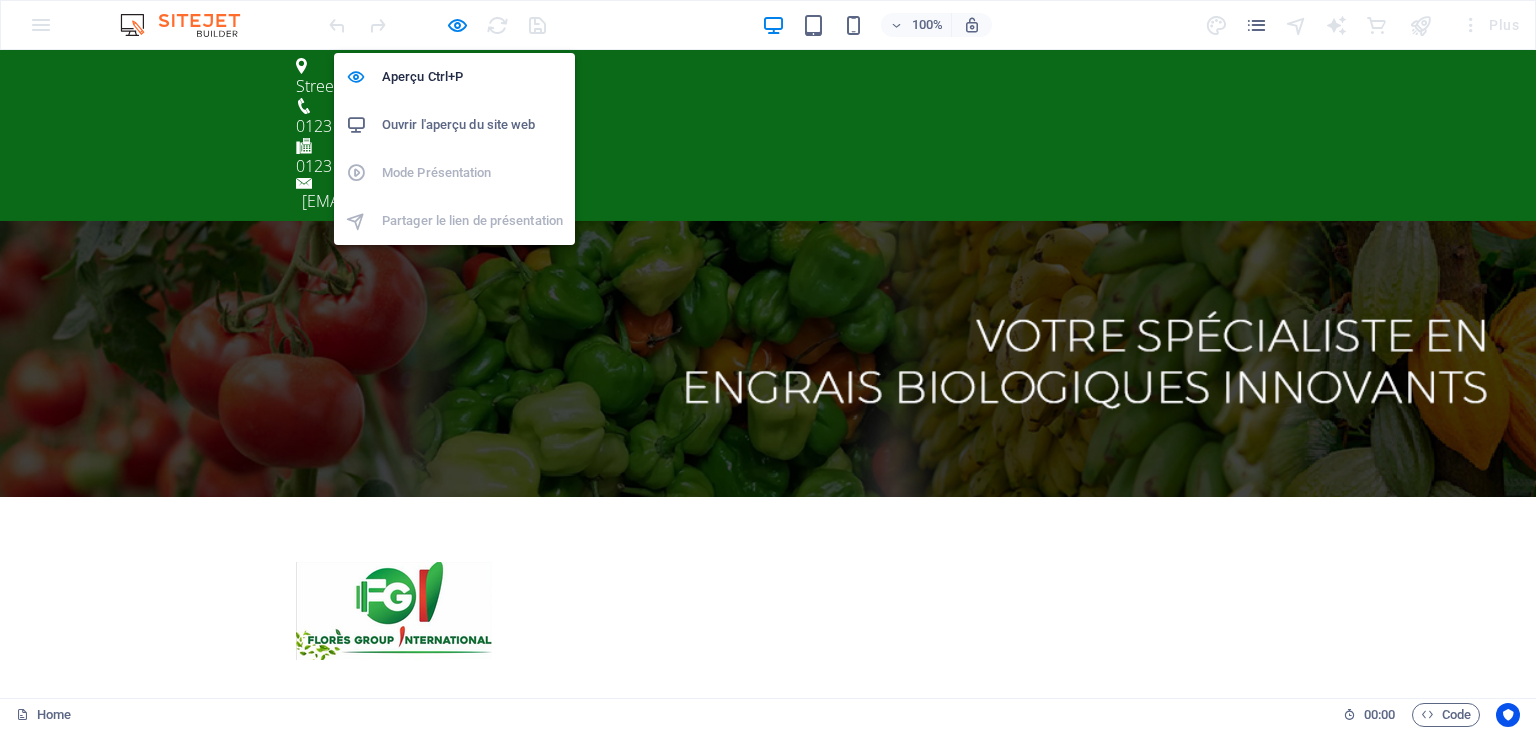 click on "Ouvrir l'aperçu du site web" at bounding box center (472, 125) 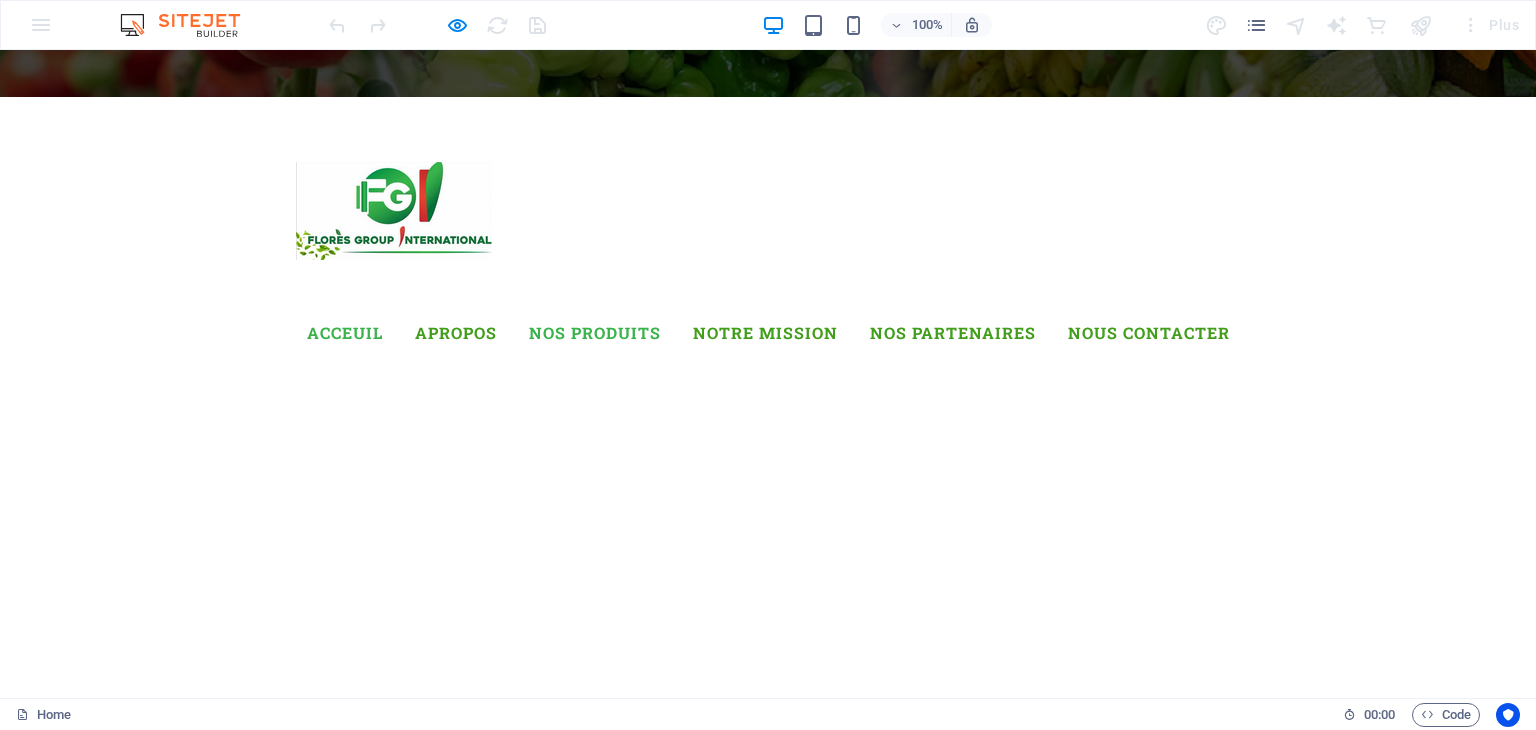 scroll, scrollTop: 0, scrollLeft: 0, axis: both 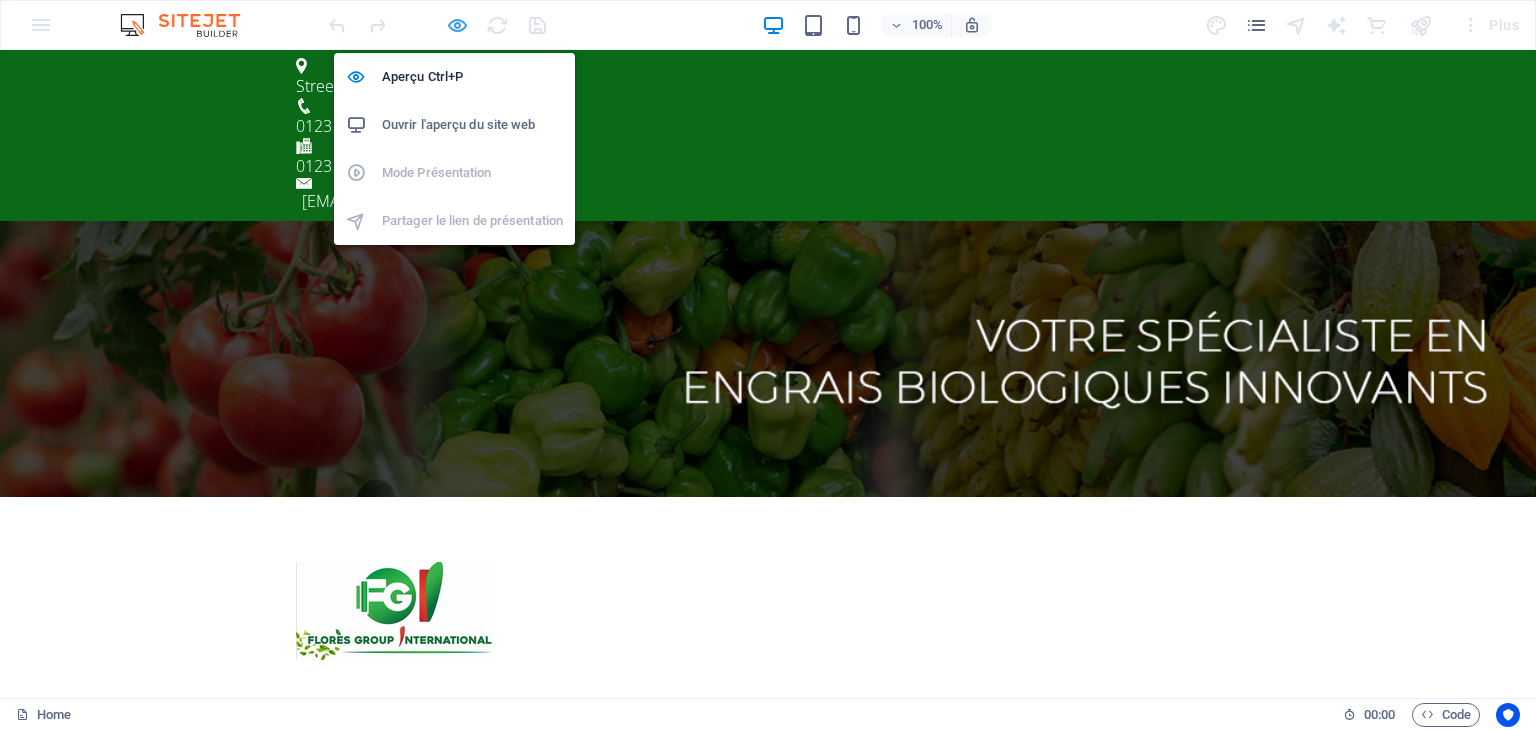 click at bounding box center [457, 25] 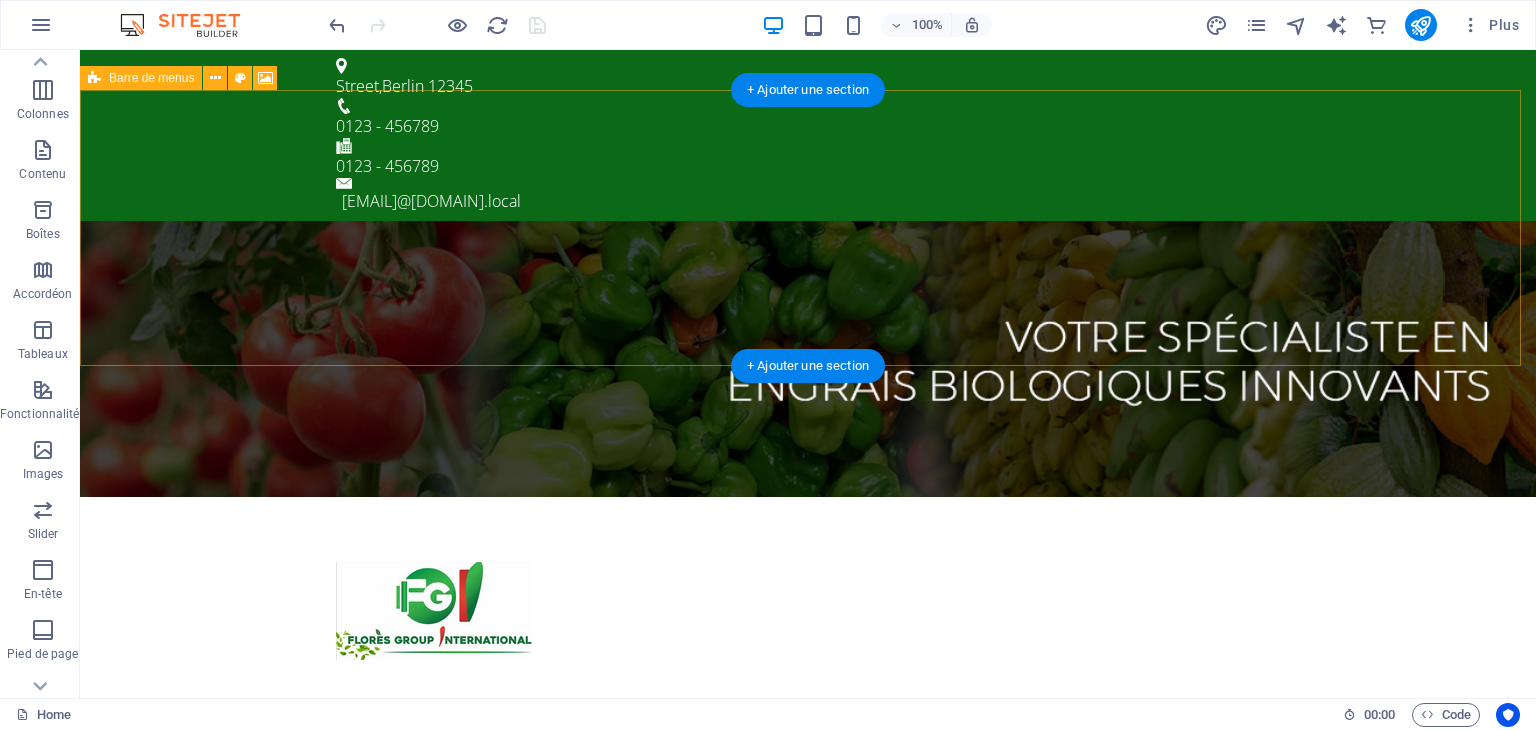 type 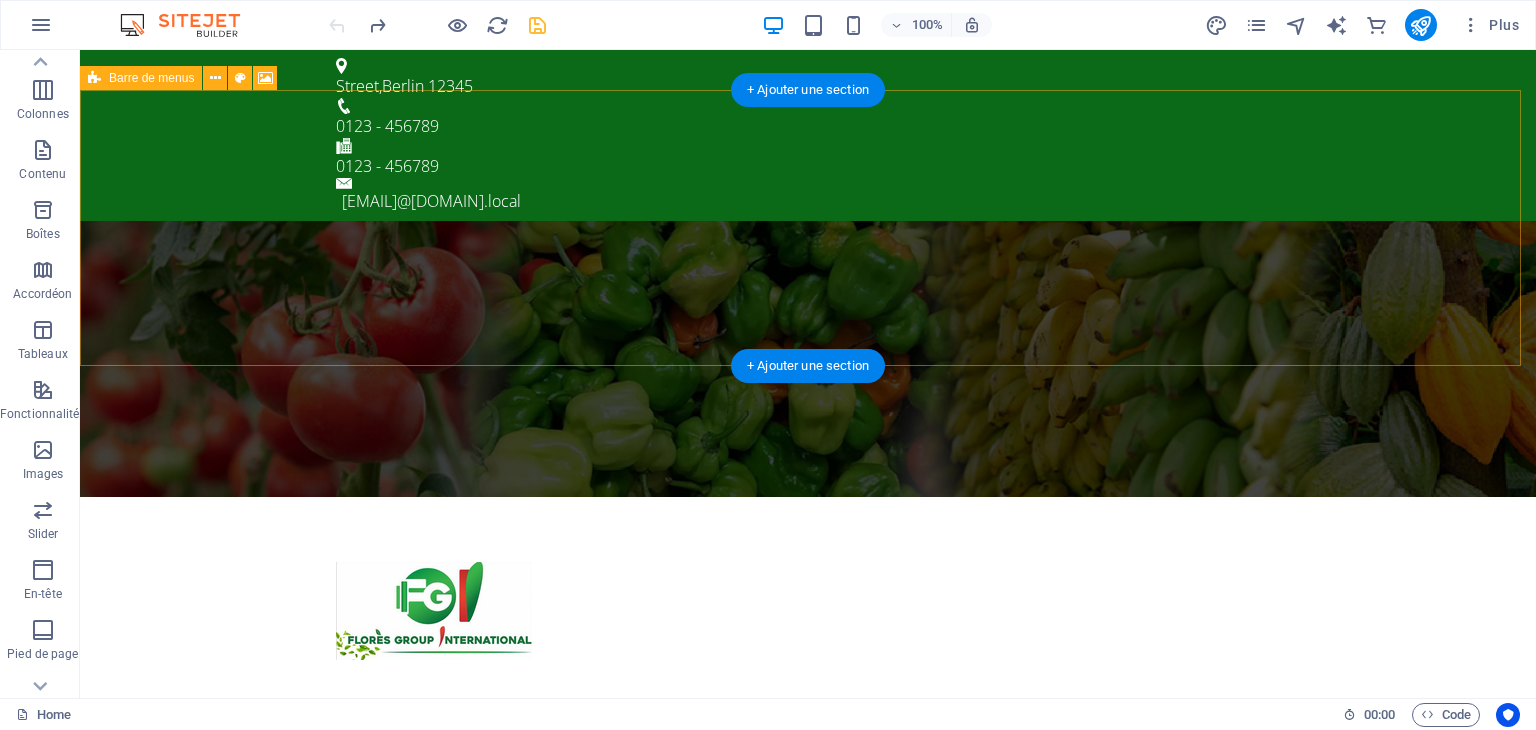 click at bounding box center [808, 359] 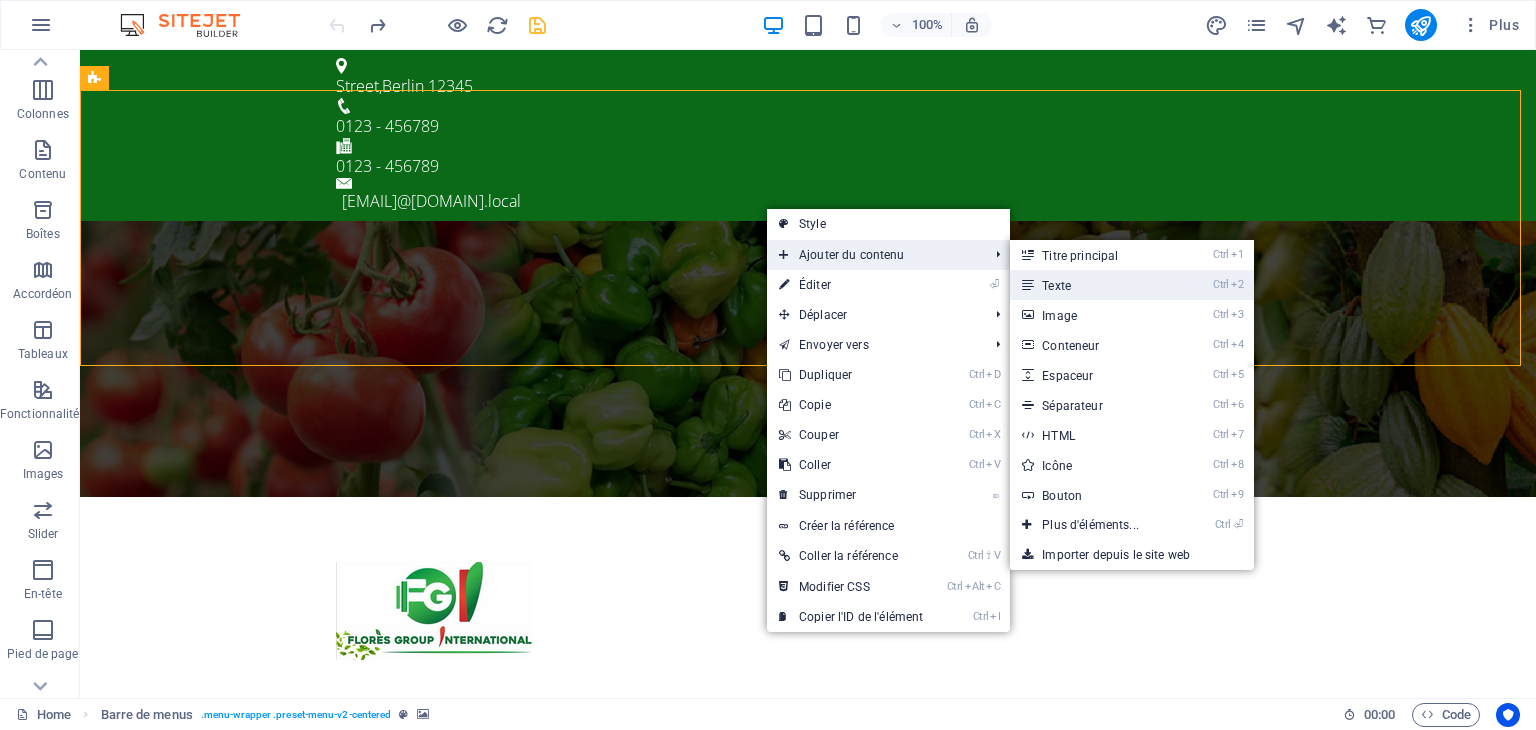 click on "Ctrl 2  Texte" at bounding box center [1094, 285] 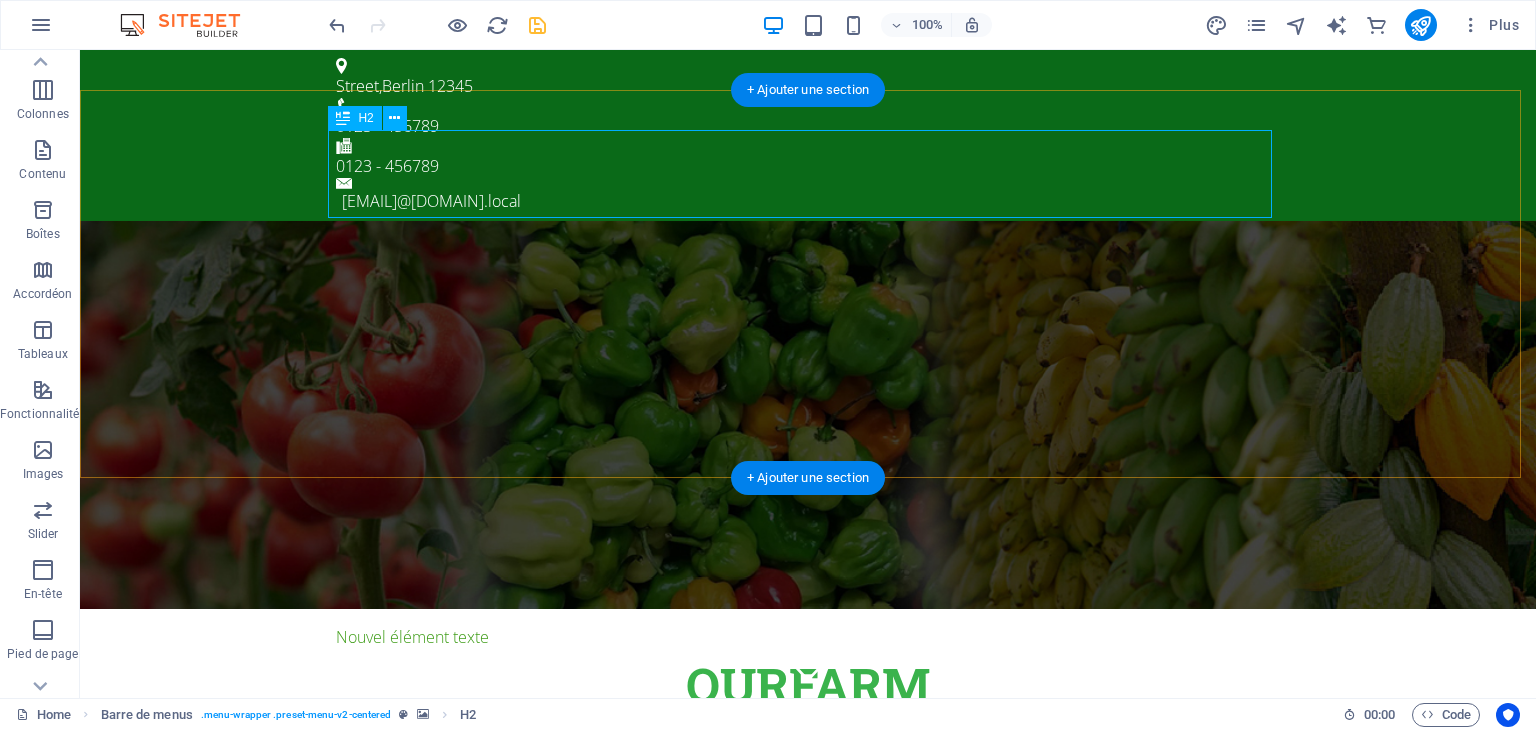 click on "Our  Farm" at bounding box center (808, 693) 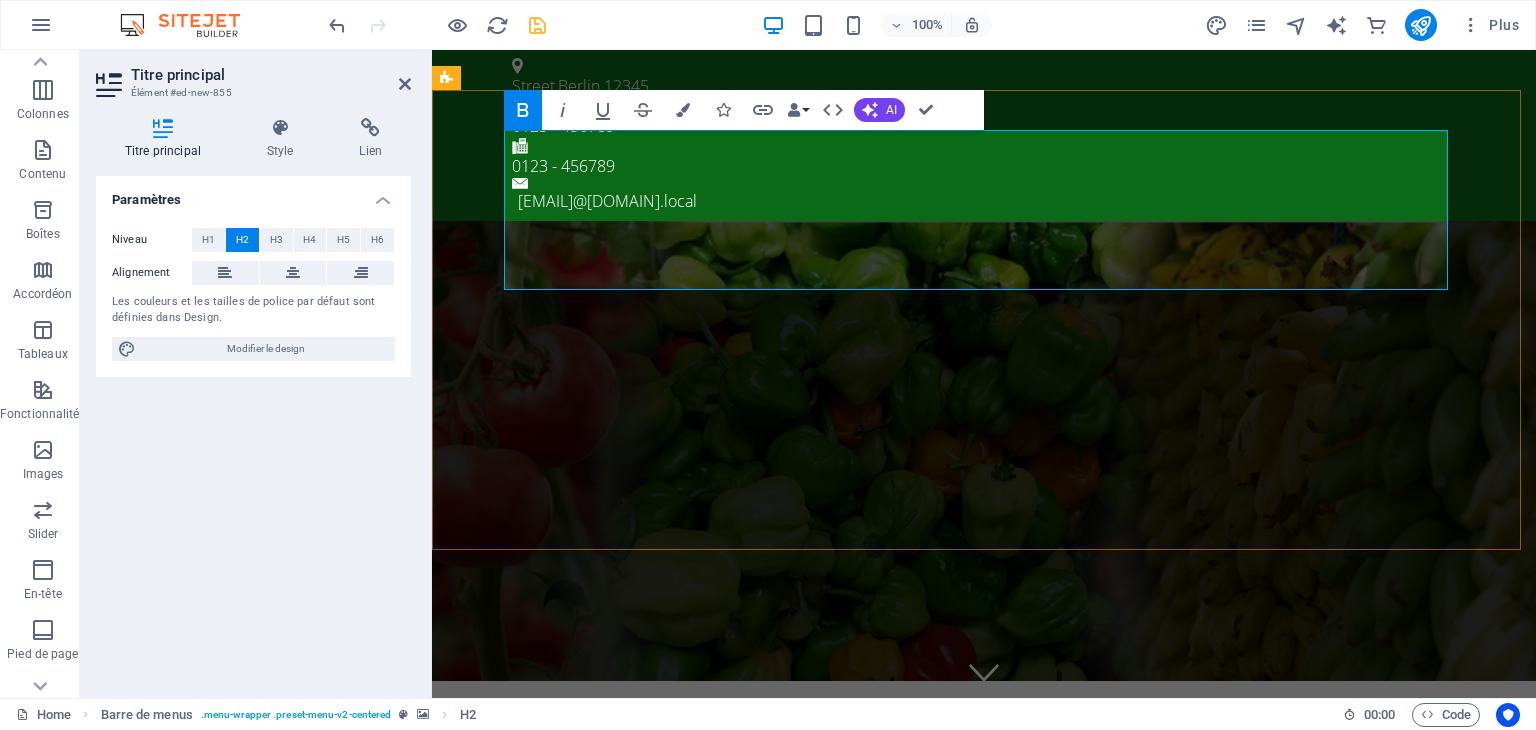 scroll, scrollTop: 359, scrollLeft: 6, axis: both 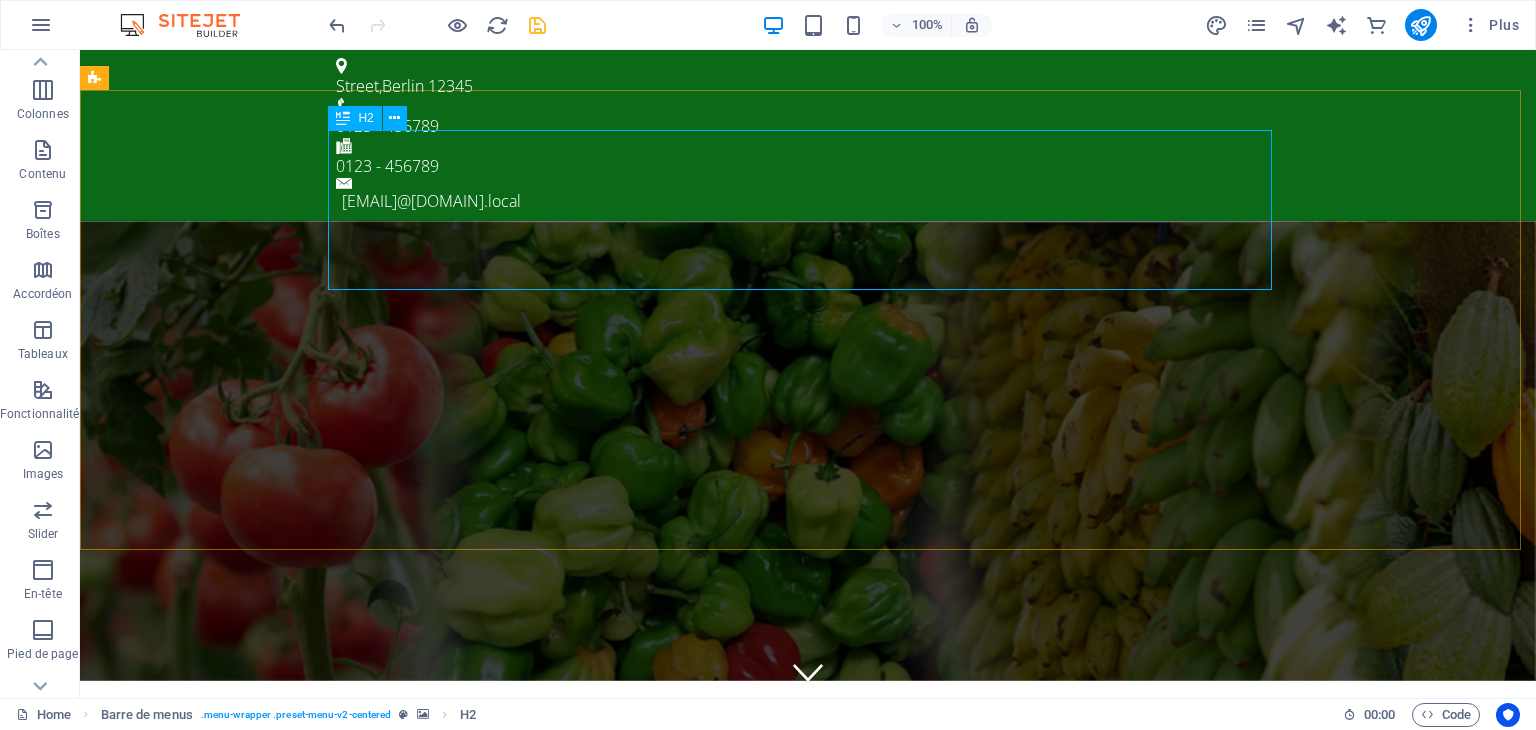 click on "H2" at bounding box center [365, 118] 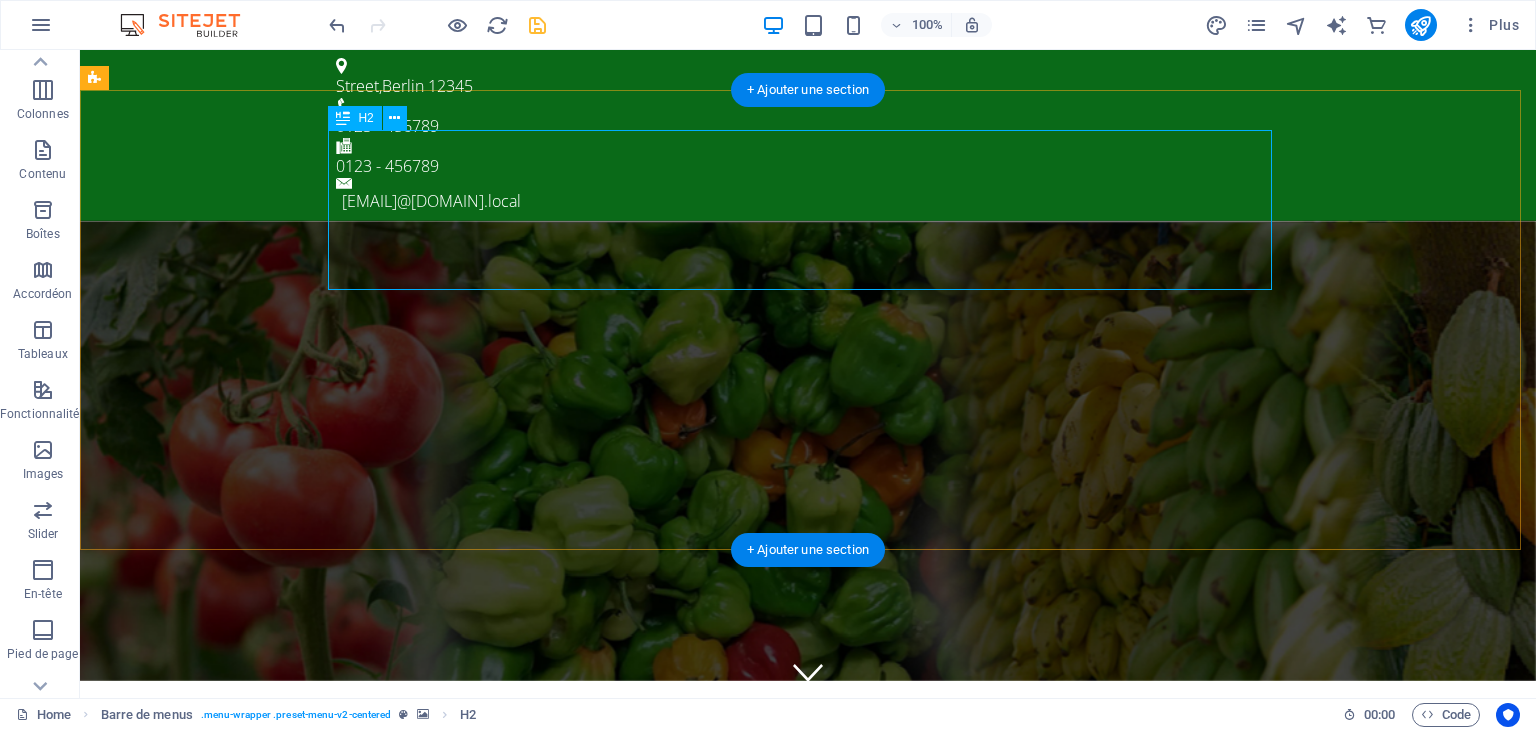 click on "Votre spécialiste enengrais biologiques innovants" at bounding box center (808, 801) 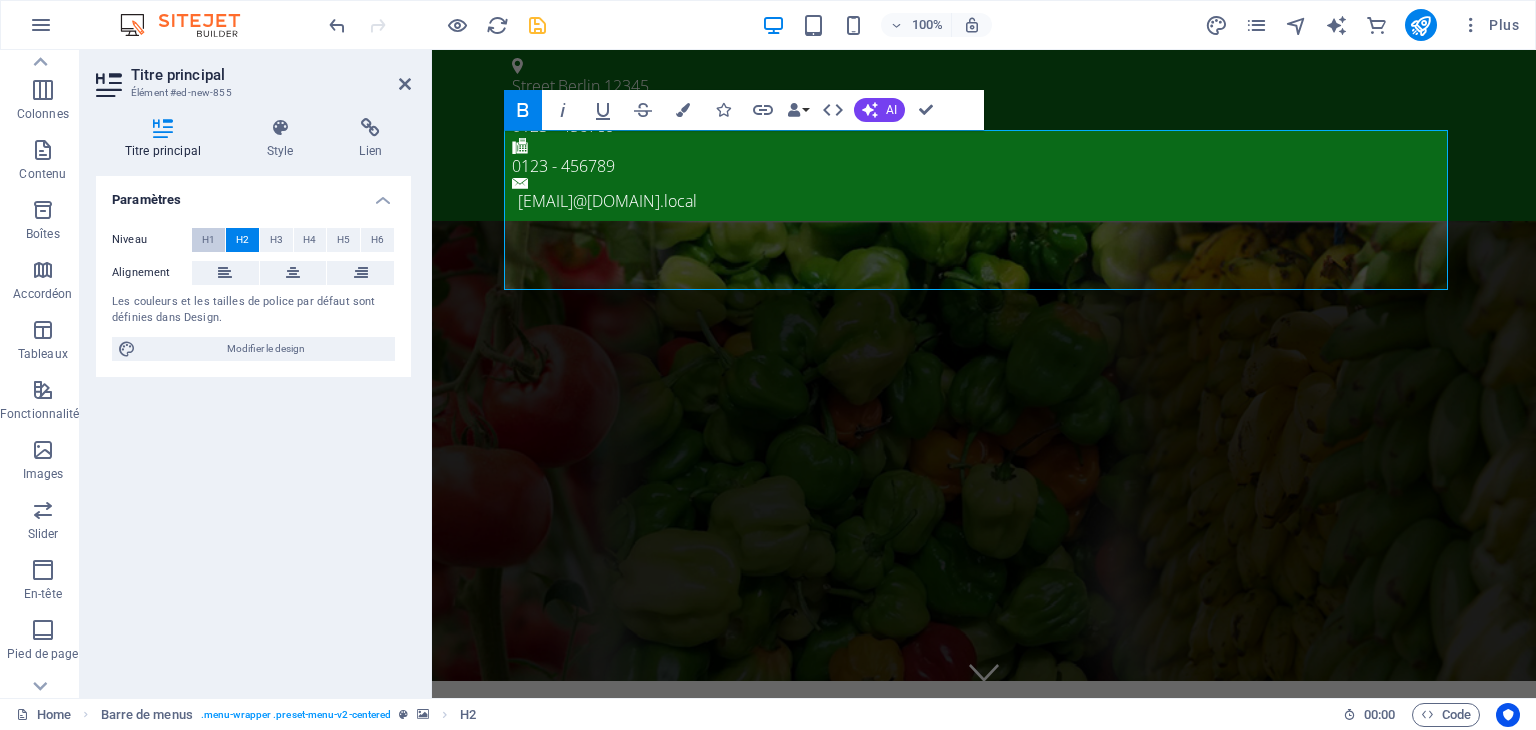 click on "H1" at bounding box center [208, 240] 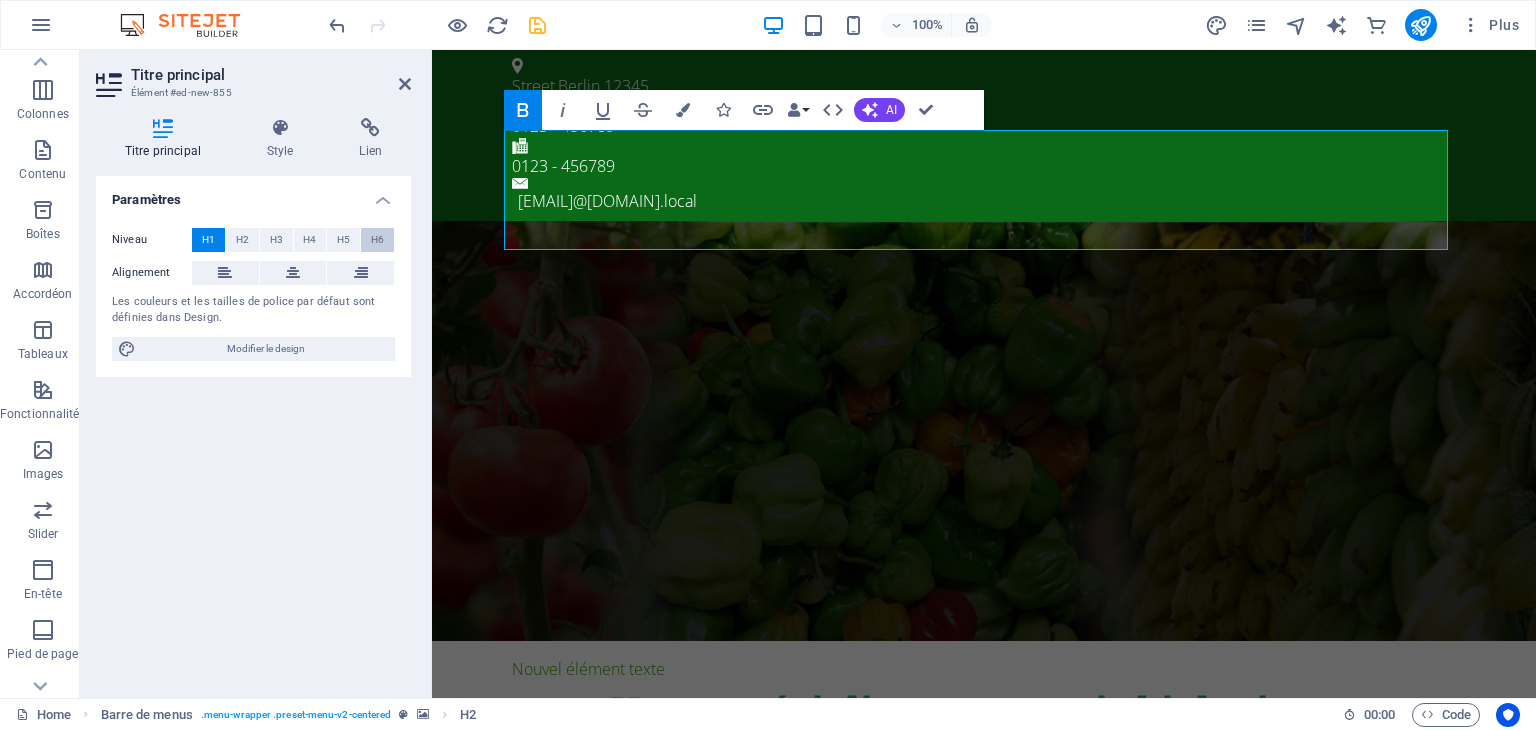 click on "H6" at bounding box center [377, 240] 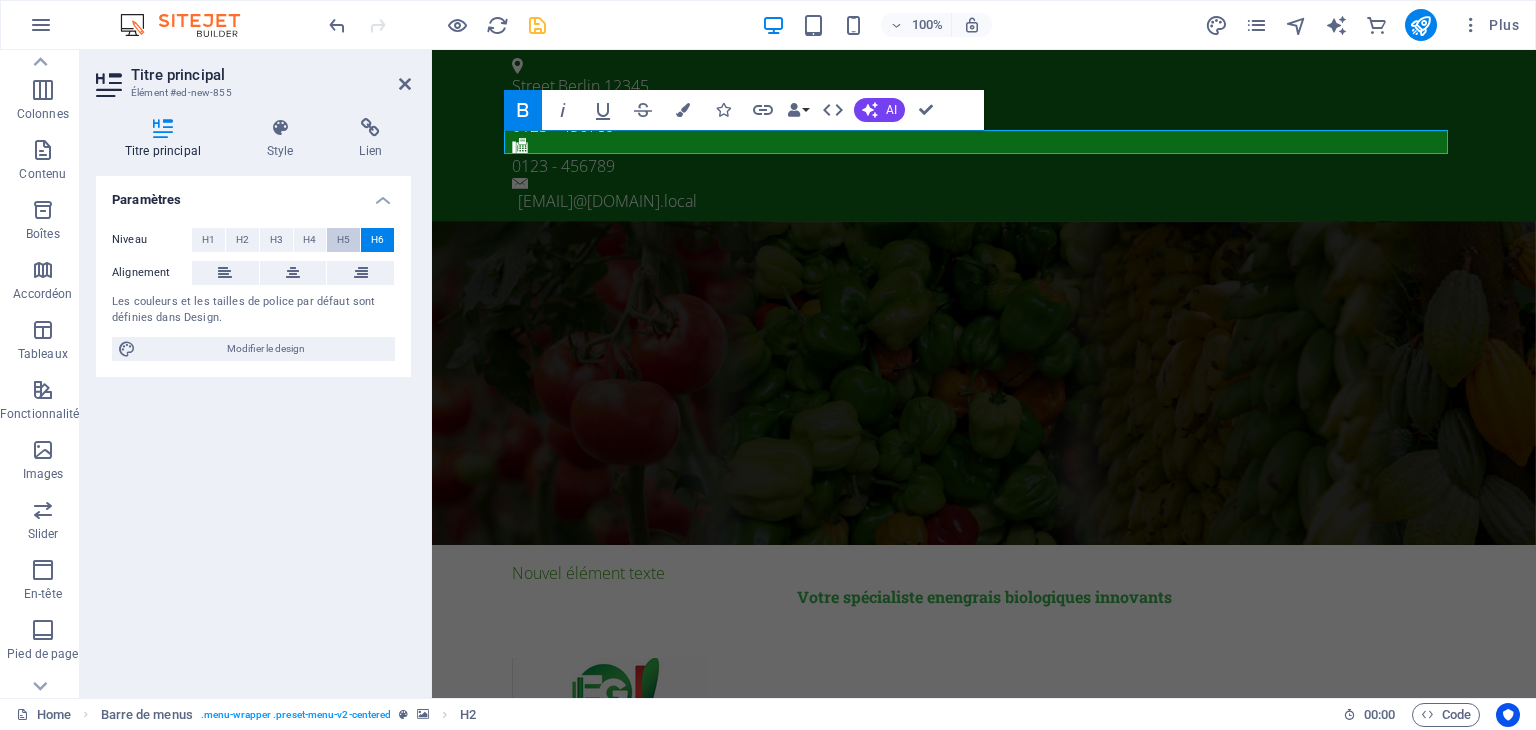click on "H5" at bounding box center [343, 240] 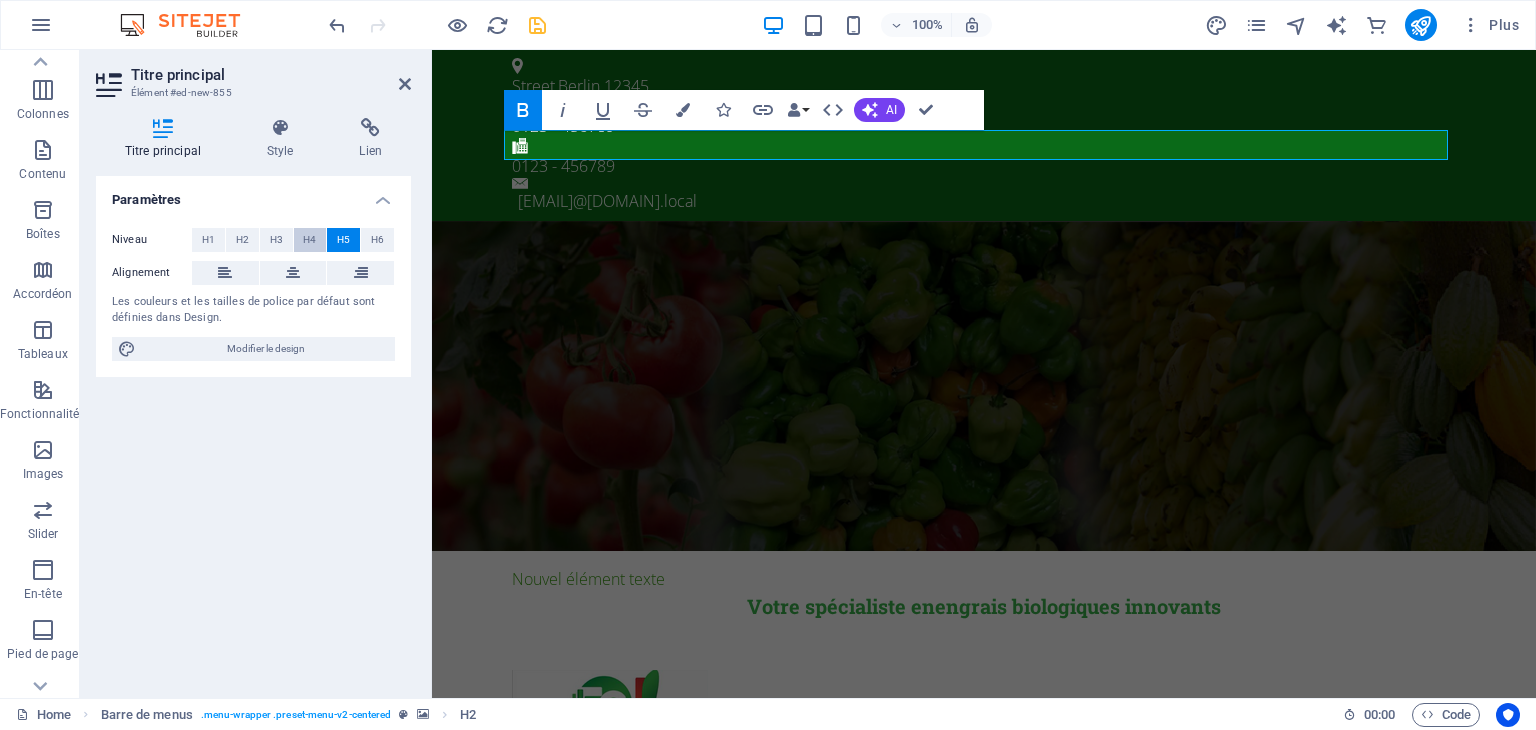 click on "H4" at bounding box center (309, 240) 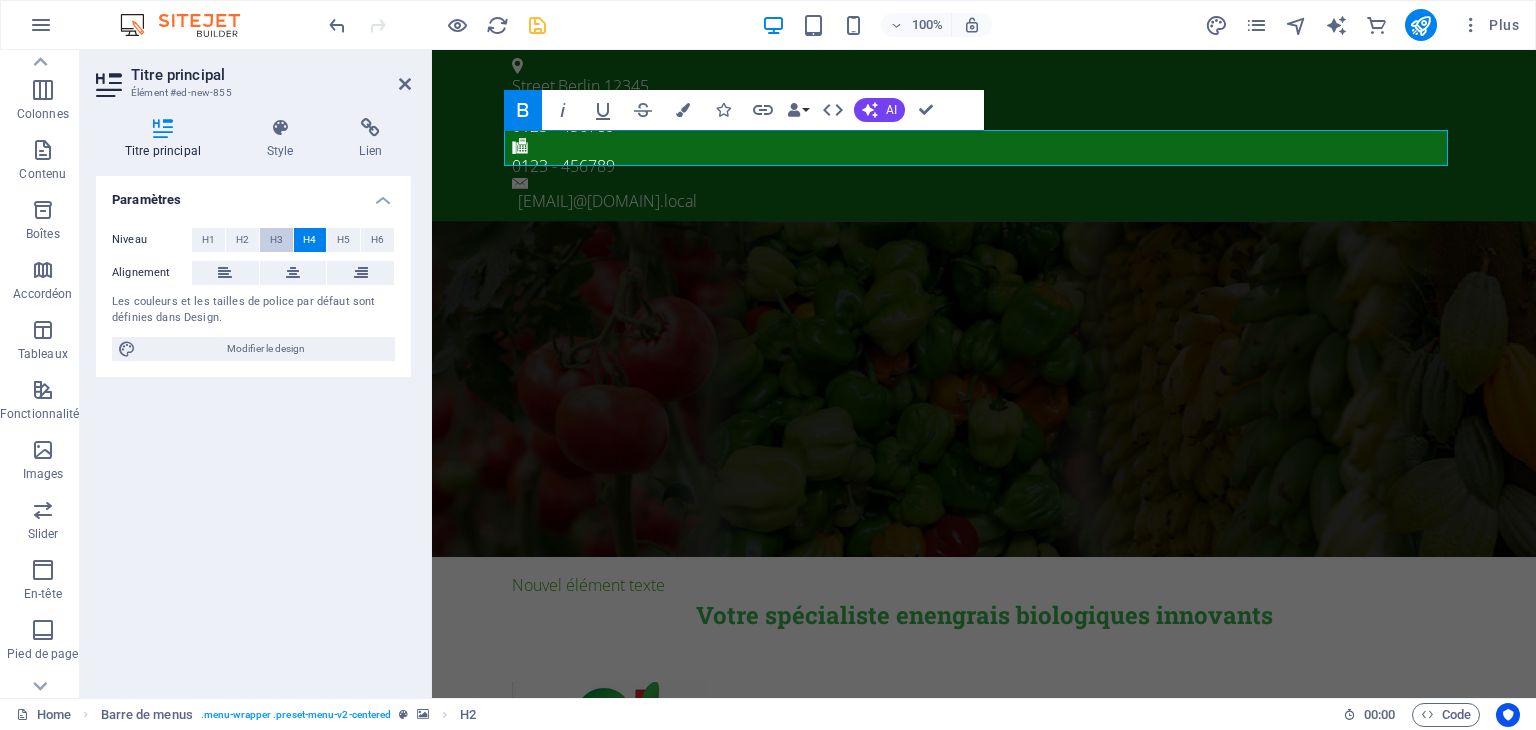 click on "H3" at bounding box center [276, 240] 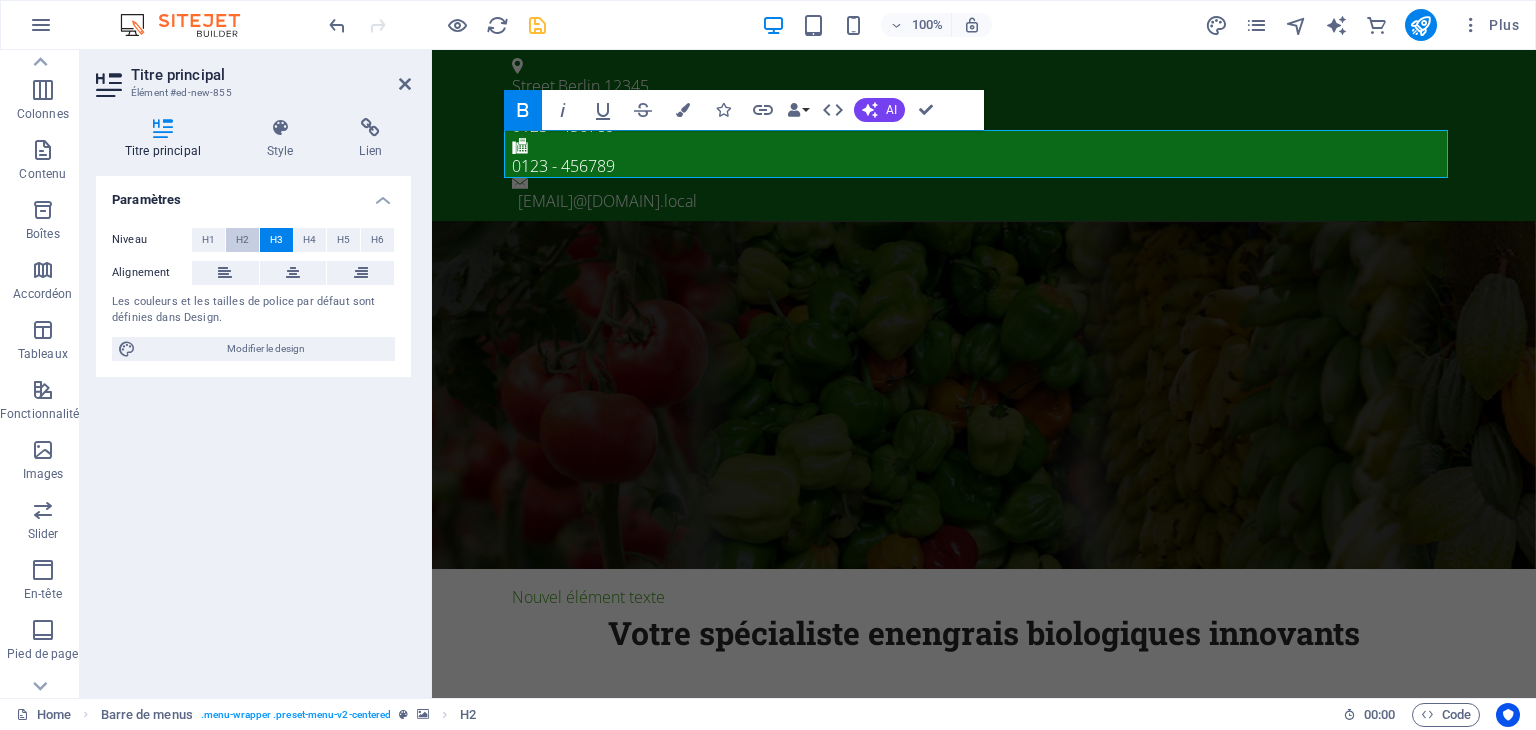click on "H2" at bounding box center [242, 240] 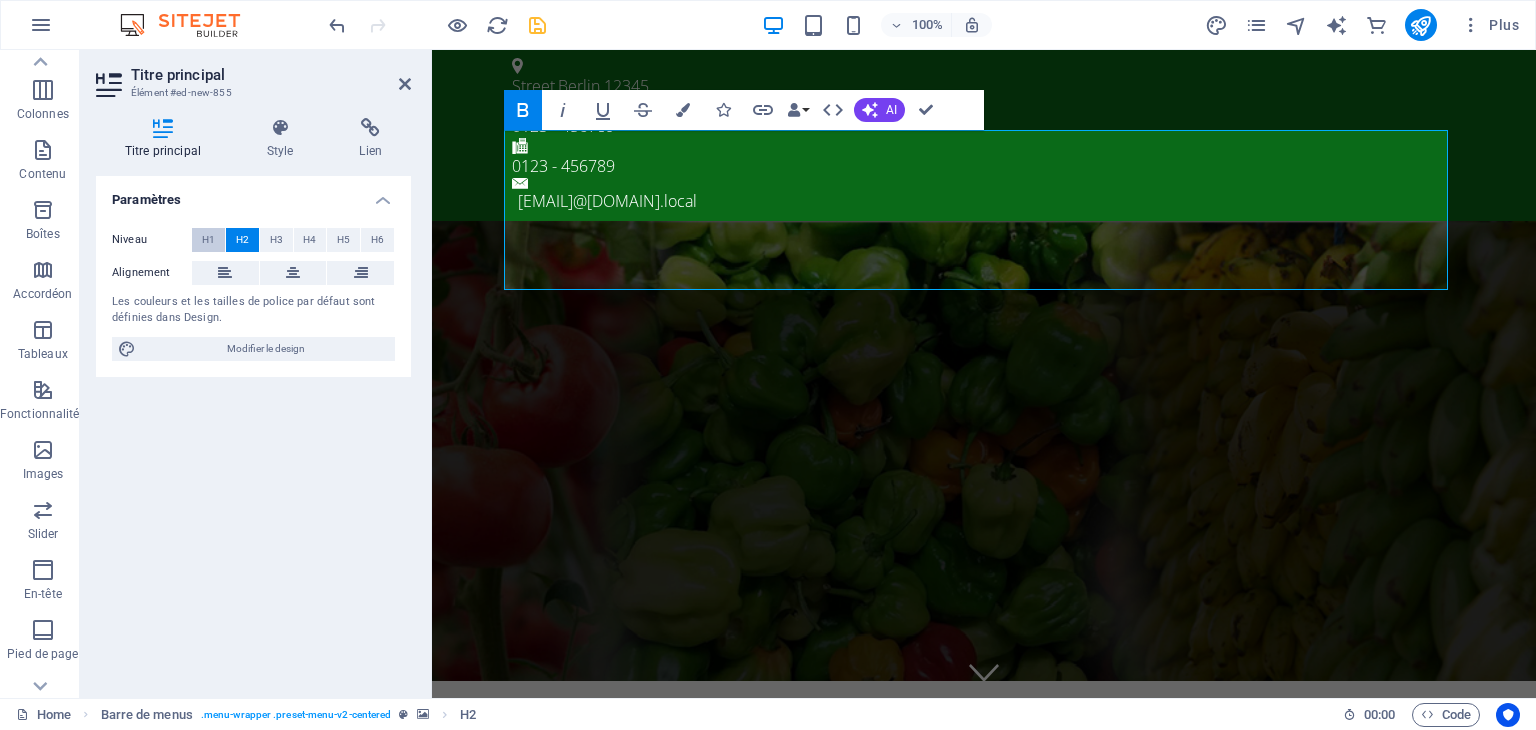 click on "H1" at bounding box center (208, 240) 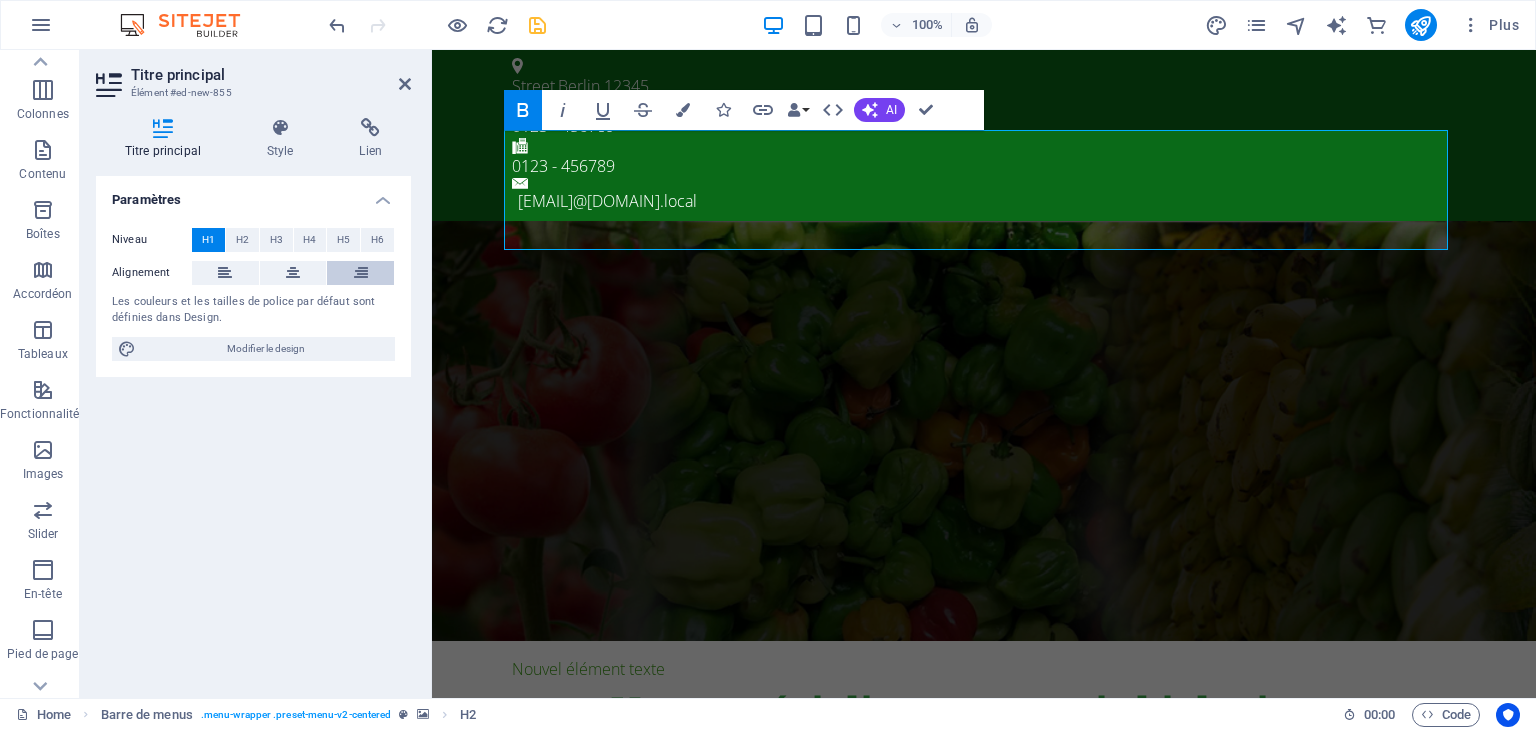 click at bounding box center (361, 273) 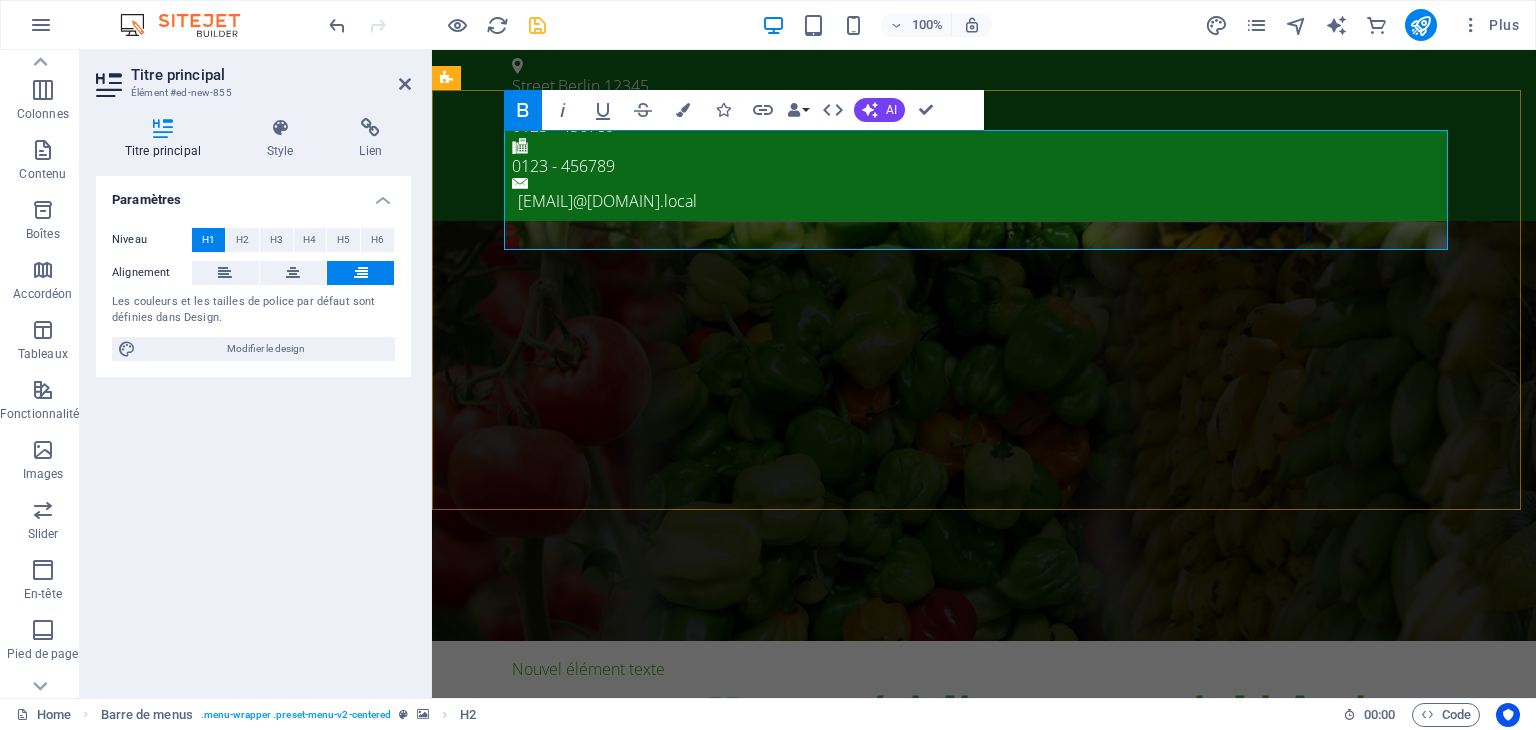 click on "Votre spécialiste enengrais biologiques innovants" at bounding box center (1082, 740) 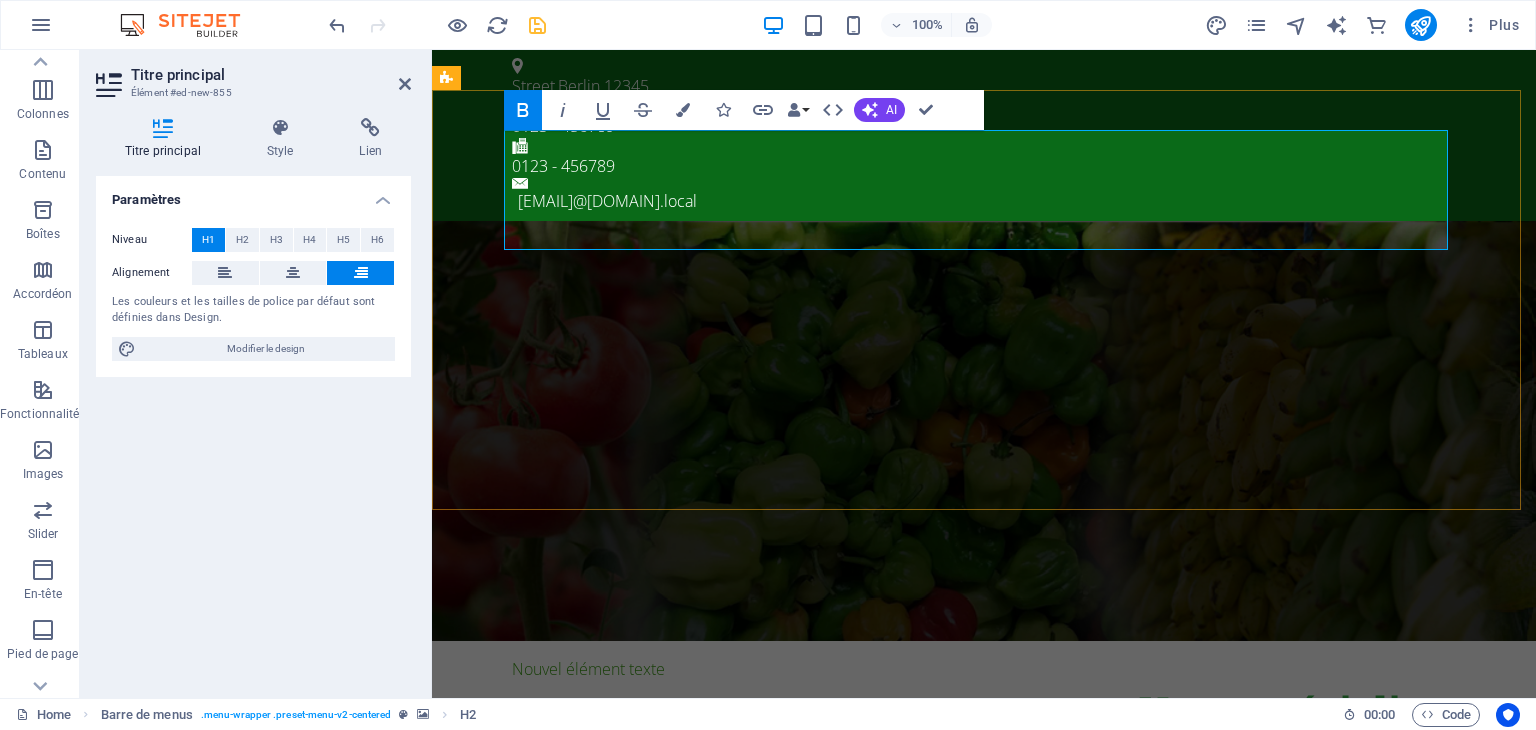 drag, startPoint x: 956, startPoint y: 224, endPoint x: 889, endPoint y: 229, distance: 67.18631 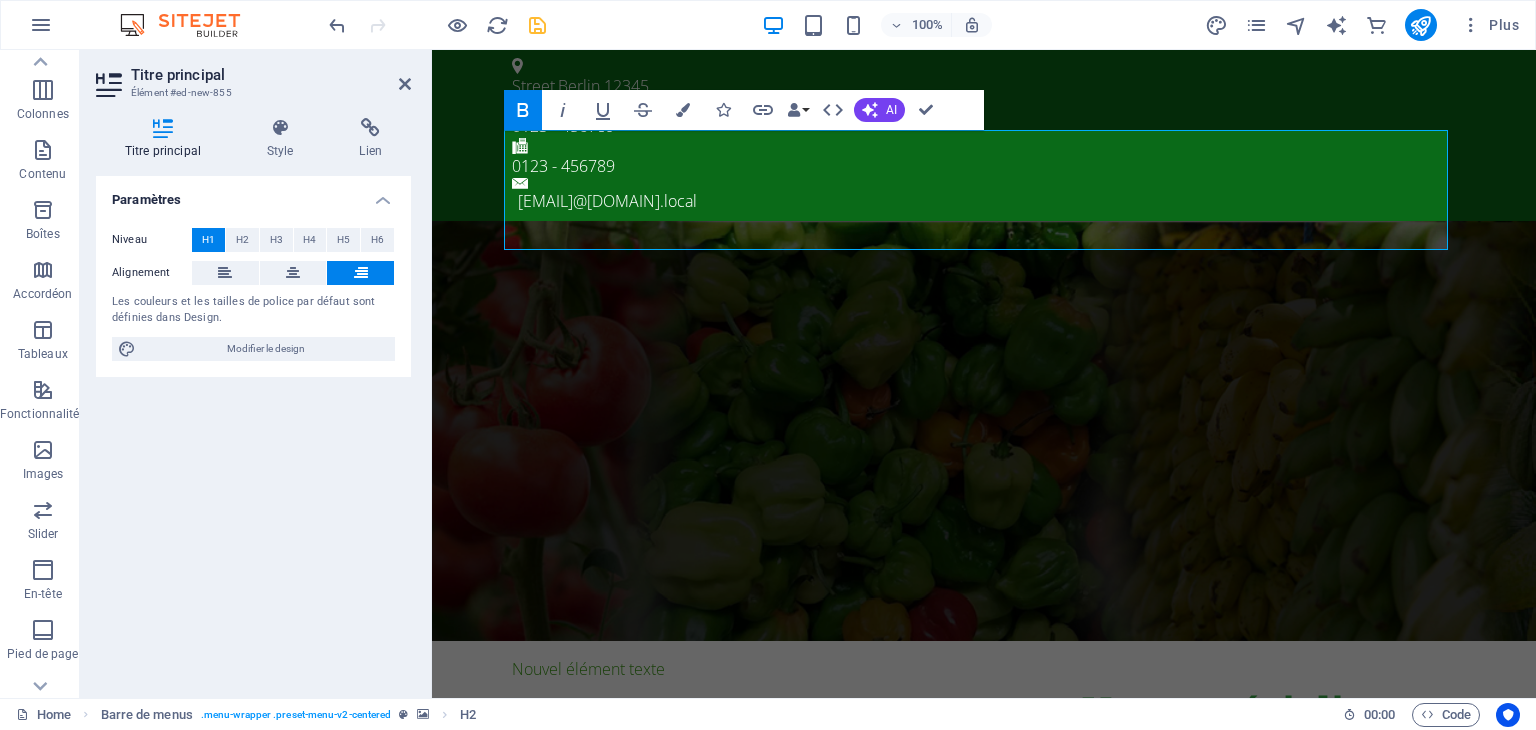 drag, startPoint x: 248, startPoint y: 349, endPoint x: 252, endPoint y: 331, distance: 18.439089 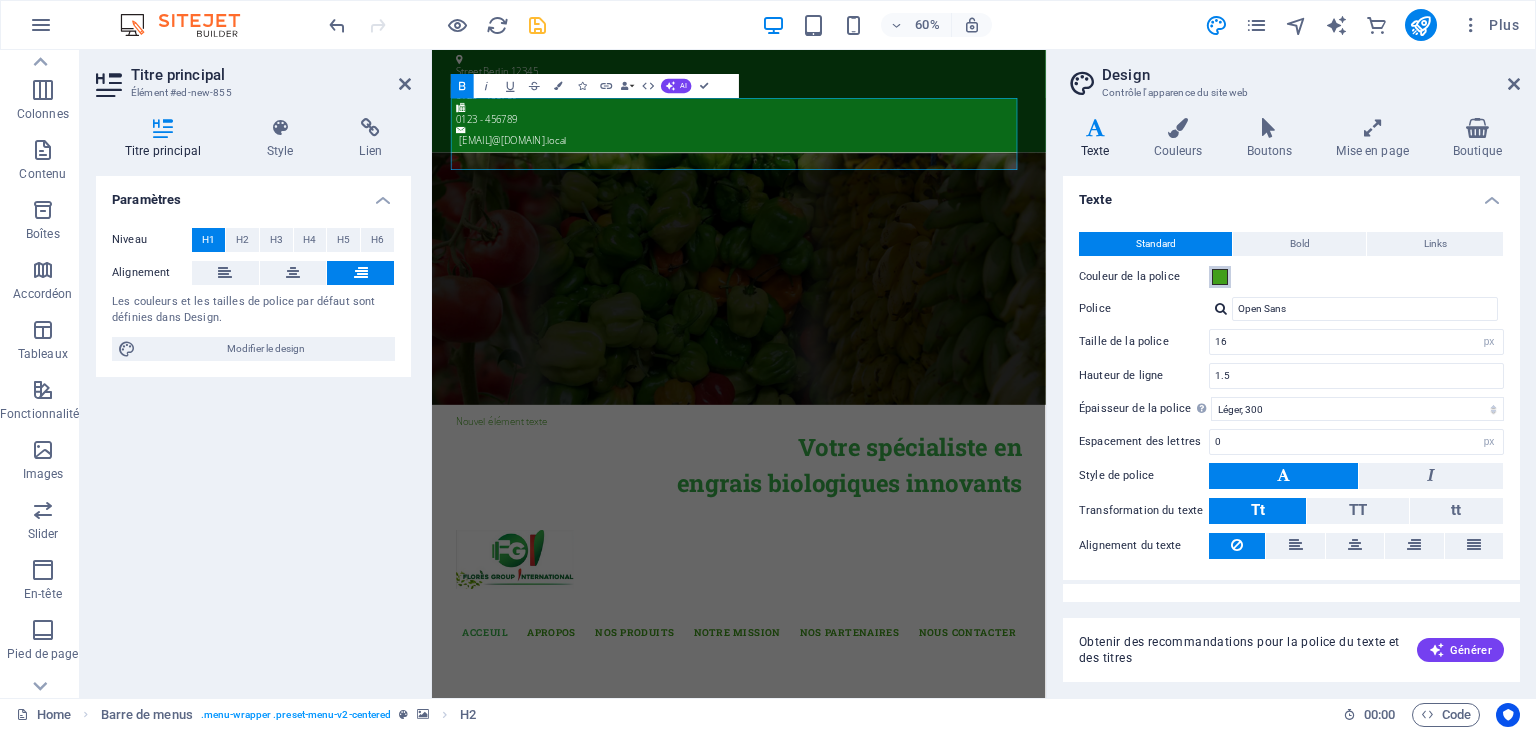 click at bounding box center (1220, 277) 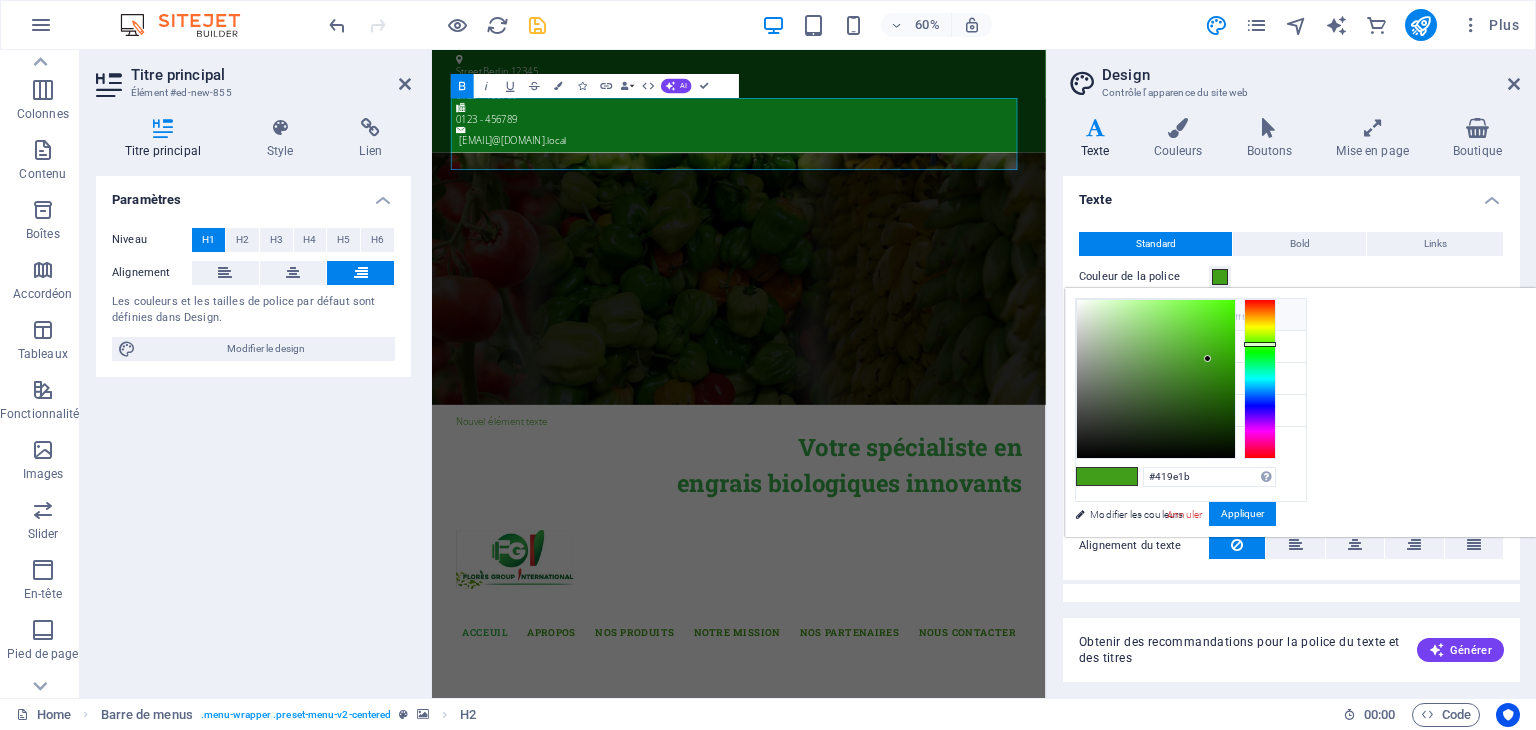 click at bounding box center (1092, 314) 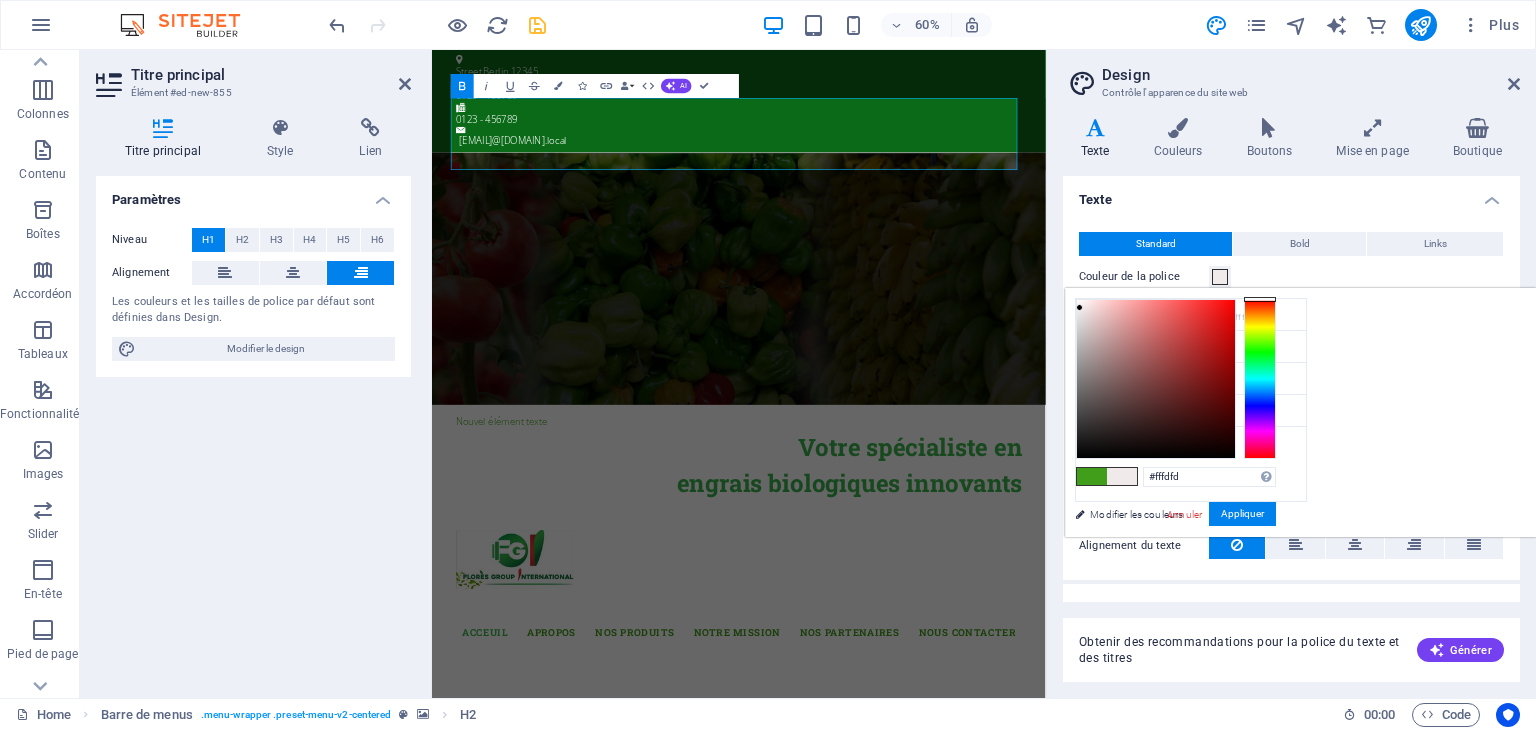 type on "#ffffff" 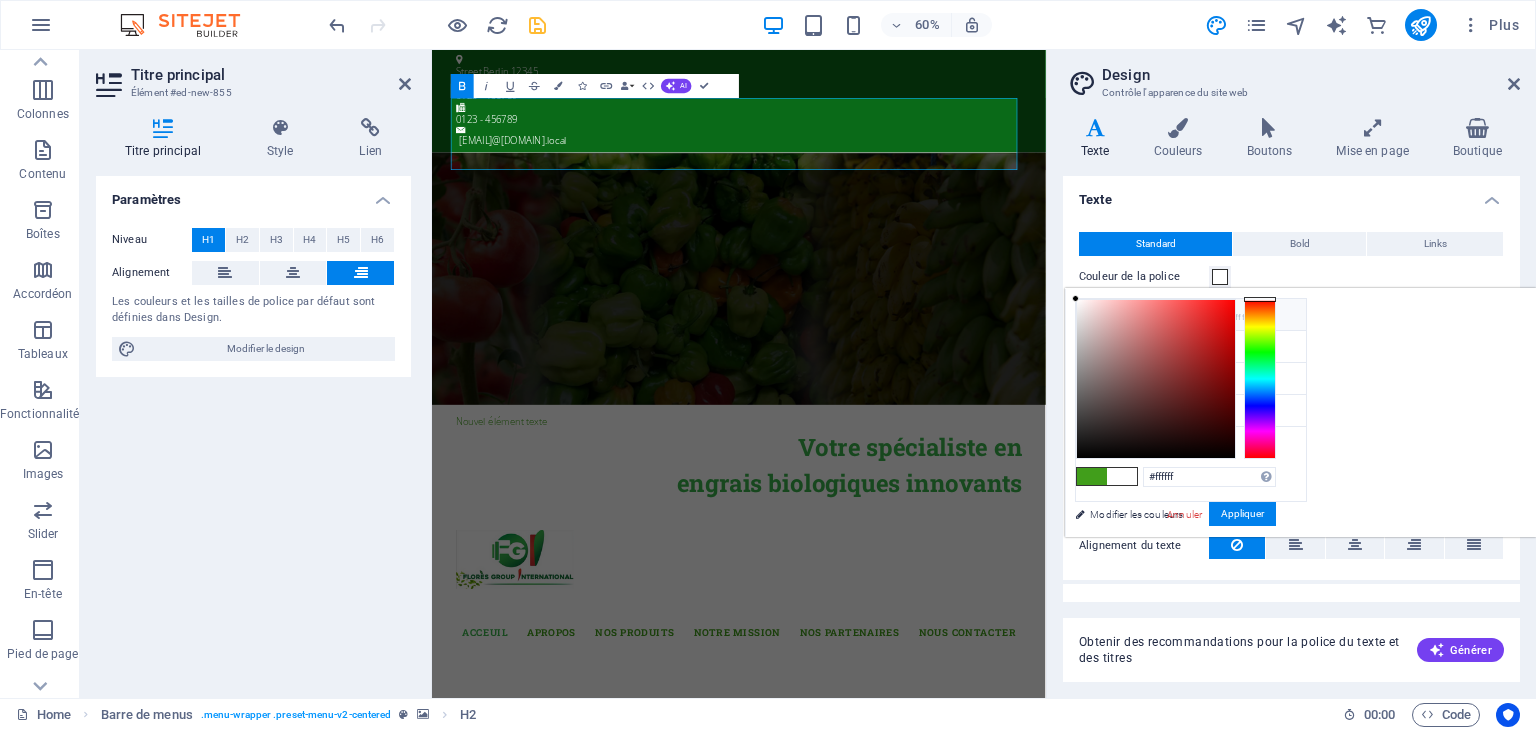 drag, startPoint x: 1329, startPoint y: 308, endPoint x: 1310, endPoint y: 266, distance: 46.09772 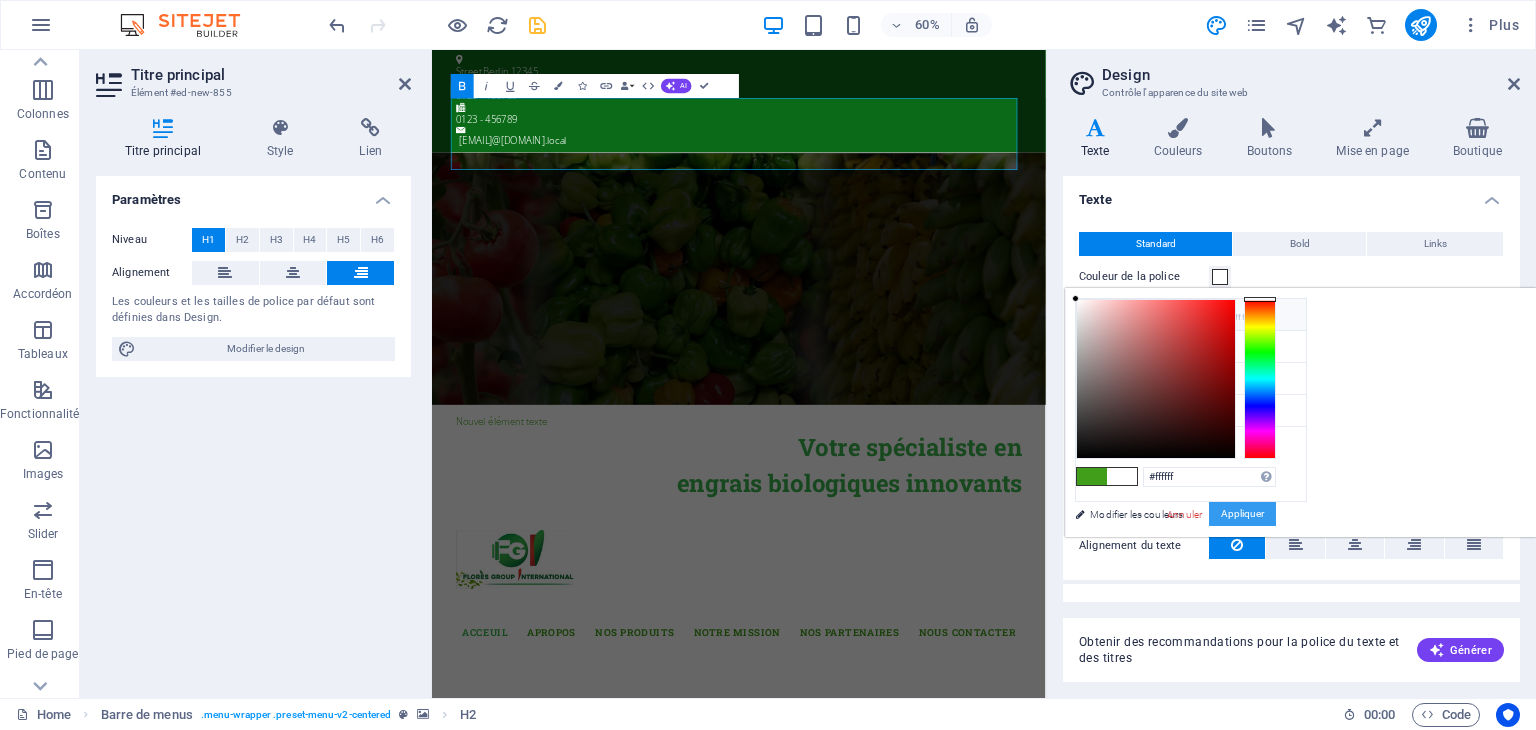 click on "Appliquer" at bounding box center [1242, 514] 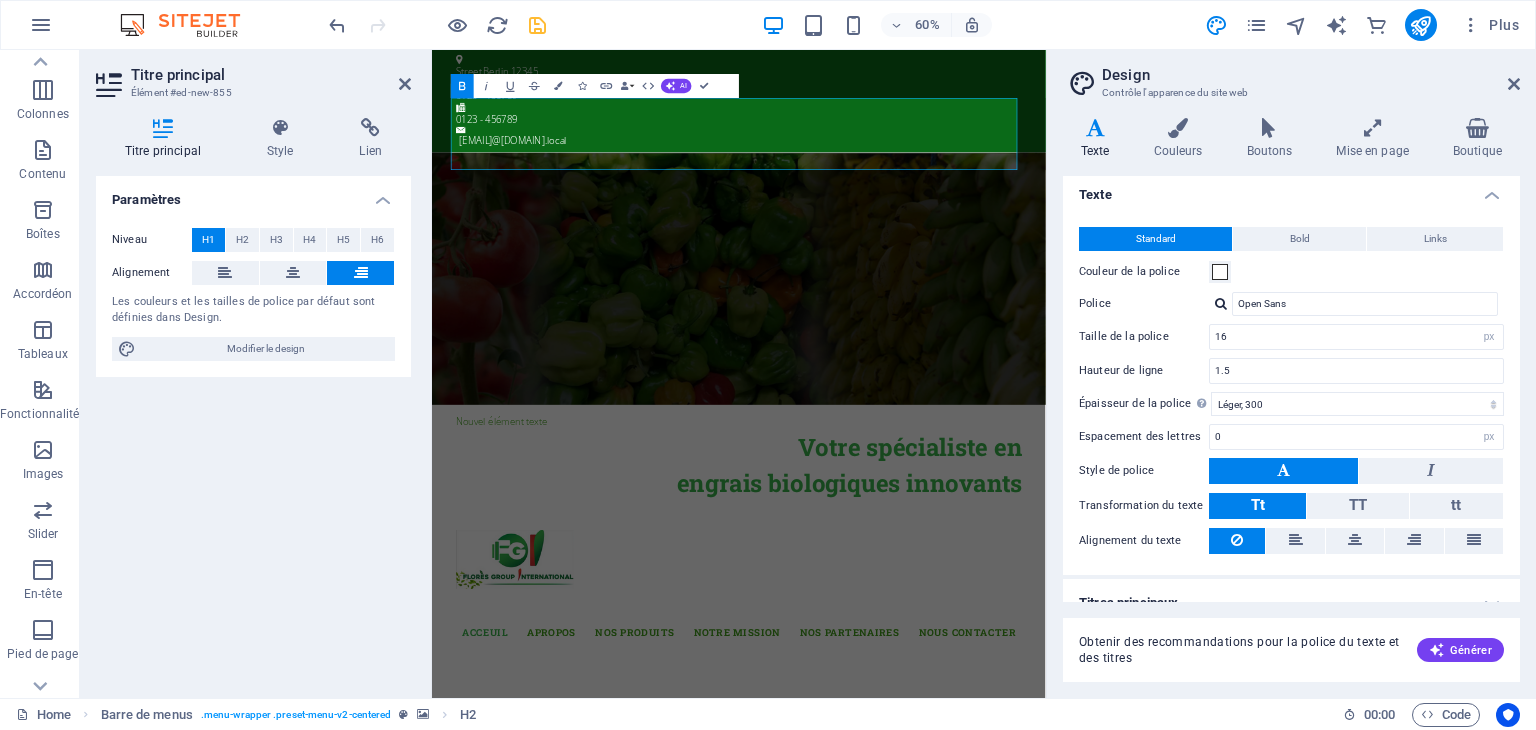 scroll, scrollTop: 0, scrollLeft: 0, axis: both 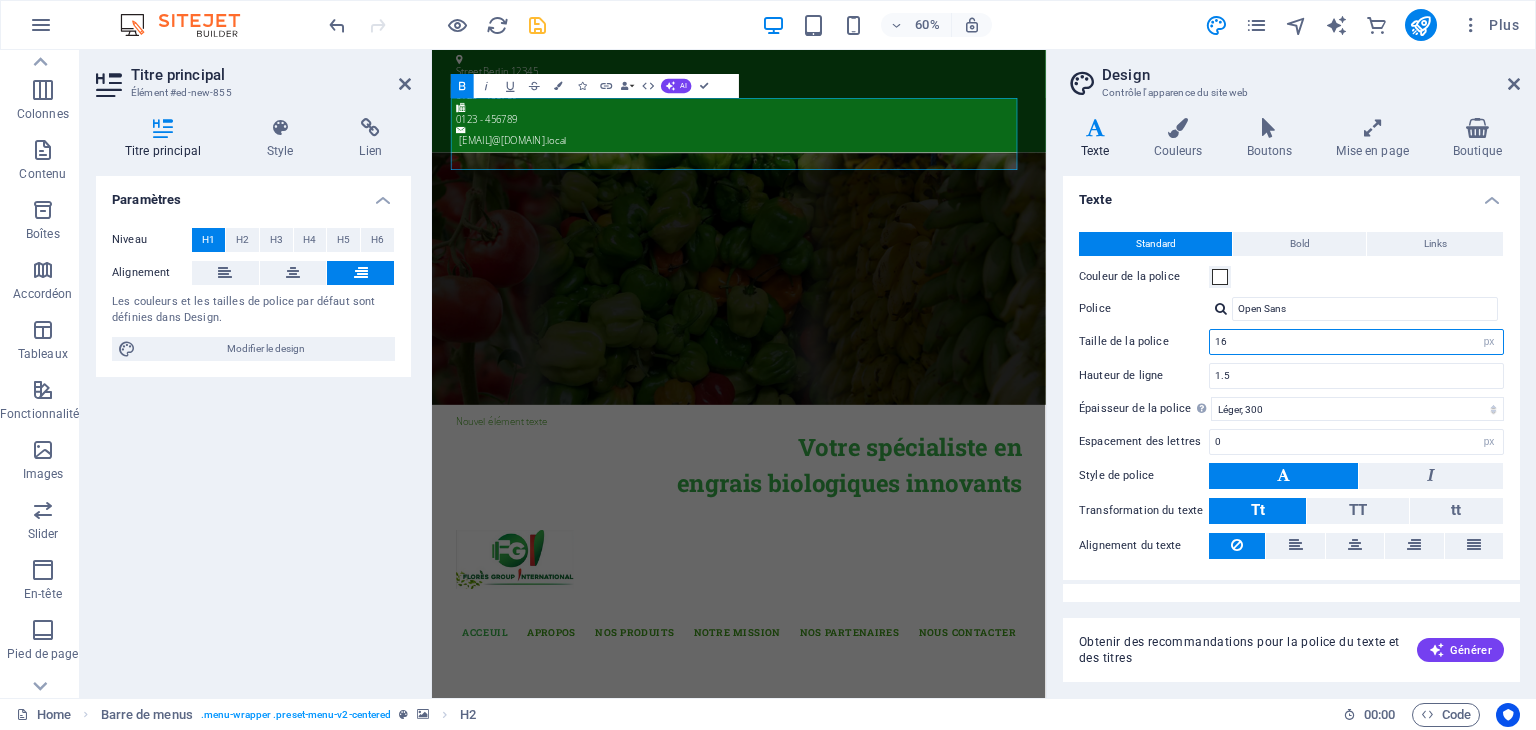 click on "16" at bounding box center [1356, 342] 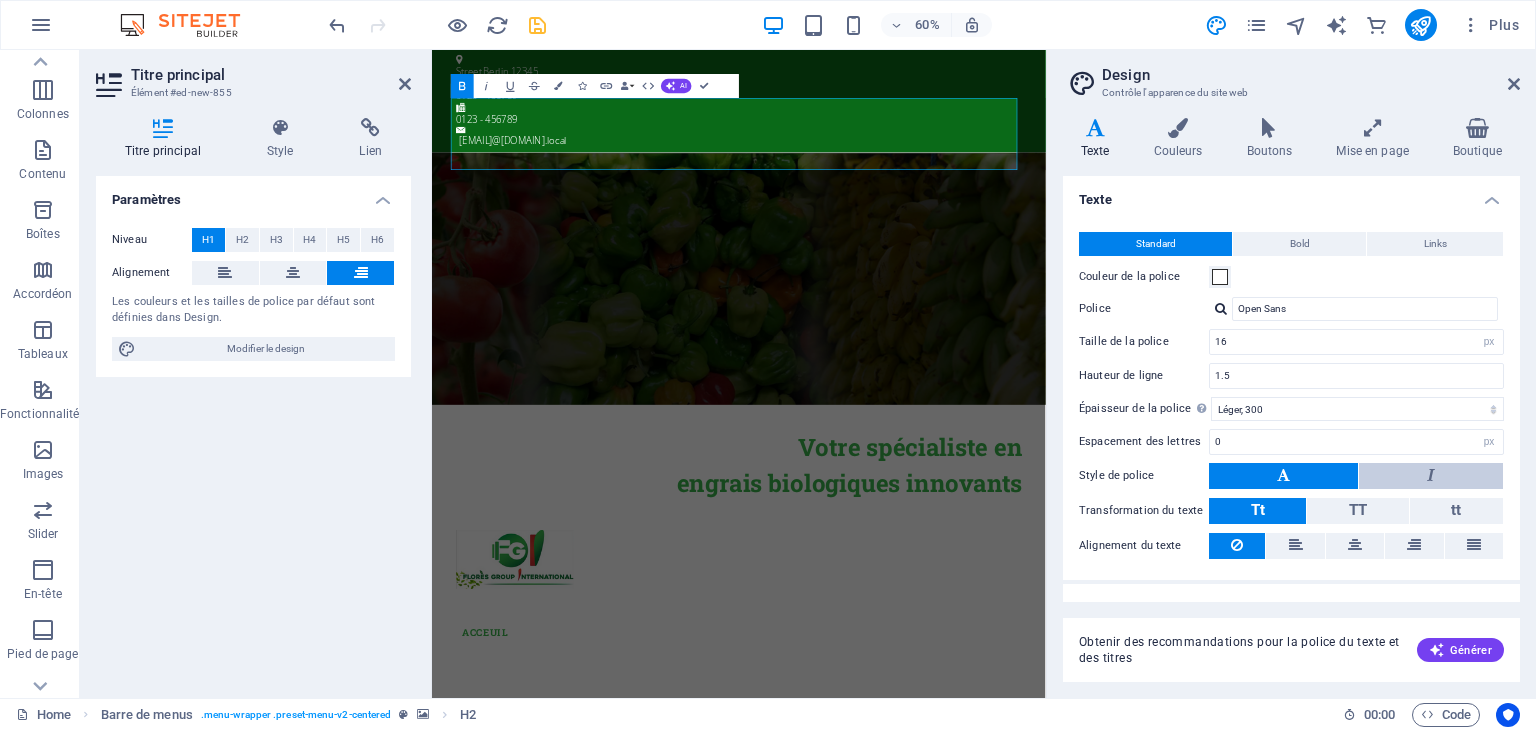 click at bounding box center (1431, 476) 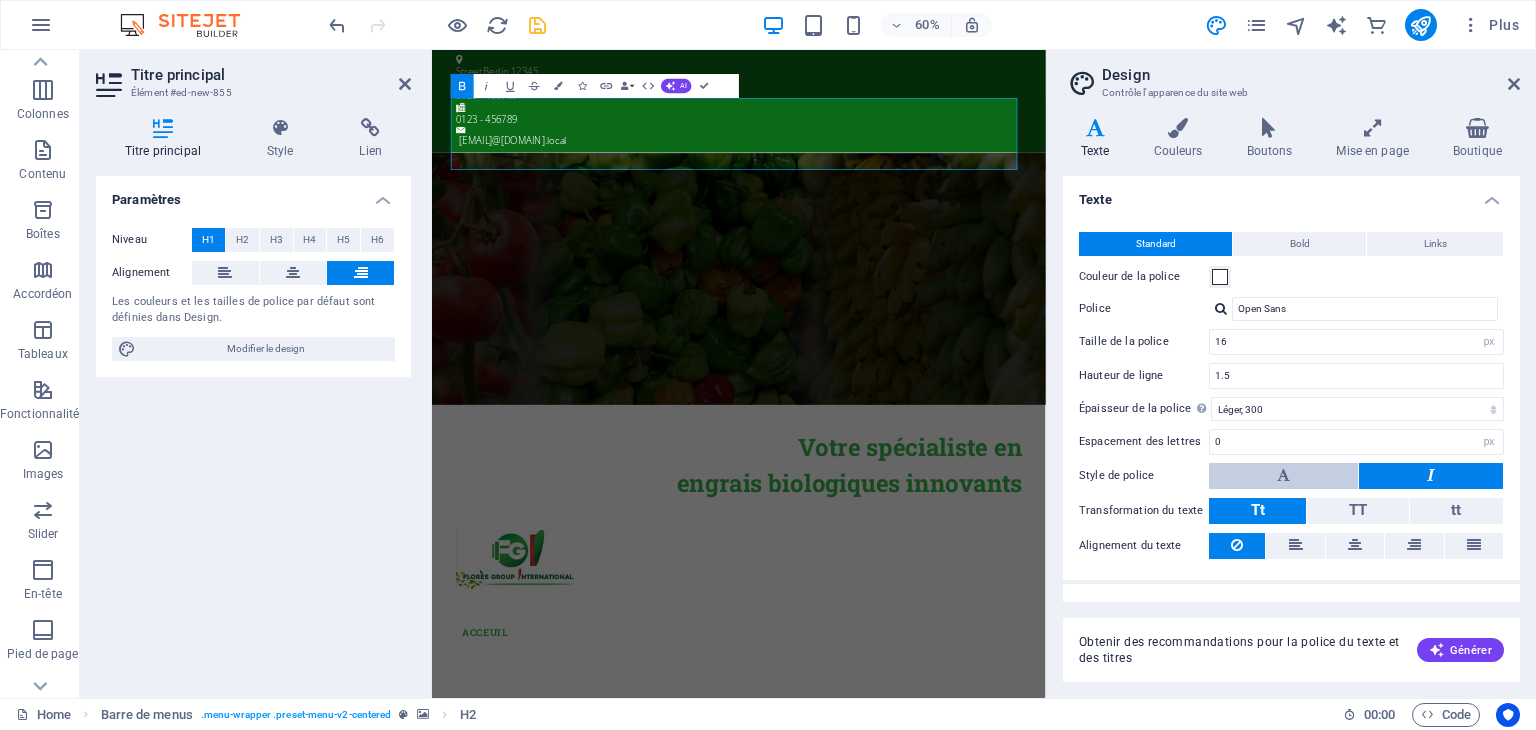 click at bounding box center [1283, 476] 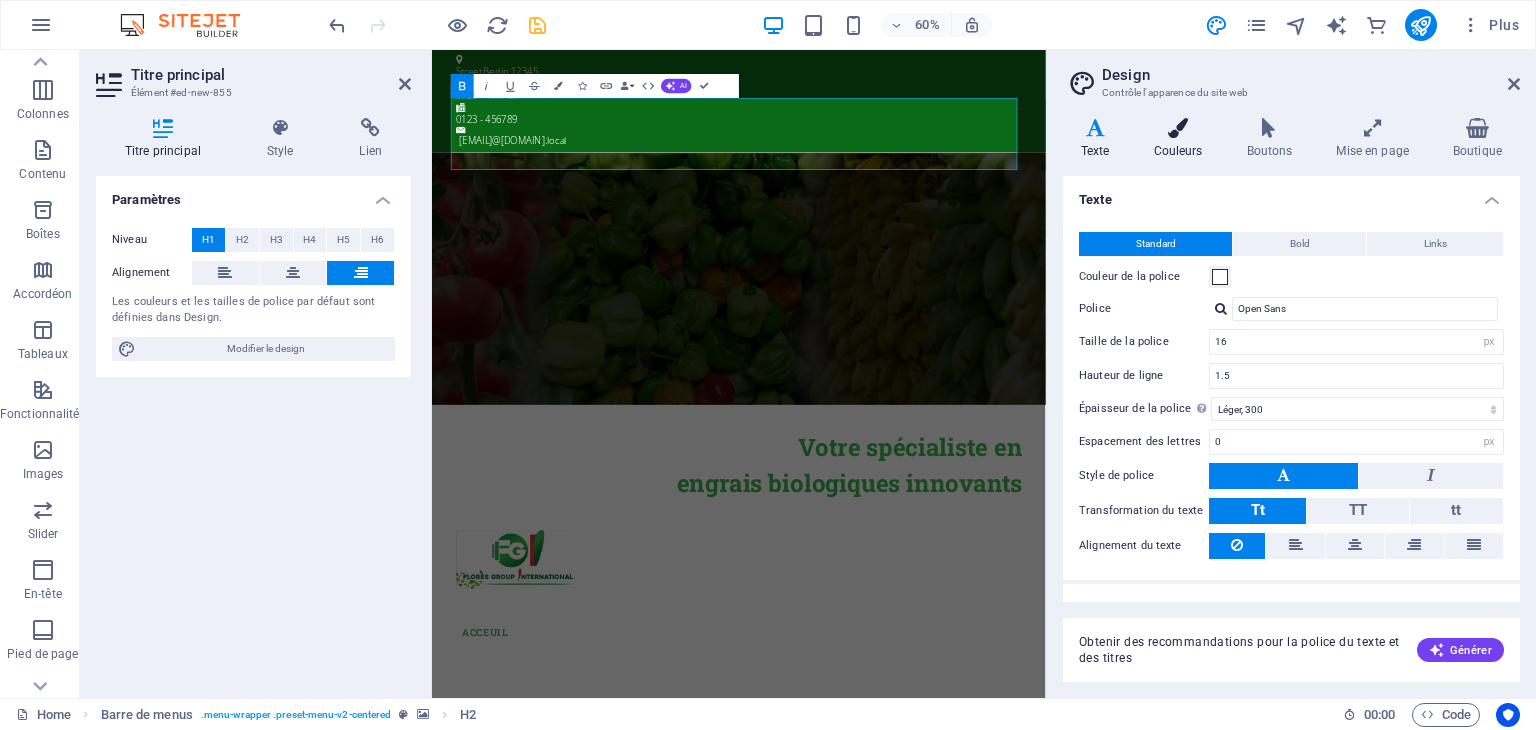 click at bounding box center [1178, 128] 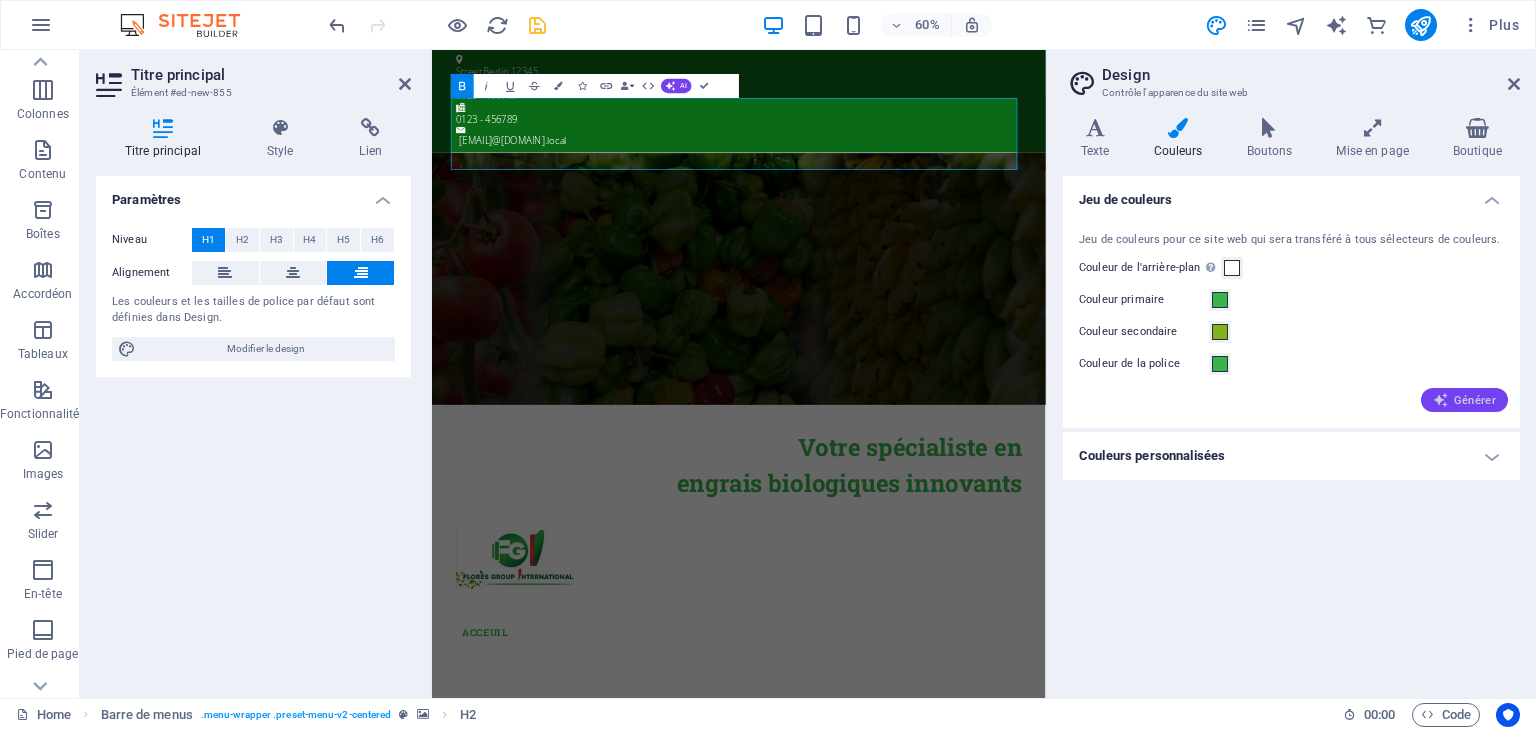 click on "Générer" at bounding box center (1464, 400) 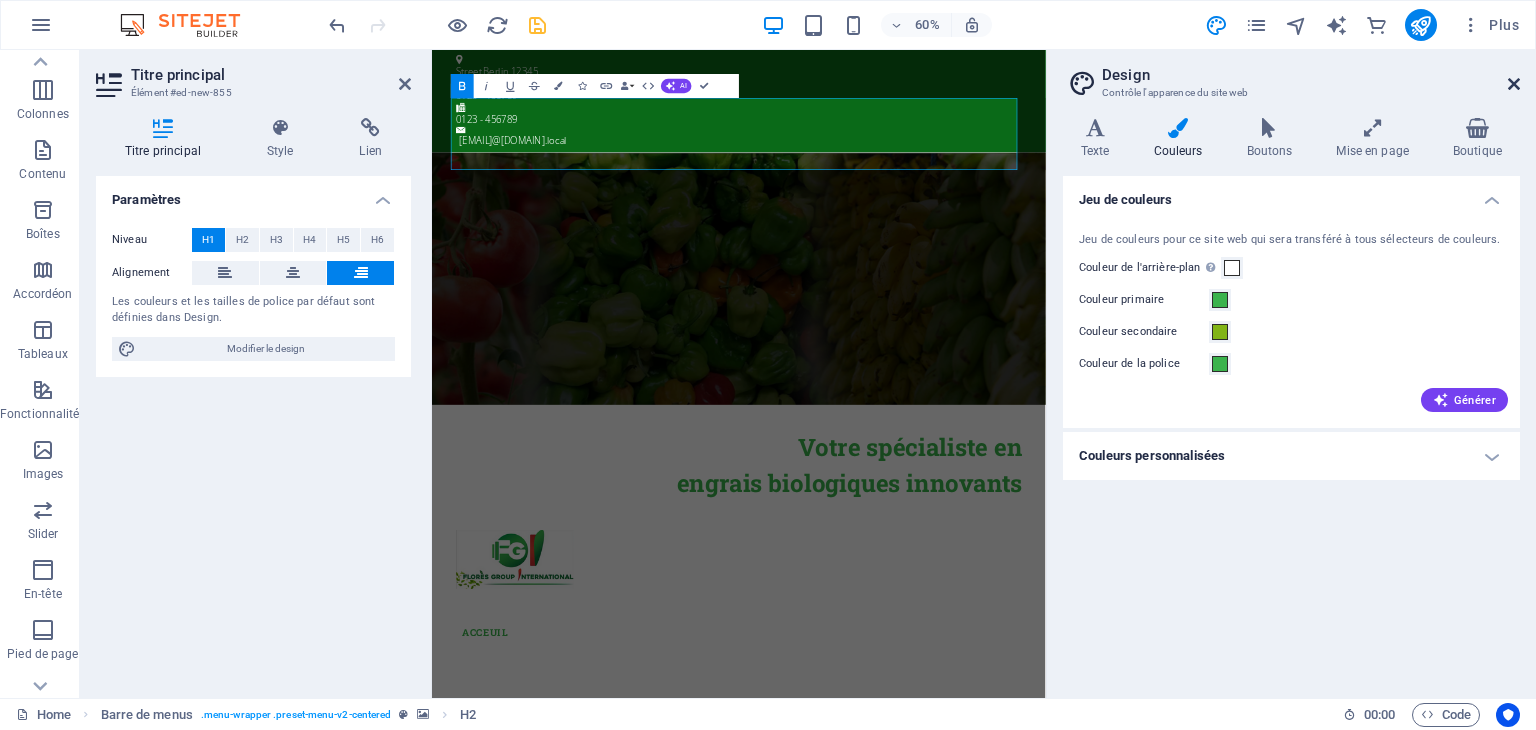 click at bounding box center [1514, 84] 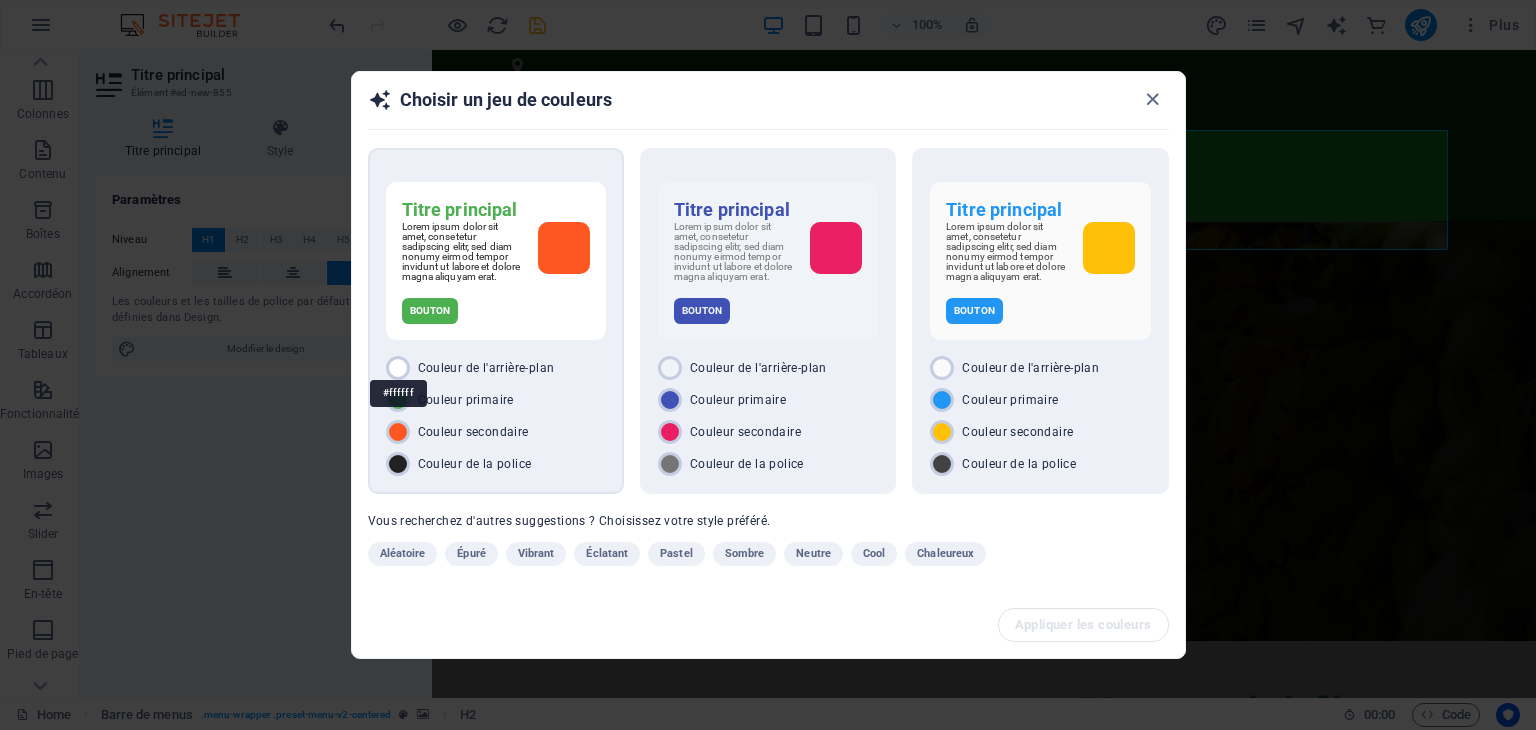click on "#ffffff" at bounding box center [398, 393] 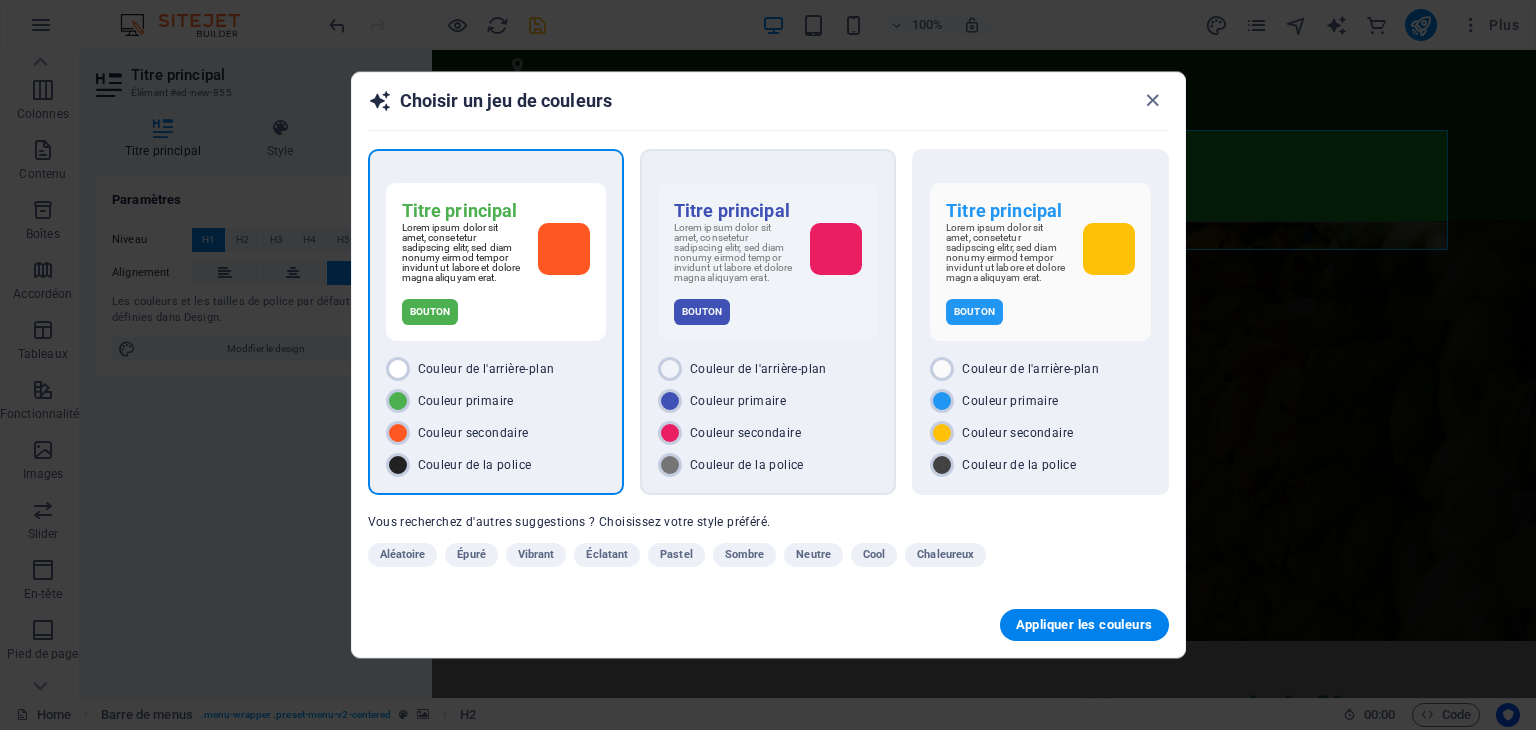 click on "Couleur primaire" at bounding box center (768, 401) 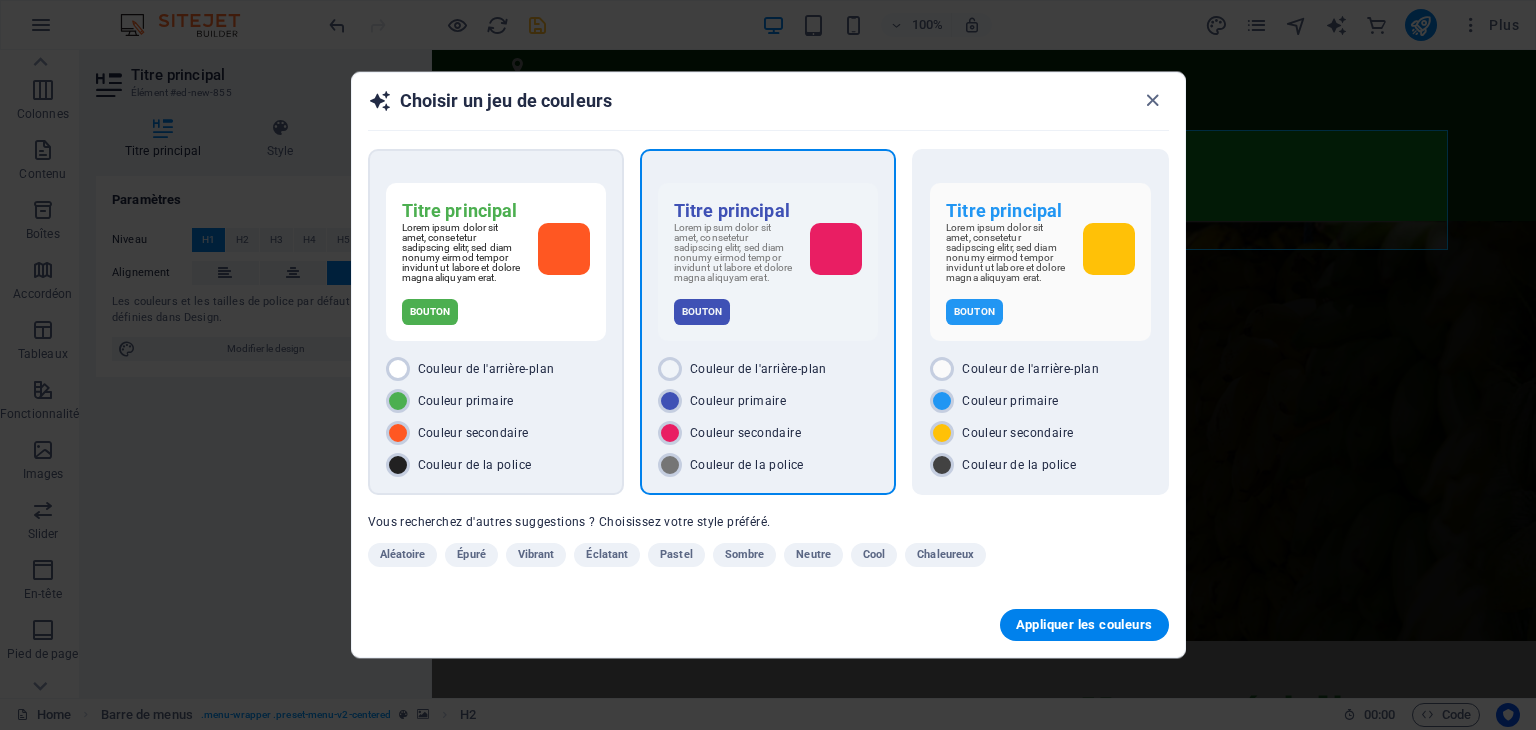 click on "Couleur de l'arrière-plan" at bounding box center (486, 369) 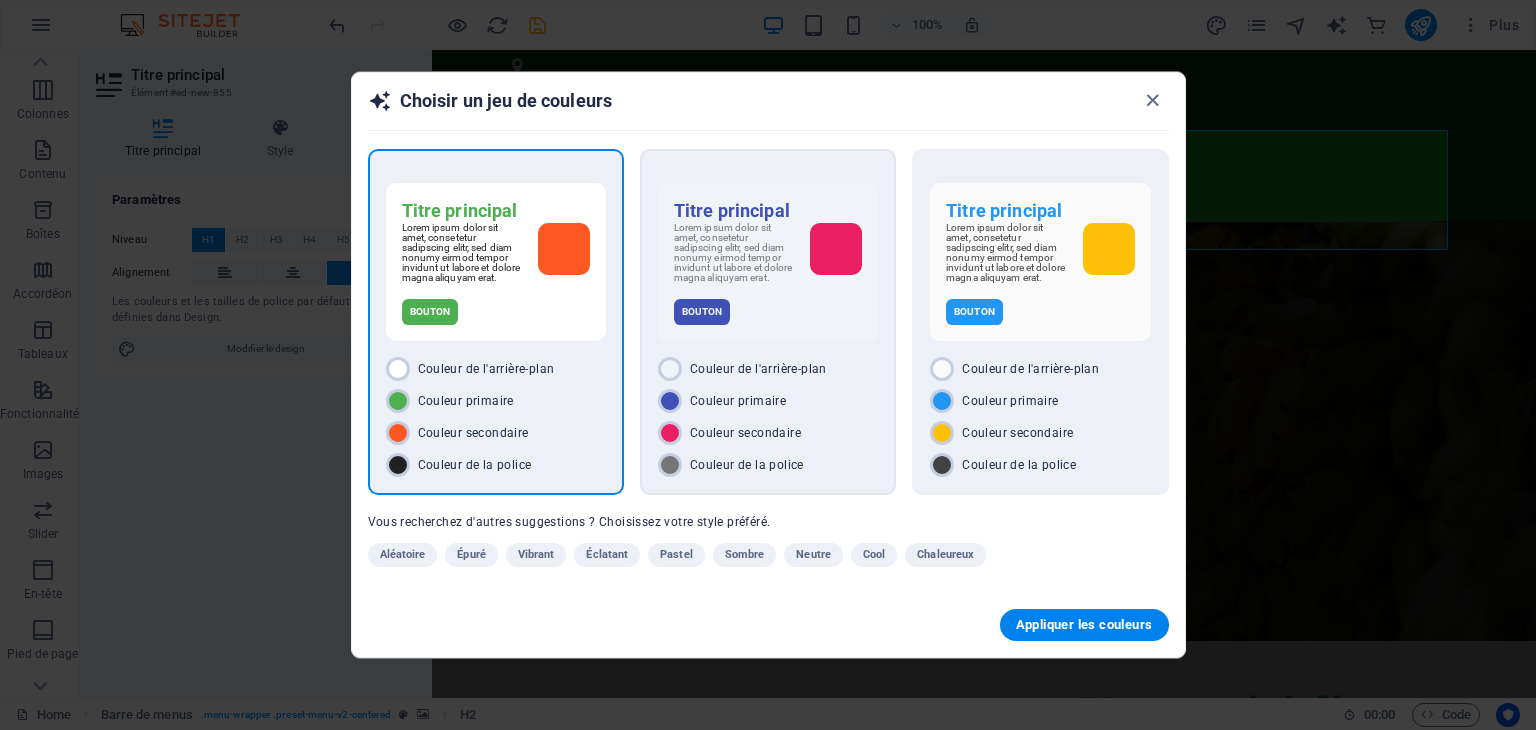 click on "Couleur de la police" at bounding box center [768, 465] 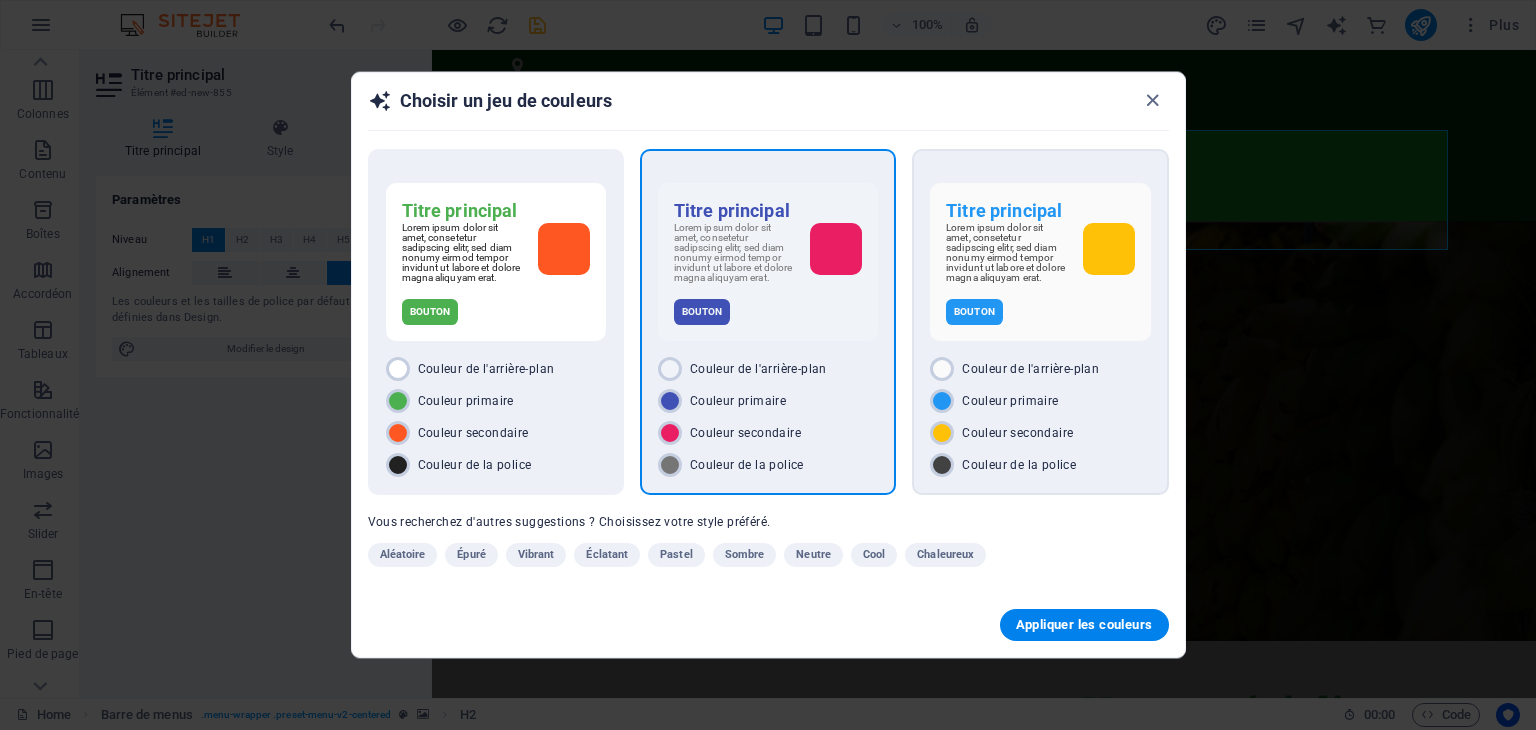 click on "Couleur secondaire" at bounding box center [1017, 433] 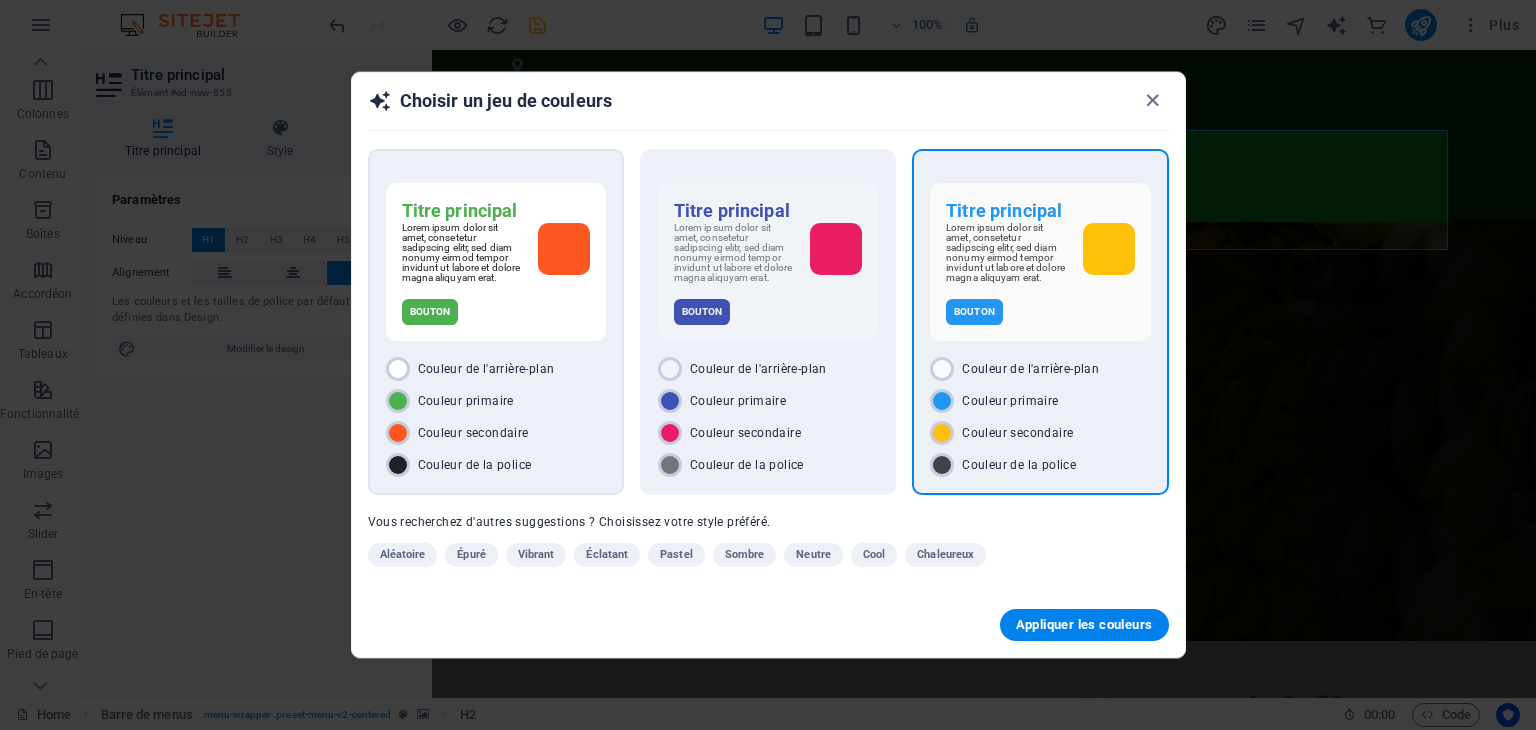 click on "Couleur secondaire" at bounding box center [496, 433] 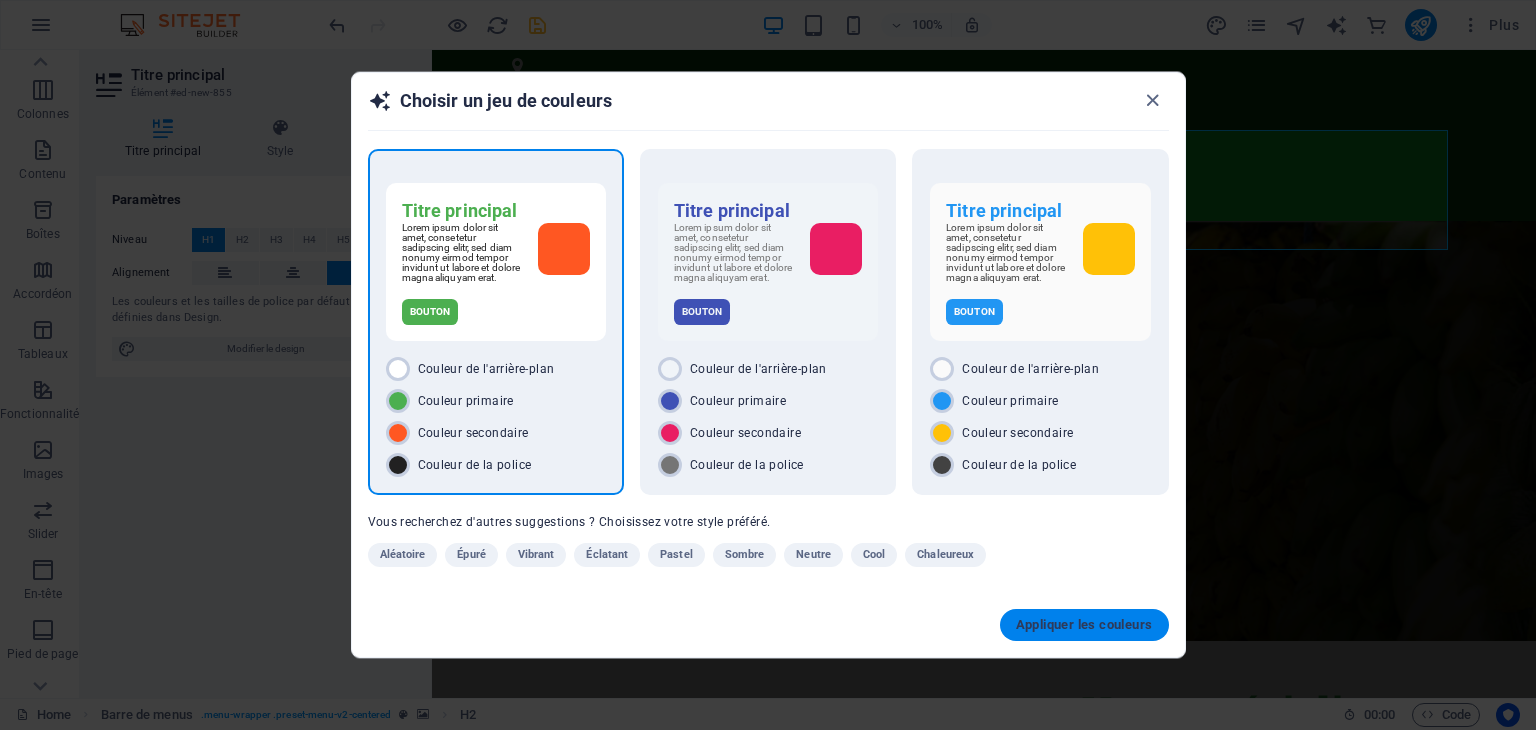 click on "Appliquer les couleurs" at bounding box center [1084, 625] 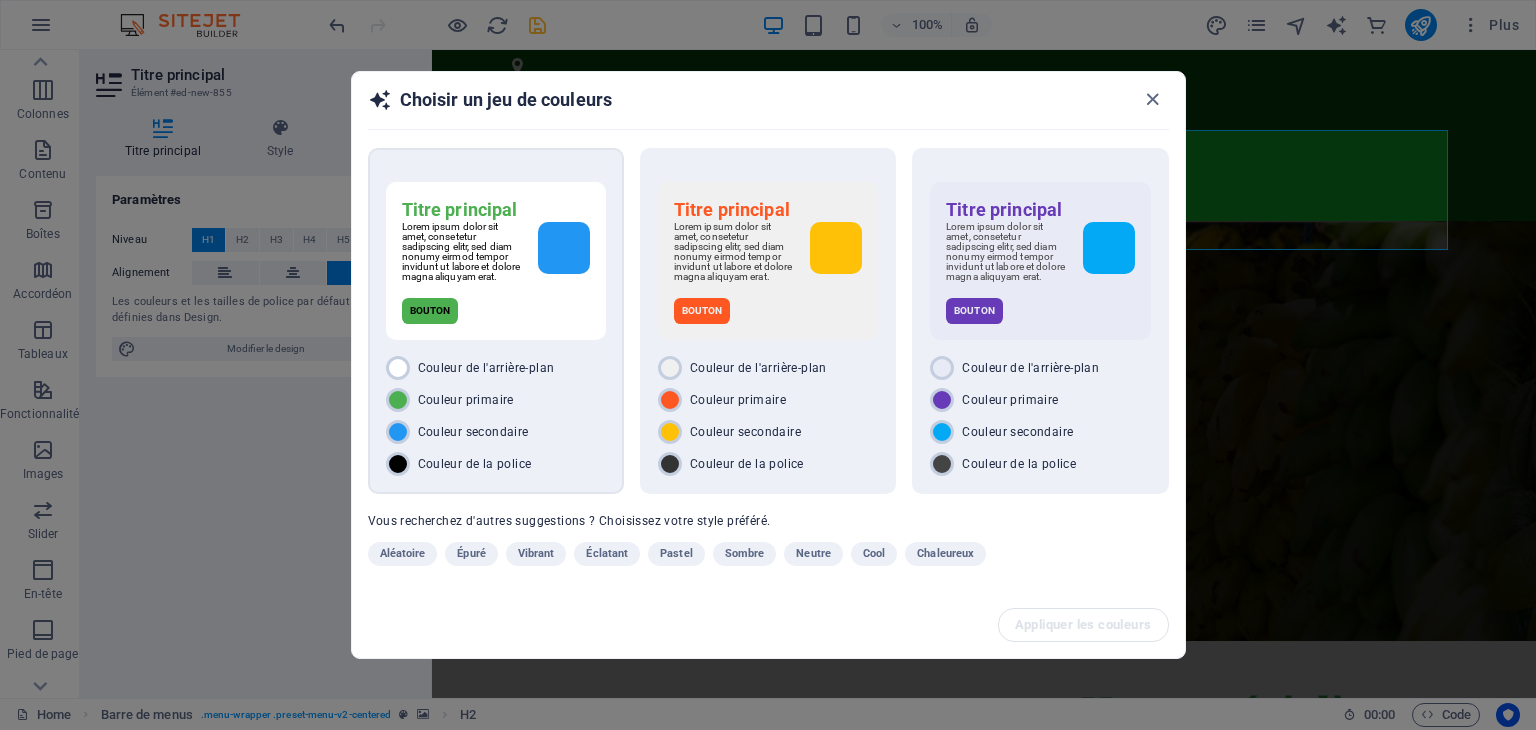 click on "Couleur de l'arrière-plan Couleur primaire Couleur secondaire Couleur de la police" at bounding box center [496, 416] 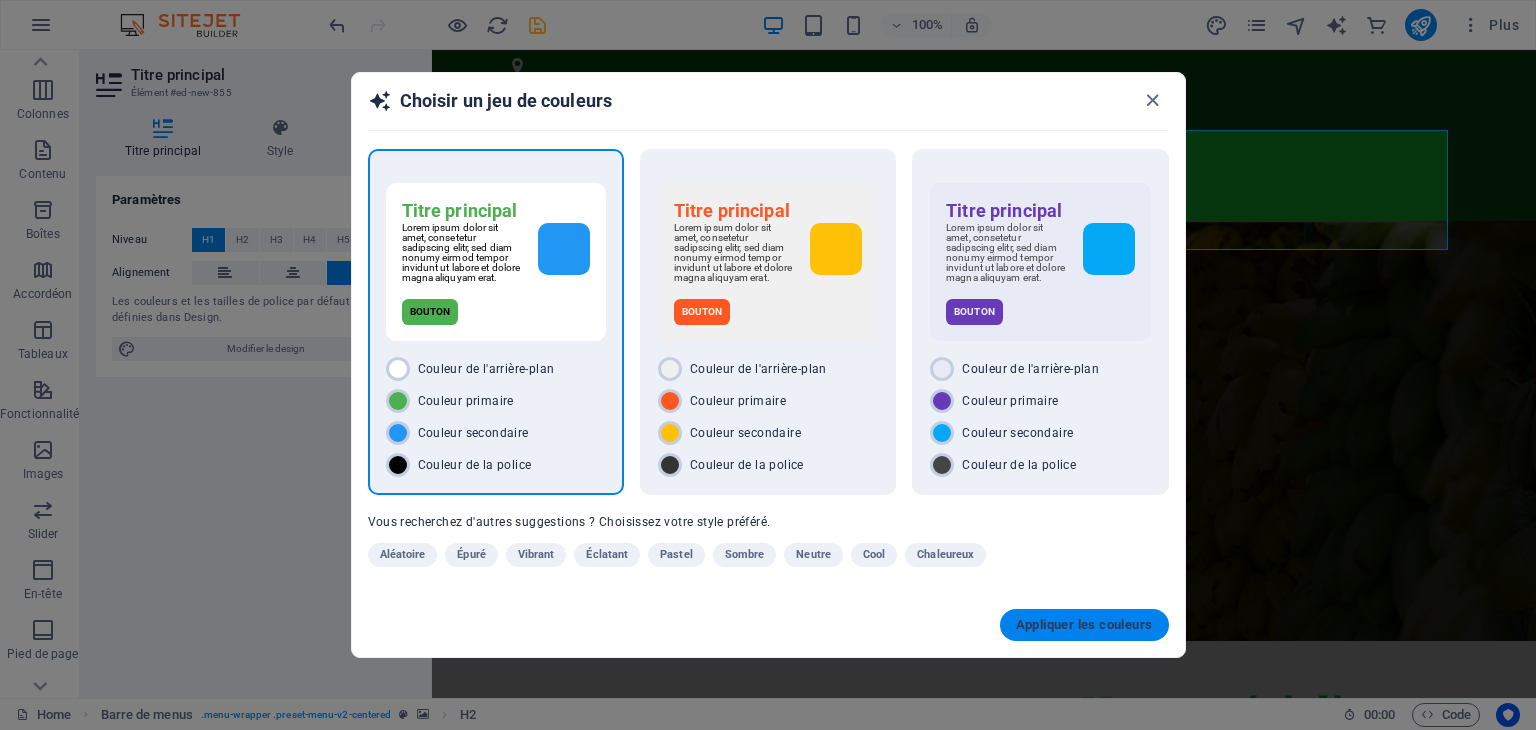 click on "Appliquer les couleurs" at bounding box center (1084, 625) 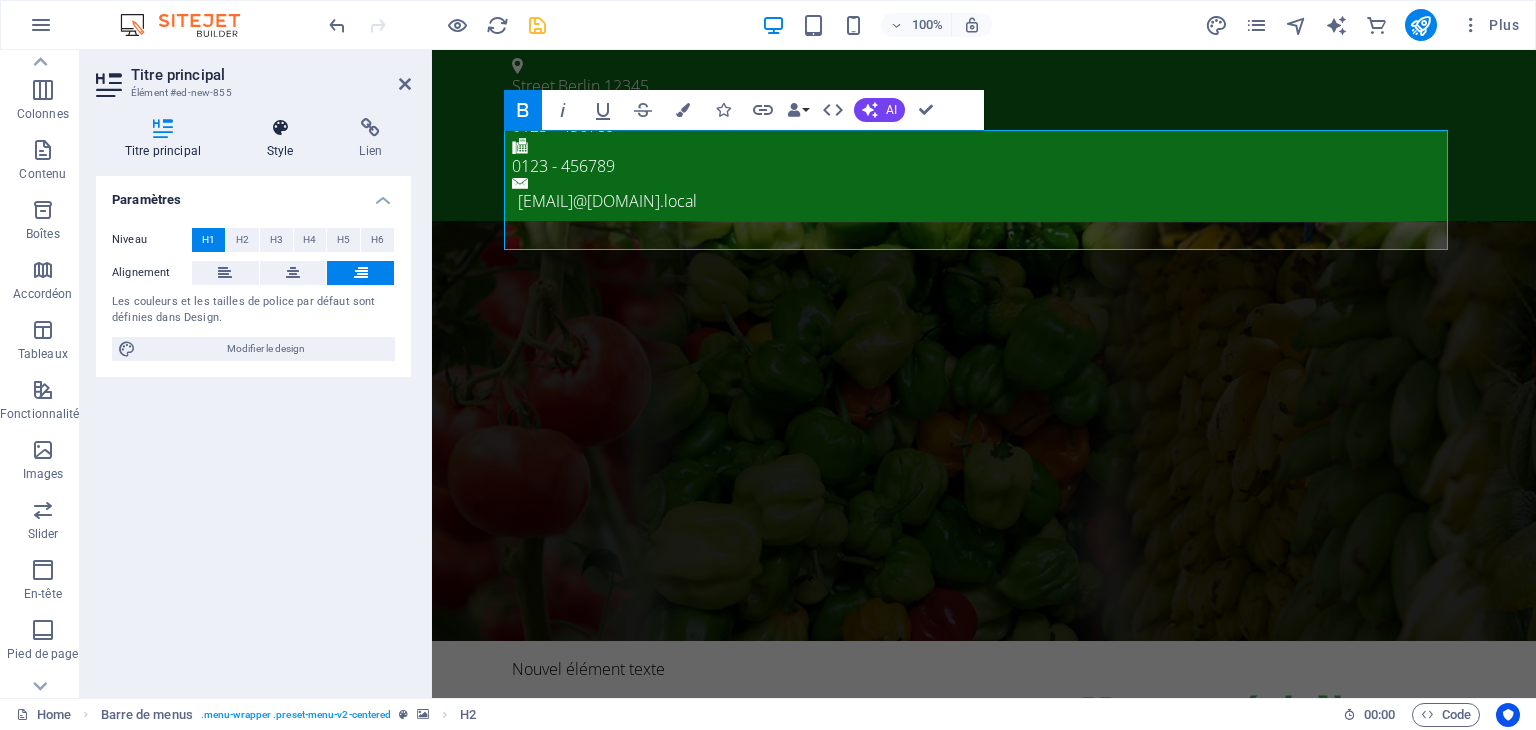 click at bounding box center [280, 128] 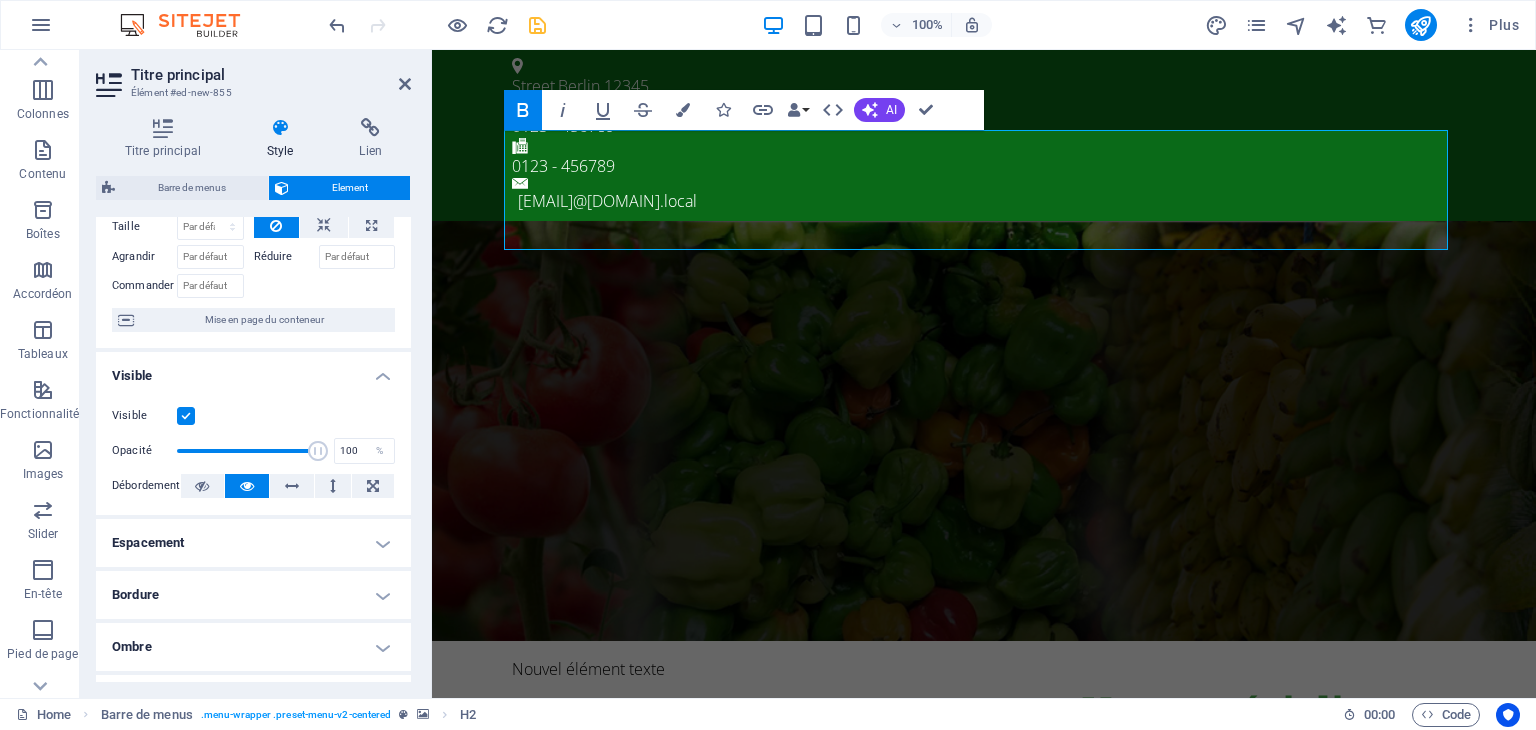 scroll, scrollTop: 0, scrollLeft: 0, axis: both 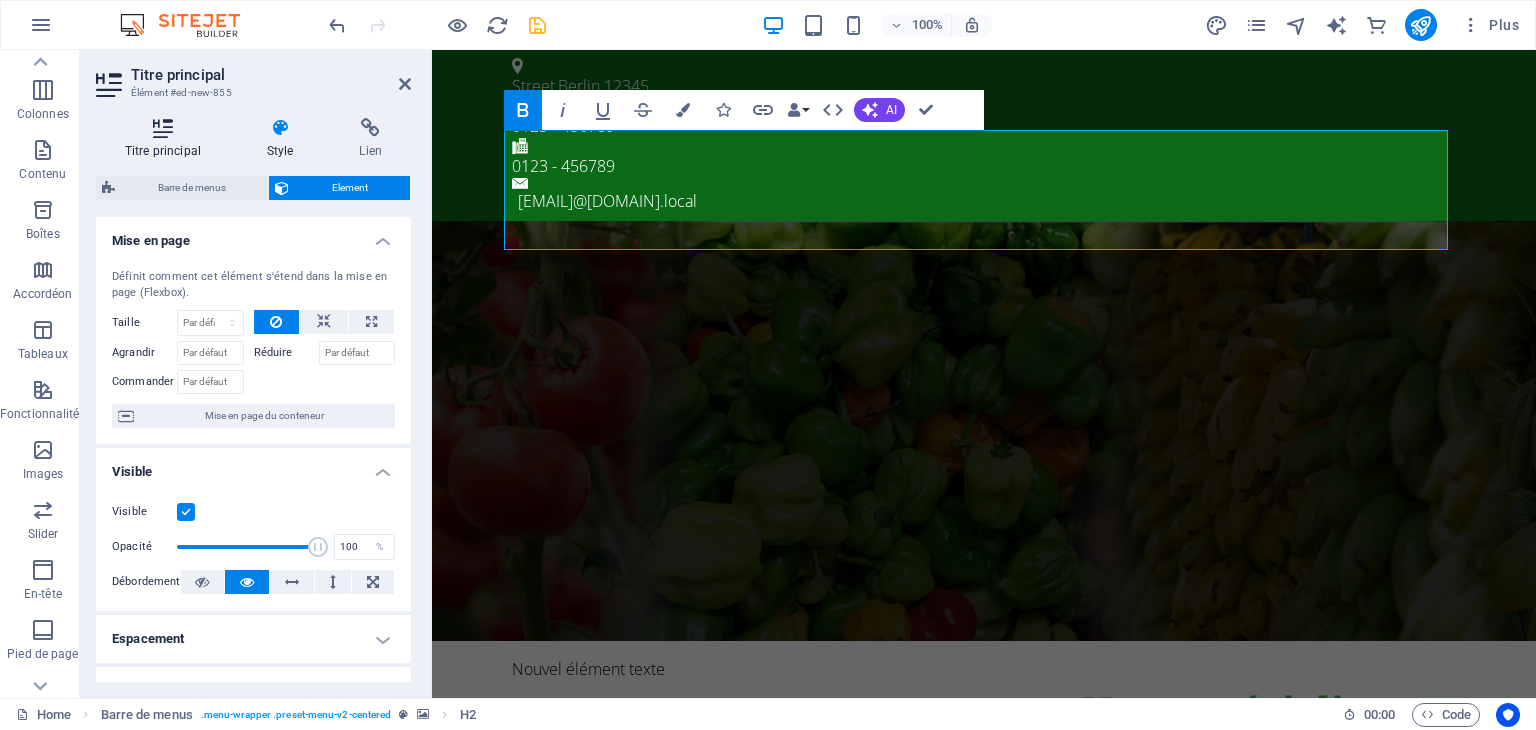 click on "Titre principal" at bounding box center [167, 139] 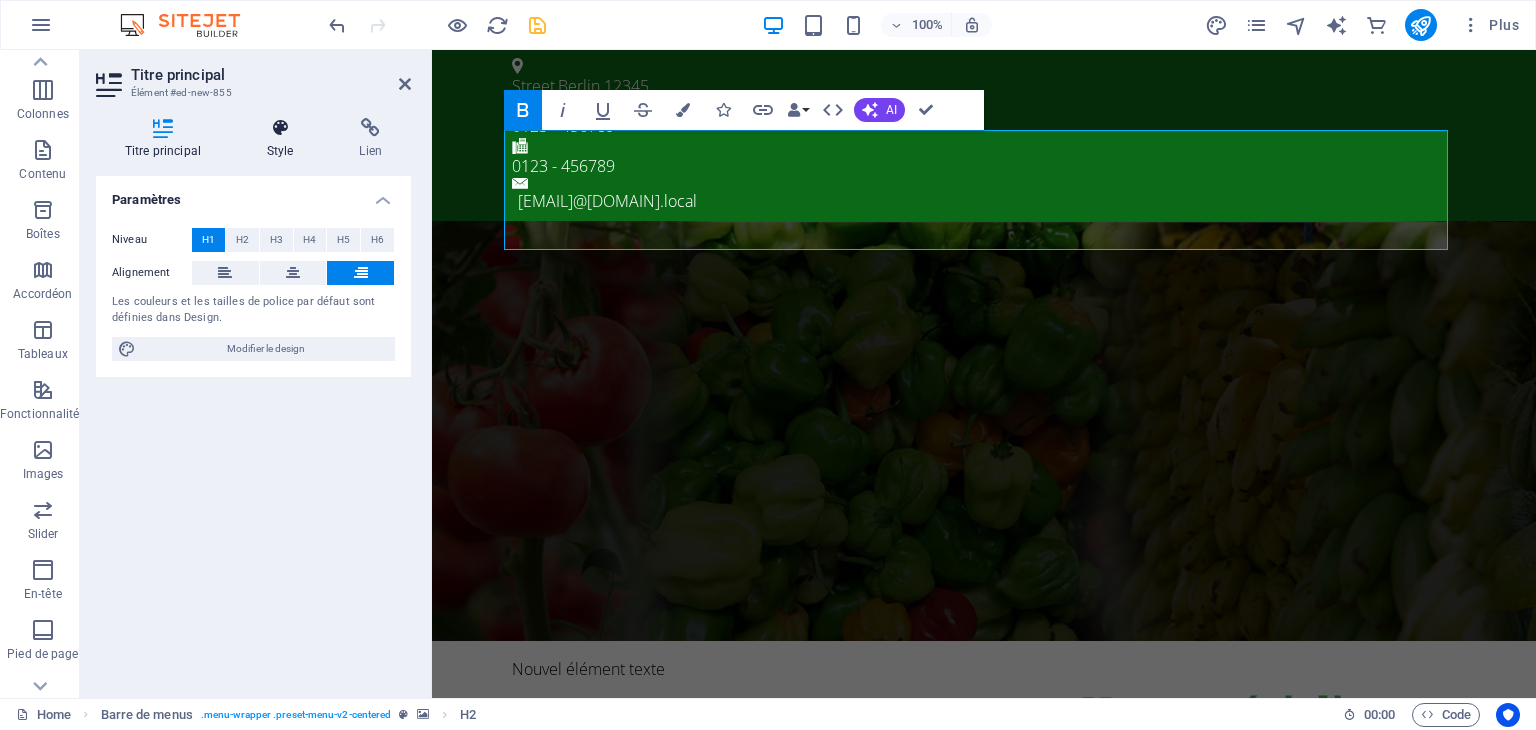 click on "Style" at bounding box center [284, 139] 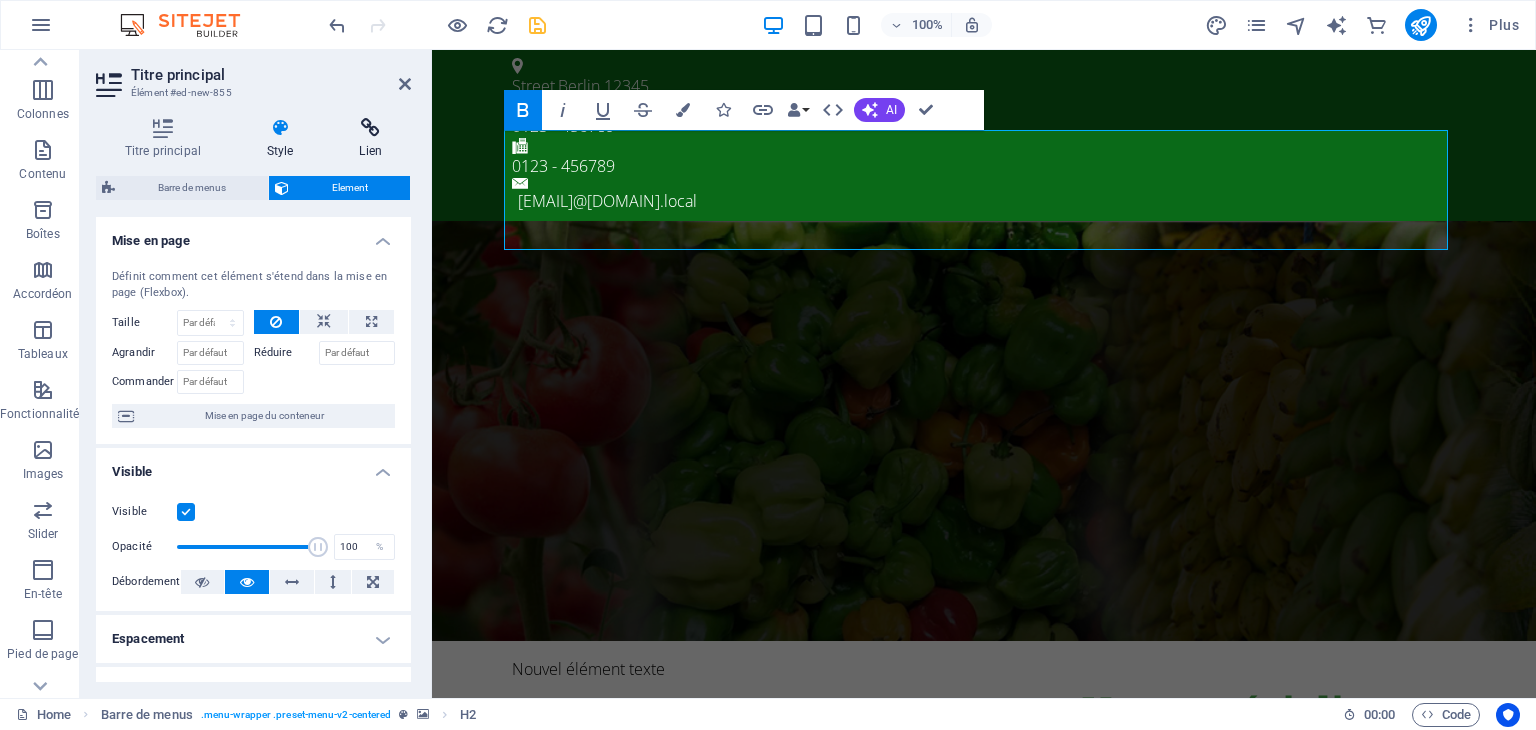 click on "Lien" at bounding box center (371, 139) 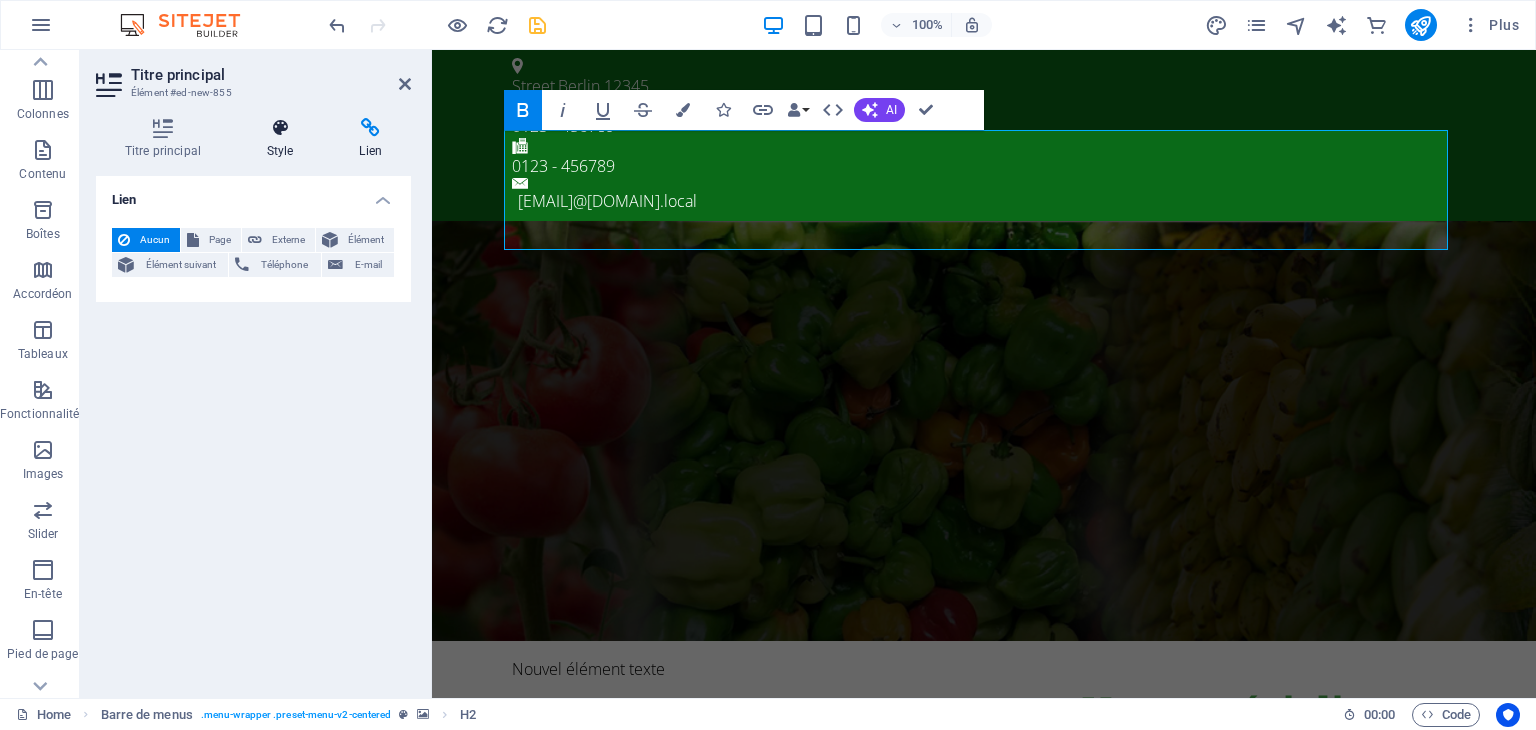 click at bounding box center (280, 128) 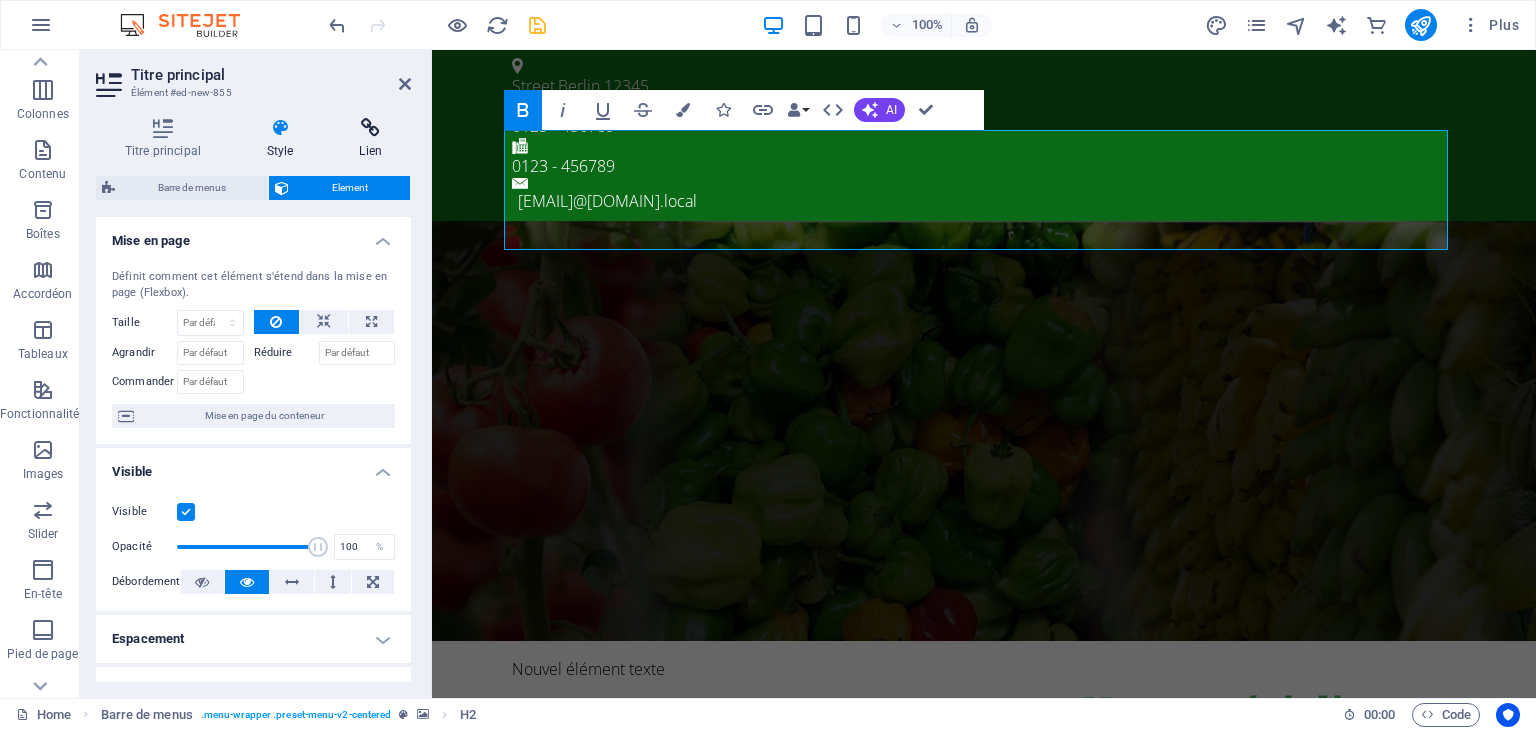 click at bounding box center (371, 128) 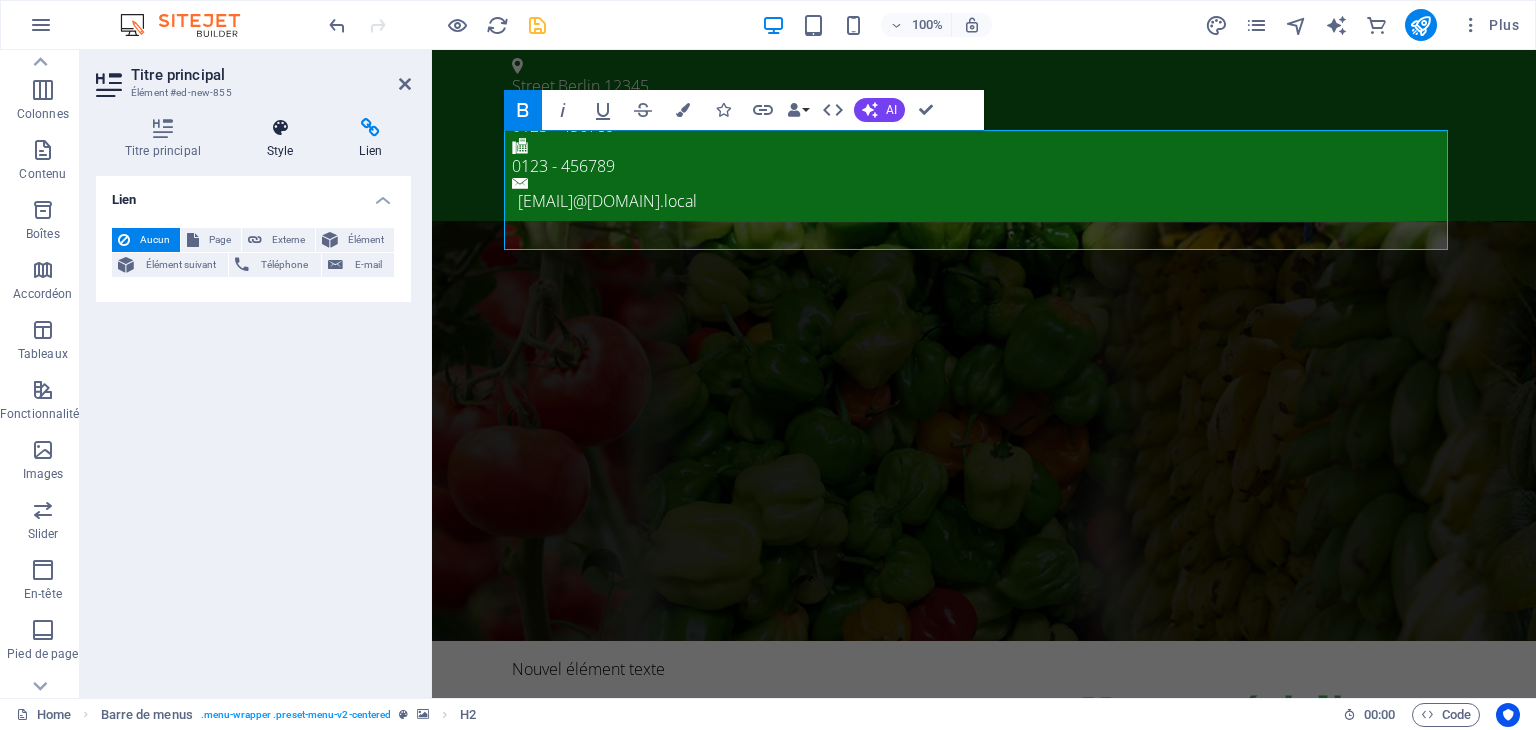 click on "Style" at bounding box center (284, 139) 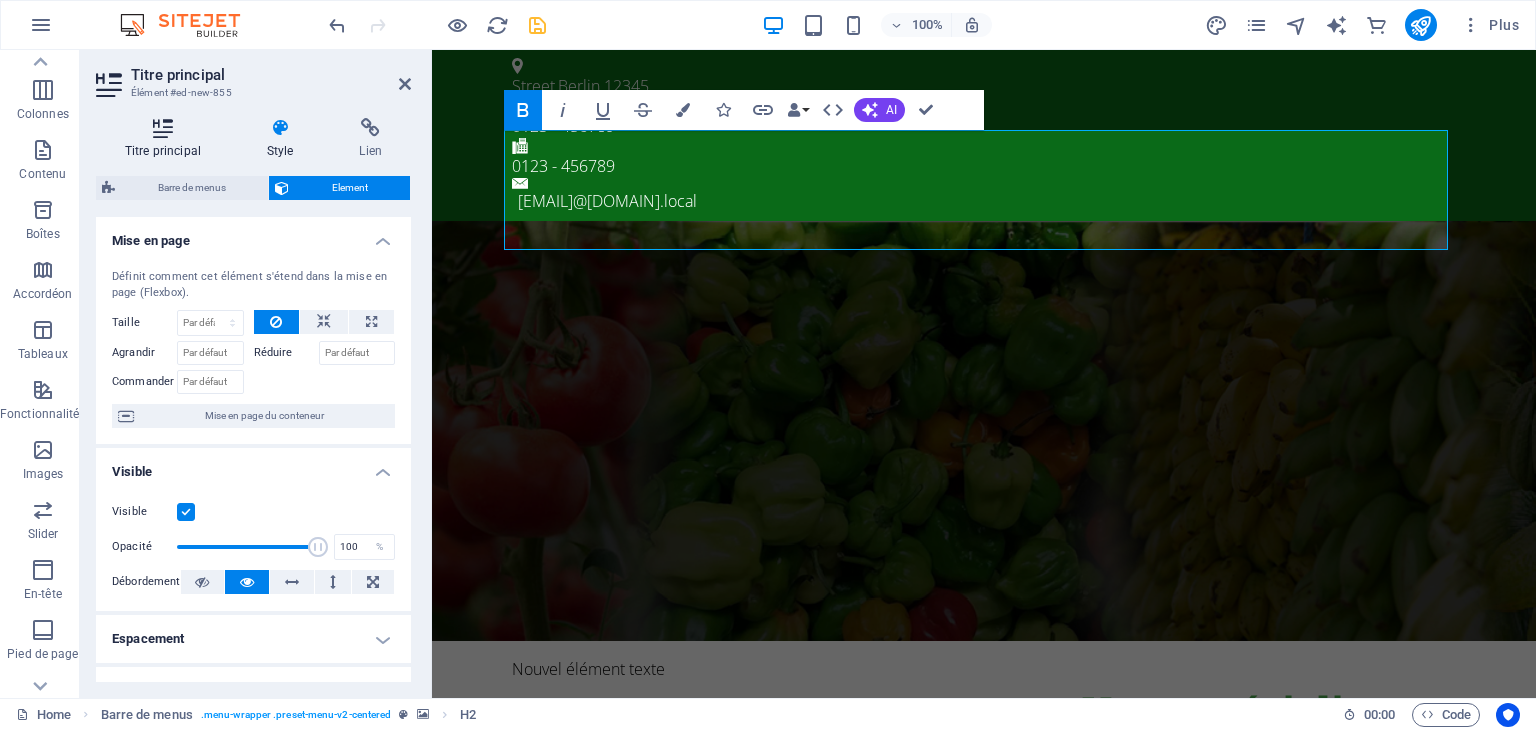 click at bounding box center [163, 128] 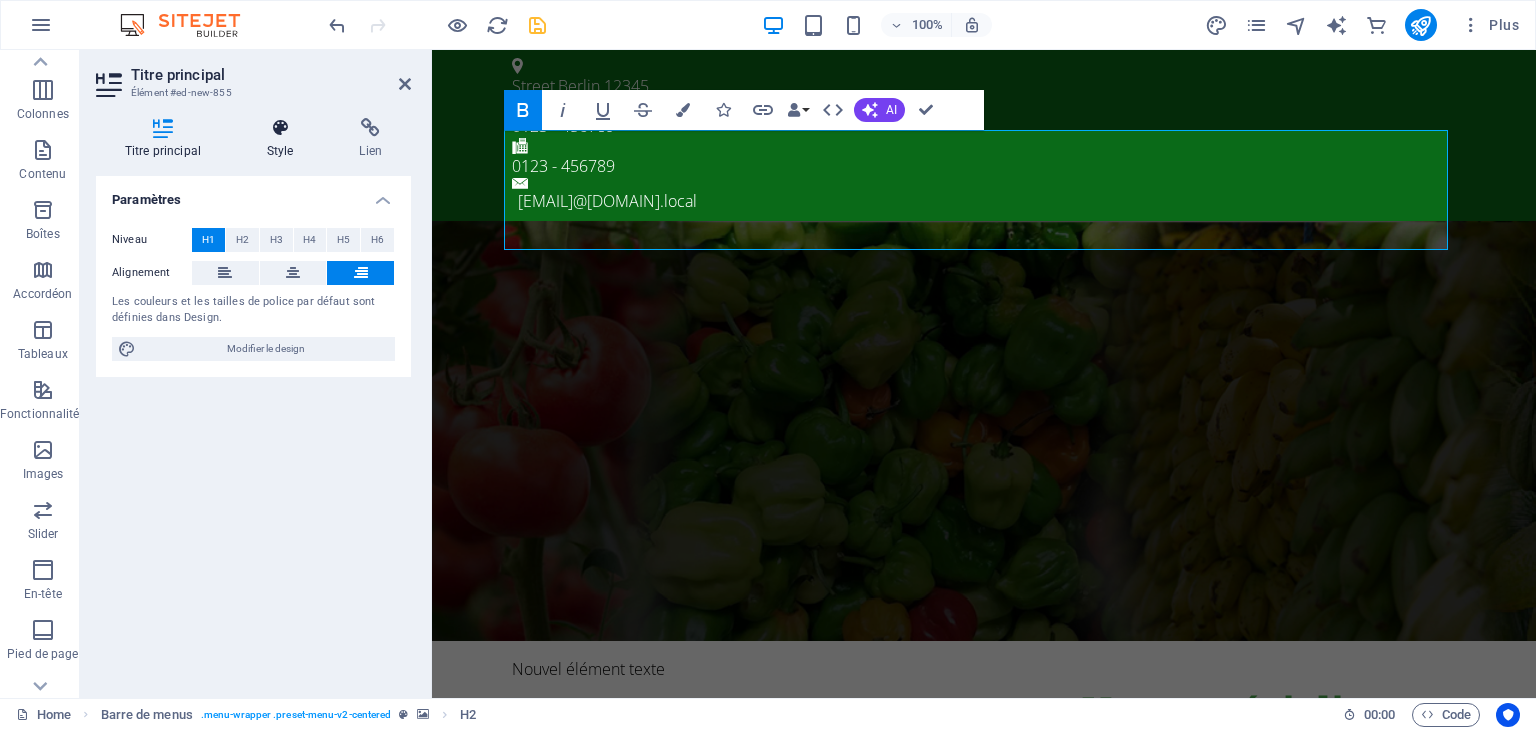 click at bounding box center [280, 128] 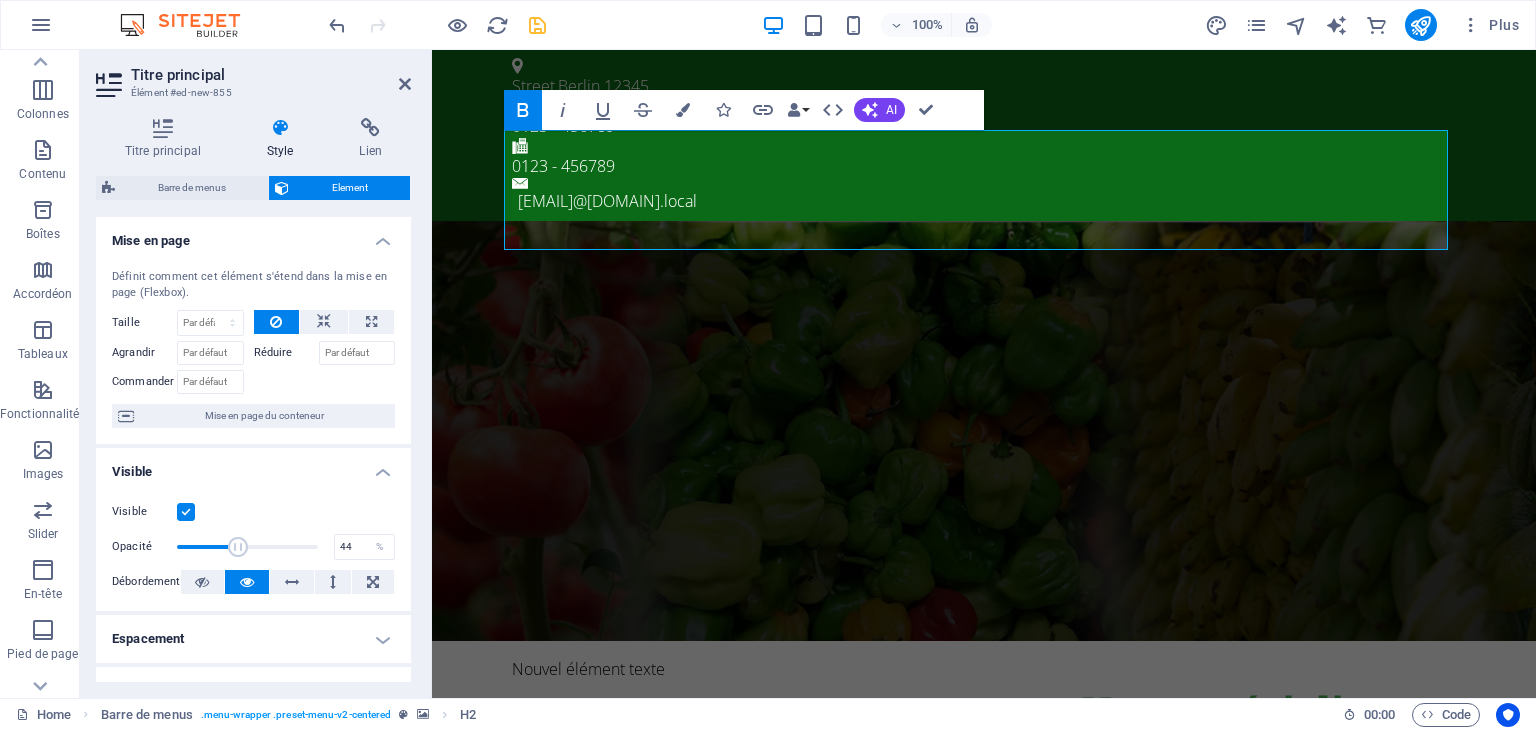 drag, startPoint x: 276, startPoint y: 543, endPoint x: 236, endPoint y: 532, distance: 41.484936 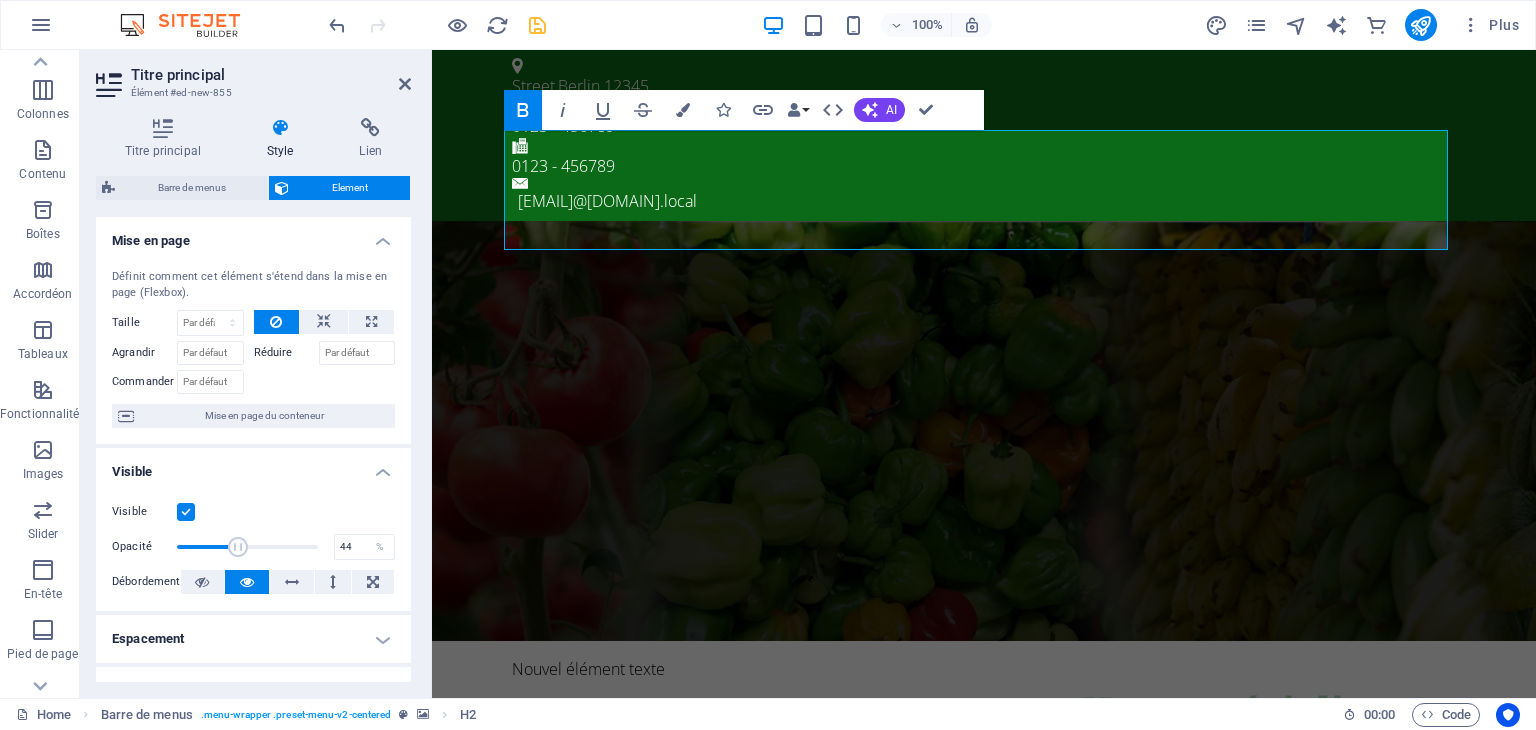 click at bounding box center [247, 547] 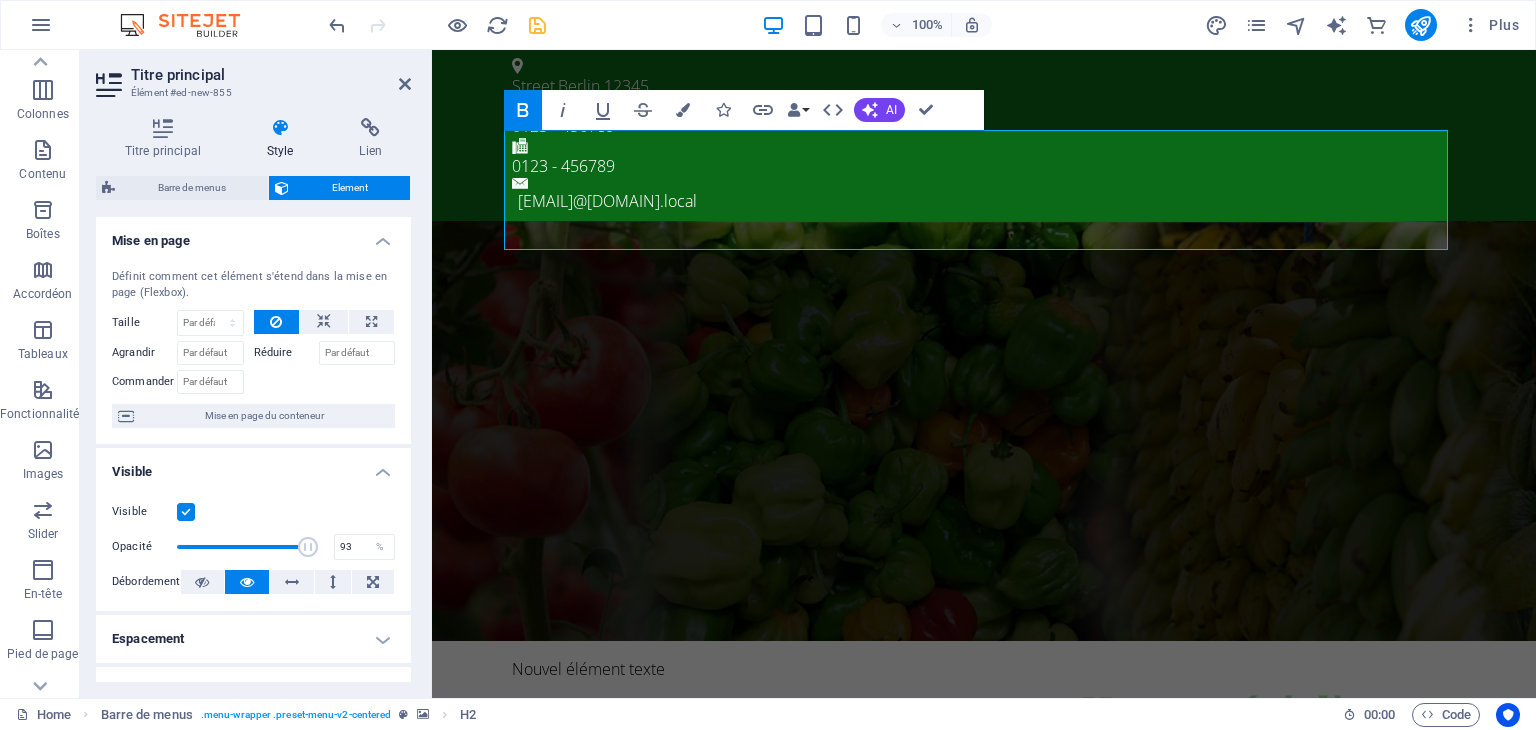 type on "100" 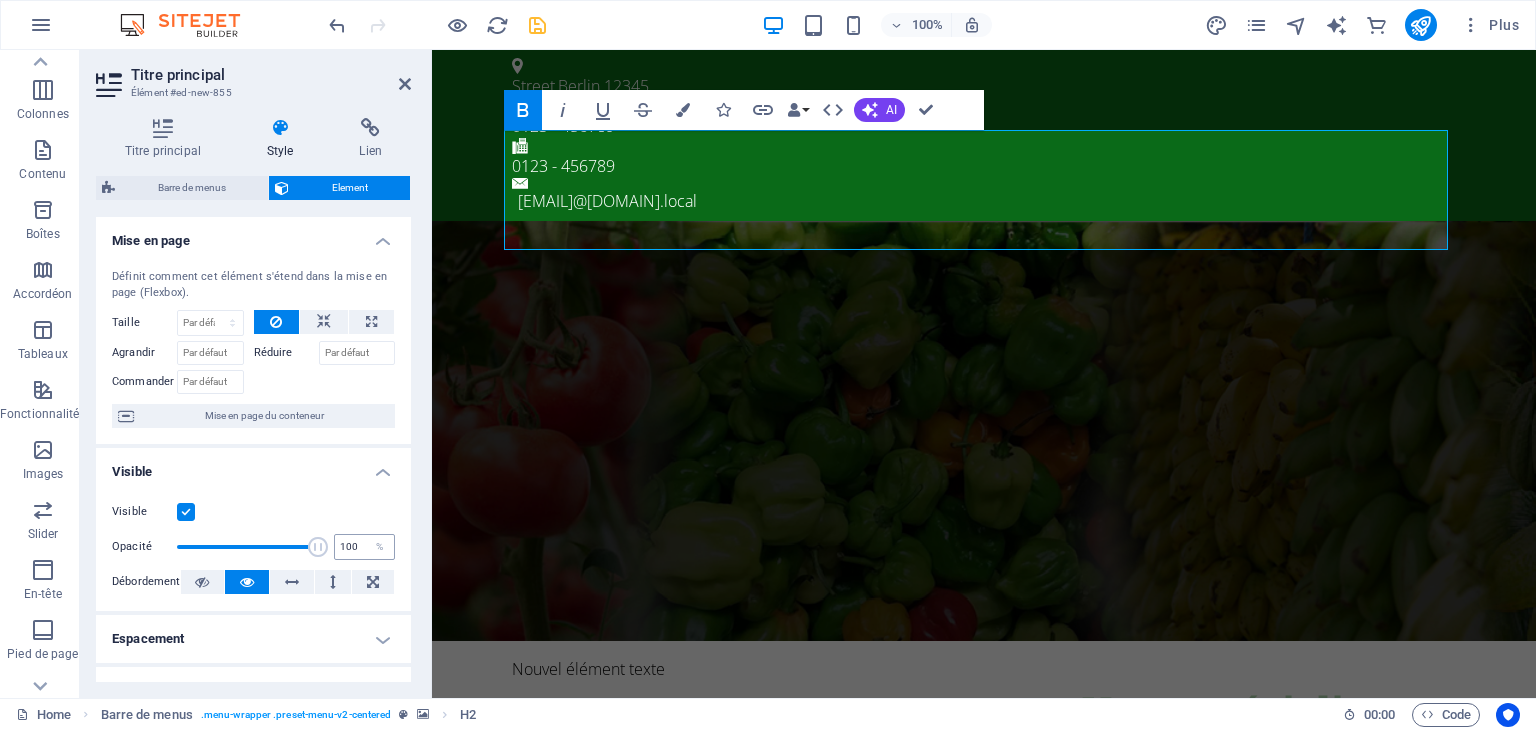 drag, startPoint x: 241, startPoint y: 541, endPoint x: 360, endPoint y: 541, distance: 119 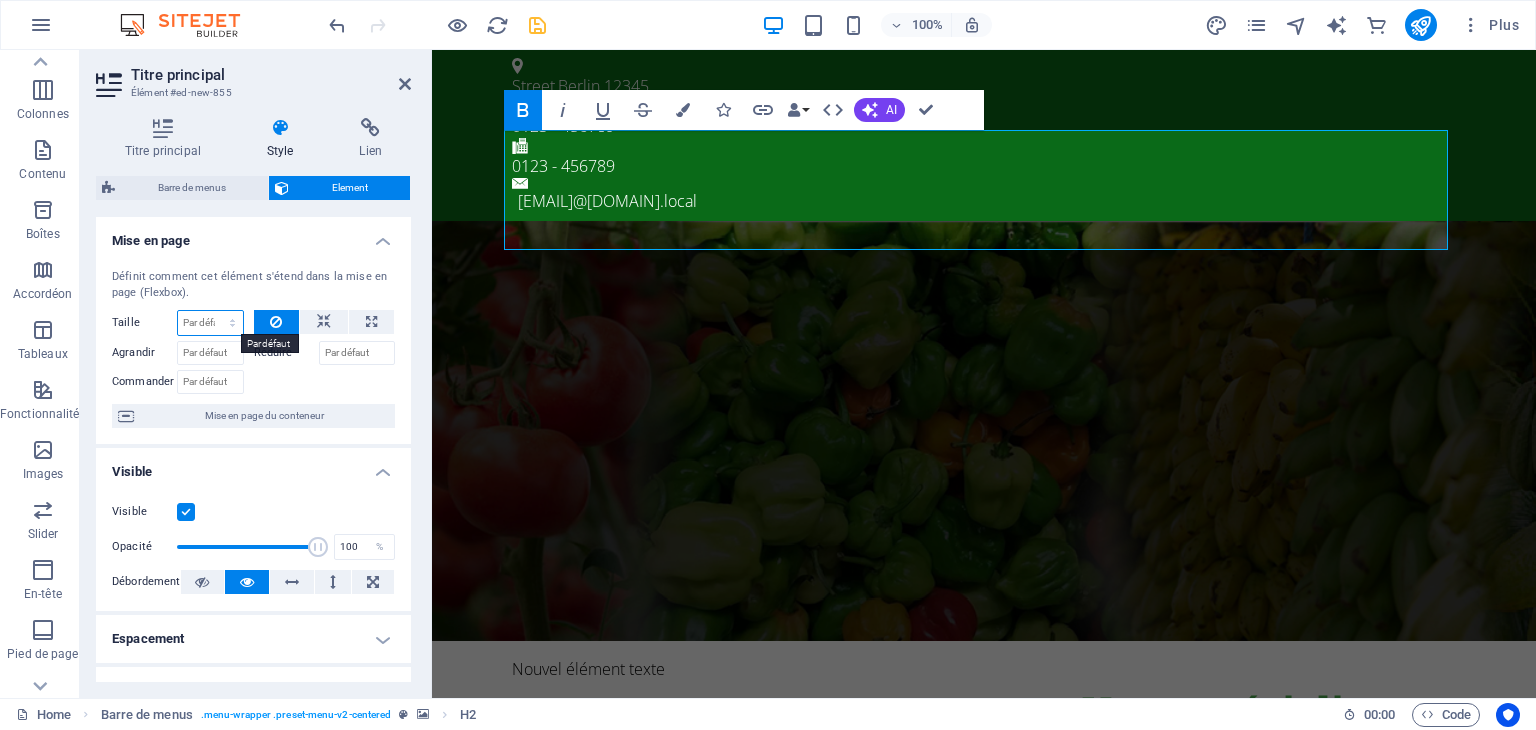 click on "Par défaut auto px % 1/1 1/2 1/3 1/4 1/5 1/6 1/7 1/8 1/9 1/10" at bounding box center [210, 323] 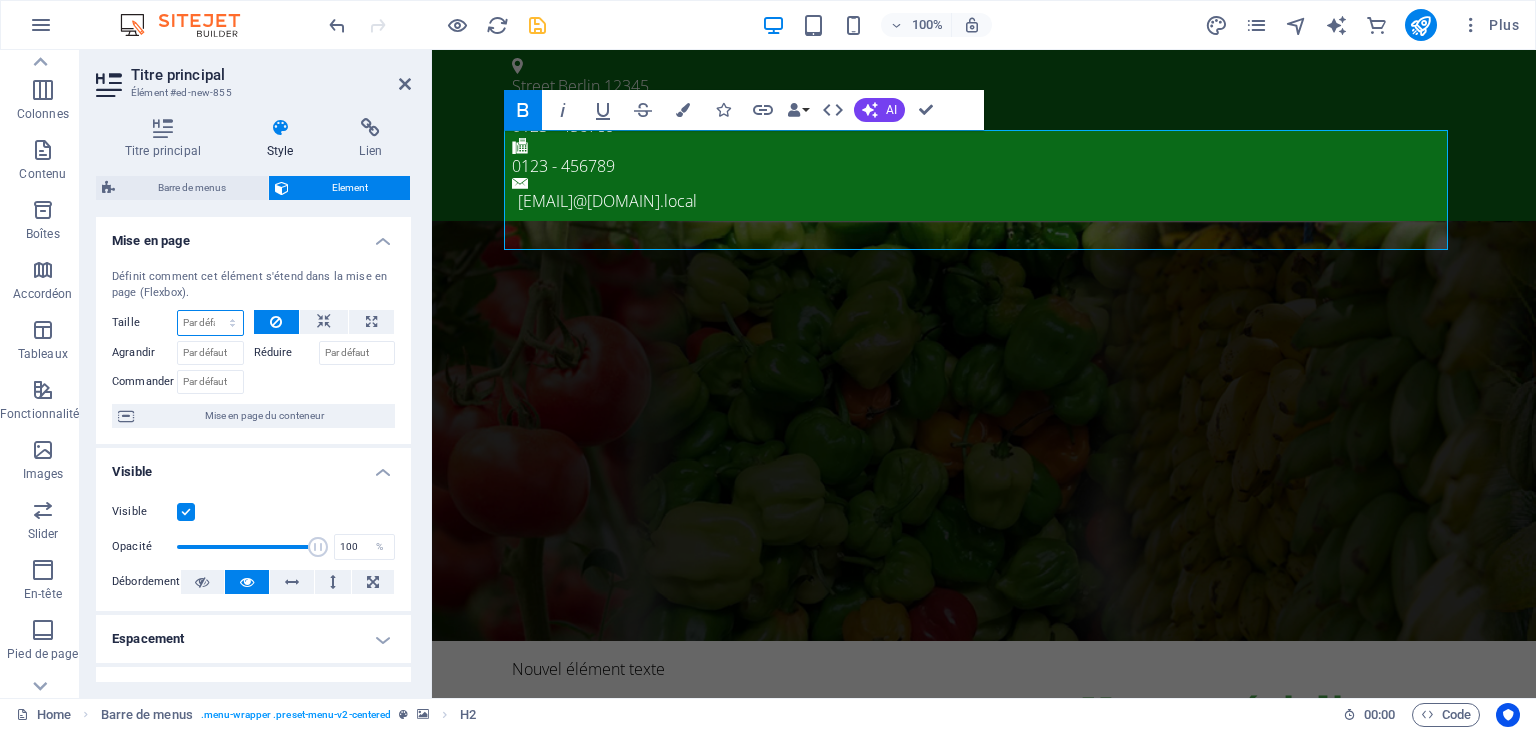 select on "1/4" 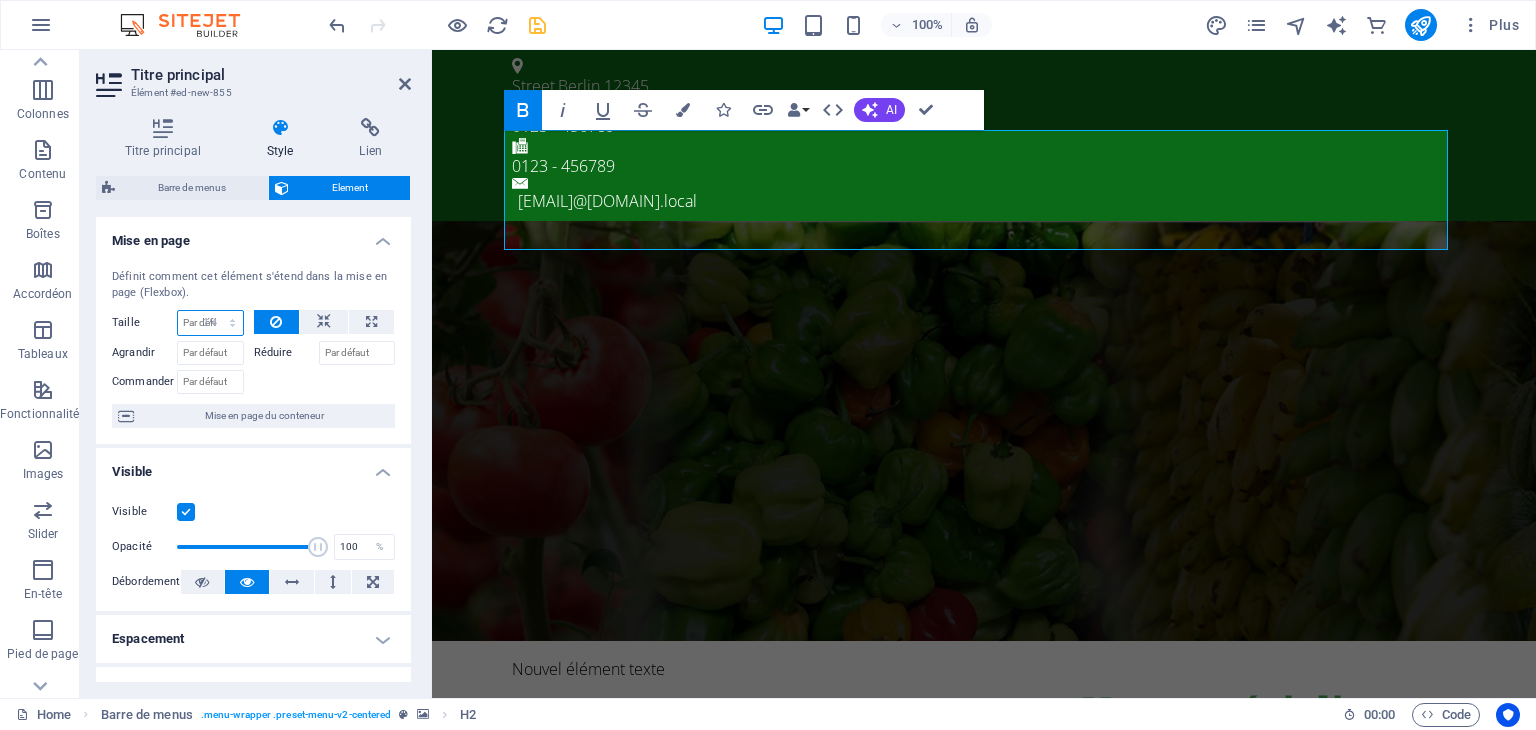 click on "Par défaut auto px % 1/1 1/2 1/3 1/4 1/5 1/6 1/7 1/8 1/9 1/10" at bounding box center (210, 323) 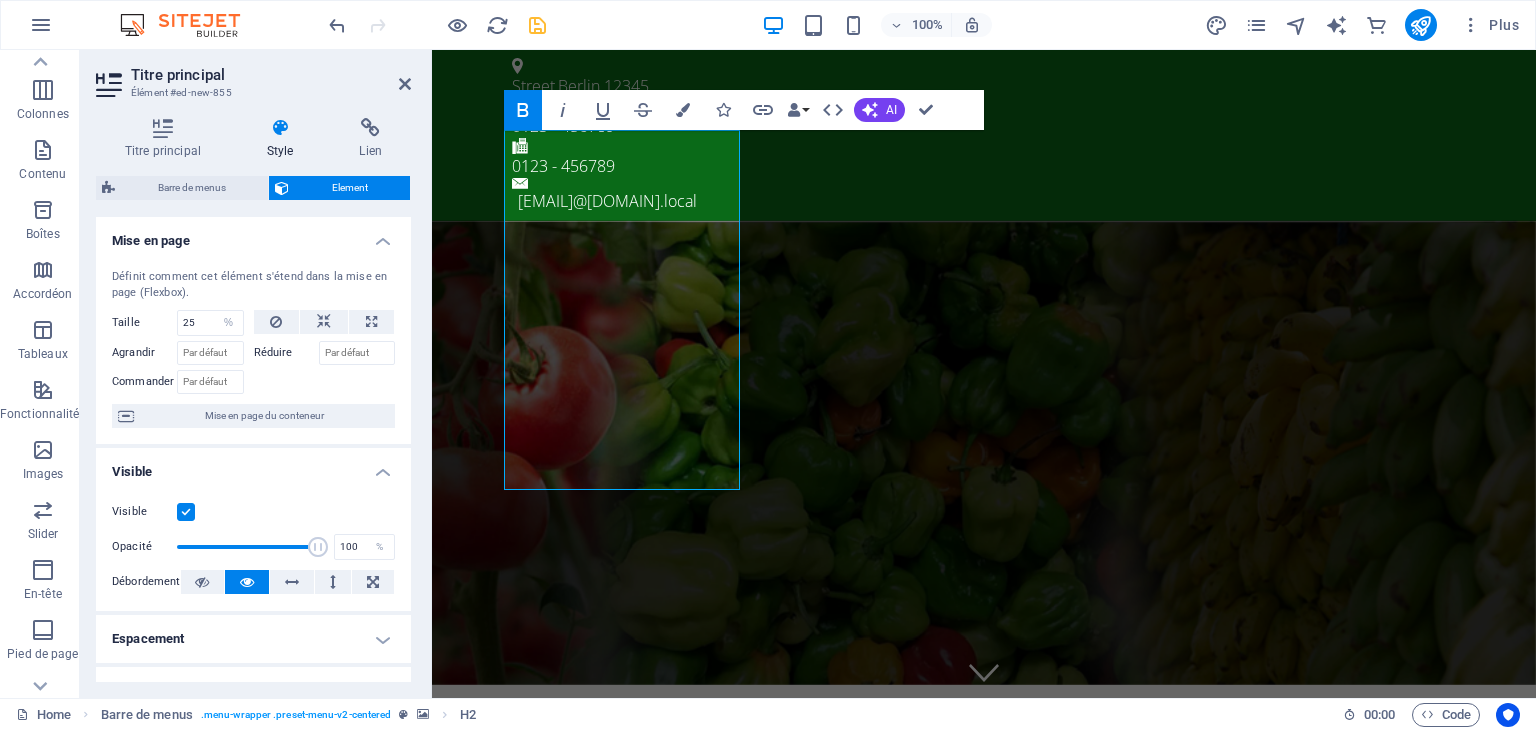 type 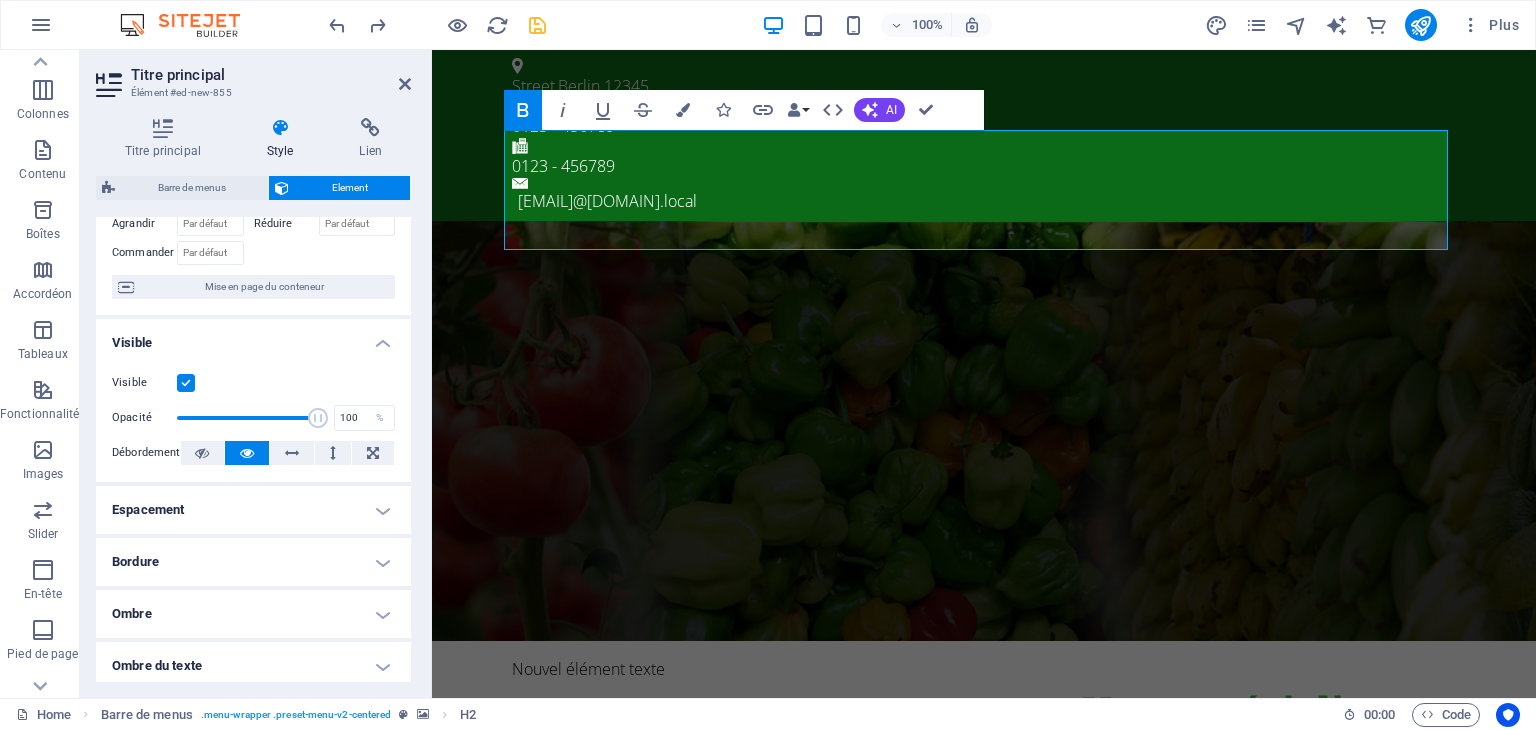 scroll, scrollTop: 200, scrollLeft: 0, axis: vertical 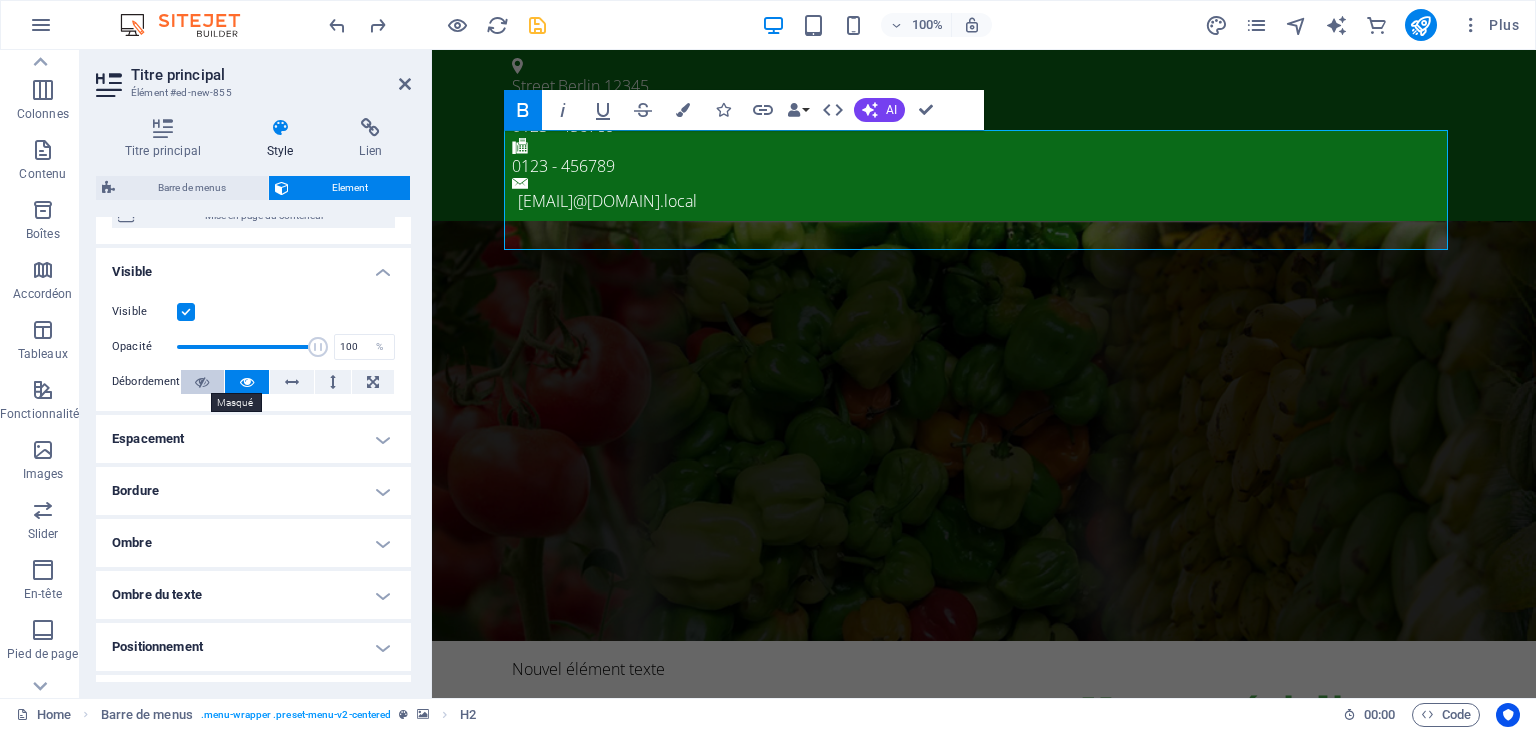 click at bounding box center [202, 382] 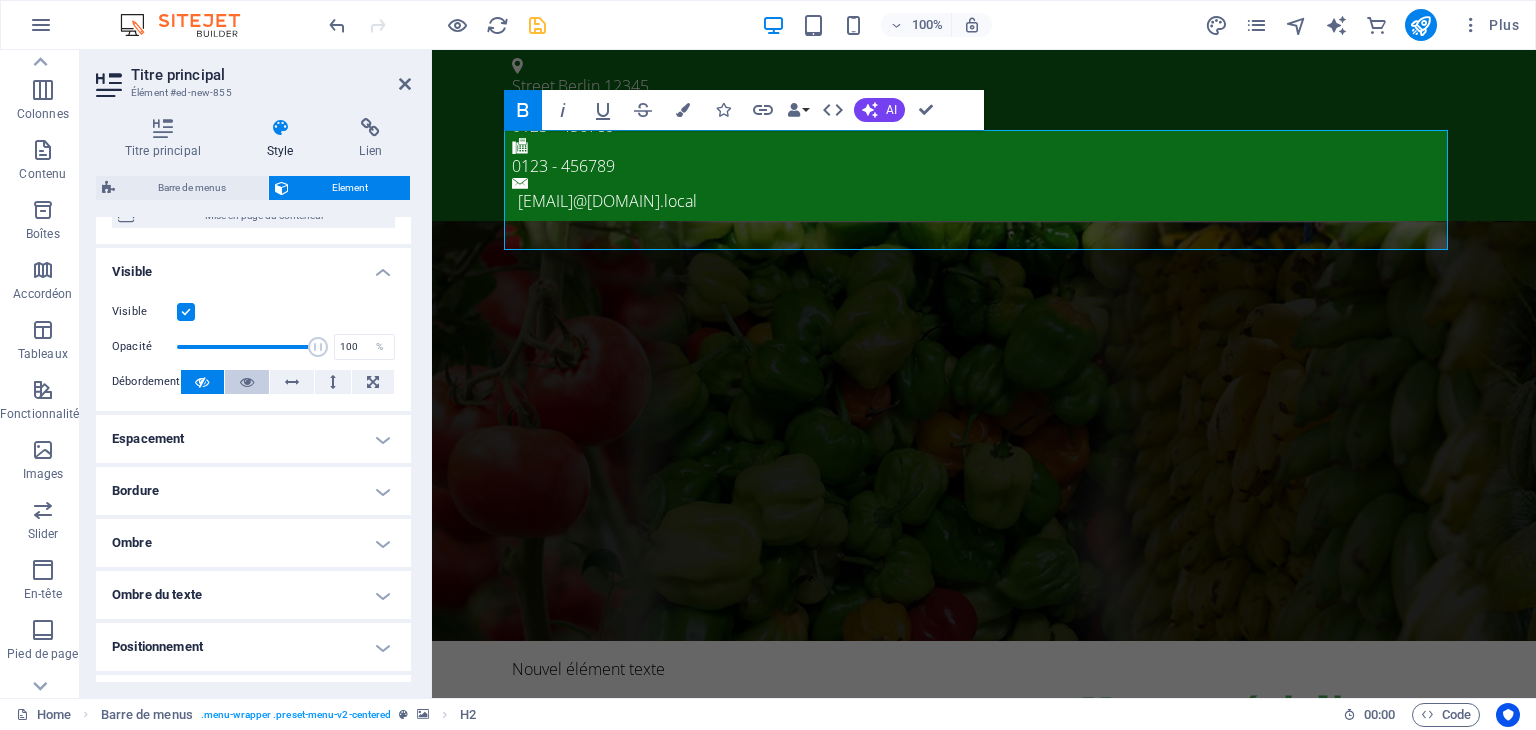 click at bounding box center (247, 382) 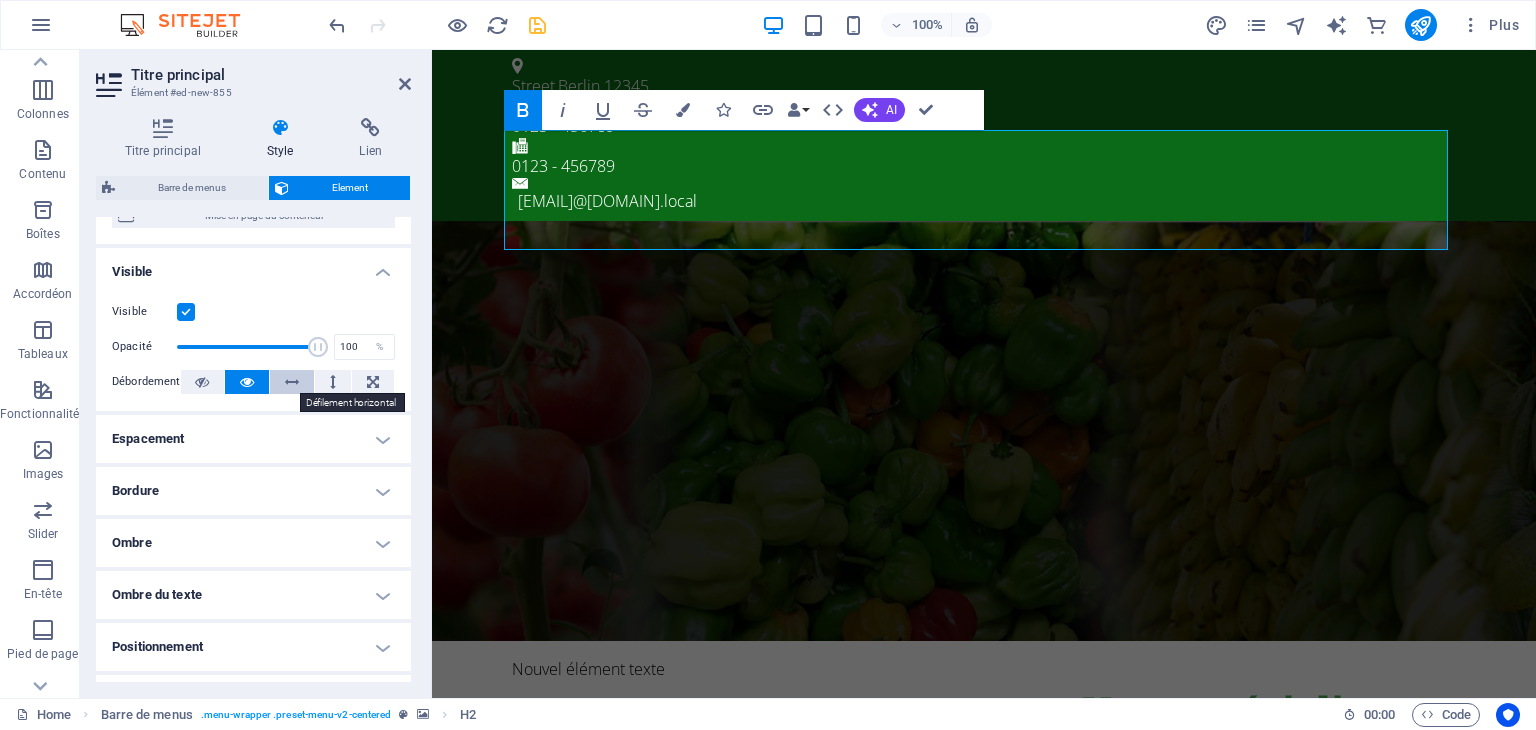 click at bounding box center [292, 382] 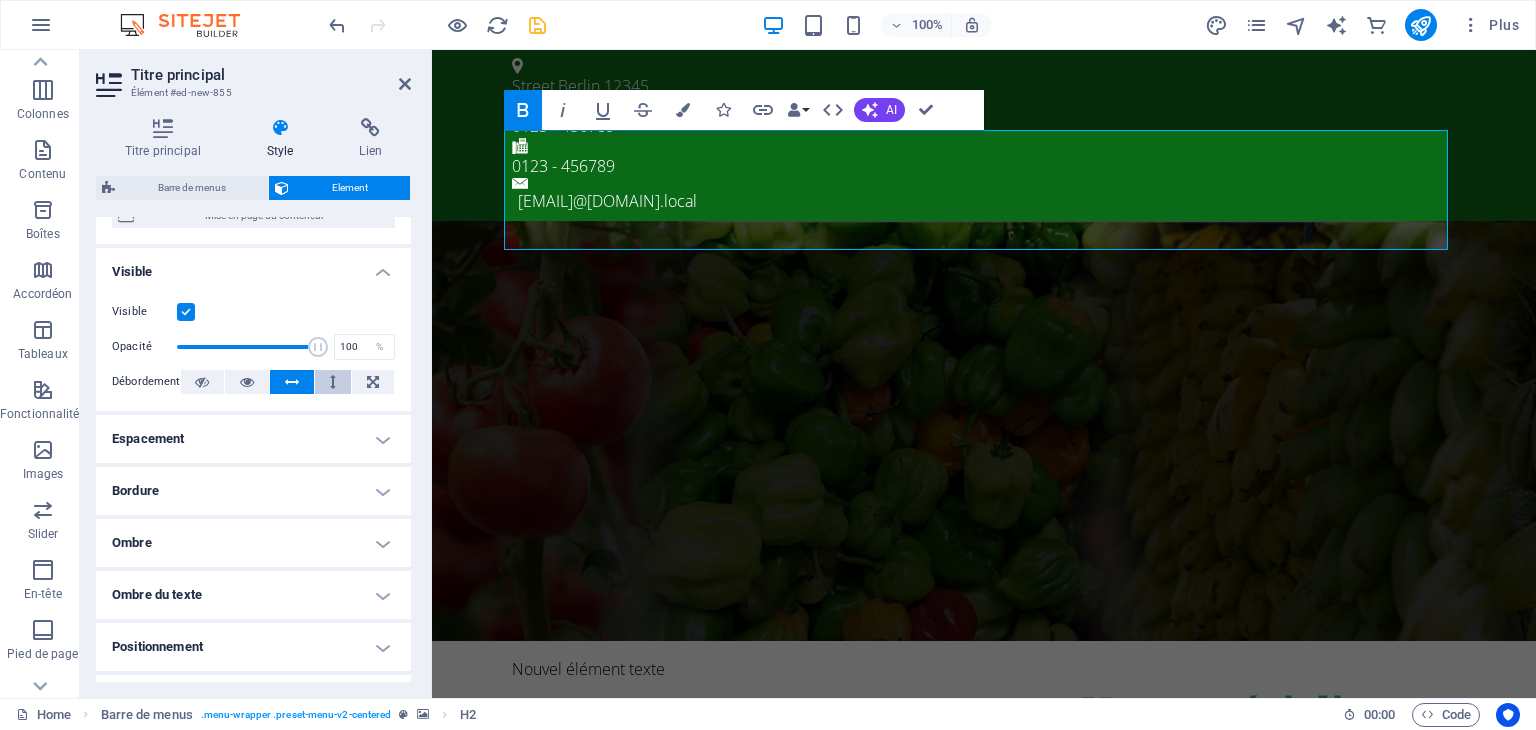 click at bounding box center (333, 382) 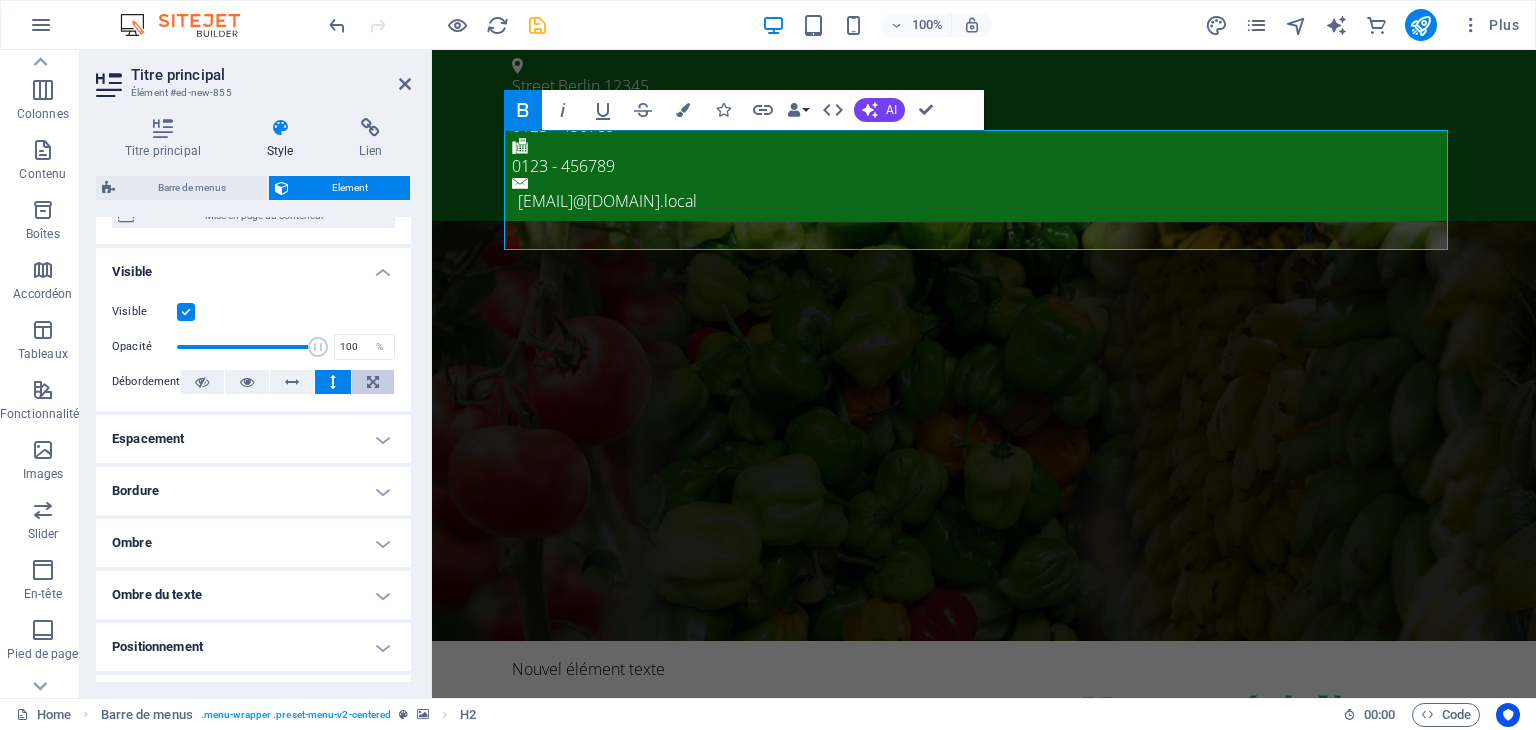 click at bounding box center [373, 382] 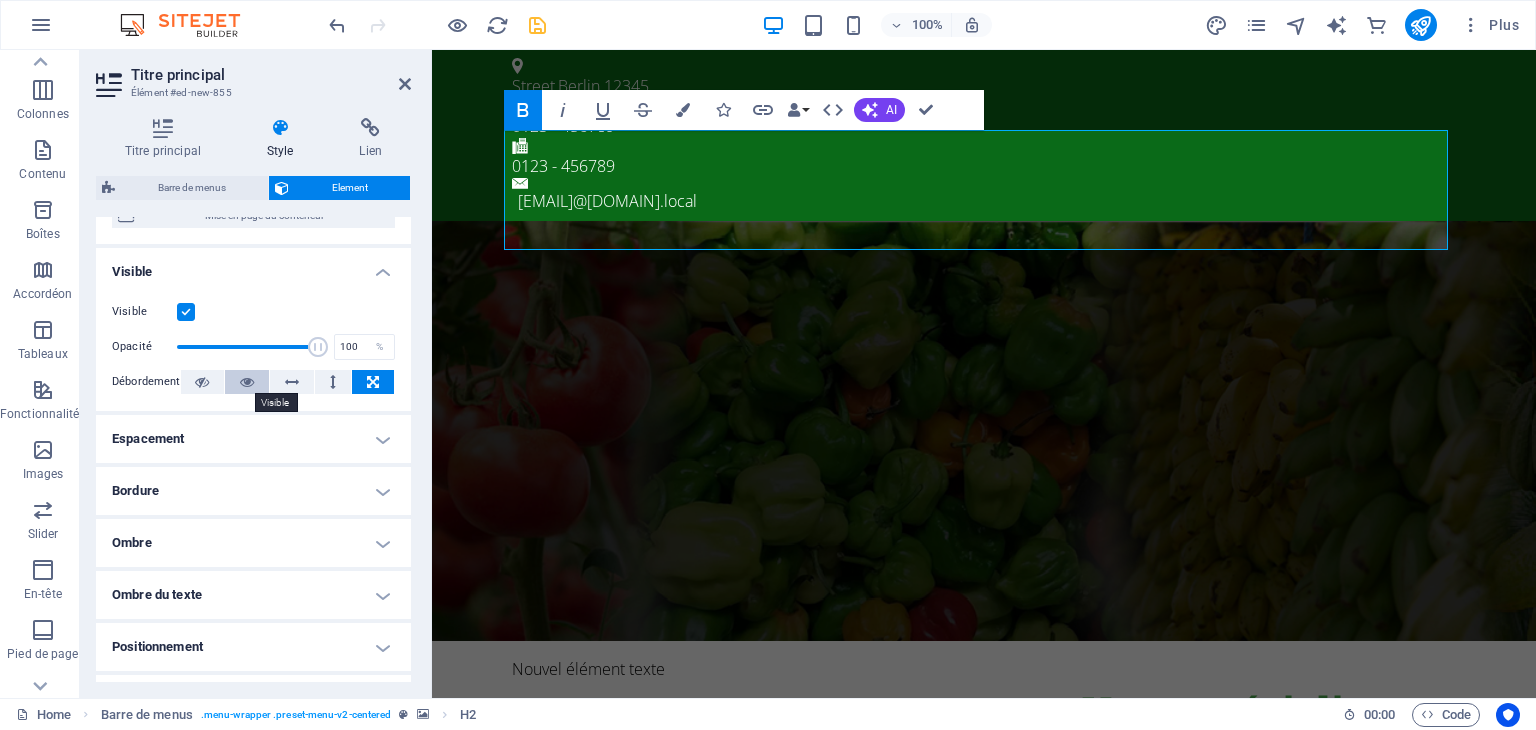 click at bounding box center [247, 382] 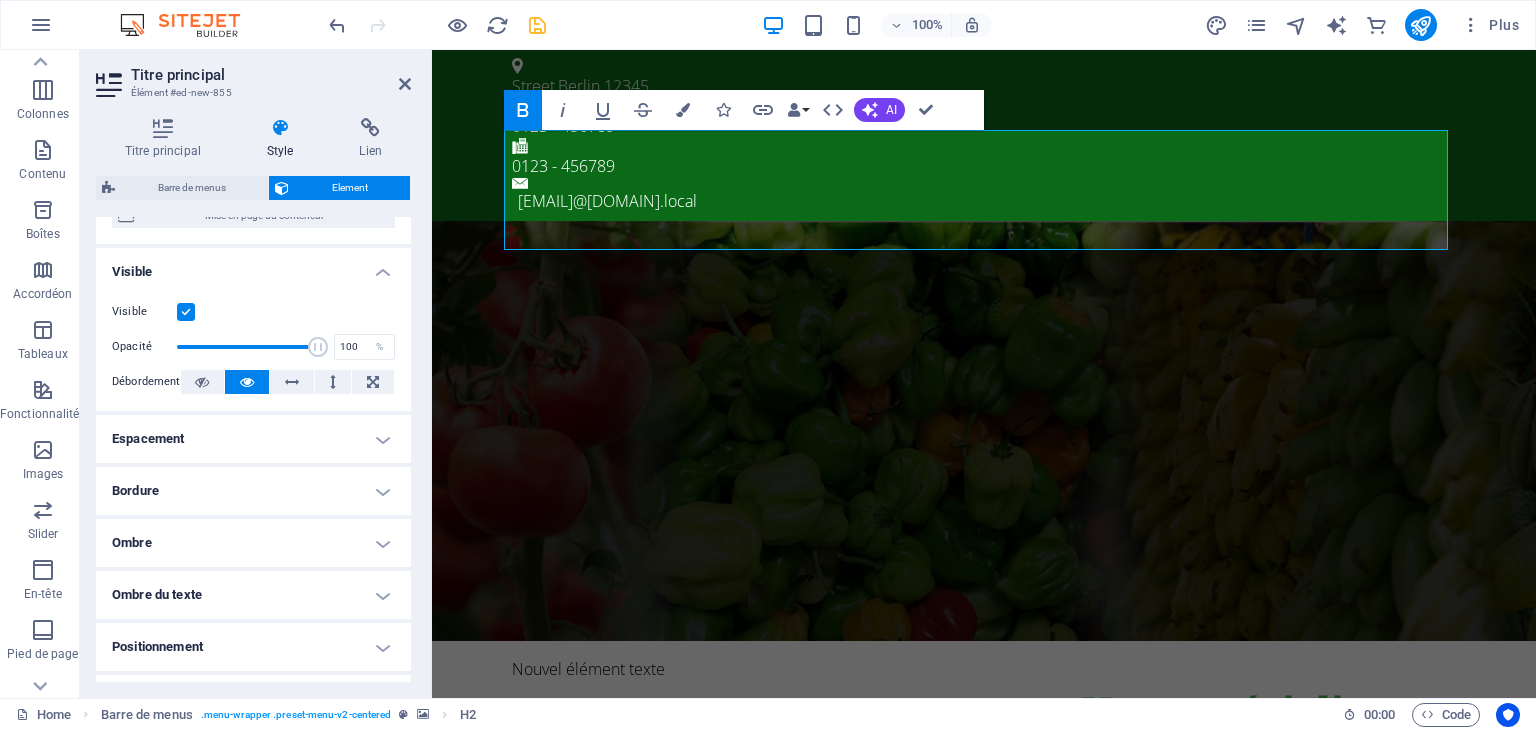 click on "Espacement" at bounding box center (253, 439) 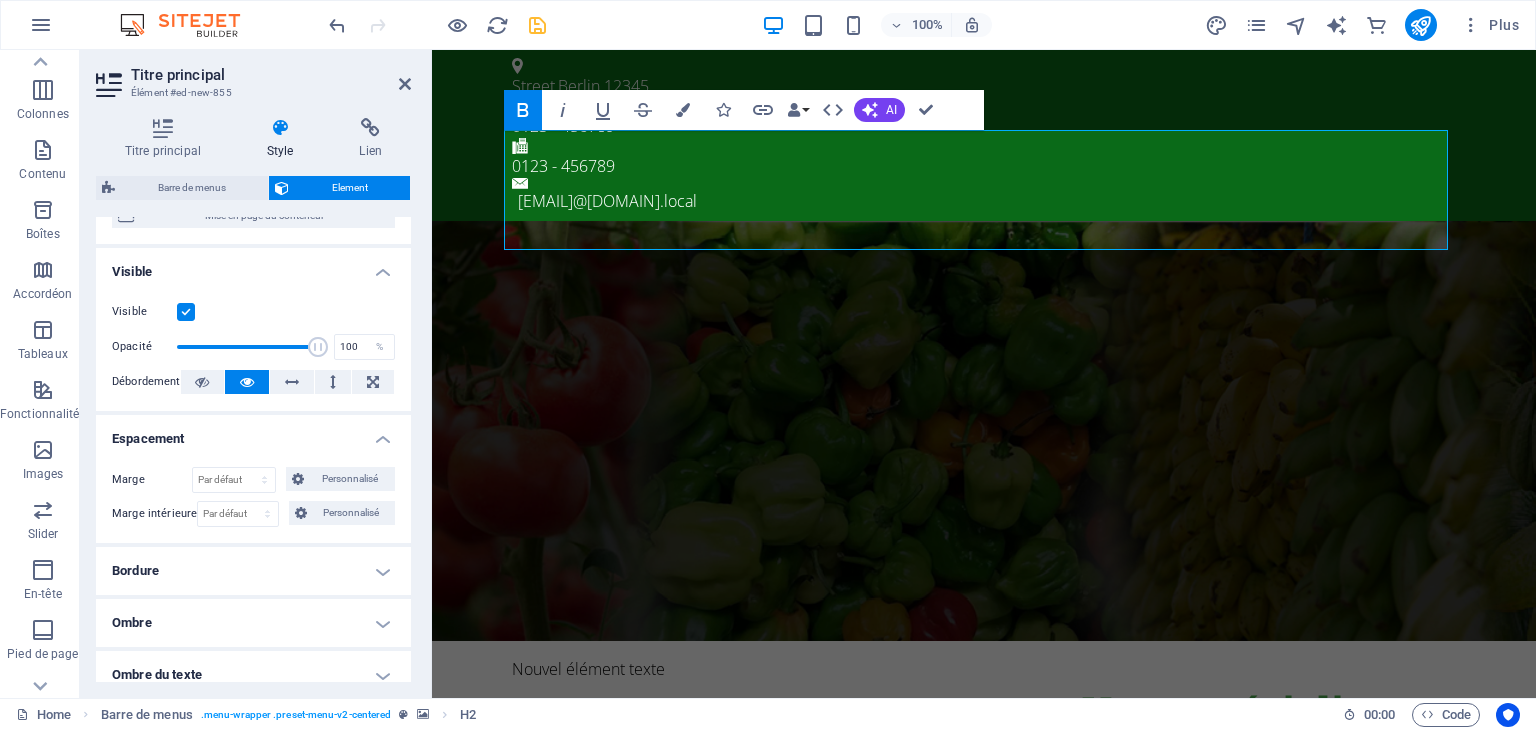 click on "Espacement" at bounding box center (253, 433) 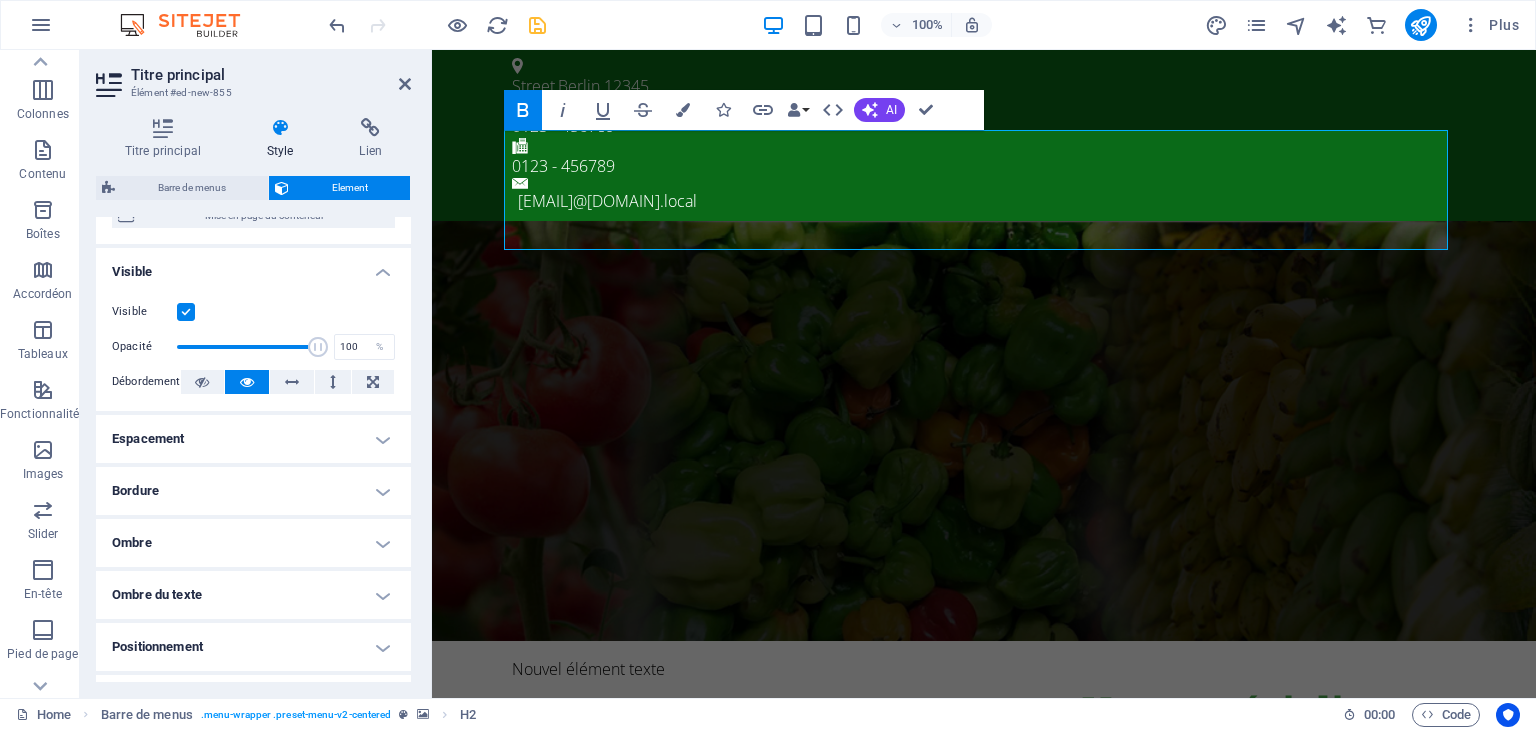 click on "Bordure" at bounding box center [253, 491] 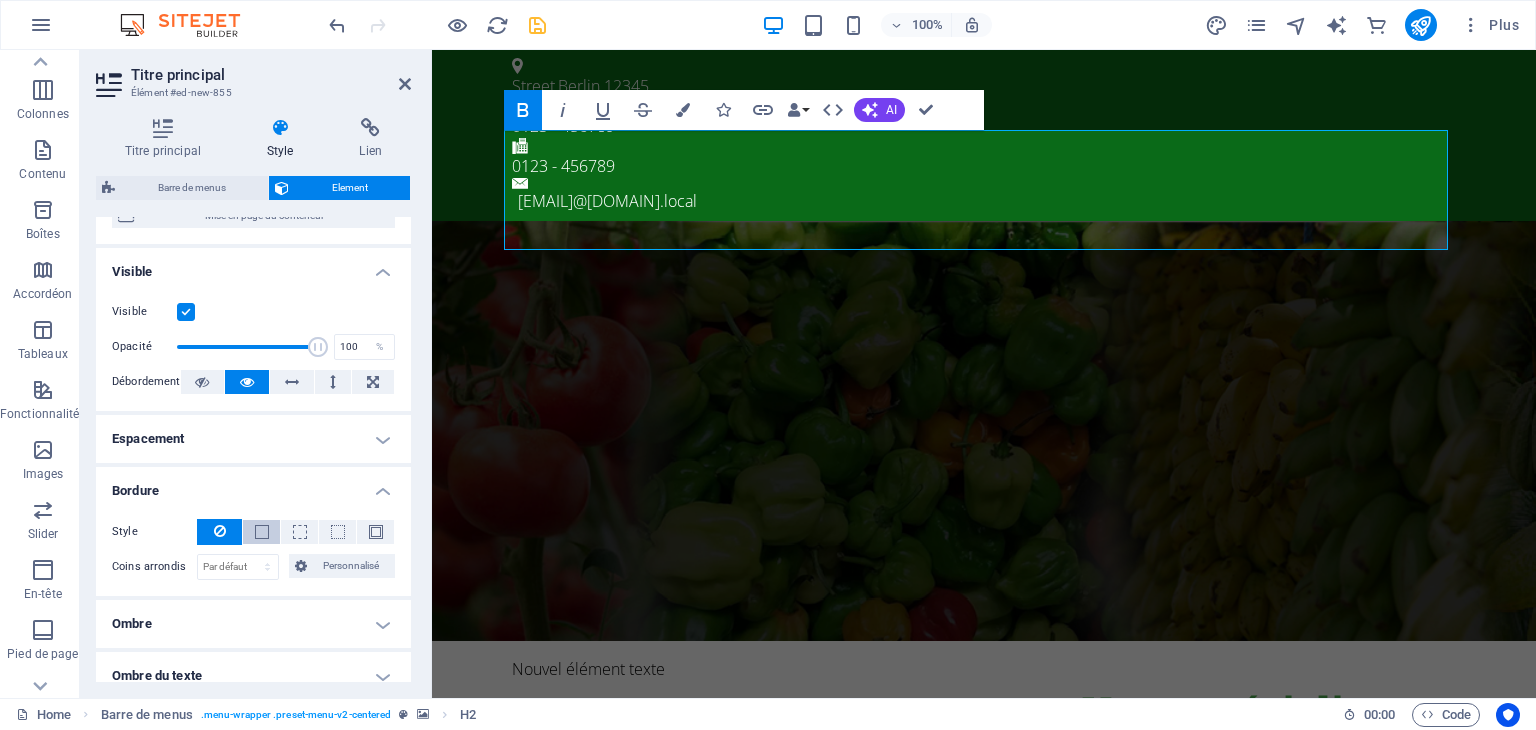 click at bounding box center [262, 532] 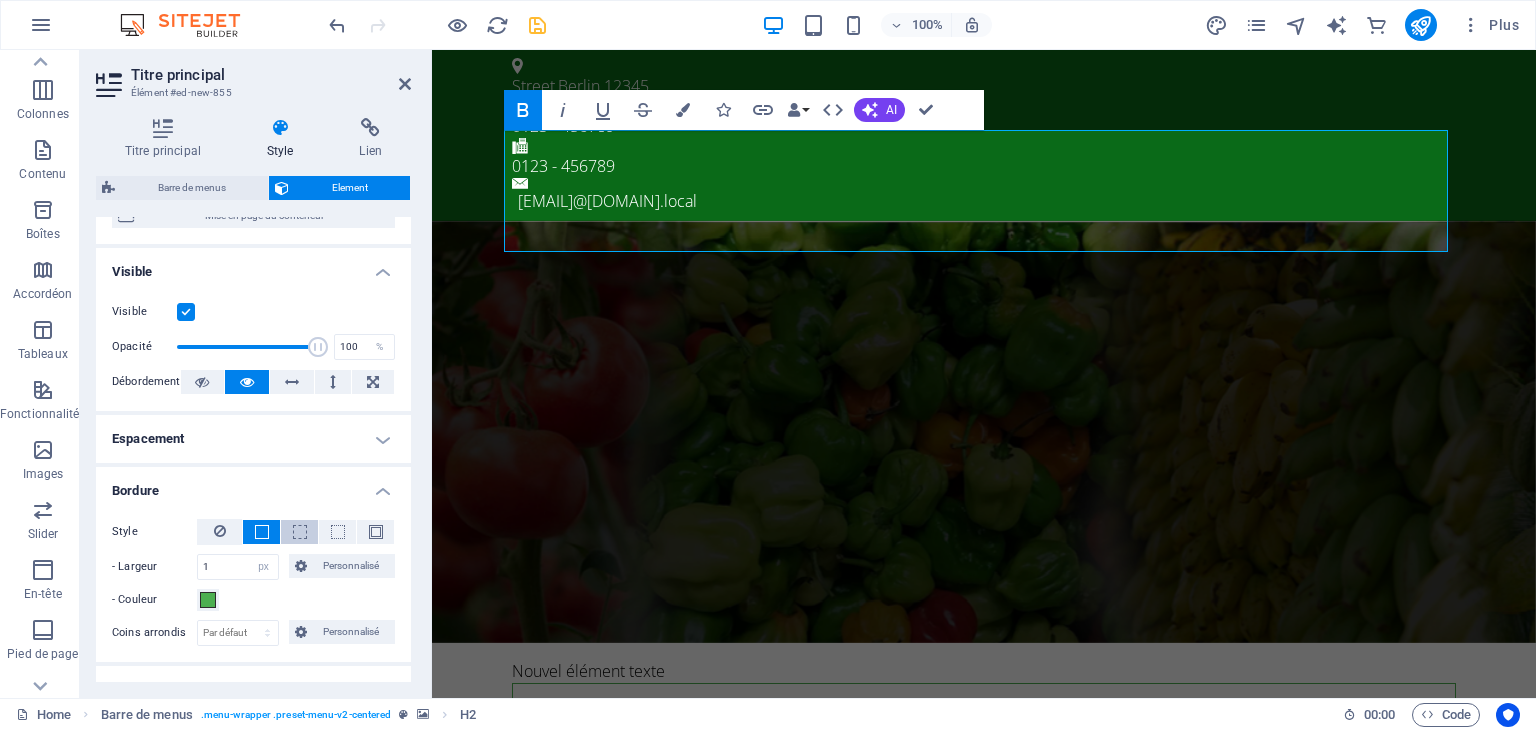 click at bounding box center [300, 532] 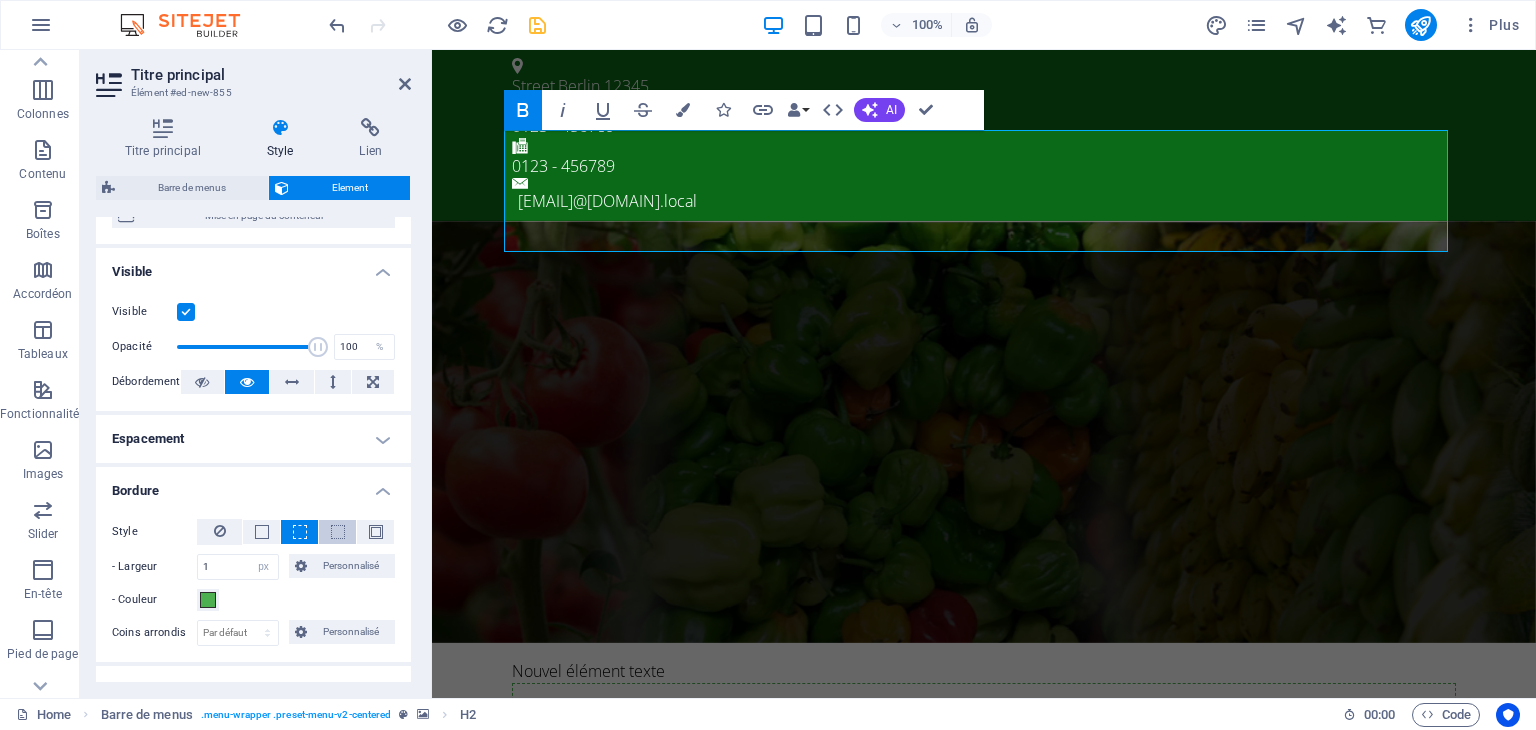 click at bounding box center [337, 532] 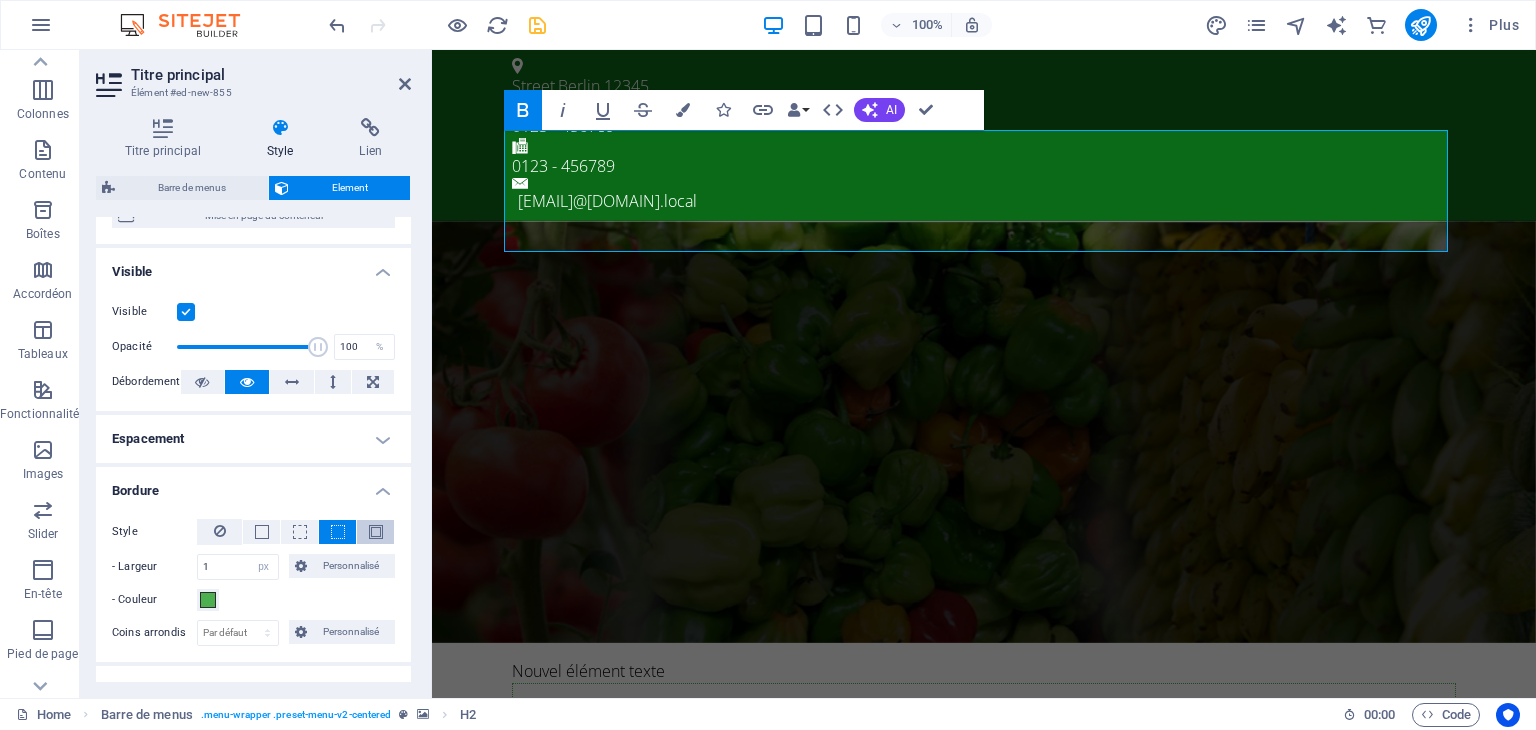 click at bounding box center (376, 532) 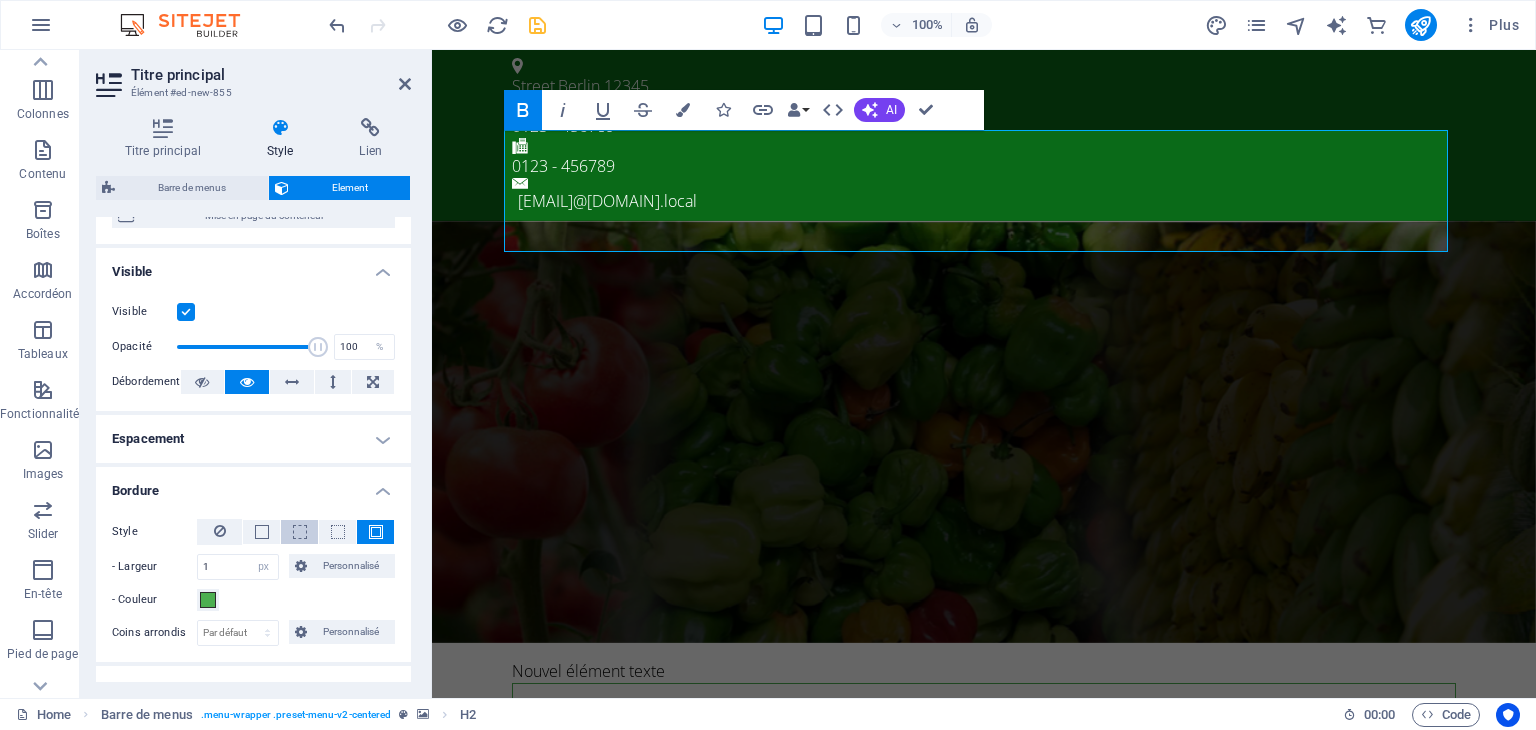 click at bounding box center (300, 532) 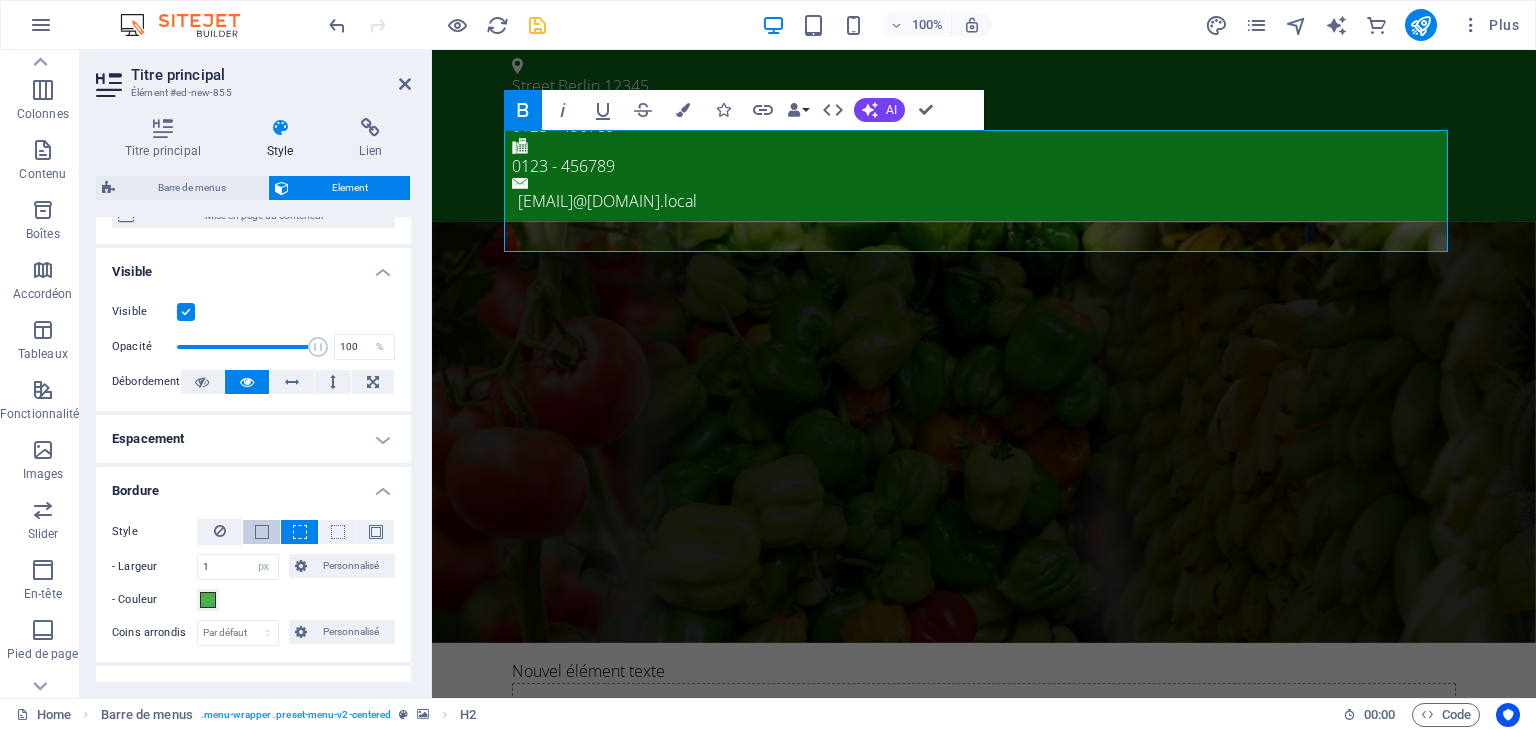 click at bounding box center (262, 532) 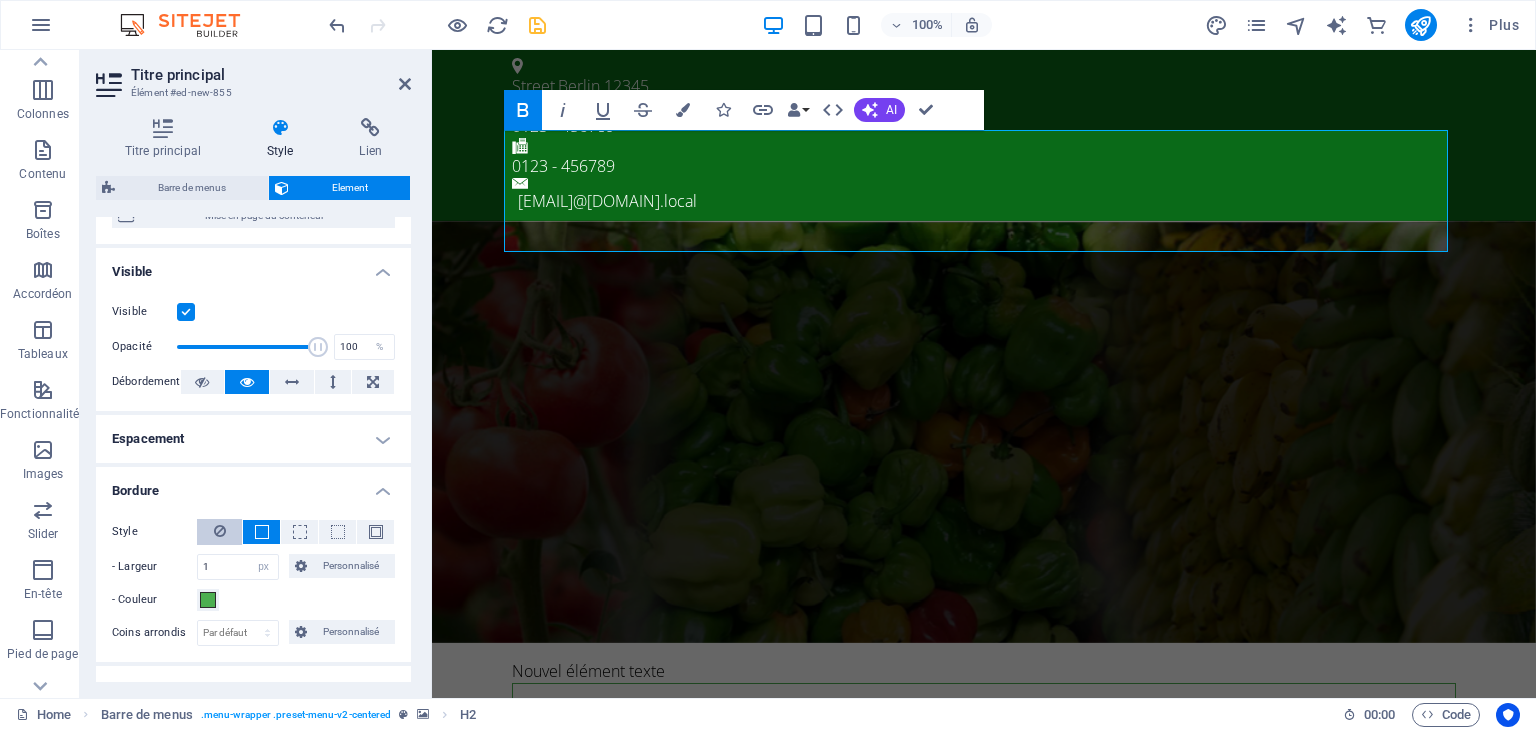 click at bounding box center [220, 531] 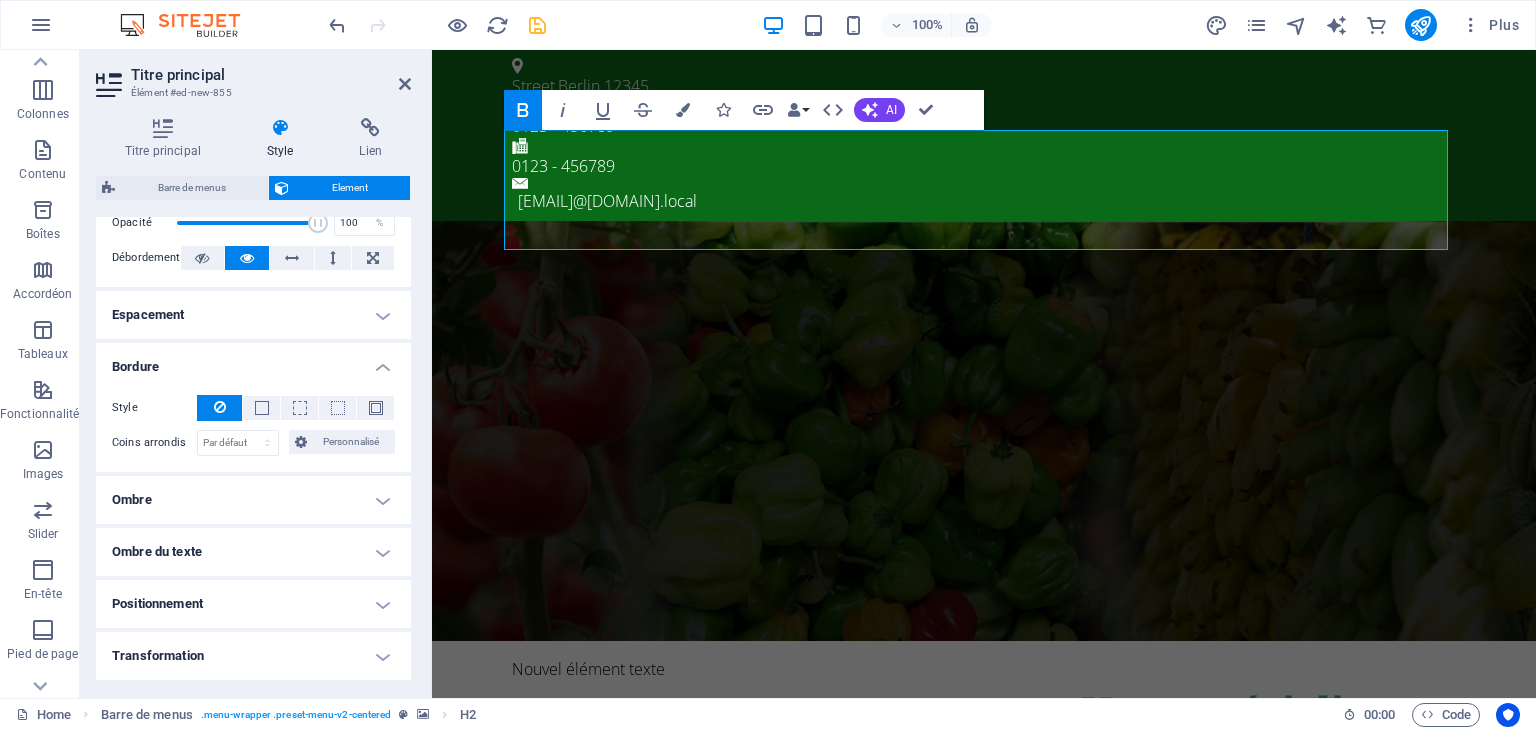 scroll, scrollTop: 327, scrollLeft: 0, axis: vertical 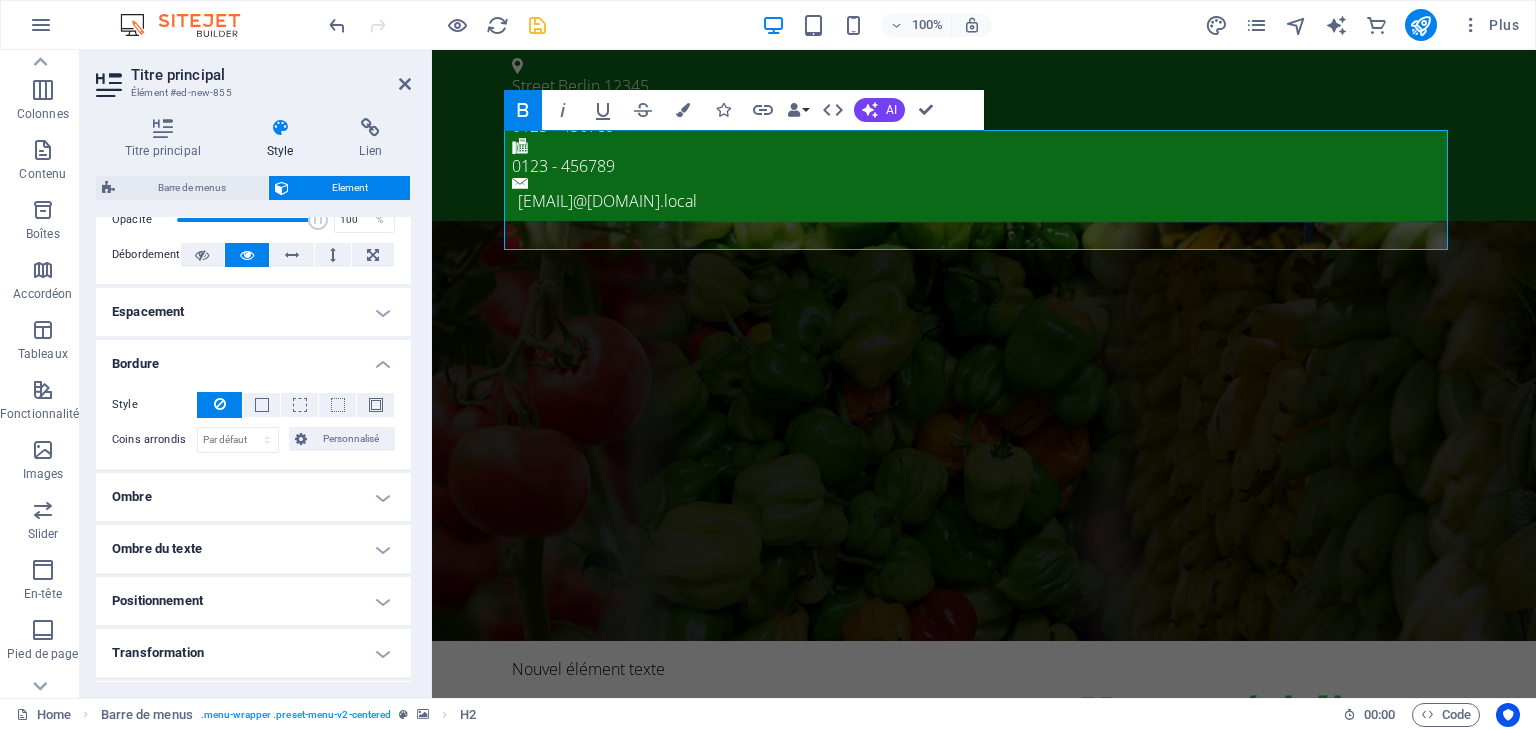 click on "Ombre" at bounding box center [253, 497] 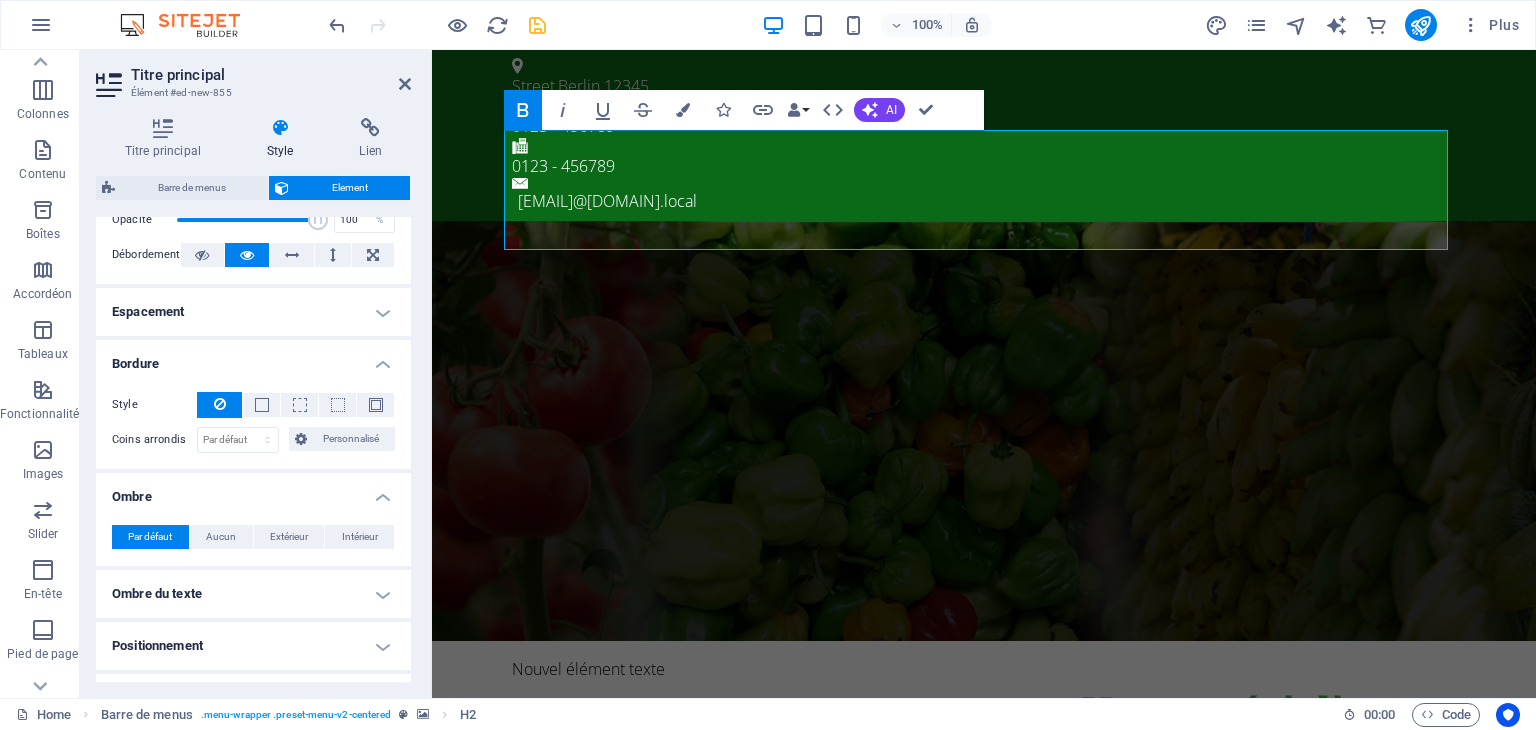 click on "Ombre" at bounding box center (253, 491) 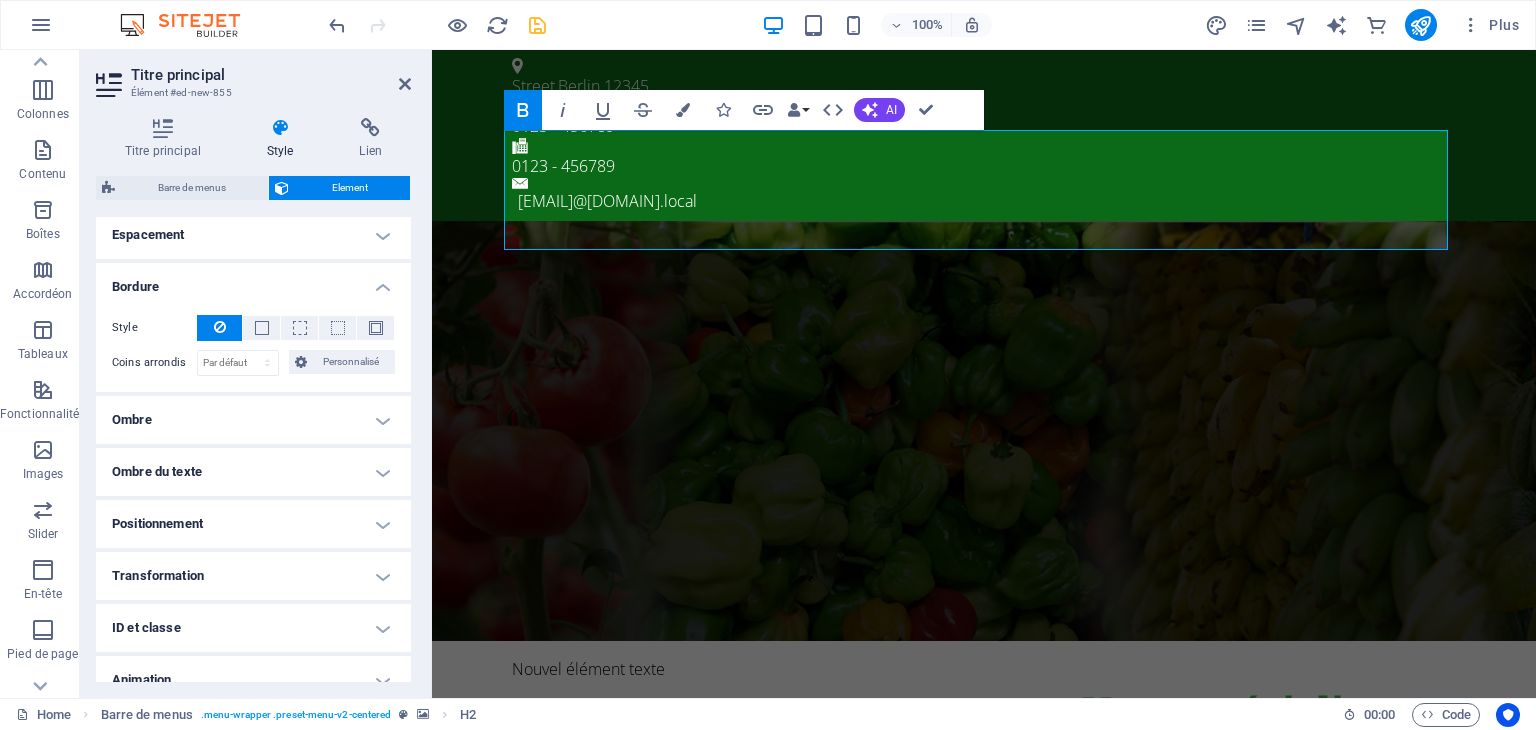 scroll, scrollTop: 476, scrollLeft: 0, axis: vertical 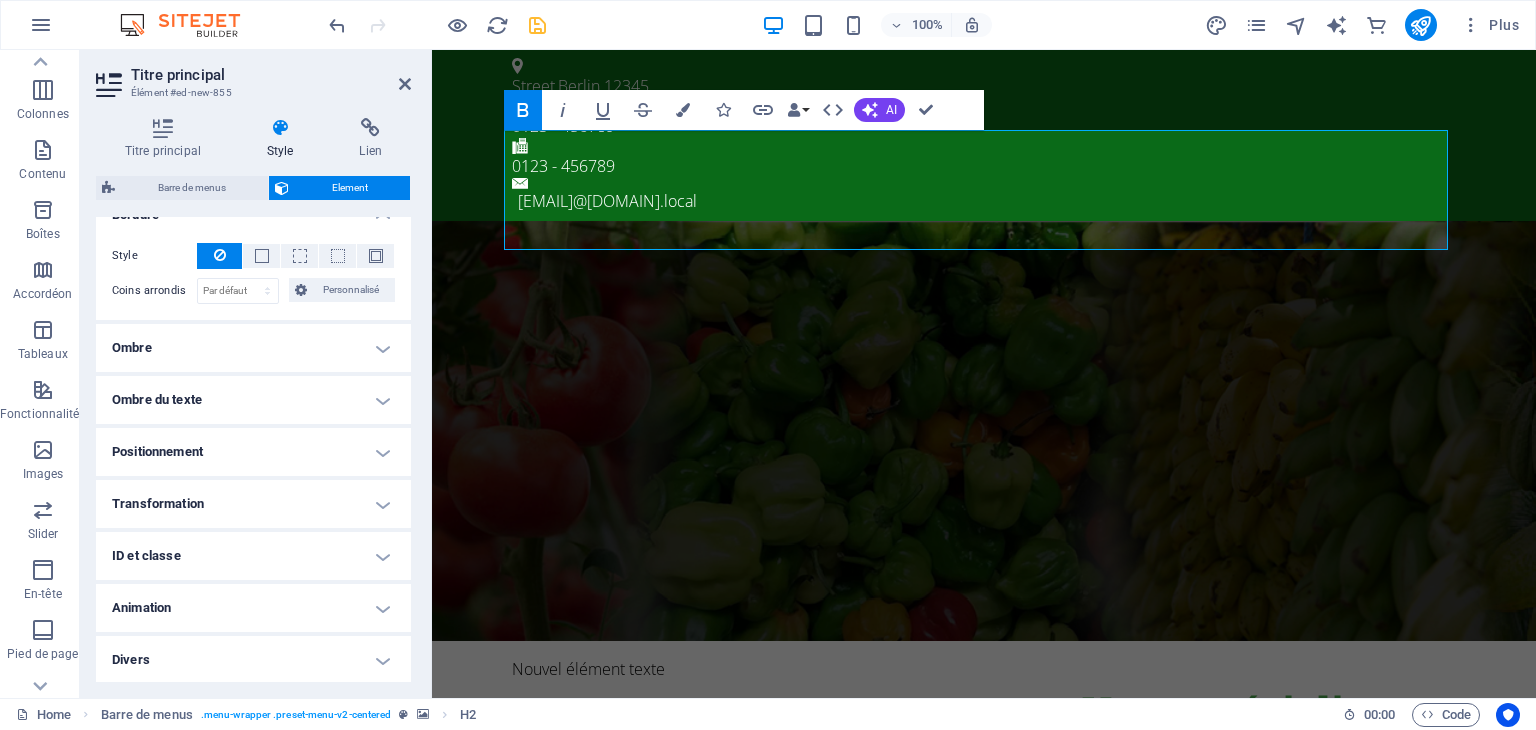 click on "Positionnement" at bounding box center (253, 452) 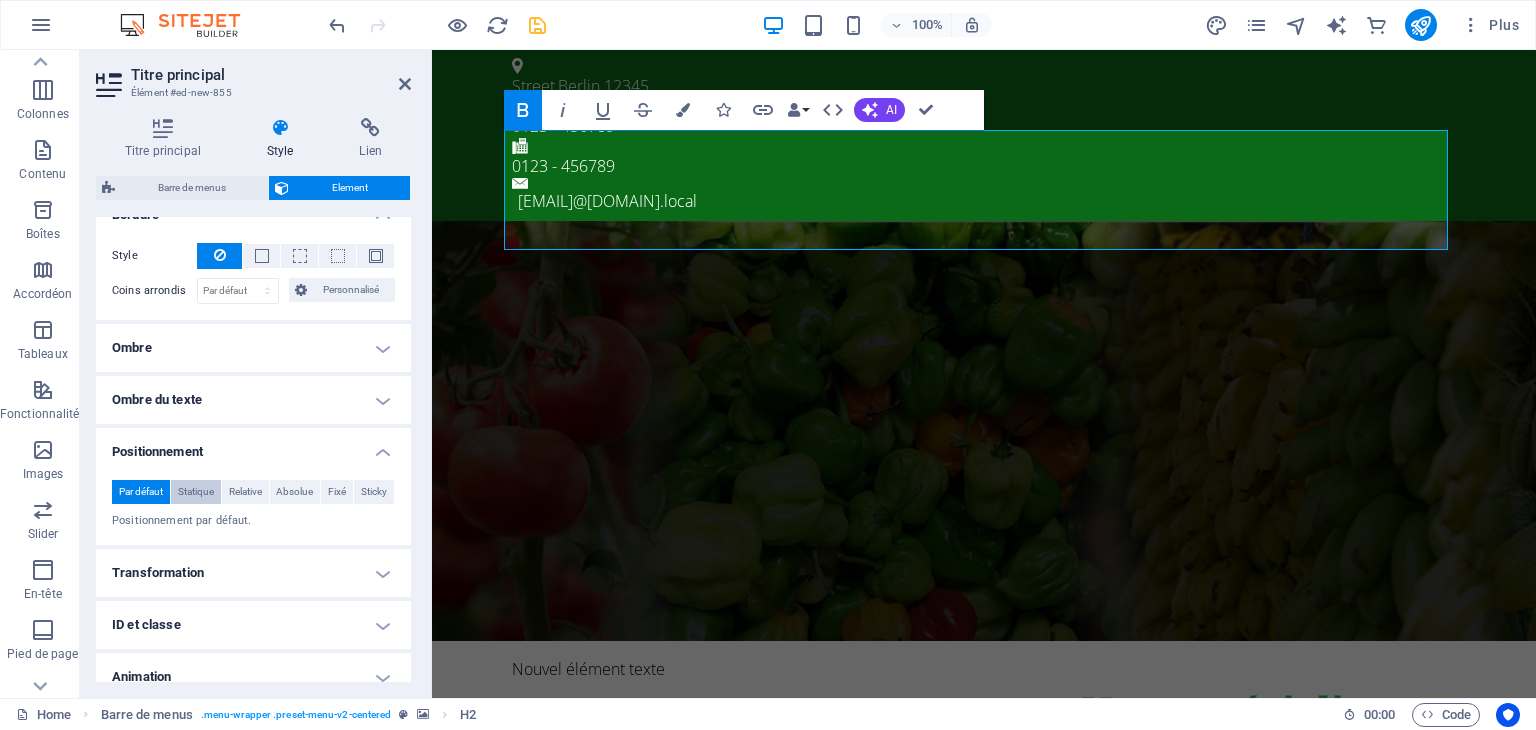 click on "Statique" at bounding box center [196, 492] 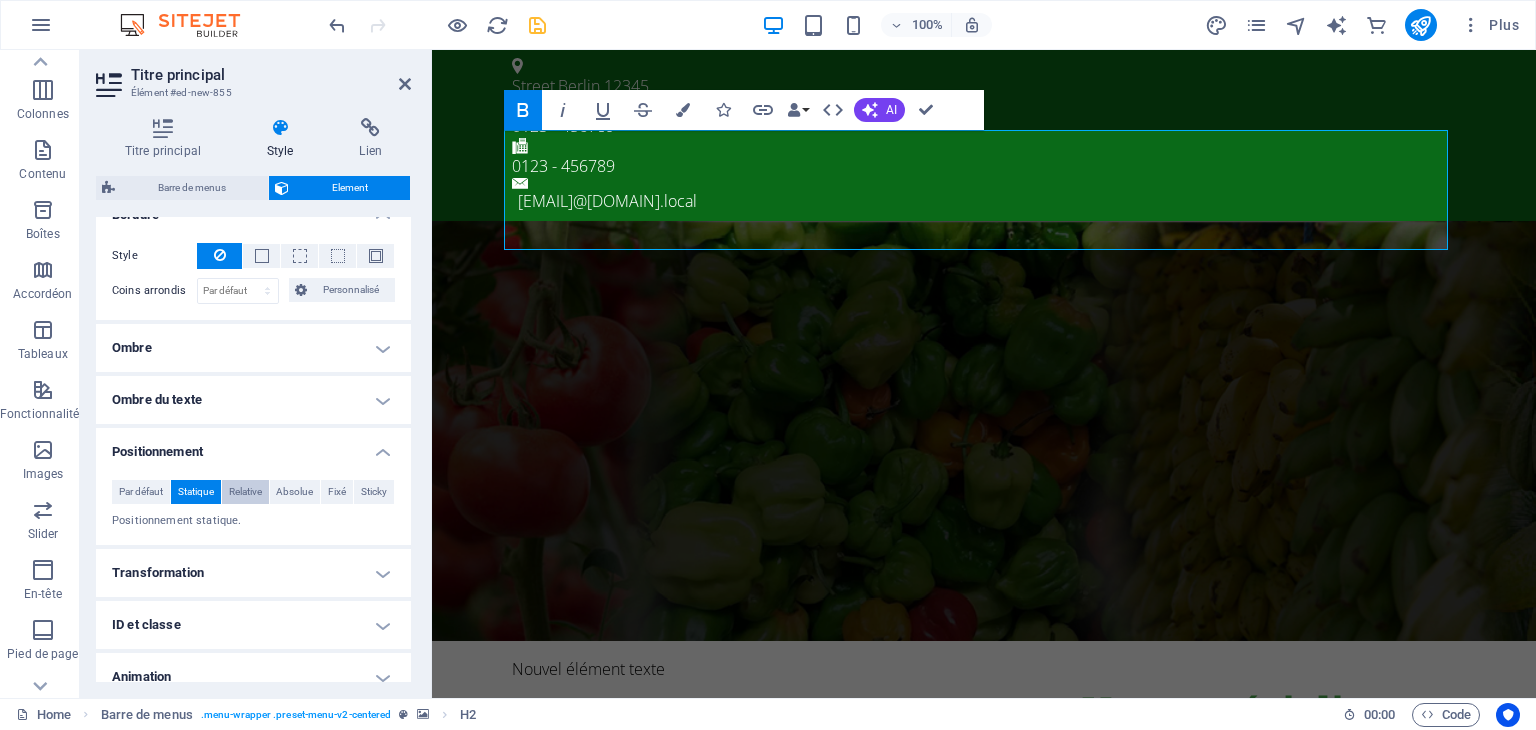 click on "Relative" at bounding box center [245, 492] 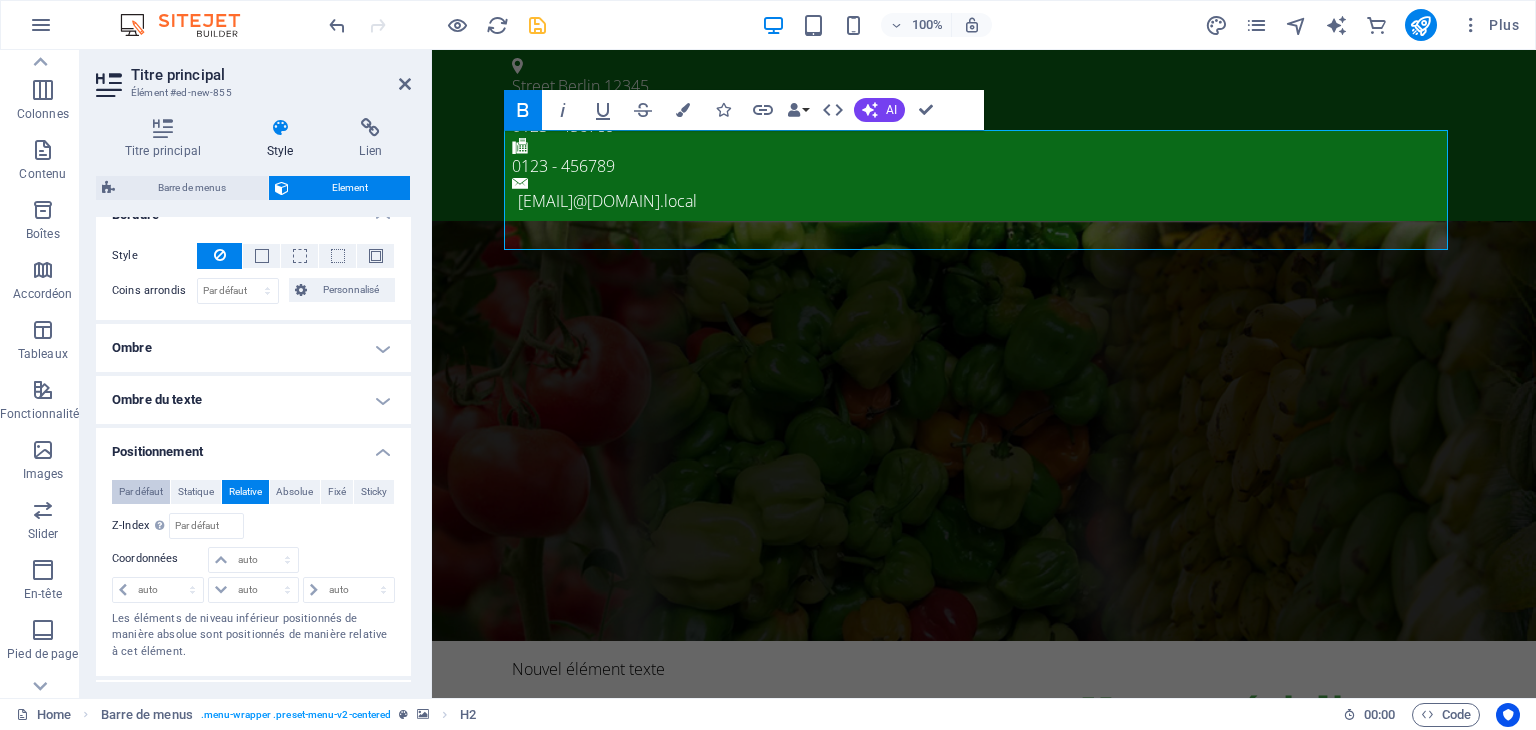 click on "Par défaut" at bounding box center [141, 492] 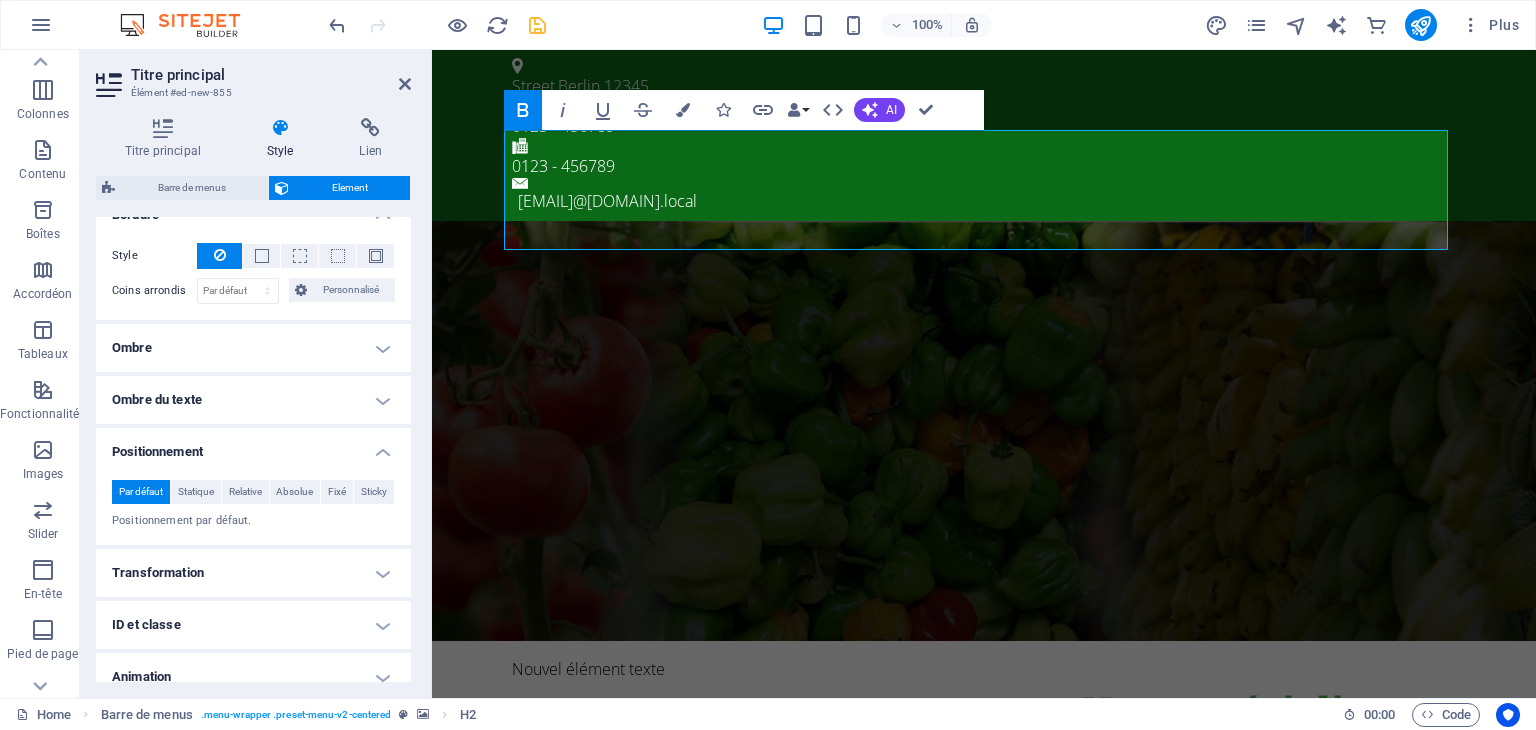 click on "Positionnement" at bounding box center (253, 446) 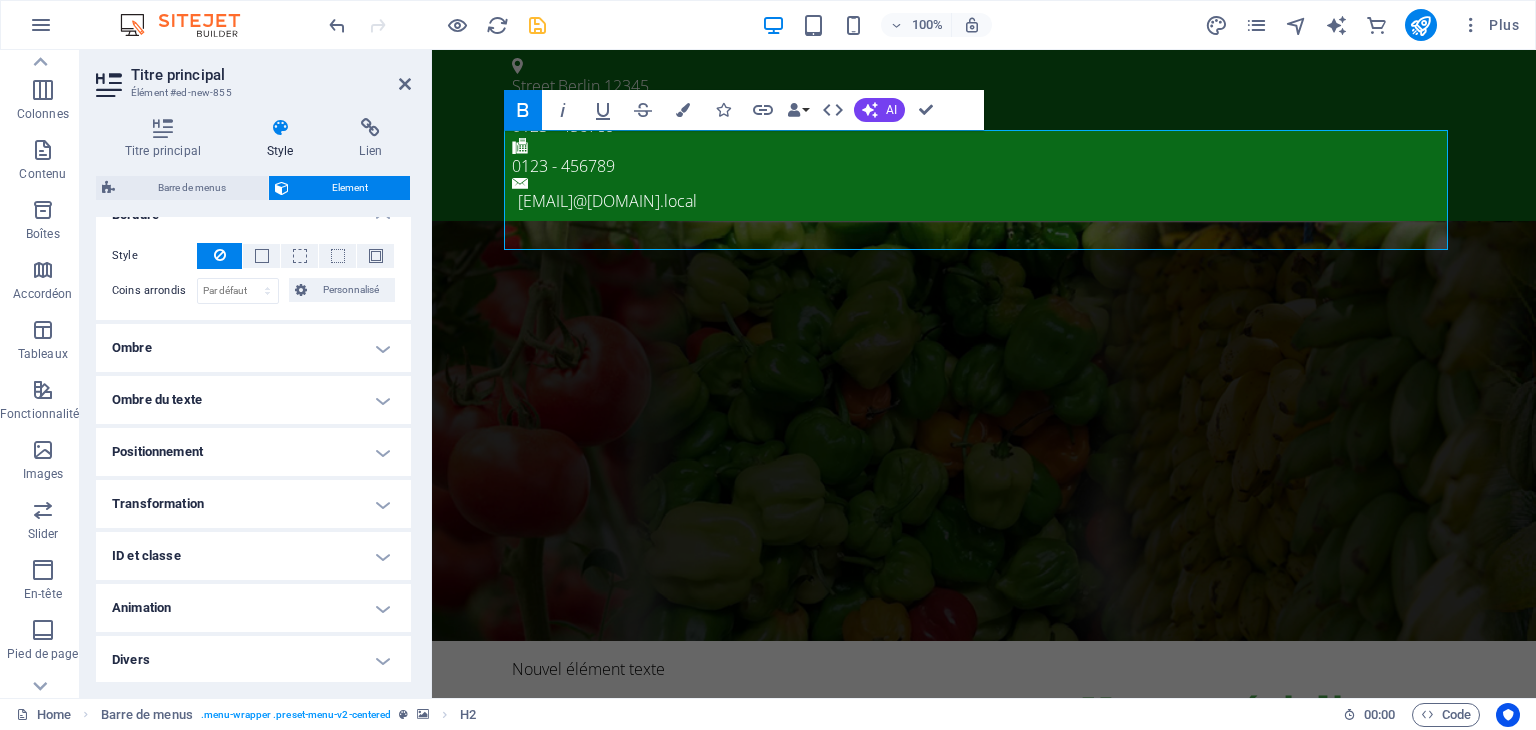 click on "Transformation" at bounding box center [253, 504] 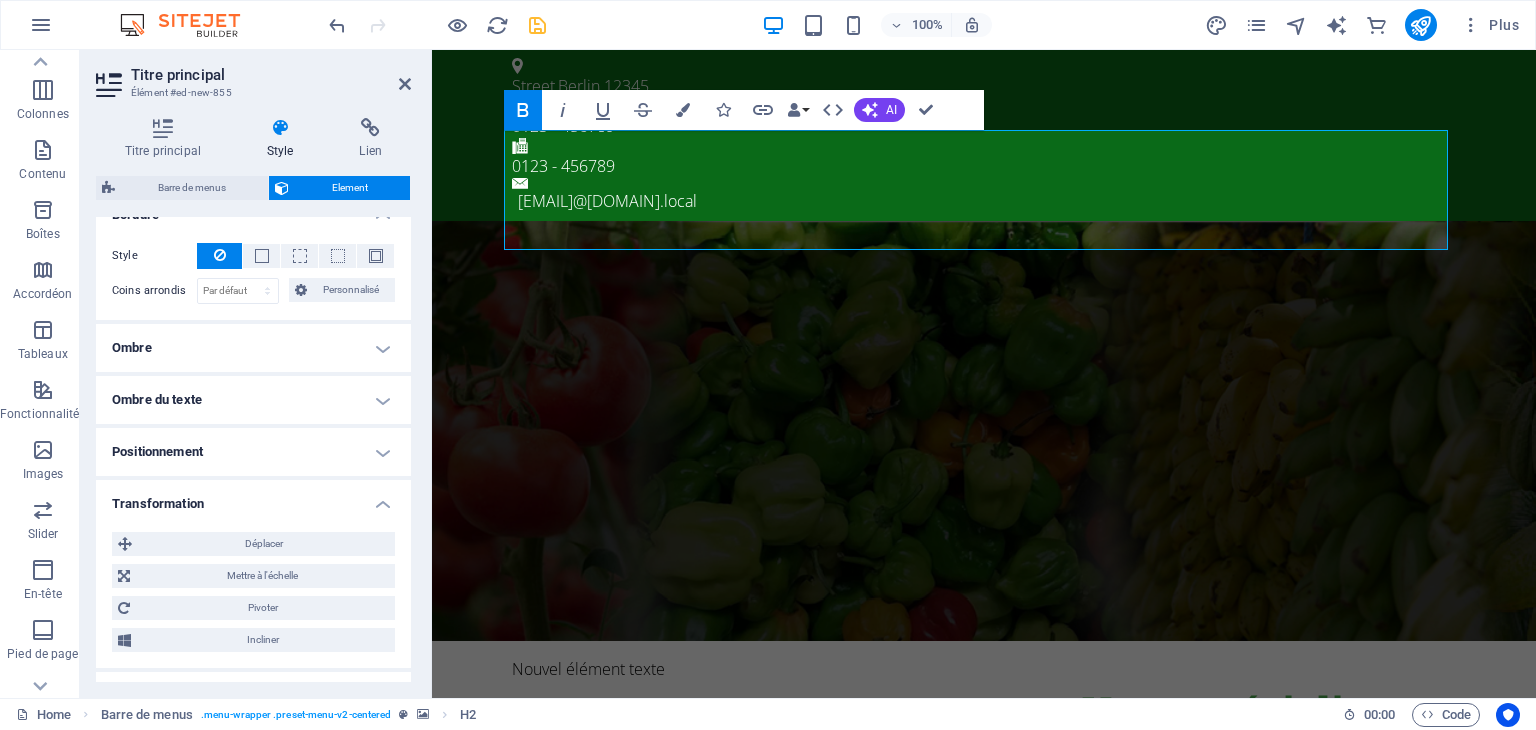 click on "Transformation" at bounding box center (253, 498) 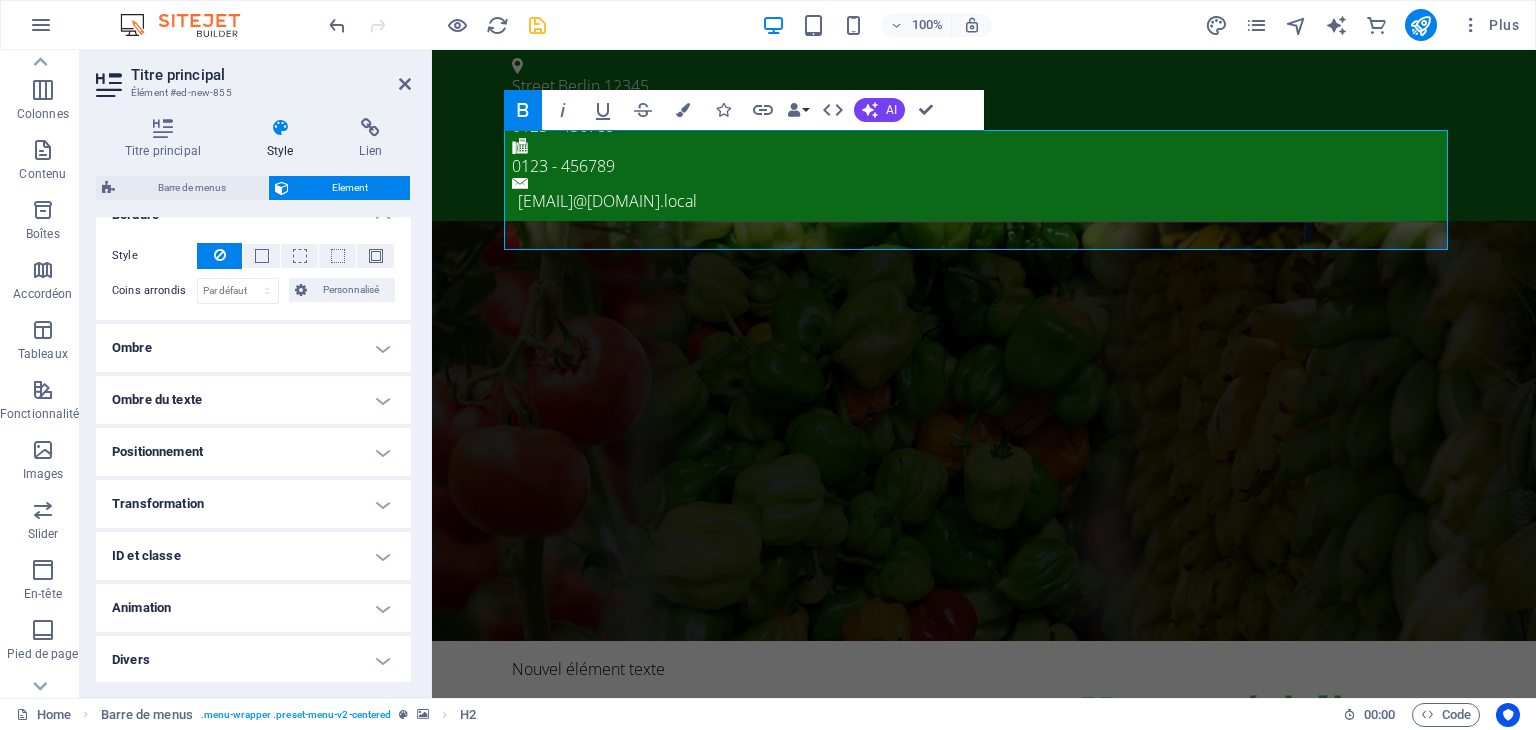 click on "Transformation" at bounding box center [253, 504] 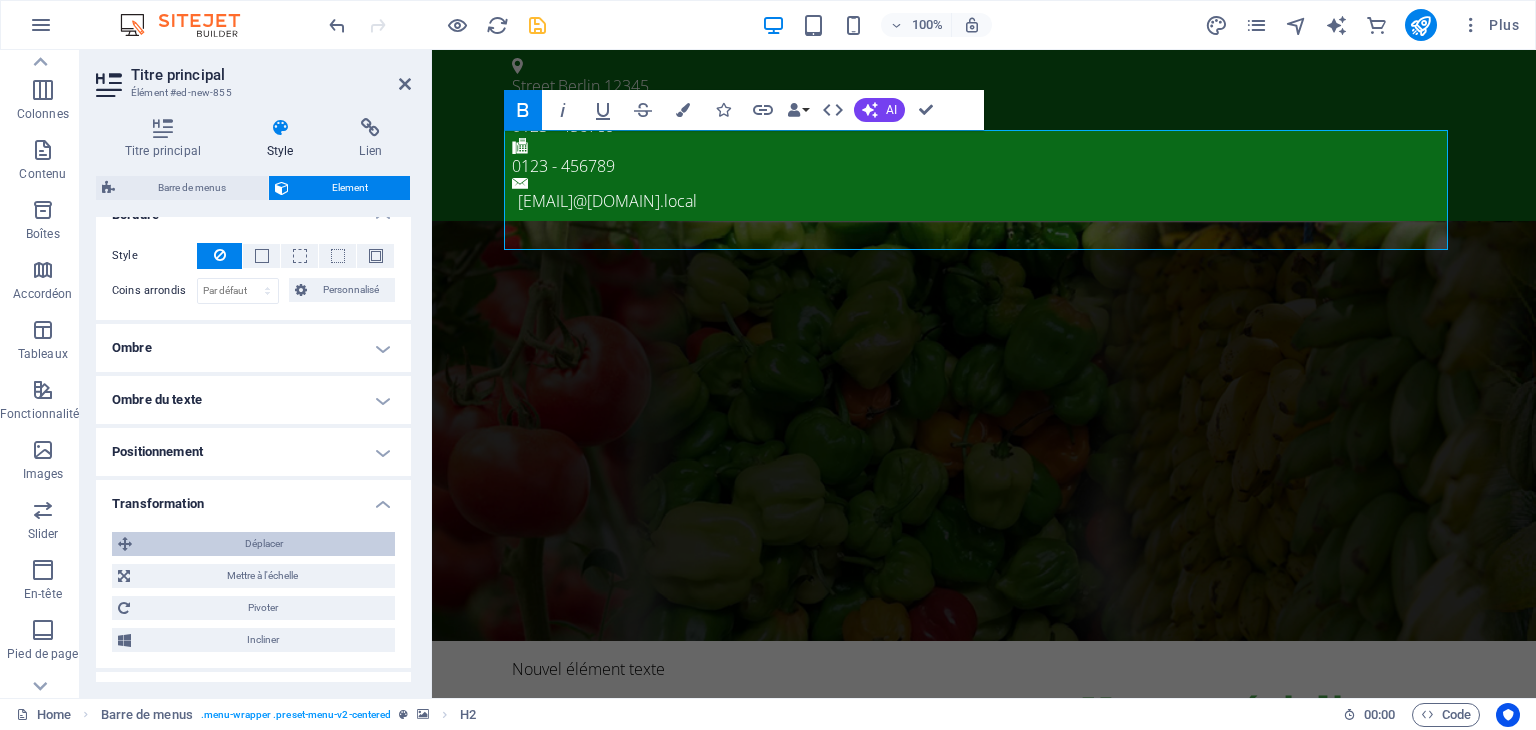 click on "Déplacer" at bounding box center [263, 544] 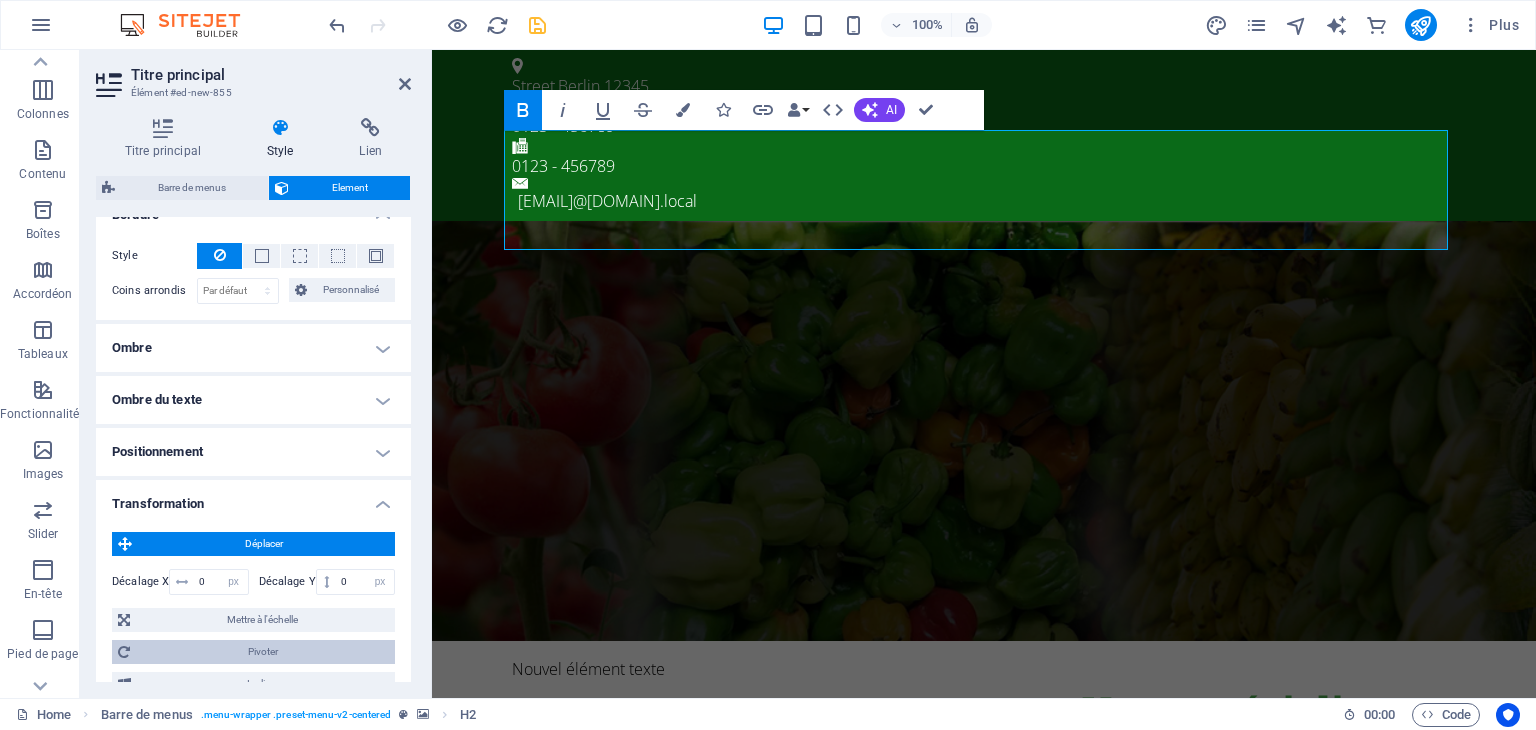 click on "Pivoter" at bounding box center (262, 652) 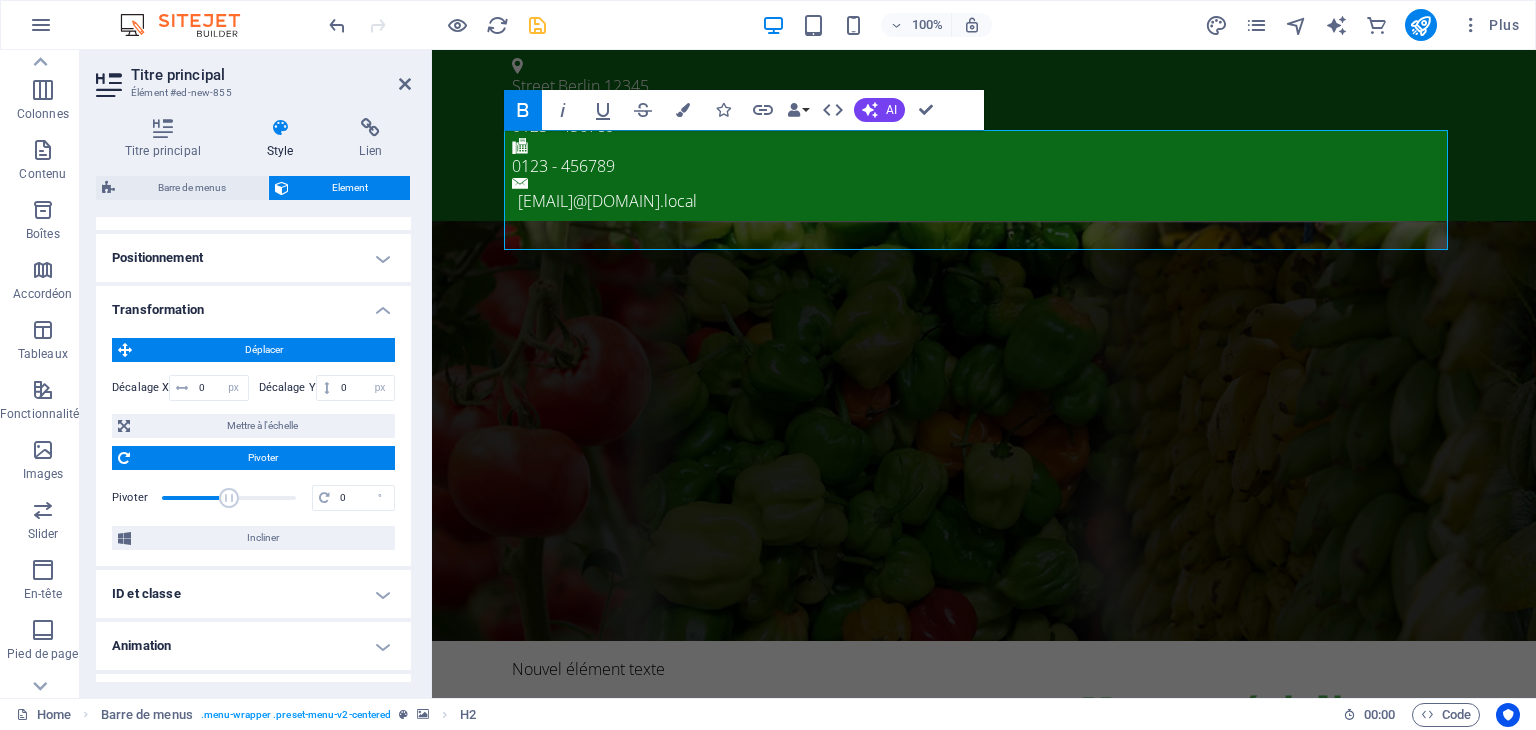 scroll, scrollTop: 676, scrollLeft: 0, axis: vertical 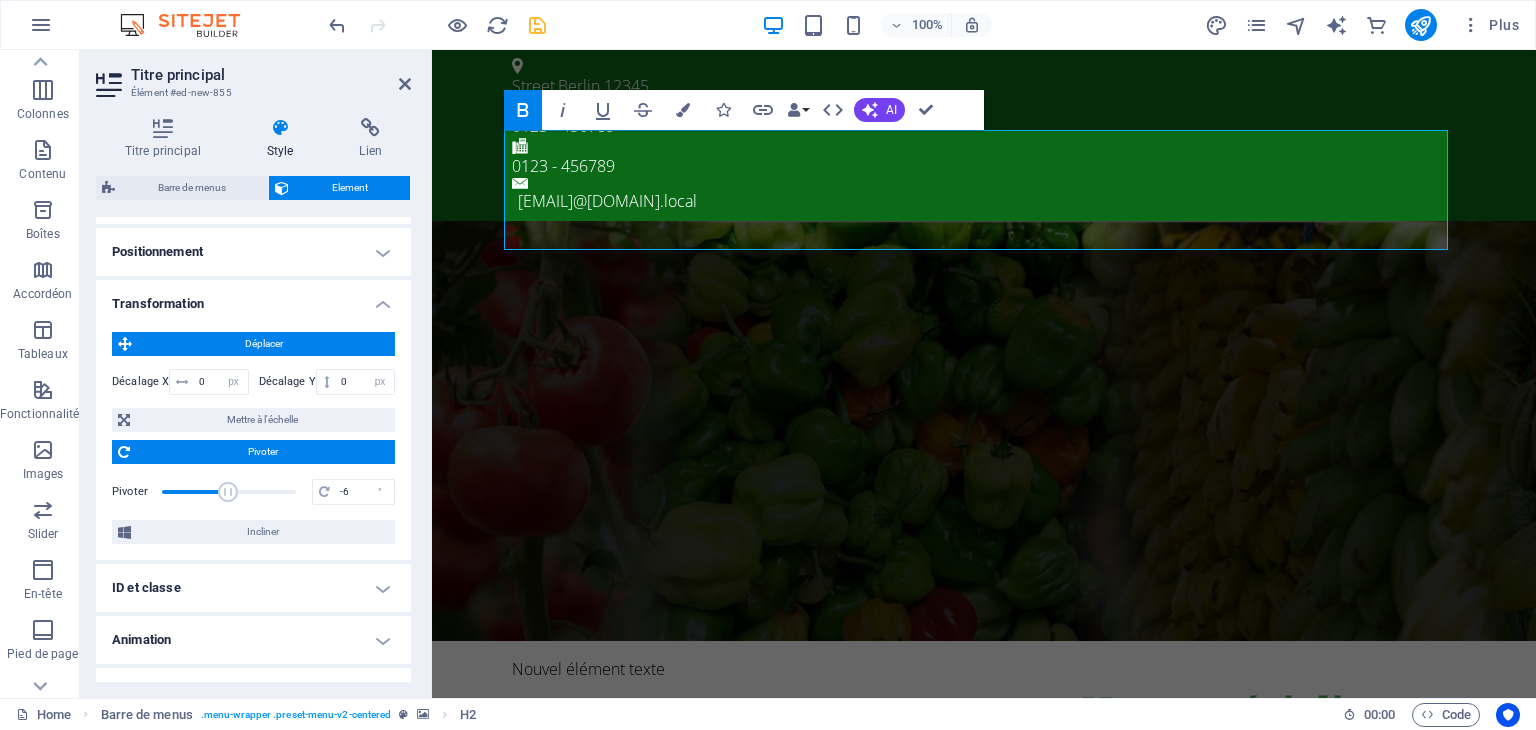 click at bounding box center [228, 492] 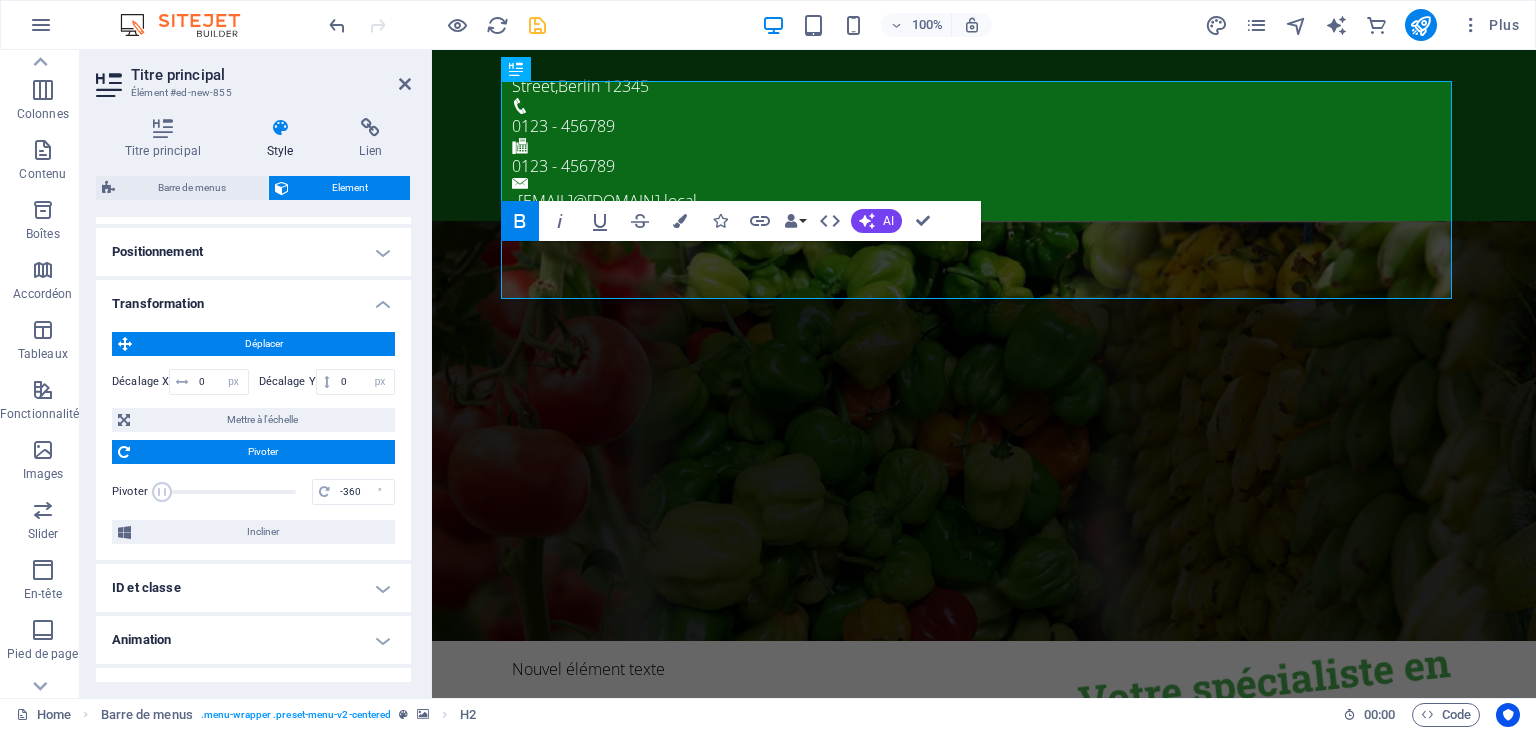drag, startPoint x: 226, startPoint y: 491, endPoint x: 125, endPoint y: 502, distance: 101.597244 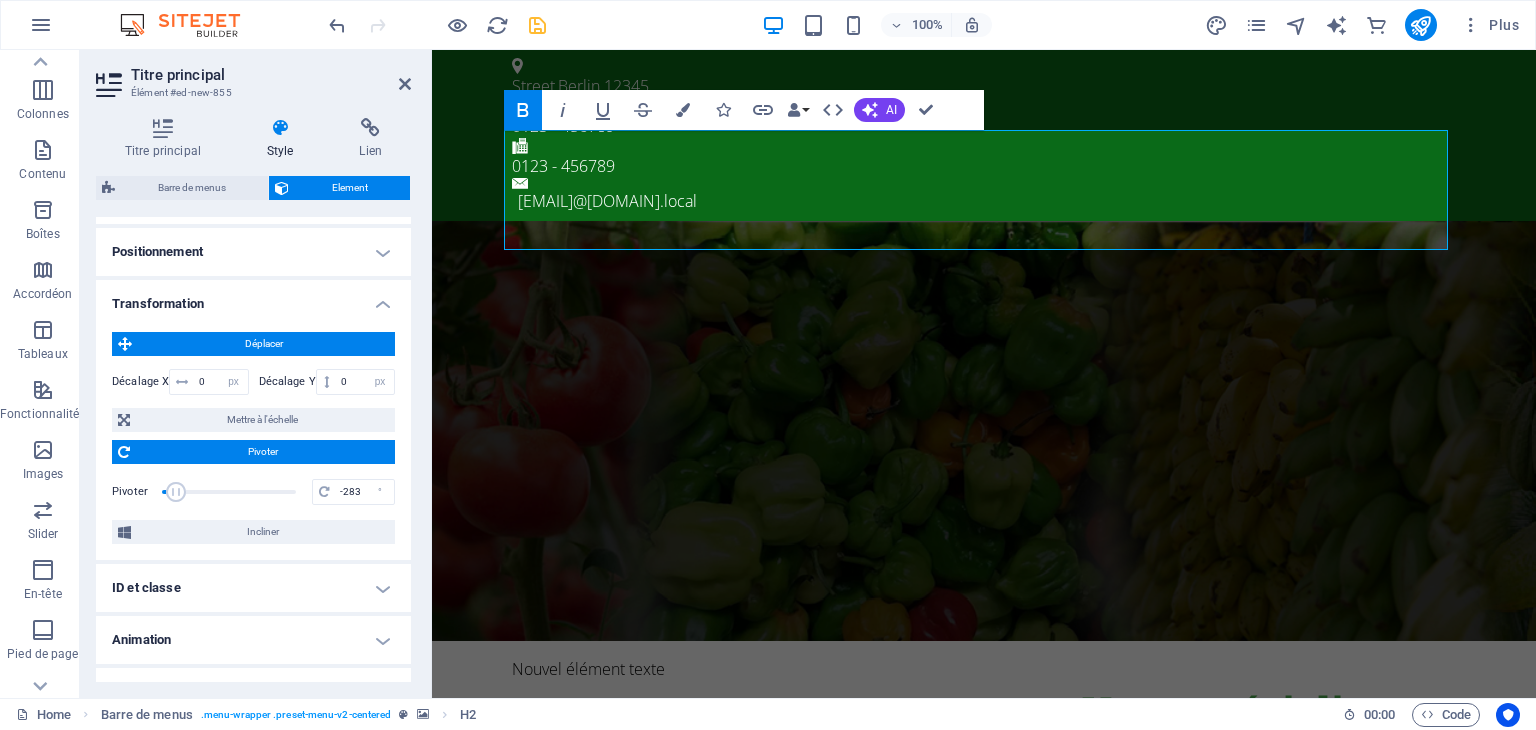 drag, startPoint x: 176, startPoint y: 485, endPoint x: 228, endPoint y: 483, distance: 52.03845 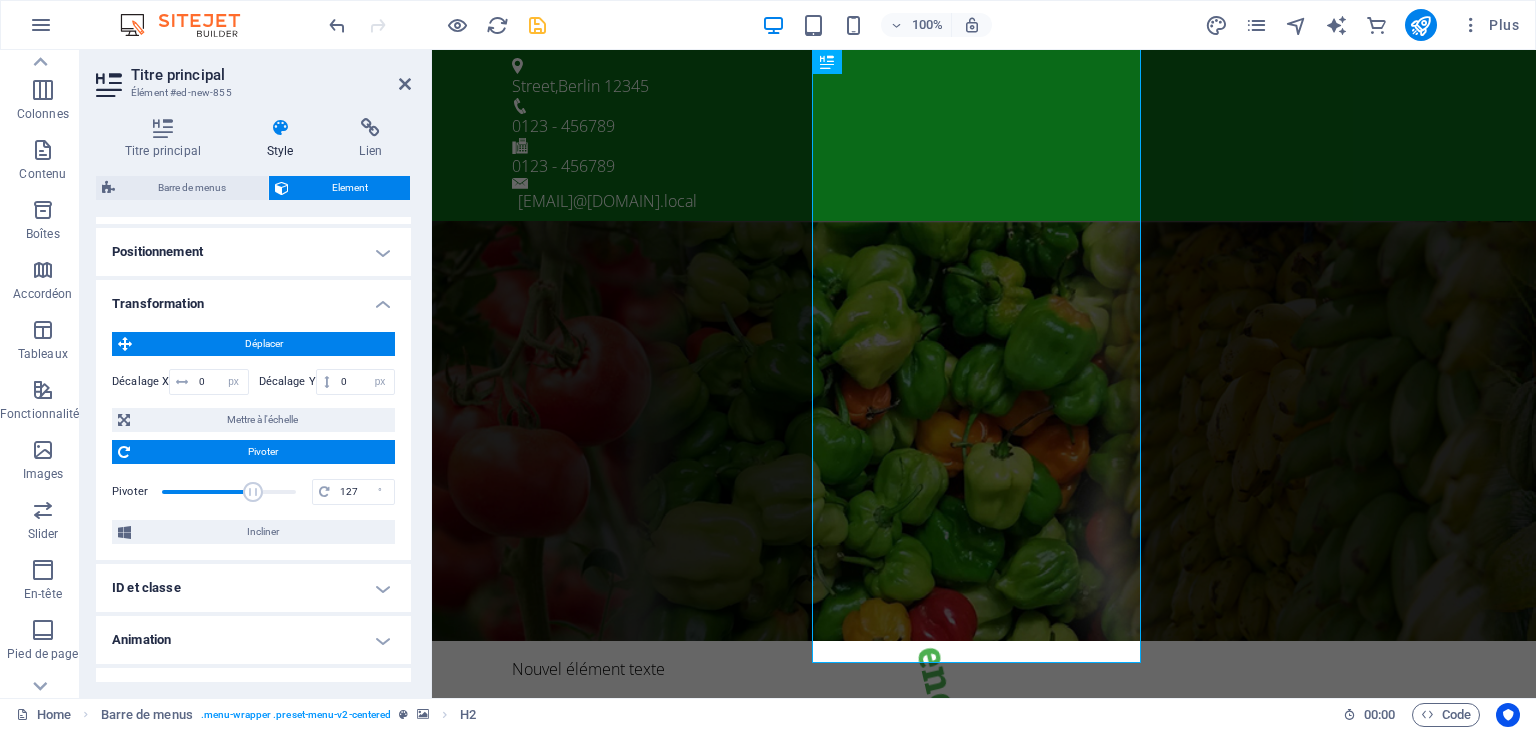click at bounding box center [229, 492] 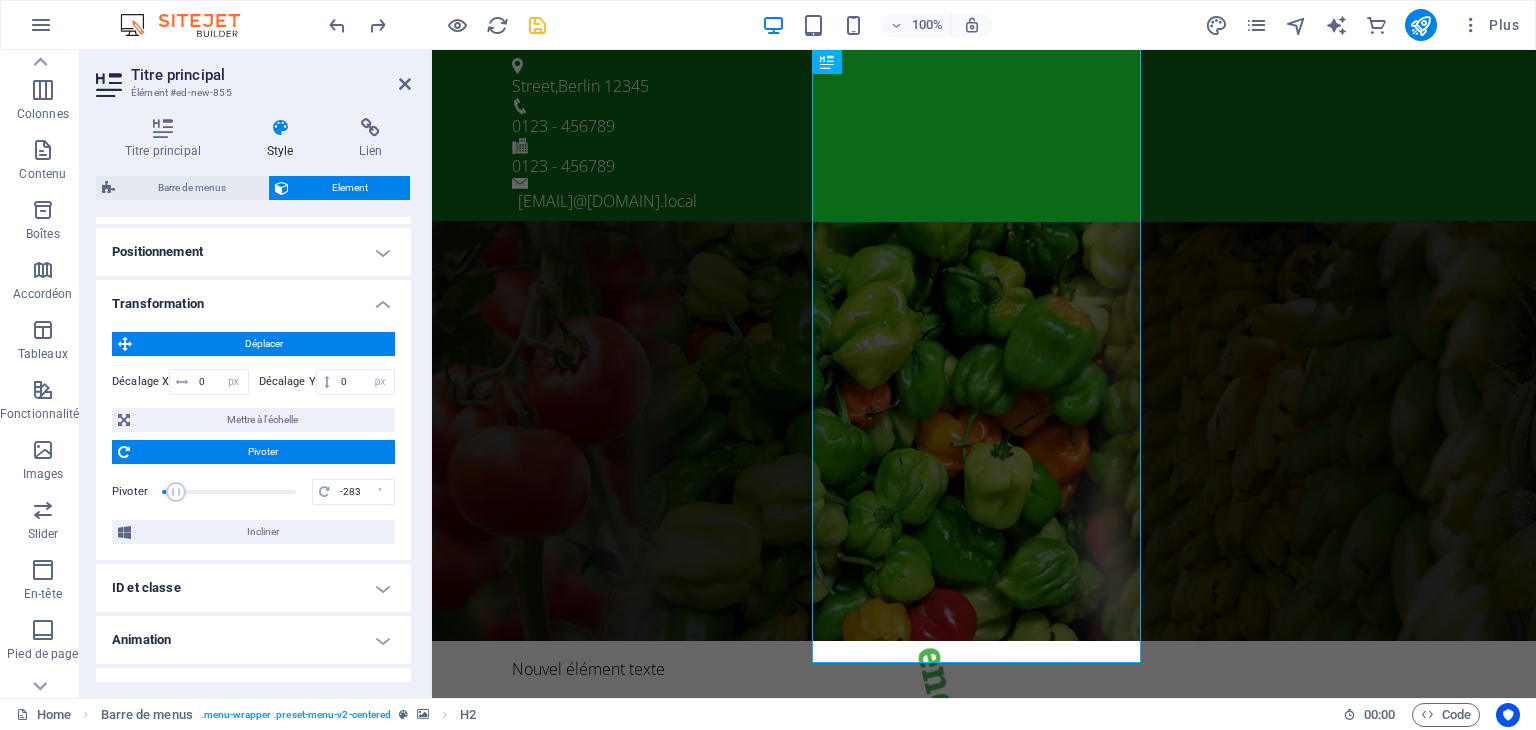 type on "-360" 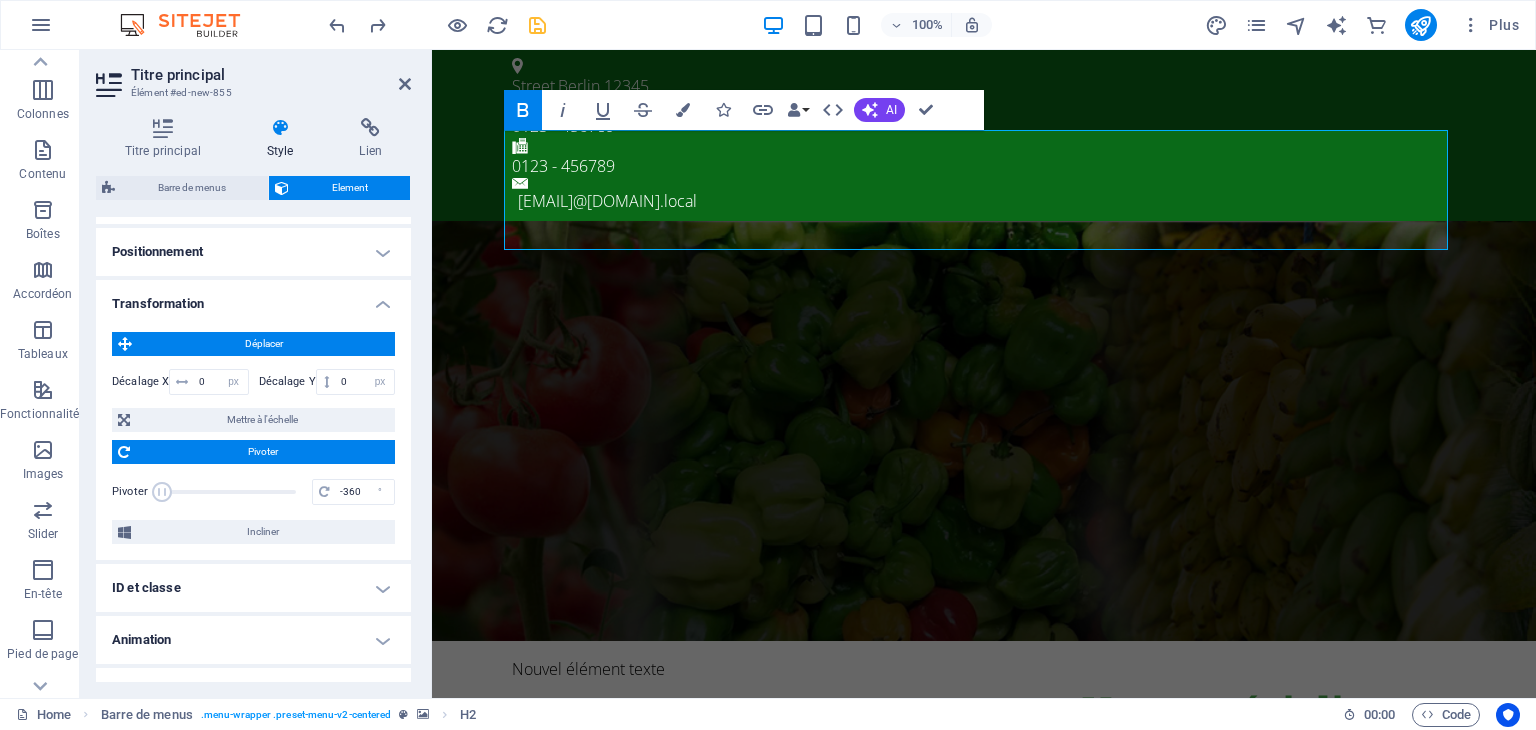 click at bounding box center (124, 452) 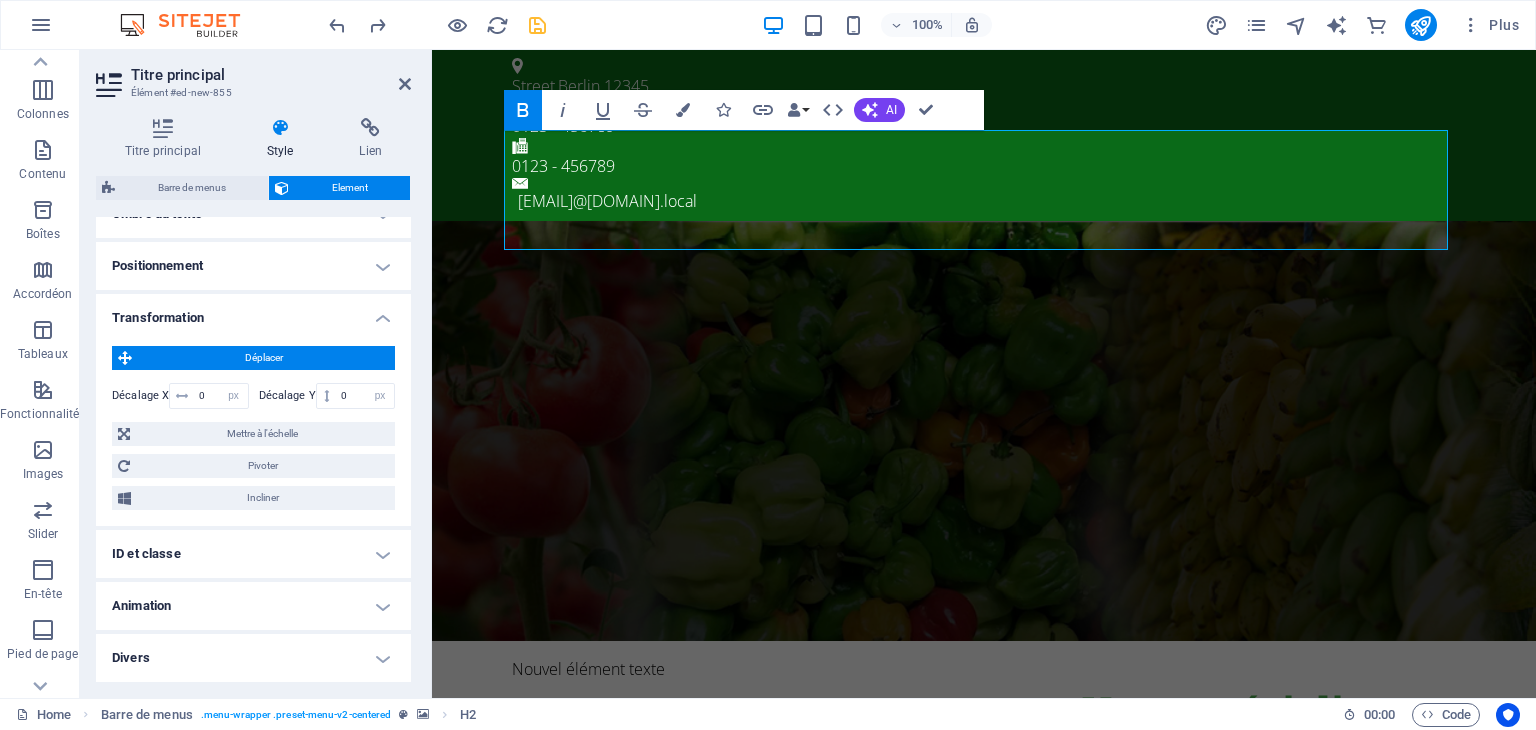scroll, scrollTop: 660, scrollLeft: 0, axis: vertical 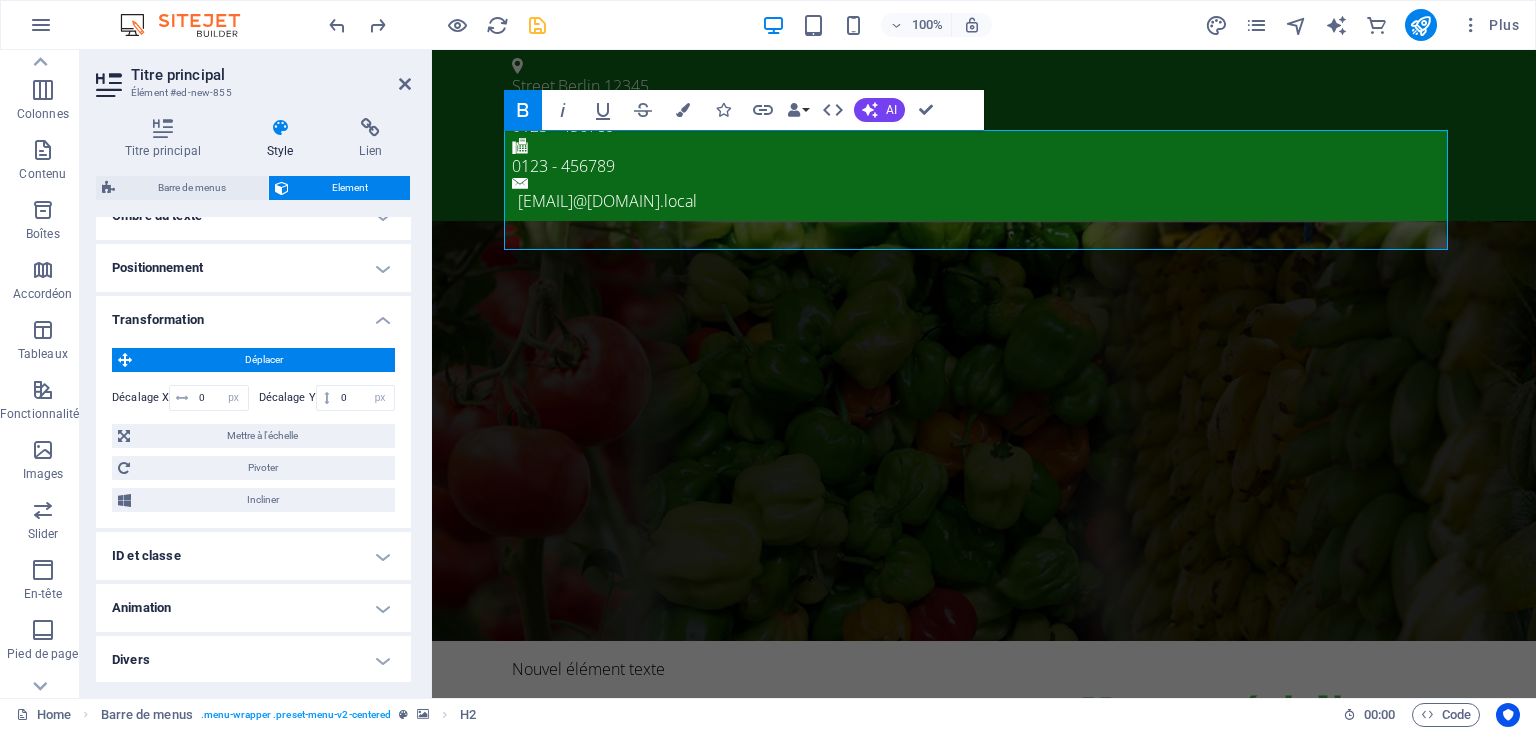 click on "Transformation" at bounding box center (253, 314) 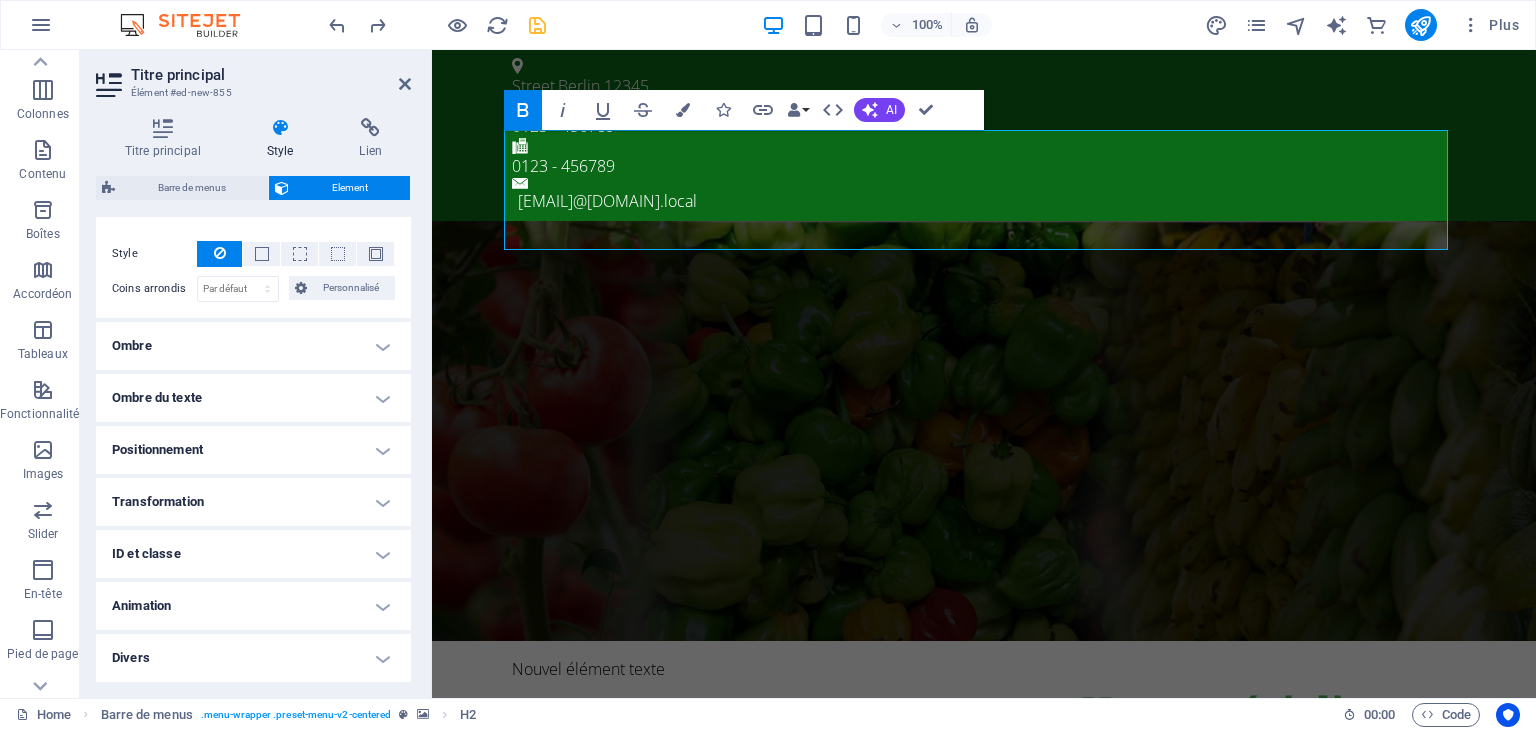 scroll, scrollTop: 476, scrollLeft: 0, axis: vertical 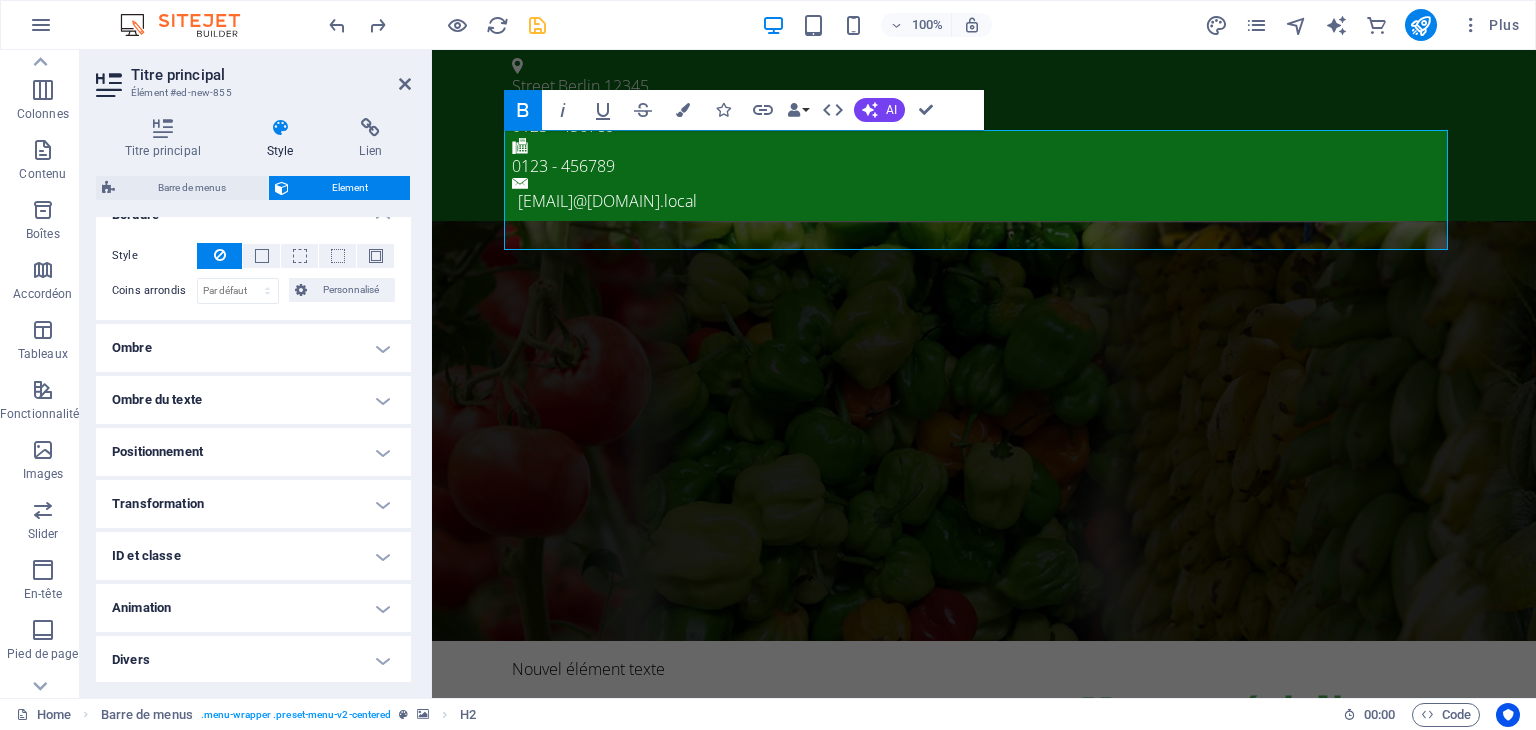 click on "Animation" at bounding box center (253, 608) 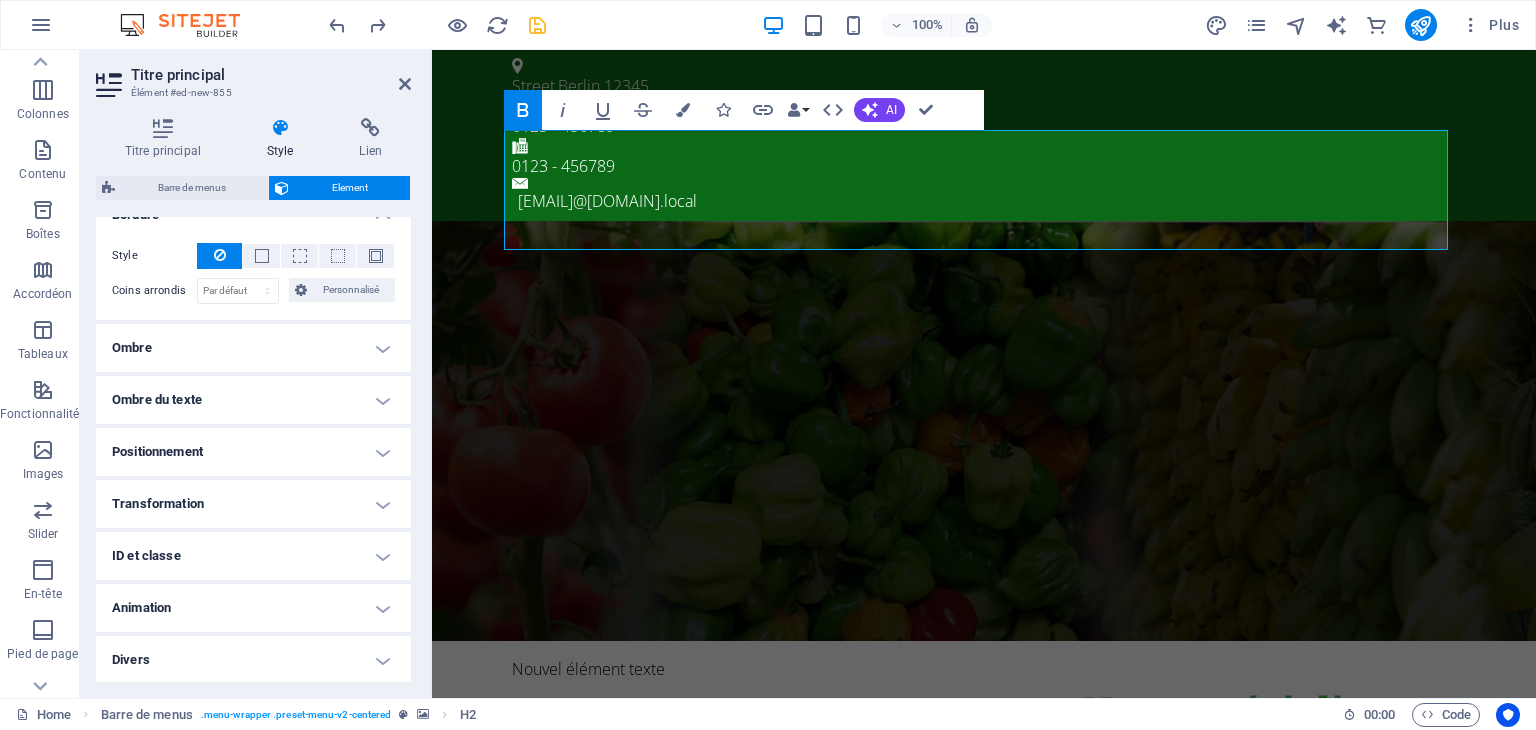 scroll, scrollTop: 541, scrollLeft: 0, axis: vertical 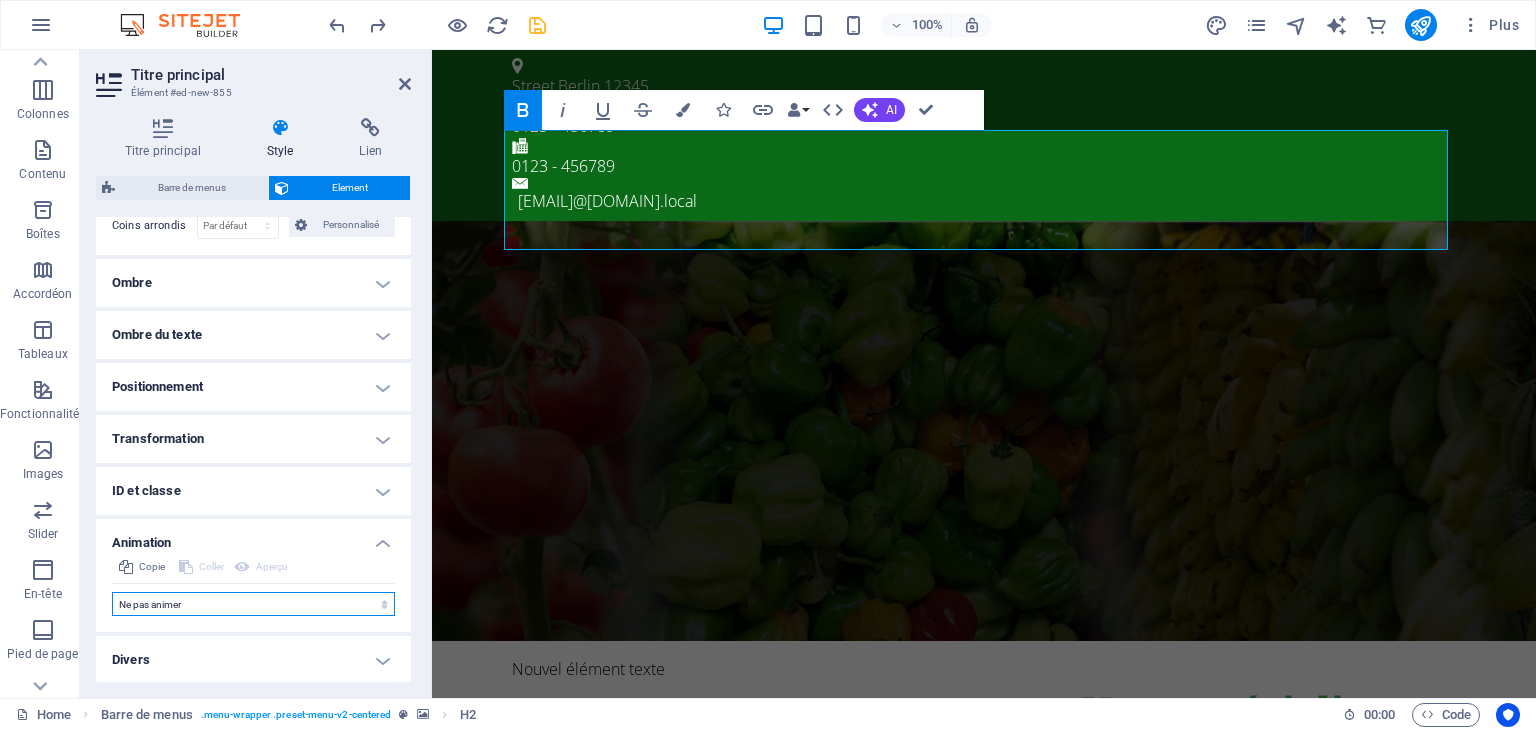 click on "Ne pas animer Afficher / Masquer Glisser vers le haut / le bas Zoomer/Dézoomer Glisser de gauche à droite Glisser de droite à gauche Slide du haut vers le bas Slide du bas vers le haut Impulsion Clignoter Ouvrir en tant que superposition" at bounding box center (253, 604) 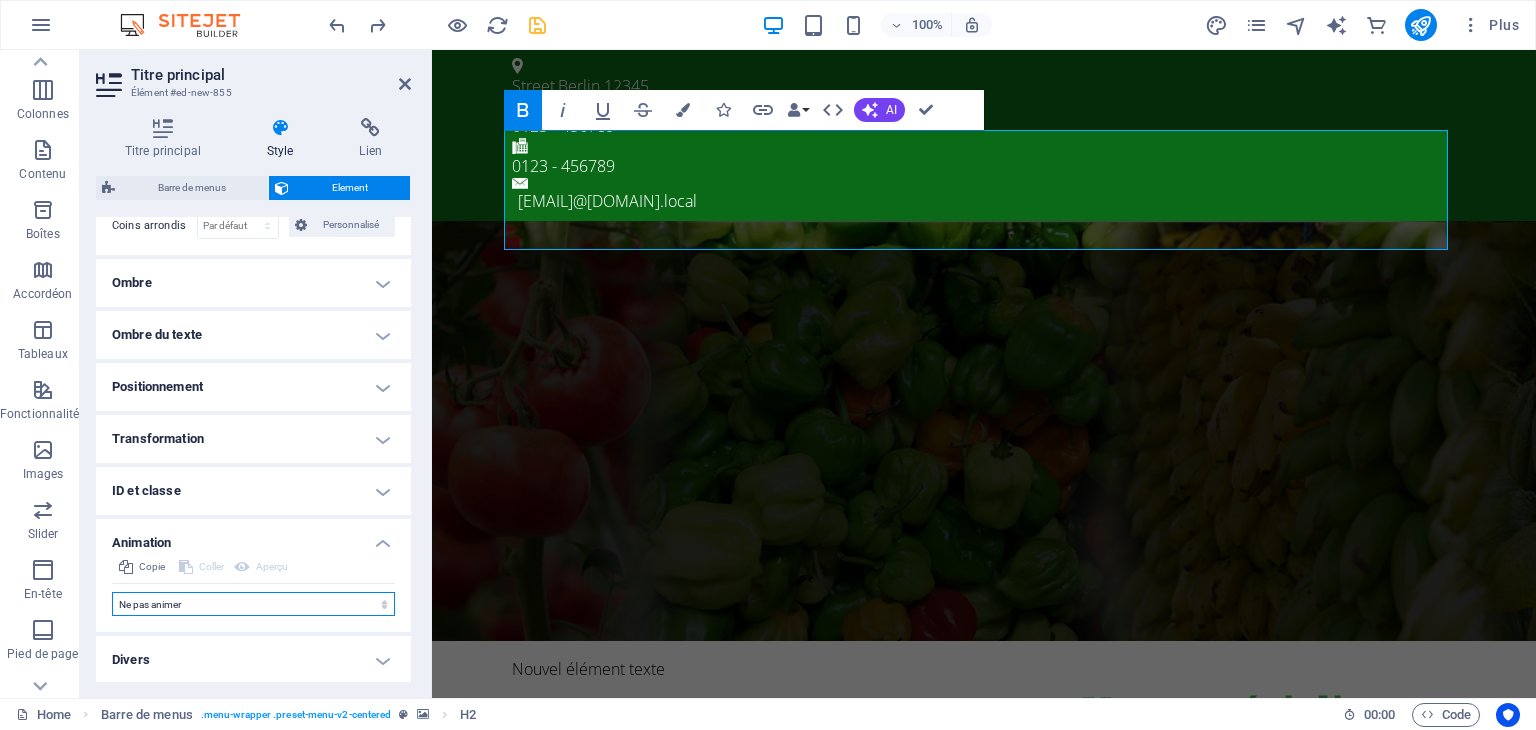 select on "shrink" 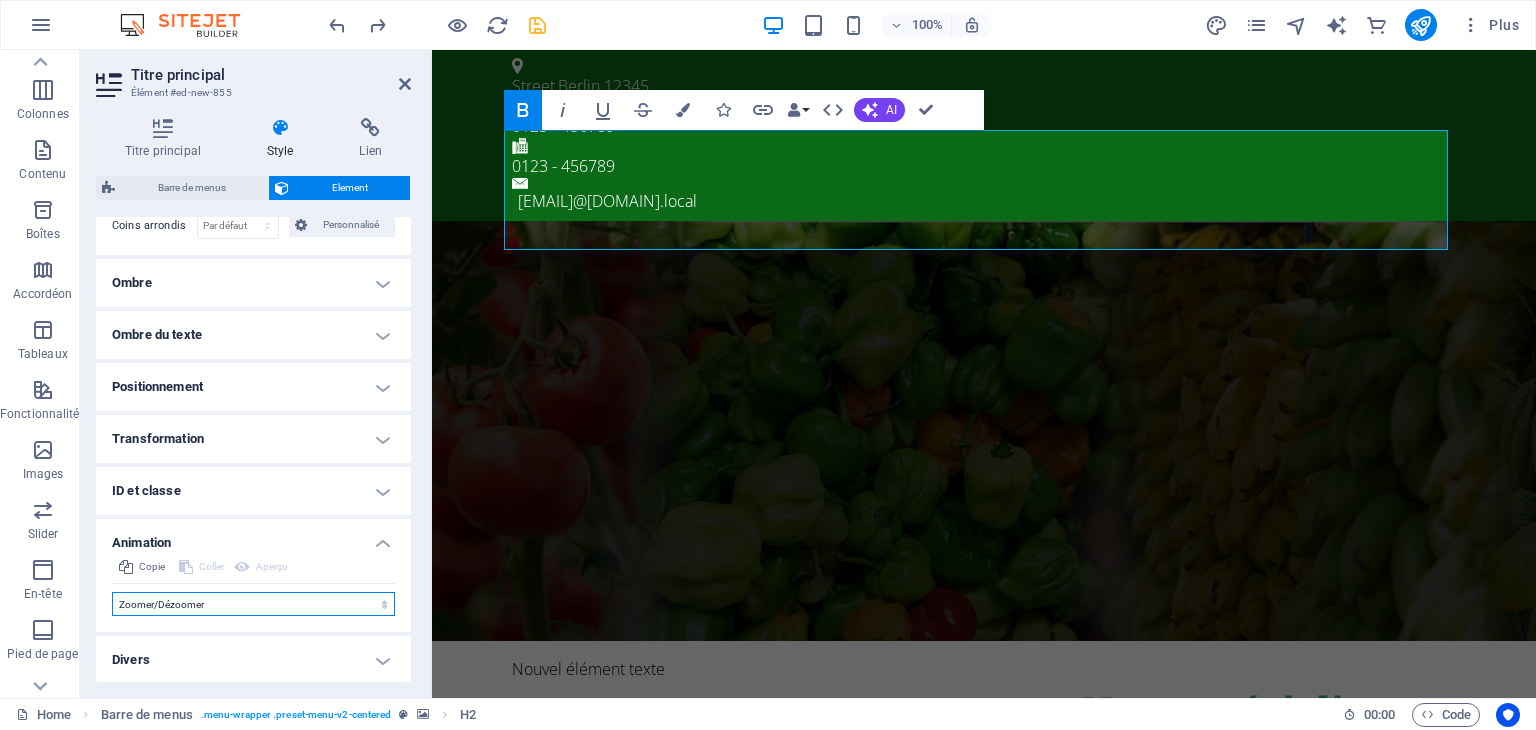 click on "Ne pas animer Afficher / Masquer Glisser vers le haut / le bas Zoomer/Dézoomer Glisser de gauche à droite Glisser de droite à gauche Slide du haut vers le bas Slide du bas vers le haut Impulsion Clignoter Ouvrir en tant que superposition" at bounding box center [253, 604] 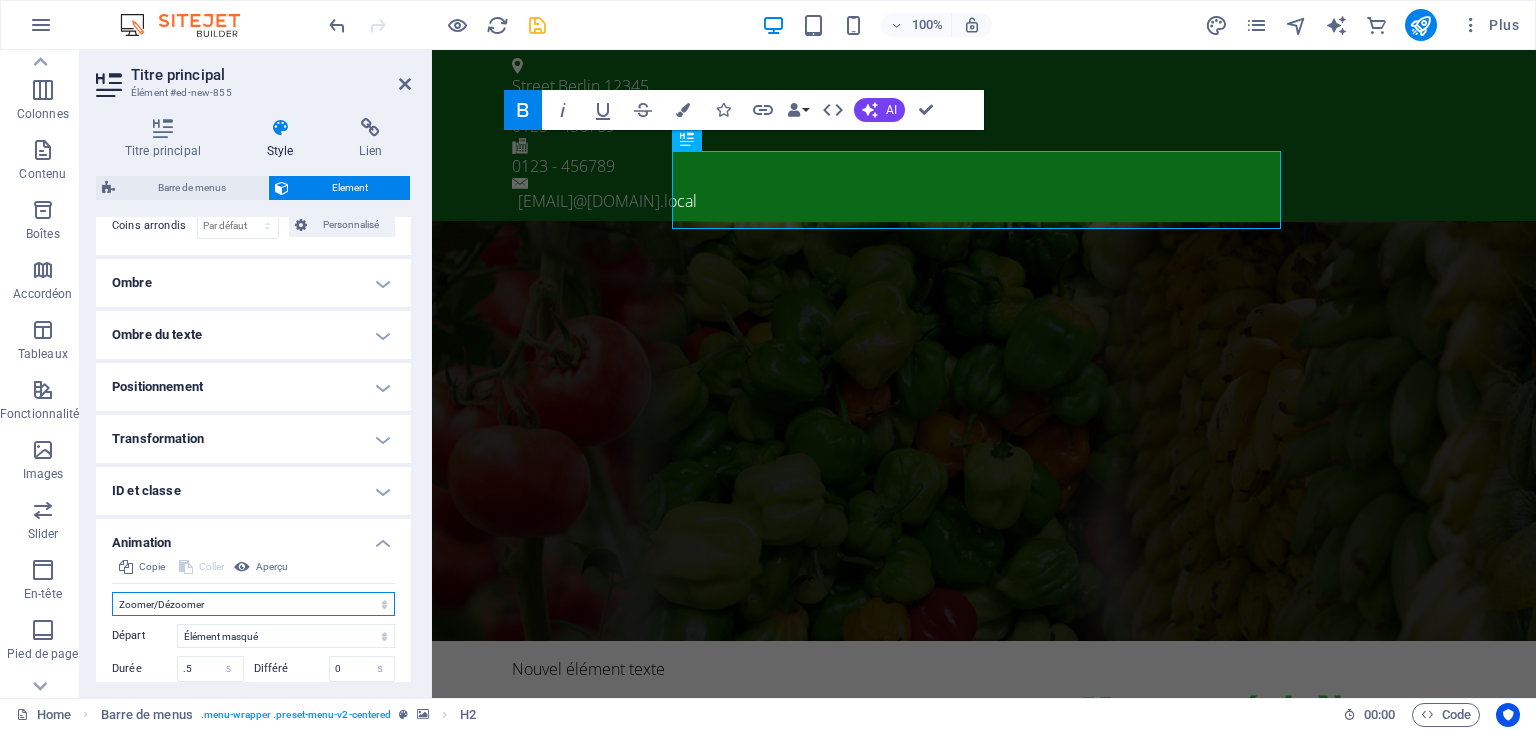 click on "Ne pas animer Afficher / Masquer Glisser vers le haut / le bas Zoomer/Dézoomer Glisser de gauche à droite Glisser de droite à gauche Slide du haut vers le bas Slide du bas vers le haut Impulsion Clignoter Ouvrir en tant que superposition" at bounding box center [253, 604] 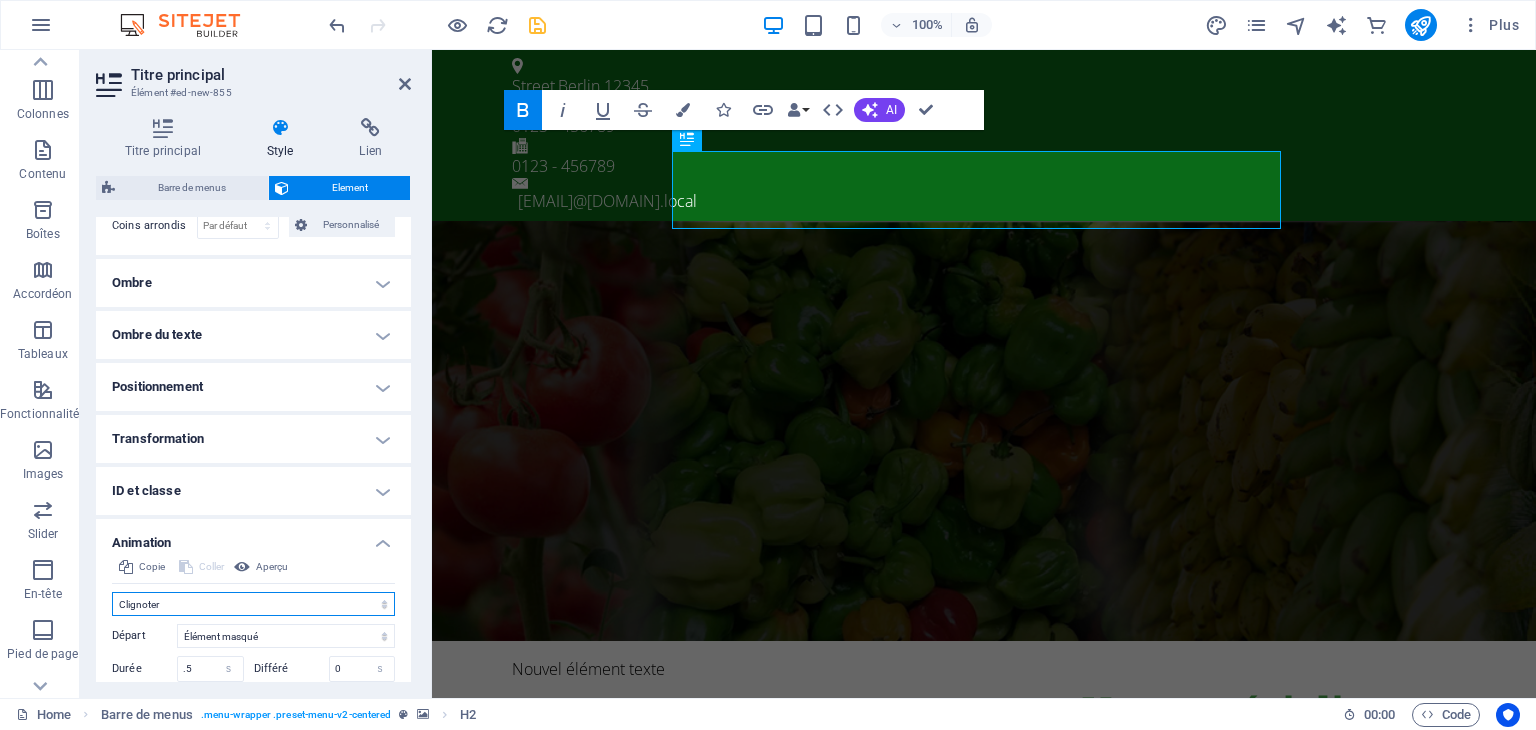click on "Ne pas animer Afficher / Masquer Glisser vers le haut / le bas Zoomer/Dézoomer Glisser de gauche à droite Glisser de droite à gauche Slide du haut vers le bas Slide du bas vers le haut Impulsion Clignoter Ouvrir en tant que superposition" at bounding box center (253, 604) 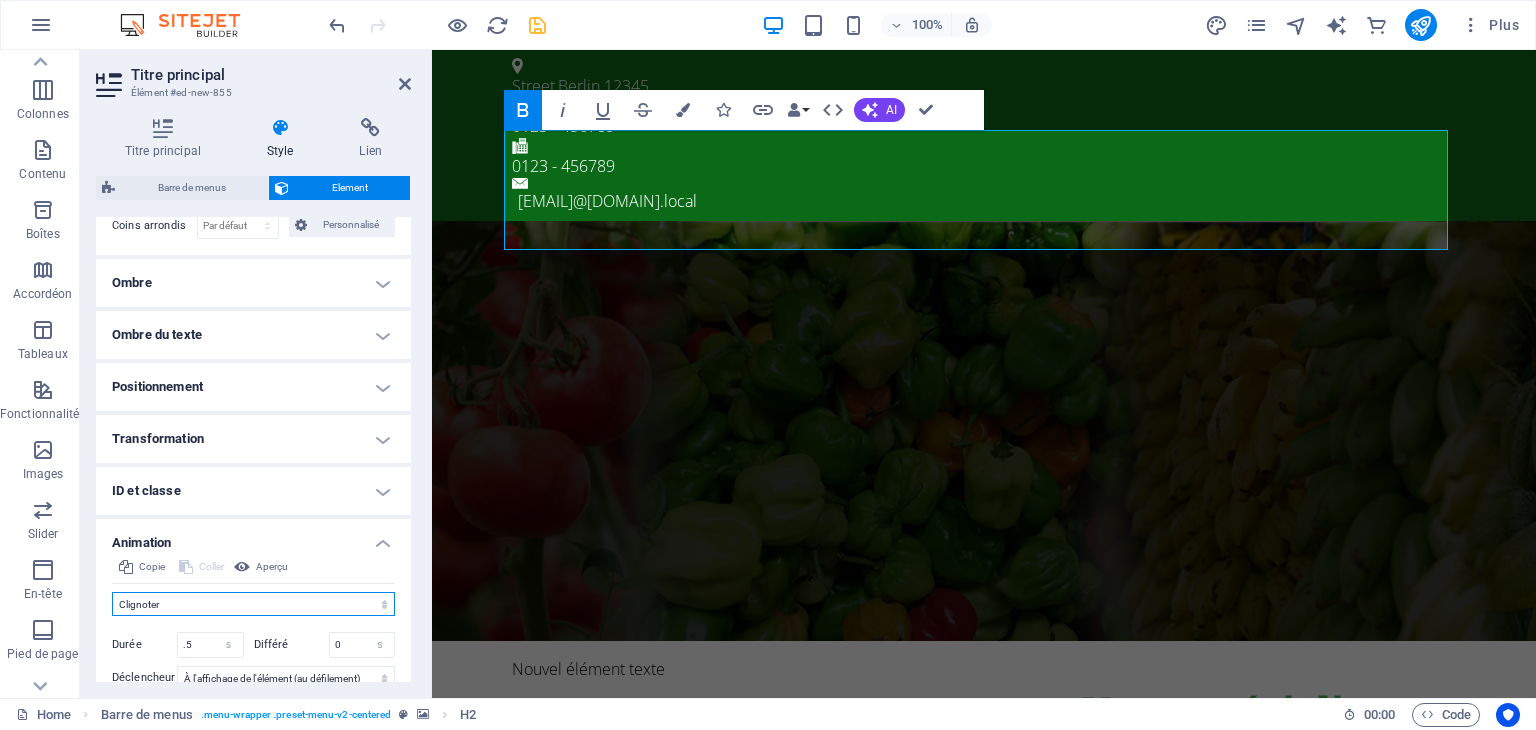 click on "Ne pas animer Afficher / Masquer Glisser vers le haut / le bas Zoomer/Dézoomer Glisser de gauche à droite Glisser de droite à gauche Slide du haut vers le bas Slide du bas vers le haut Impulsion Clignoter Ouvrir en tant que superposition" at bounding box center [253, 604] 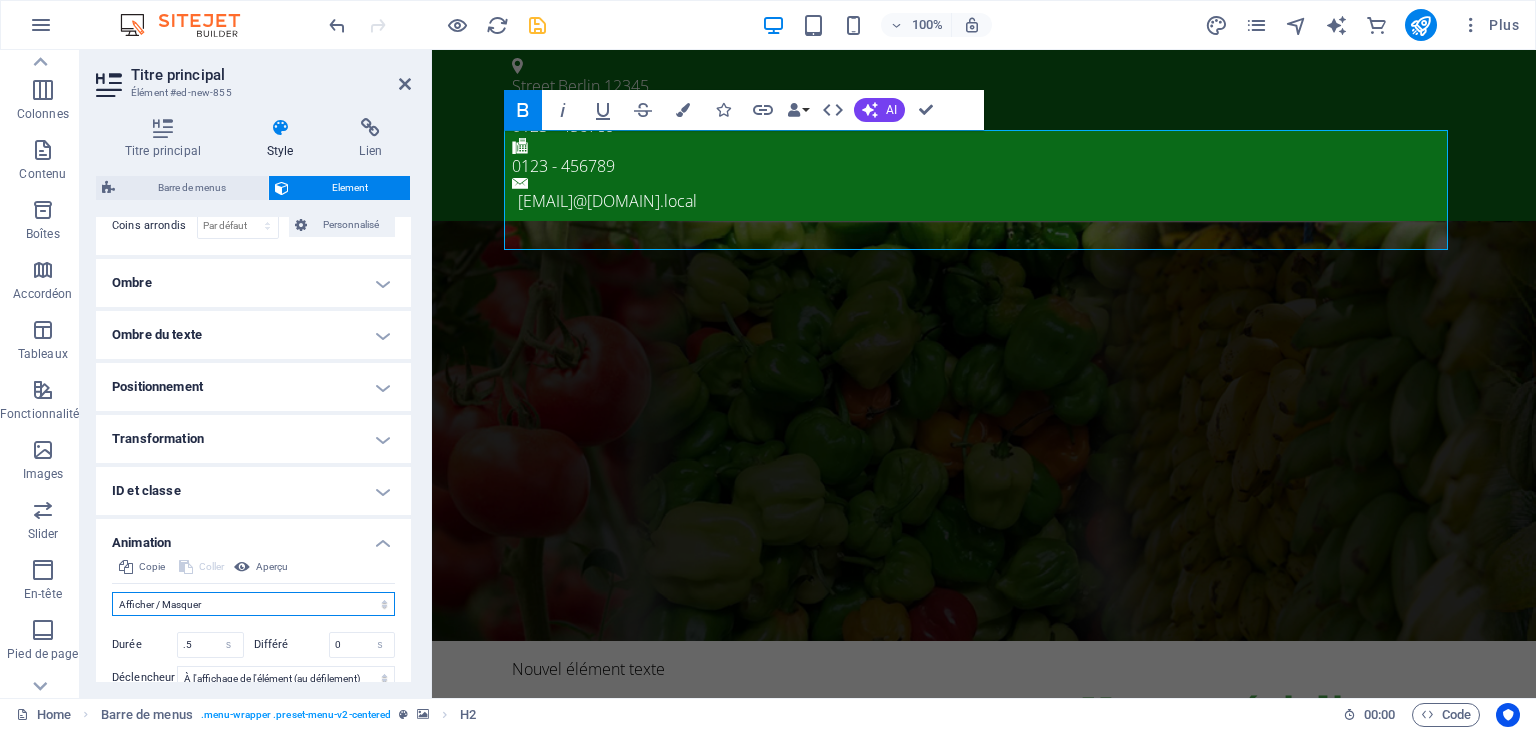 click on "Ne pas animer Afficher / Masquer Glisser vers le haut / le bas Zoomer/Dézoomer Glisser de gauche à droite Glisser de droite à gauche Slide du haut vers le bas Slide du bas vers le haut Impulsion Clignoter Ouvrir en tant que superposition" at bounding box center [253, 604] 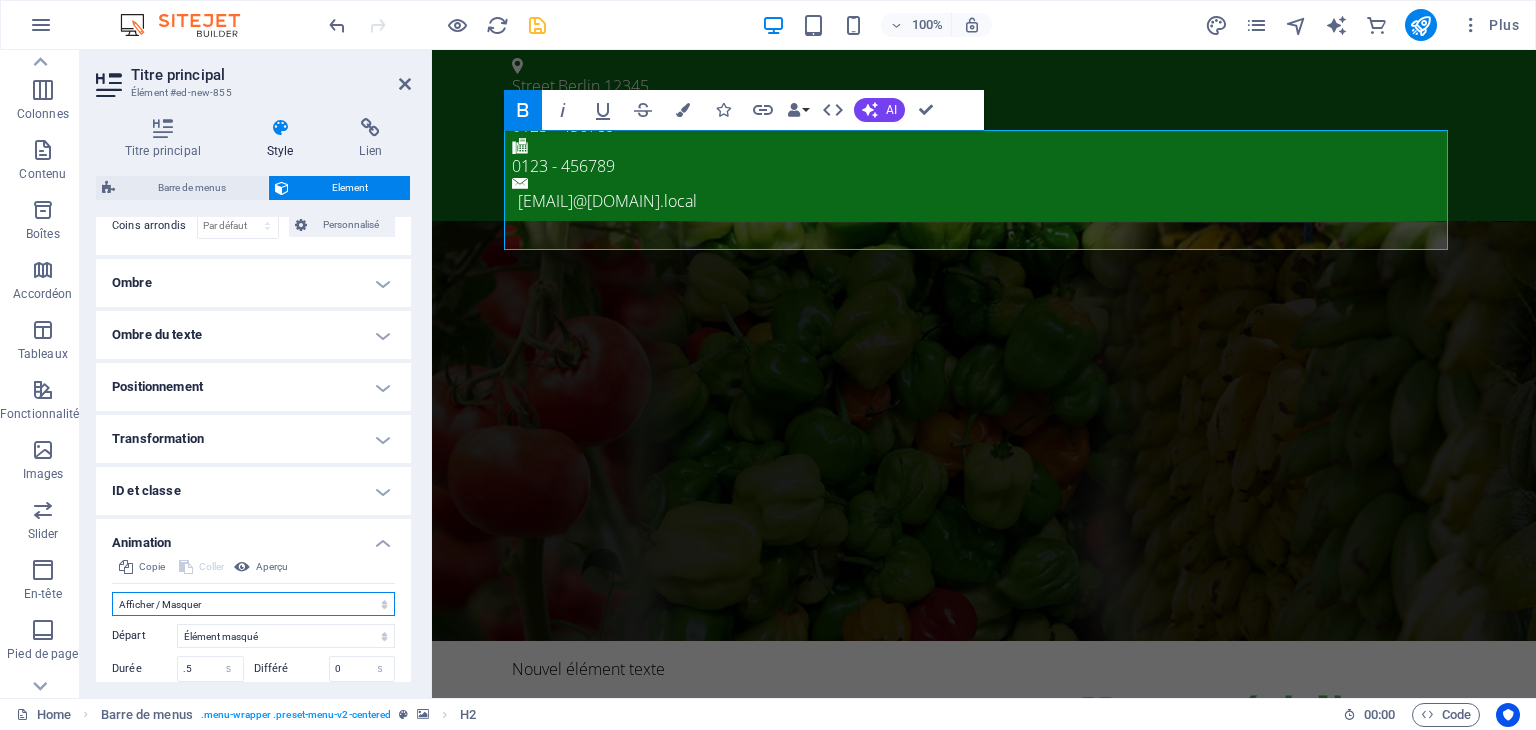 click on "Ne pas animer Afficher / Masquer Glisser vers le haut / le bas Zoomer/Dézoomer Glisser de gauche à droite Glisser de droite à gauche Slide du haut vers le bas Slide du bas vers le haut Impulsion Clignoter Ouvrir en tant que superposition" at bounding box center (253, 604) 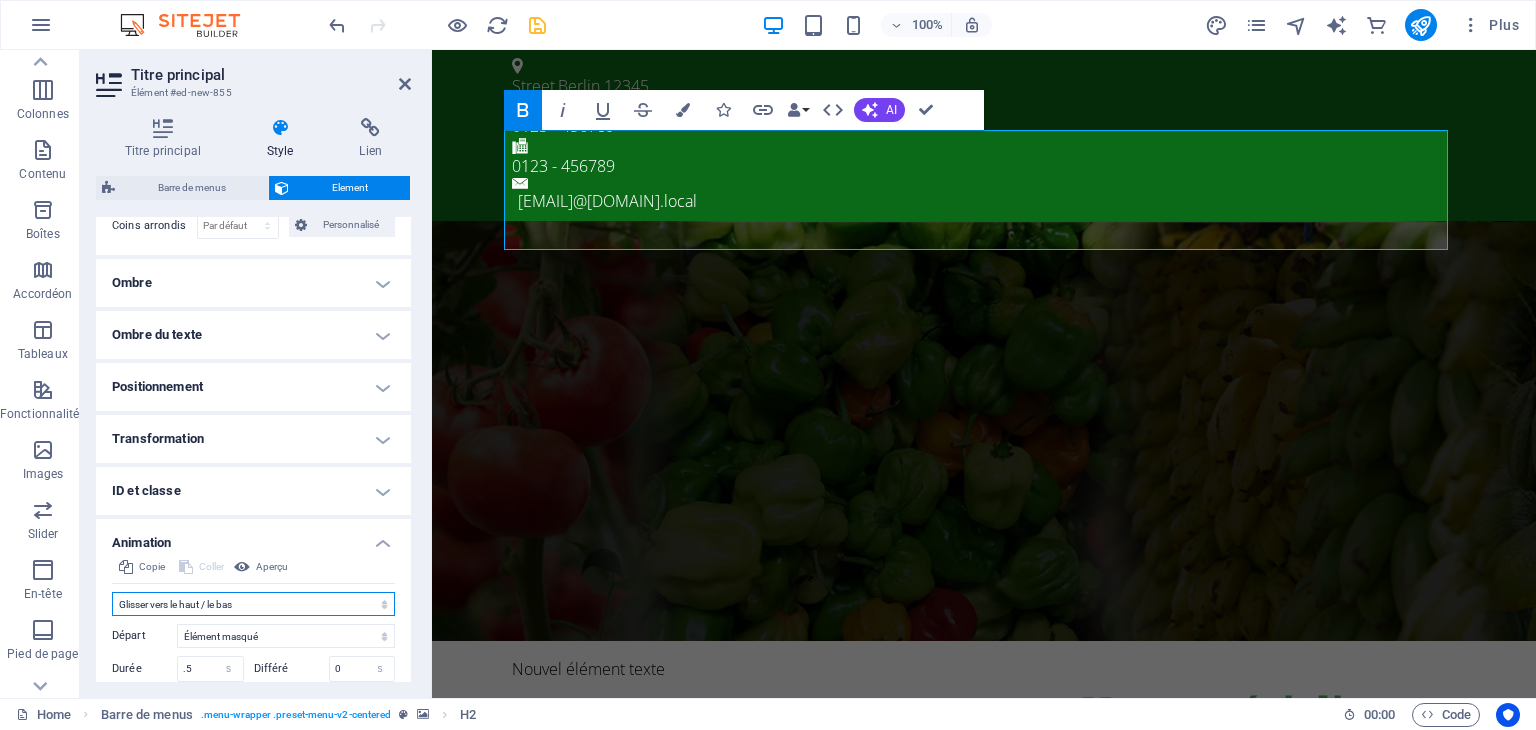 click on "Ne pas animer Afficher / Masquer Glisser vers le haut / le bas Zoomer/Dézoomer Glisser de gauche à droite Glisser de droite à gauche Slide du haut vers le bas Slide du bas vers le haut Impulsion Clignoter Ouvrir en tant que superposition" at bounding box center (253, 604) 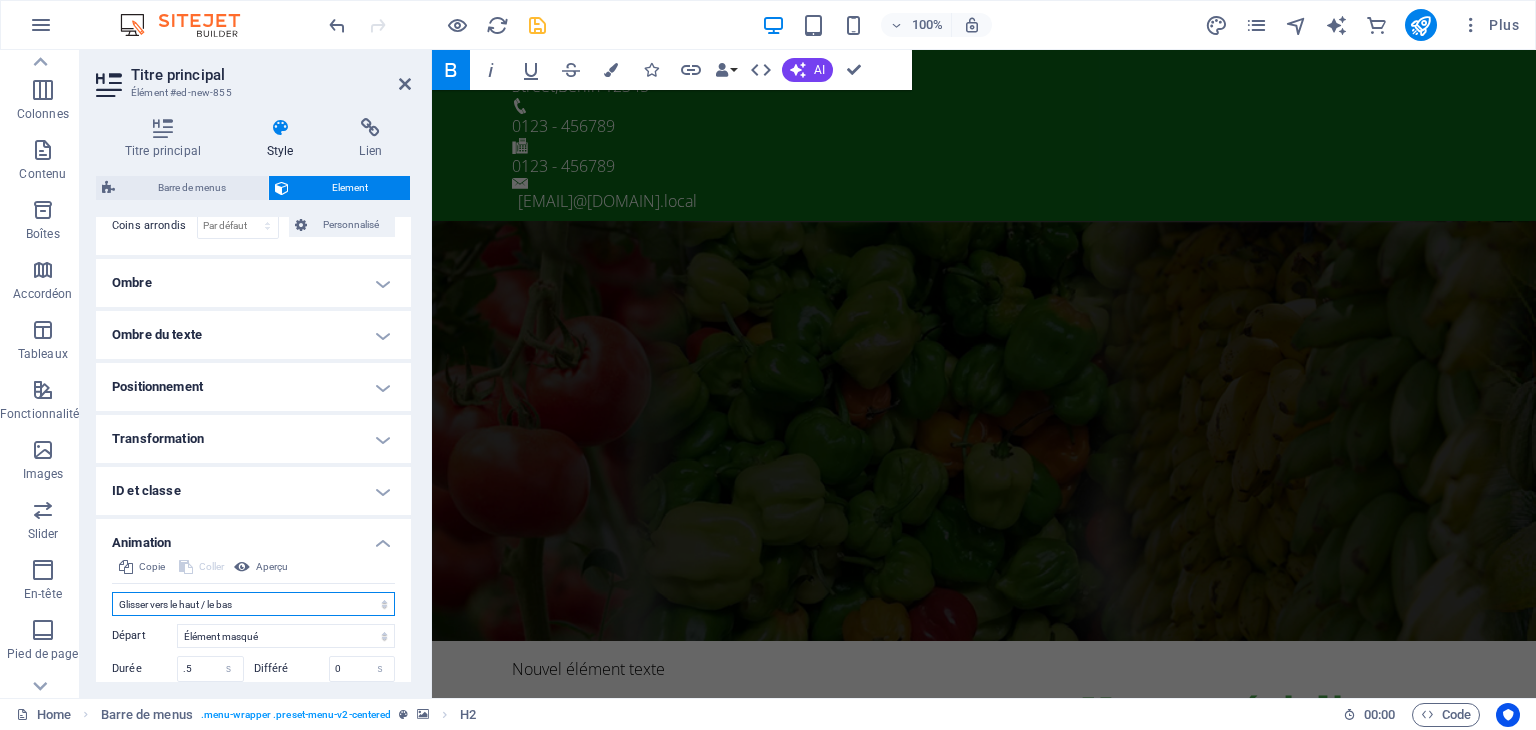 click on "Ne pas animer Afficher / Masquer Glisser vers le haut / le bas Zoomer/Dézoomer Glisser de gauche à droite Glisser de droite à gauche Slide du haut vers le bas Slide du bas vers le haut Impulsion Clignoter Ouvrir en tant que superposition" at bounding box center (253, 604) 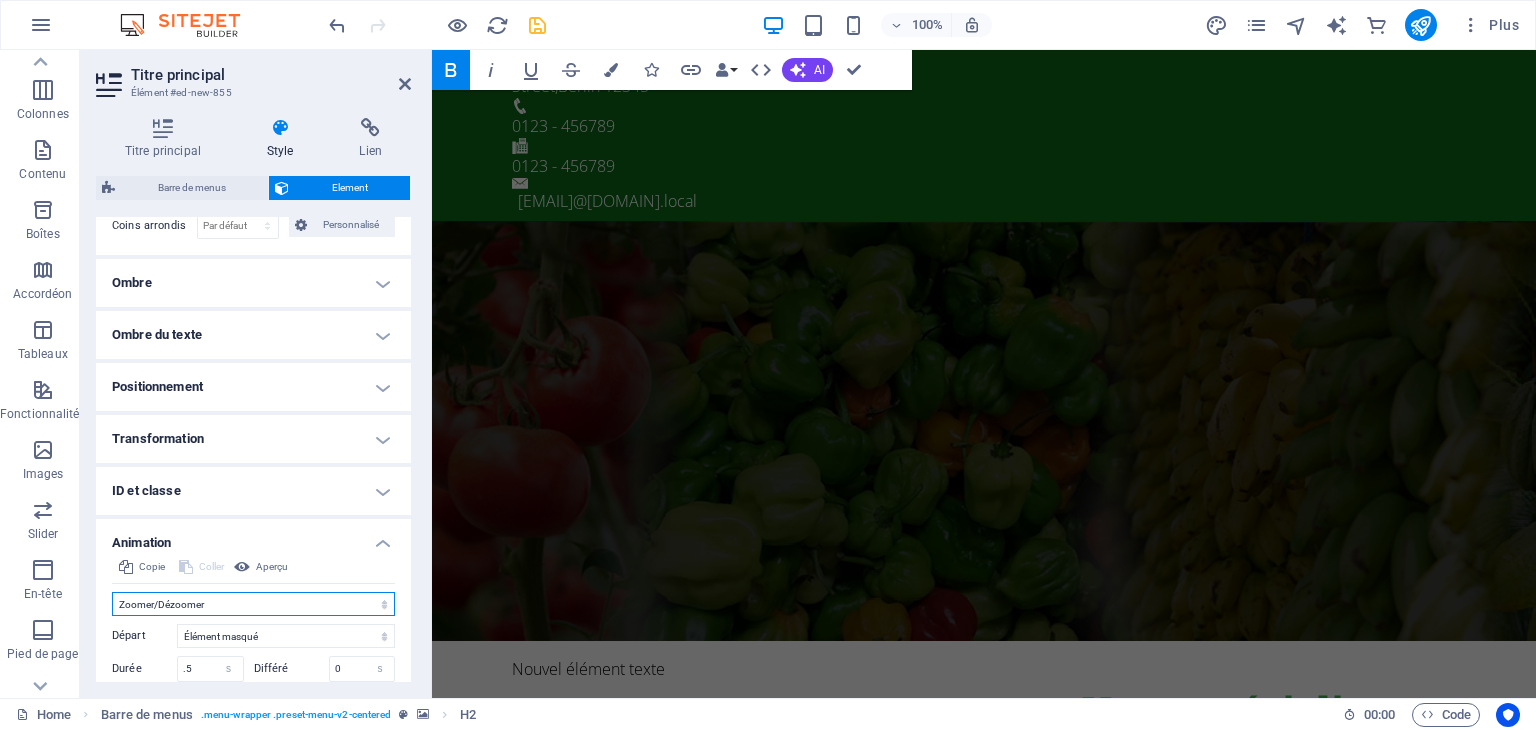 click on "Ne pas animer Afficher / Masquer Glisser vers le haut / le bas Zoomer/Dézoomer Glisser de gauche à droite Glisser de droite à gauche Slide du haut vers le bas Slide du bas vers le haut Impulsion Clignoter Ouvrir en tant que superposition" at bounding box center (253, 604) 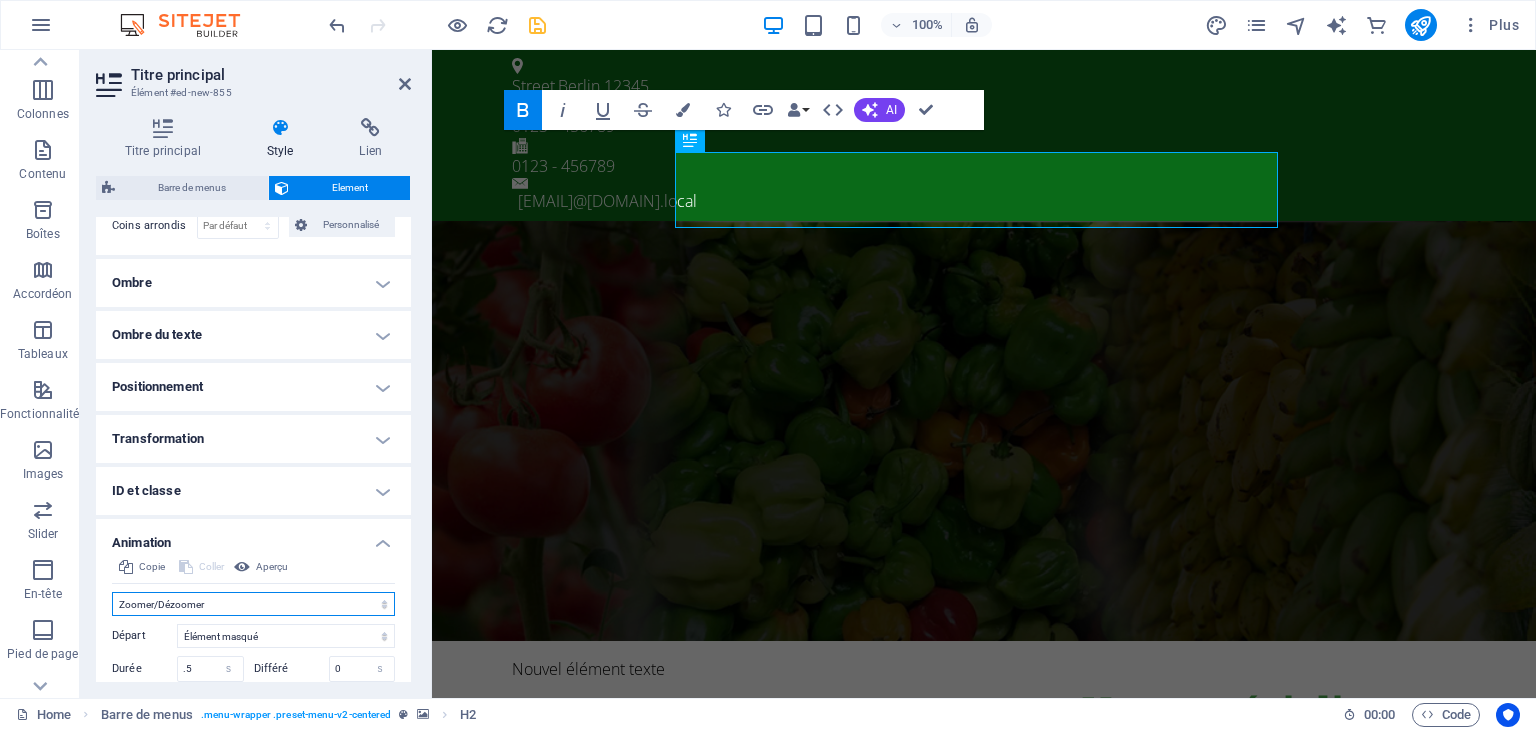 click on "Ne pas animer Afficher / Masquer Glisser vers le haut / le bas Zoomer/Dézoomer Glisser de gauche à droite Glisser de droite à gauche Slide du haut vers le bas Slide du bas vers le haut Impulsion Clignoter Ouvrir en tant que superposition" at bounding box center (253, 604) 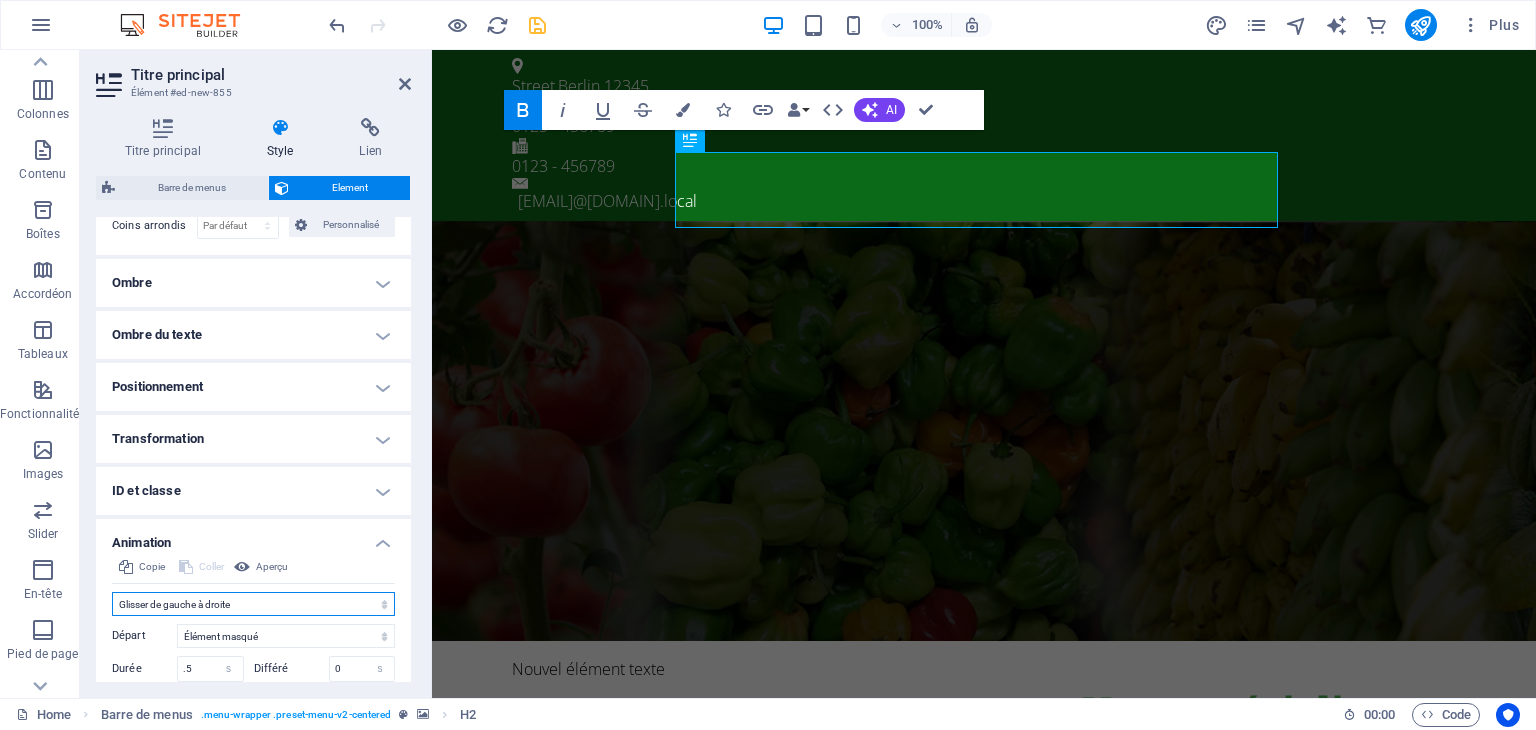 click on "Ne pas animer Afficher / Masquer Glisser vers le haut / le bas Zoomer/Dézoomer Glisser de gauche à droite Glisser de droite à gauche Slide du haut vers le bas Slide du bas vers le haut Impulsion Clignoter Ouvrir en tant que superposition" at bounding box center (253, 604) 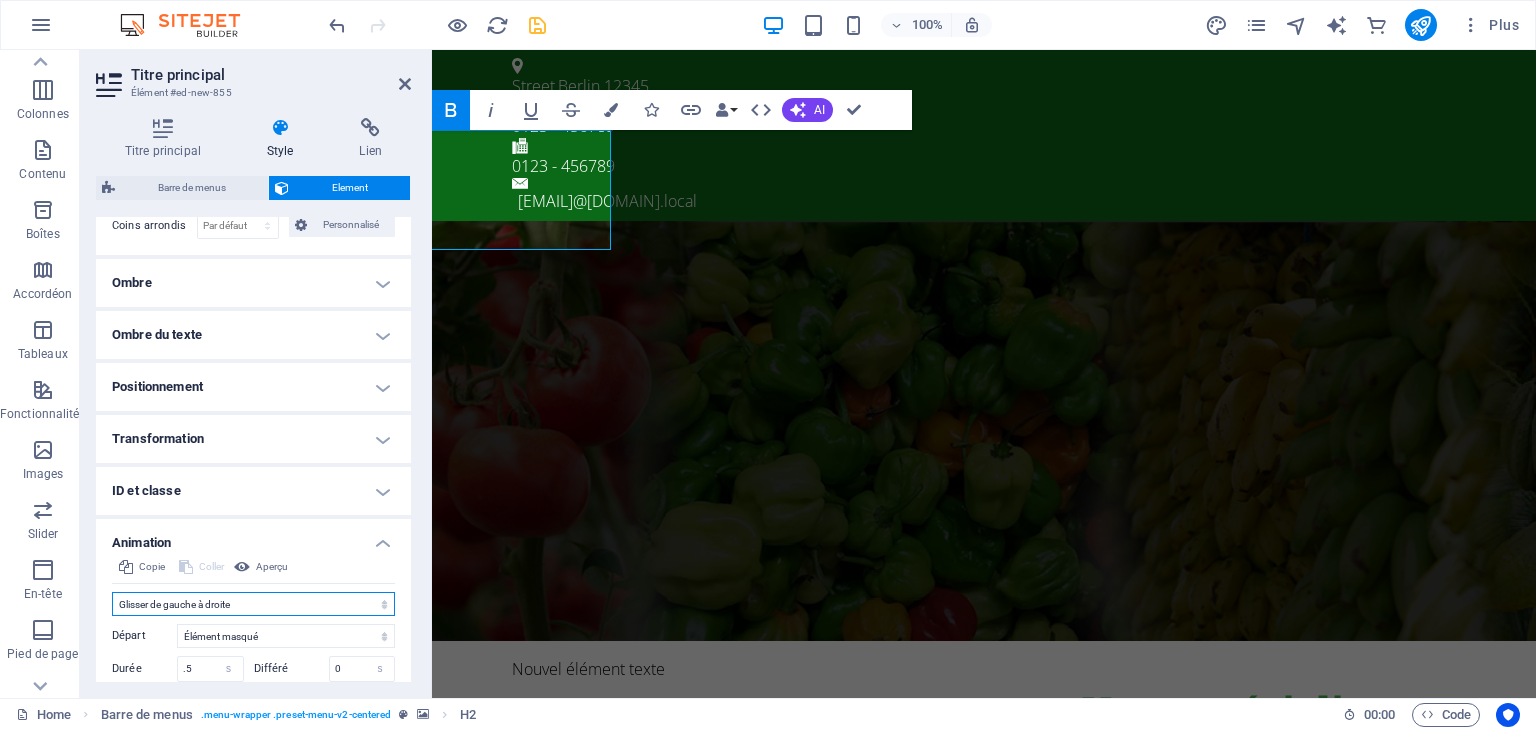 click on "Ne pas animer Afficher / Masquer Glisser vers le haut / le bas Zoomer/Dézoomer Glisser de gauche à droite Glisser de droite à gauche Slide du haut vers le bas Slide du bas vers le haut Impulsion Clignoter Ouvrir en tant que superposition" at bounding box center (253, 604) 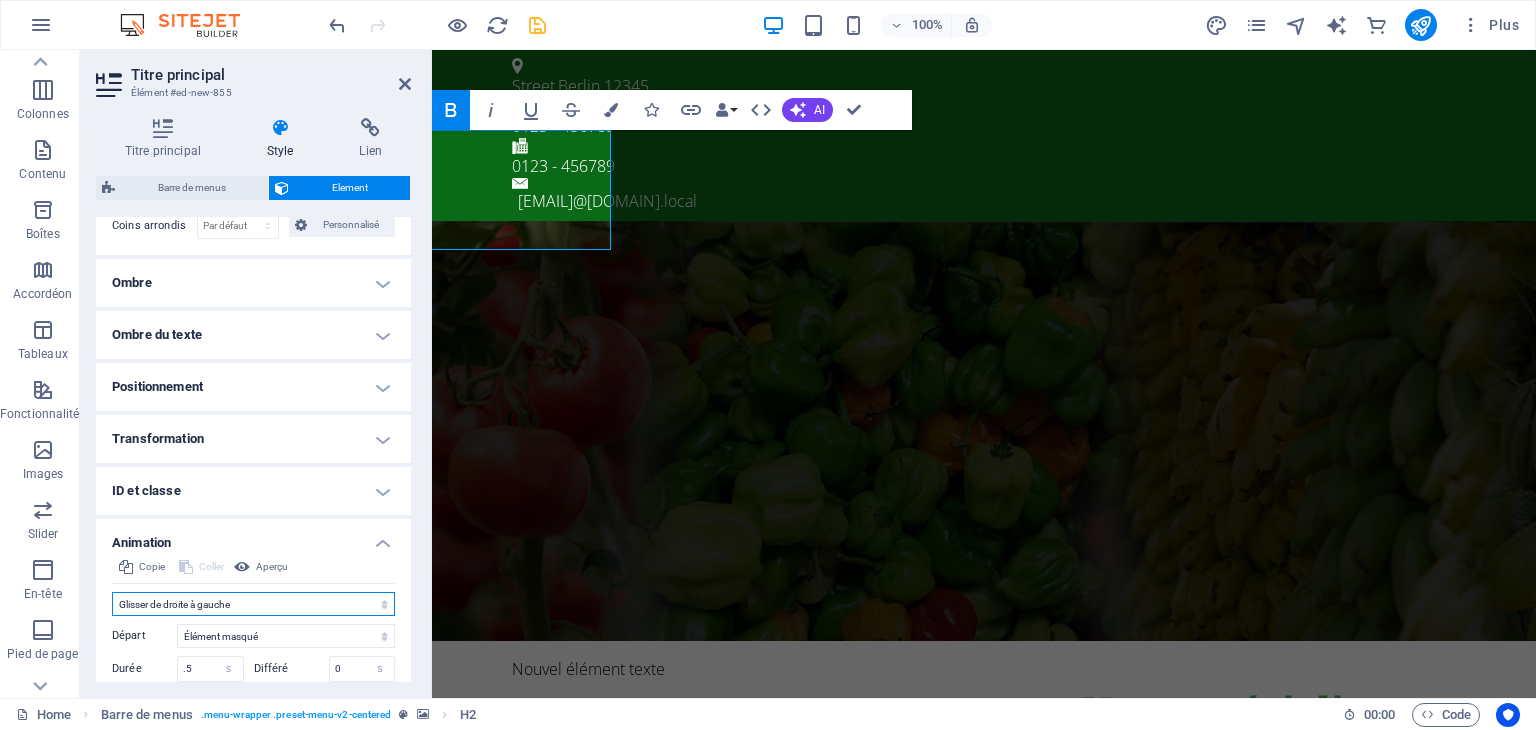 click on "Ne pas animer Afficher / Masquer Glisser vers le haut / le bas Zoomer/Dézoomer Glisser de gauche à droite Glisser de droite à gauche Slide du haut vers le bas Slide du bas vers le haut Impulsion Clignoter Ouvrir en tant que superposition" at bounding box center [253, 604] 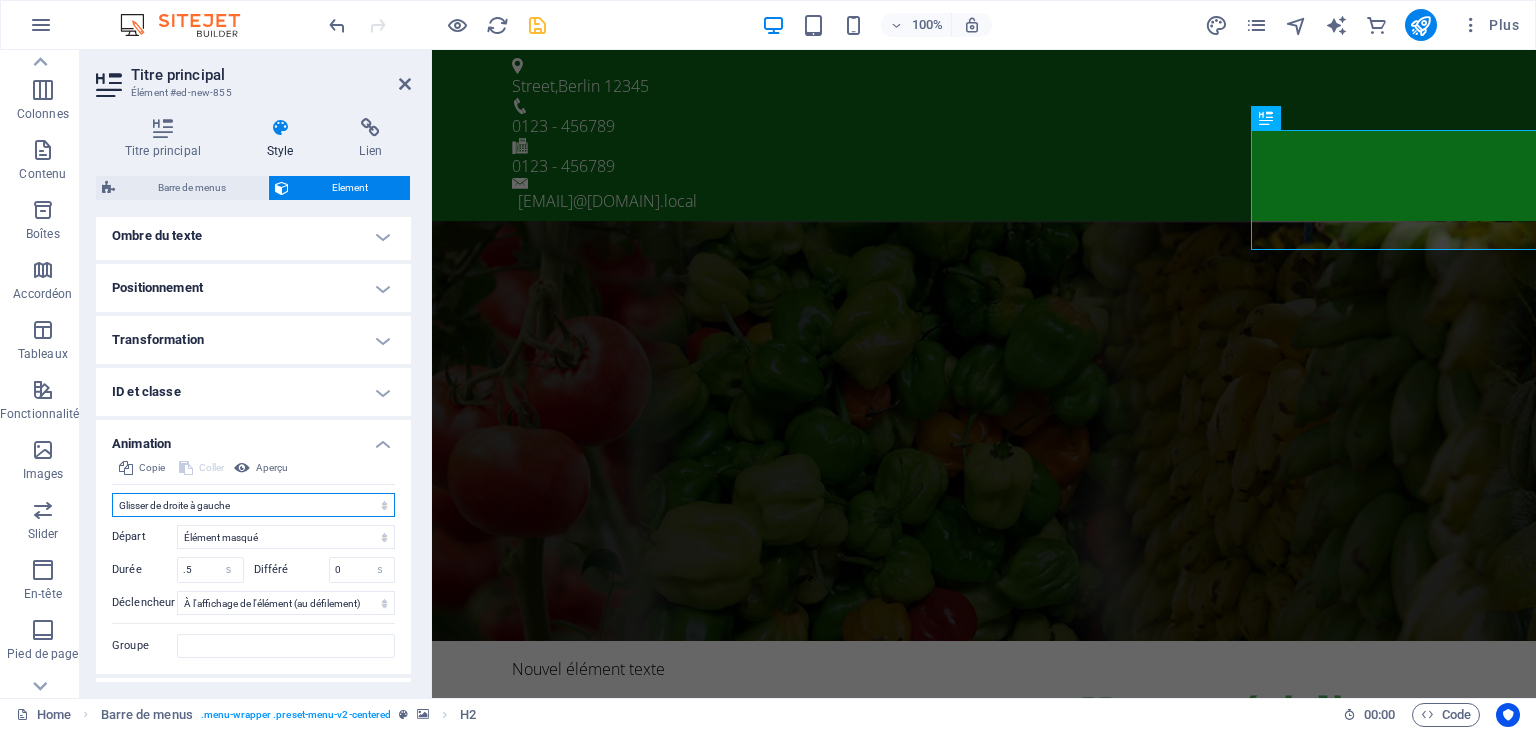 scroll, scrollTop: 644, scrollLeft: 0, axis: vertical 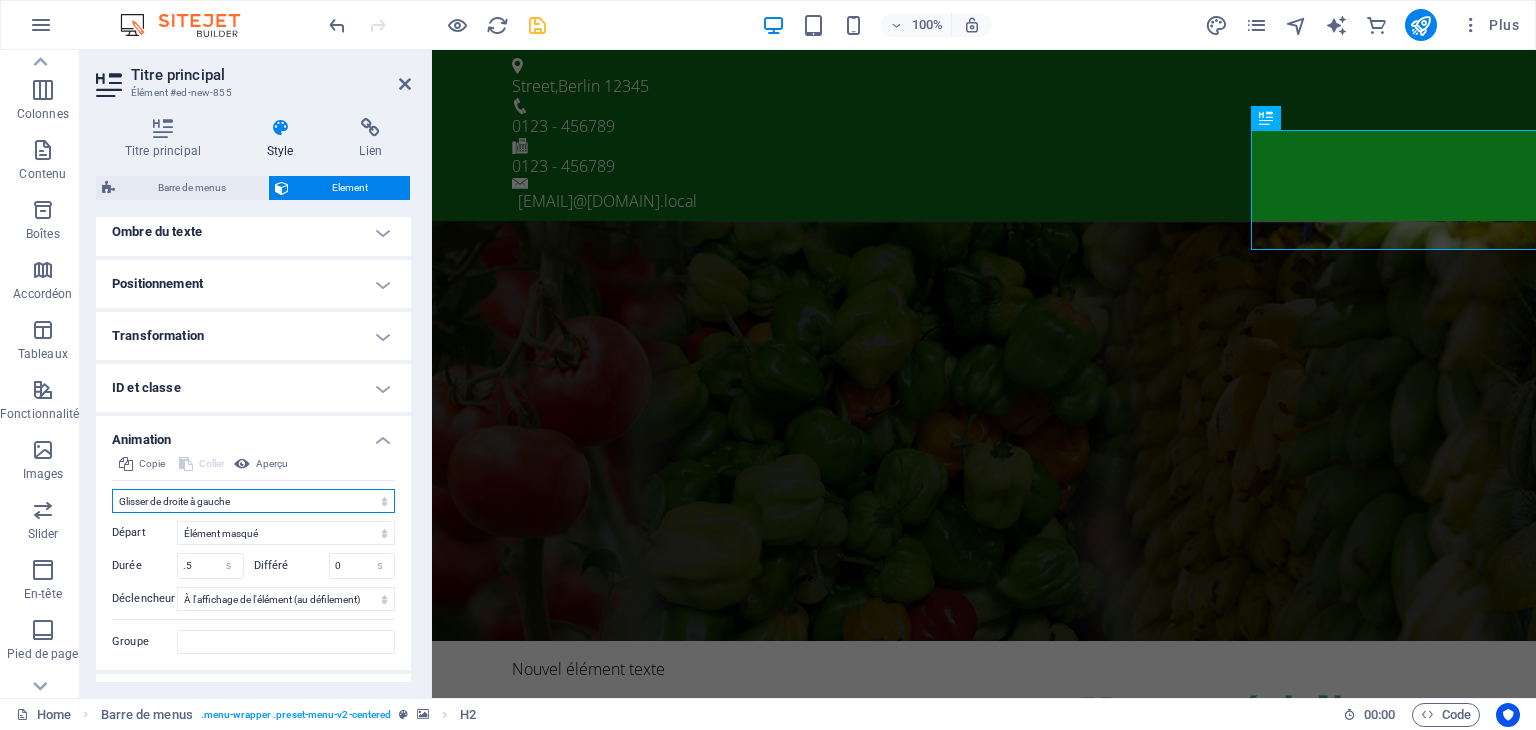 click on "Ne pas animer Afficher / Masquer Glisser vers le haut / le bas Zoomer/Dézoomer Glisser de gauche à droite Glisser de droite à gauche Slide du haut vers le bas Slide du bas vers le haut Impulsion Clignoter Ouvrir en tant que superposition" at bounding box center [253, 501] 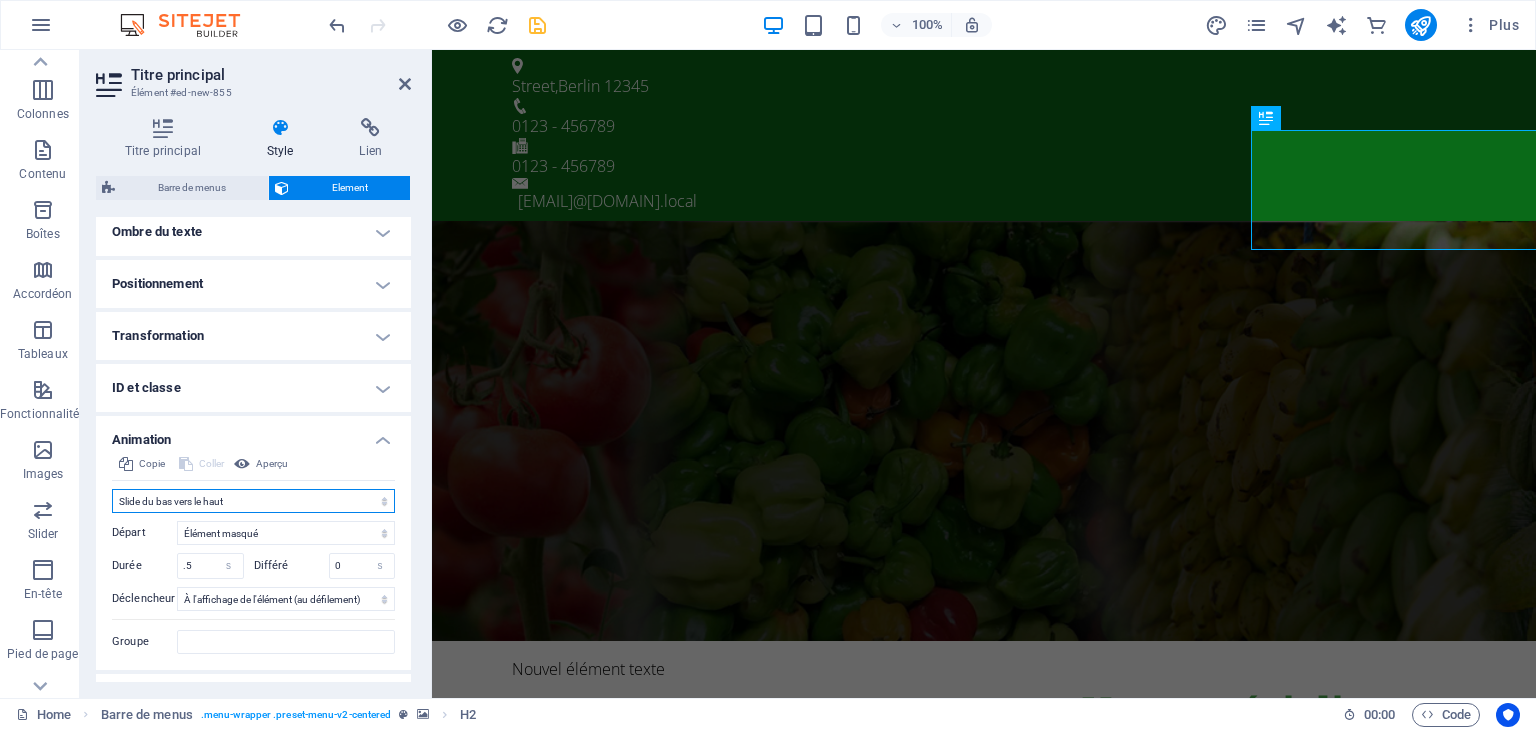 click on "Ne pas animer Afficher / Masquer Glisser vers le haut / le bas Zoomer/Dézoomer Glisser de gauche à droite Glisser de droite à gauche Slide du haut vers le bas Slide du bas vers le haut Impulsion Clignoter Ouvrir en tant que superposition" at bounding box center (253, 501) 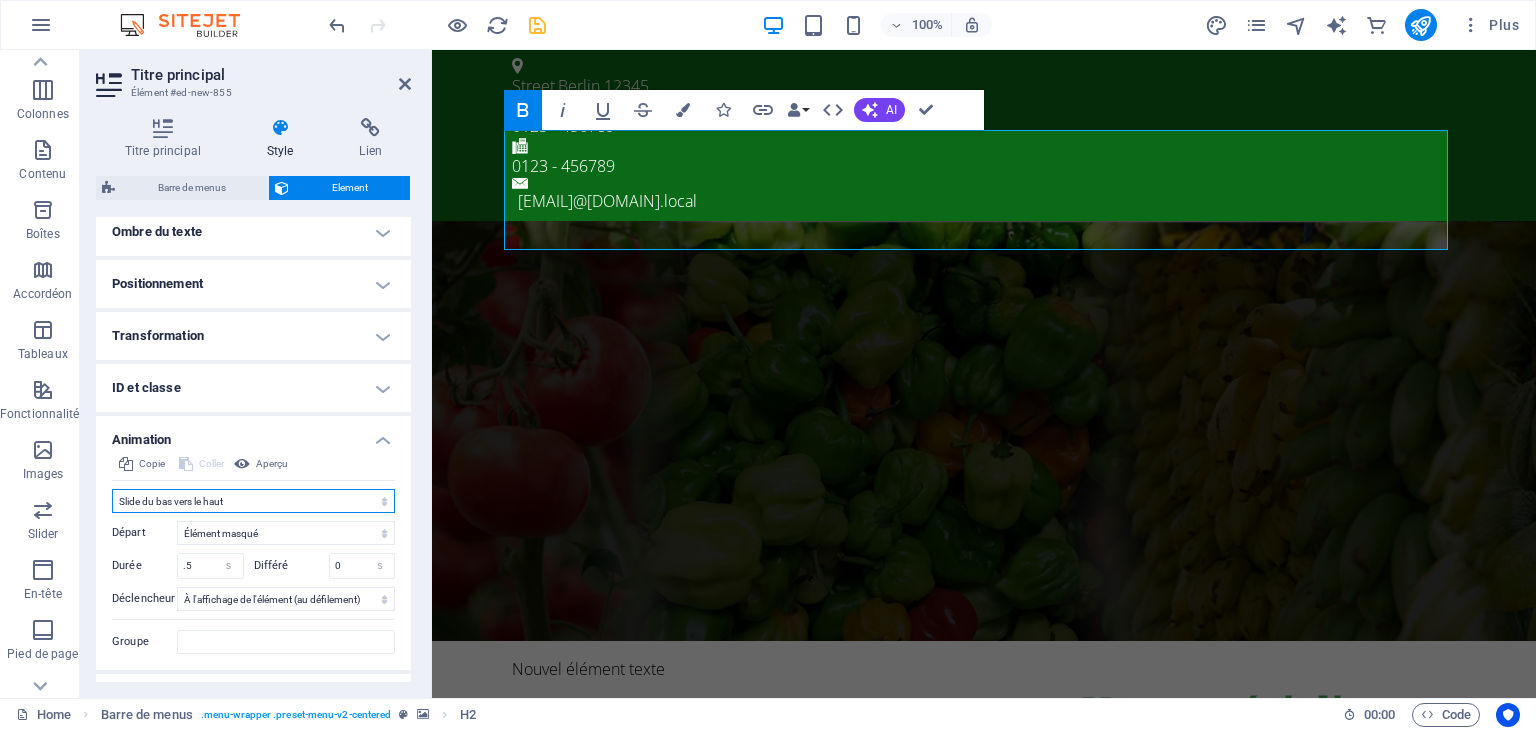 click on "Ne pas animer Afficher / Masquer Glisser vers le haut / le bas Zoomer/Dézoomer Glisser de gauche à droite Glisser de droite à gauche Slide du haut vers le bas Slide du bas vers le haut Impulsion Clignoter Ouvrir en tant que superposition" at bounding box center (253, 501) 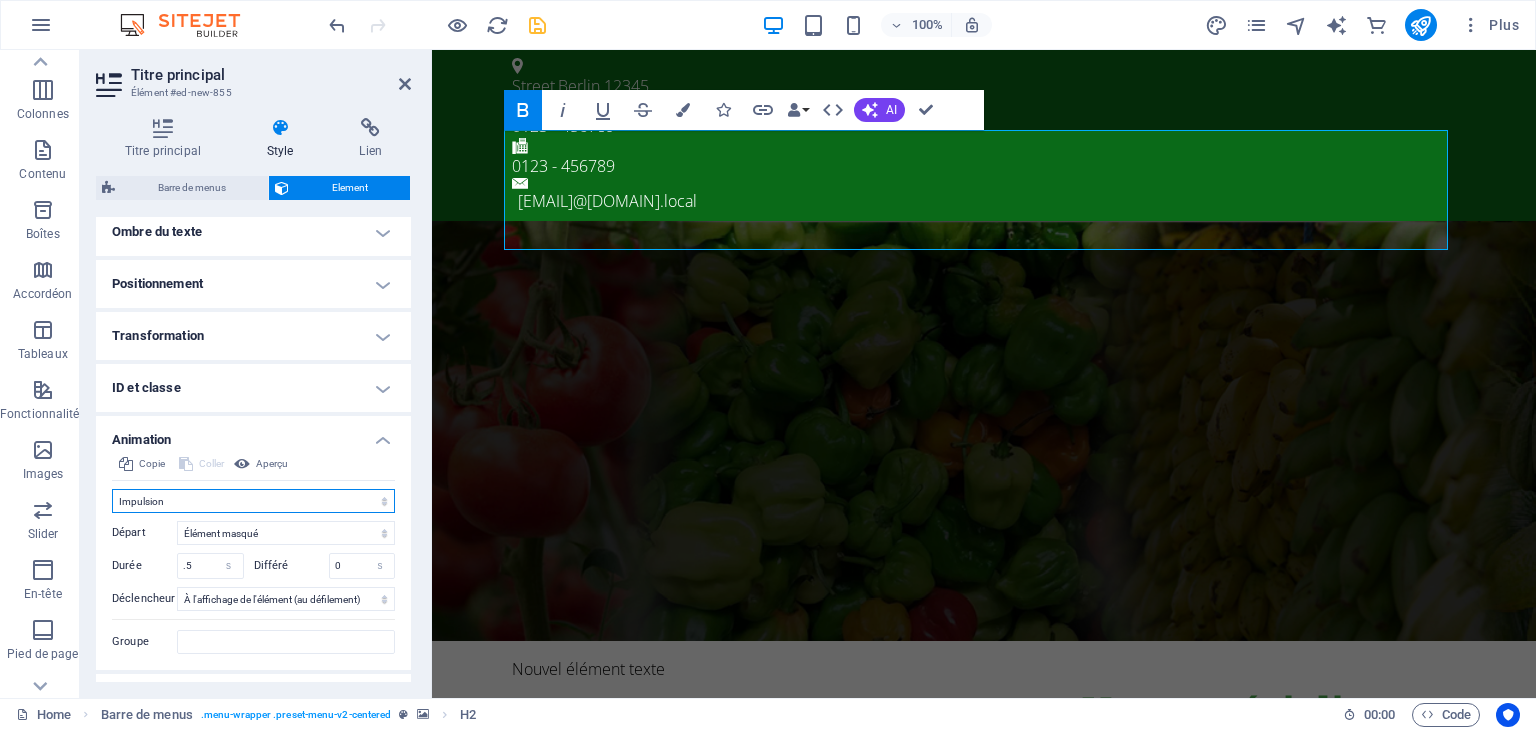 click on "Ne pas animer Afficher / Masquer Glisser vers le haut / le bas Zoomer/Dézoomer Glisser de gauche à droite Glisser de droite à gauche Slide du haut vers le bas Slide du bas vers le haut Impulsion Clignoter Ouvrir en tant que superposition" at bounding box center [253, 501] 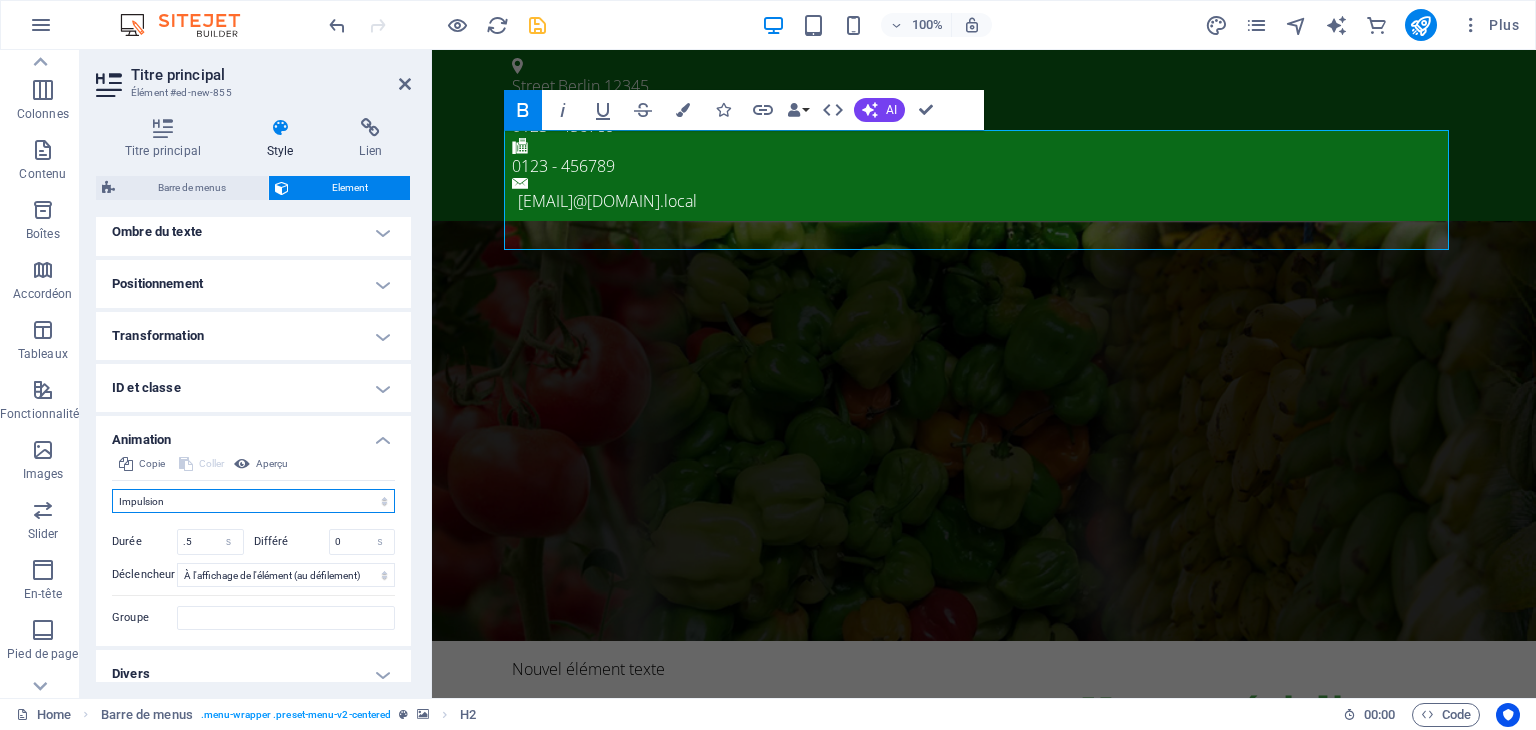 click on "Ne pas animer Afficher / Masquer Glisser vers le haut / le bas Zoomer/Dézoomer Glisser de gauche à droite Glisser de droite à gauche Slide du haut vers le bas Slide du bas vers le haut Impulsion Clignoter Ouvrir en tant que superposition" at bounding box center [253, 501] 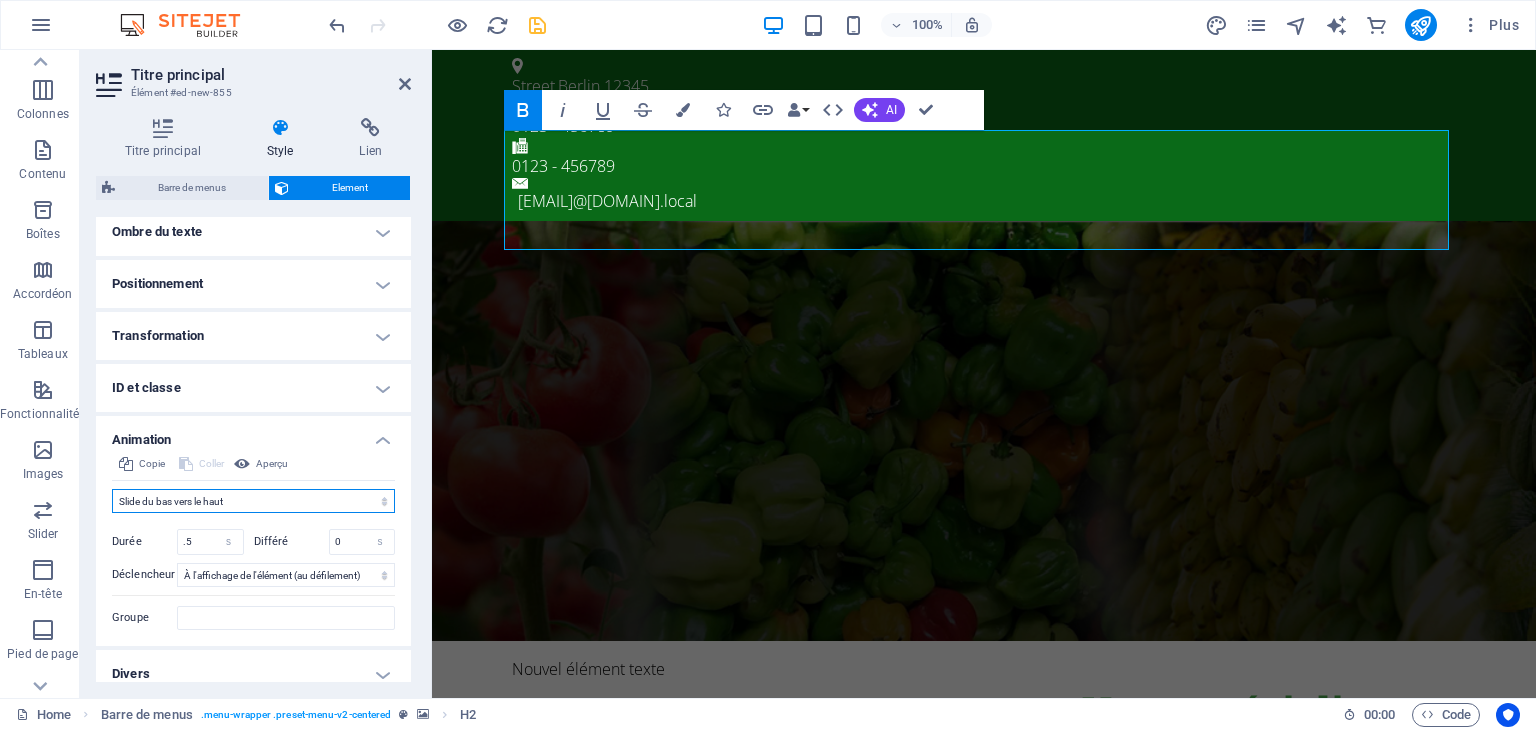 click on "Ne pas animer Afficher / Masquer Glisser vers le haut / le bas Zoomer/Dézoomer Glisser de gauche à droite Glisser de droite à gauche Slide du haut vers le bas Slide du bas vers le haut Impulsion Clignoter Ouvrir en tant que superposition" at bounding box center [253, 501] 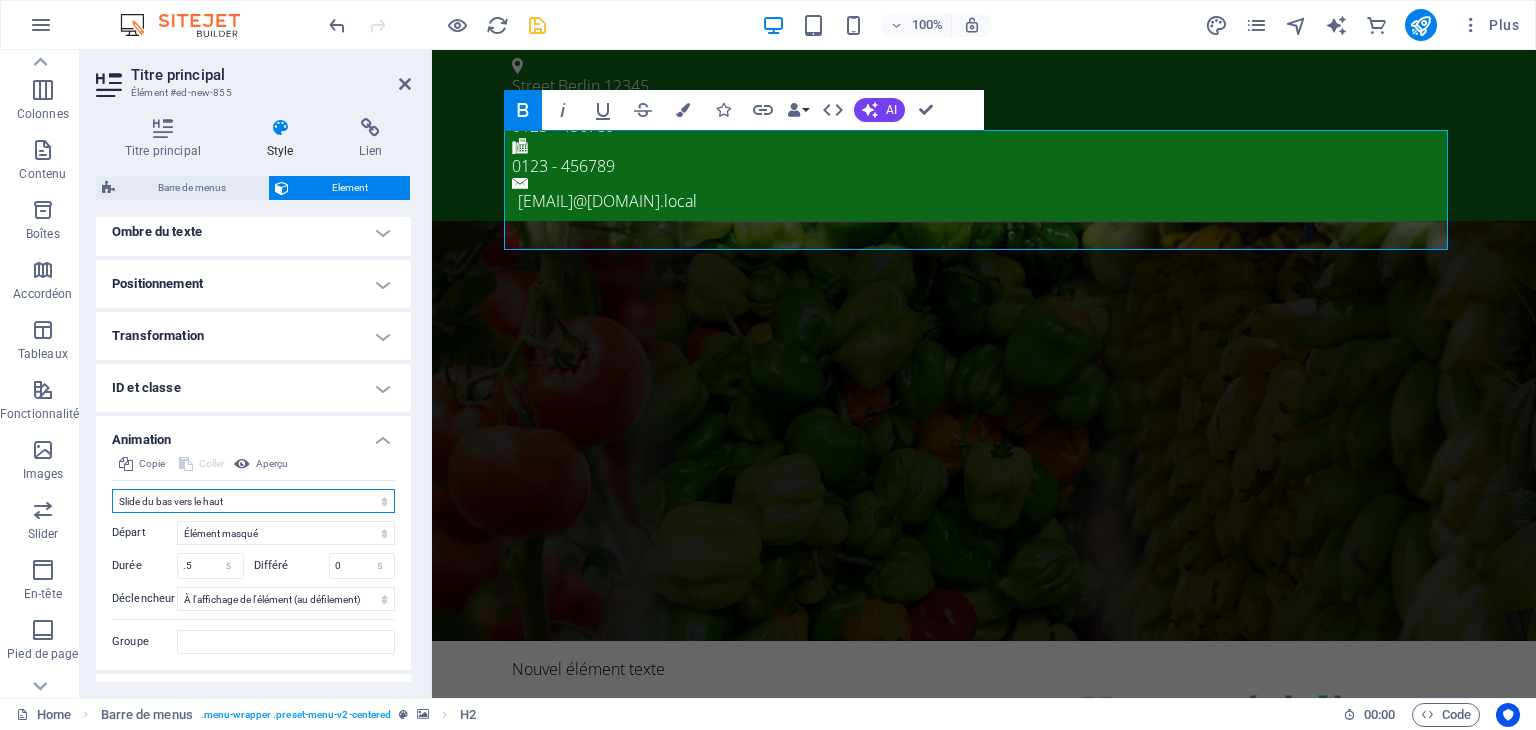 click on "Ne pas animer Afficher / Masquer Glisser vers le haut / le bas Zoomer/Dézoomer Glisser de gauche à droite Glisser de droite à gauche Slide du haut vers le bas Slide du bas vers le haut Impulsion Clignoter Ouvrir en tant que superposition" at bounding box center (253, 501) 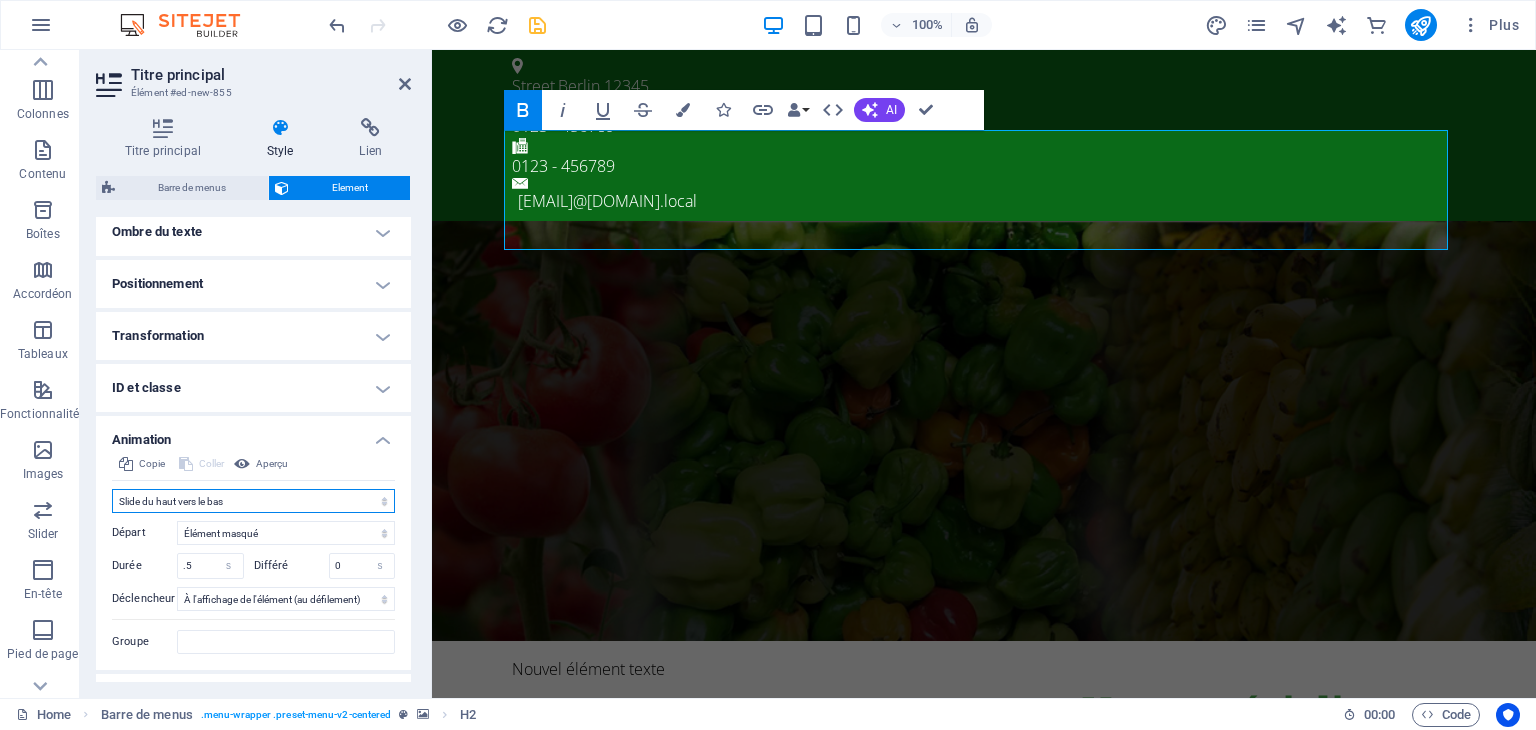 click on "Ne pas animer Afficher / Masquer Glisser vers le haut / le bas Zoomer/Dézoomer Glisser de gauche à droite Glisser de droite à gauche Slide du haut vers le bas Slide du bas vers le haut Impulsion Clignoter Ouvrir en tant que superposition" at bounding box center (253, 501) 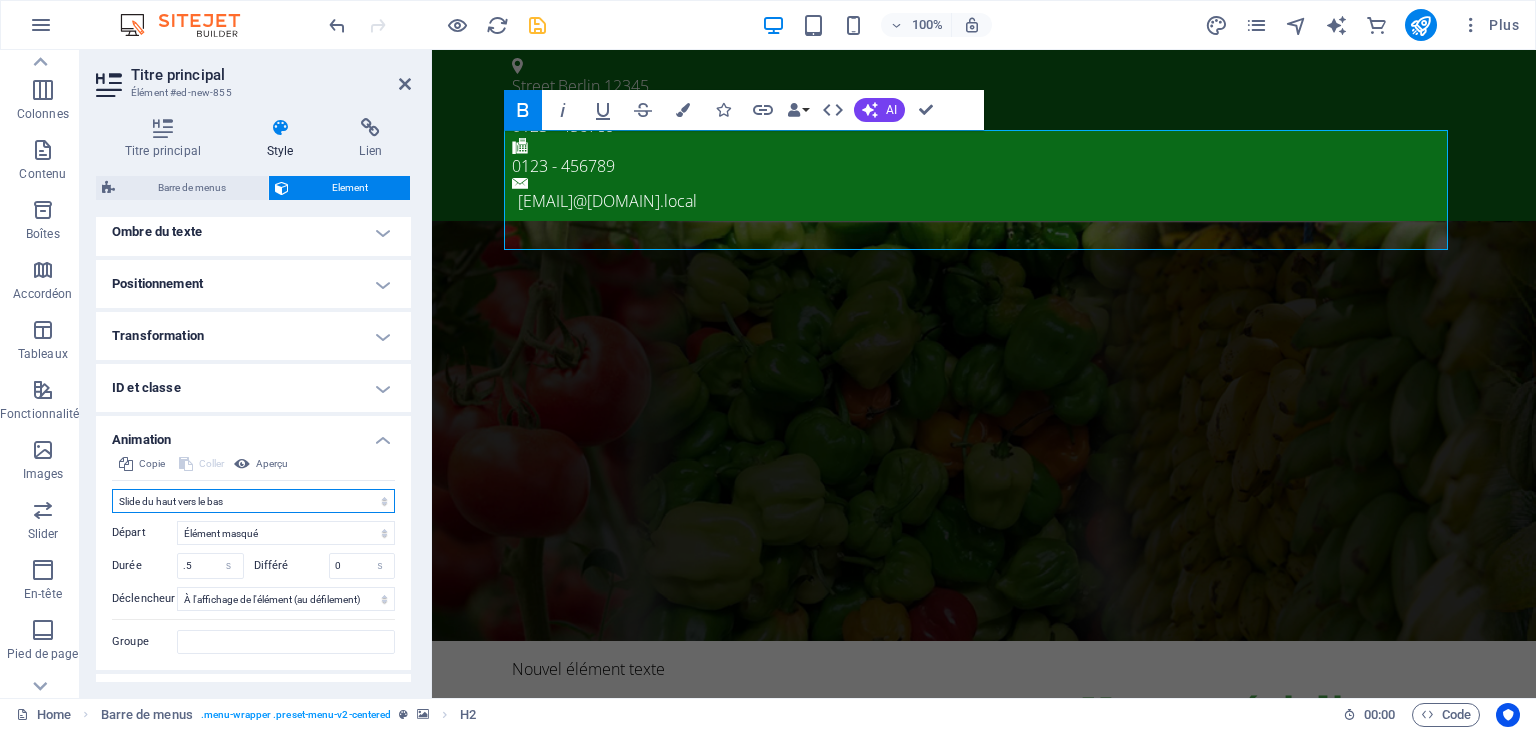 click on "Ne pas animer Afficher / Masquer Glisser vers le haut / le bas Zoomer/Dézoomer Glisser de gauche à droite Glisser de droite à gauche Slide du haut vers le bas Slide du bas vers le haut Impulsion Clignoter Ouvrir en tant que superposition" at bounding box center (253, 501) 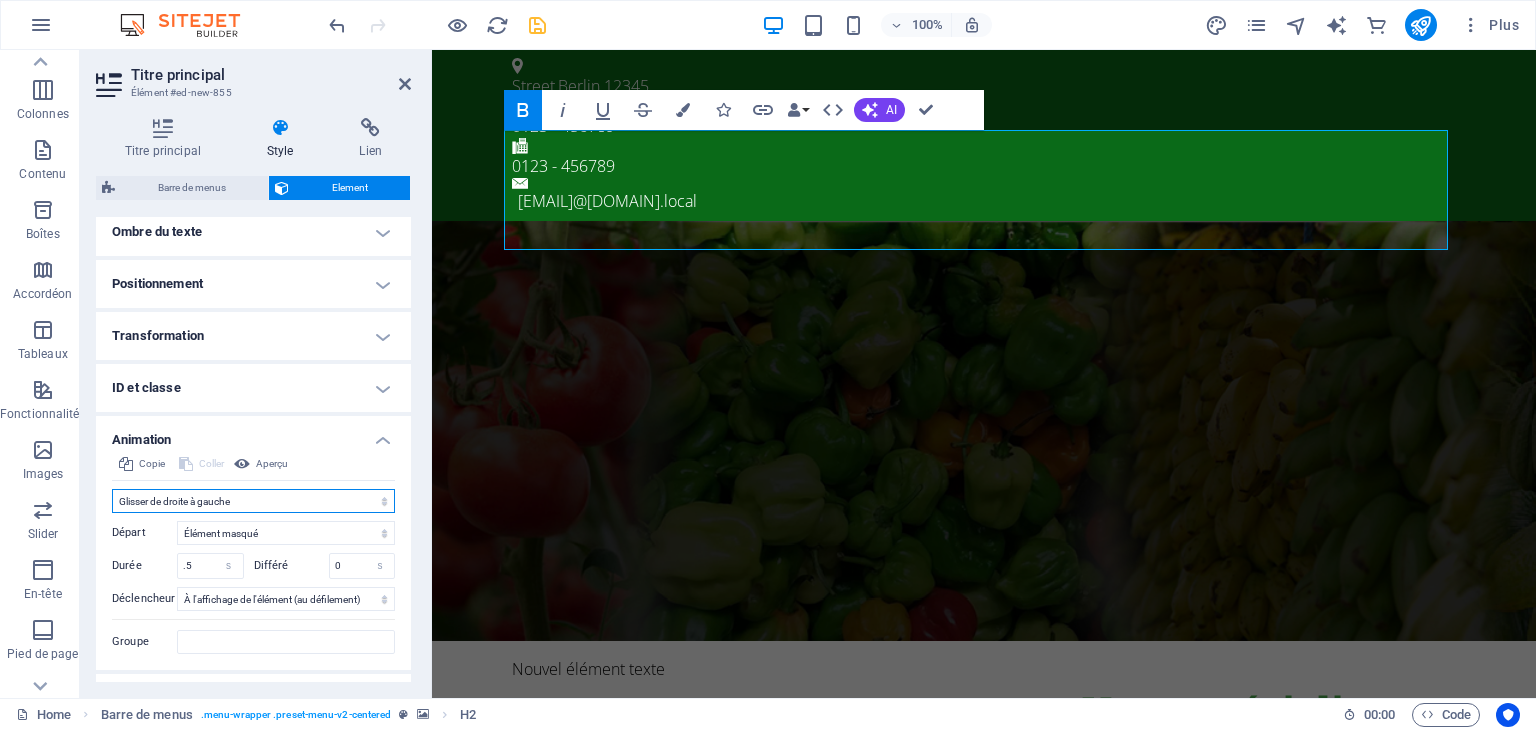 click on "Ne pas animer Afficher / Masquer Glisser vers le haut / le bas Zoomer/Dézoomer Glisser de gauche à droite Glisser de droite à gauche Slide du haut vers le bas Slide du bas vers le haut Impulsion Clignoter Ouvrir en tant que superposition" at bounding box center (253, 501) 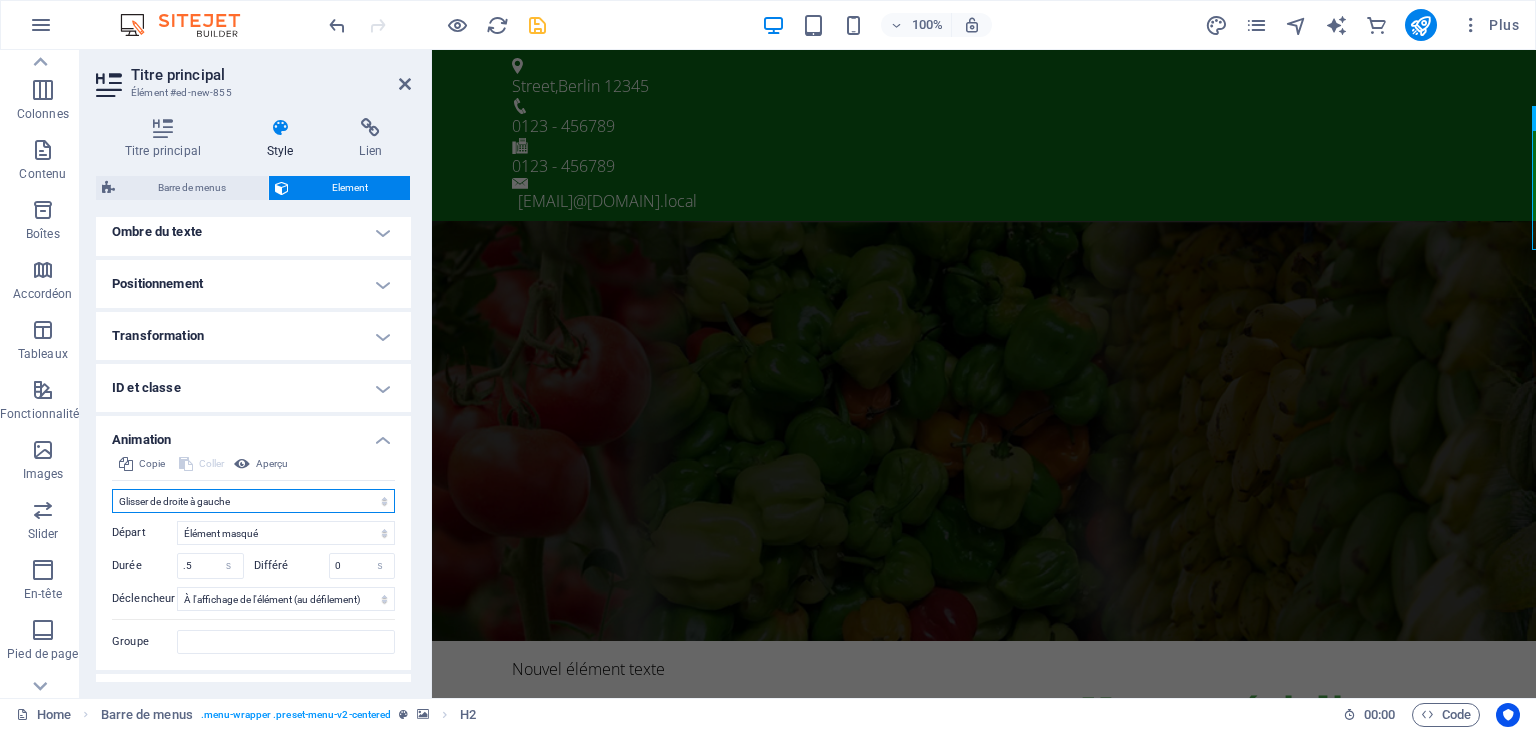 click on "Ne pas animer Afficher / Masquer Glisser vers le haut / le bas Zoomer/Dézoomer Glisser de gauche à droite Glisser de droite à gauche Slide du haut vers le bas Slide du bas vers le haut Impulsion Clignoter Ouvrir en tant que superposition" at bounding box center [253, 501] 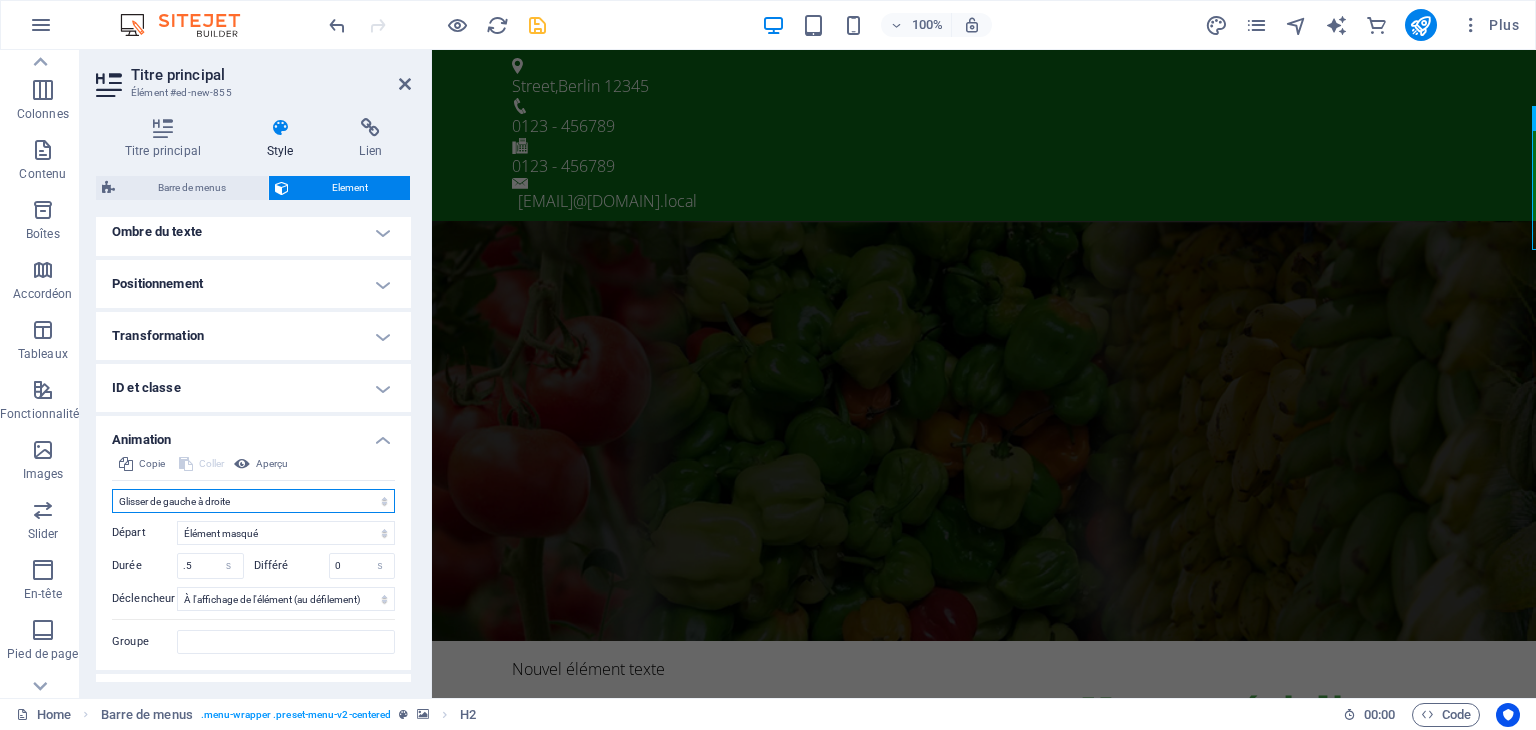 click on "Ne pas animer Afficher / Masquer Glisser vers le haut / le bas Zoomer/Dézoomer Glisser de gauche à droite Glisser de droite à gauche Slide du haut vers le bas Slide du bas vers le haut Impulsion Clignoter Ouvrir en tant que superposition" at bounding box center [253, 501] 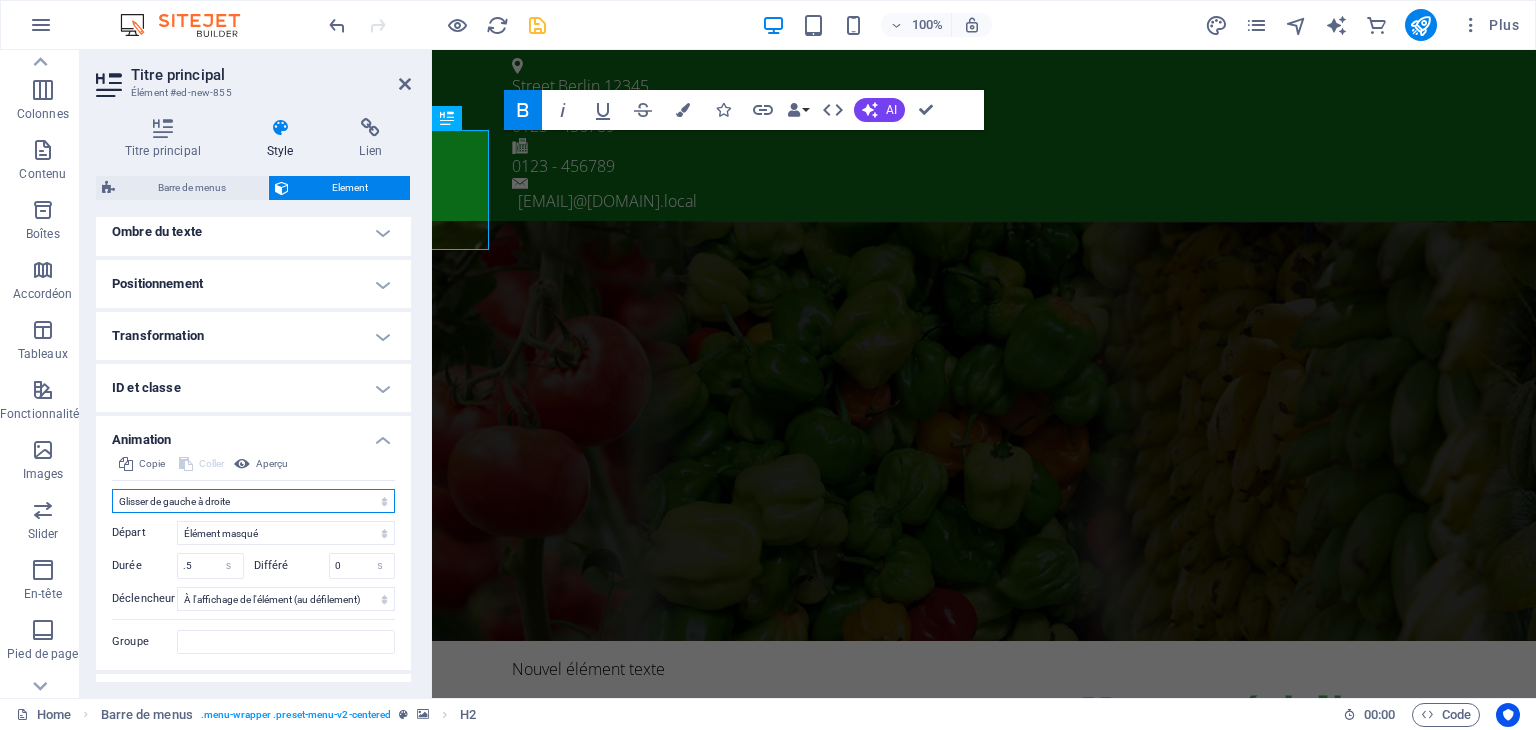 click on "Ne pas animer Afficher / Masquer Glisser vers le haut / le bas Zoomer/Dézoomer Glisser de gauche à droite Glisser de droite à gauche Slide du haut vers le bas Slide du bas vers le haut Impulsion Clignoter Ouvrir en tant que superposition" at bounding box center [253, 501] 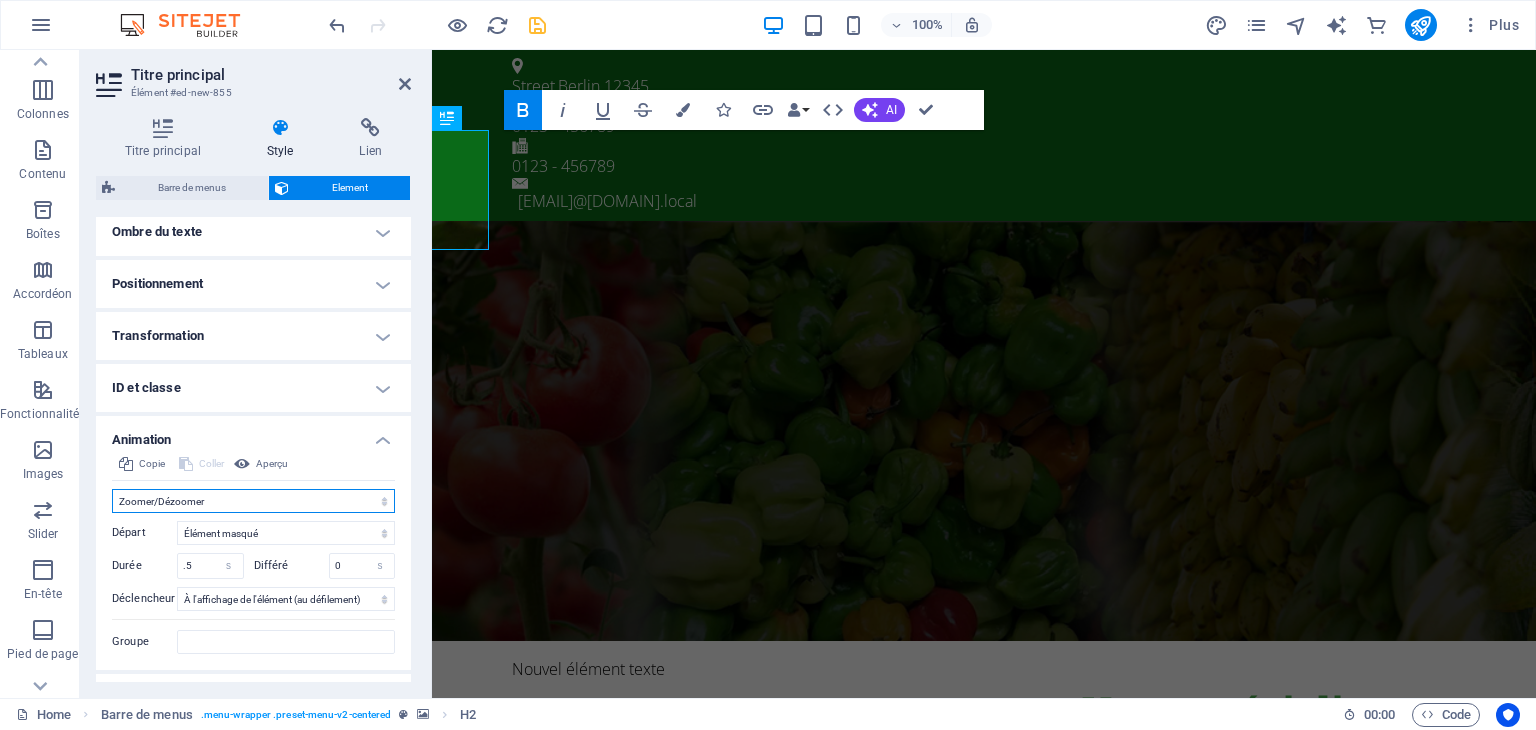 click on "Ne pas animer Afficher / Masquer Glisser vers le haut / le bas Zoomer/Dézoomer Glisser de gauche à droite Glisser de droite à gauche Slide du haut vers le bas Slide du bas vers le haut Impulsion Clignoter Ouvrir en tant que superposition" at bounding box center [253, 501] 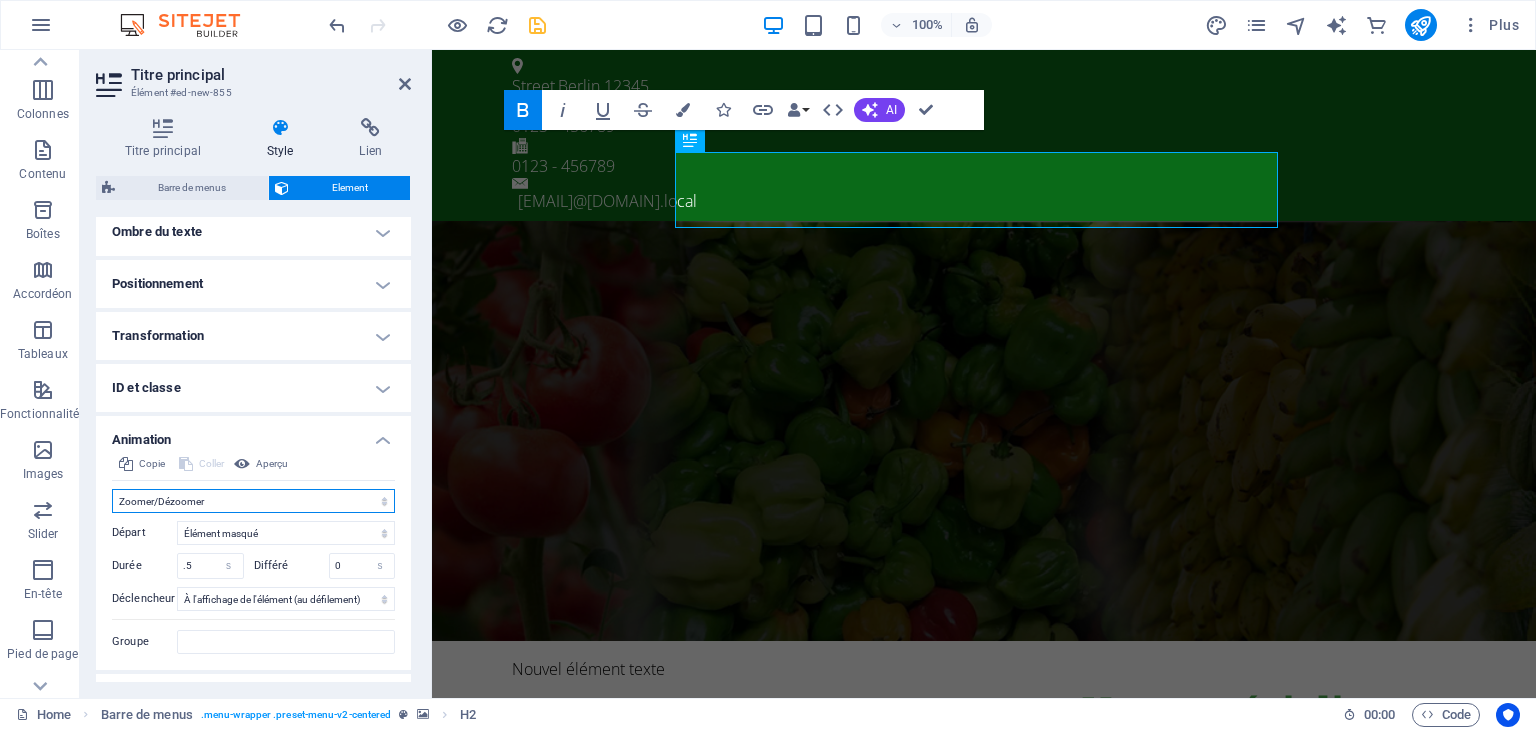 click on "Ne pas animer Afficher / Masquer Glisser vers le haut / le bas Zoomer/Dézoomer Glisser de gauche à droite Glisser de droite à gauche Slide du haut vers le bas Slide du bas vers le haut Impulsion Clignoter Ouvrir en tant que superposition" at bounding box center (253, 501) 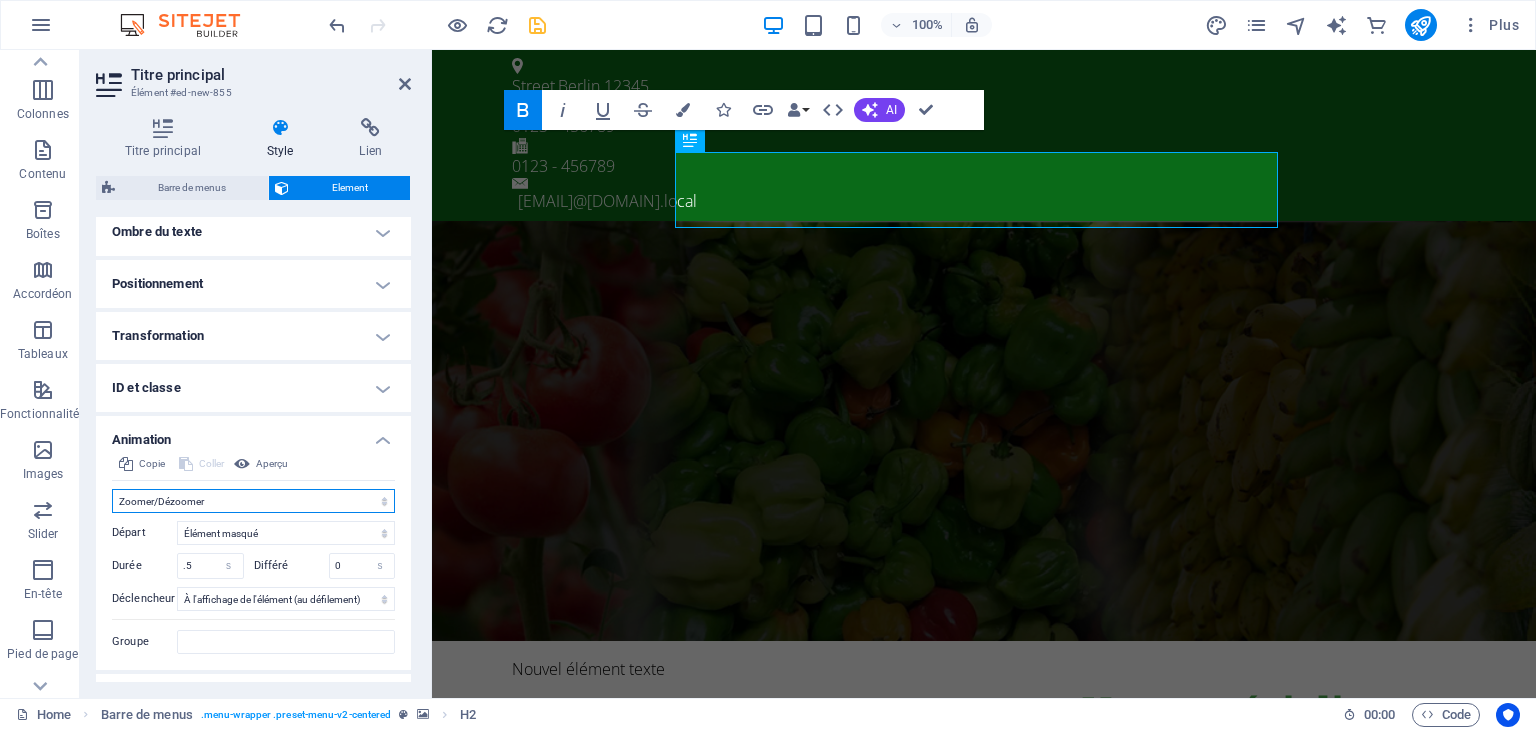 select on "move-right-to-left" 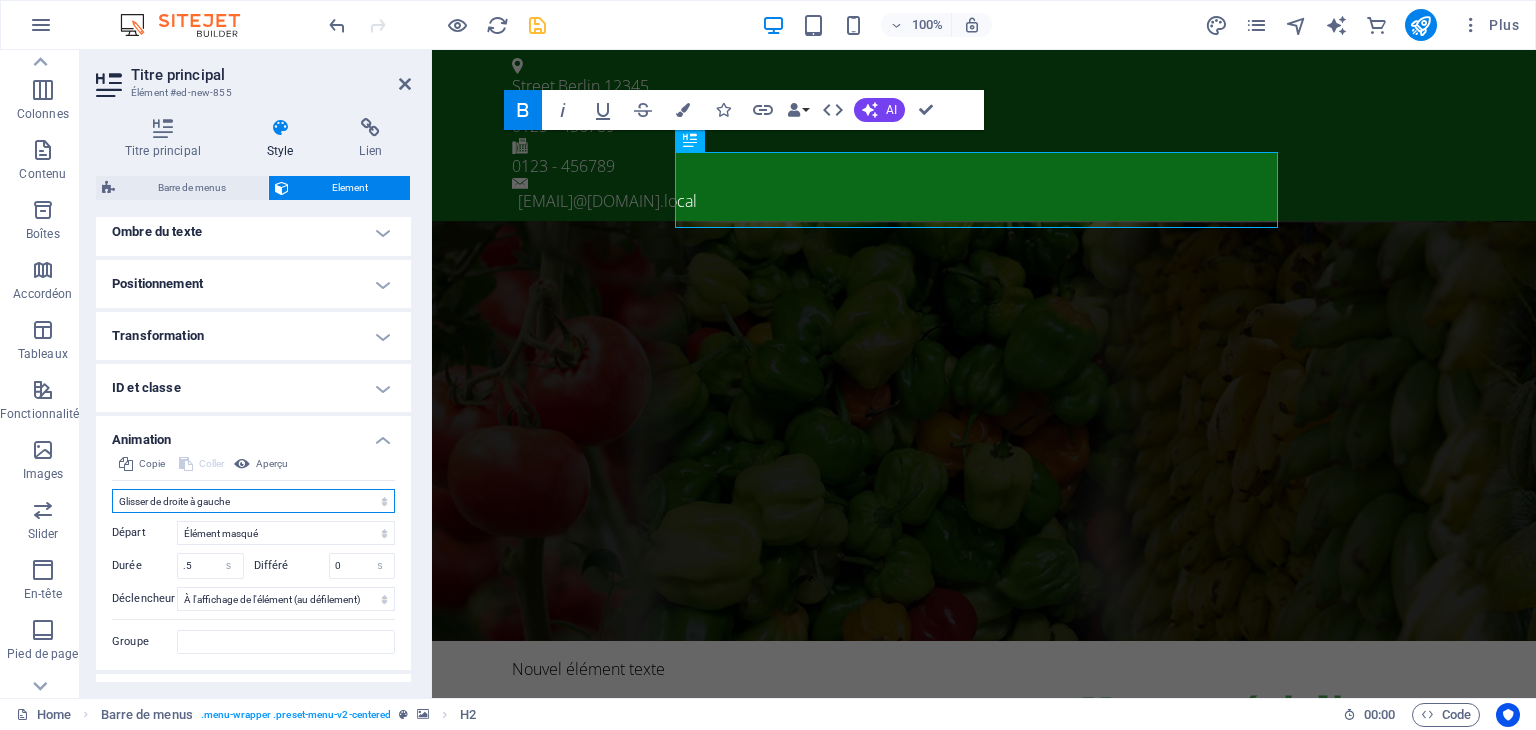 click on "Ne pas animer Afficher / Masquer Glisser vers le haut / le bas Zoomer/Dézoomer Glisser de gauche à droite Glisser de droite à gauche Slide du haut vers le bas Slide du bas vers le haut Impulsion Clignoter Ouvrir en tant que superposition" at bounding box center (253, 501) 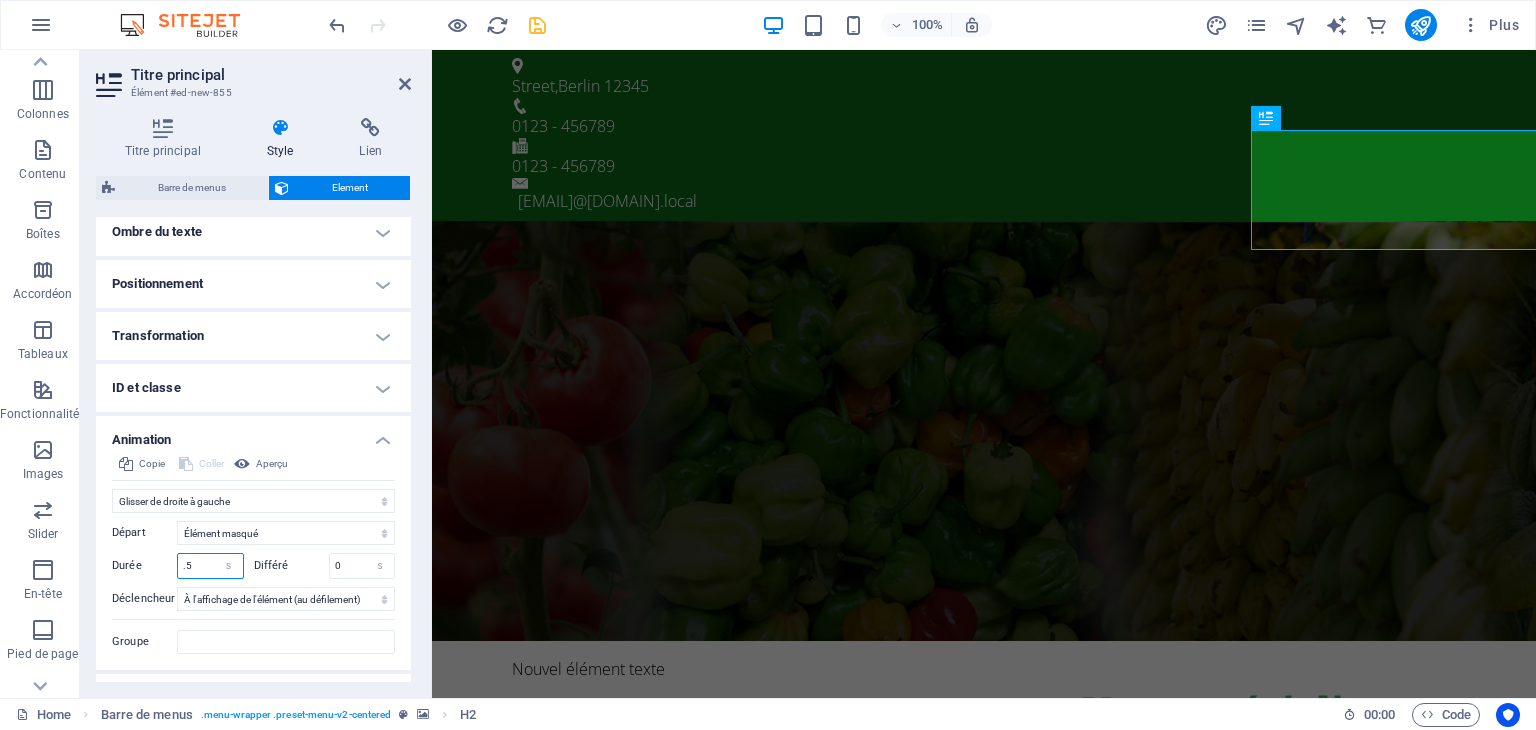 drag, startPoint x: 200, startPoint y: 562, endPoint x: 167, endPoint y: 559, distance: 33.13608 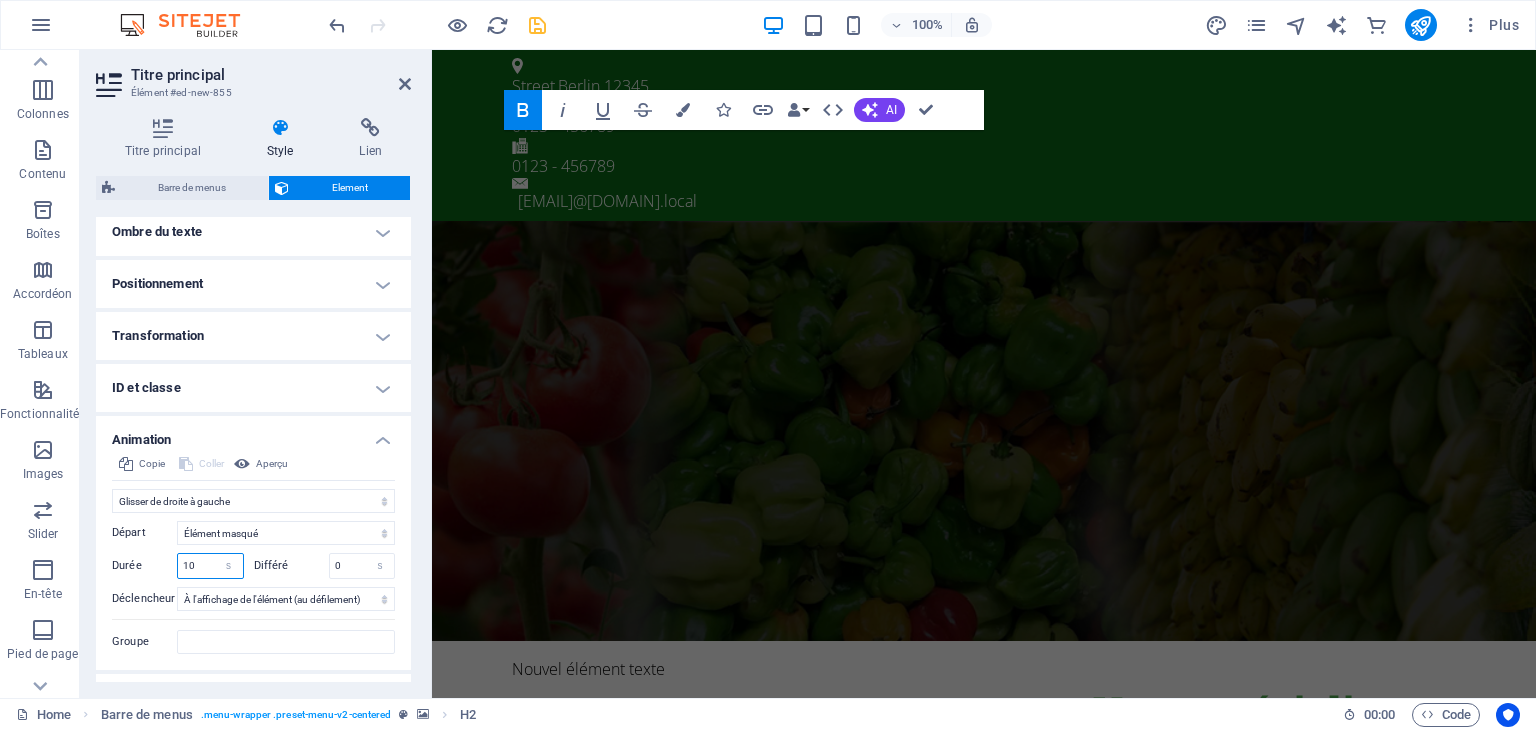drag, startPoint x: 204, startPoint y: 567, endPoint x: 139, endPoint y: 559, distance: 65.490456 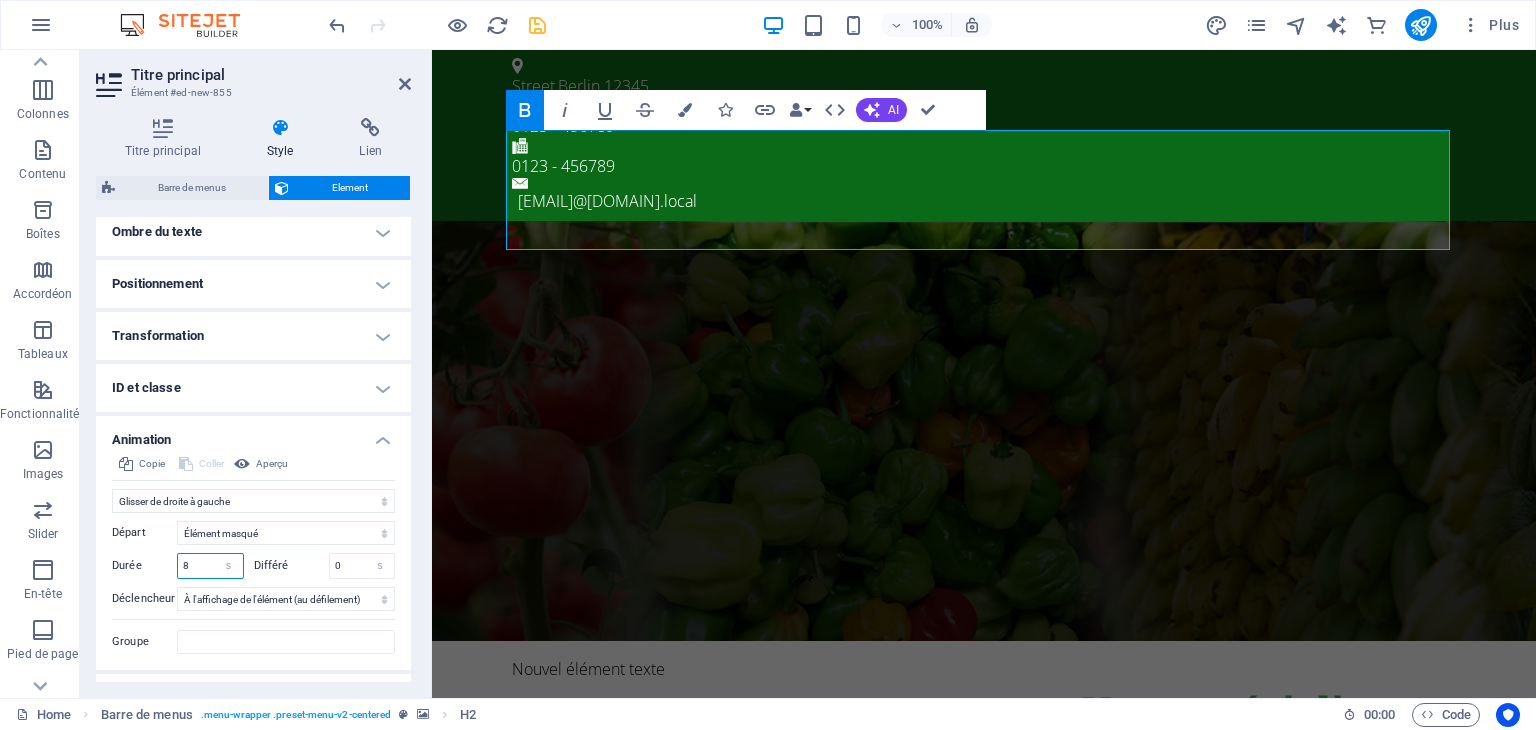 type on "8" 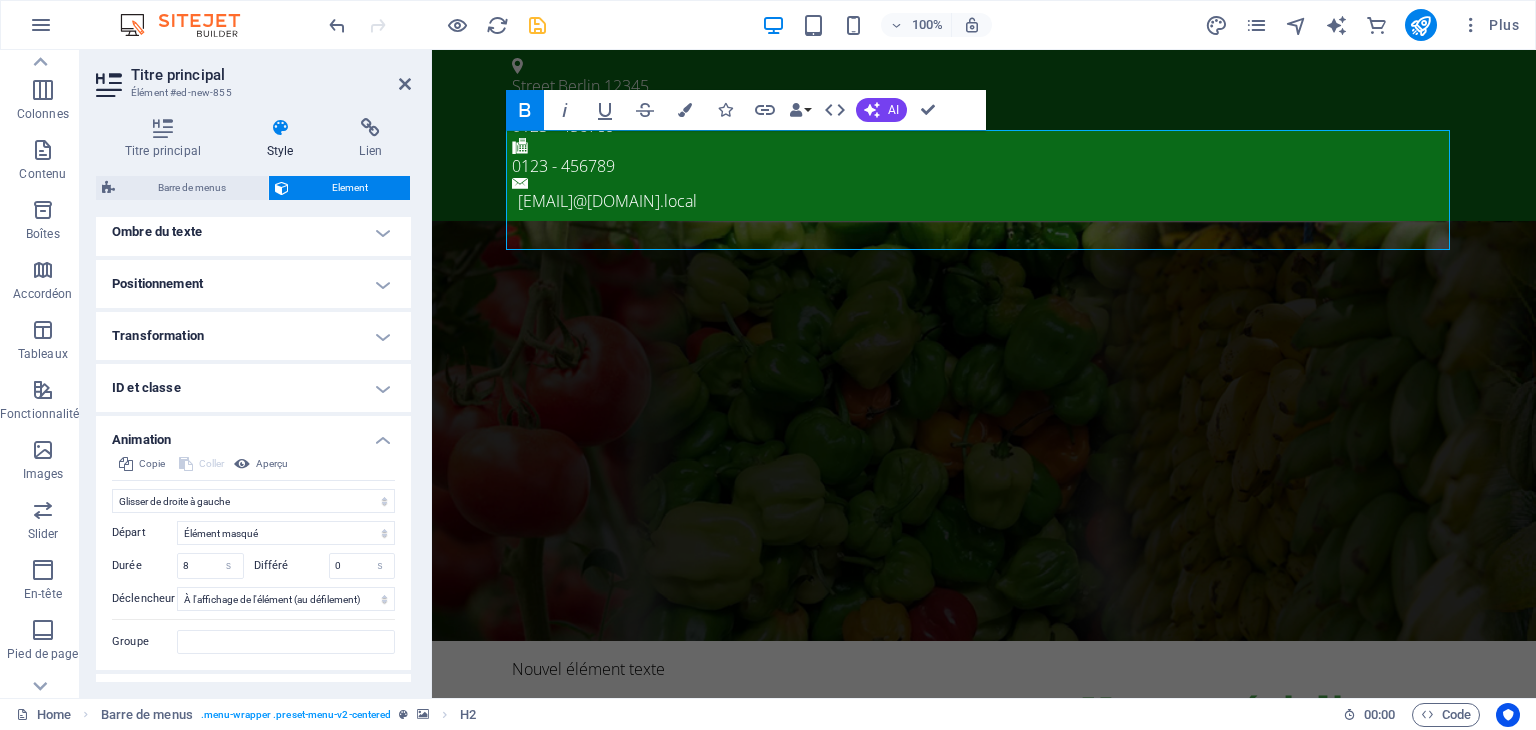 click on "Différé" at bounding box center (291, 565) 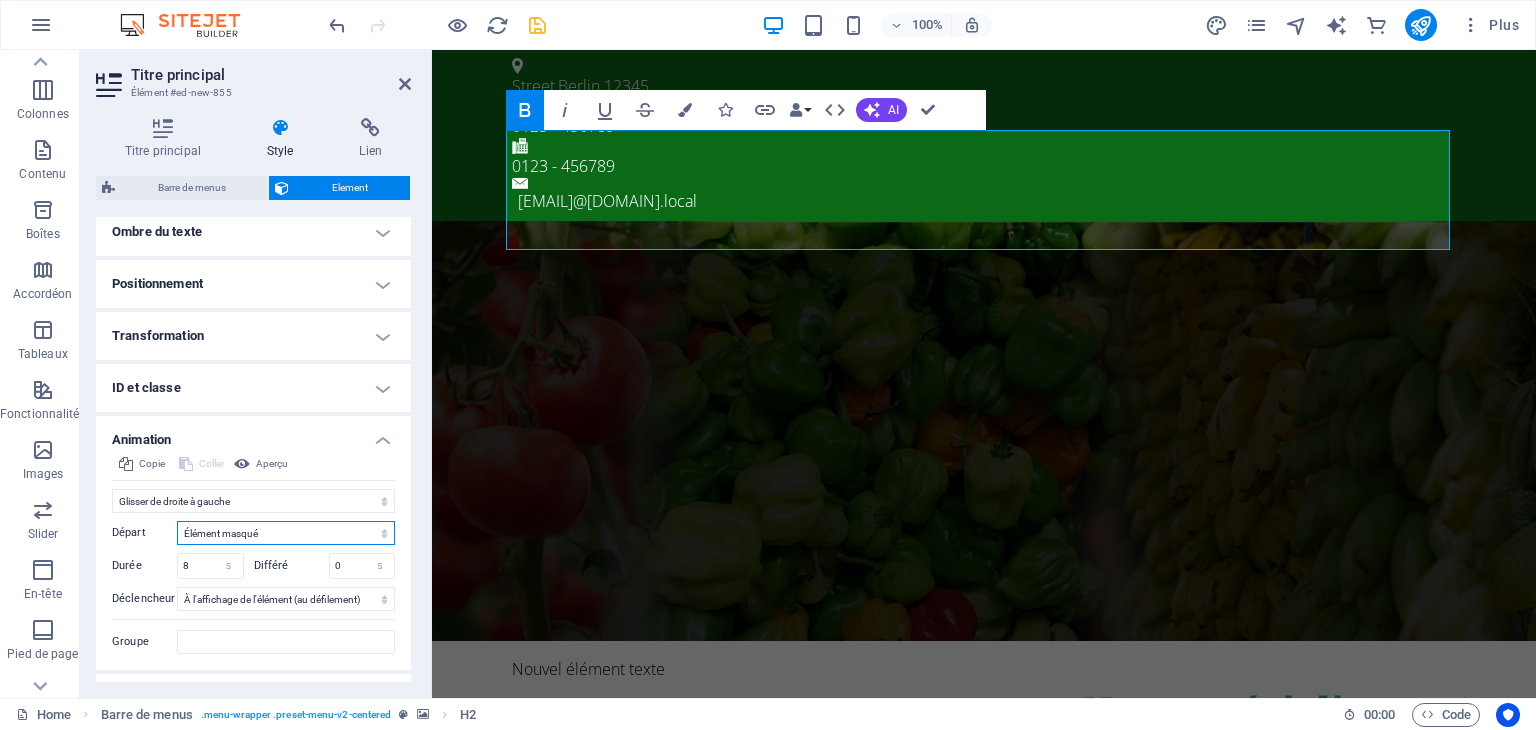 click on "Élément masqué Élément affiché" at bounding box center (286, 533) 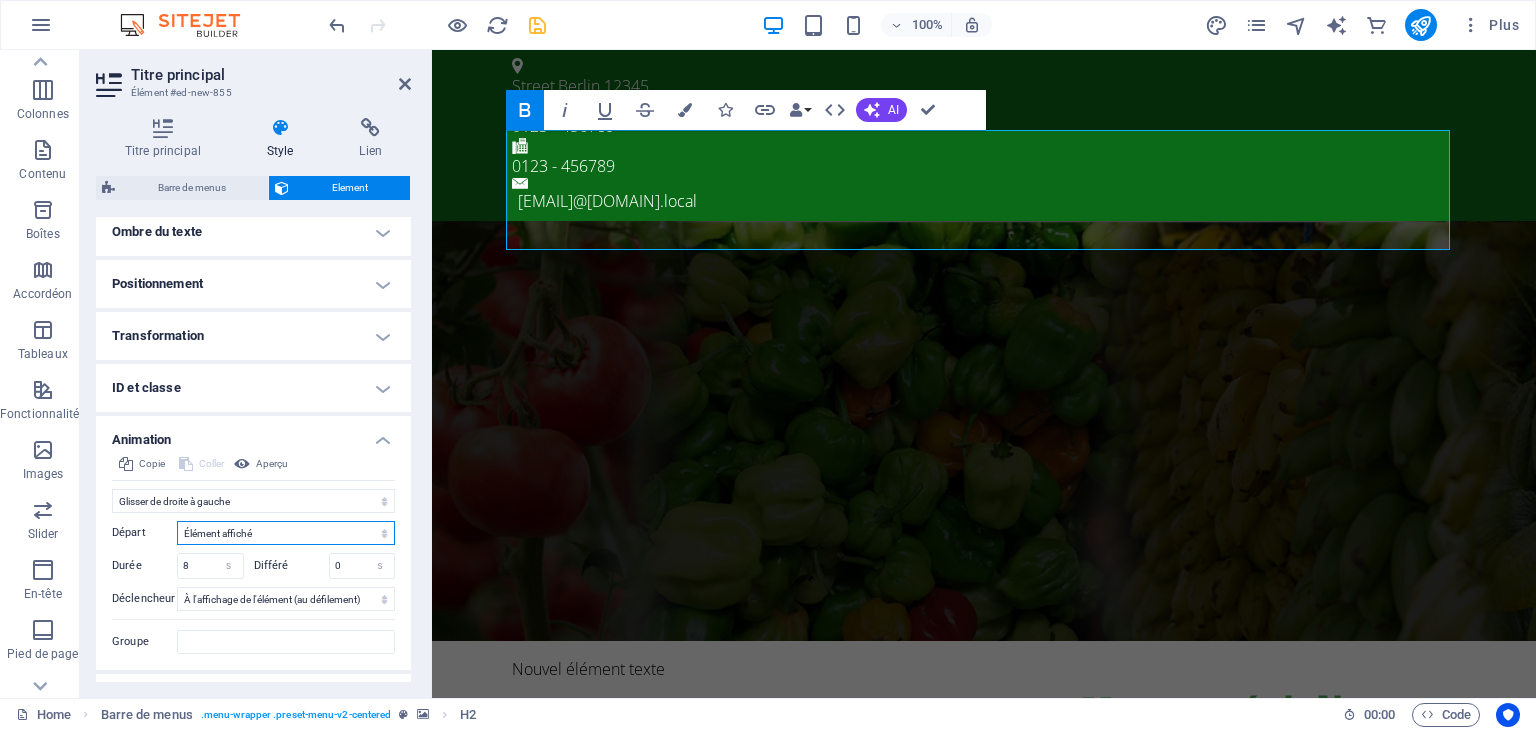 click on "Élément masqué Élément affiché" at bounding box center [286, 533] 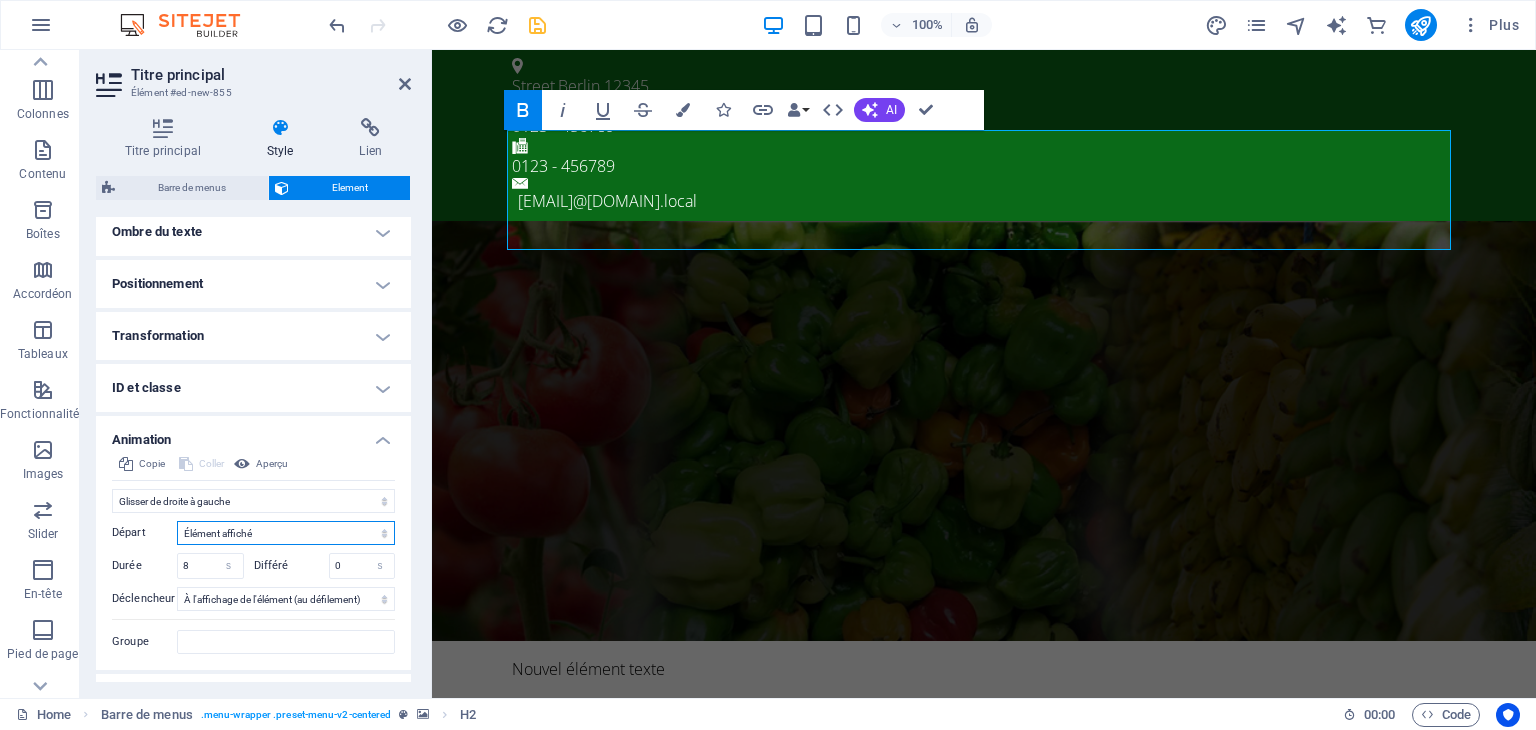 click on "Élément masqué Élément affiché" at bounding box center (286, 533) 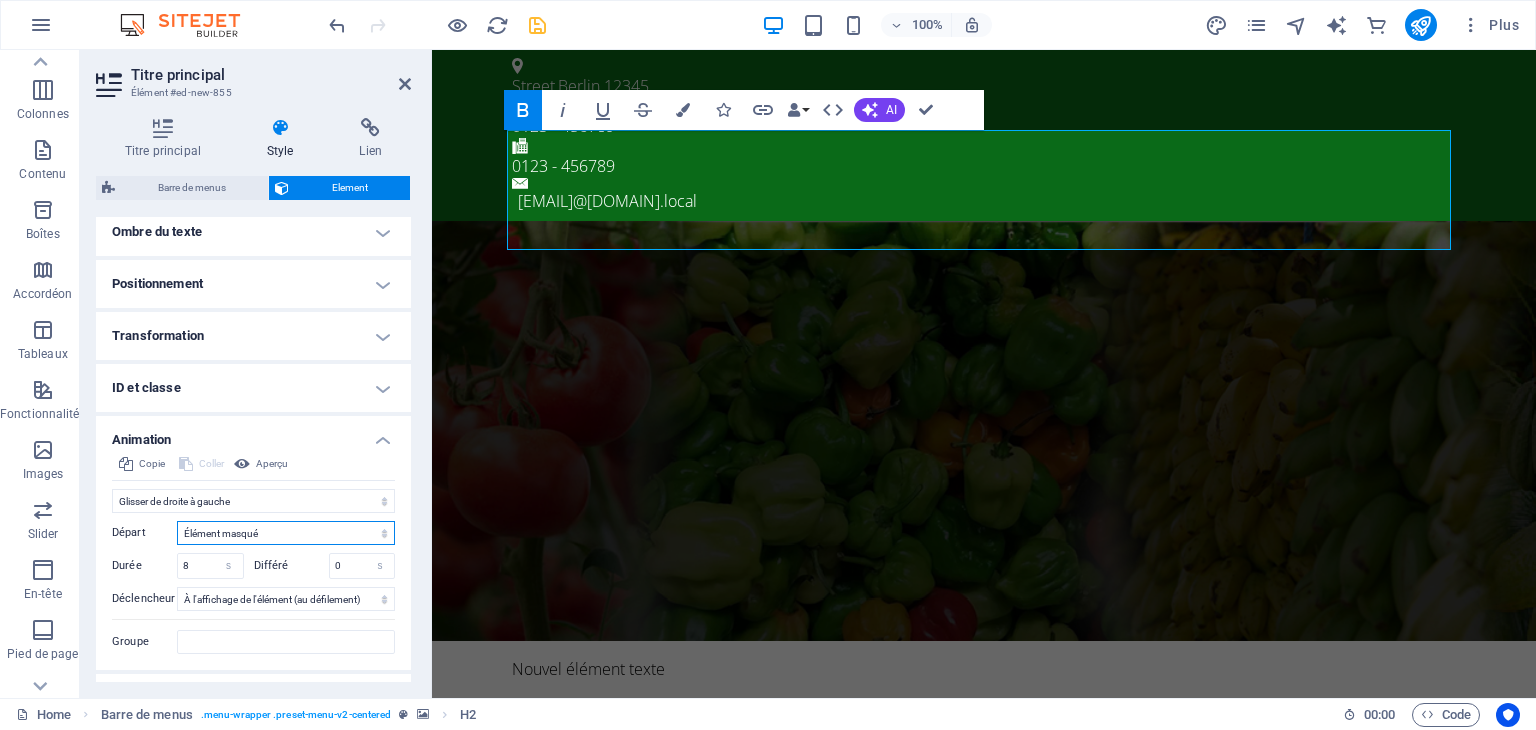 click on "Élément masqué Élément affiché" at bounding box center (286, 533) 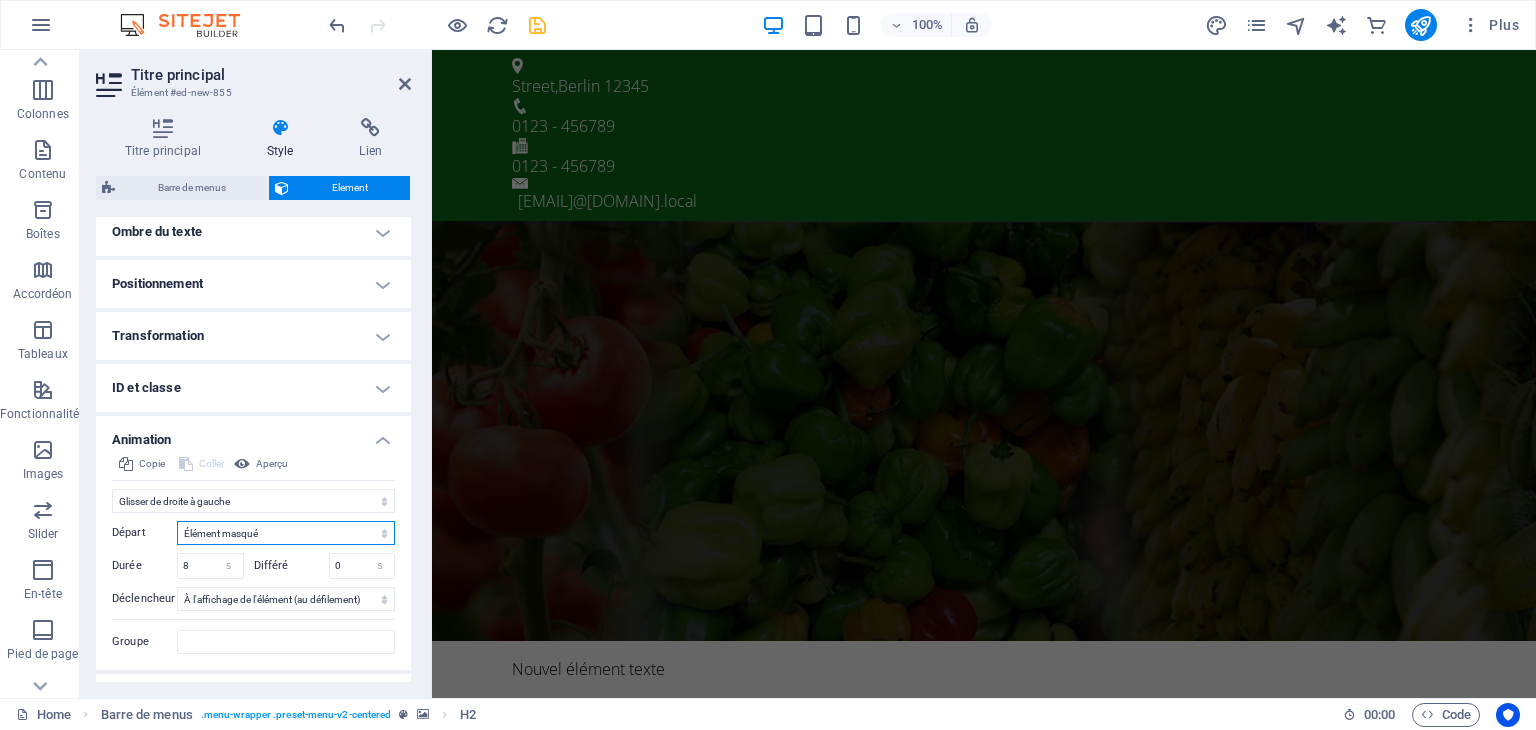 click on "Élément masqué Élément affiché" at bounding box center [286, 533] 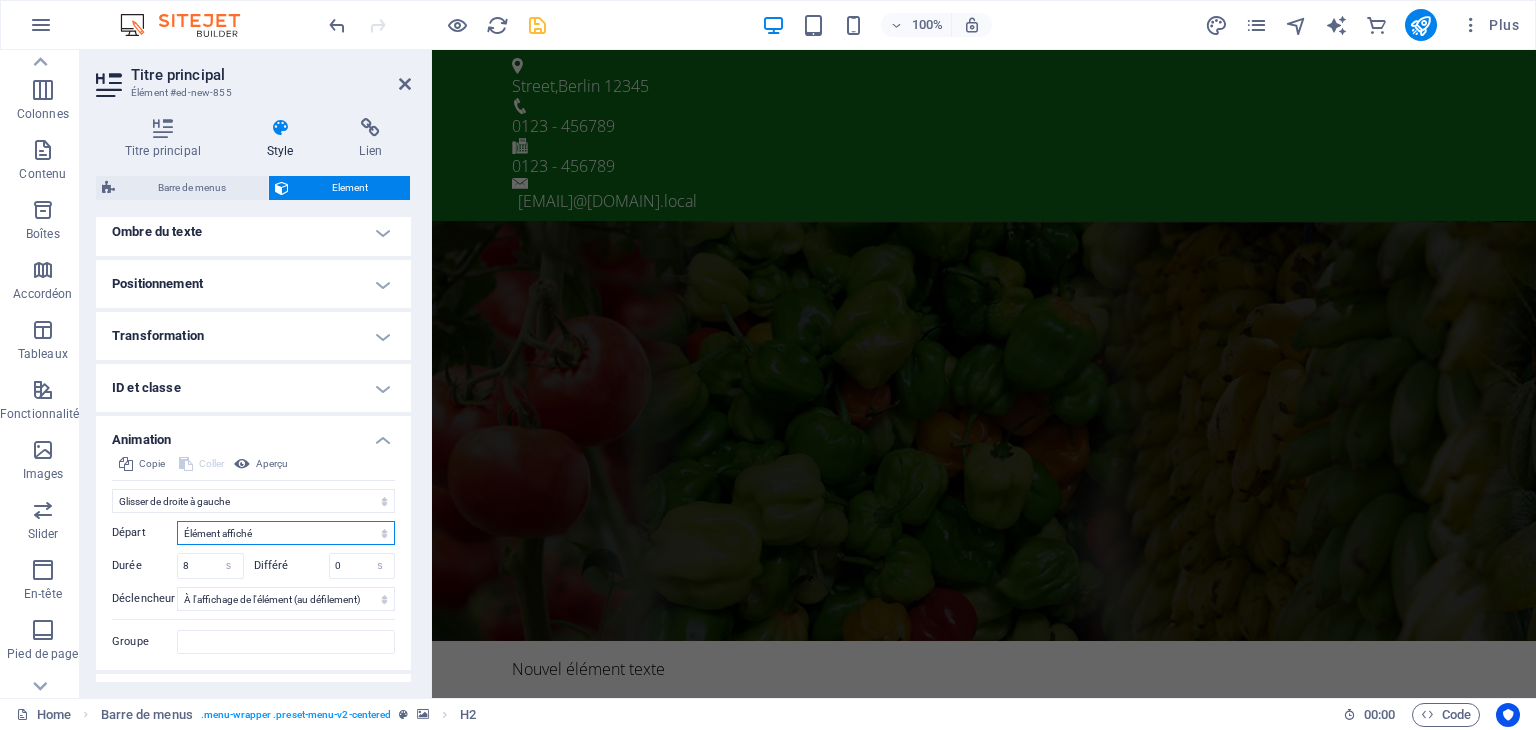 click on "Élément masqué Élément affiché" at bounding box center [286, 533] 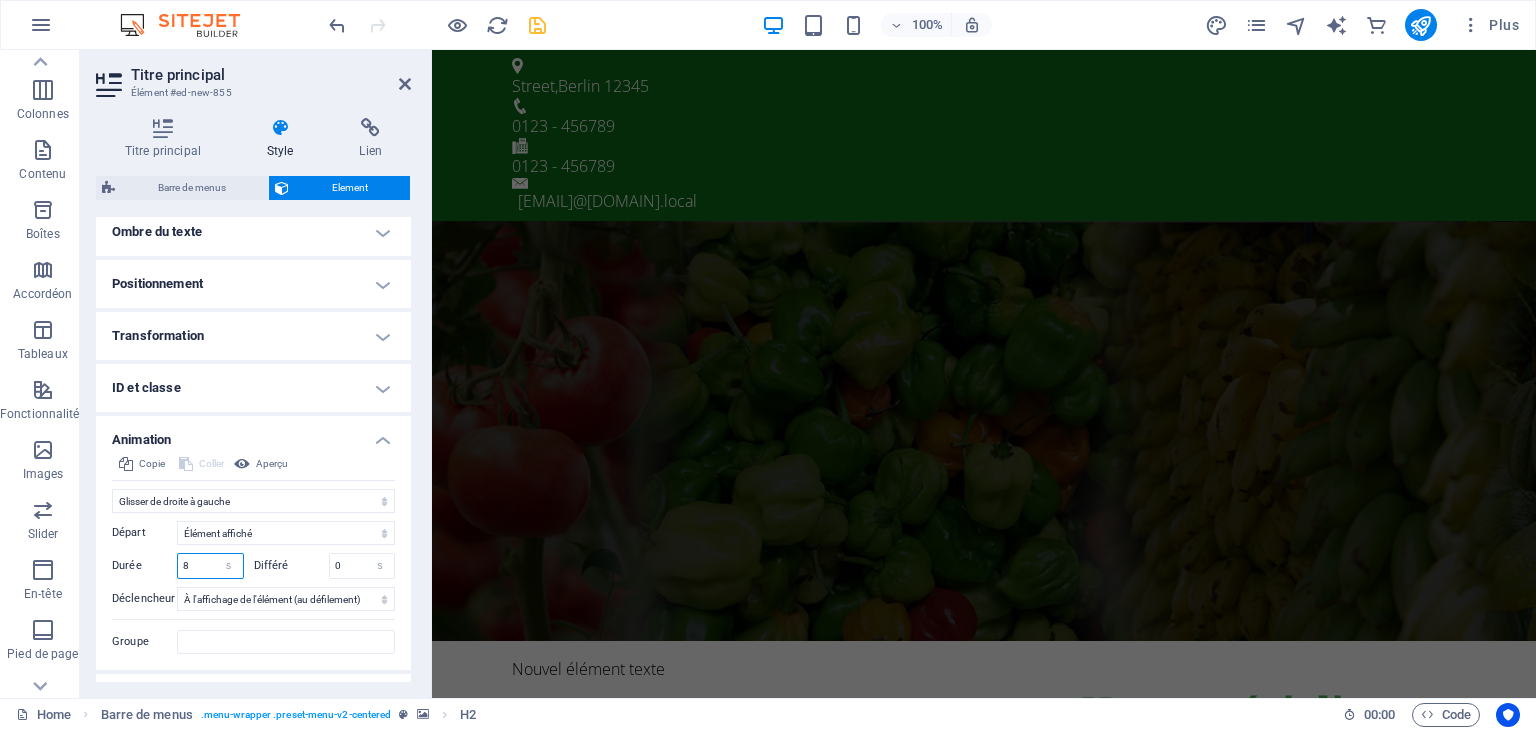 click on "8" at bounding box center (210, 566) 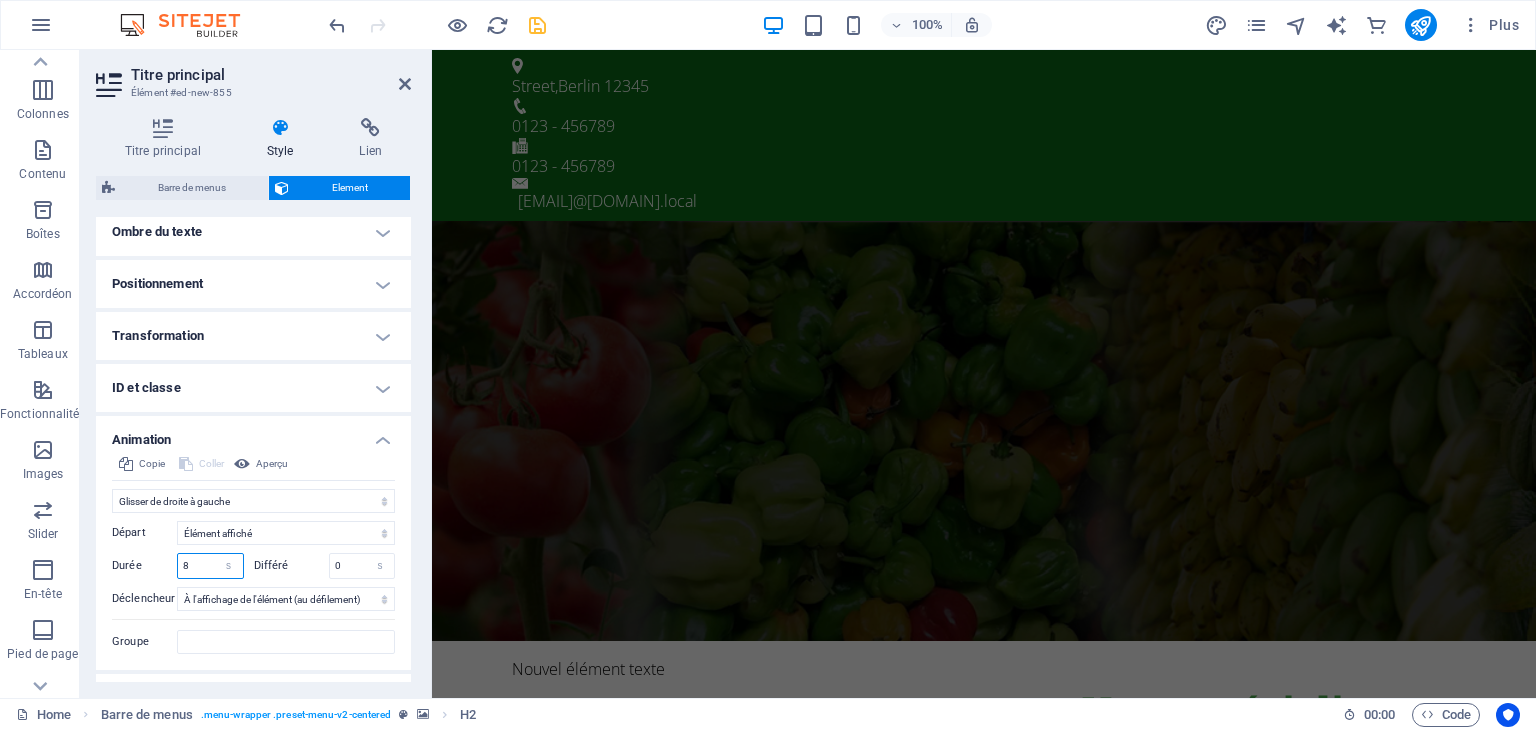 drag, startPoint x: 196, startPoint y: 561, endPoint x: 176, endPoint y: 568, distance: 21.189621 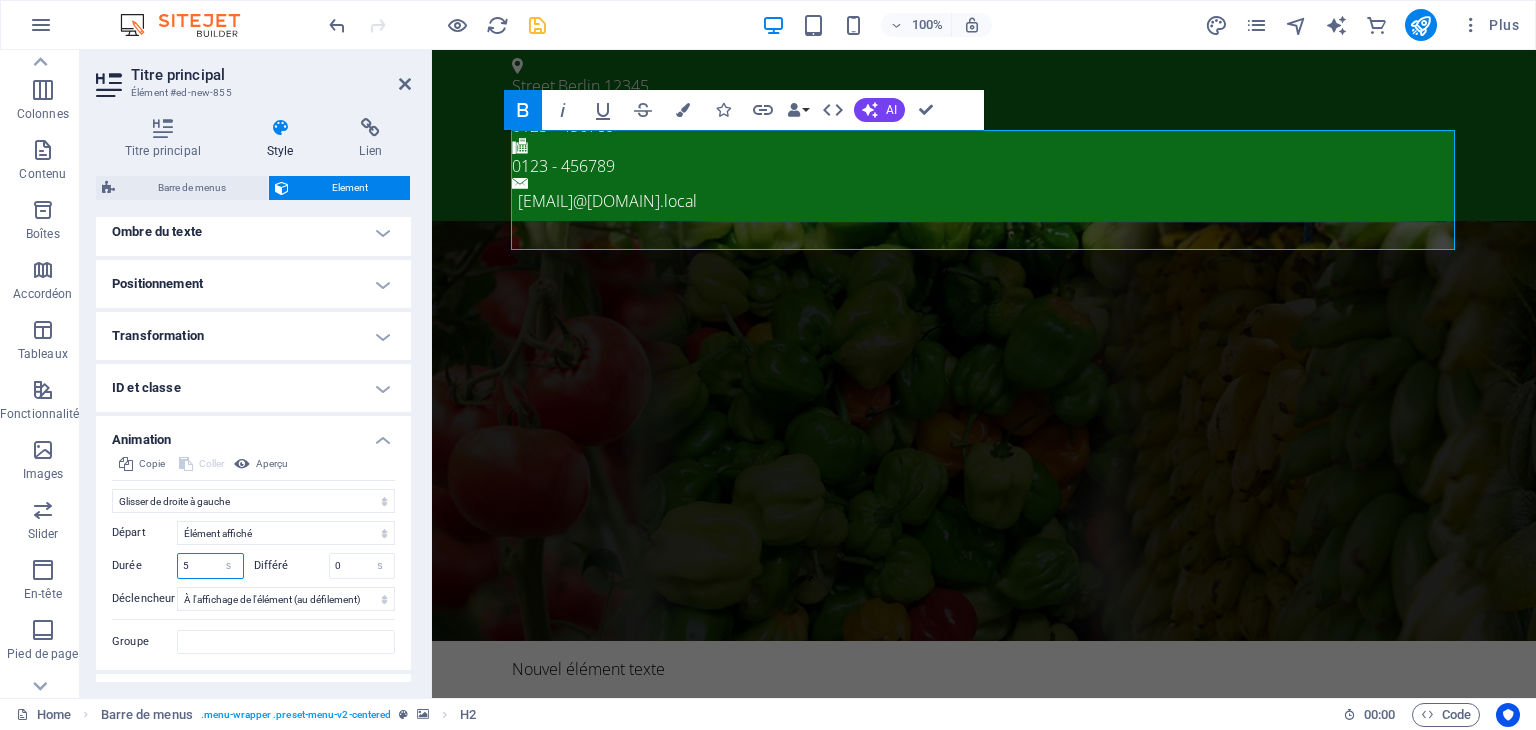 drag, startPoint x: 205, startPoint y: 562, endPoint x: 145, endPoint y: 562, distance: 60 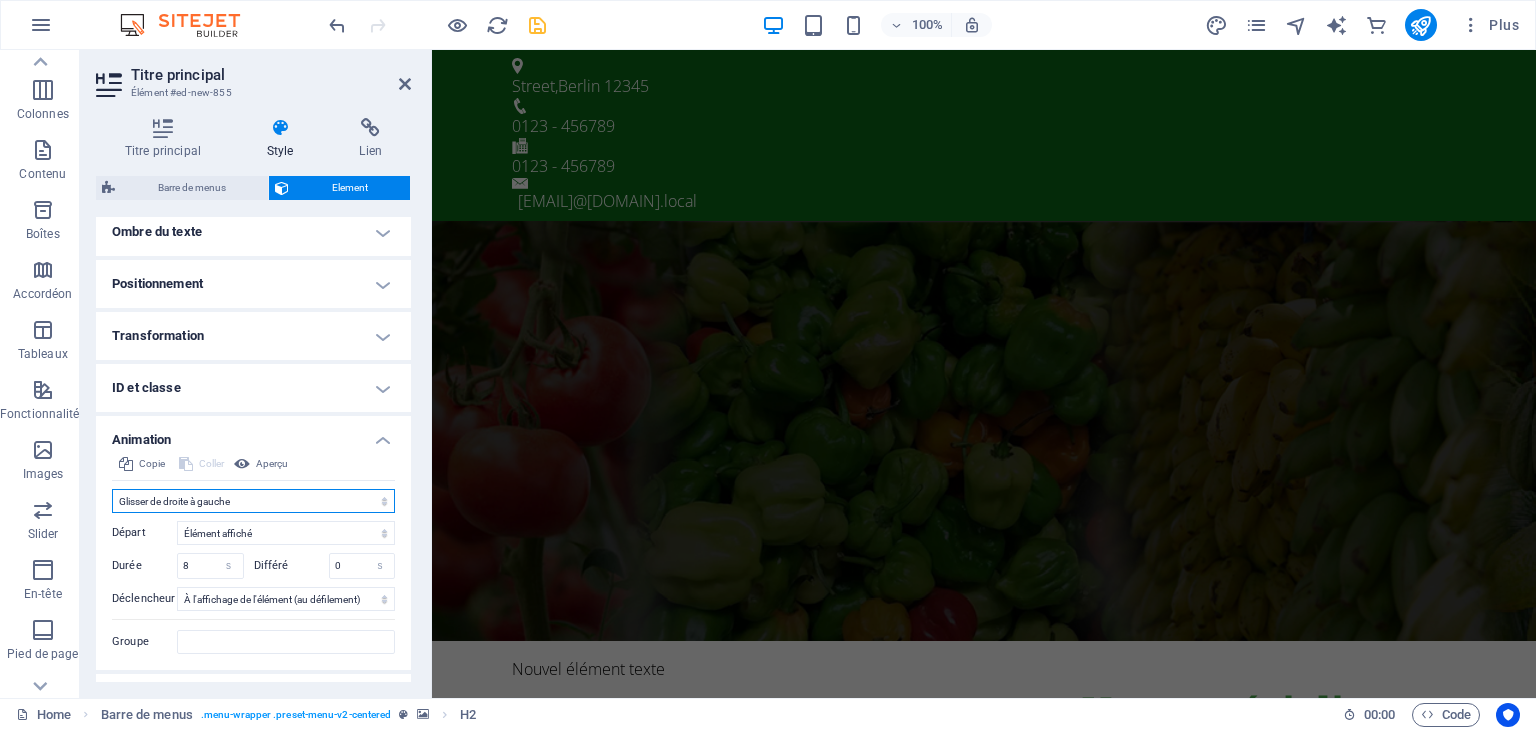 click on "Ne pas animer Afficher / Masquer Glisser vers le haut / le bas Zoomer/Dézoomer Glisser de gauche à droite Glisser de droite à gauche Slide du haut vers le bas Slide du bas vers le haut Impulsion Clignoter Ouvrir en tant que superposition" at bounding box center (253, 501) 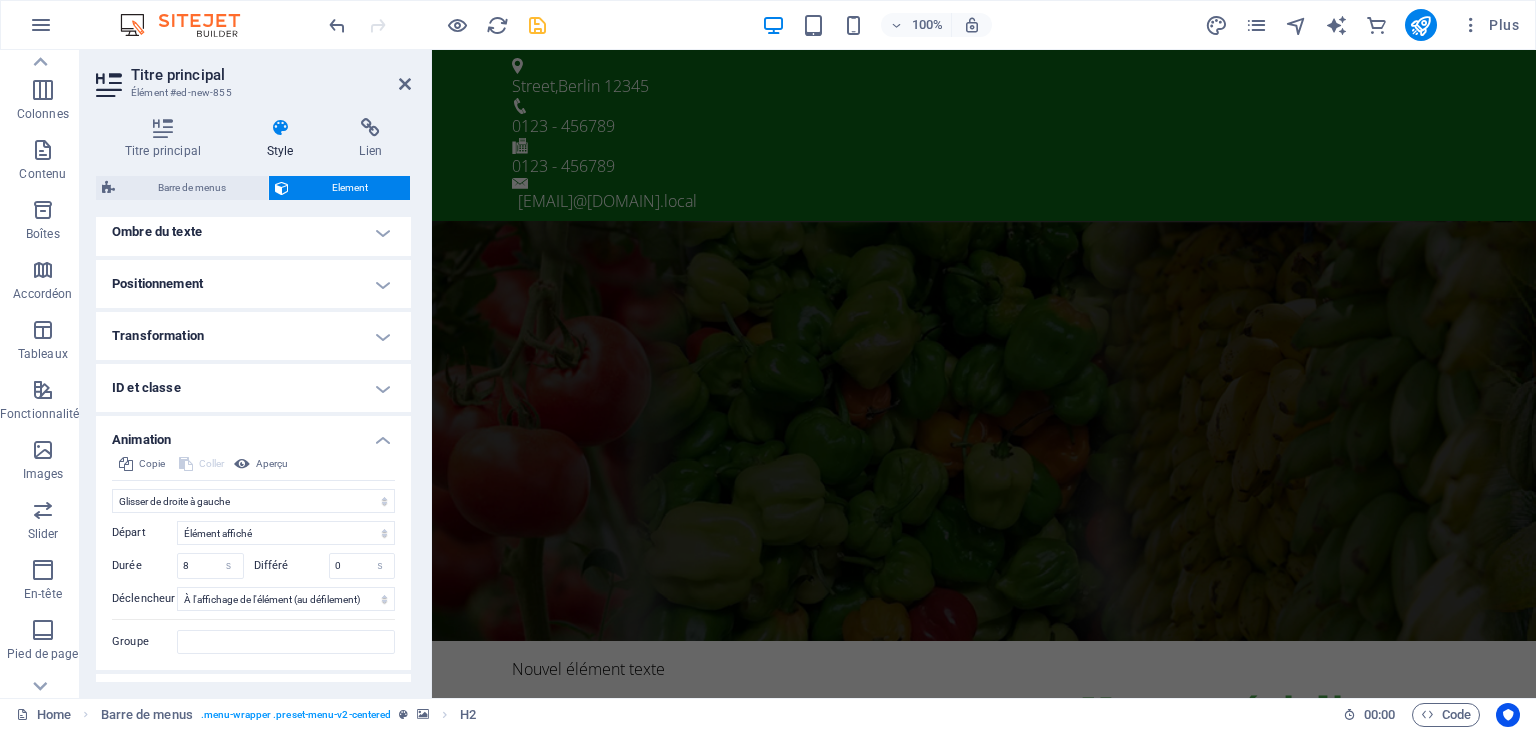 click on "Durée 8 s ms" at bounding box center [178, 566] 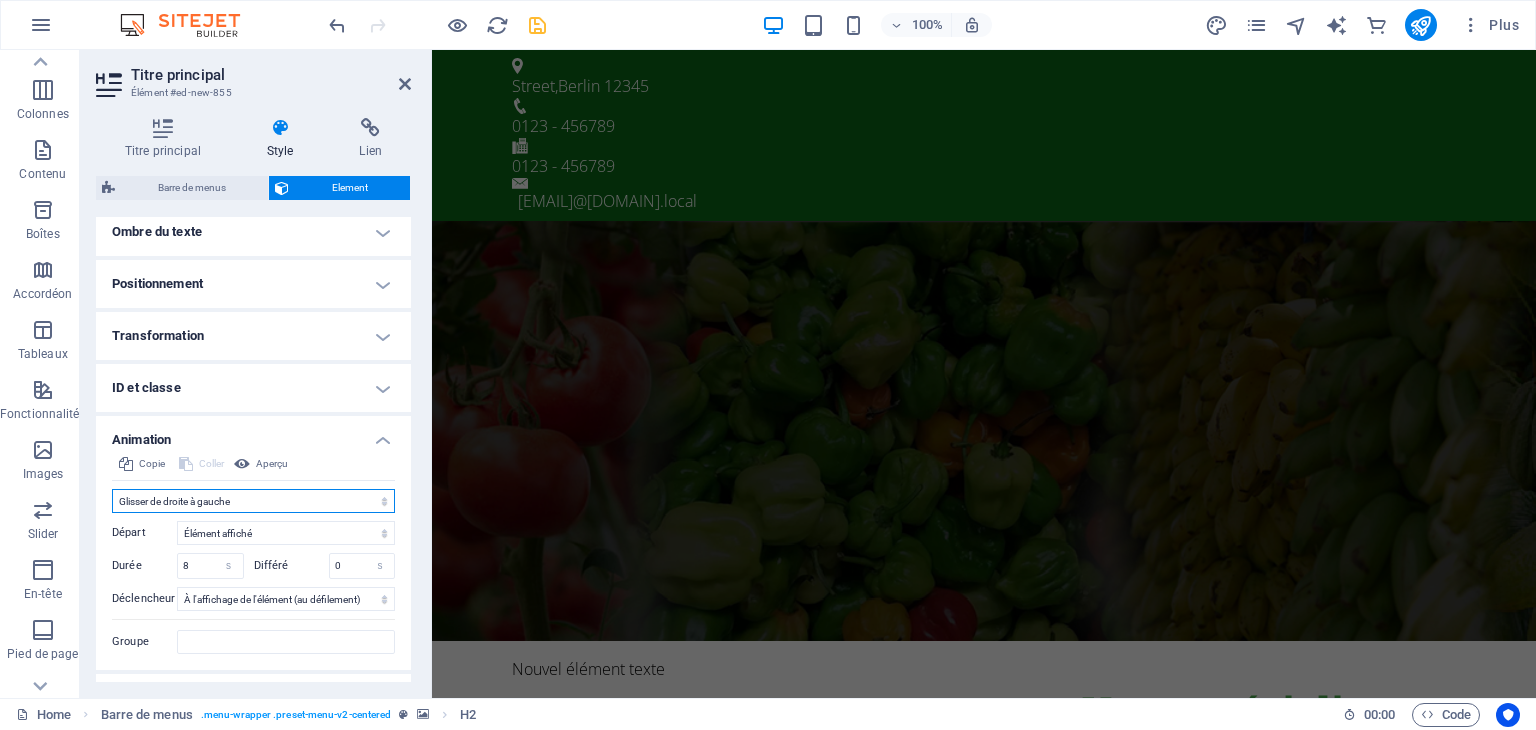click on "Ne pas animer Afficher / Masquer Glisser vers le haut / le bas Zoomer/Dézoomer Glisser de gauche à droite Glisser de droite à gauche Slide du haut vers le bas Slide du bas vers le haut Impulsion Clignoter Ouvrir en tant que superposition" at bounding box center [253, 501] 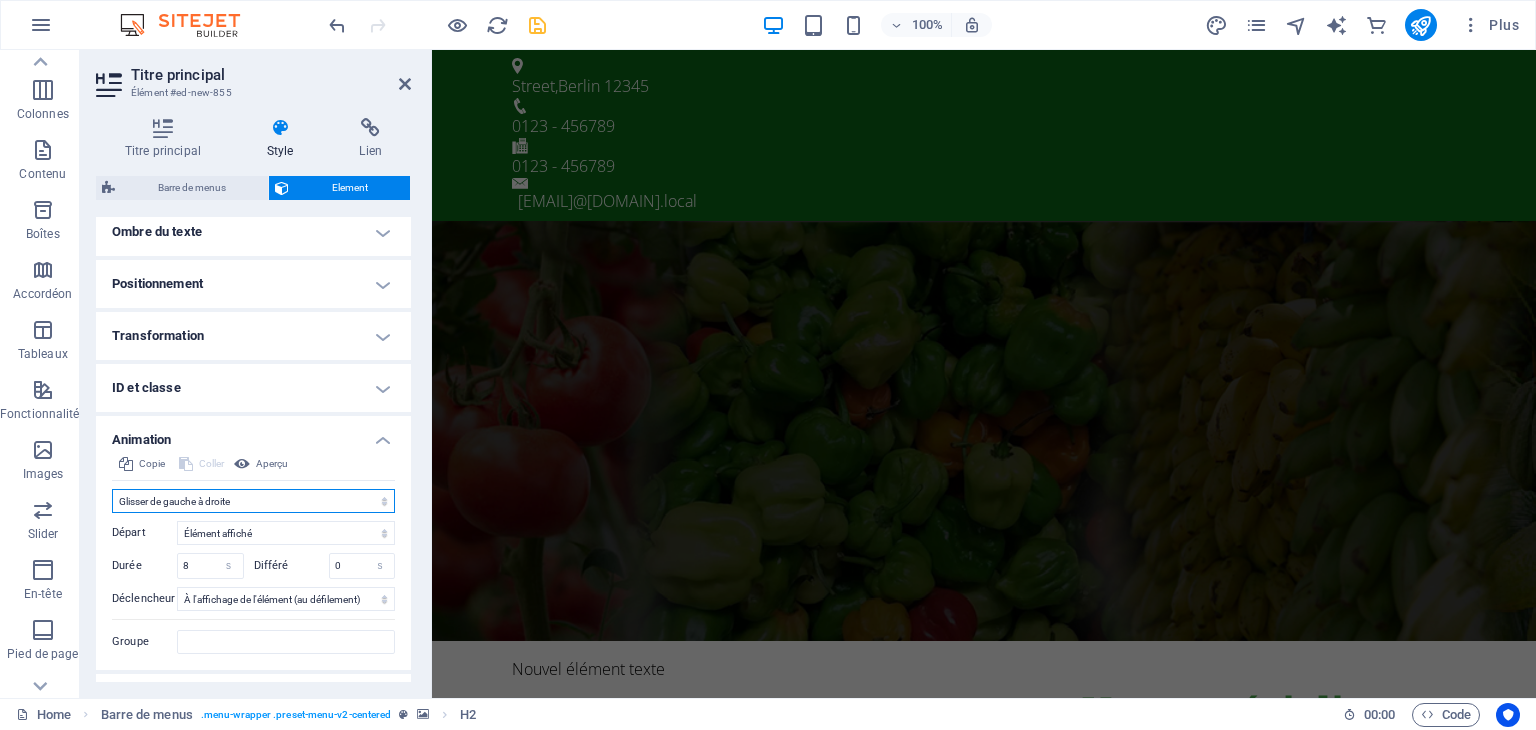 click on "Ne pas animer Afficher / Masquer Glisser vers le haut / le bas Zoomer/Dézoomer Glisser de gauche à droite Glisser de droite à gauche Slide du haut vers le bas Slide du bas vers le haut Impulsion Clignoter Ouvrir en tant que superposition" at bounding box center (253, 501) 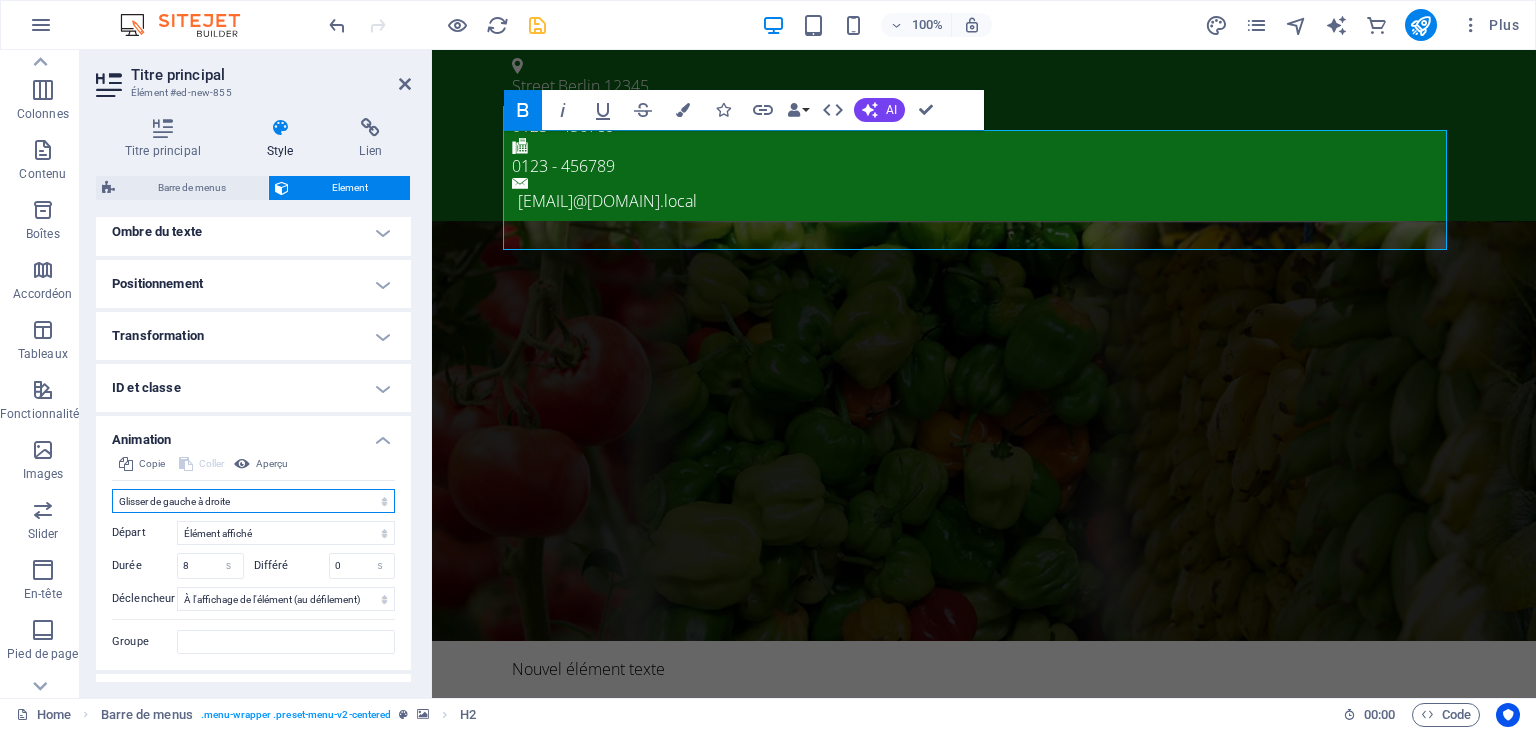 click on "Ne pas animer Afficher / Masquer Glisser vers le haut / le bas Zoomer/Dézoomer Glisser de gauche à droite Glisser de droite à gauche Slide du haut vers le bas Slide du bas vers le haut Impulsion Clignoter Ouvrir en tant que superposition" at bounding box center (253, 501) 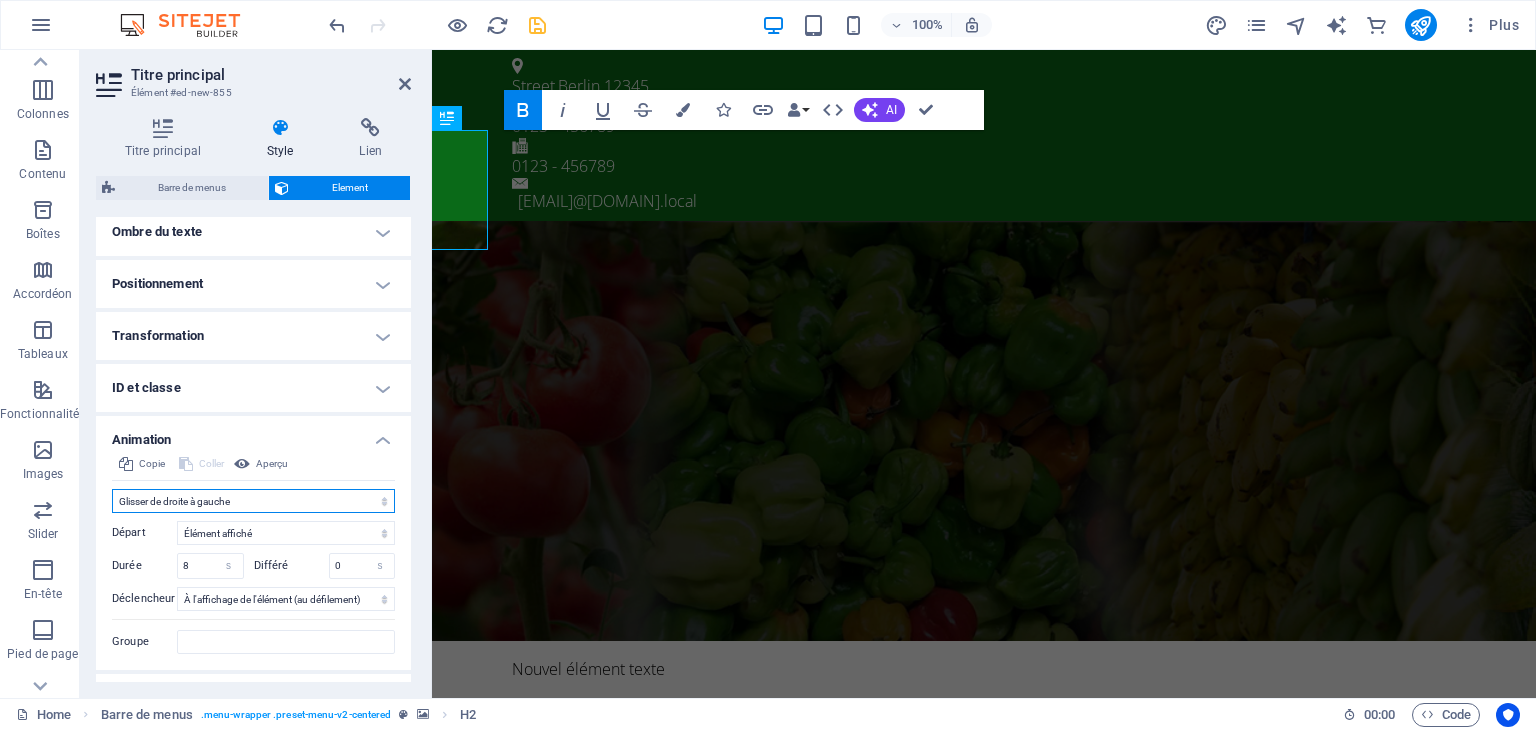click on "Ne pas animer Afficher / Masquer Glisser vers le haut / le bas Zoomer/Dézoomer Glisser de gauche à droite Glisser de droite à gauche Slide du haut vers le bas Slide du bas vers le haut Impulsion Clignoter Ouvrir en tant que superposition" at bounding box center [253, 501] 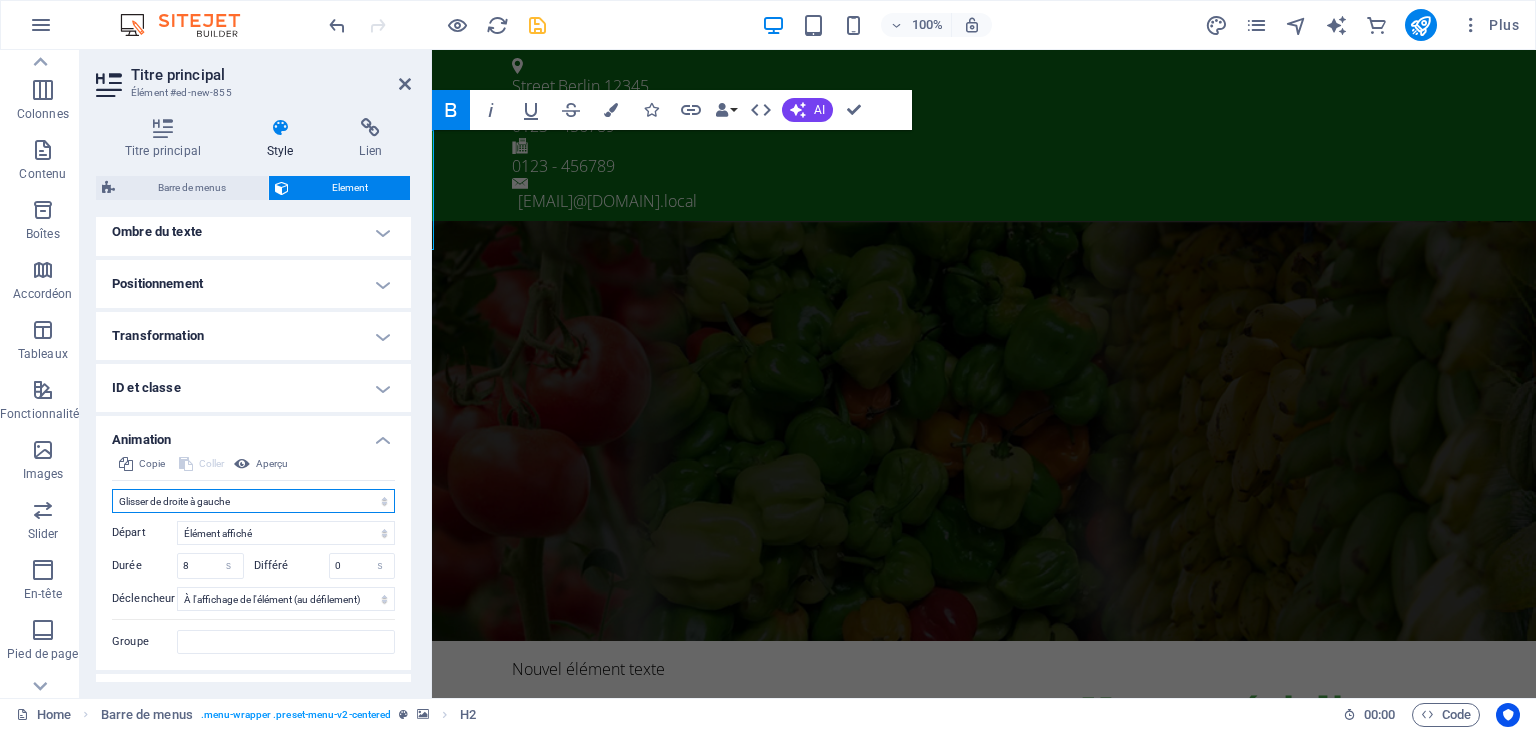 click on "Ne pas animer Afficher / Masquer Glisser vers le haut / le bas Zoomer/Dézoomer Glisser de gauche à droite Glisser de droite à gauche Slide du haut vers le bas Slide du bas vers le haut Impulsion Clignoter Ouvrir en tant que superposition" at bounding box center (253, 501) 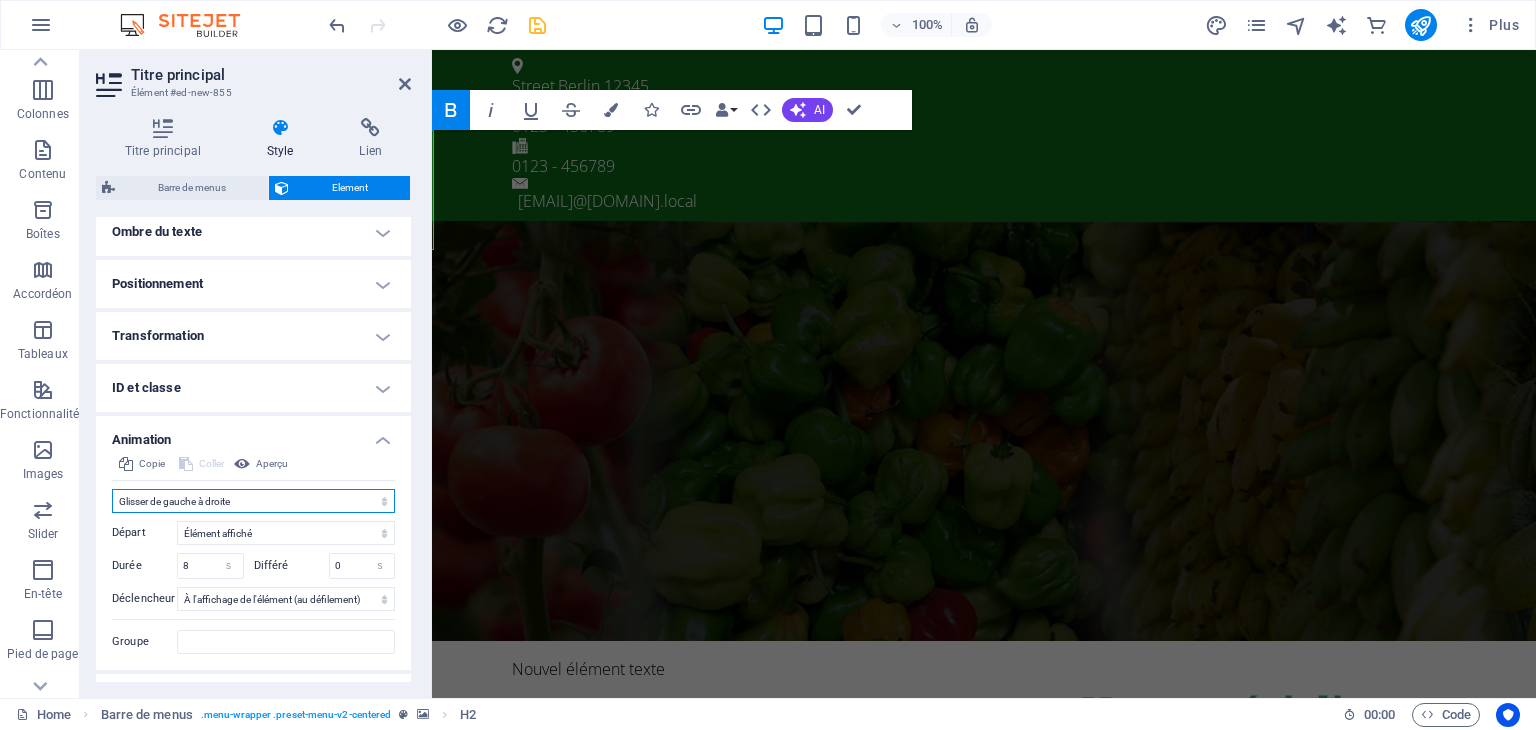 click on "Ne pas animer Afficher / Masquer Glisser vers le haut / le bas Zoomer/Dézoomer Glisser de gauche à droite Glisser de droite à gauche Slide du haut vers le bas Slide du bas vers le haut Impulsion Clignoter Ouvrir en tant que superposition" at bounding box center [253, 501] 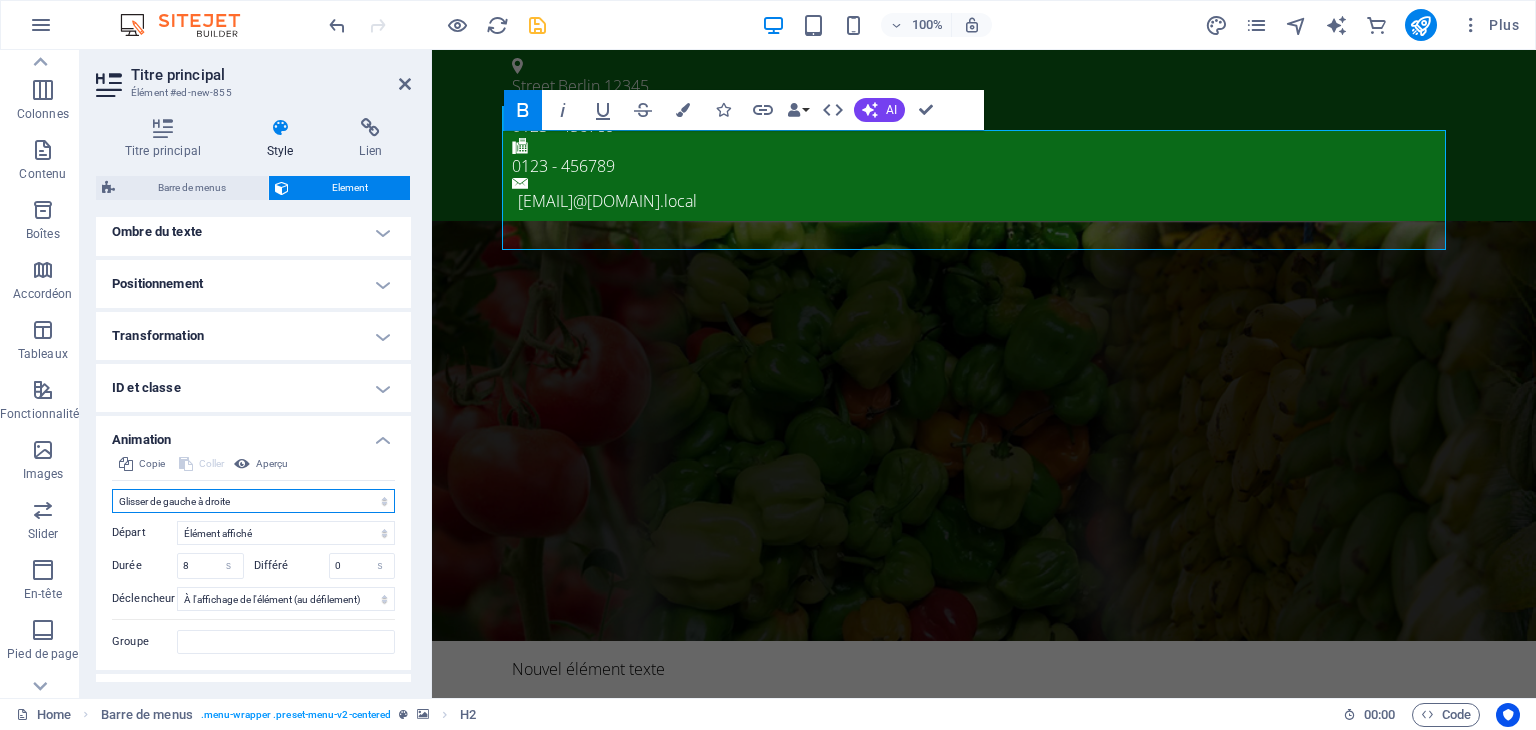 click on "Ne pas animer Afficher / Masquer Glisser vers le haut / le bas Zoomer/Dézoomer Glisser de gauche à droite Glisser de droite à gauche Slide du haut vers le bas Slide du bas vers le haut Impulsion Clignoter Ouvrir en tant que superposition" at bounding box center [253, 501] 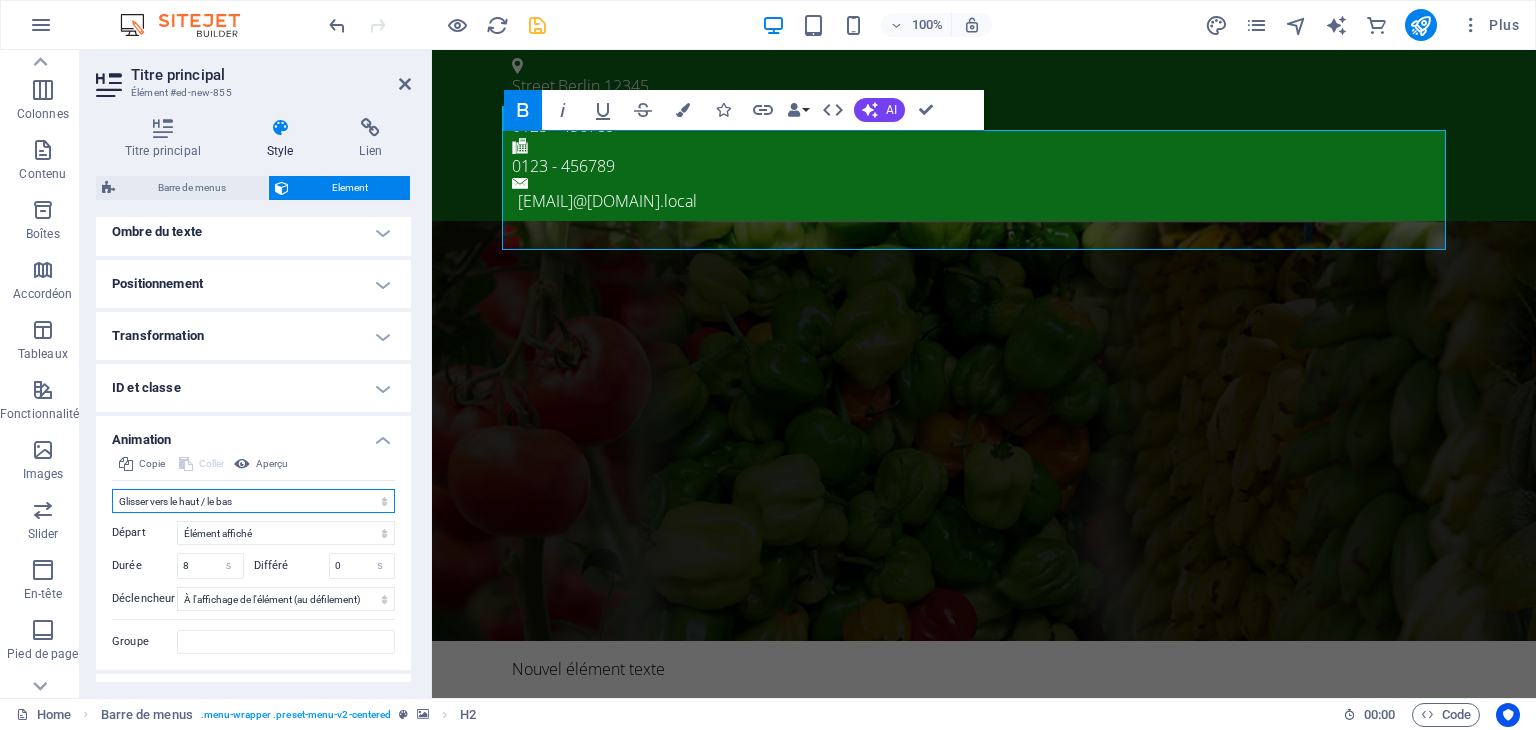 click on "Ne pas animer Afficher / Masquer Glisser vers le haut / le bas Zoomer/Dézoomer Glisser de gauche à droite Glisser de droite à gauche Slide du haut vers le bas Slide du bas vers le haut Impulsion Clignoter Ouvrir en tant que superposition" at bounding box center [253, 501] 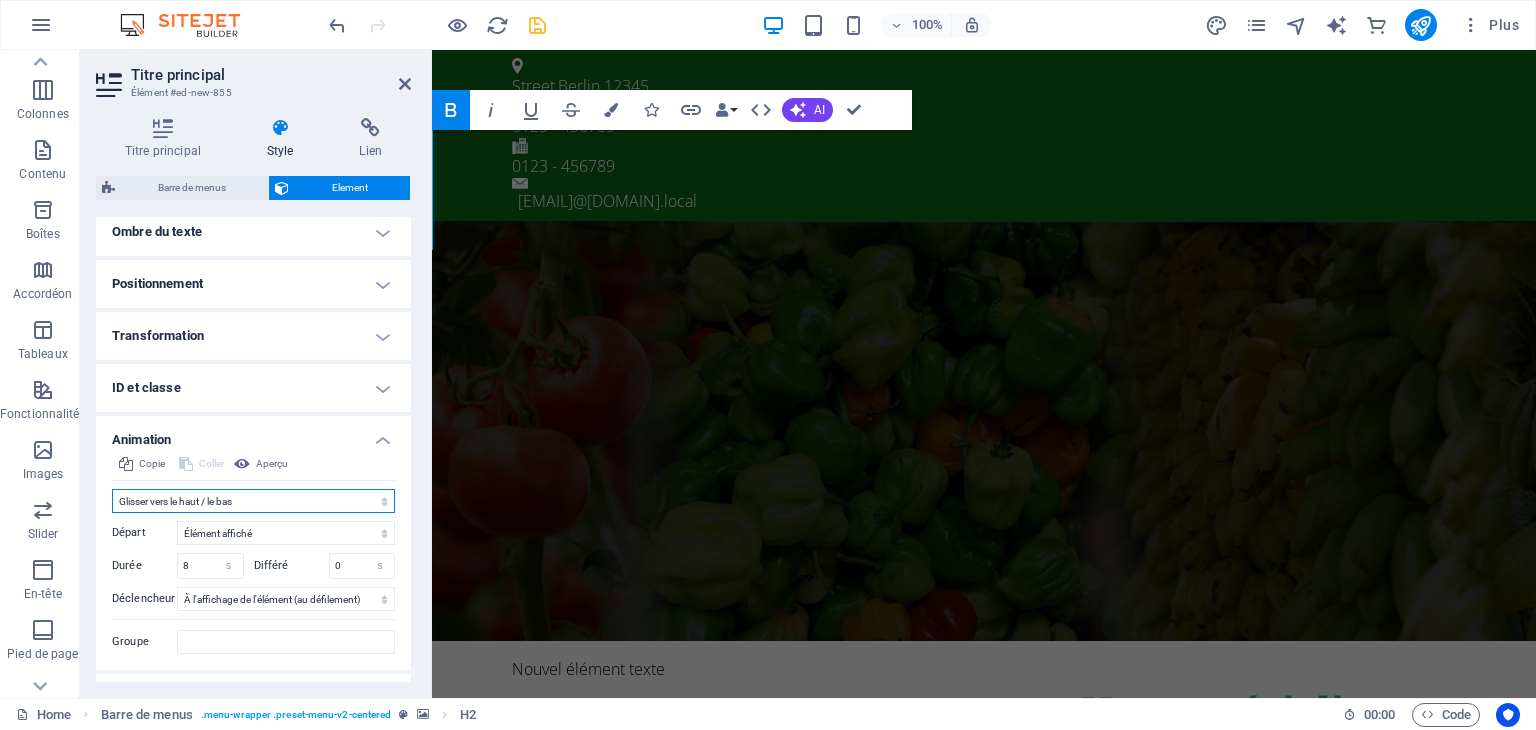 click on "Ne pas animer Afficher / Masquer Glisser vers le haut / le bas Zoomer/Dézoomer Glisser de gauche à droite Glisser de droite à gauche Slide du haut vers le bas Slide du bas vers le haut Impulsion Clignoter Ouvrir en tant que superposition" at bounding box center (253, 501) 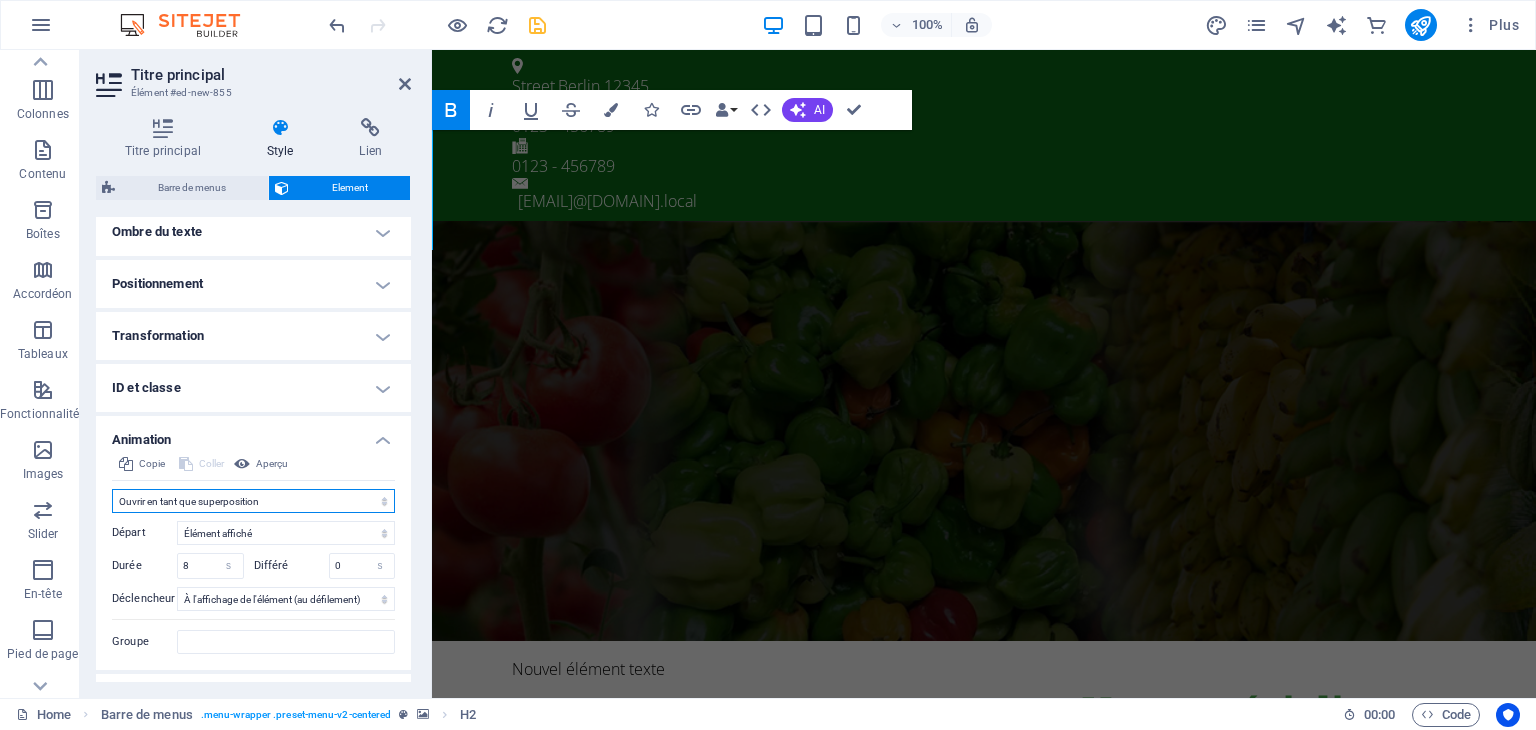 click on "Ne pas animer Afficher / Masquer Glisser vers le haut / le bas Zoomer/Dézoomer Glisser de gauche à droite Glisser de droite à gauche Slide du haut vers le bas Slide du bas vers le haut Impulsion Clignoter Ouvrir en tant que superposition" at bounding box center [253, 501] 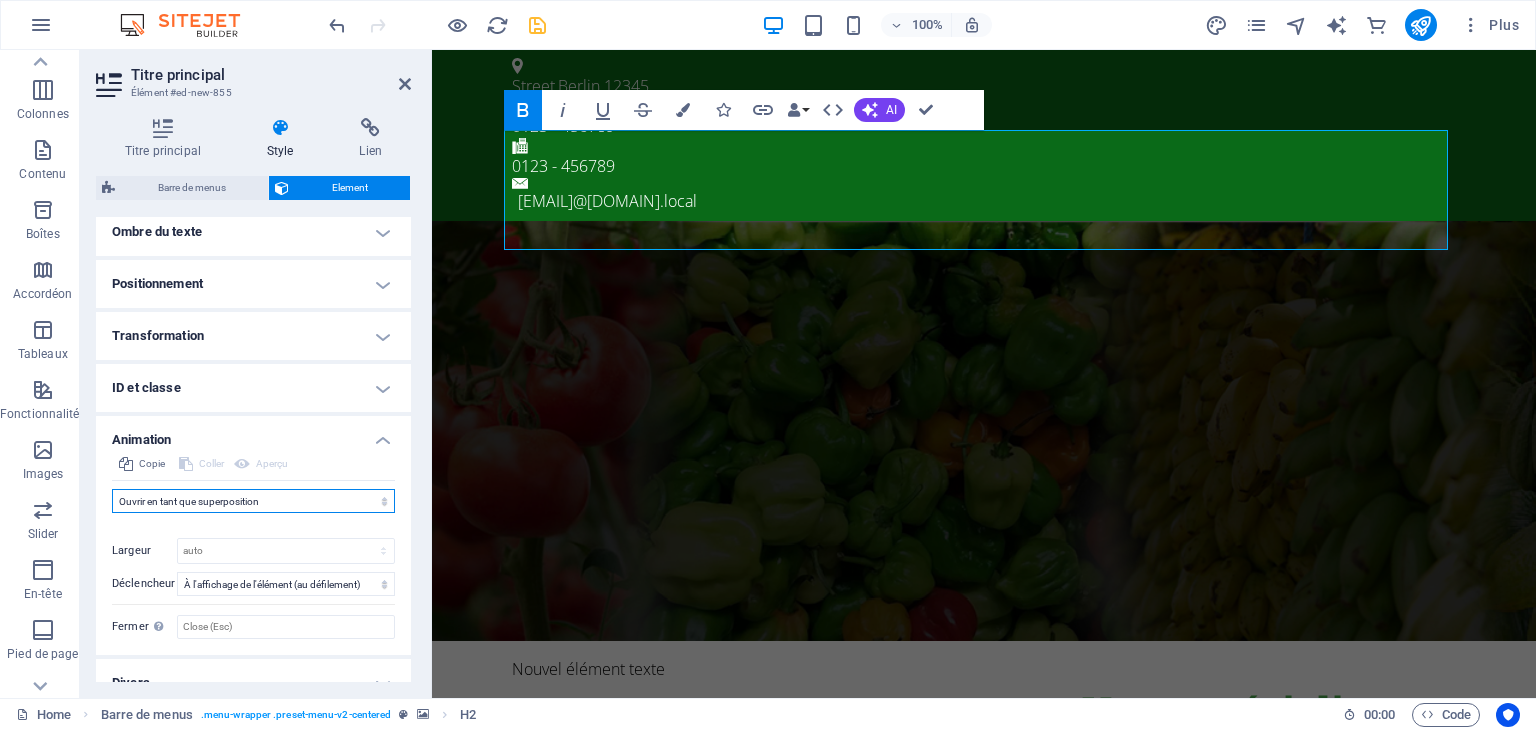 click on "Ne pas animer Afficher / Masquer Glisser vers le haut / le bas Zoomer/Dézoomer Glisser de gauche à droite Glisser de droite à gauche Slide du haut vers le bas Slide du bas vers le haut Impulsion Clignoter Ouvrir en tant que superposition" at bounding box center [253, 501] 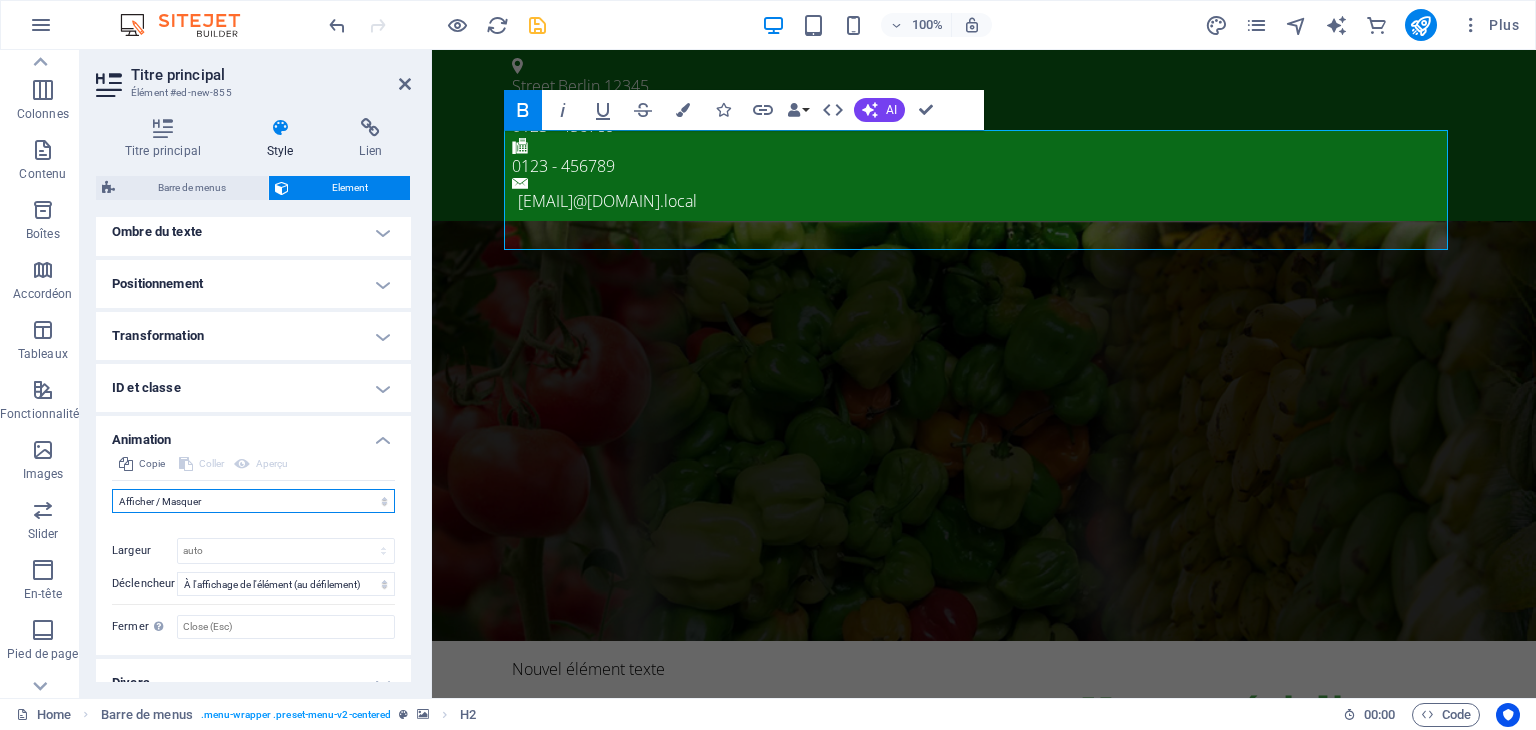 click on "Ne pas animer Afficher / Masquer Glisser vers le haut / le bas Zoomer/Dézoomer Glisser de gauche à droite Glisser de droite à gauche Slide du haut vers le bas Slide du bas vers le haut Impulsion Clignoter Ouvrir en tant que superposition" at bounding box center (253, 501) 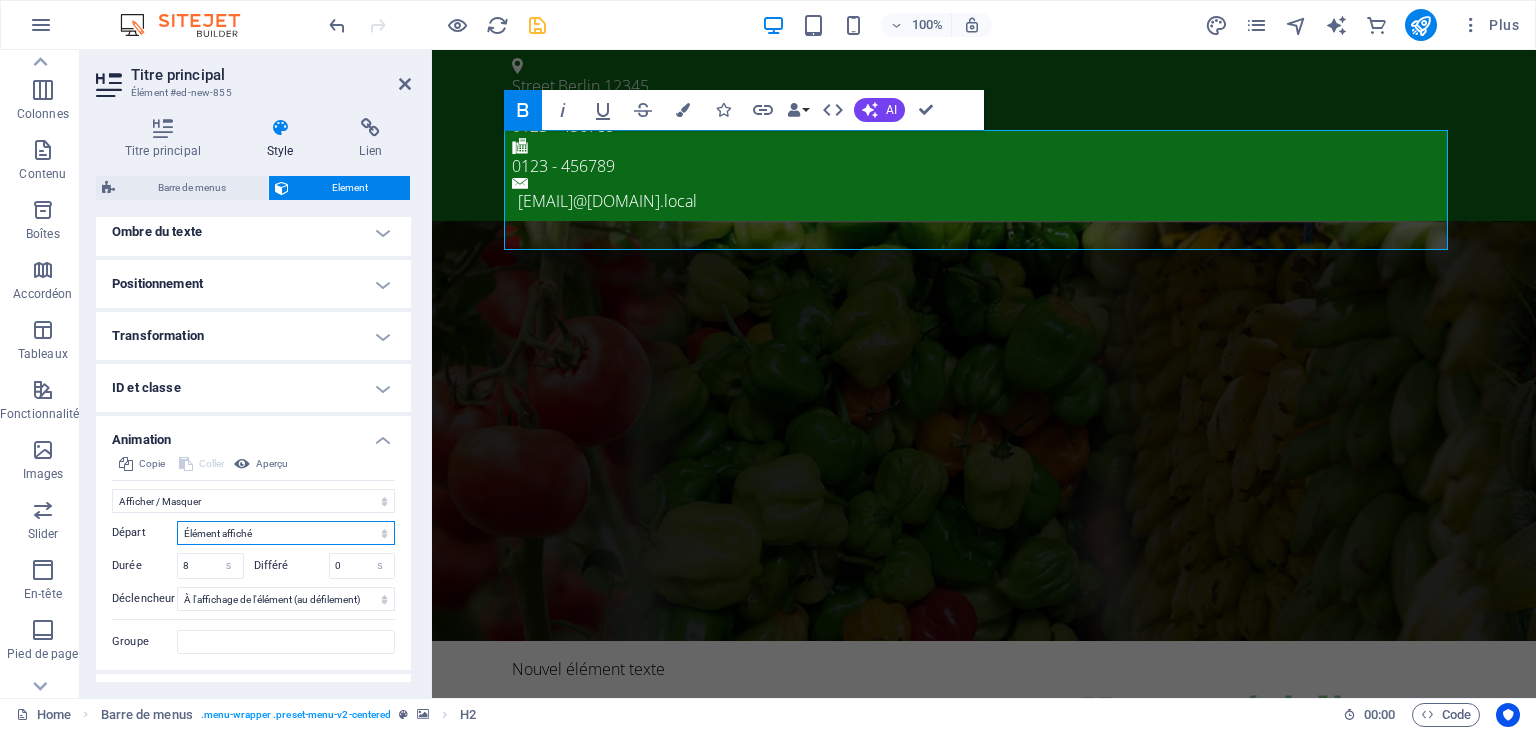 click on "Élément masqué Élément affiché" at bounding box center [286, 533] 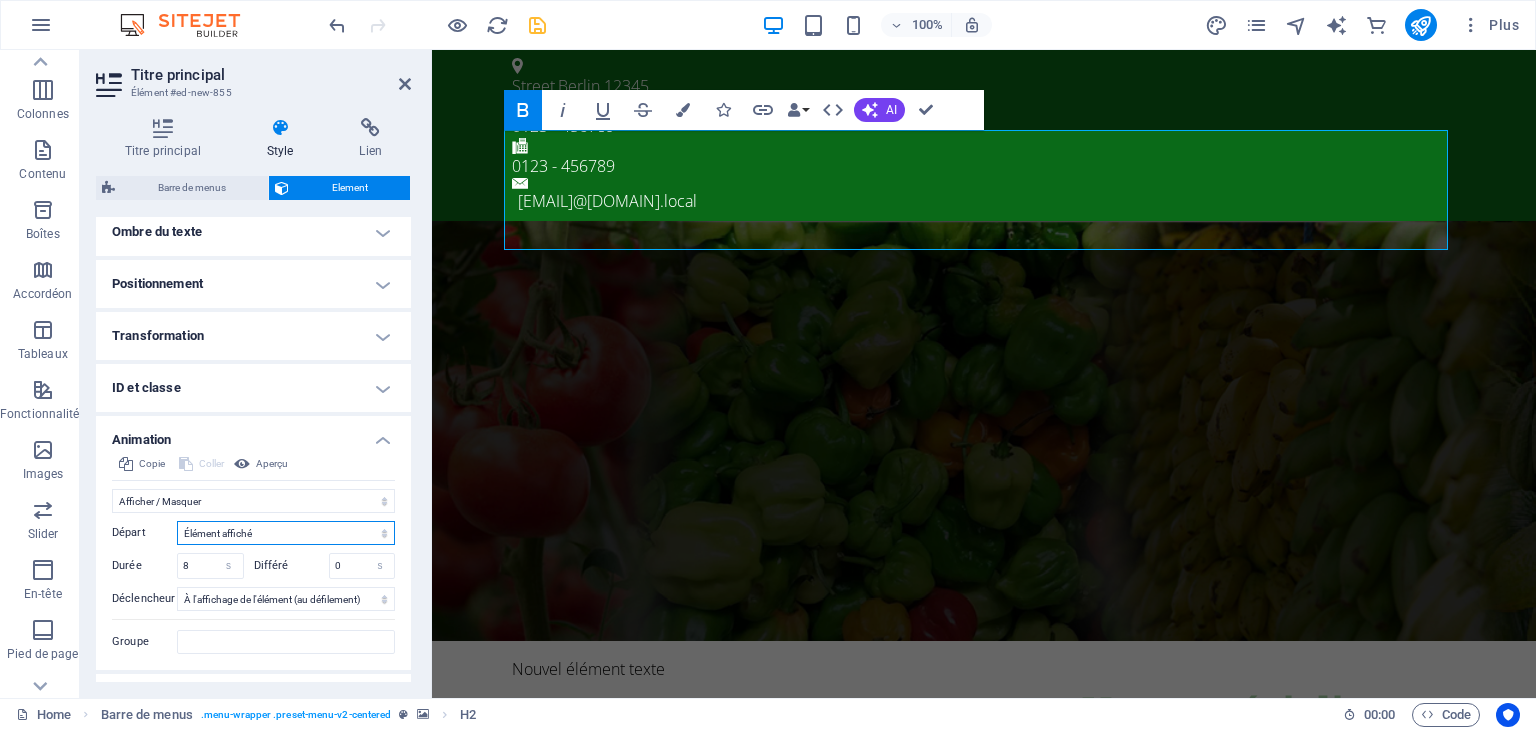 click on "Élément masqué Élément affiché" at bounding box center [286, 533] 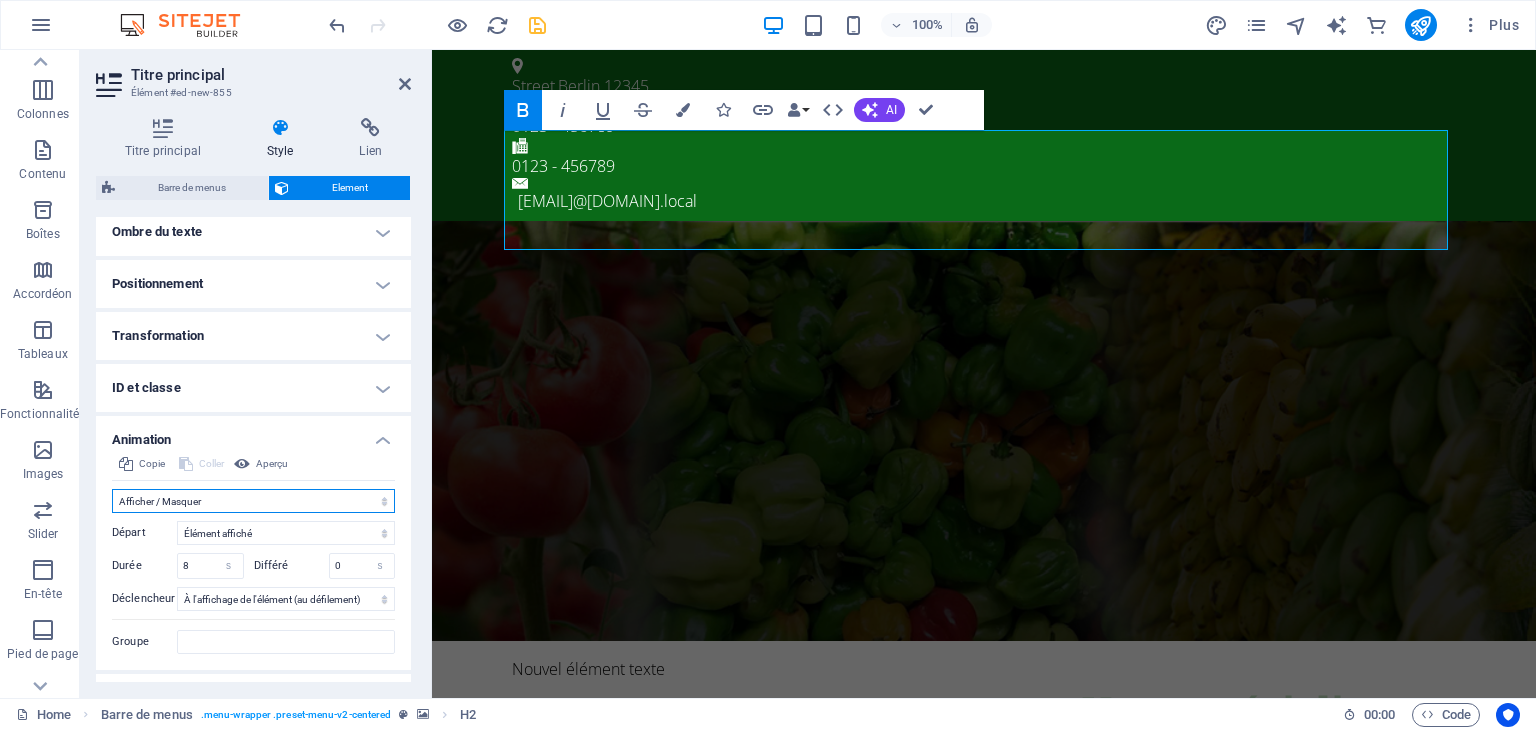 click on "Ne pas animer Afficher / Masquer Glisser vers le haut / le bas Zoomer/Dézoomer Glisser de gauche à droite Glisser de droite à gauche Slide du haut vers le bas Slide du bas vers le haut Impulsion Clignoter Ouvrir en tant que superposition" at bounding box center [253, 501] 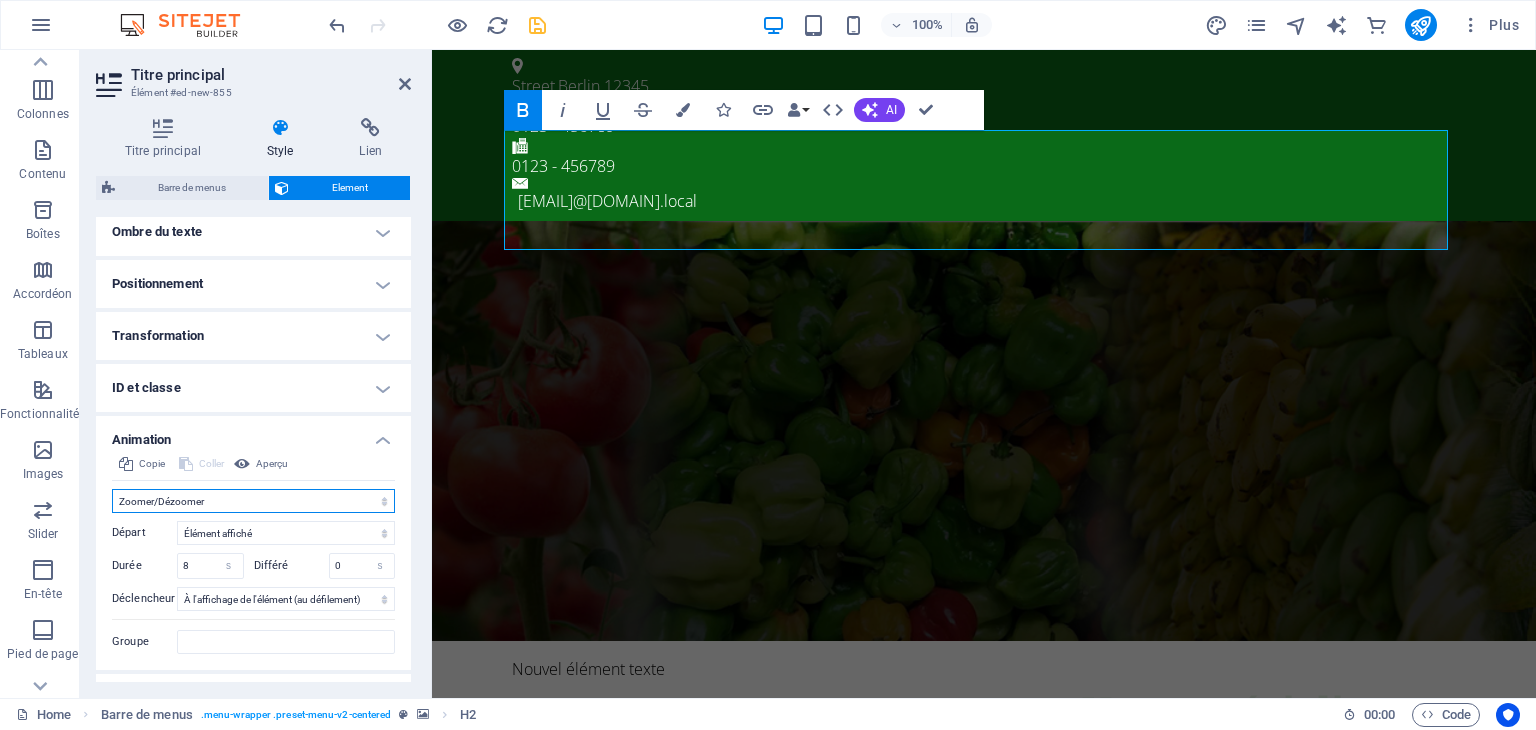 click on "Ne pas animer Afficher / Masquer Glisser vers le haut / le bas Zoomer/Dézoomer Glisser de gauche à droite Glisser de droite à gauche Slide du haut vers le bas Slide du bas vers le haut Impulsion Clignoter Ouvrir en tant que superposition" at bounding box center (253, 501) 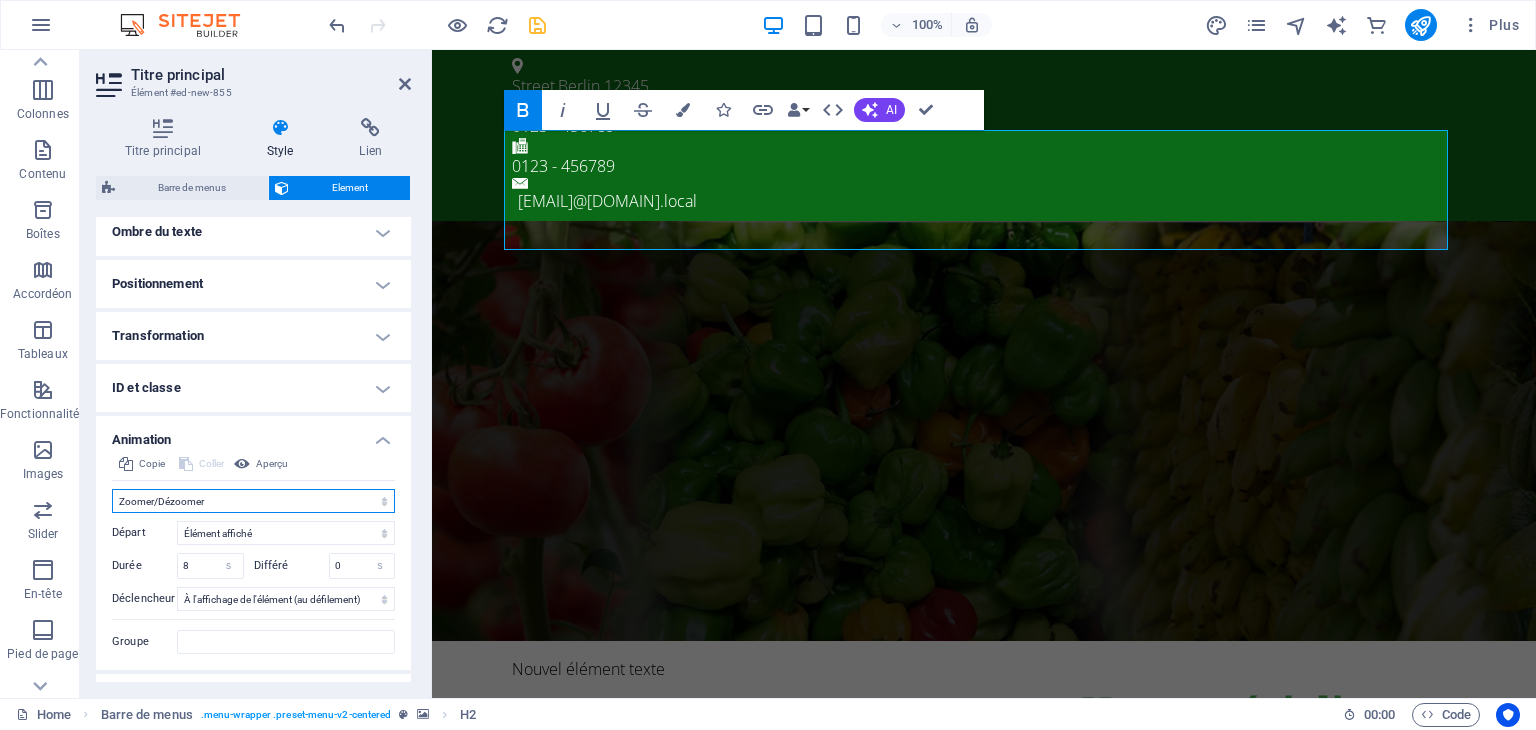 click on "Ne pas animer Afficher / Masquer Glisser vers le haut / le bas Zoomer/Dézoomer Glisser de gauche à droite Glisser de droite à gauche Slide du haut vers le bas Slide du bas vers le haut Impulsion Clignoter Ouvrir en tant que superposition" at bounding box center [253, 501] 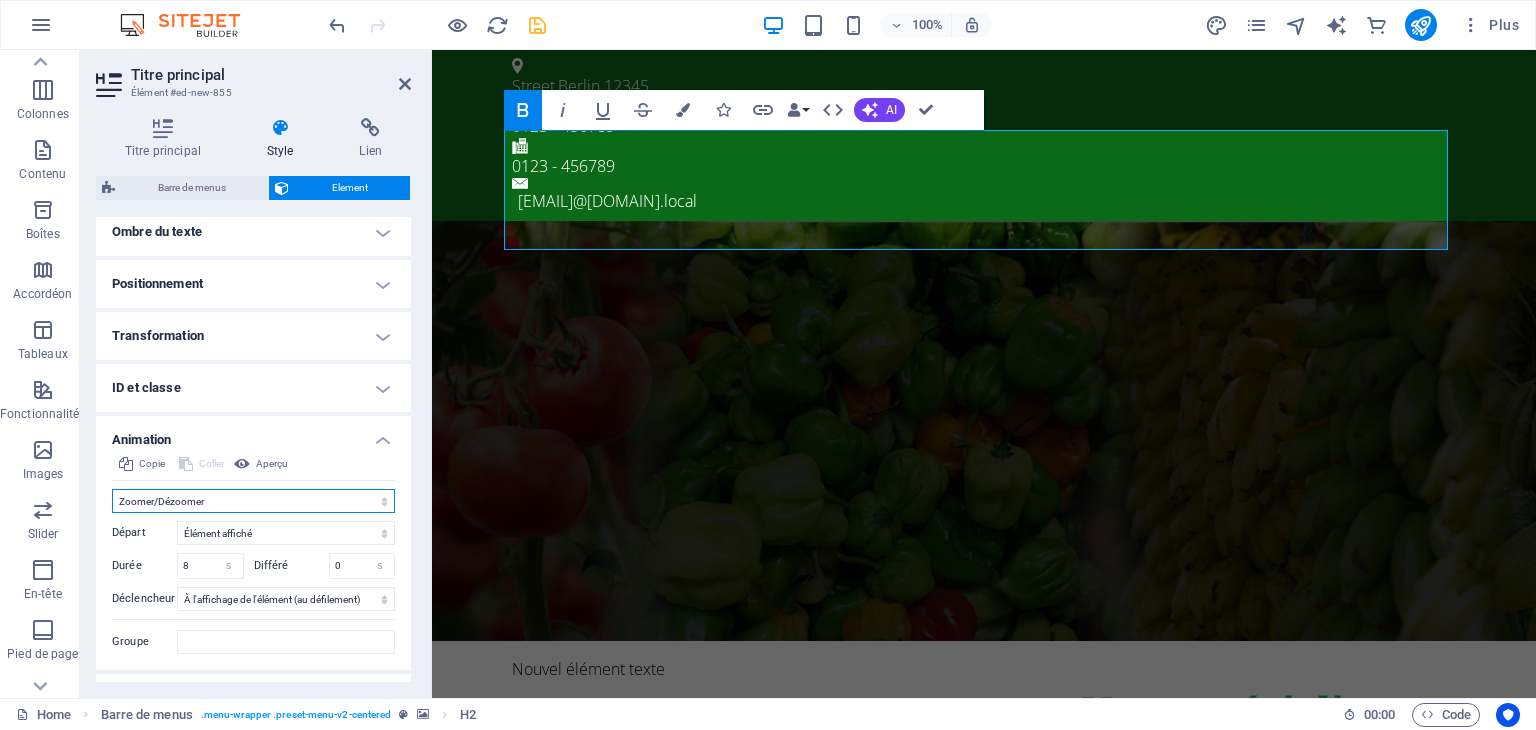 select on "move-bottom-to-top" 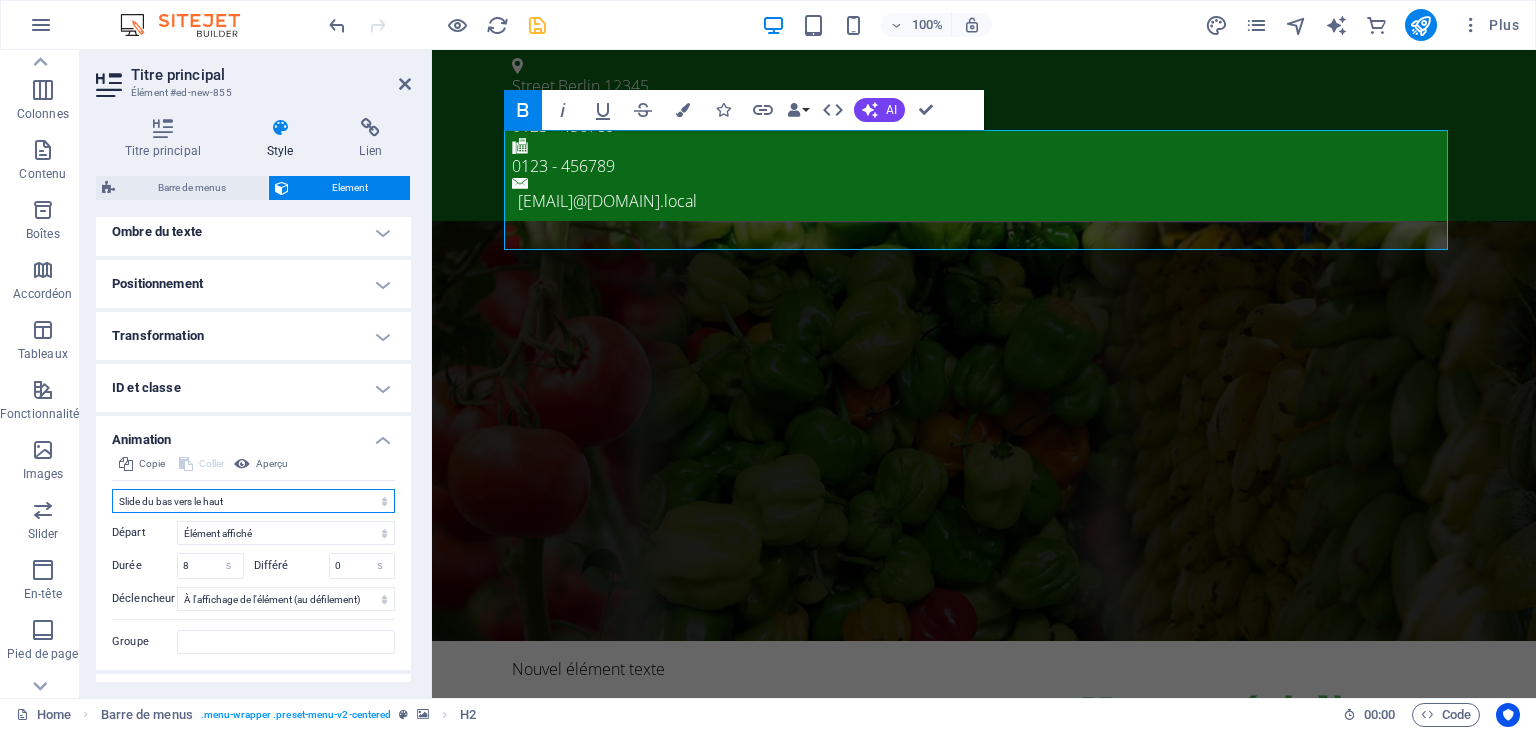 click on "Ne pas animer Afficher / Masquer Glisser vers le haut / le bas Zoomer/Dézoomer Glisser de gauche à droite Glisser de droite à gauche Slide du haut vers le bas Slide du bas vers le haut Impulsion Clignoter Ouvrir en tant que superposition" at bounding box center (253, 501) 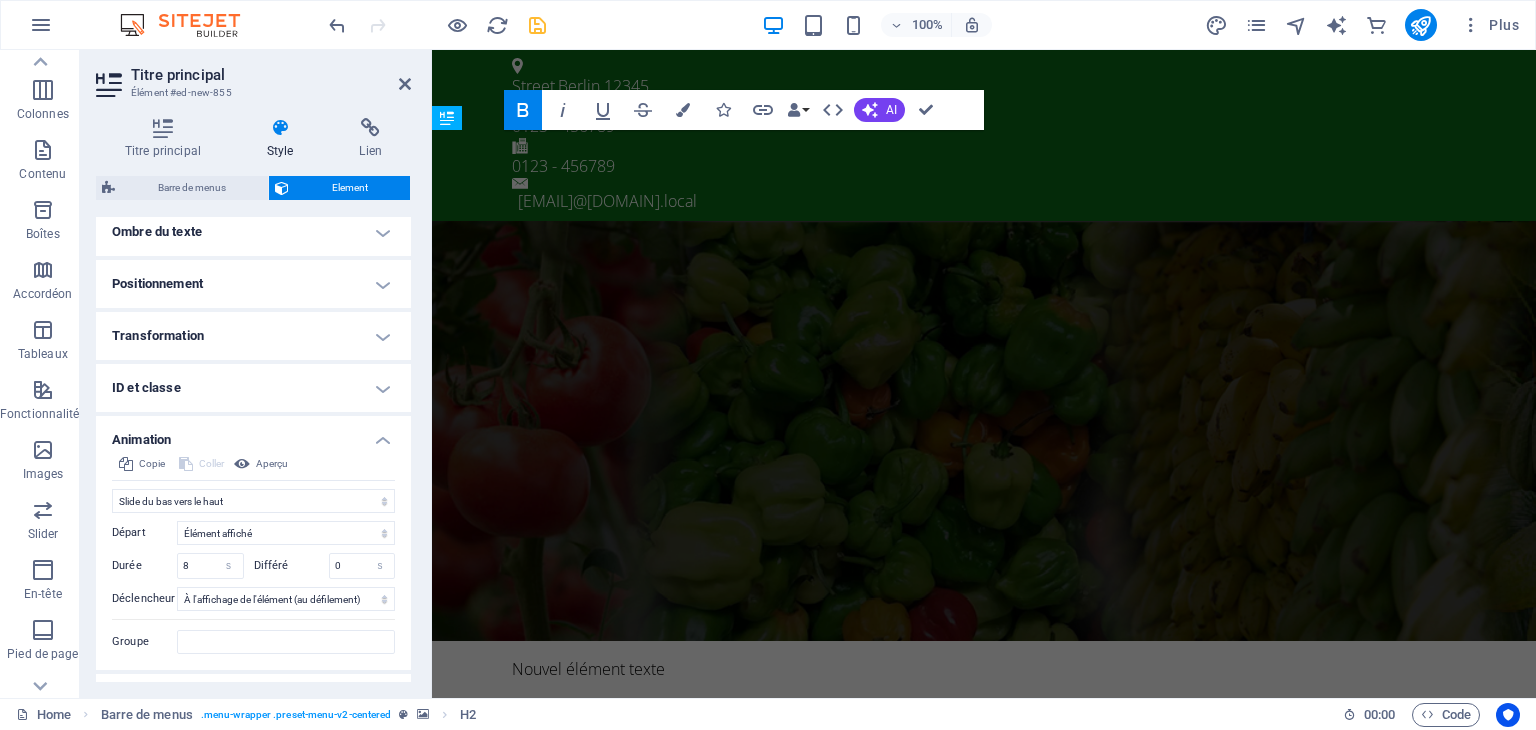 click on "Départ Élément masqué Élément affiché Durée [NUMBER] s ms Différé [NUMBER] s ms Largeur auto px % Déclencheur Pas de déclencheur automatique Au chargement de la page À l'affichage de l'élément (au défilement) Fermer Cette étiquette apparaît lorsque vous survolez le bouton de fermeture. Elle indique sa fonction. Groupe Afficher Ne pas modifier cet élément Masquer cet élément Afficher cet élément Masquer Ne pas modifier cet élément Masquer cet élément Afficher cet élément" at bounding box center (253, 583) 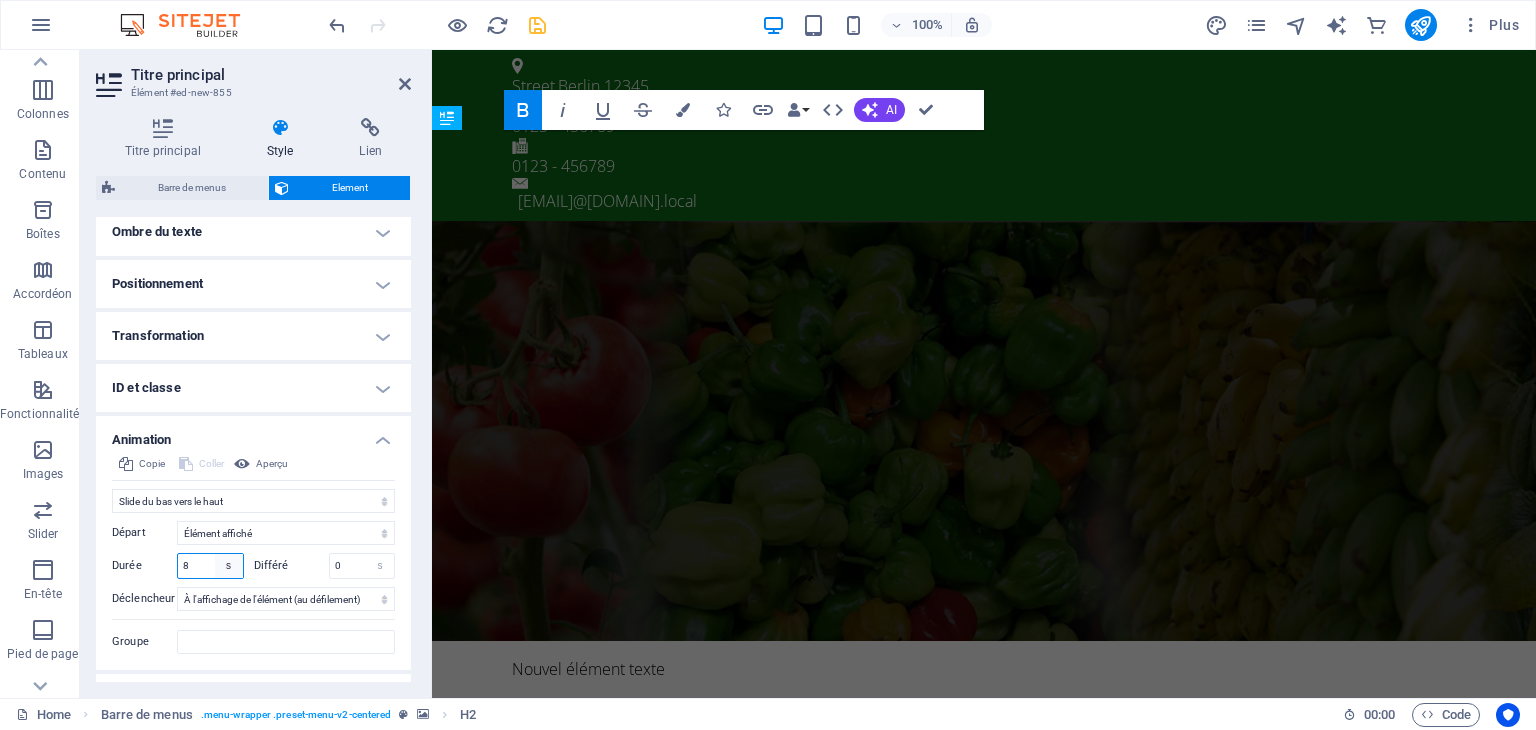 click on "s ms" at bounding box center [229, 566] 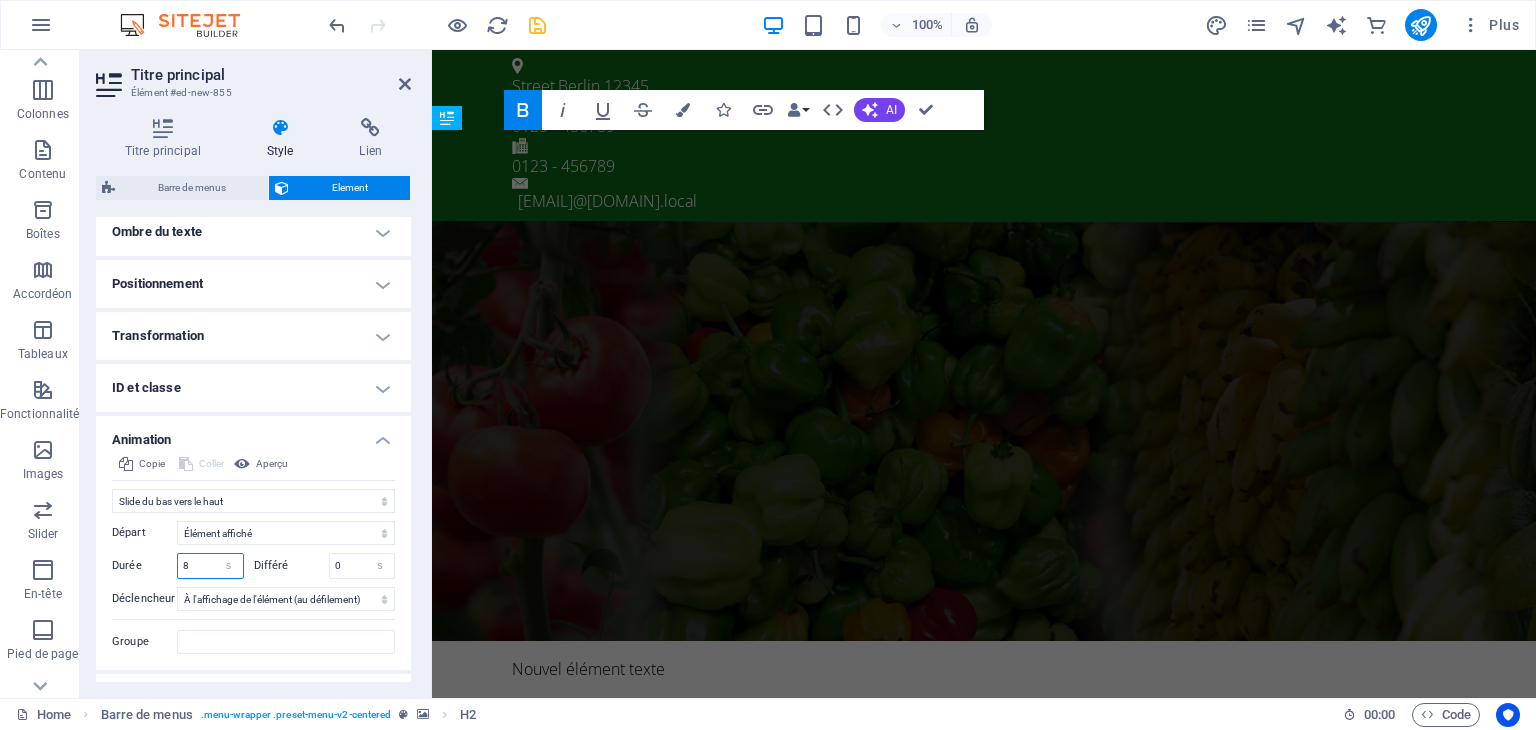 drag, startPoint x: 198, startPoint y: 557, endPoint x: 171, endPoint y: 559, distance: 27.073973 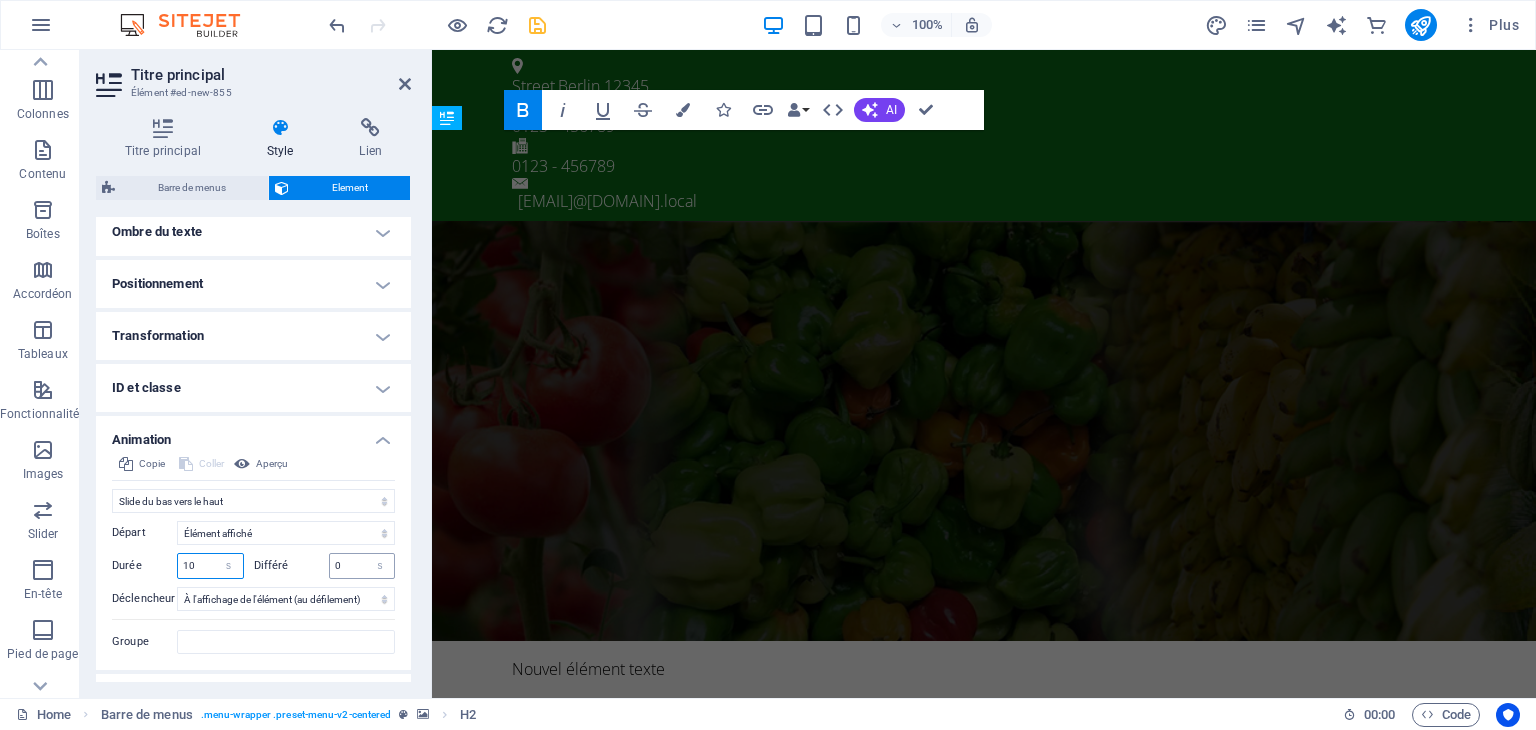 type on "10" 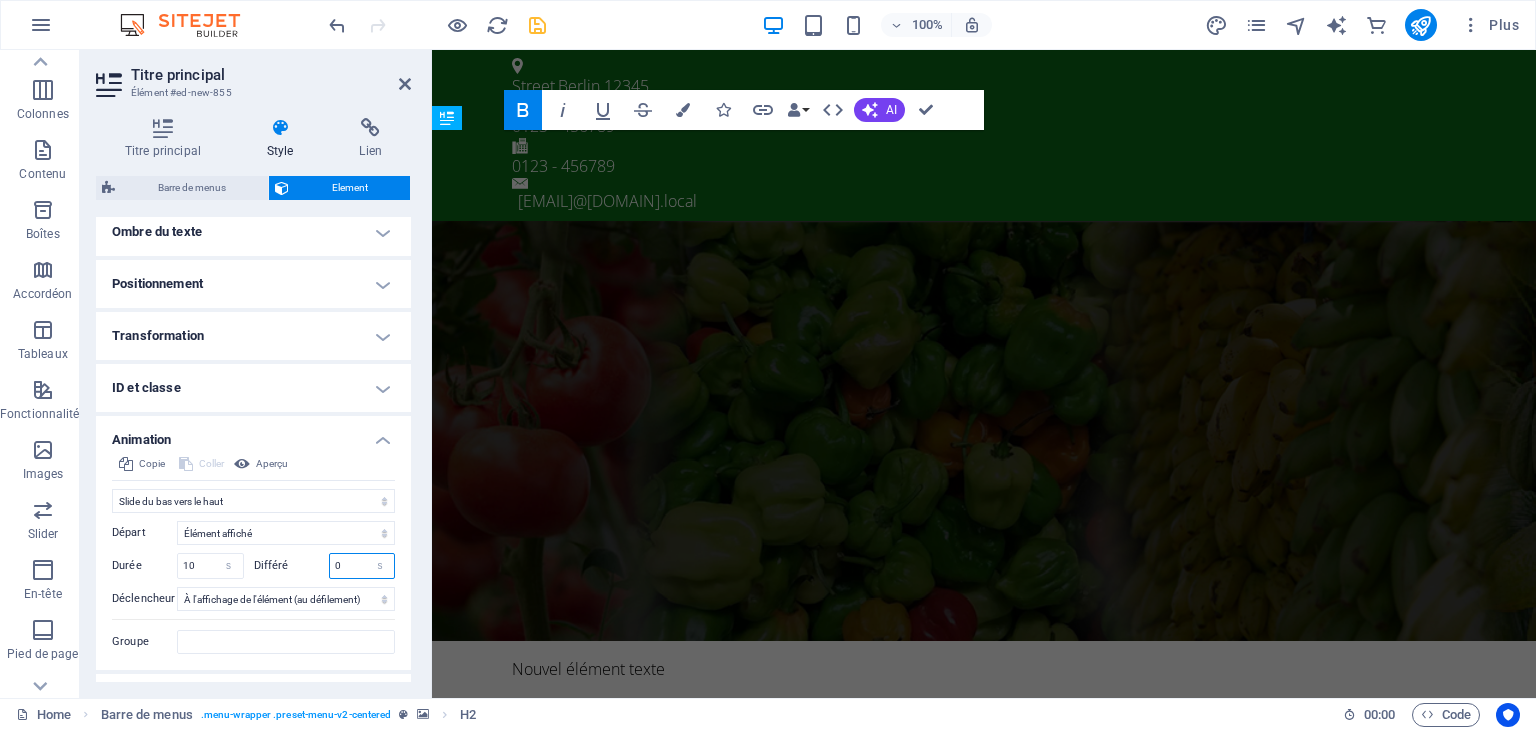 click on "0" at bounding box center (362, 566) 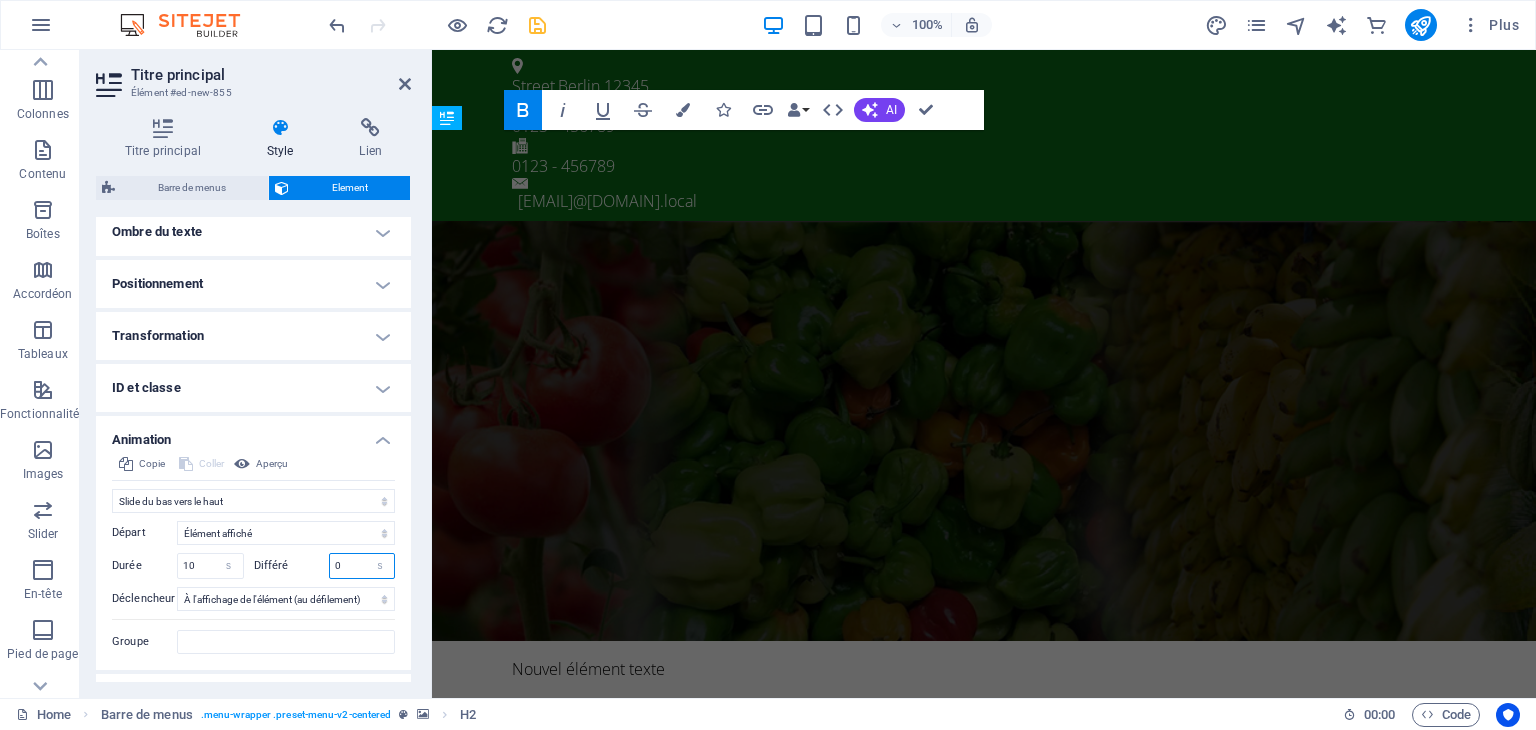 drag, startPoint x: 343, startPoint y: 565, endPoint x: 274, endPoint y: 564, distance: 69.00725 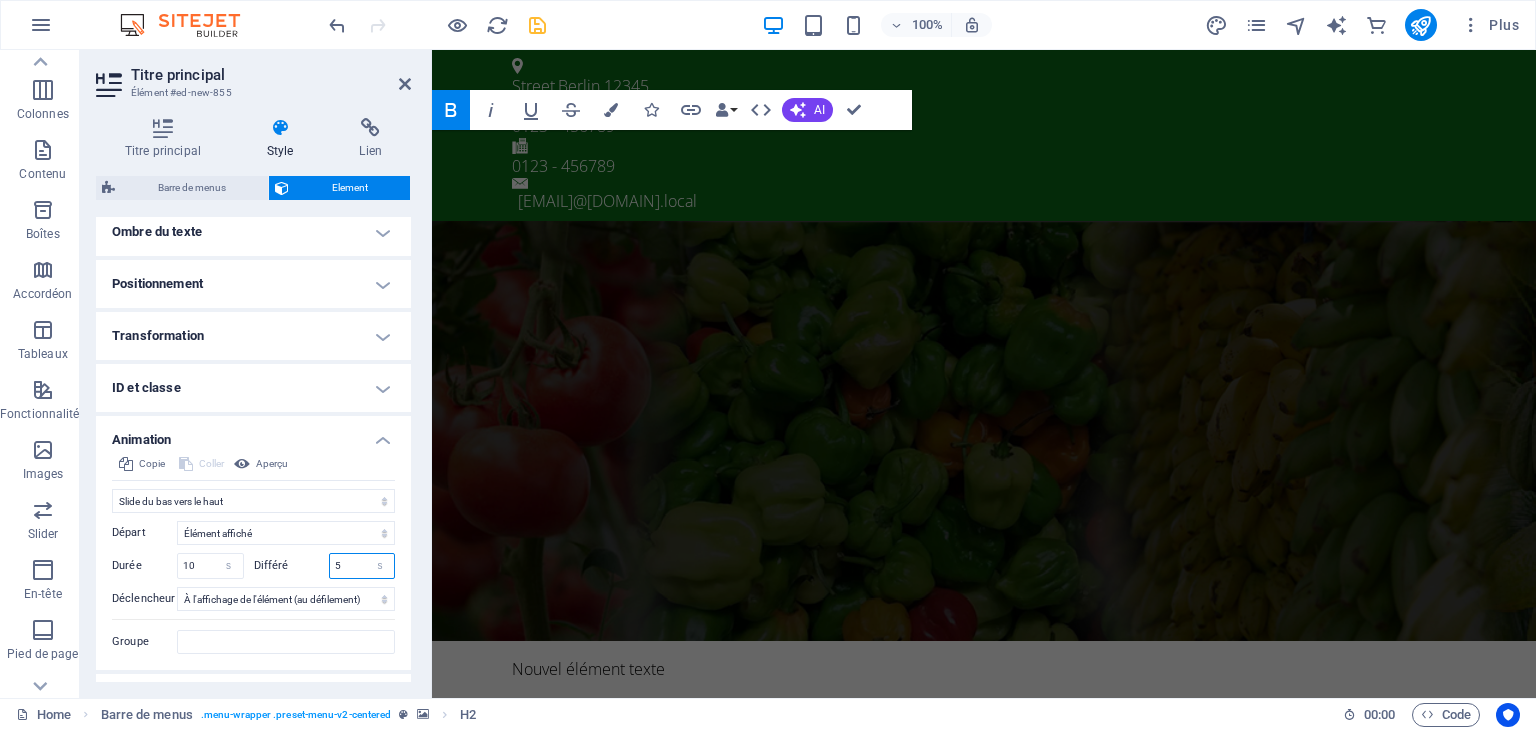 drag, startPoint x: 344, startPoint y: 565, endPoint x: 322, endPoint y: 563, distance: 22.090721 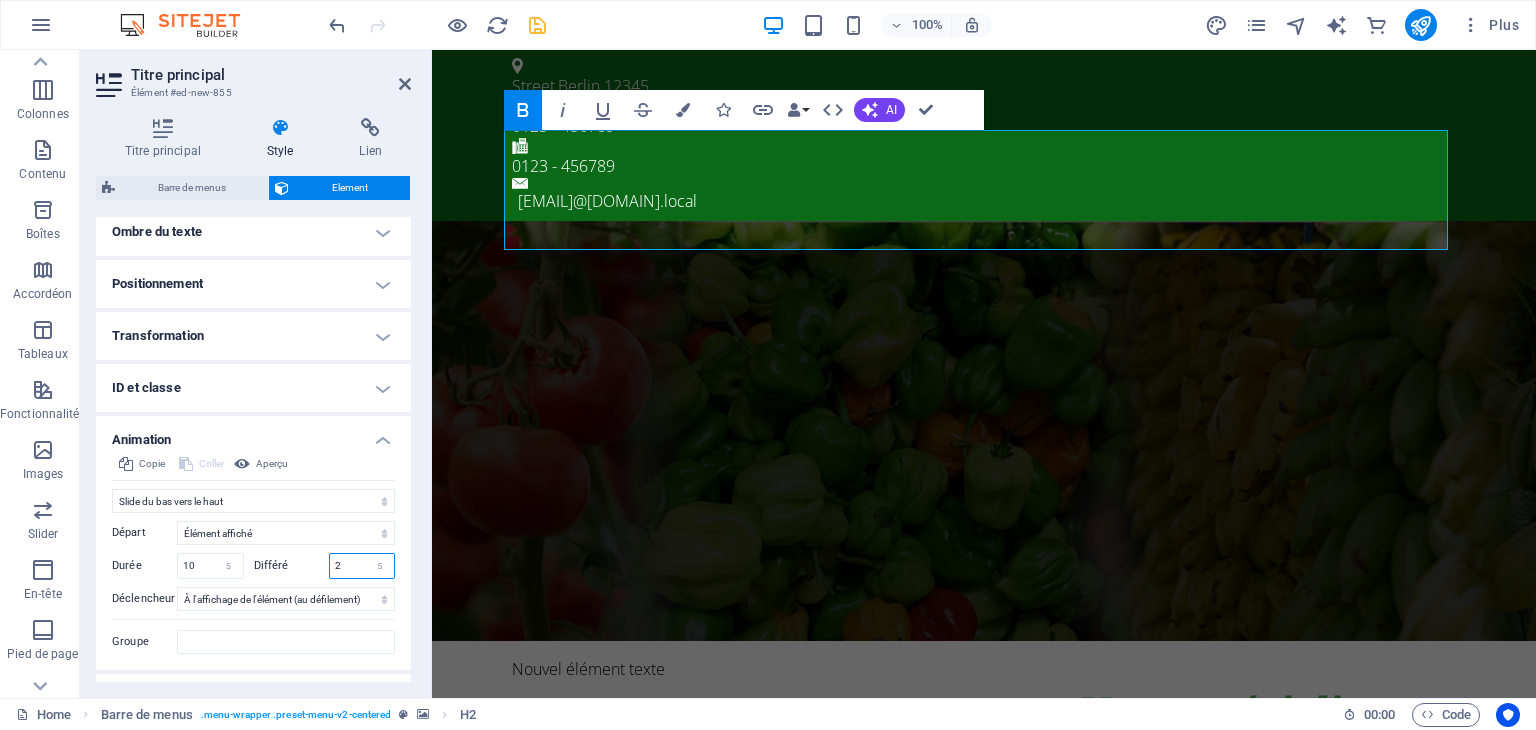 type on "2" 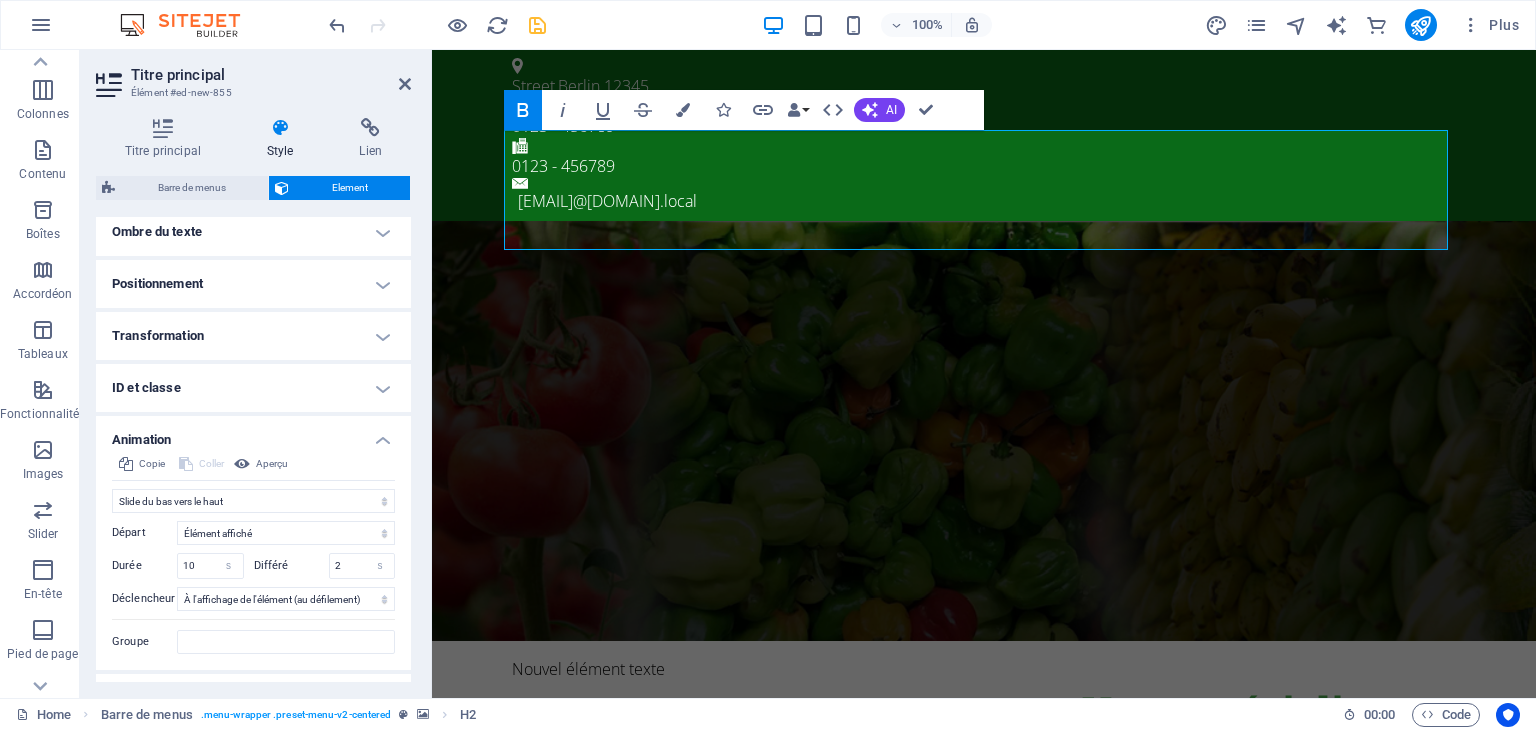 click on "Différé" at bounding box center [291, 565] 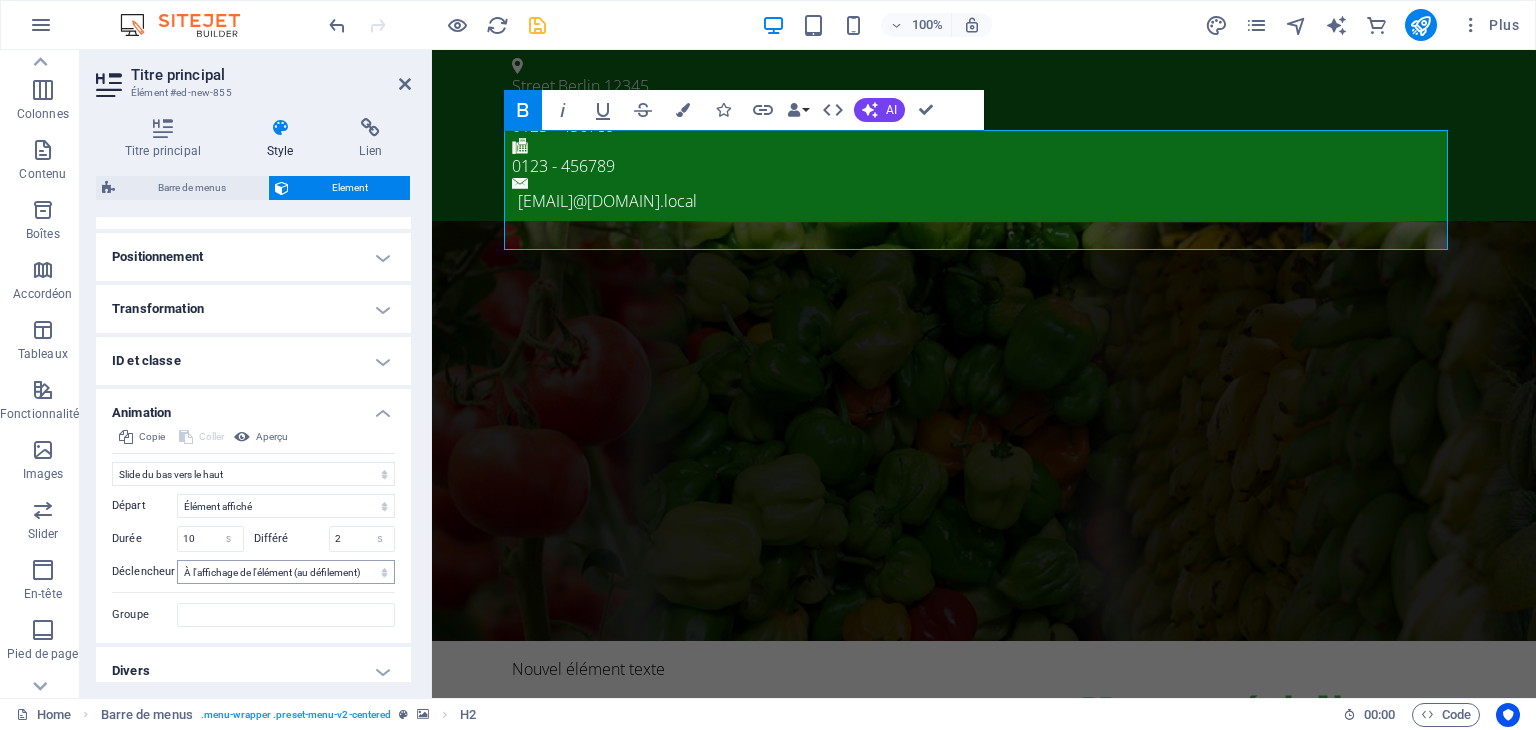 scroll, scrollTop: 682, scrollLeft: 0, axis: vertical 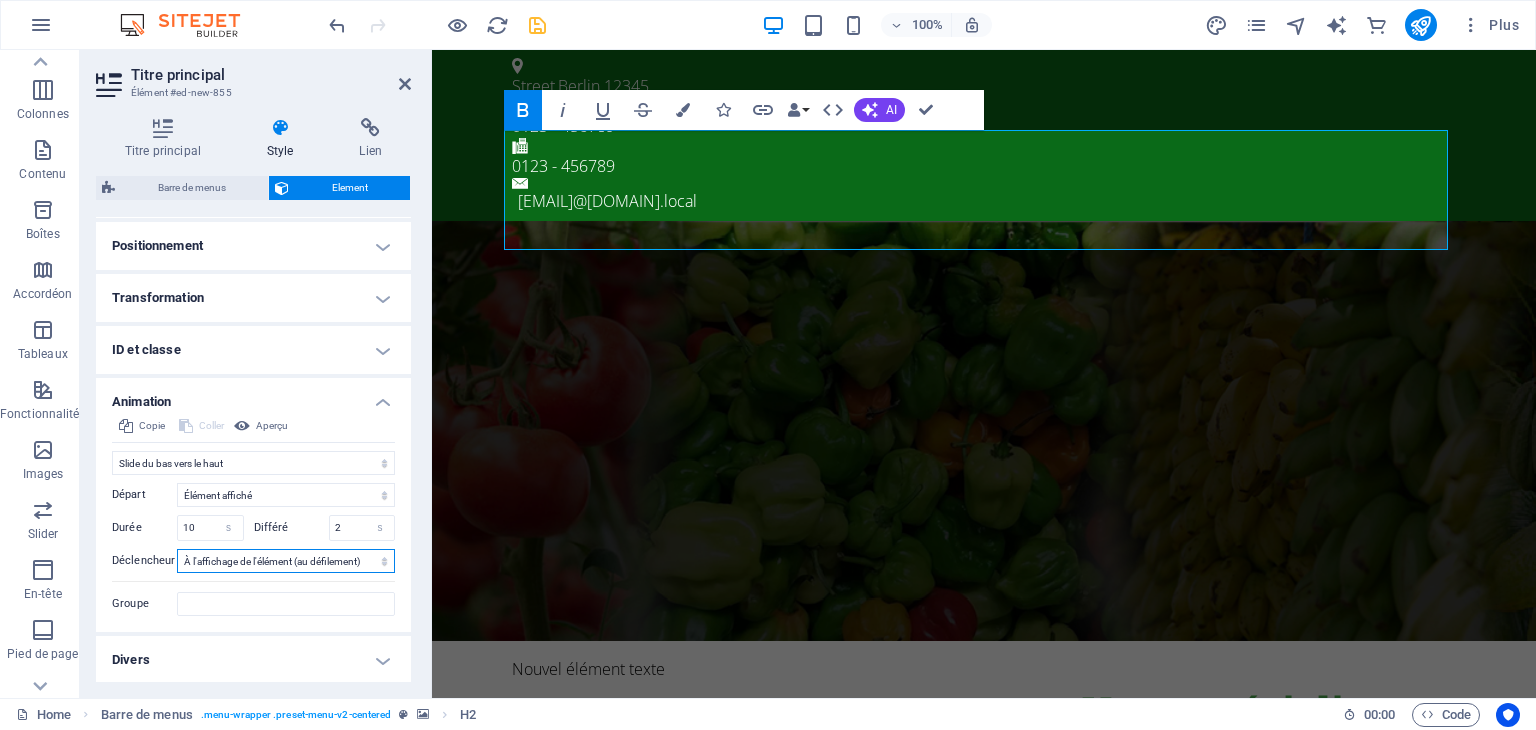 click on "Pas de déclencheur automatique Au chargement de la page À l'affichage de l'élément (au défilement)" at bounding box center (286, 561) 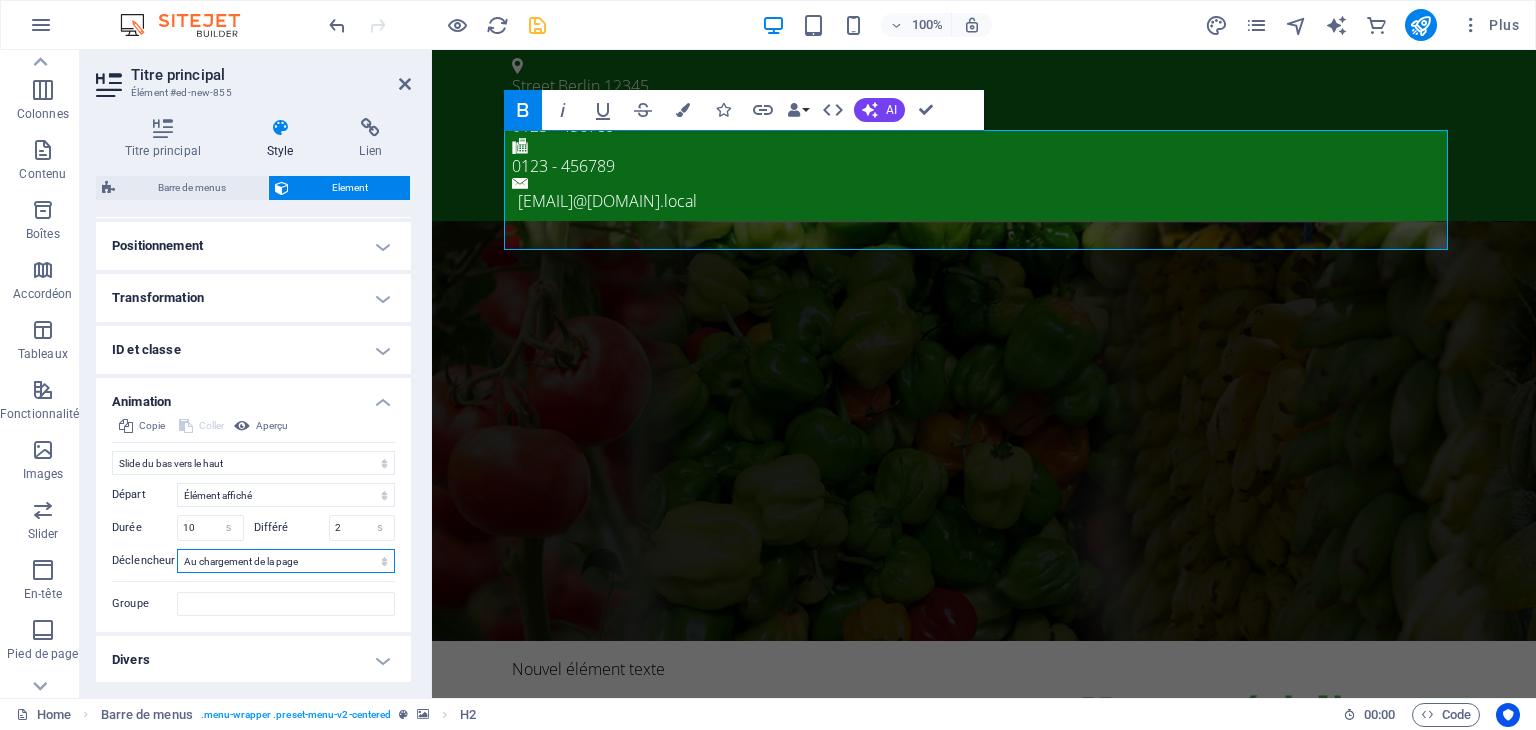 click on "Pas de déclencheur automatique Au chargement de la page À l'affichage de l'élément (au défilement)" at bounding box center (286, 561) 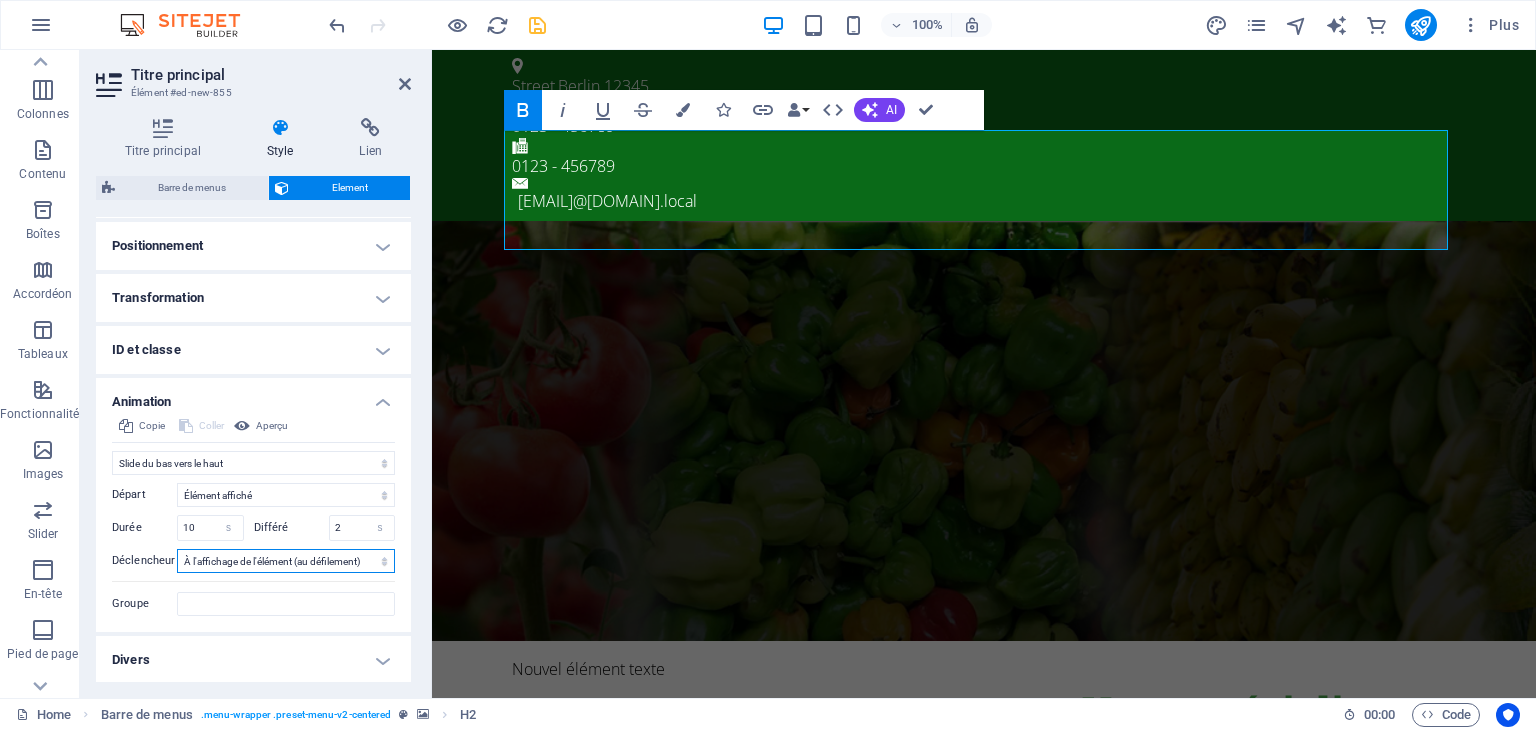 click on "Pas de déclencheur automatique Au chargement de la page À l'affichage de l'élément (au défilement)" at bounding box center [286, 561] 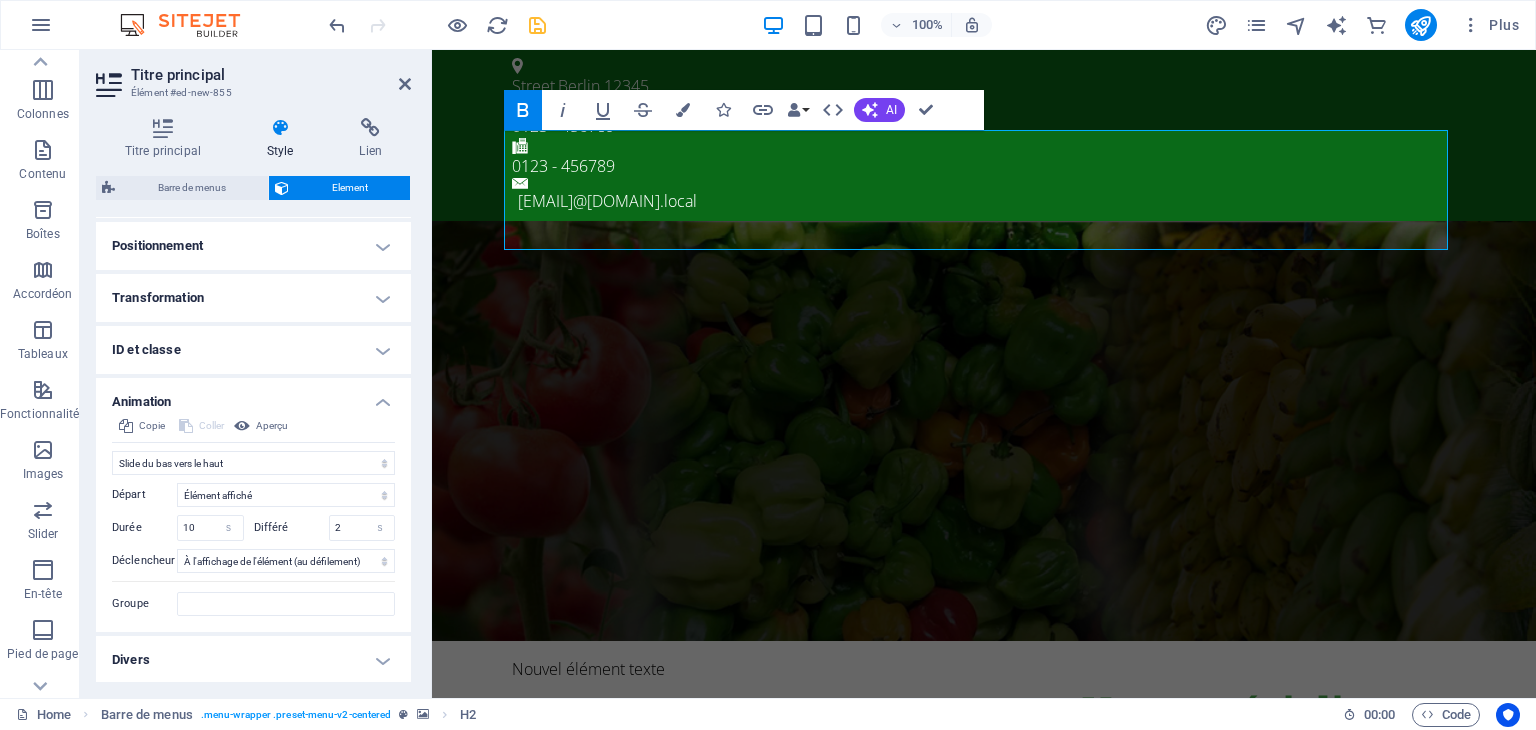 click on "Divers" at bounding box center [253, 660] 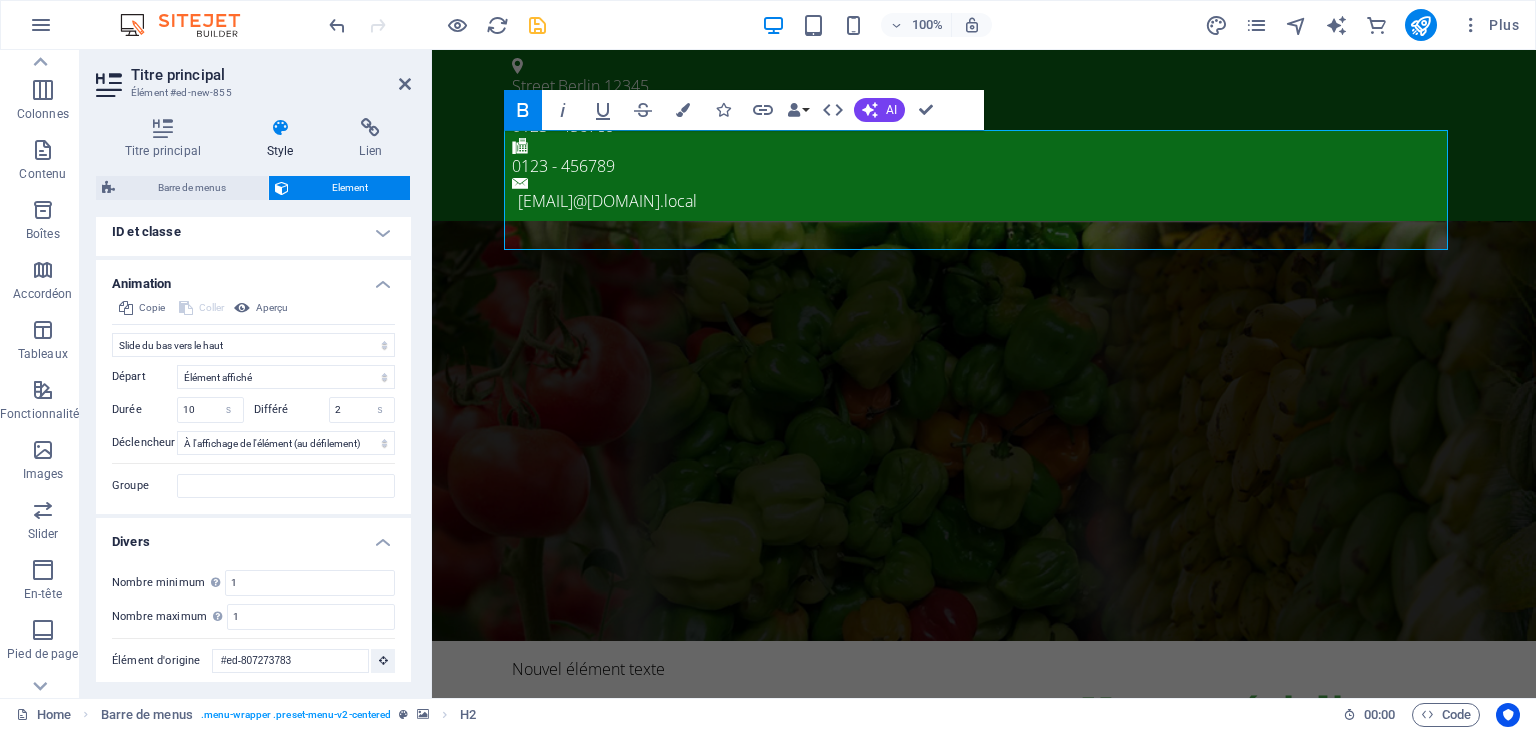 scroll, scrollTop: 805, scrollLeft: 0, axis: vertical 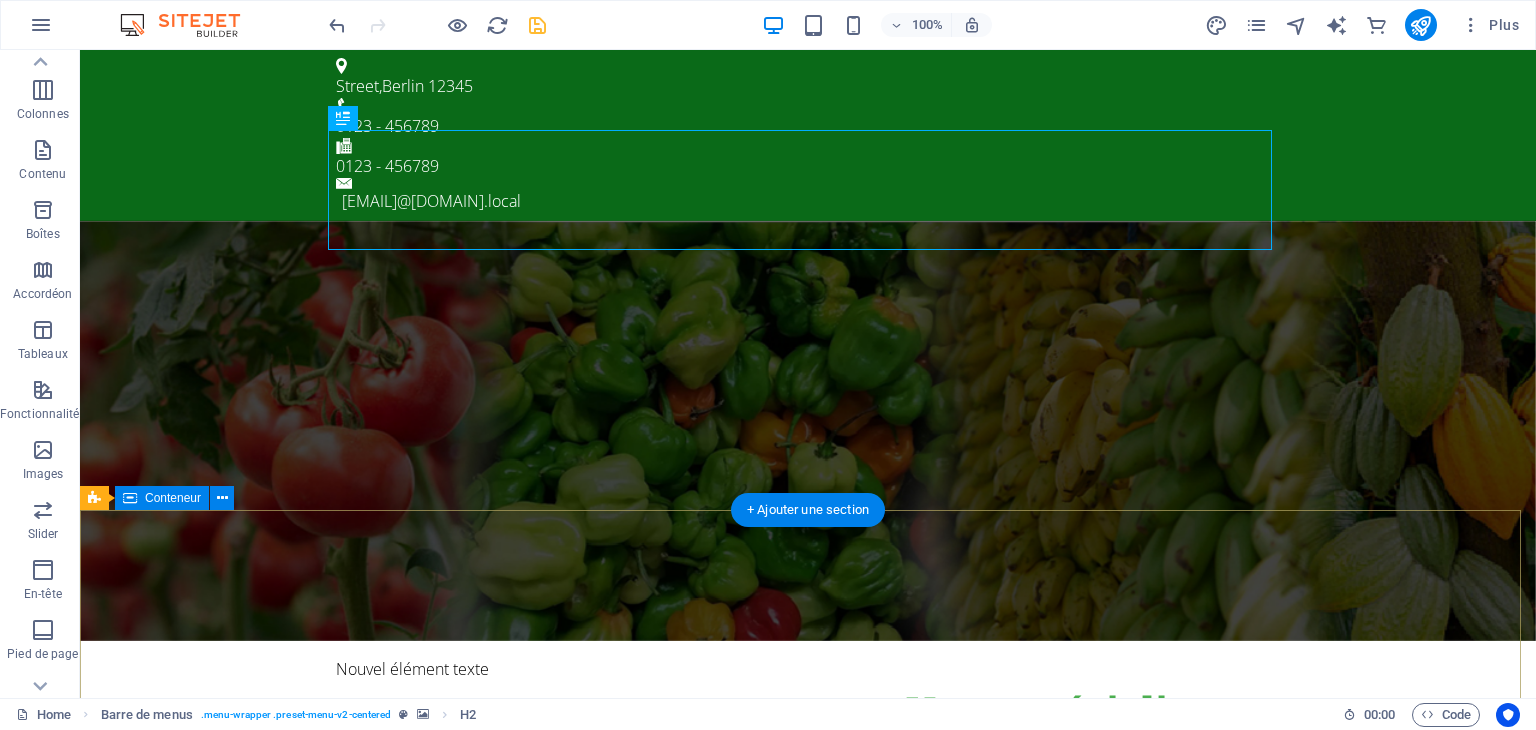 click at bounding box center [808, 1465] 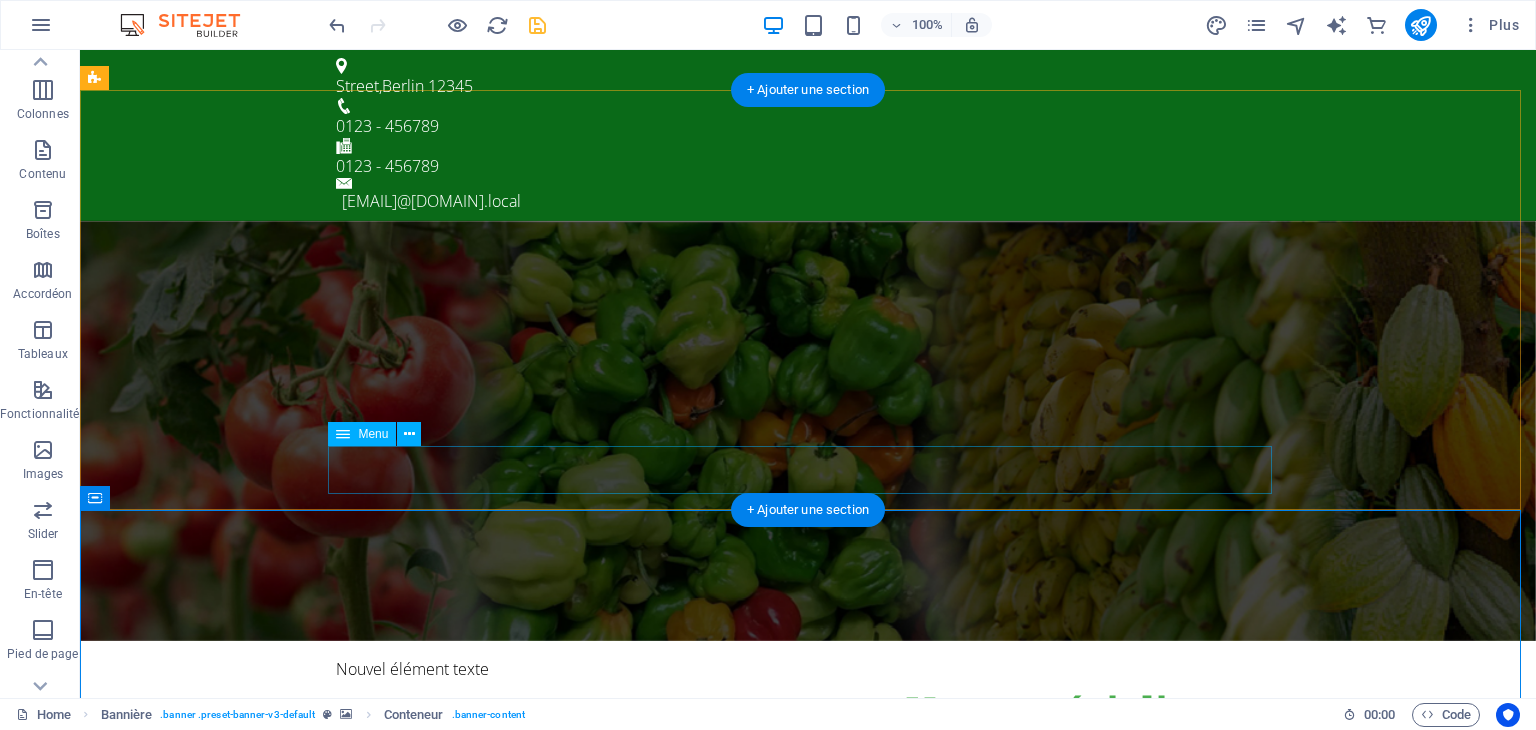 click on "ACCEUIL APROPOS NOS PRODUITS NOTRE MISSION NOS PARTENAIRES NOUS CONTACTER" at bounding box center (808, 1021) 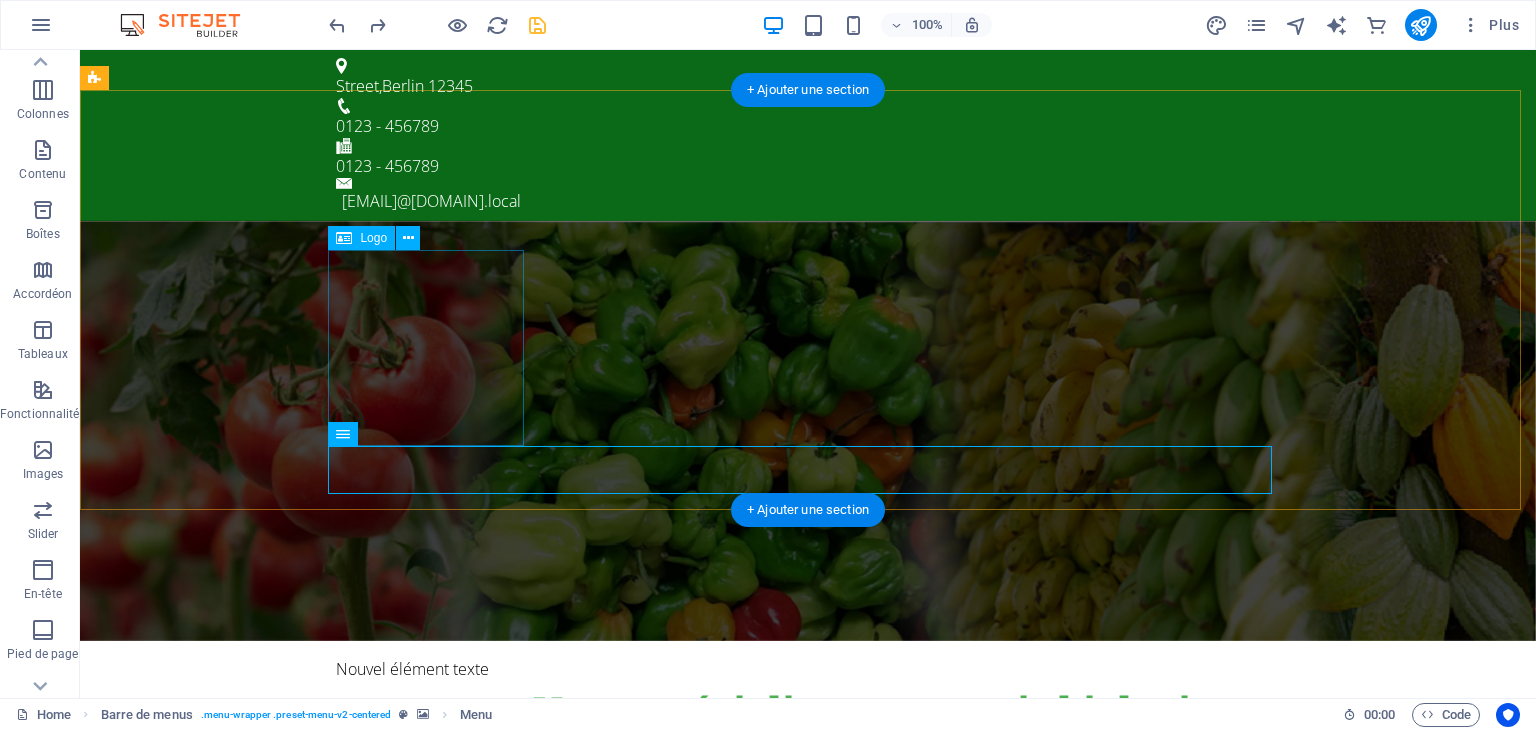 click at bounding box center [808, 899] 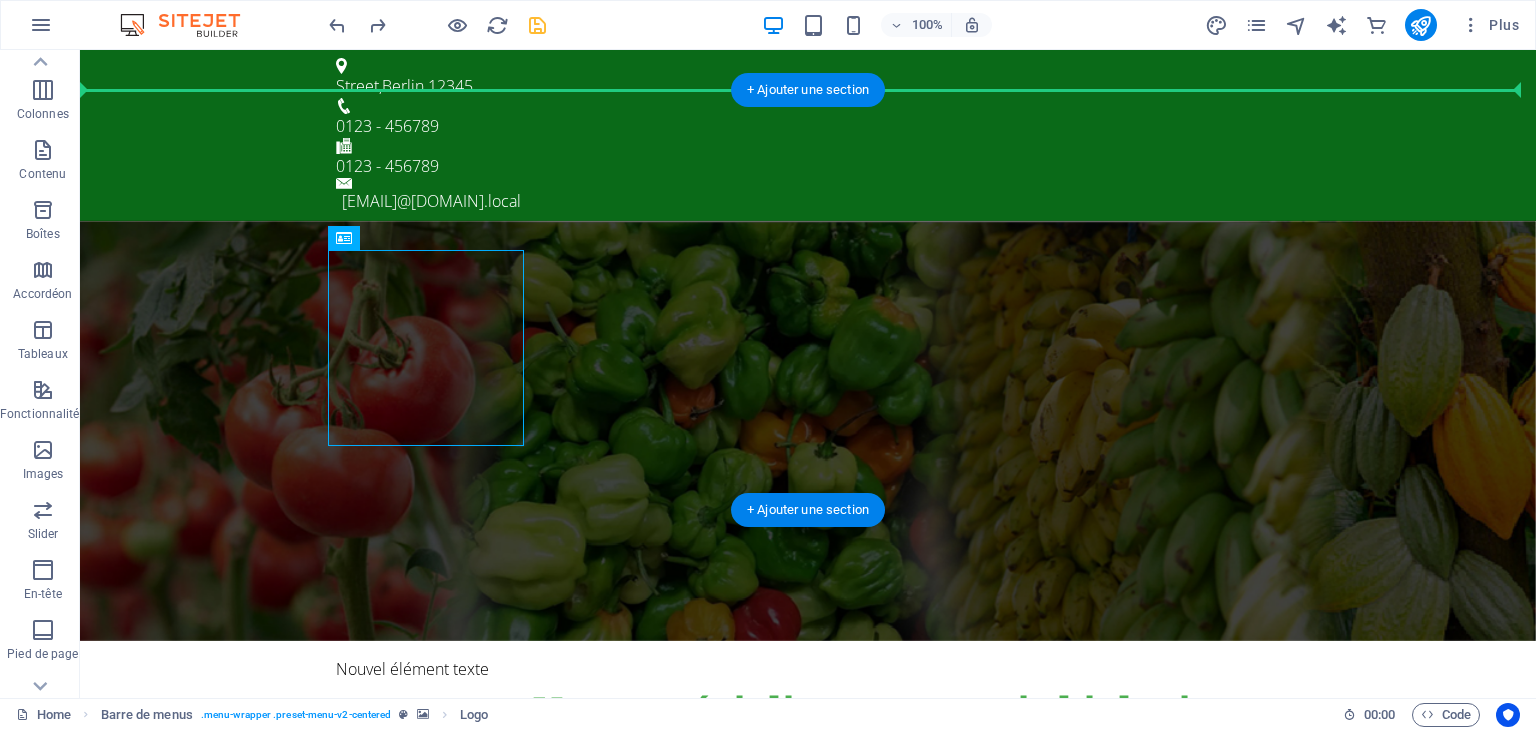 drag, startPoint x: 396, startPoint y: 352, endPoint x: 220, endPoint y: 205, distance: 229.3142 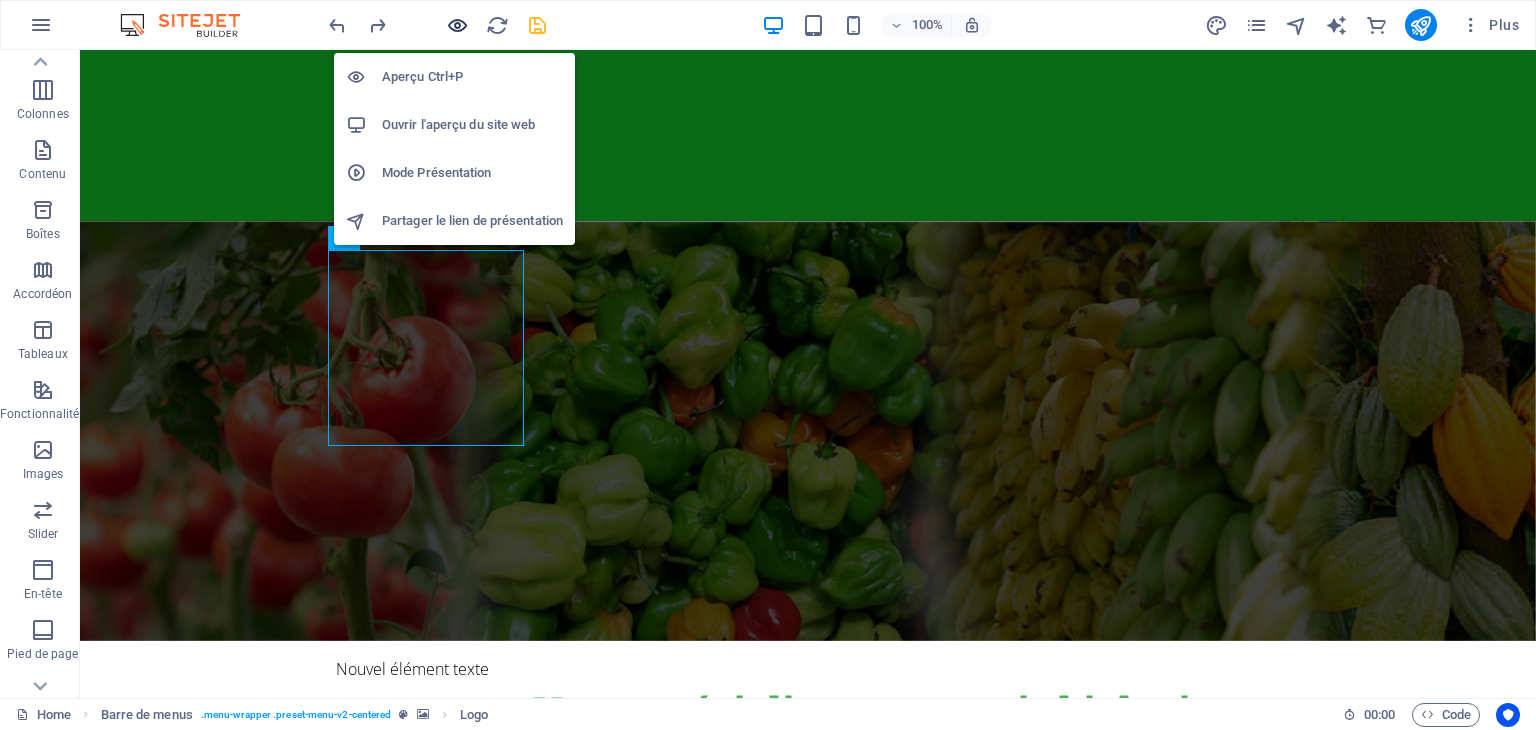 click at bounding box center (457, 25) 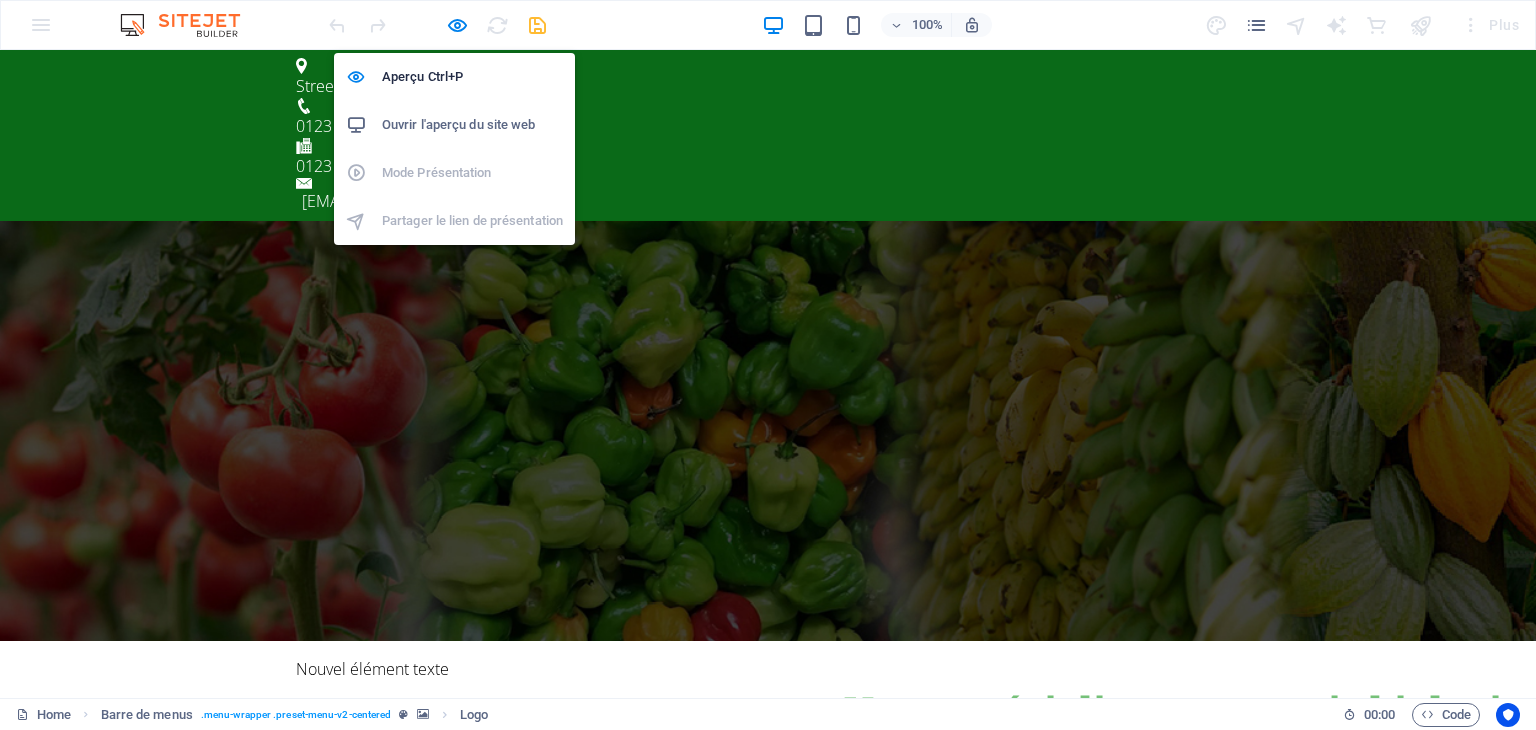 click on "Ouvrir l'aperçu du site web" at bounding box center [472, 125] 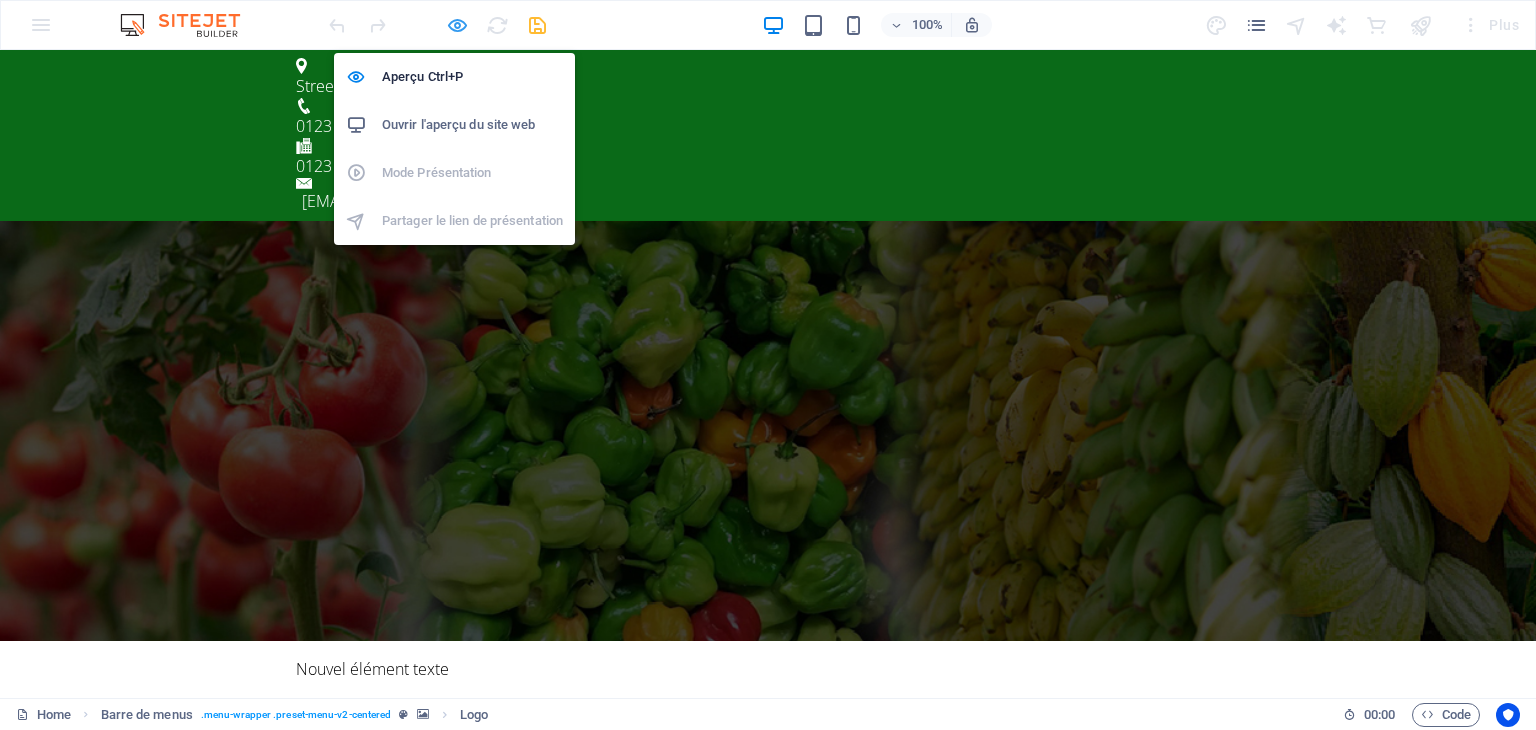 click at bounding box center (457, 25) 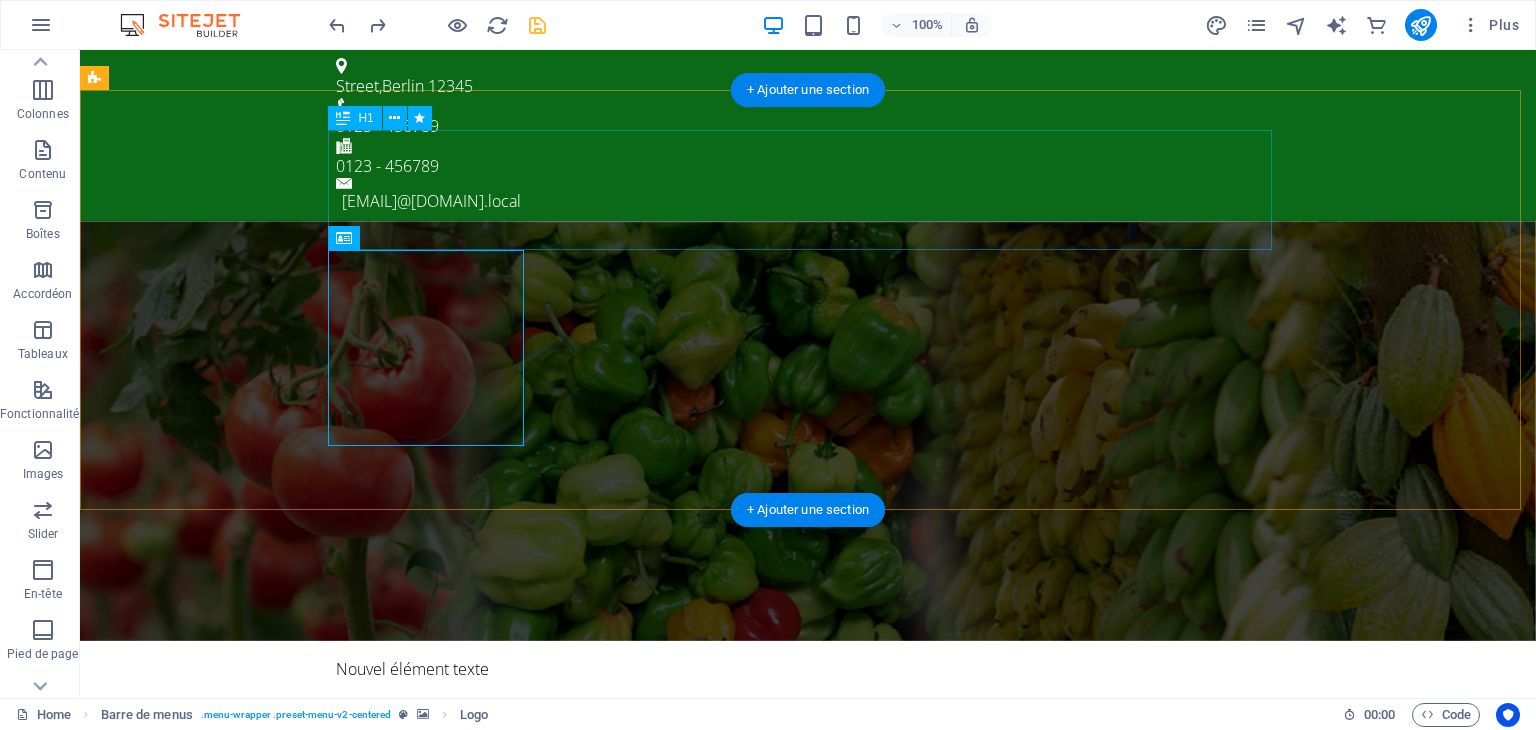 click on "Votre spécialiste enengrais biologiques innovants" at bounding box center [808, 741] 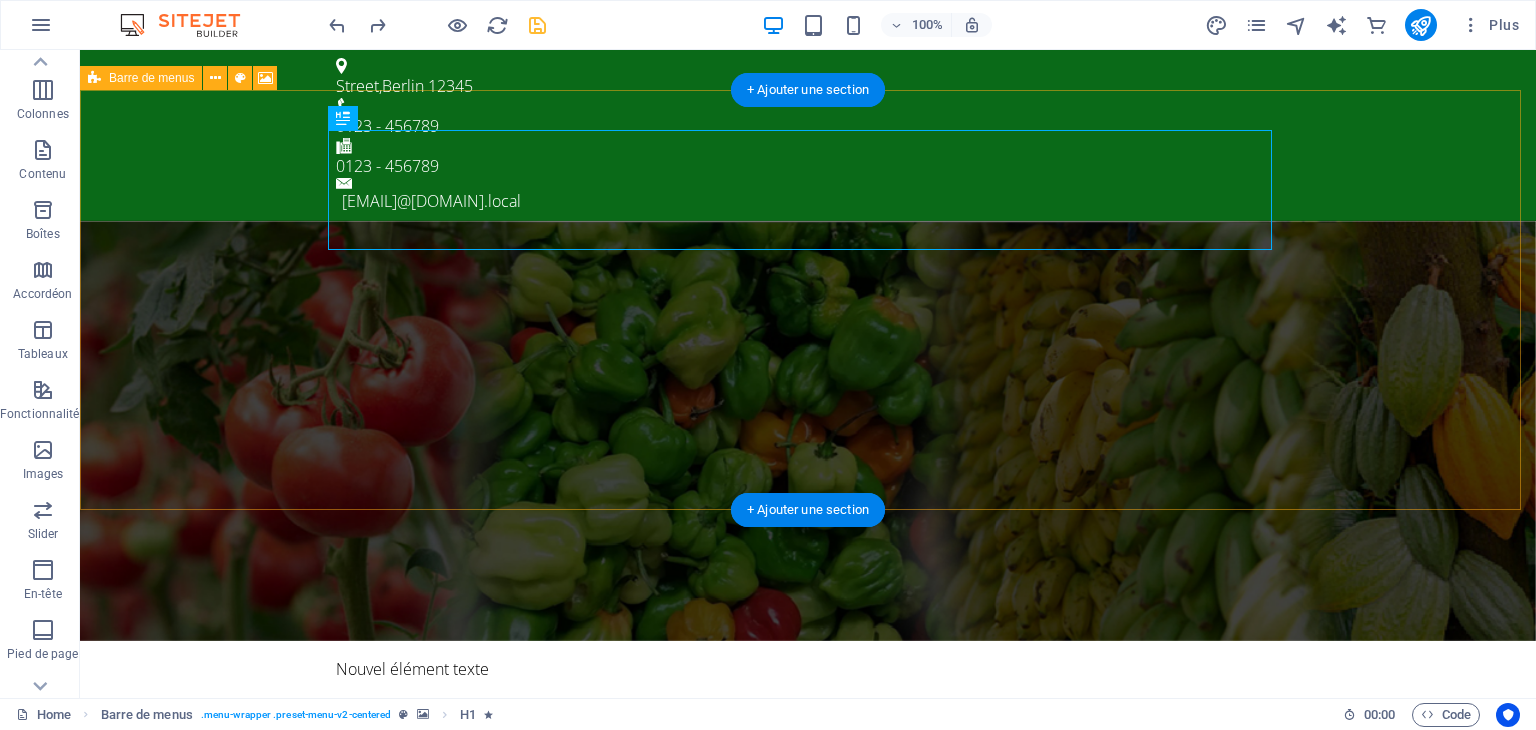 click at bounding box center [808, 431] 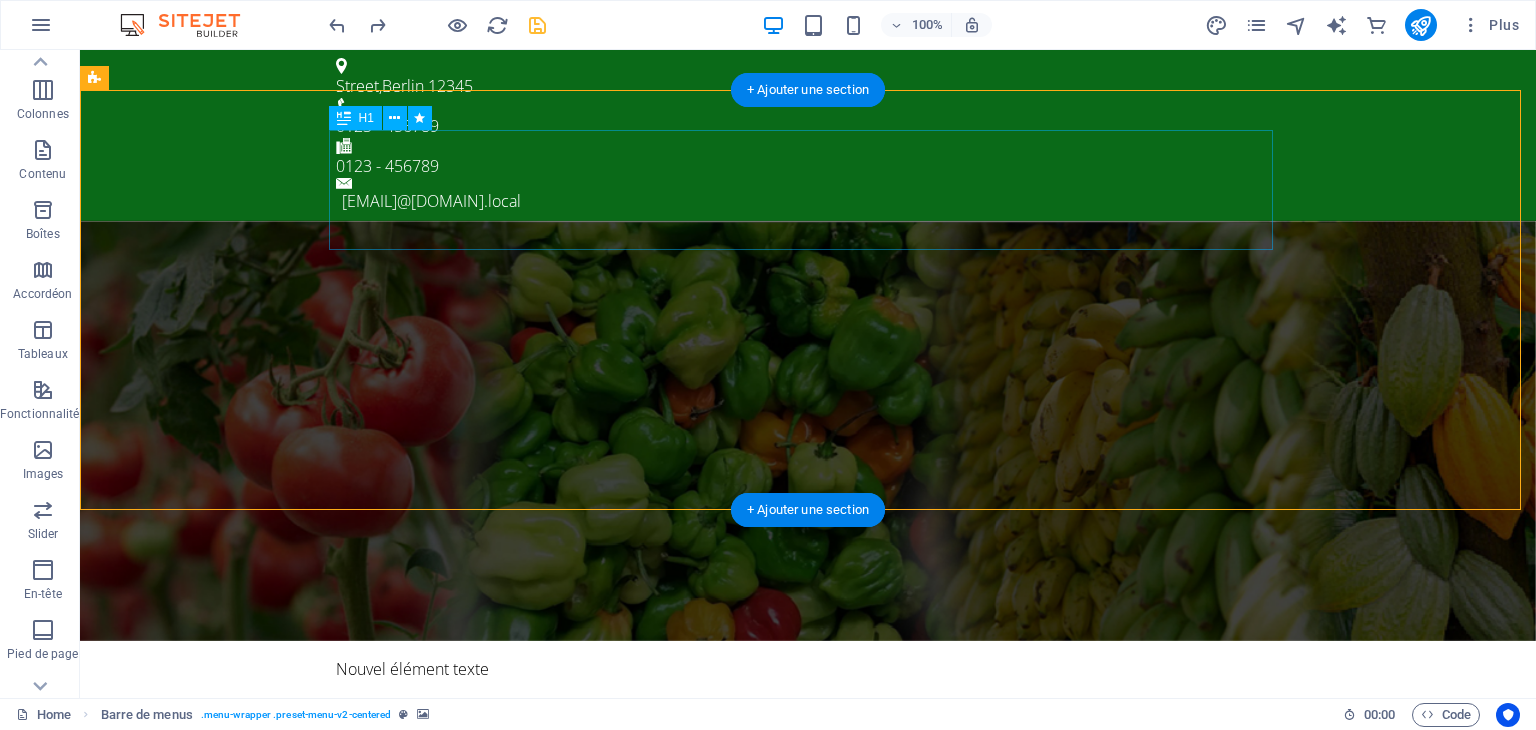 click on "Votre spécialiste enengrais biologiques innovants" at bounding box center (808, 741) 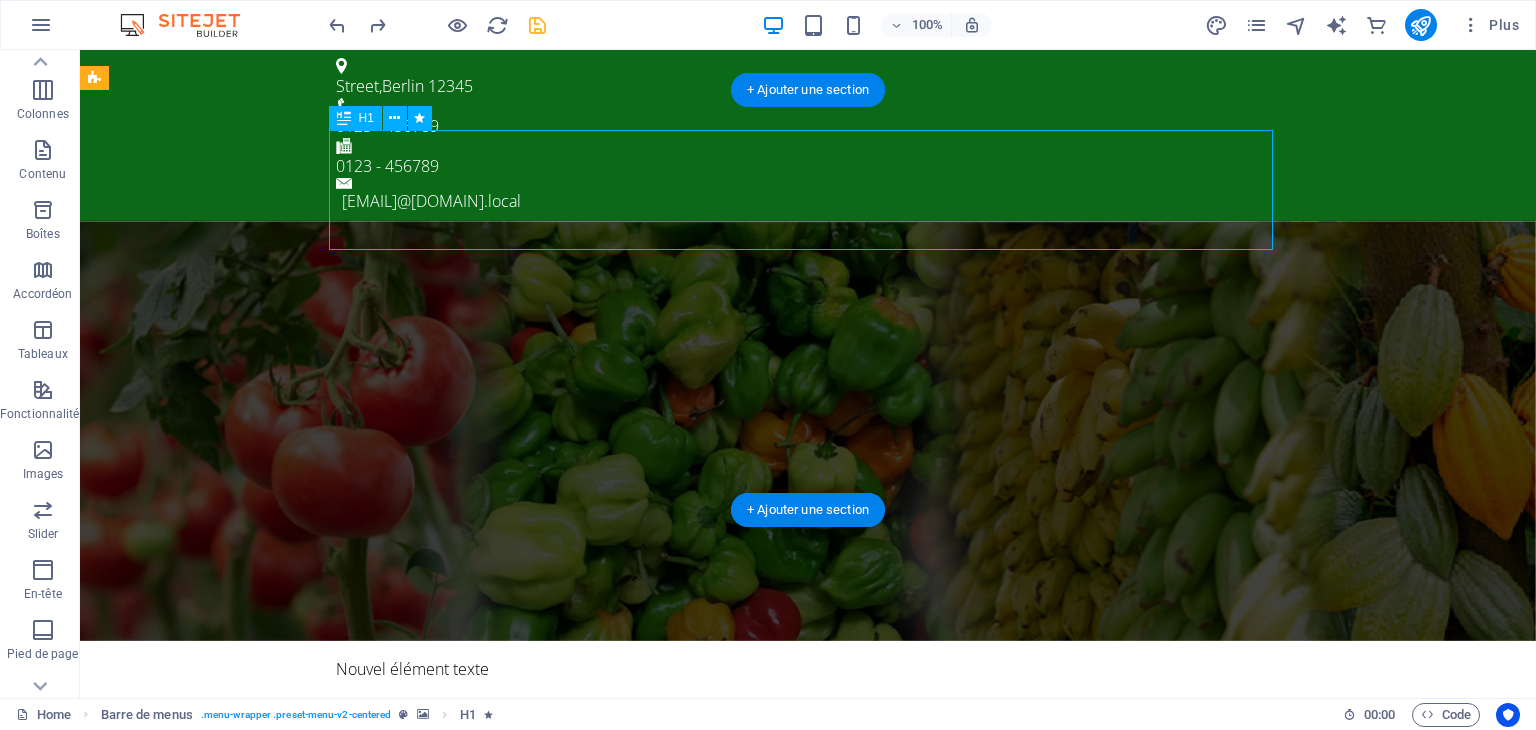 click on "Votre spécialiste enengrais biologiques innovants" at bounding box center [808, 741] 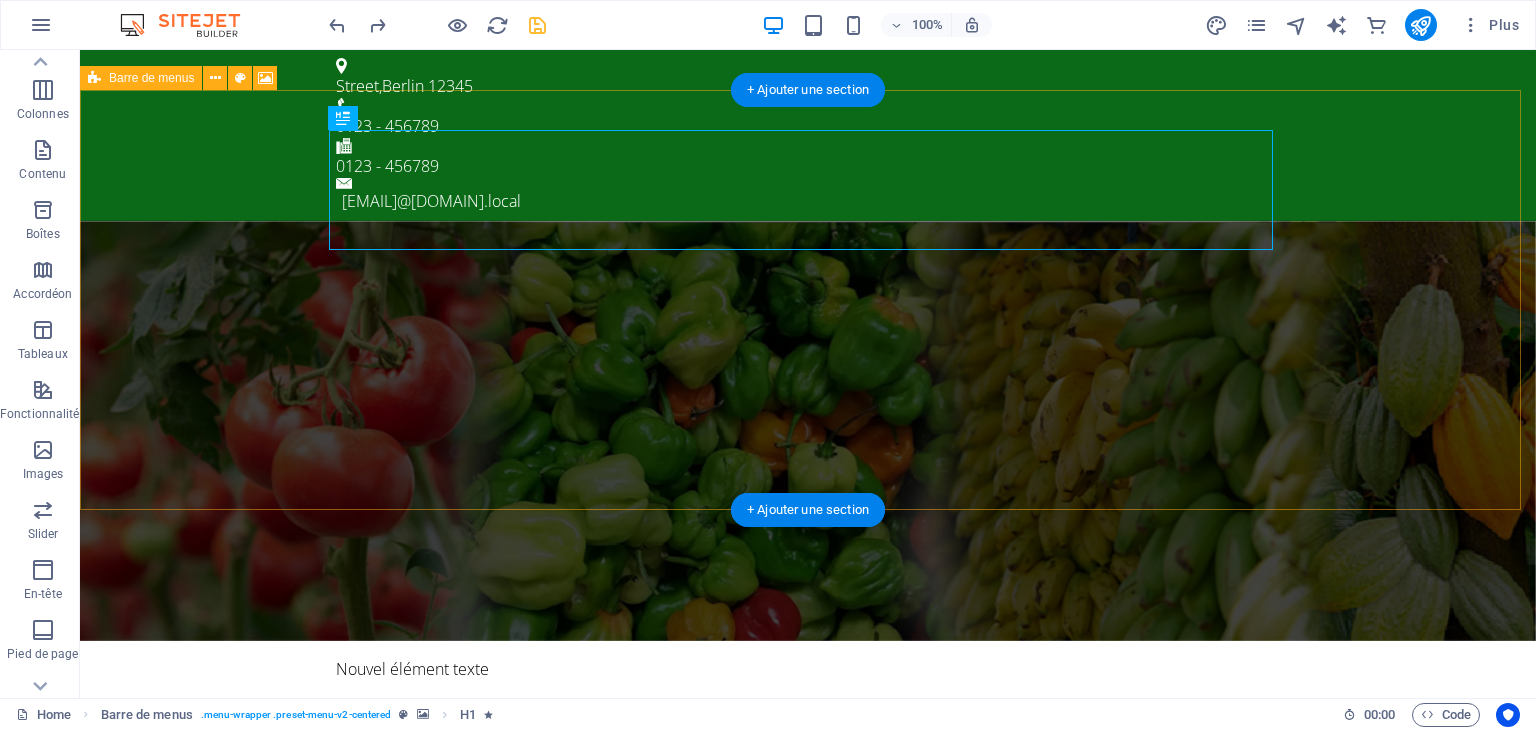 click at bounding box center [808, 431] 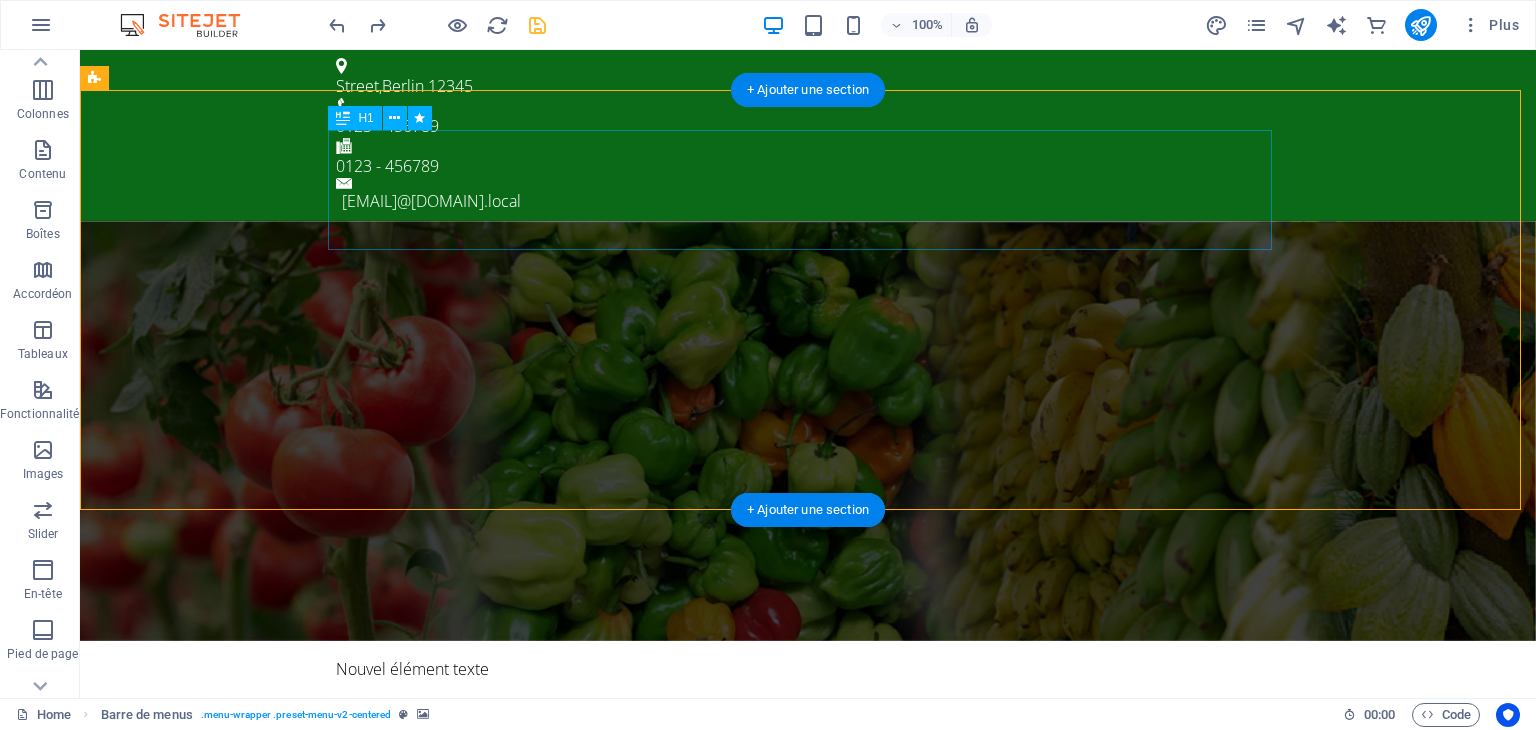 click on "Votre spécialiste enengrais biologiques innovants" at bounding box center [808, 741] 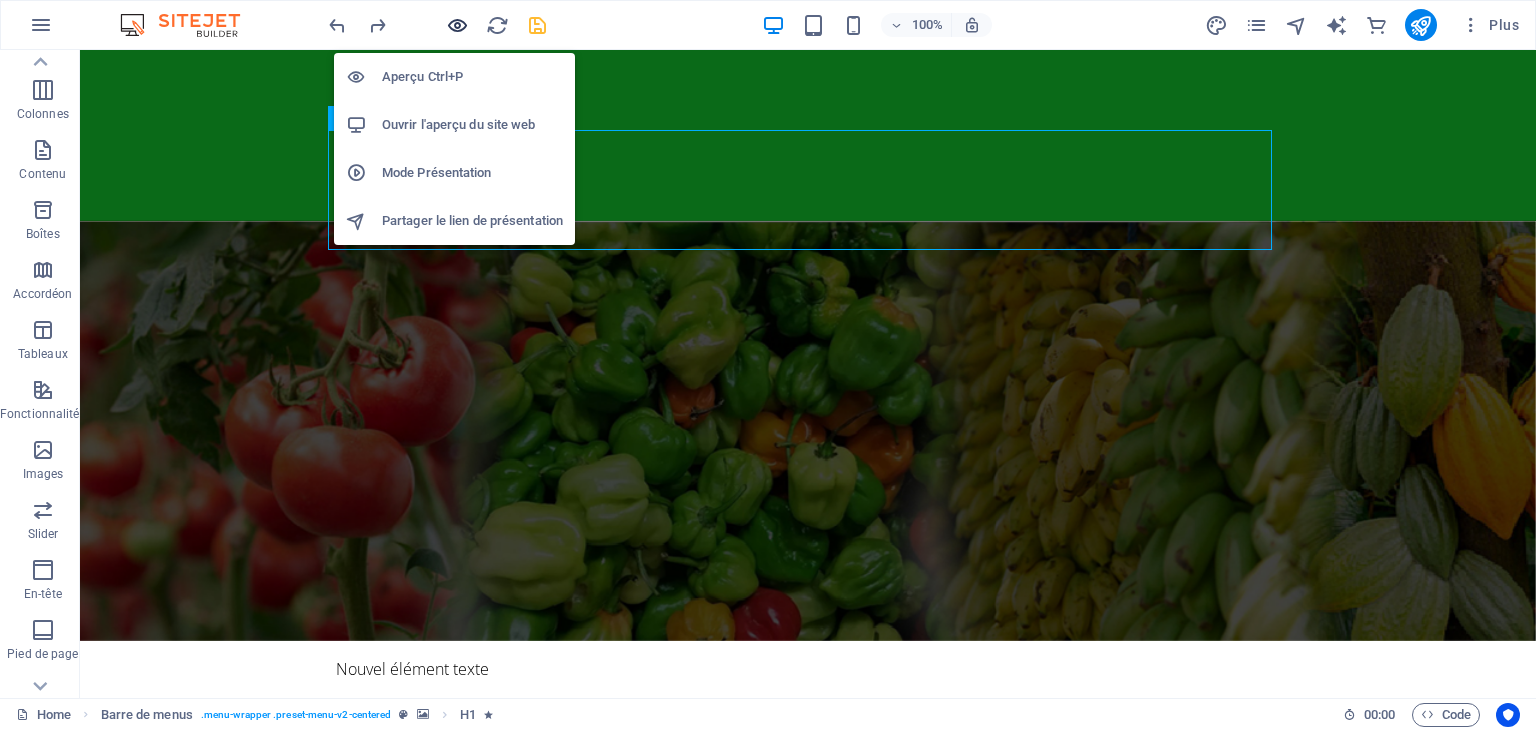 click at bounding box center (457, 25) 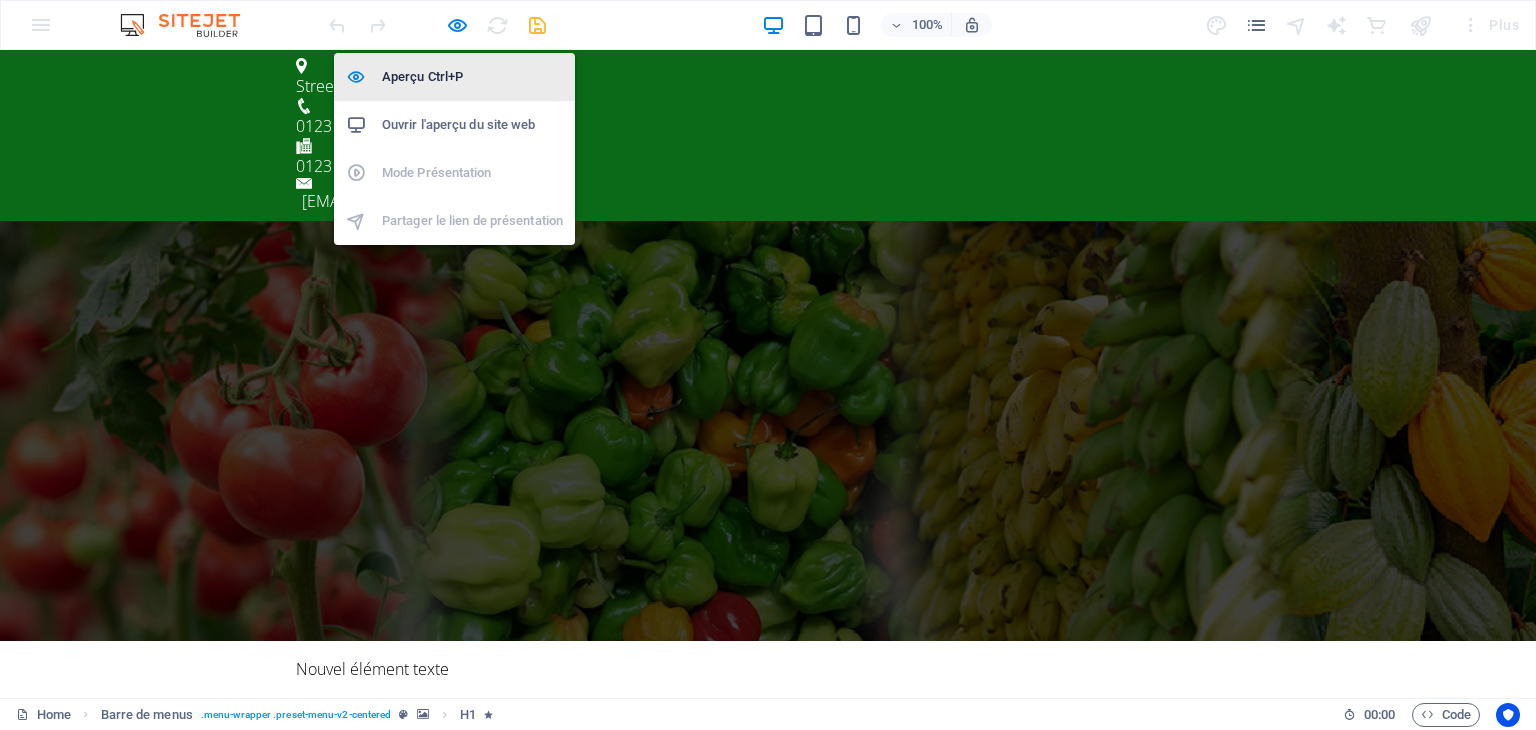 click on "Aperçu Ctrl+P" at bounding box center (472, 77) 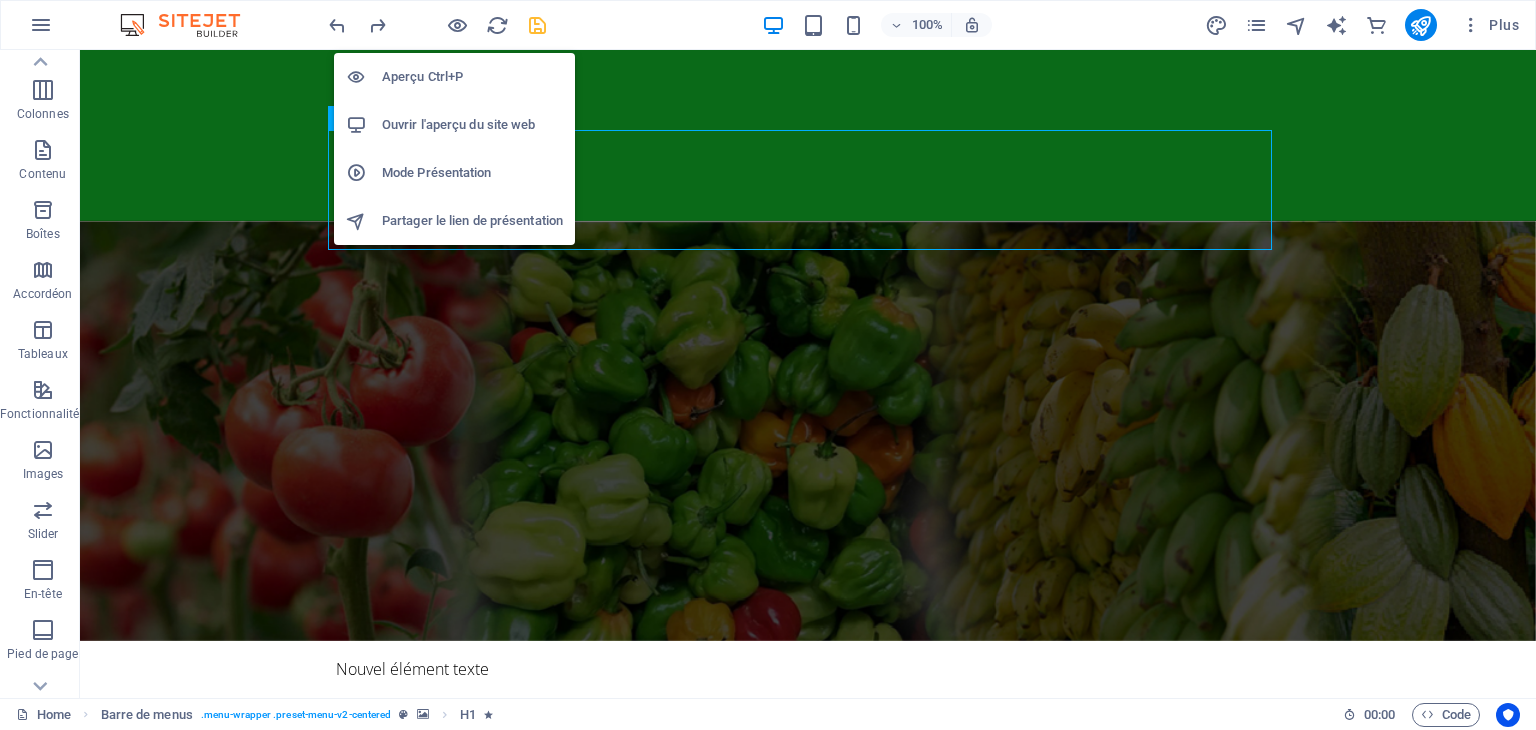 click on "Ouvrir l'aperçu du site web" at bounding box center (472, 125) 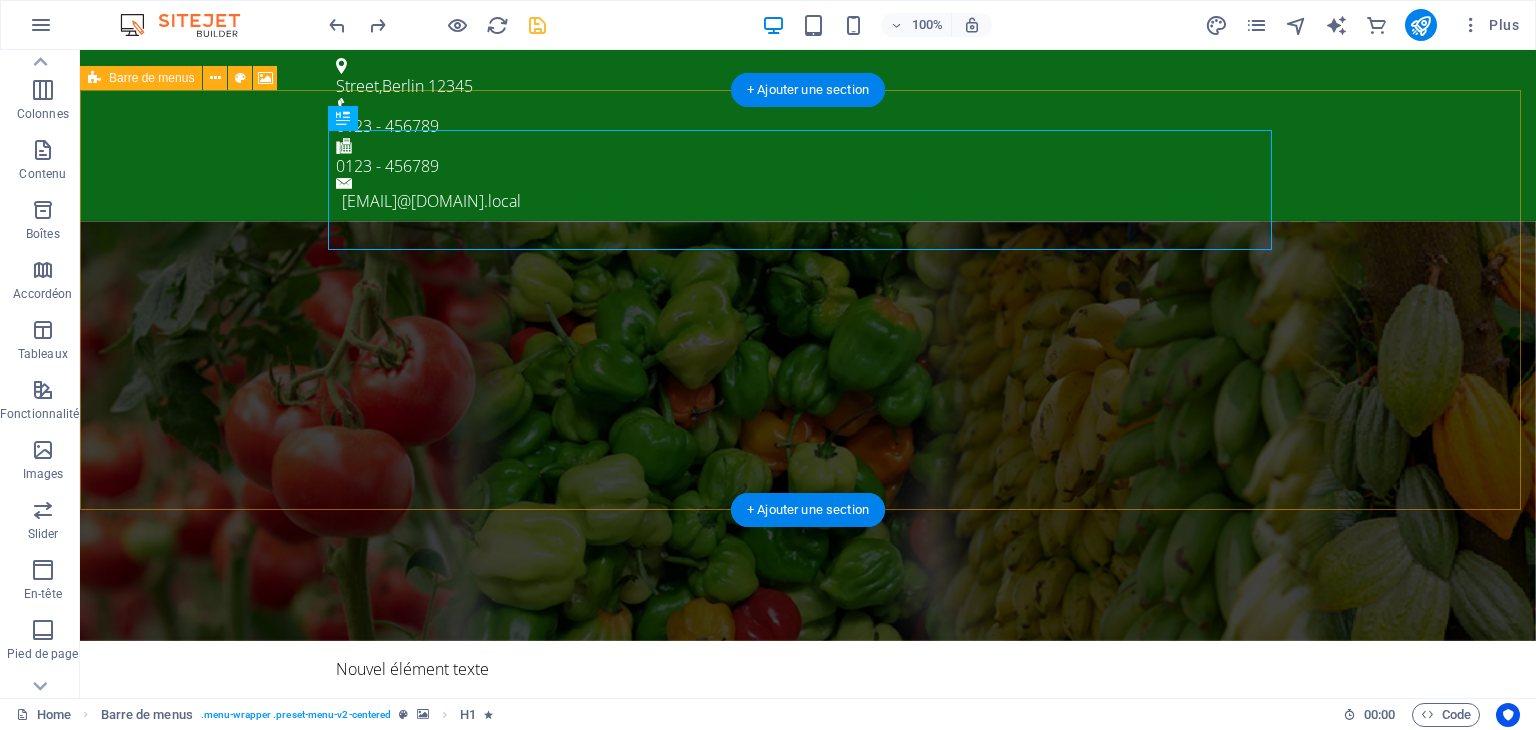click at bounding box center (808, 431) 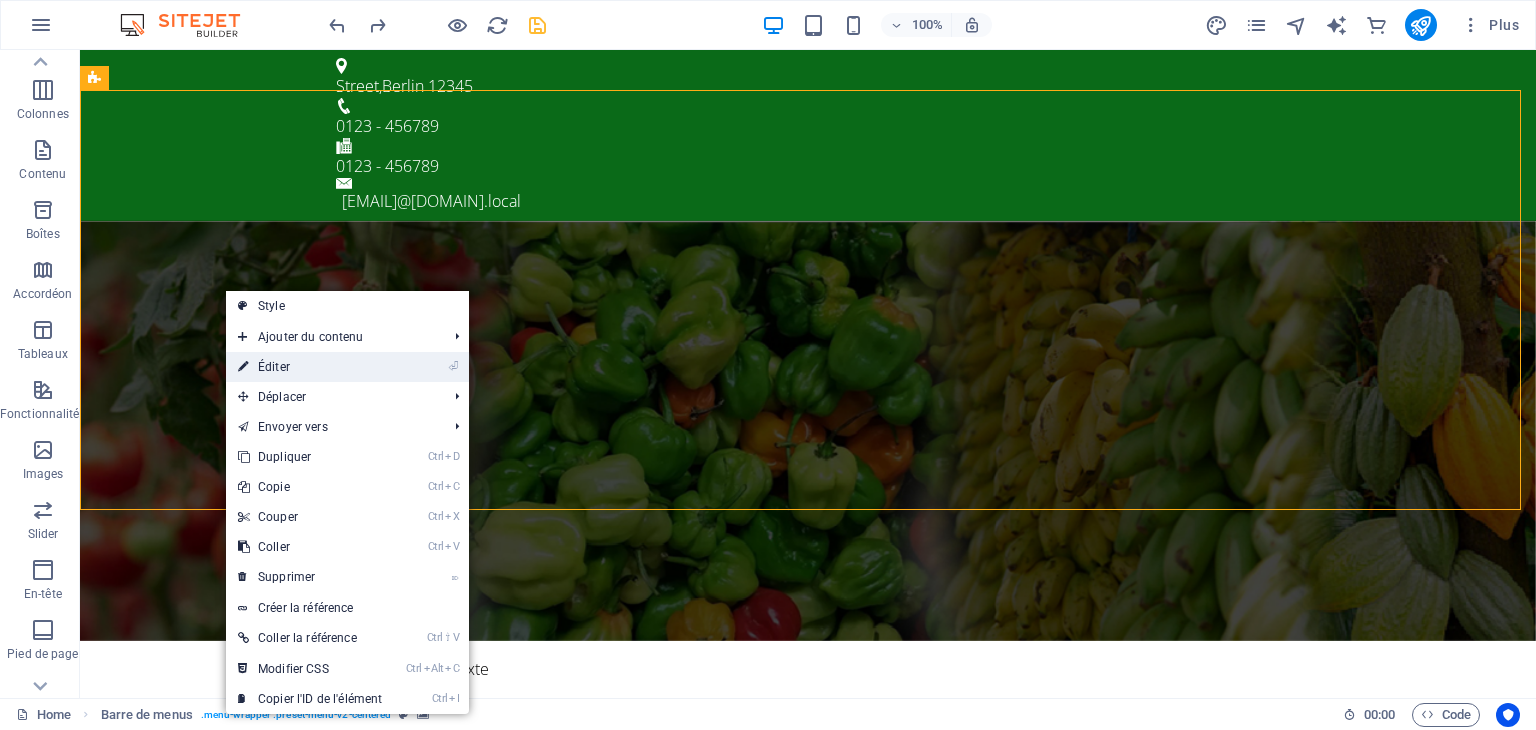 click on "⏎  Éditer" at bounding box center (310, 367) 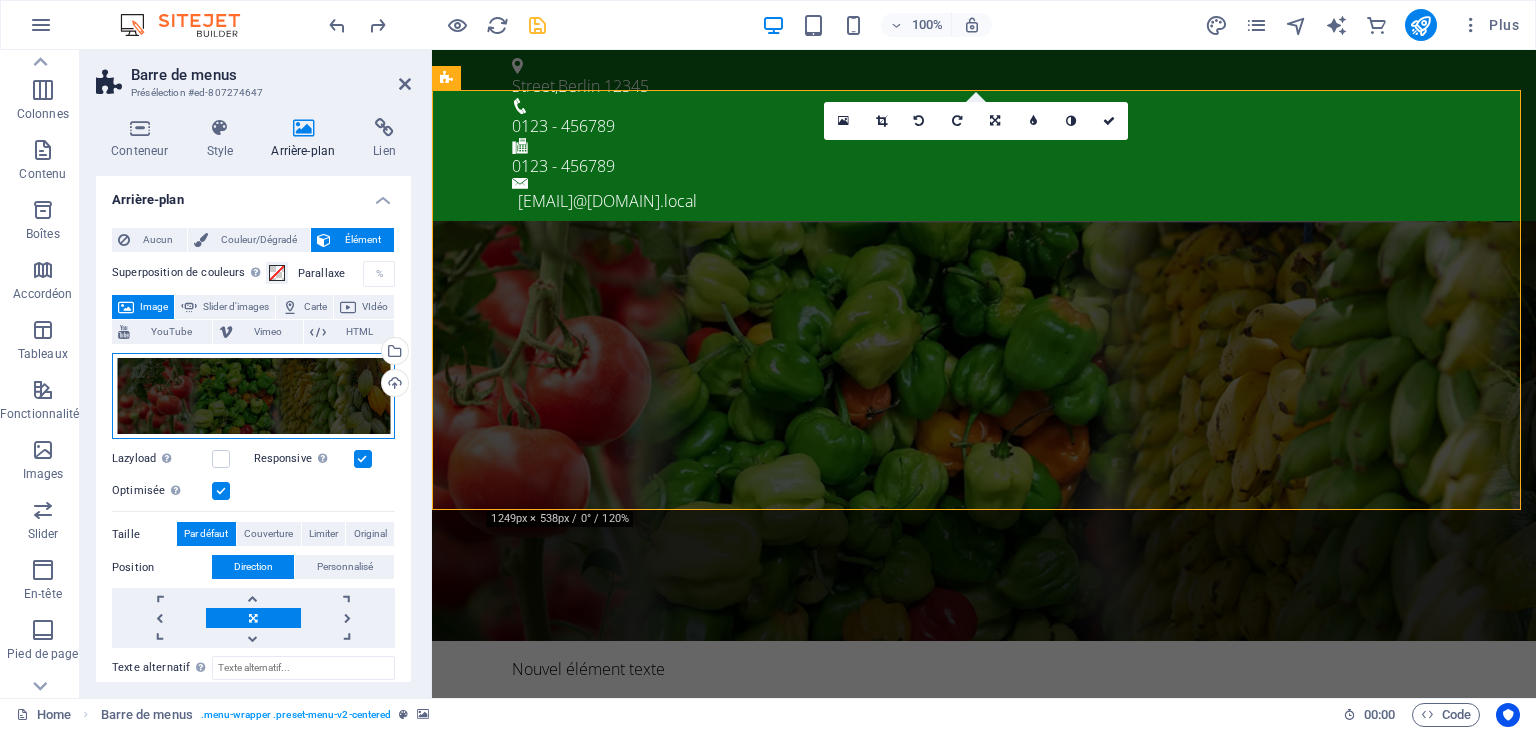 click on "Glissez les fichiers ici, cliquez pour choisir les fichiers ou  sélectionnez les fichiers depuis Fichiers ou depuis notre stock gratuit de photos et de vidéos" at bounding box center (253, 396) 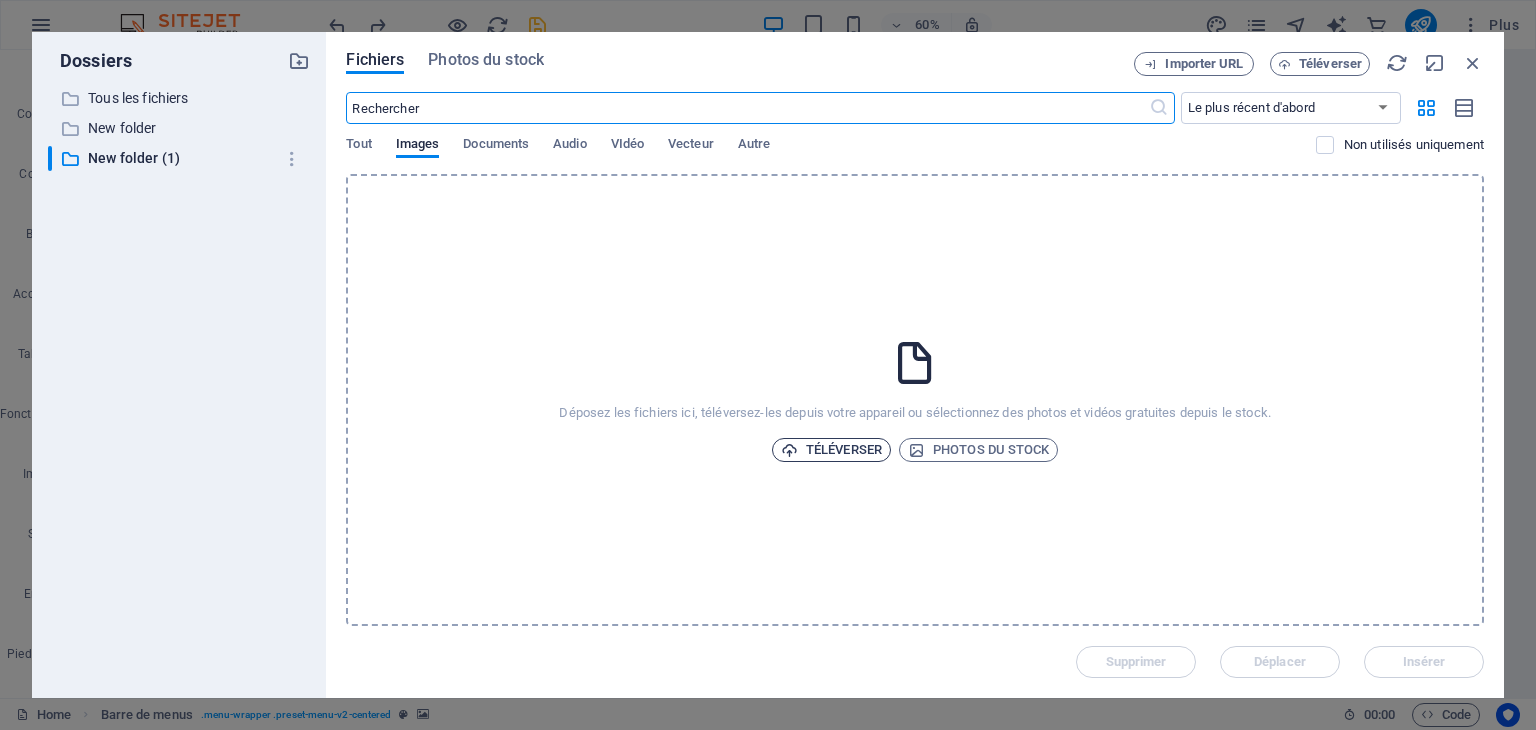 click on "Téléverser" at bounding box center (831, 450) 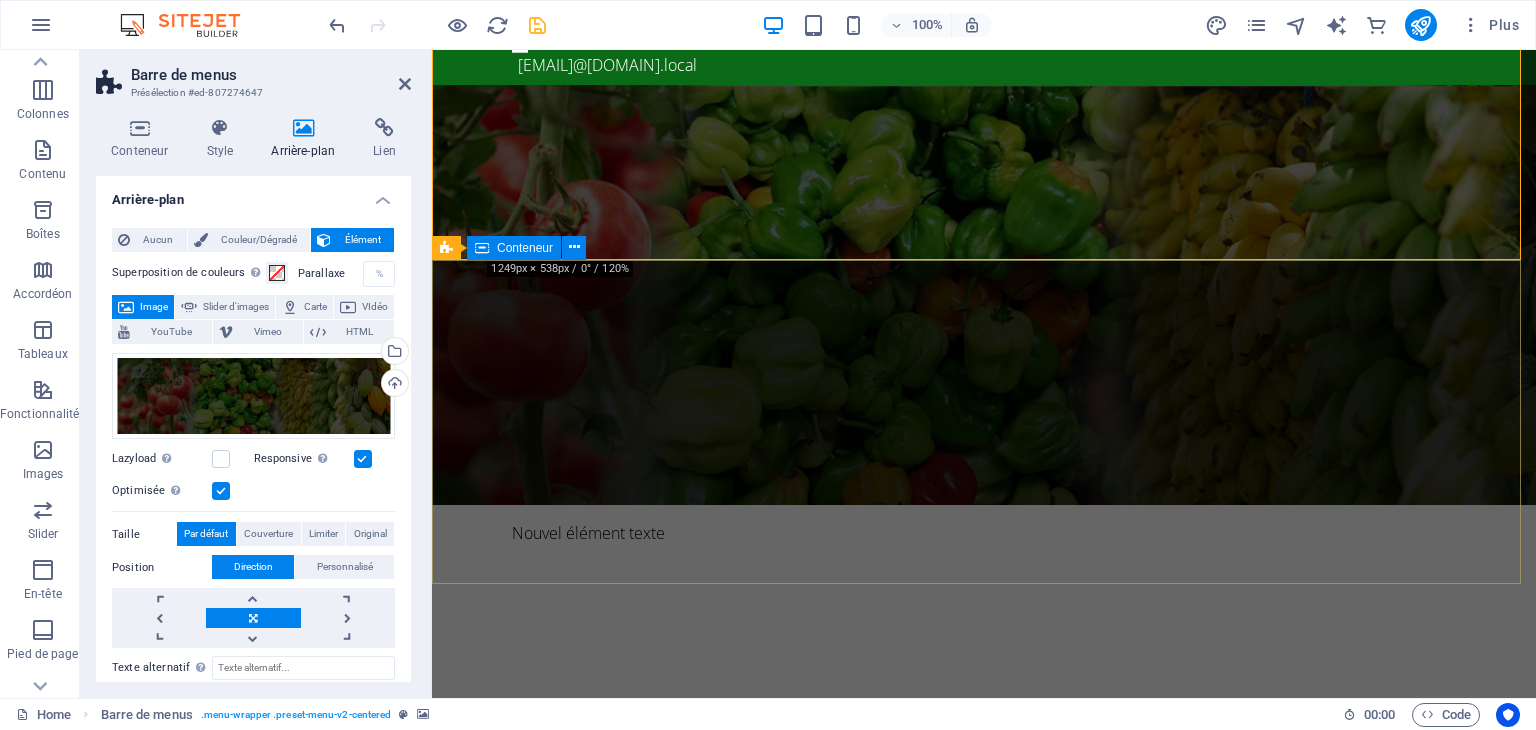 scroll, scrollTop: 0, scrollLeft: 0, axis: both 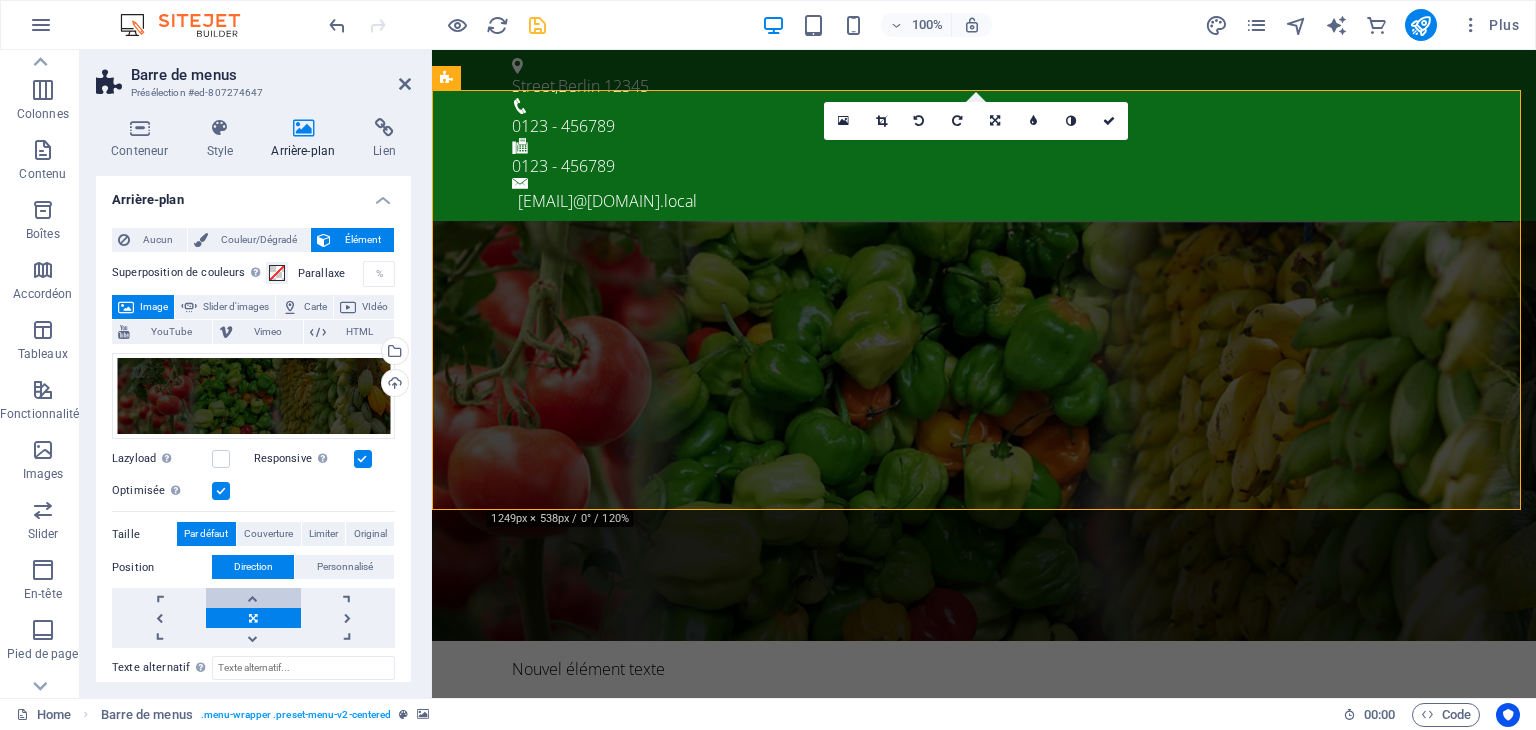 click at bounding box center [253, 598] 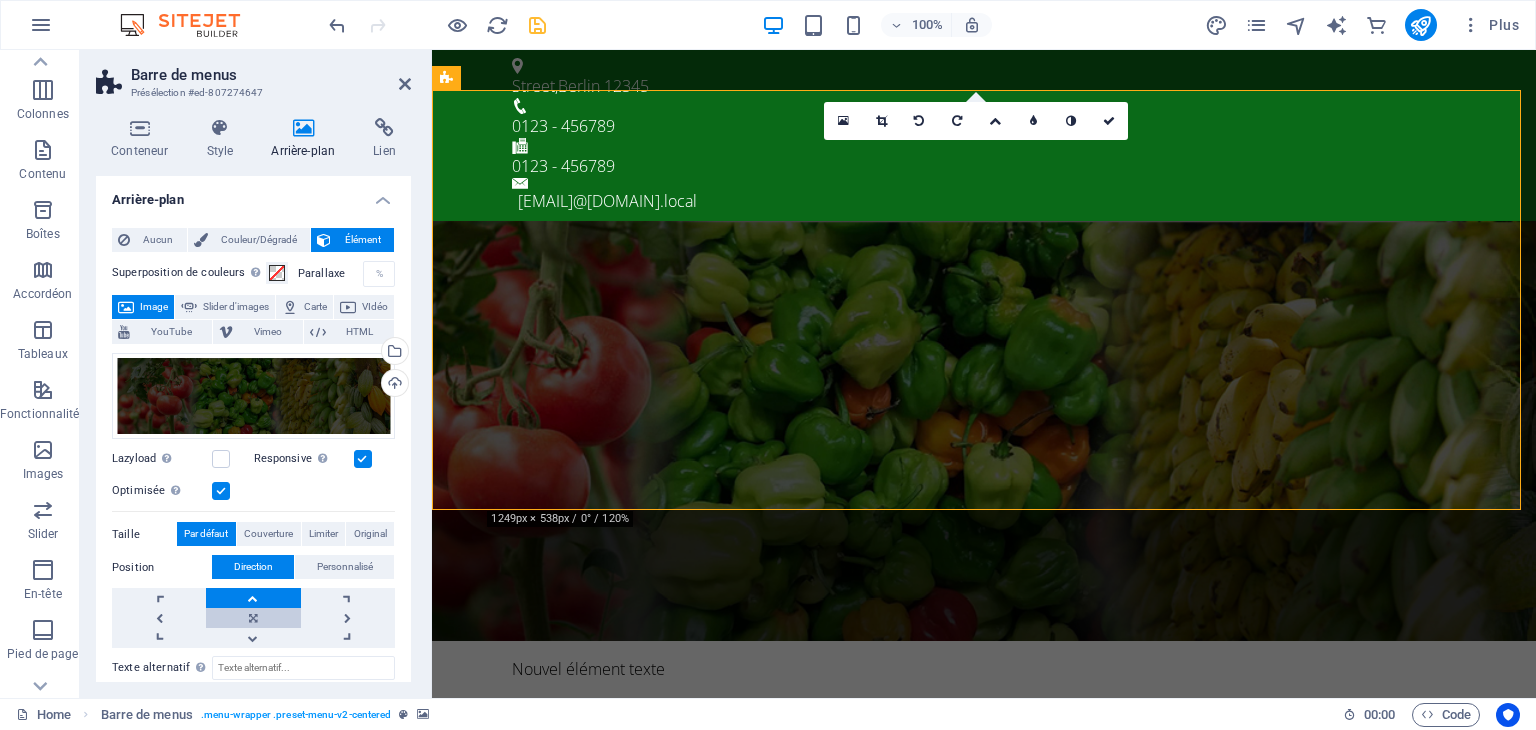 click at bounding box center (253, 618) 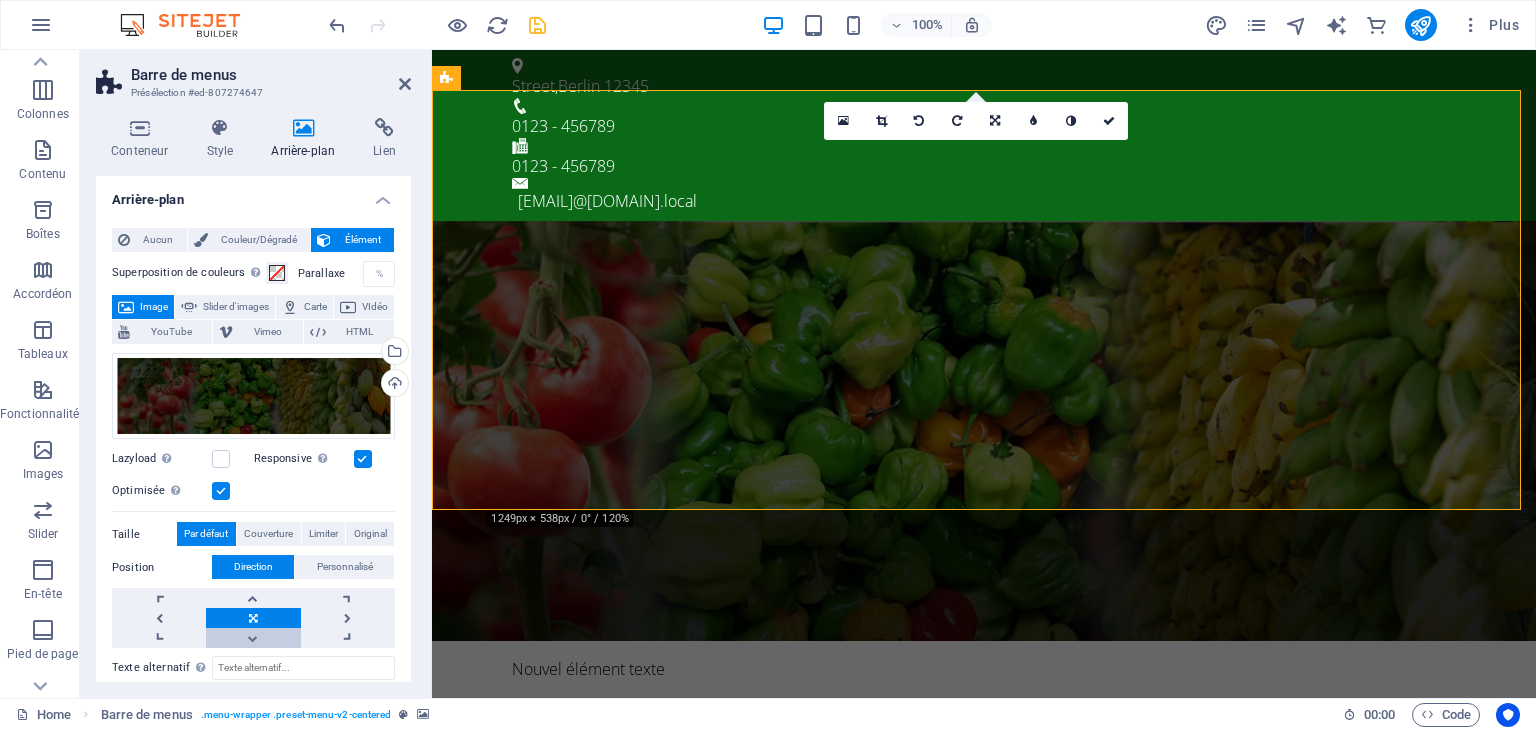 click at bounding box center (253, 638) 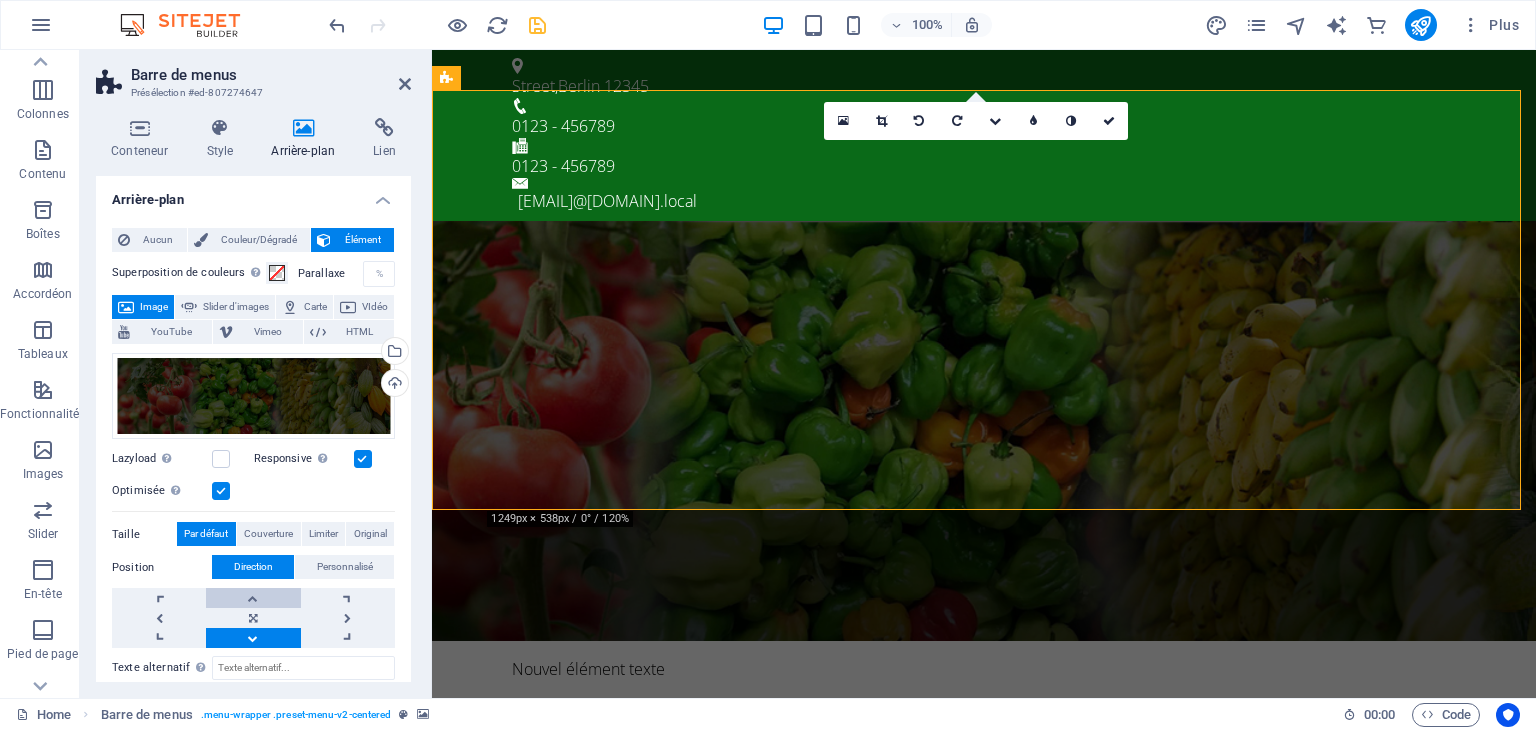 click at bounding box center (253, 598) 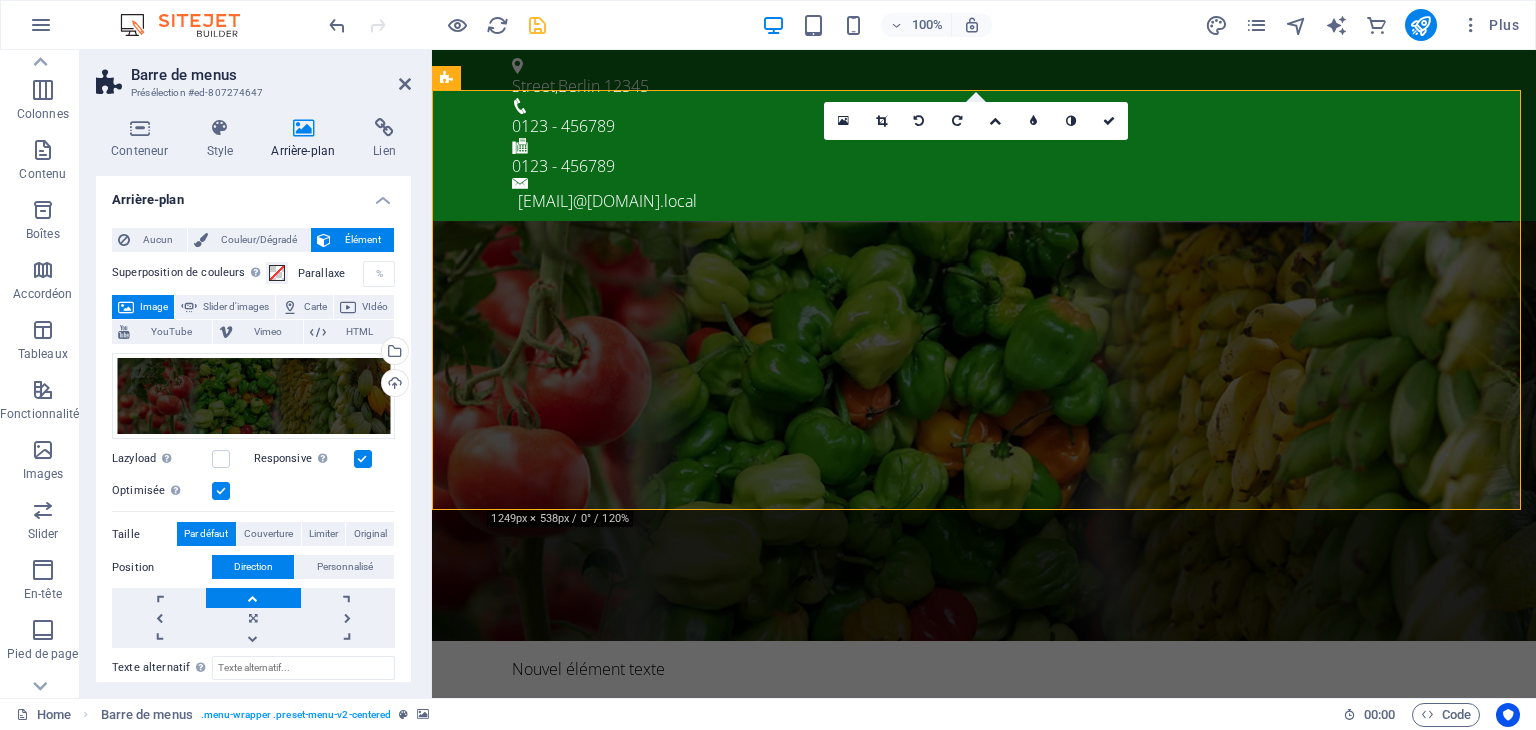 drag, startPoint x: 406, startPoint y: 477, endPoint x: 399, endPoint y: 569, distance: 92.26592 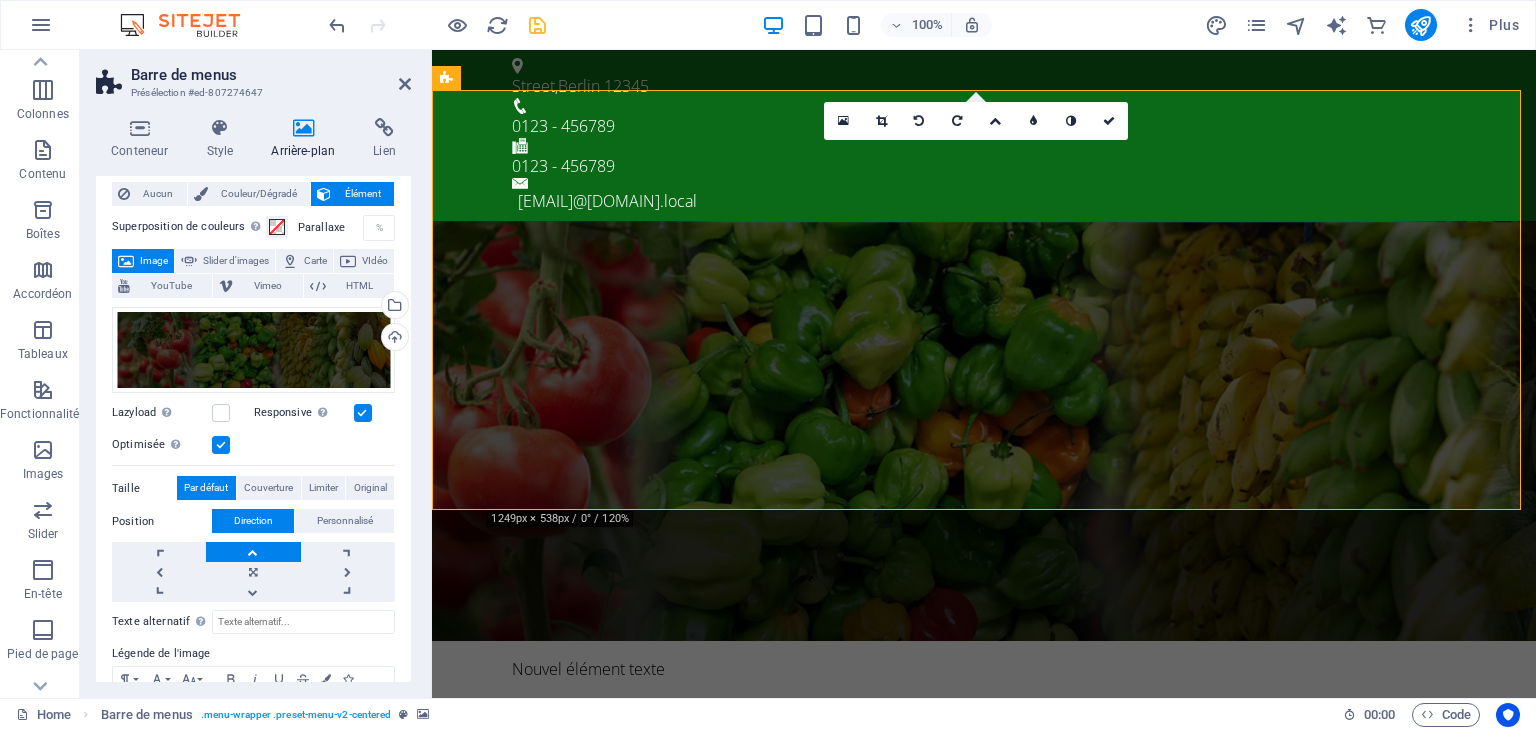 scroll, scrollTop: 0, scrollLeft: 0, axis: both 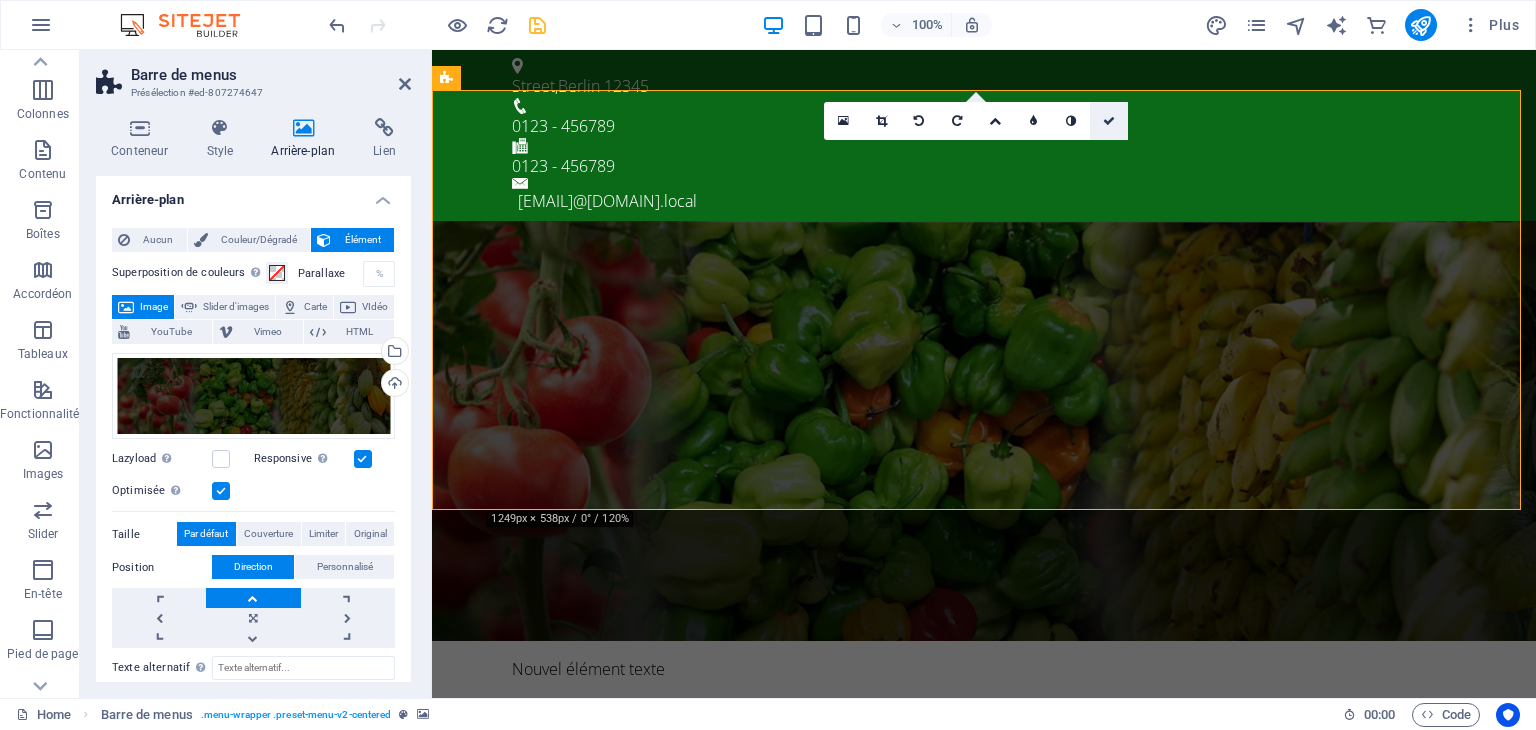 drag, startPoint x: 1113, startPoint y: 119, endPoint x: 1031, endPoint y: 76, distance: 92.5905 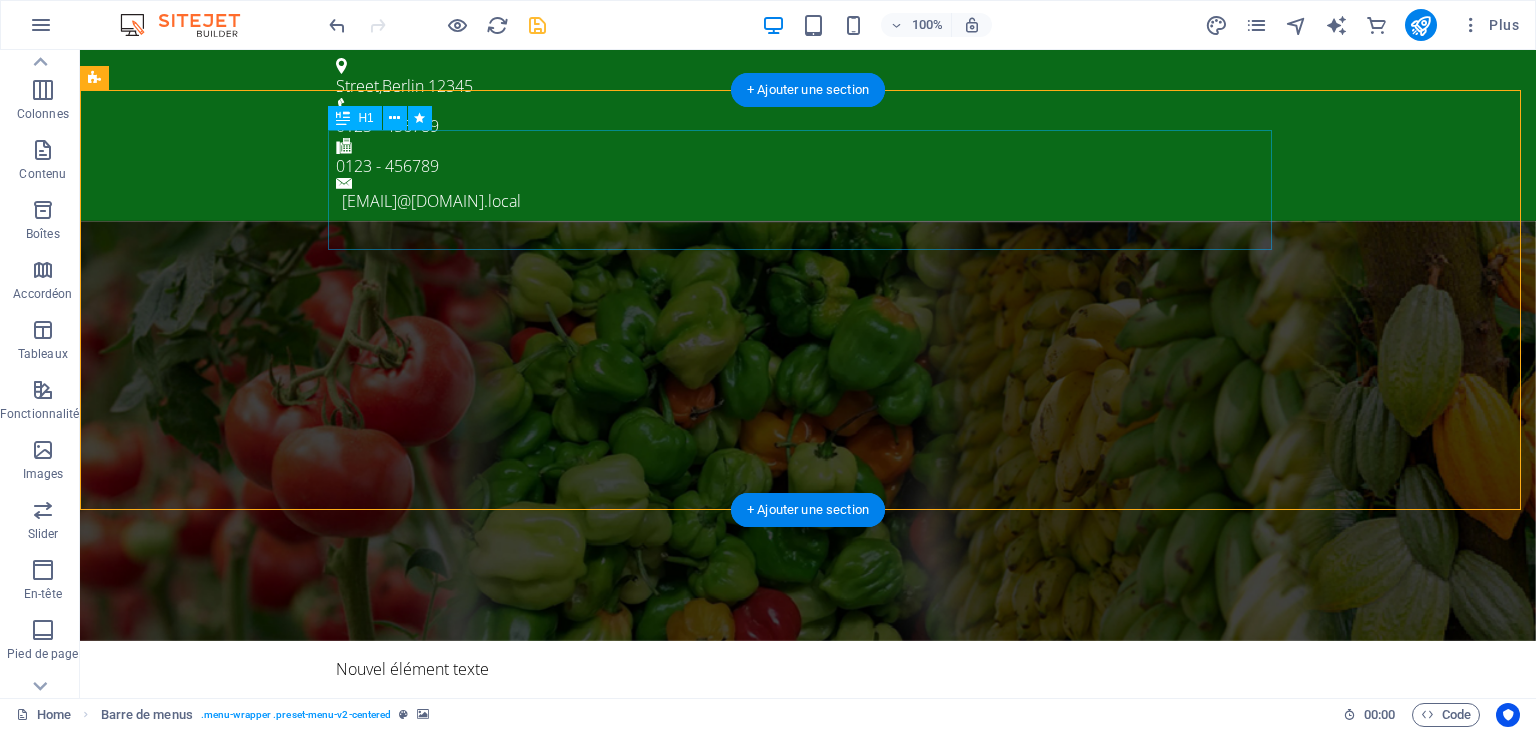 click on "Votre spécialiste enengrais biologiques innovants" at bounding box center [808, 741] 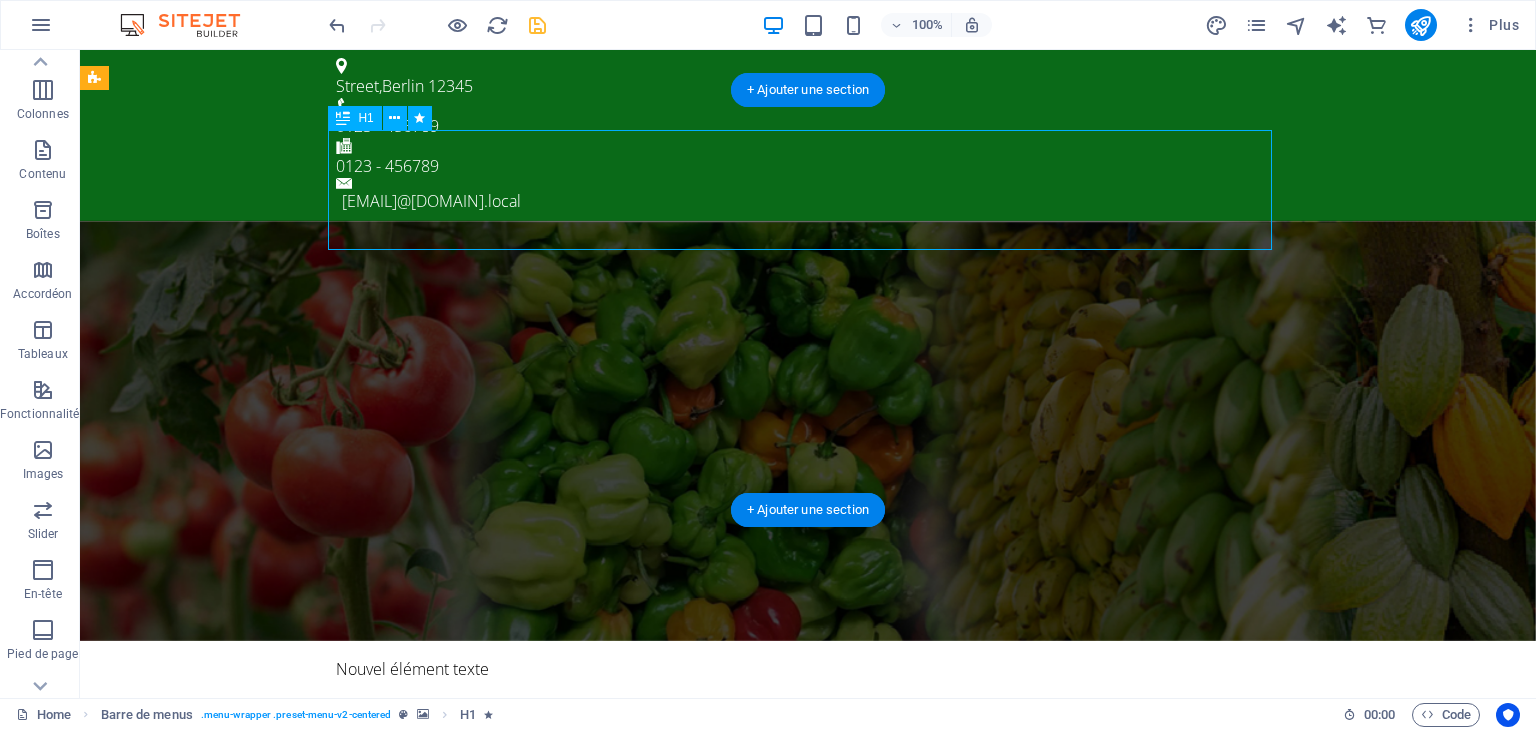click on "Votre spécialiste enengrais biologiques innovants" at bounding box center [808, 741] 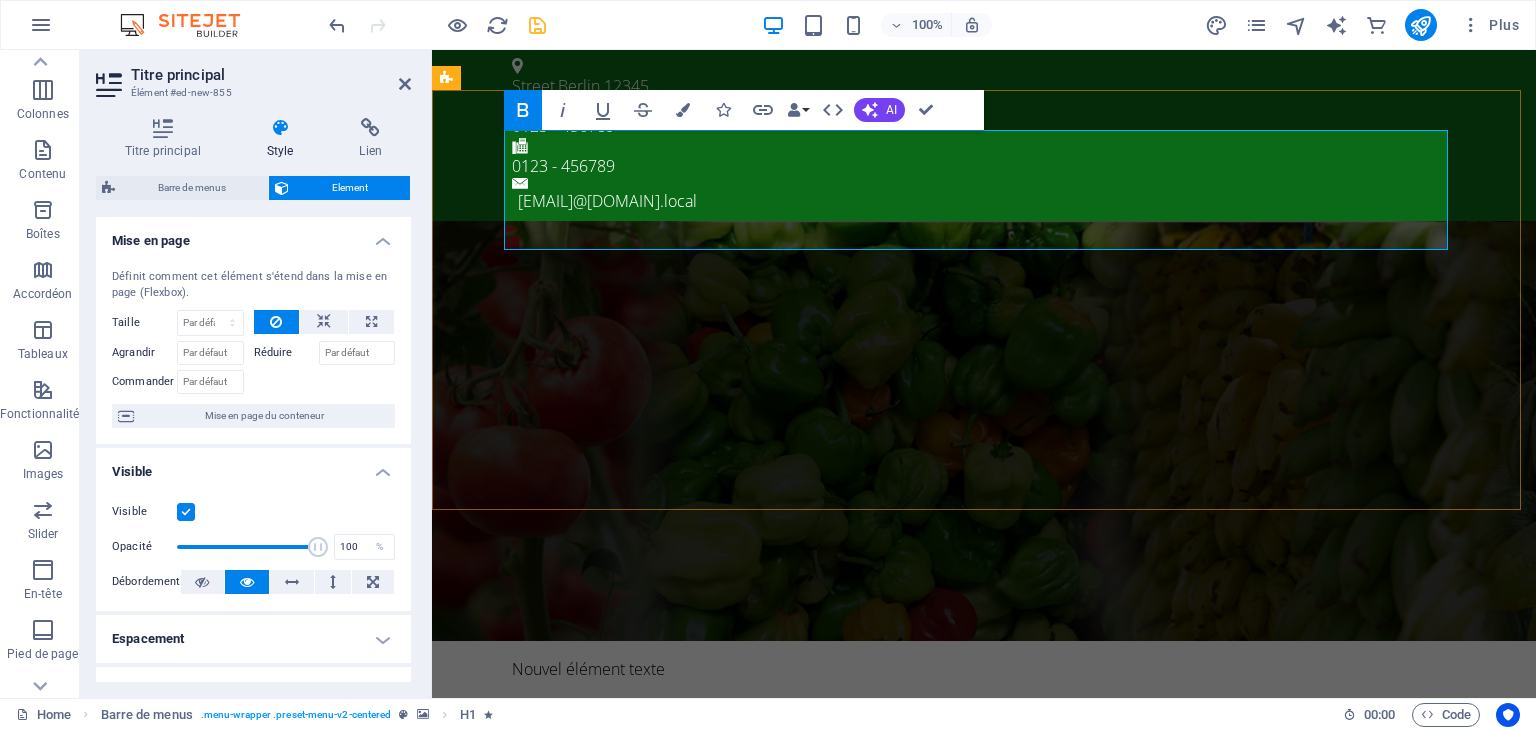 scroll, scrollTop: 887, scrollLeft: 5, axis: both 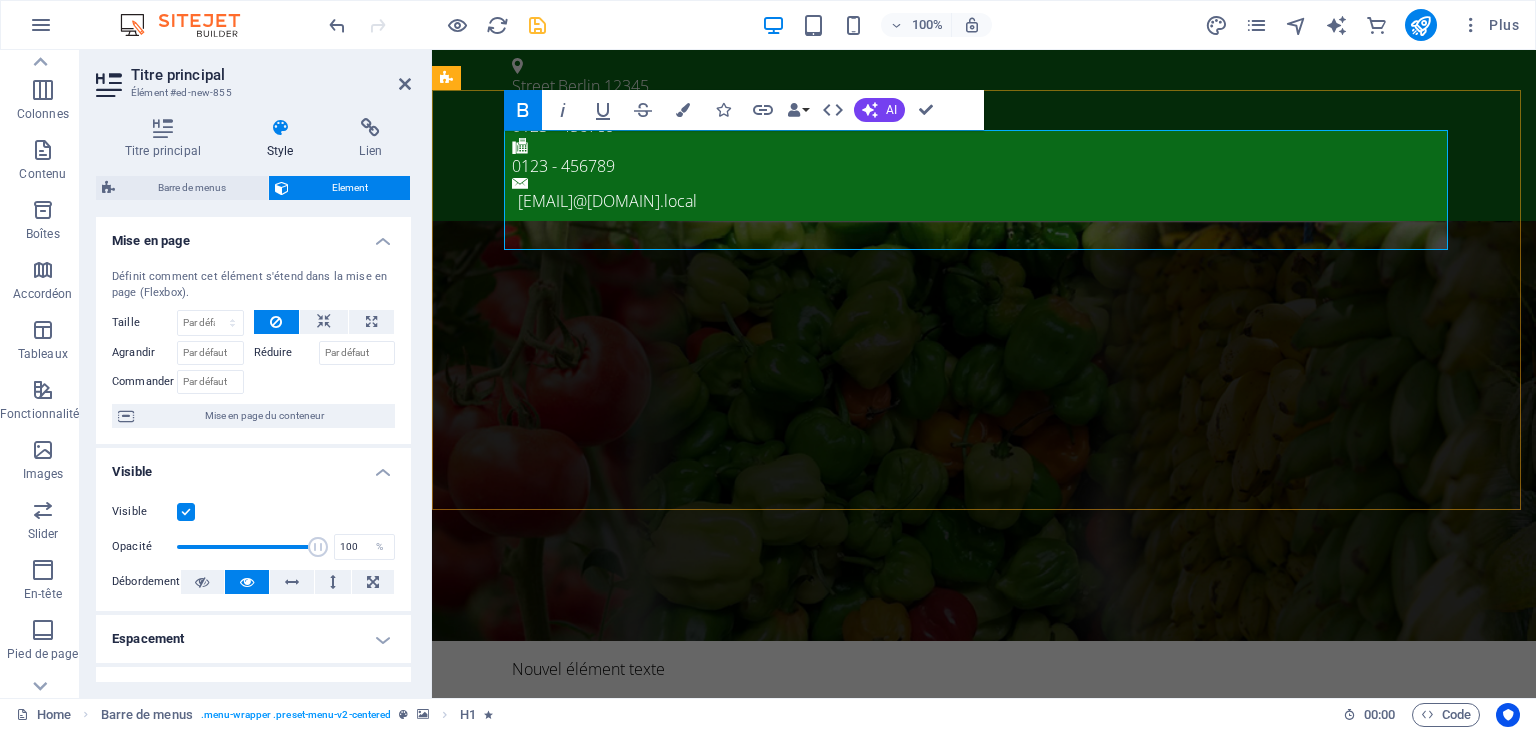 click on "Votre spécialiste enengrais biologiques Votre spécialiste enengrais biologiques innovants" at bounding box center [1025, 740] 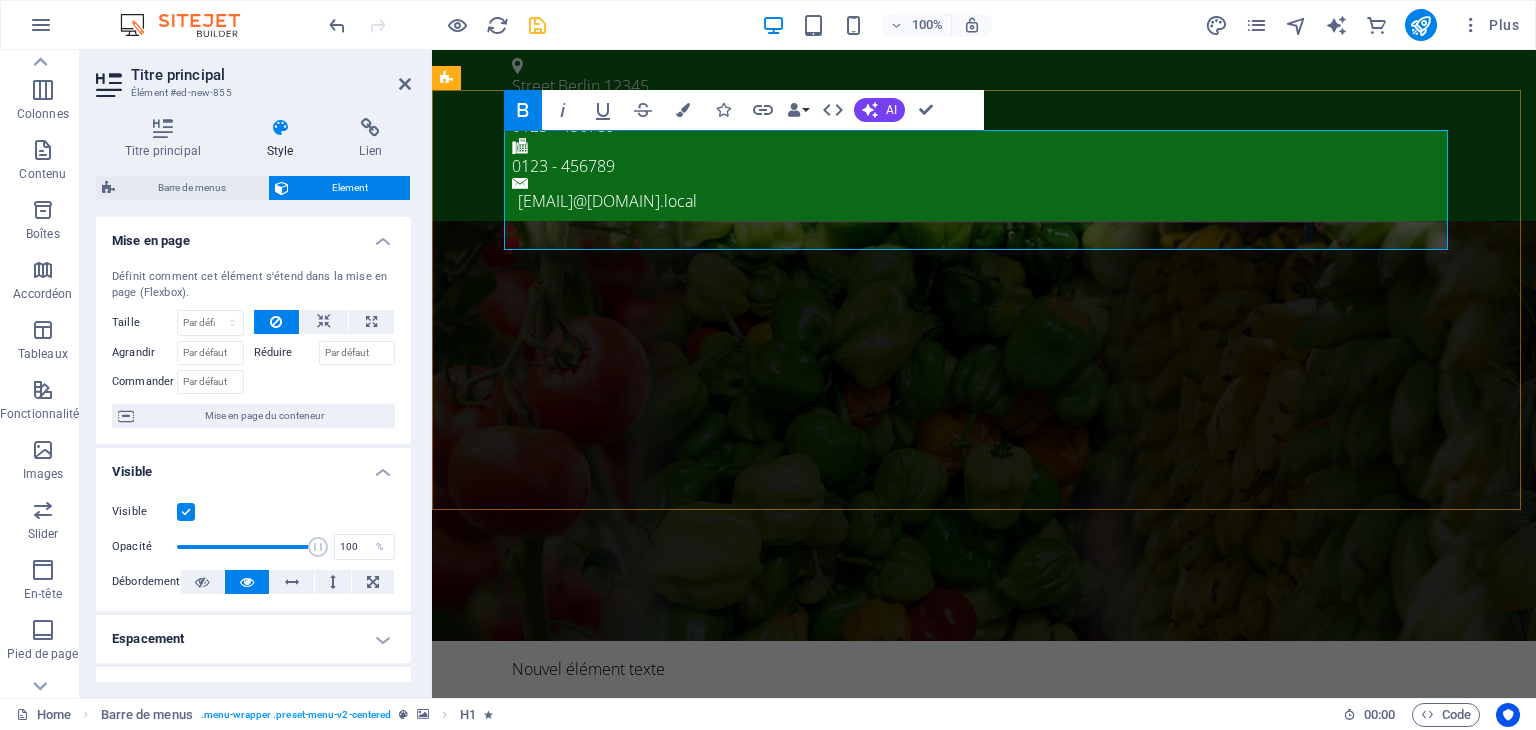 type 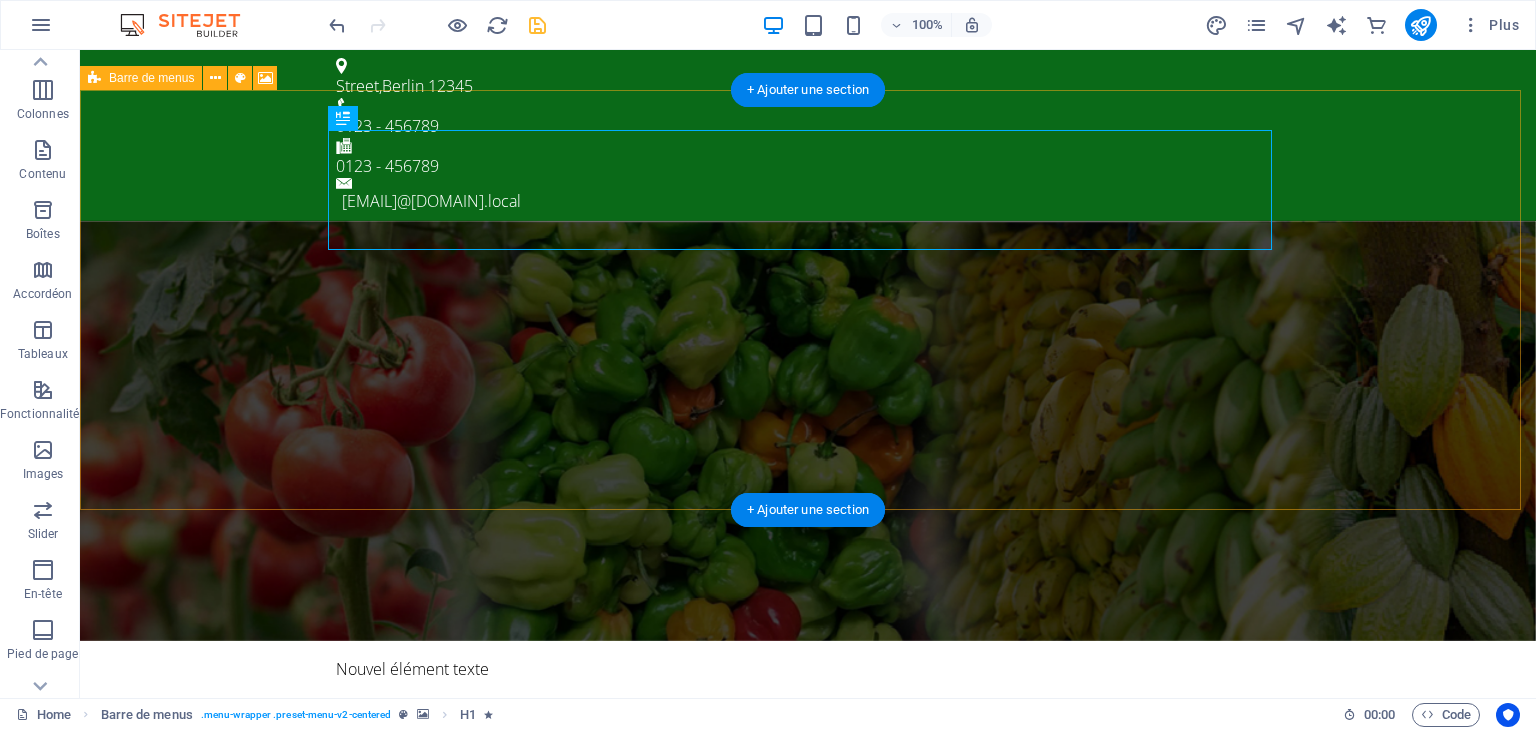 click at bounding box center (808, 431) 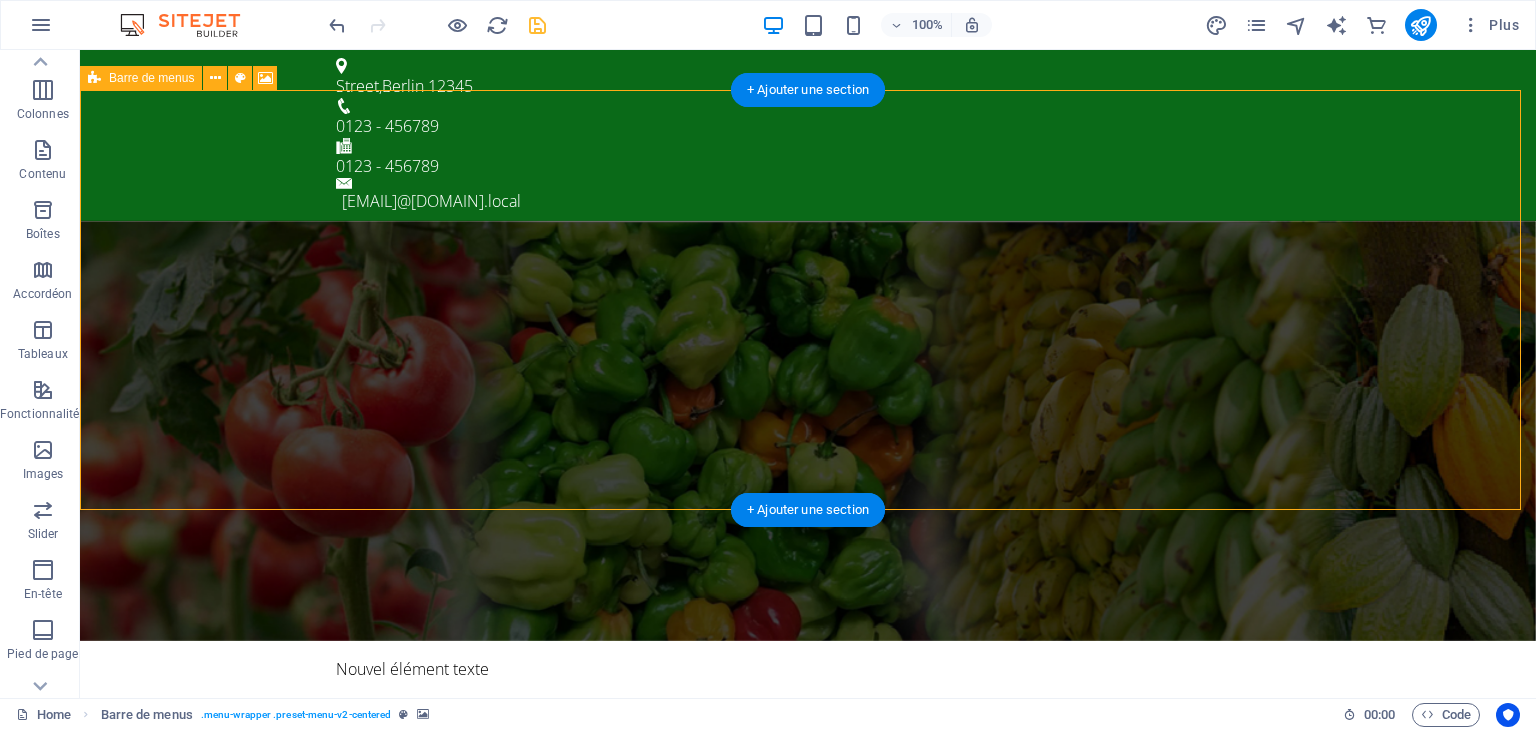 click at bounding box center (808, 431) 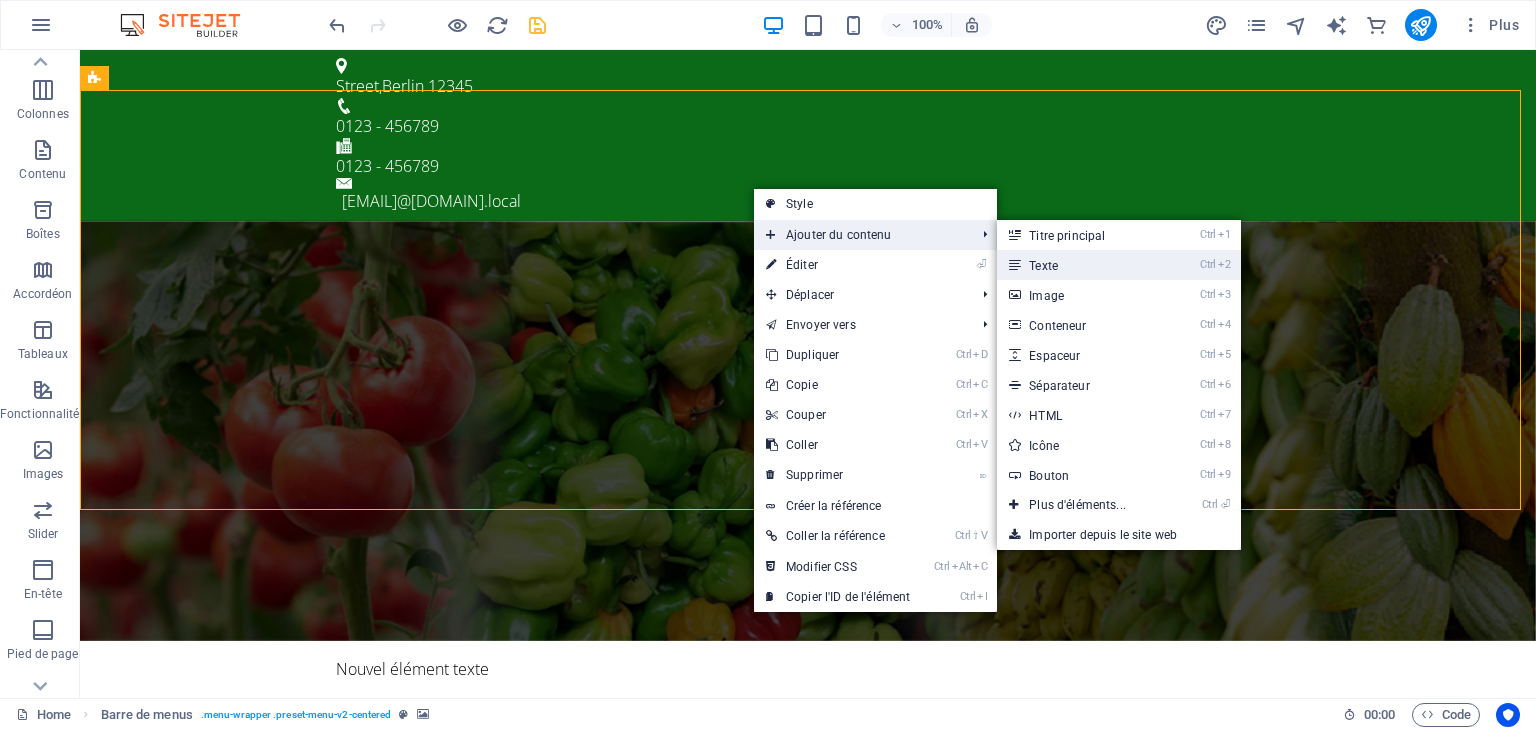 click on "Ctrl 2  Texte" at bounding box center [1081, 265] 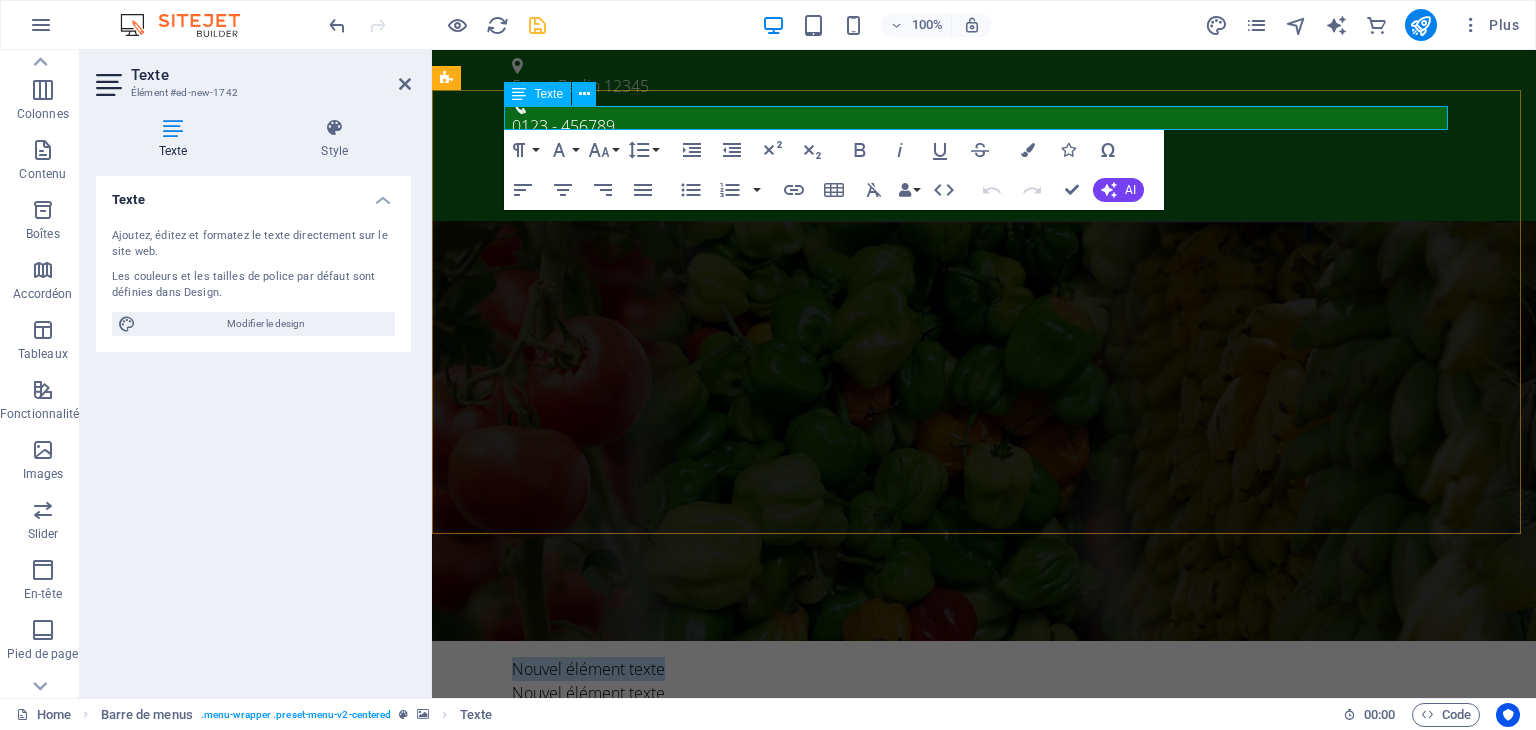 click on "Nouvel élément texte" at bounding box center (984, 669) 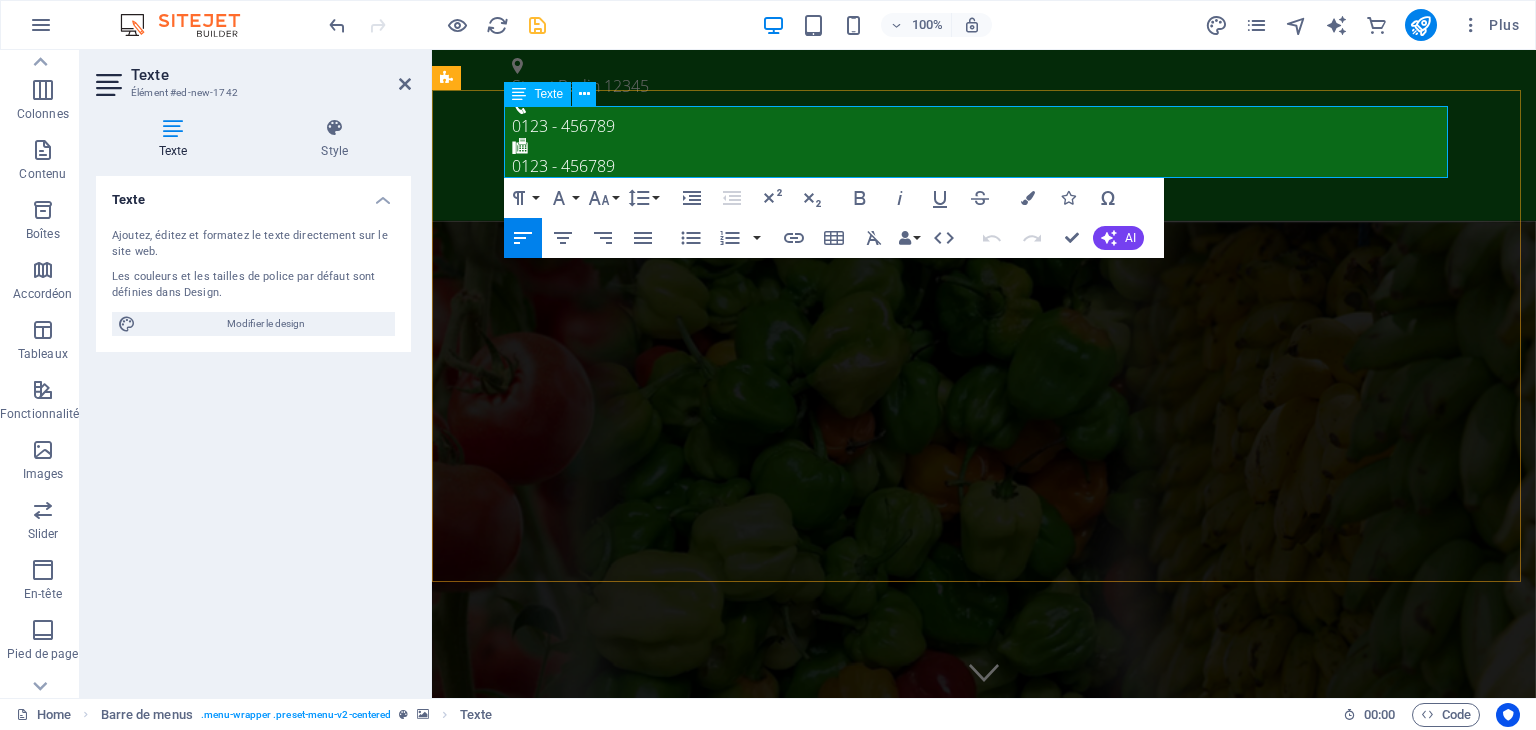 scroll, scrollTop: 359, scrollLeft: 6, axis: both 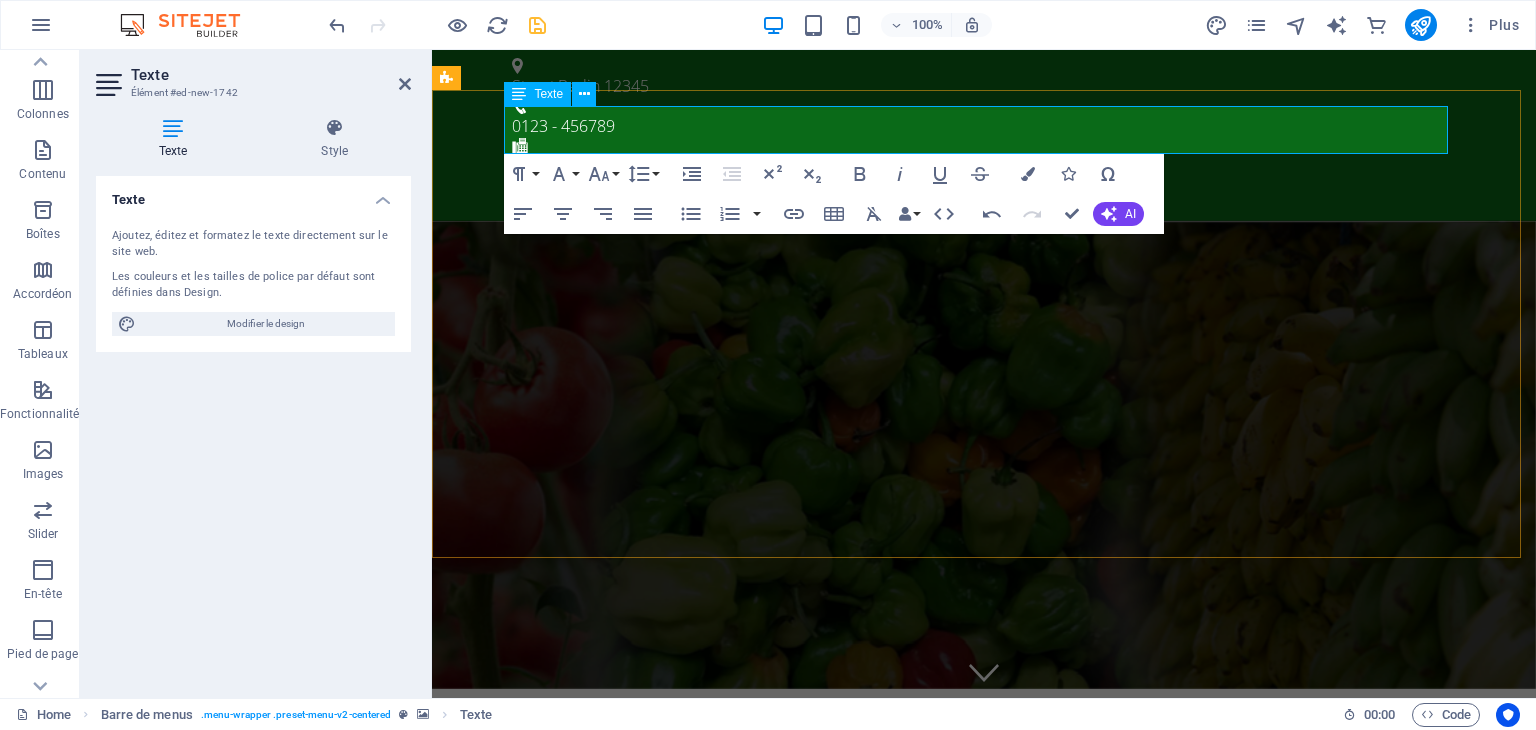click on "engrais biologiques innovants" at bounding box center [984, 741] 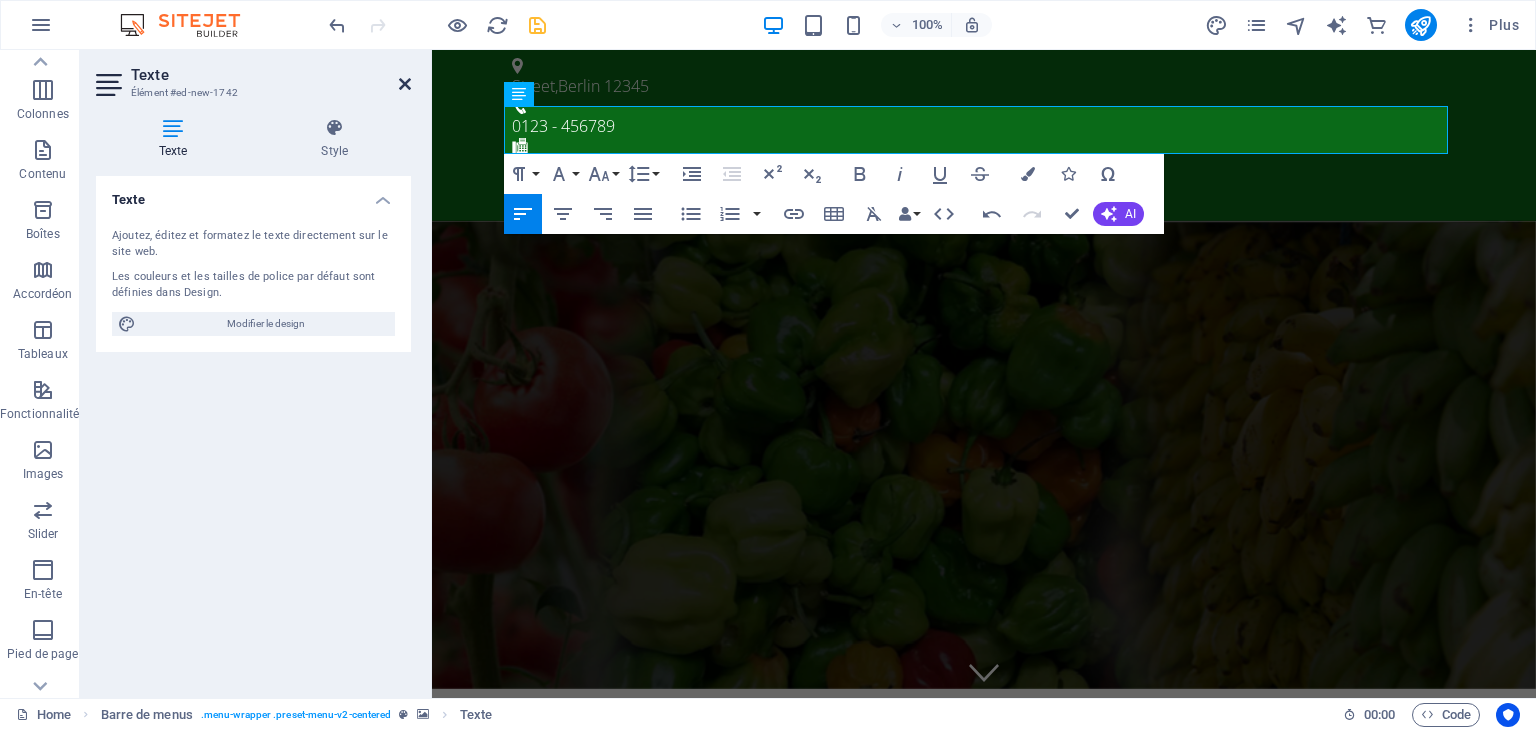 drag, startPoint x: 406, startPoint y: 89, endPoint x: 326, endPoint y: 39, distance: 94.33981 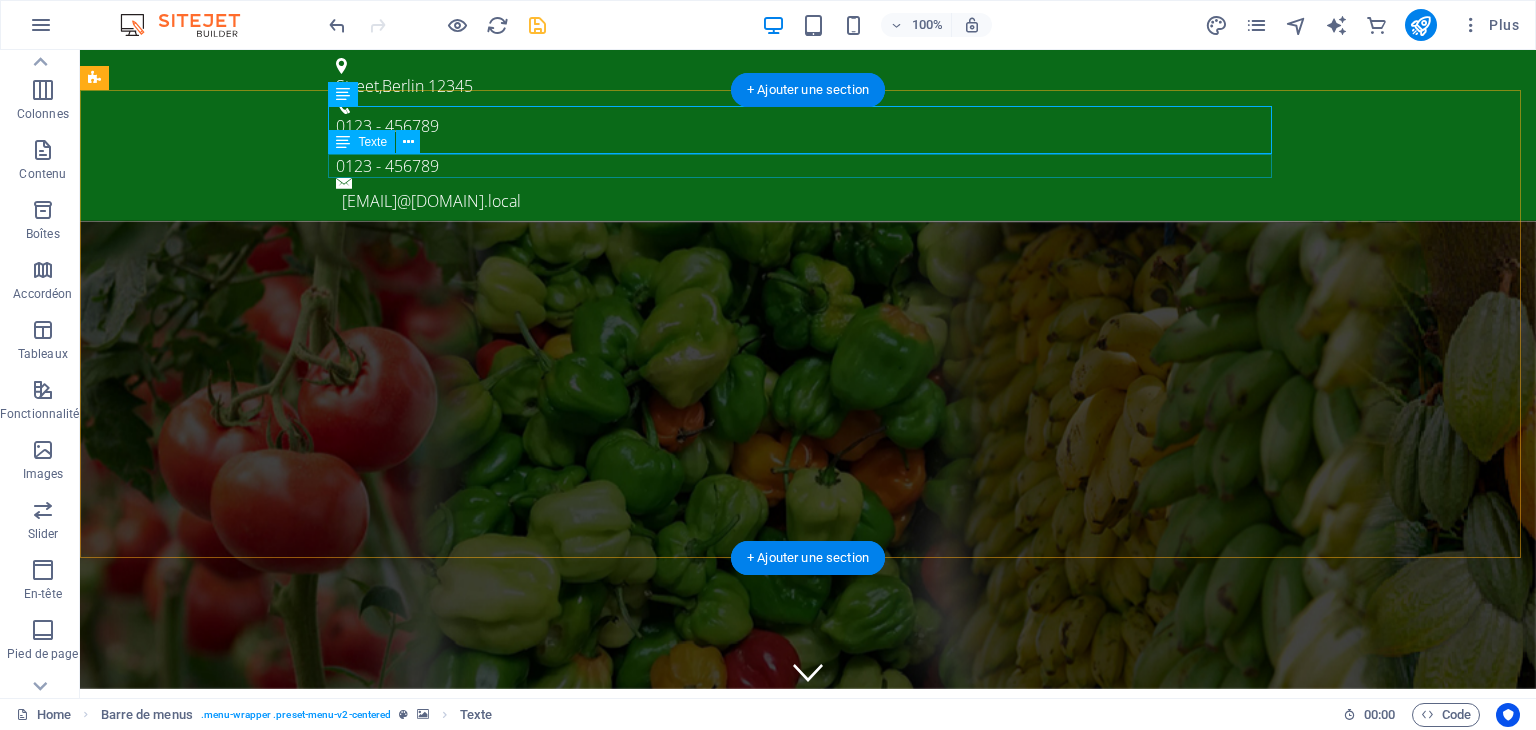 click on "Nouvel élément texte" at bounding box center (808, 765) 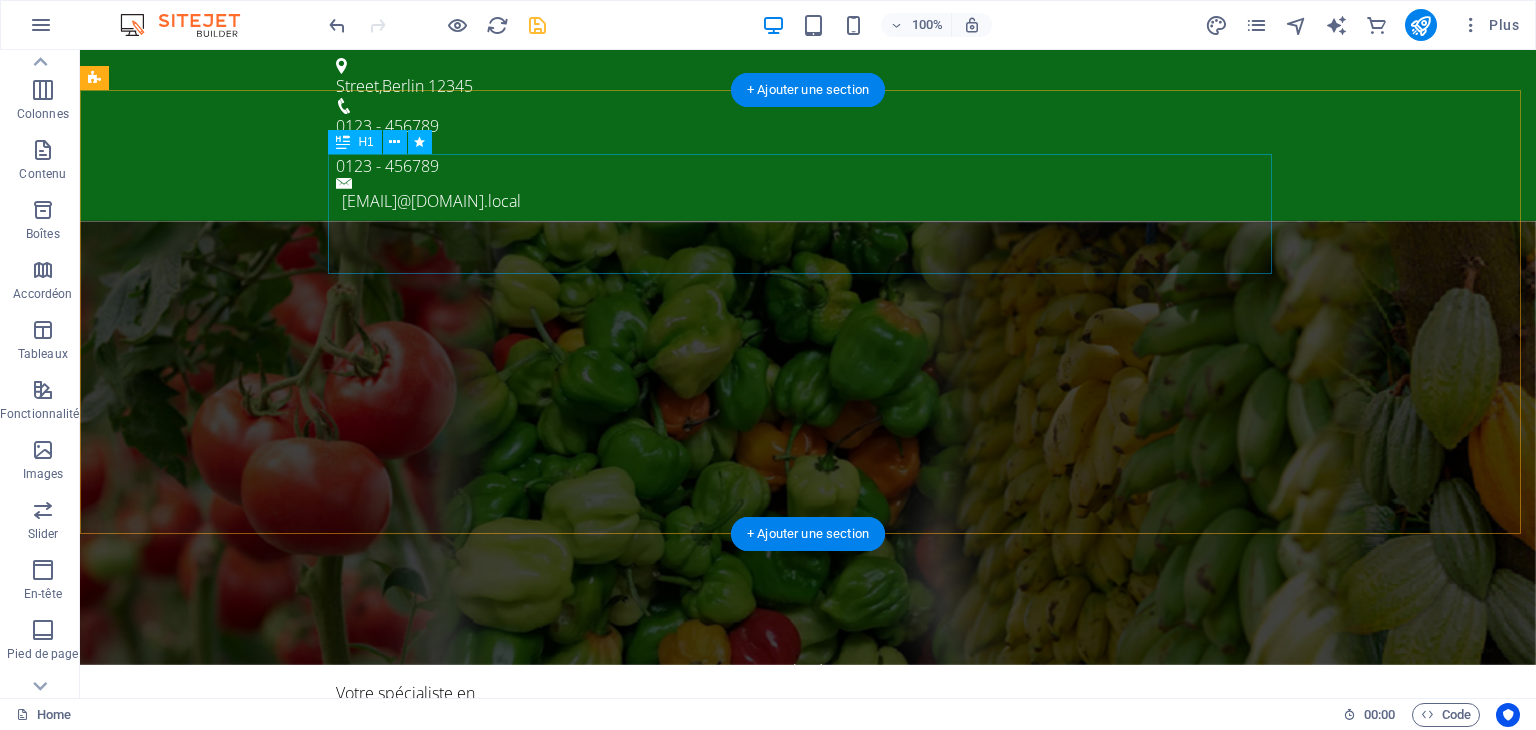 click on "Votre spécialiste enengrais biologiques Votre vvvspécialiste enengrais biologiques innovants" at bounding box center (808, 789) 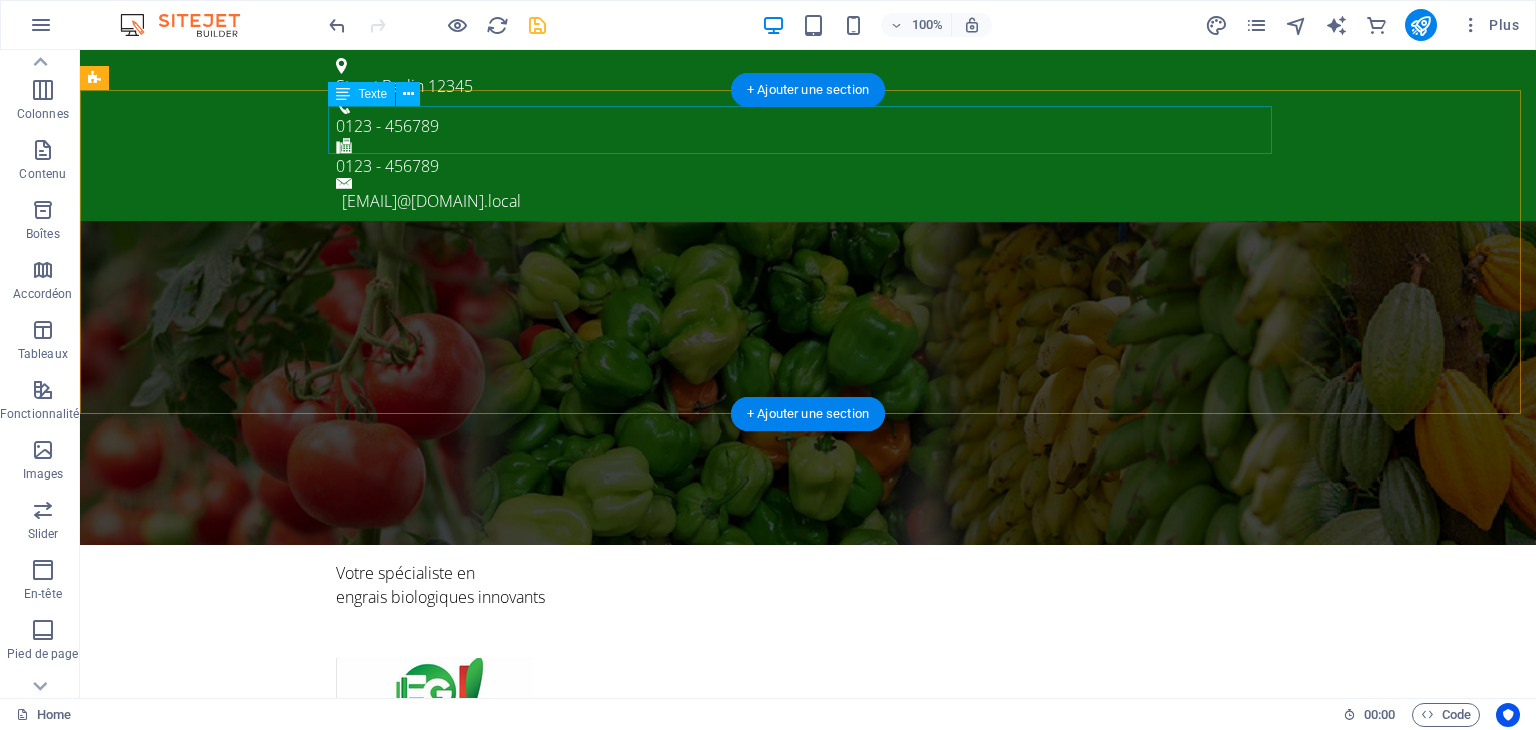 click on "Votre spécialiste en engrais biologiques innovants" at bounding box center (808, 585) 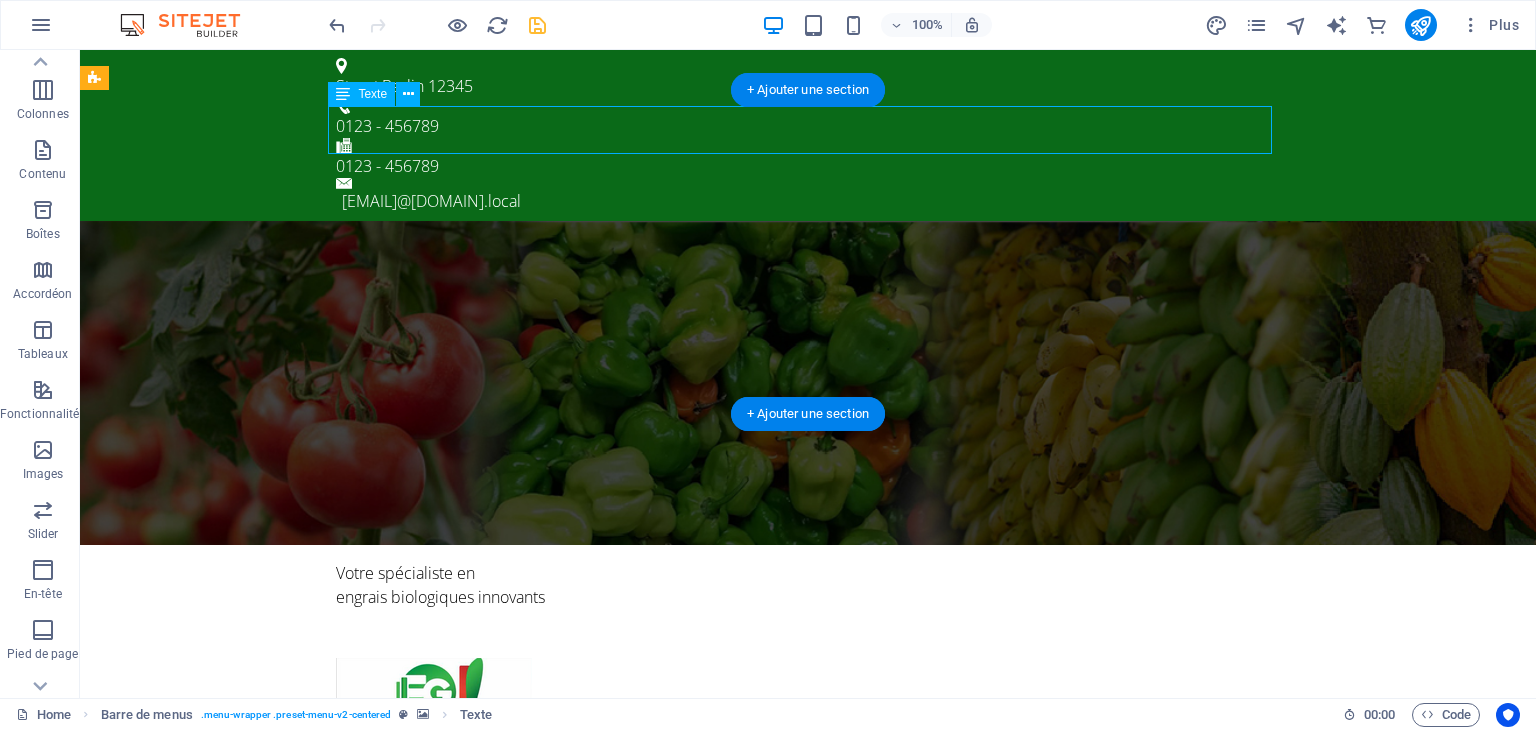 click on "Votre spécialiste en engrais biologiques innovants" at bounding box center (808, 585) 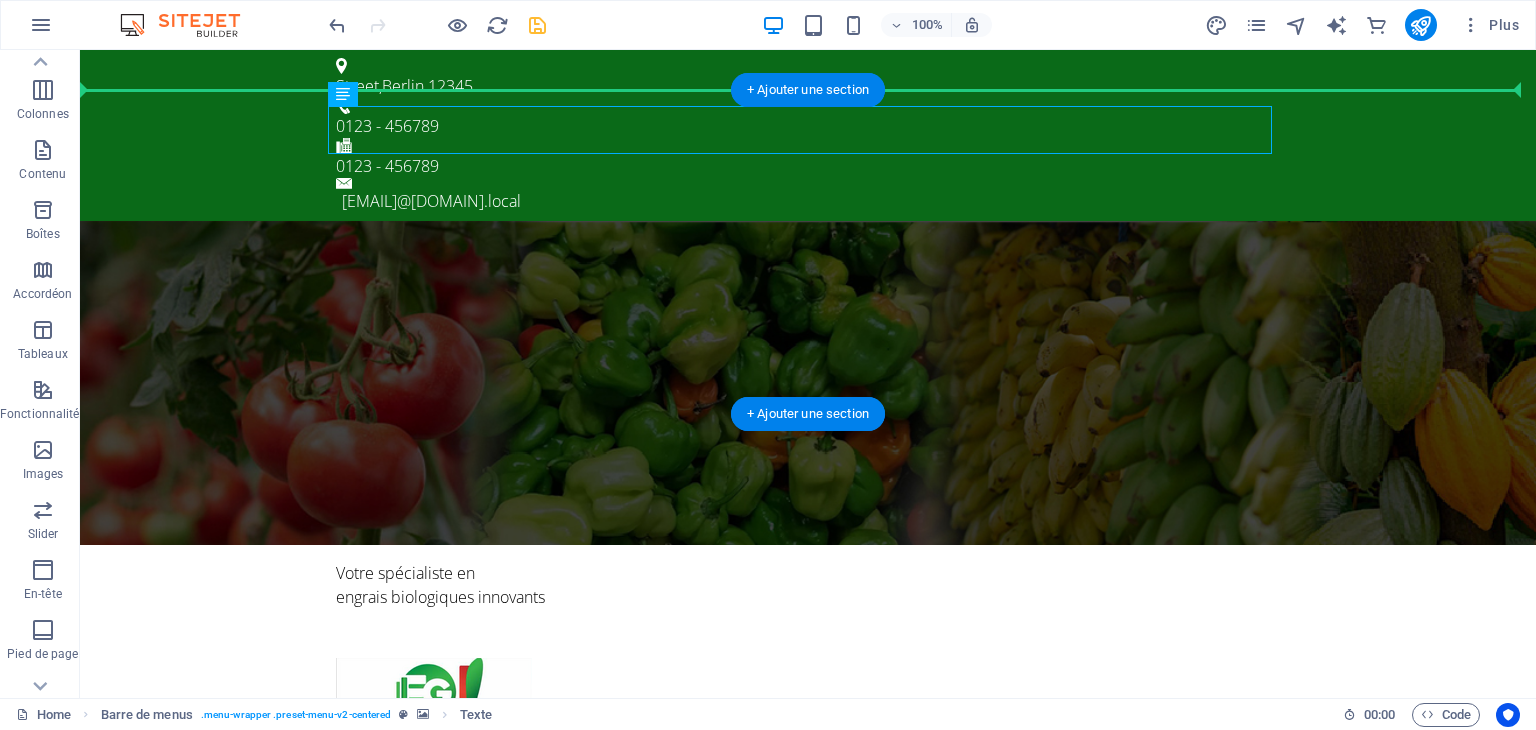 drag, startPoint x: 454, startPoint y: 146, endPoint x: 916, endPoint y: 205, distance: 465.75208 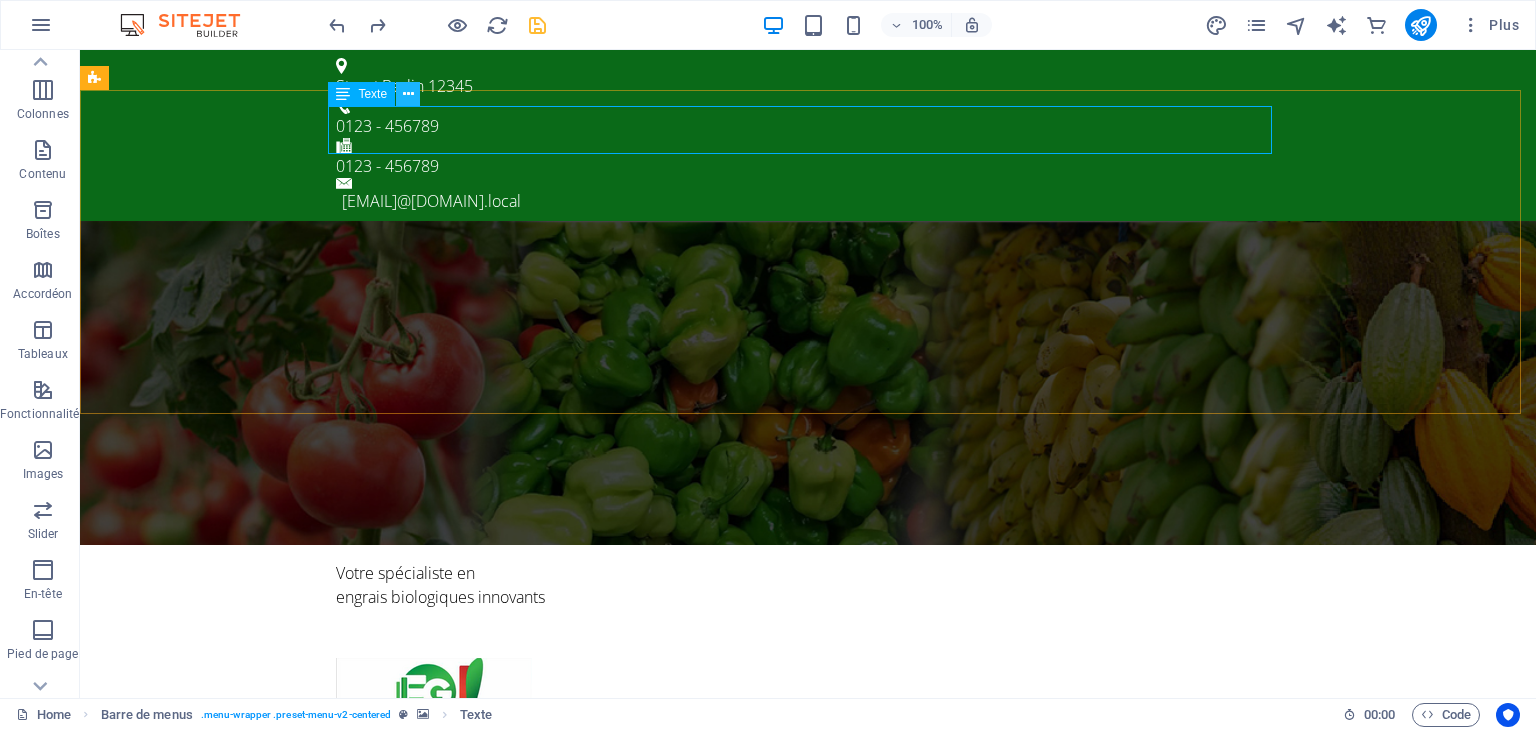 click at bounding box center [408, 94] 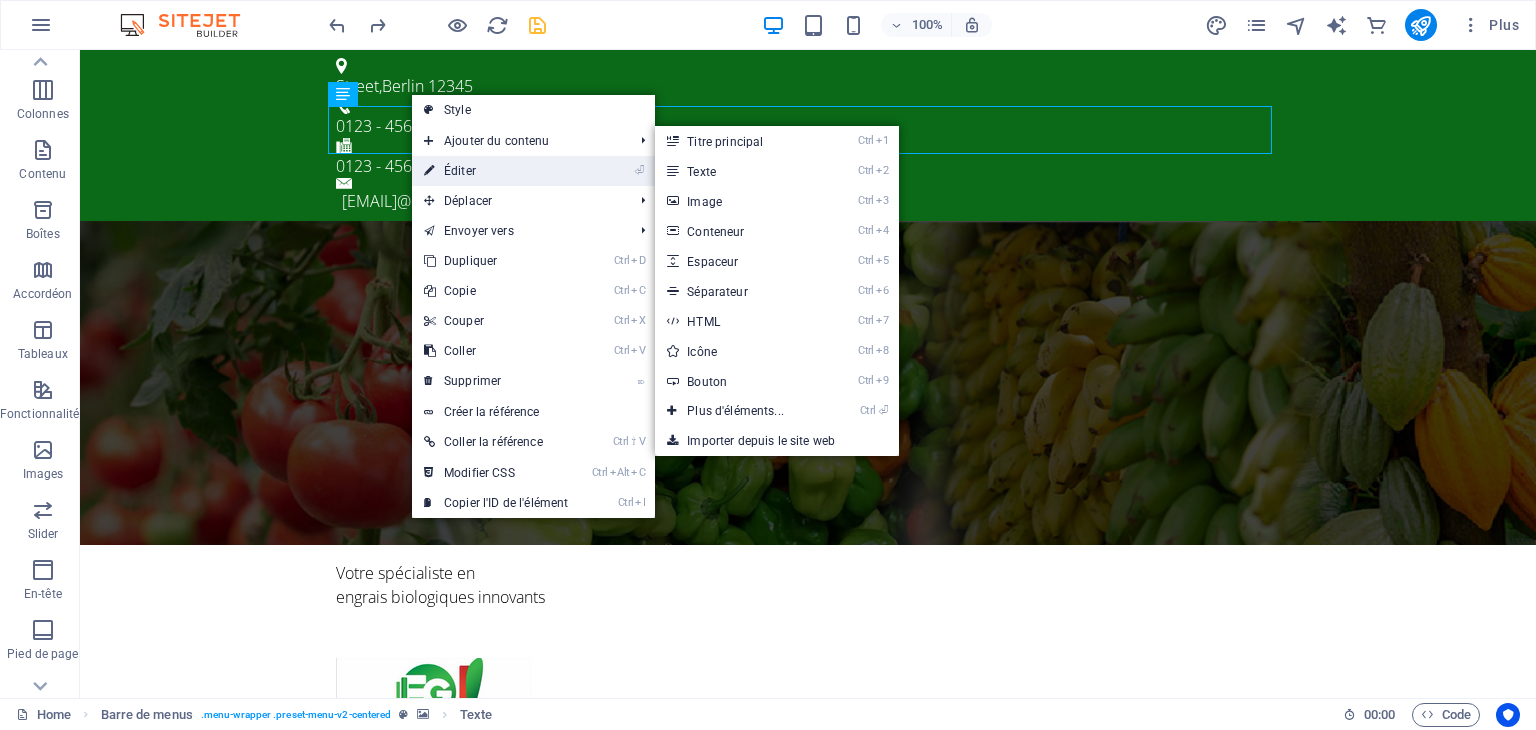 click on "⏎  Éditer" at bounding box center [496, 171] 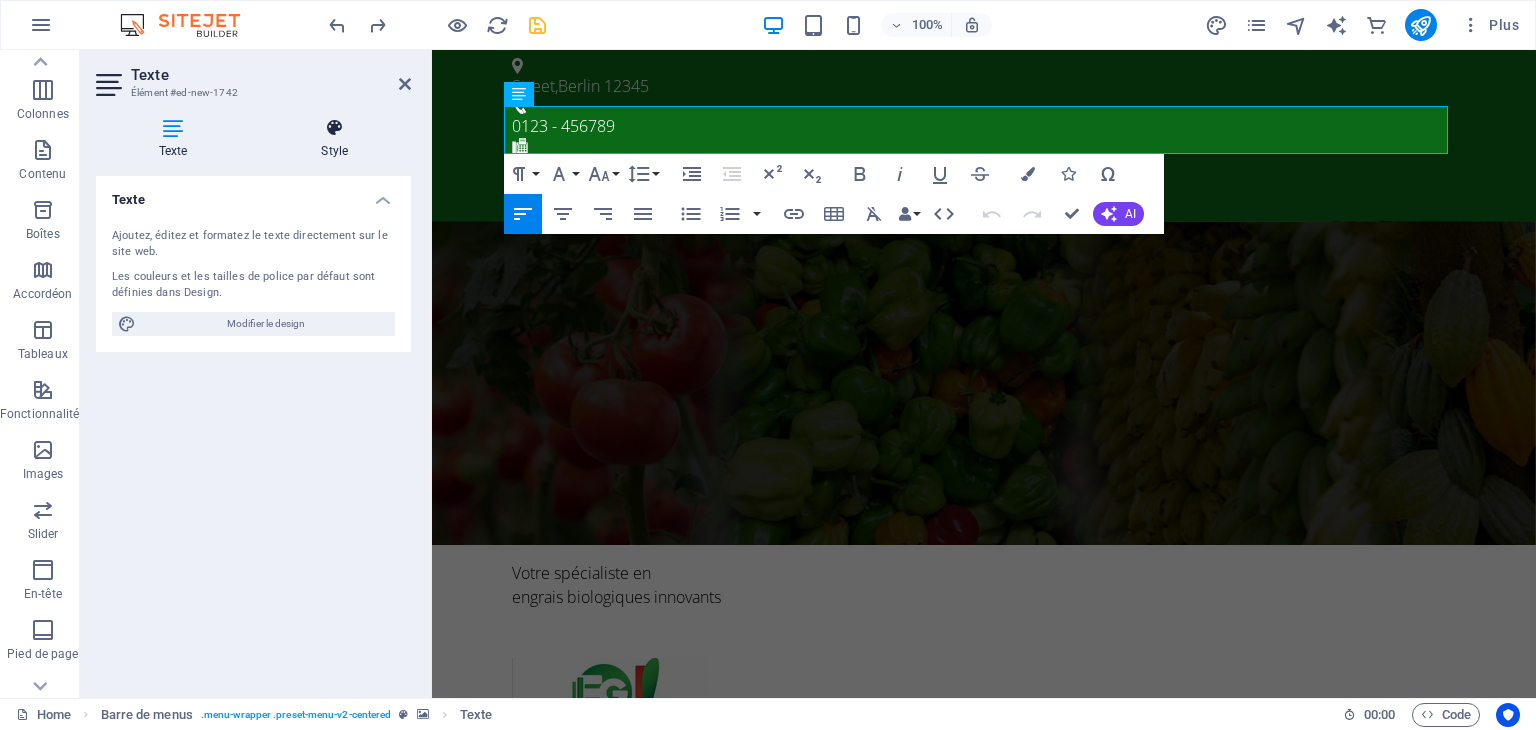 click on "Style" at bounding box center (335, 139) 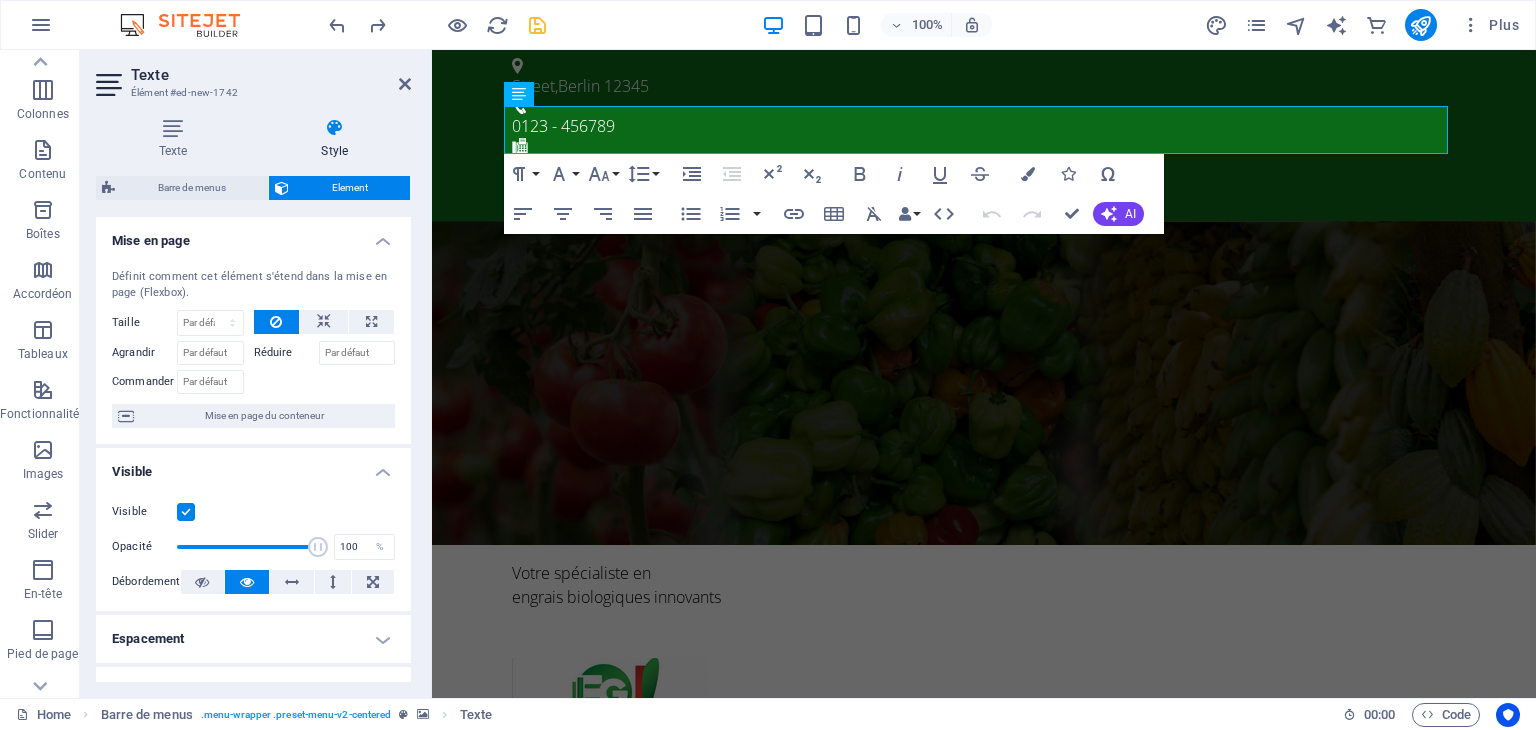 click on "Taille" at bounding box center (144, 322) 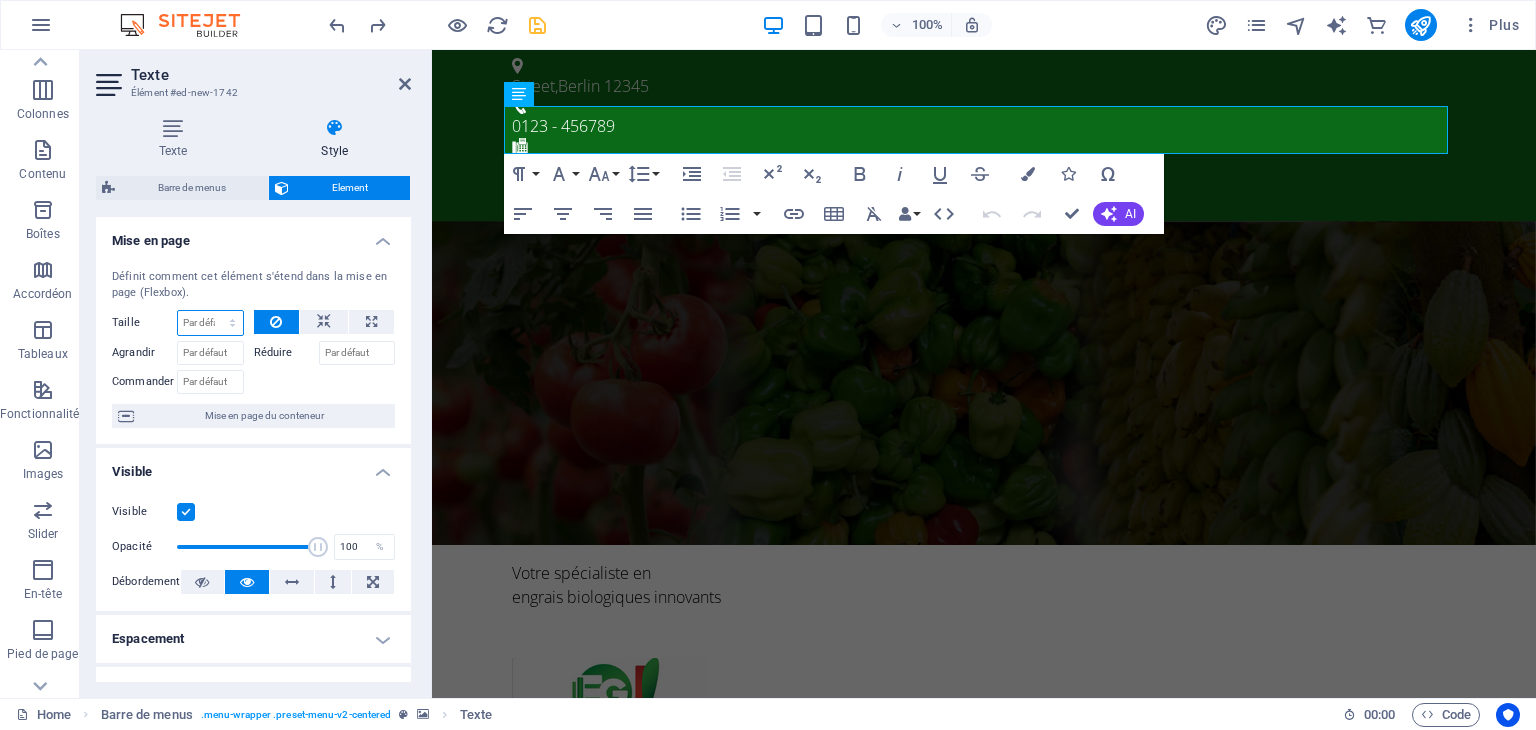 click on "Par défaut auto px % 1/1 1/2 1/3 1/4 1/5 1/6 1/7 1/8 1/9 1/10" at bounding box center (210, 323) 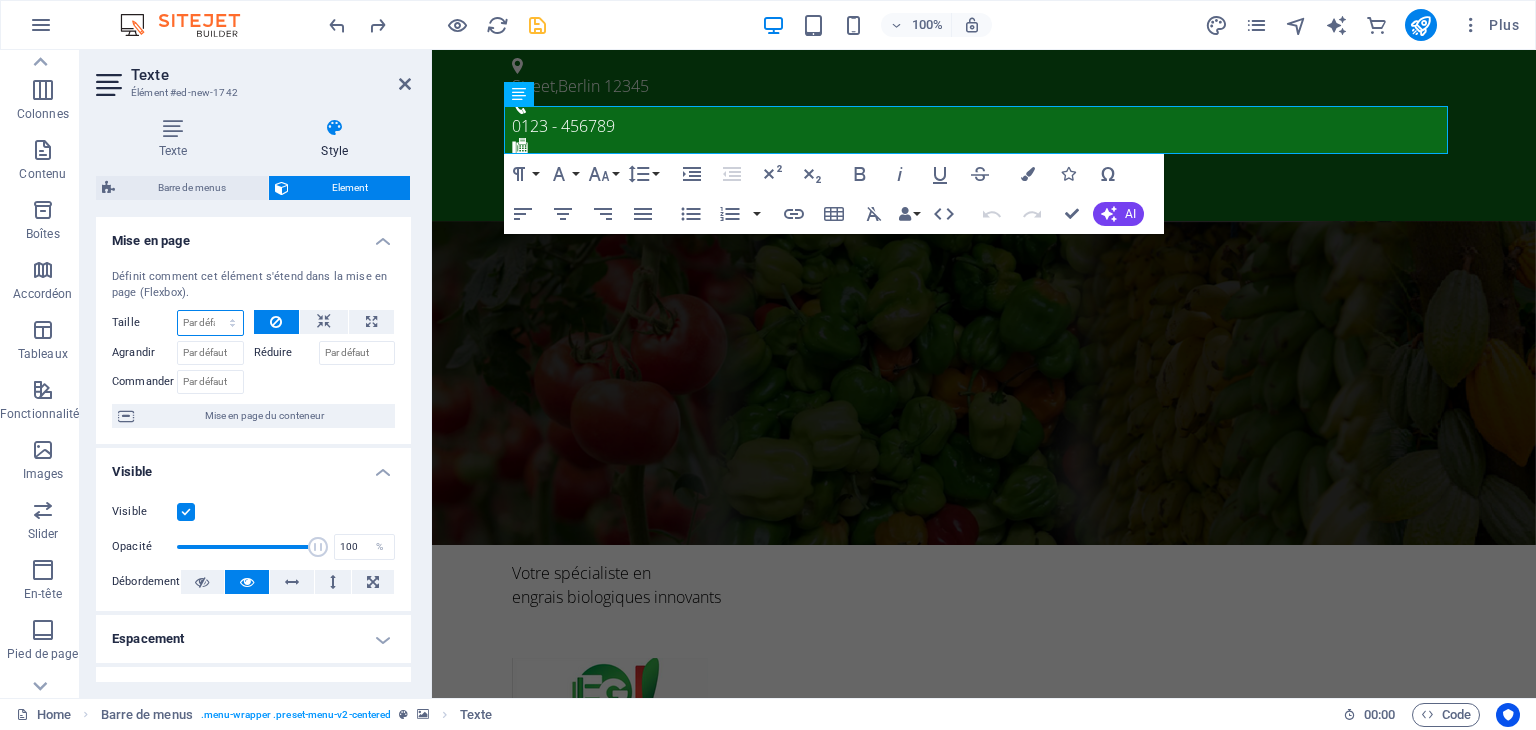 click on "Par défaut auto px % 1/1 1/2 1/3 1/4 1/5 1/6 1/7 1/8 1/9 1/10" at bounding box center (210, 323) 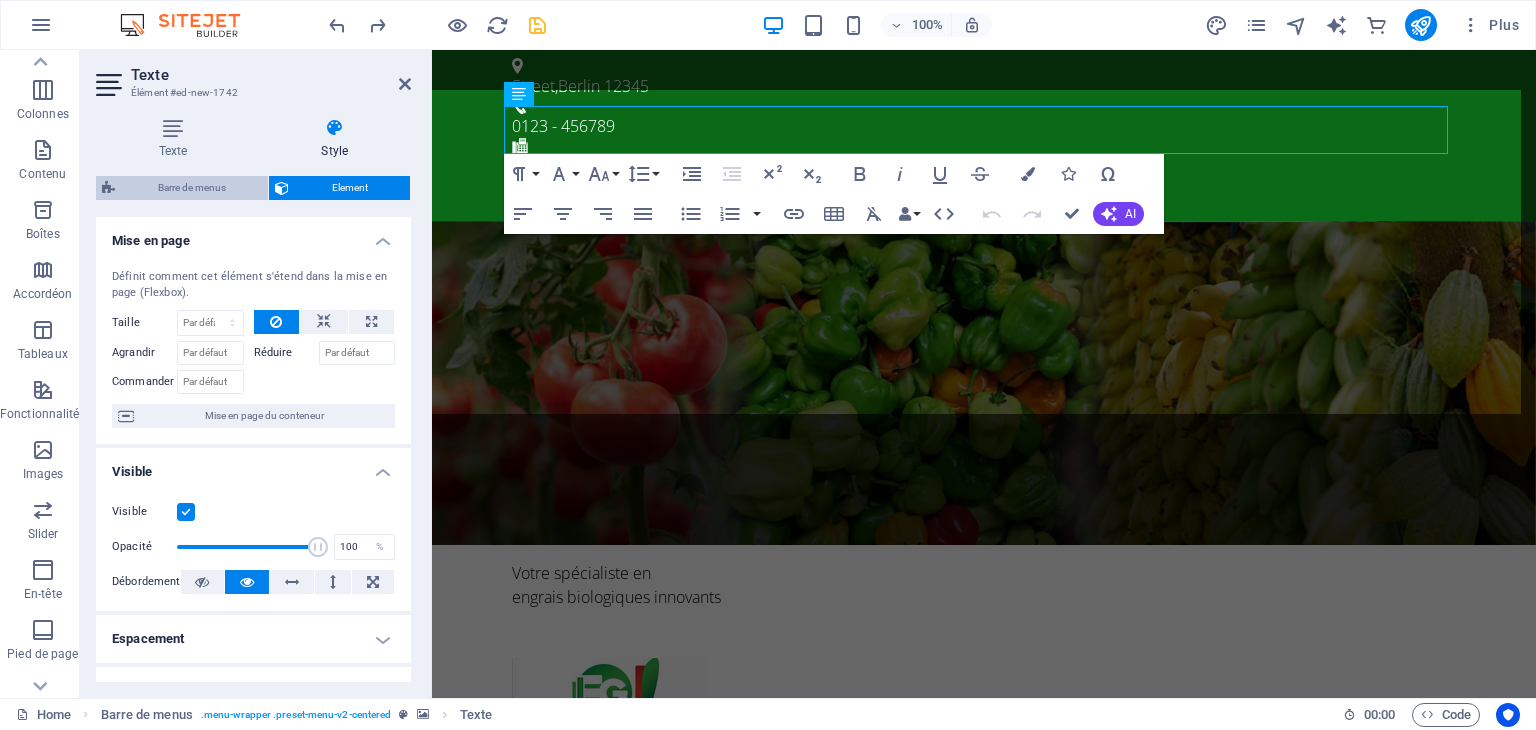 click on "Barre de menus" at bounding box center [191, 188] 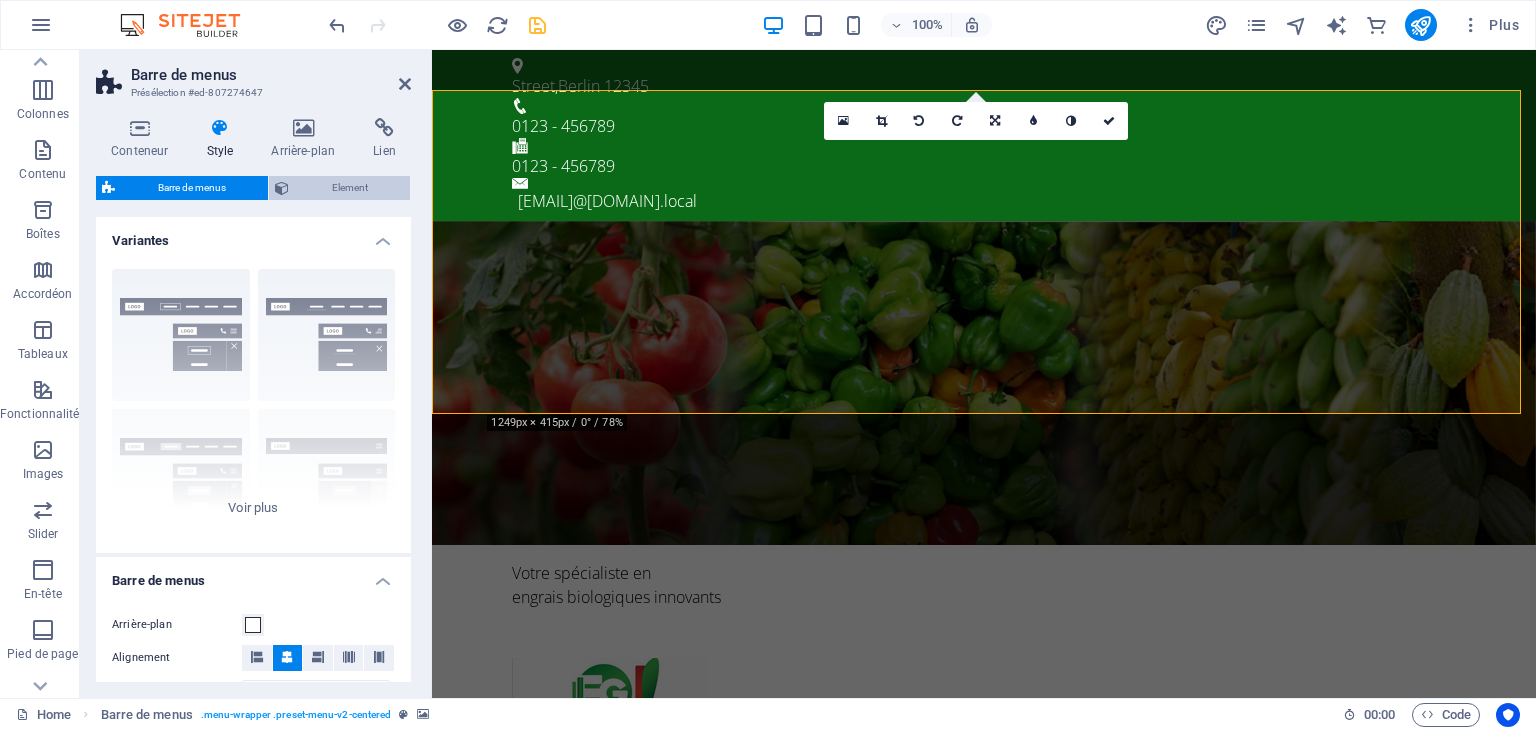click on "Element" at bounding box center (349, 188) 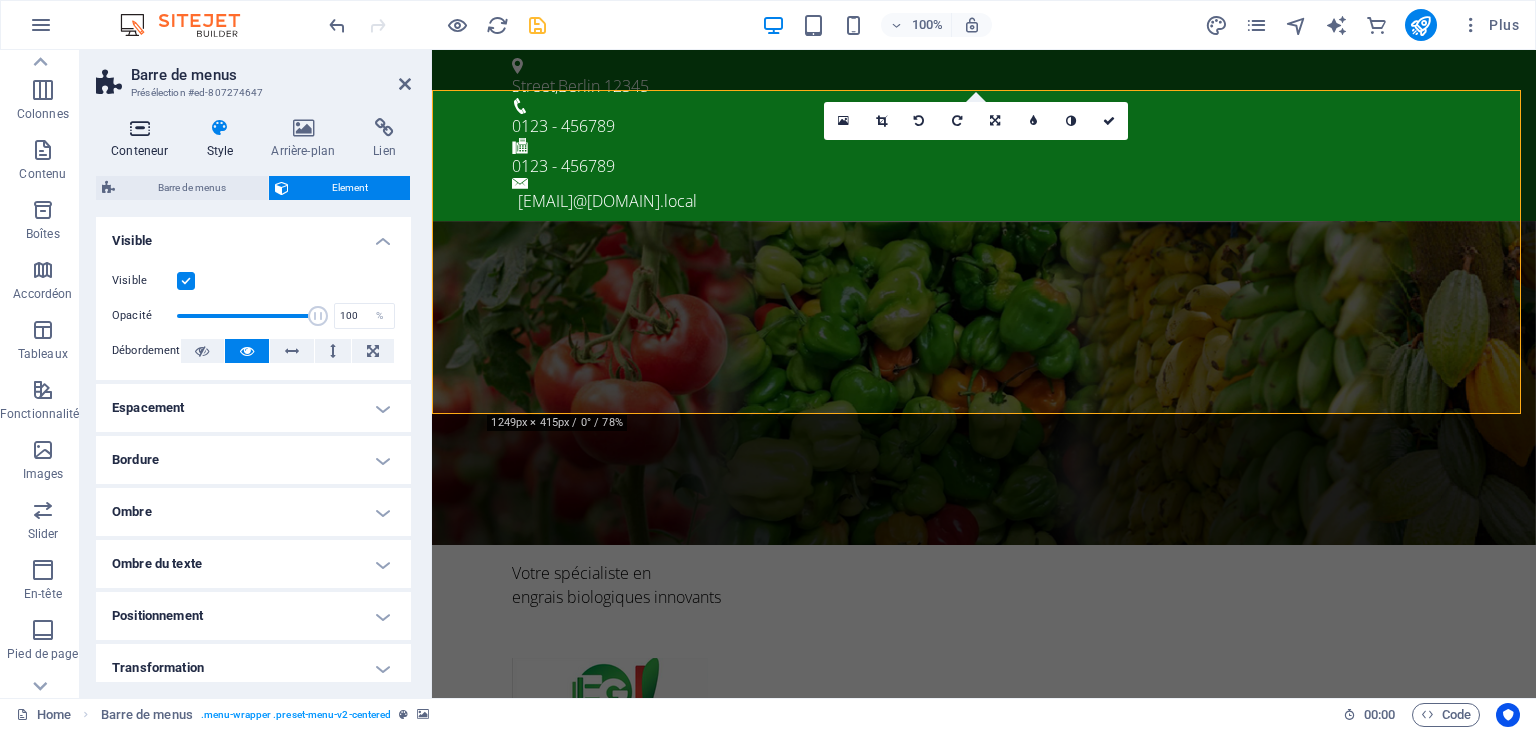click on "Conteneur" at bounding box center (143, 139) 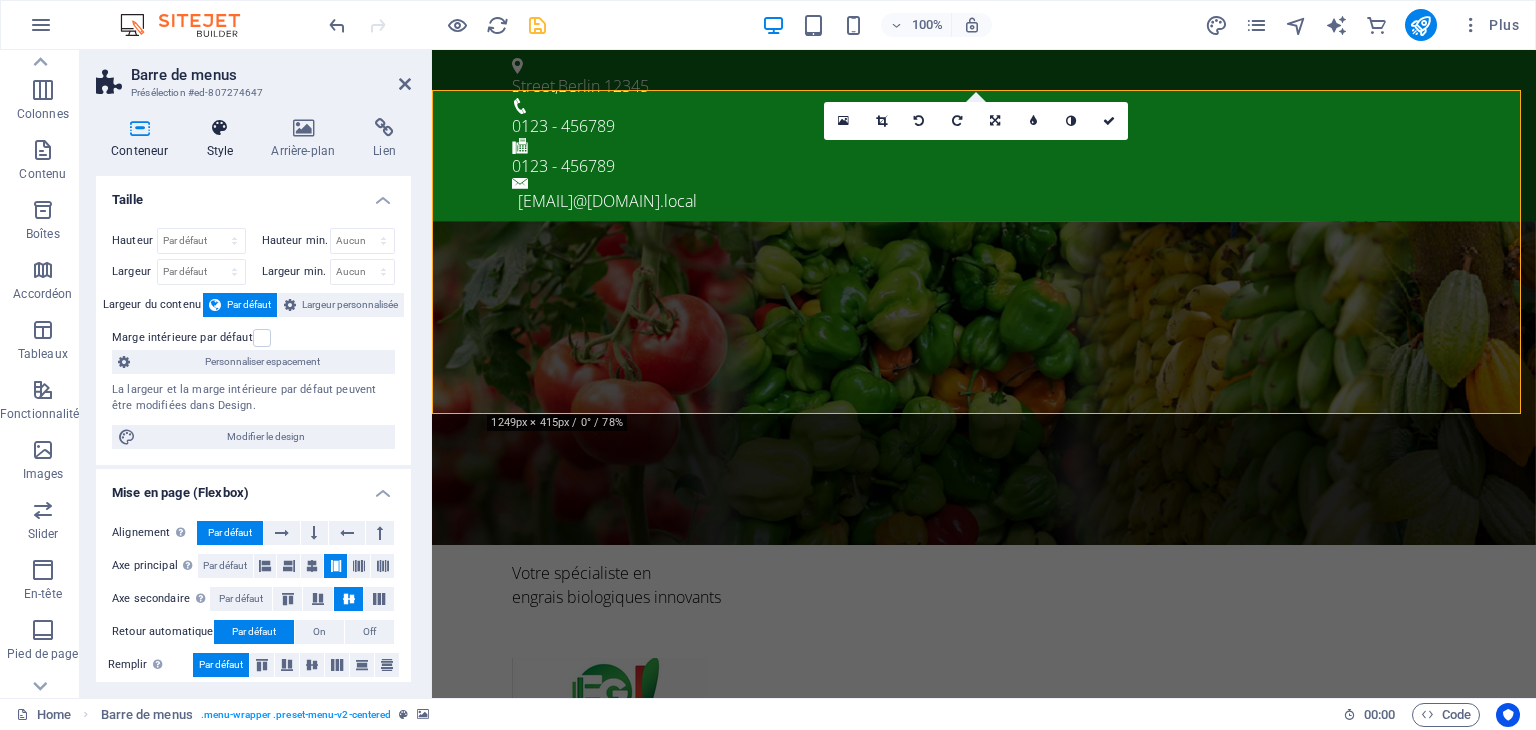 click on "Style" at bounding box center [223, 139] 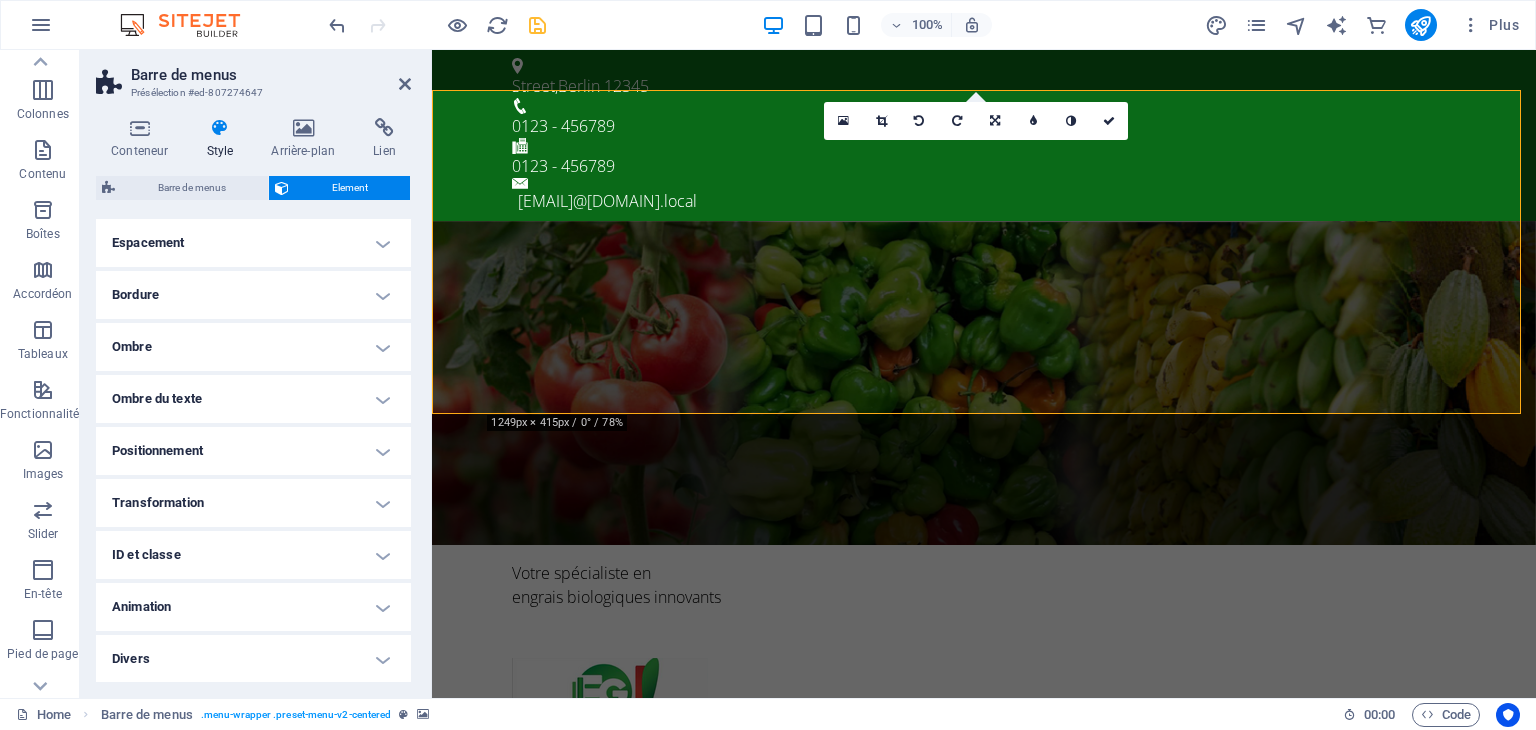 scroll, scrollTop: 166, scrollLeft: 0, axis: vertical 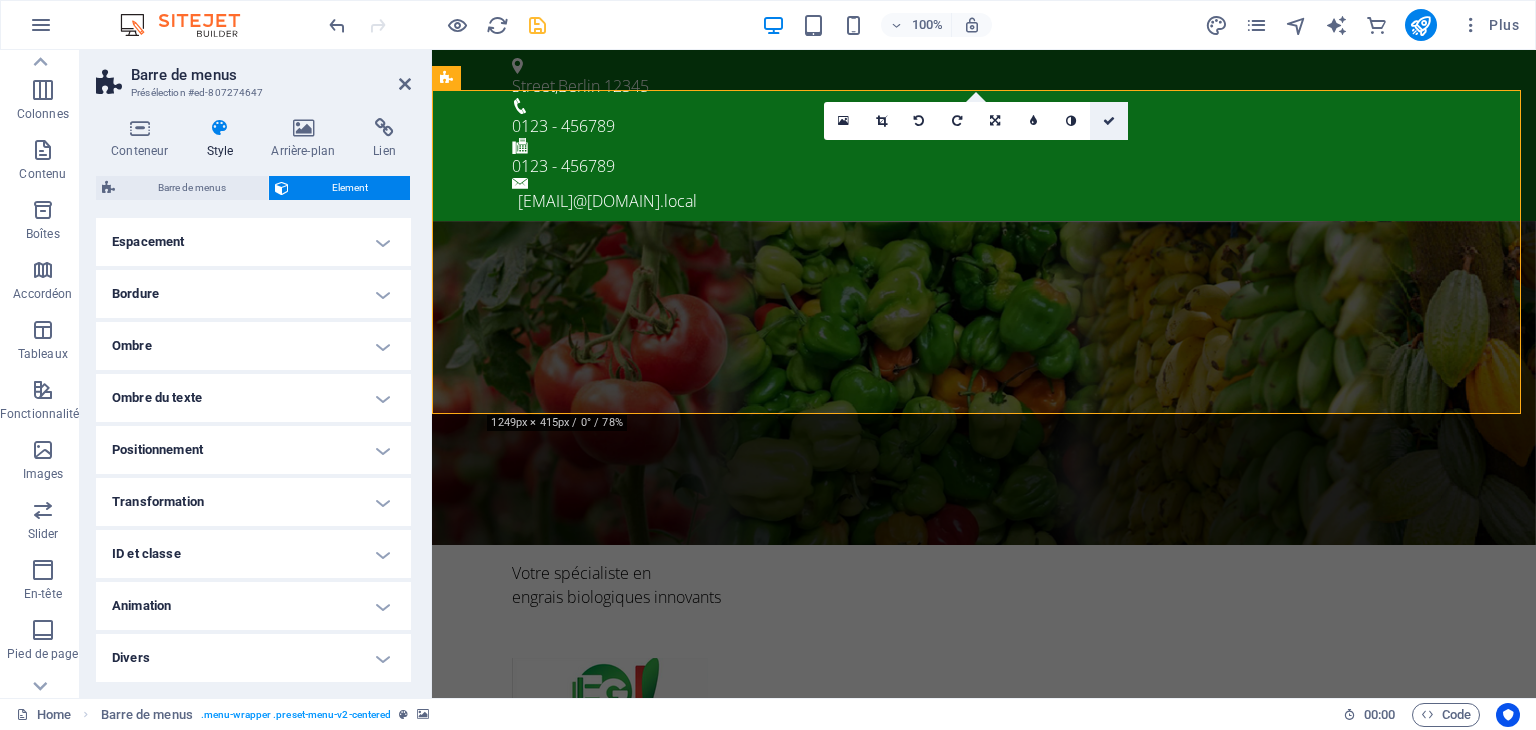 click at bounding box center (1109, 121) 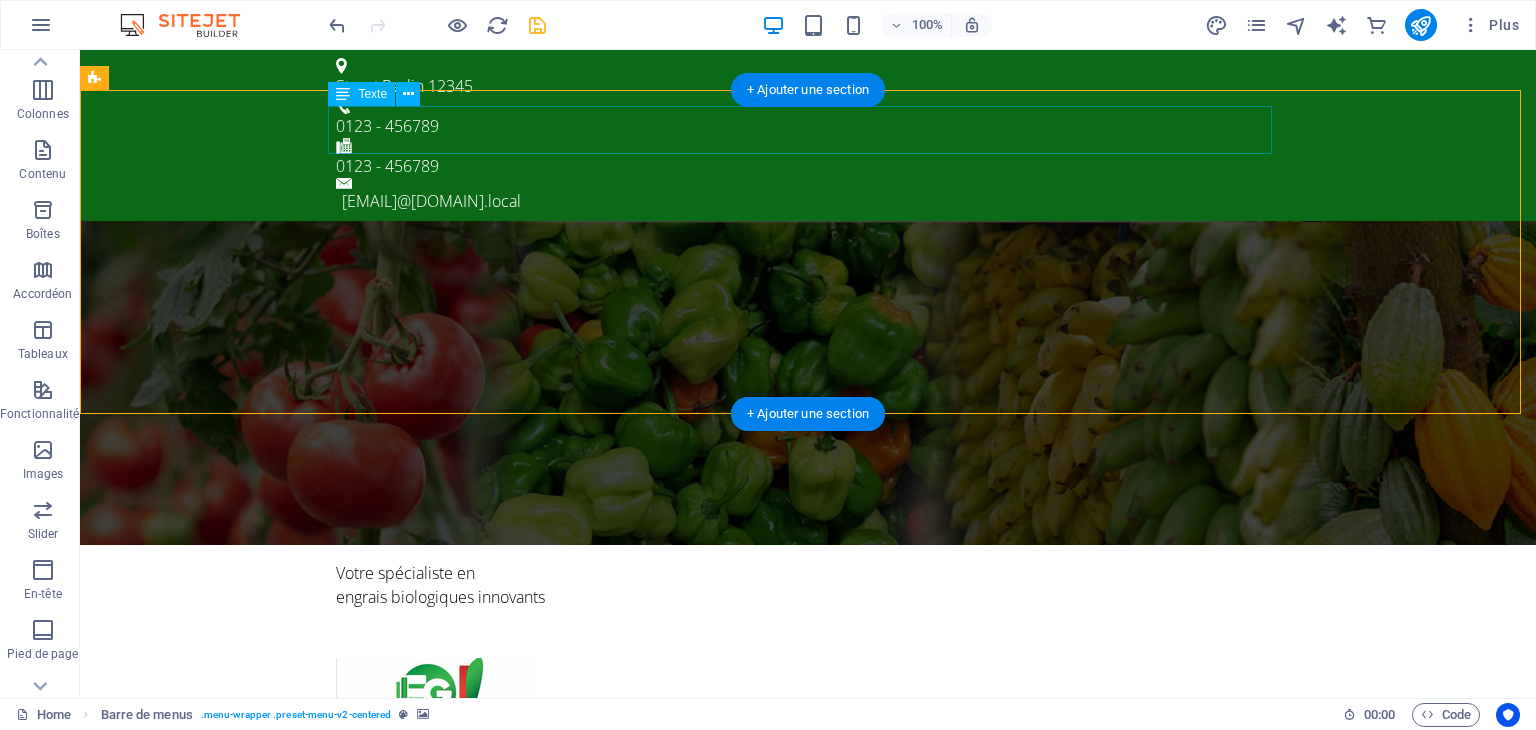 click on "Votre spécialiste en engrais biologiques innovants" at bounding box center [808, 585] 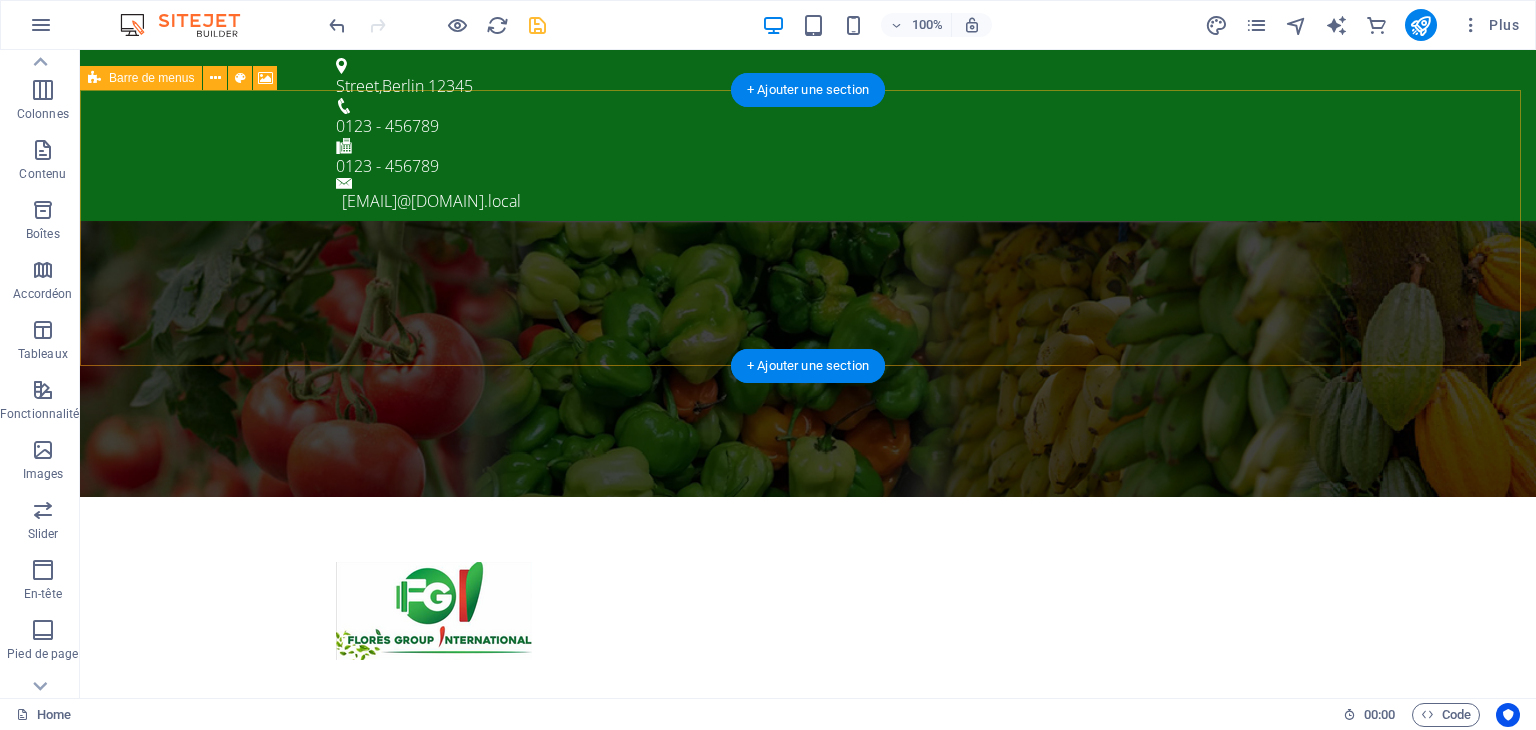 click at bounding box center [808, 359] 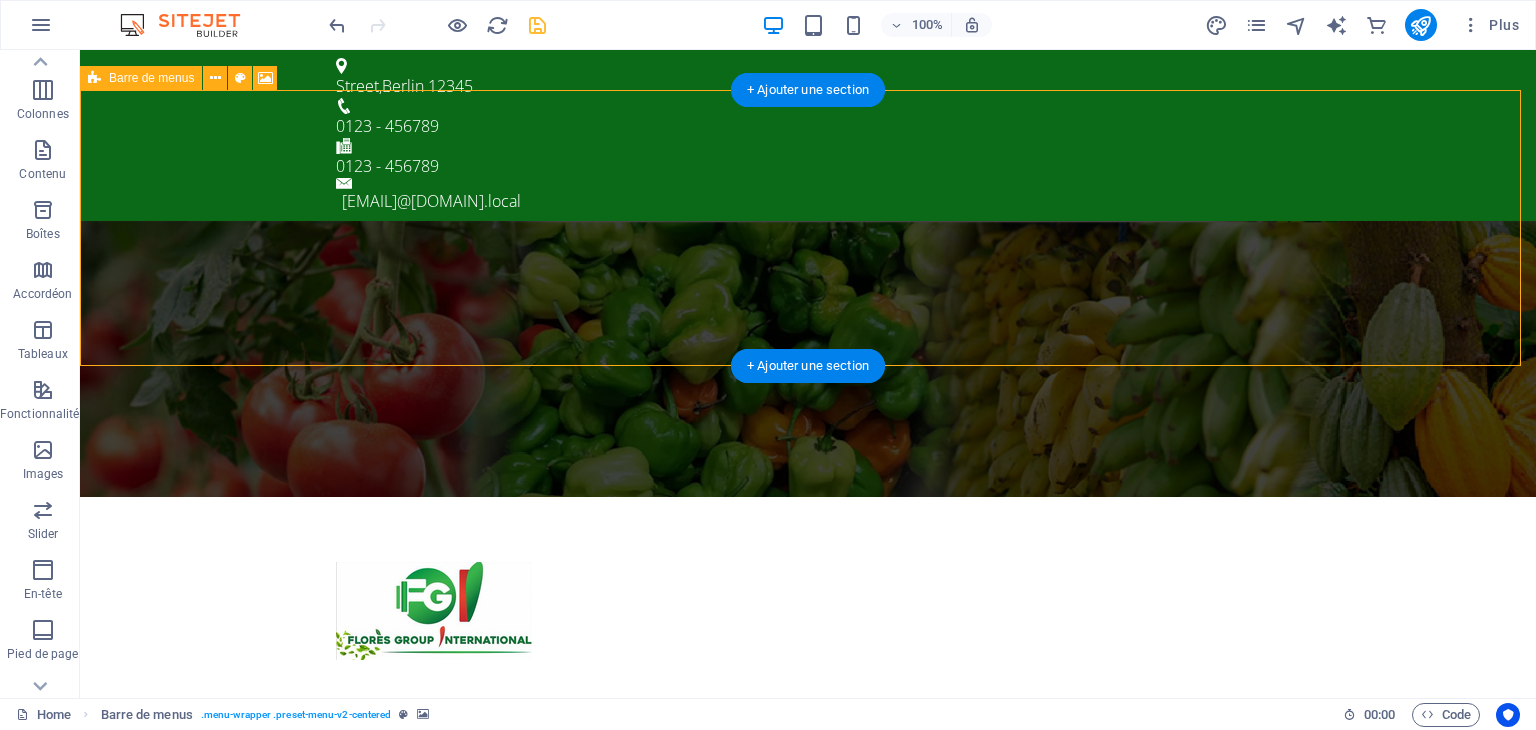 click at bounding box center (808, 359) 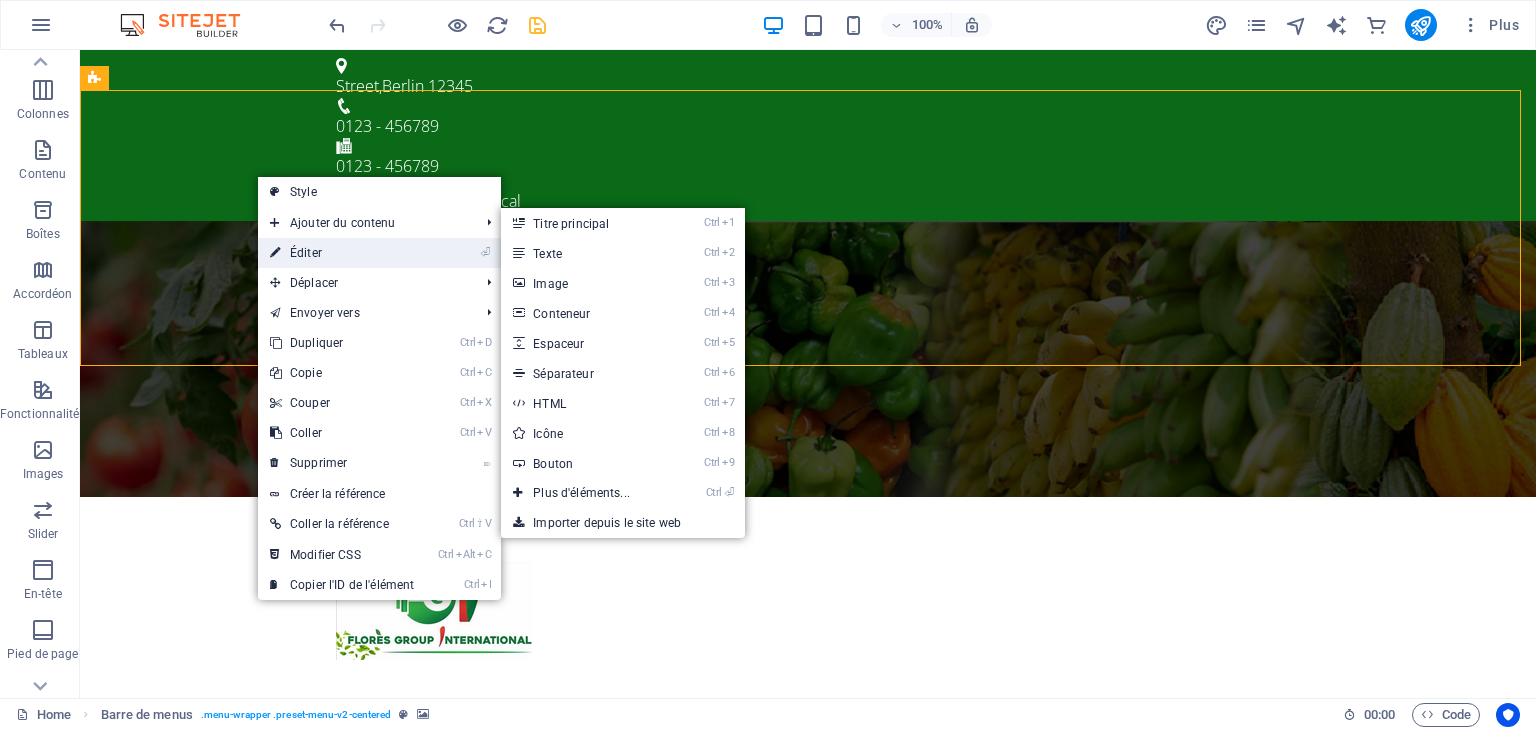 click on "⏎  Éditer" at bounding box center (342, 253) 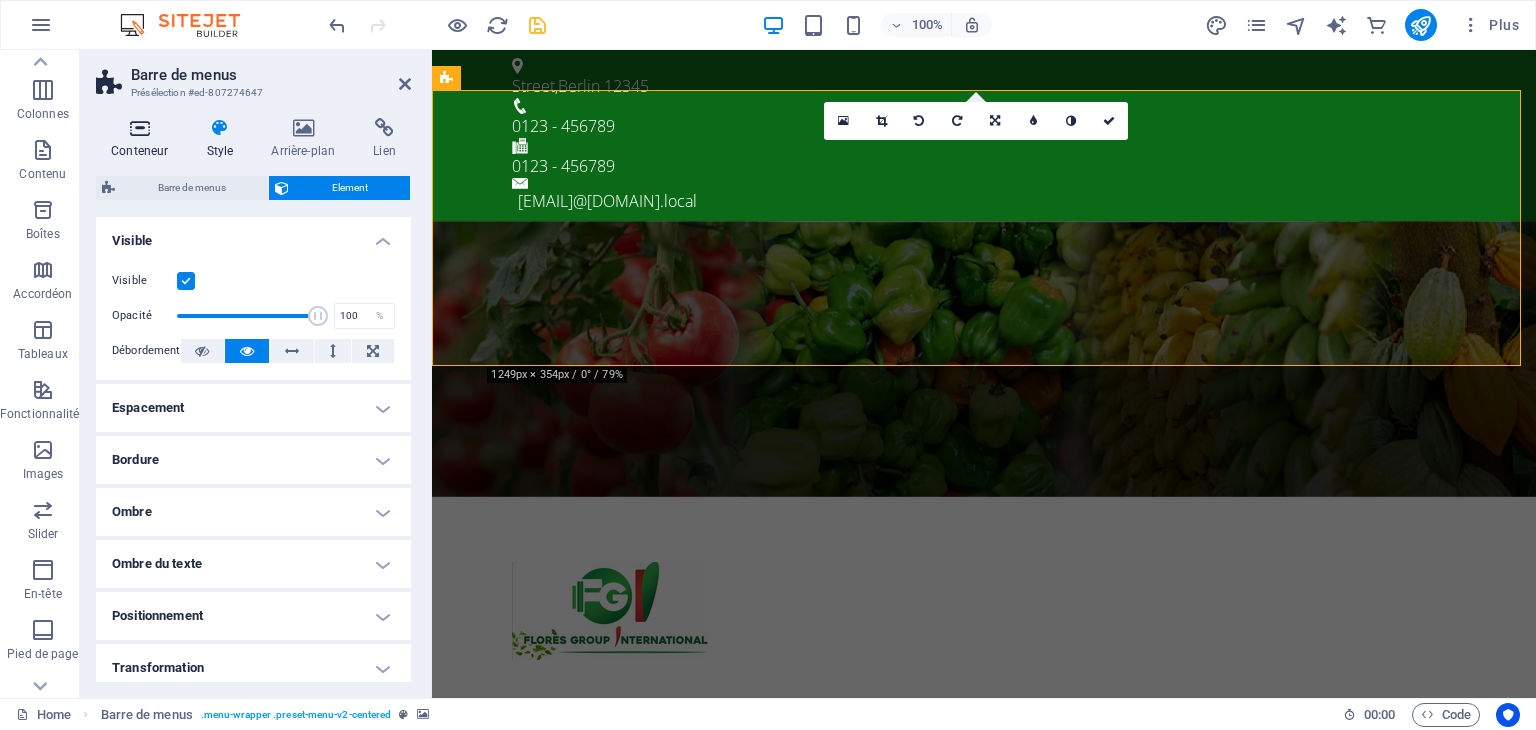click at bounding box center [139, 128] 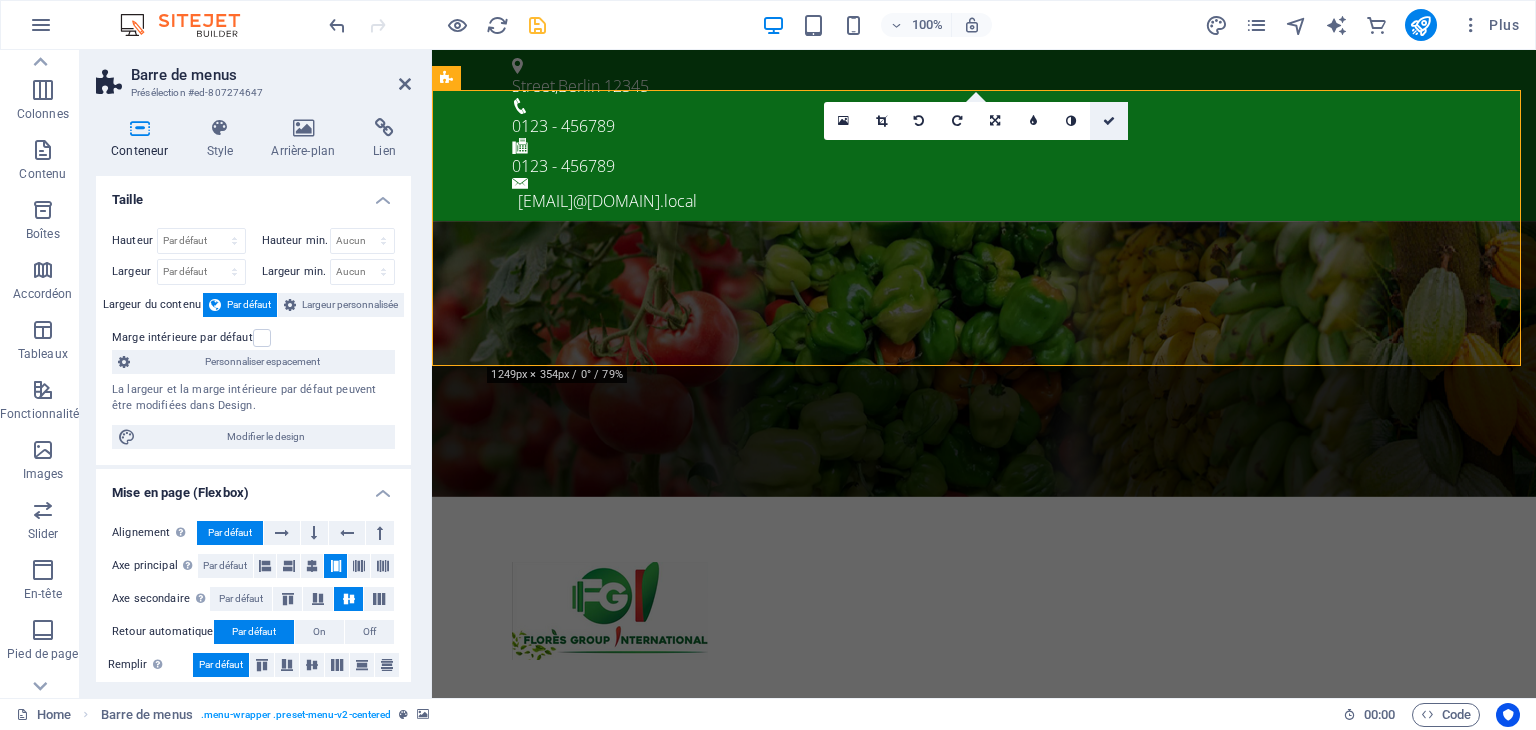 click at bounding box center [1109, 121] 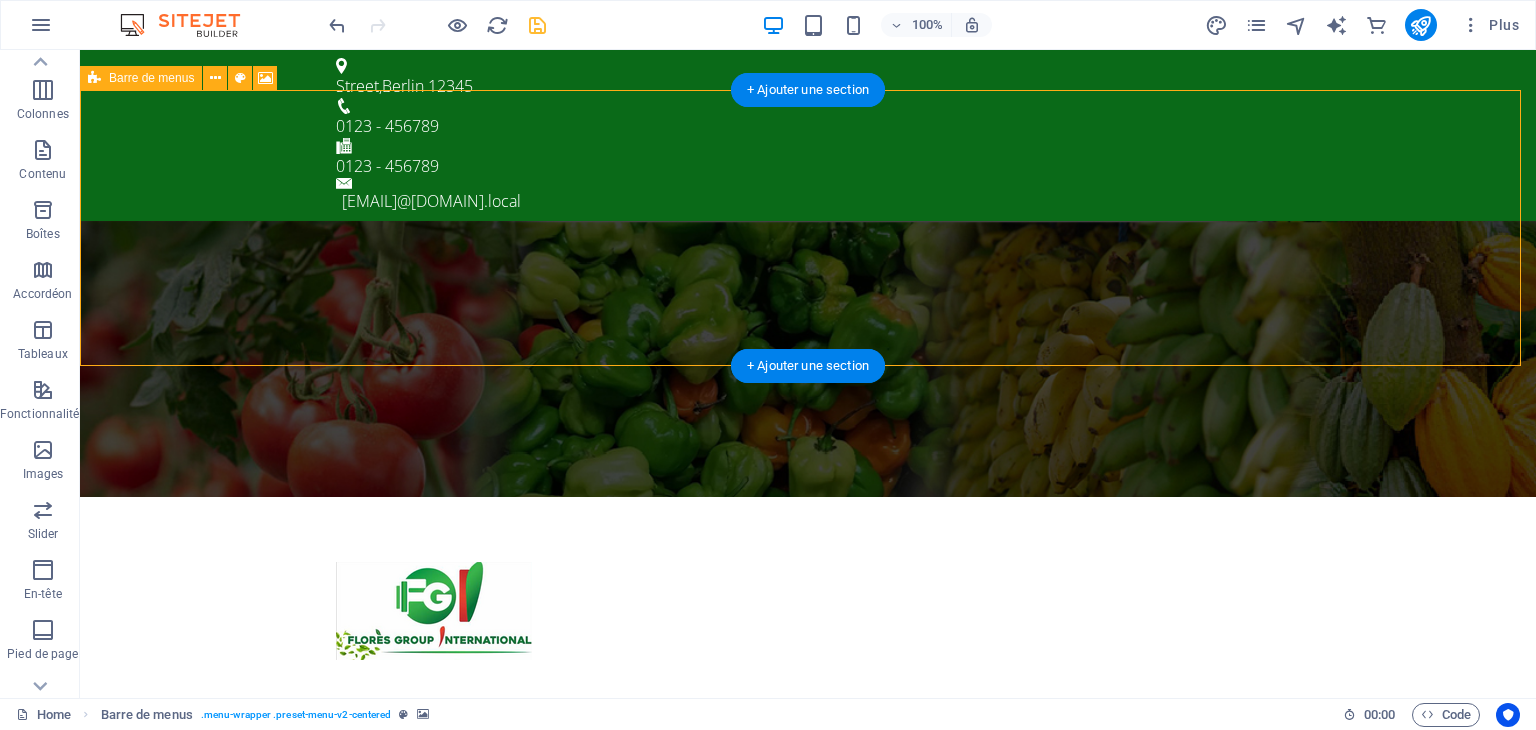 click at bounding box center [808, 359] 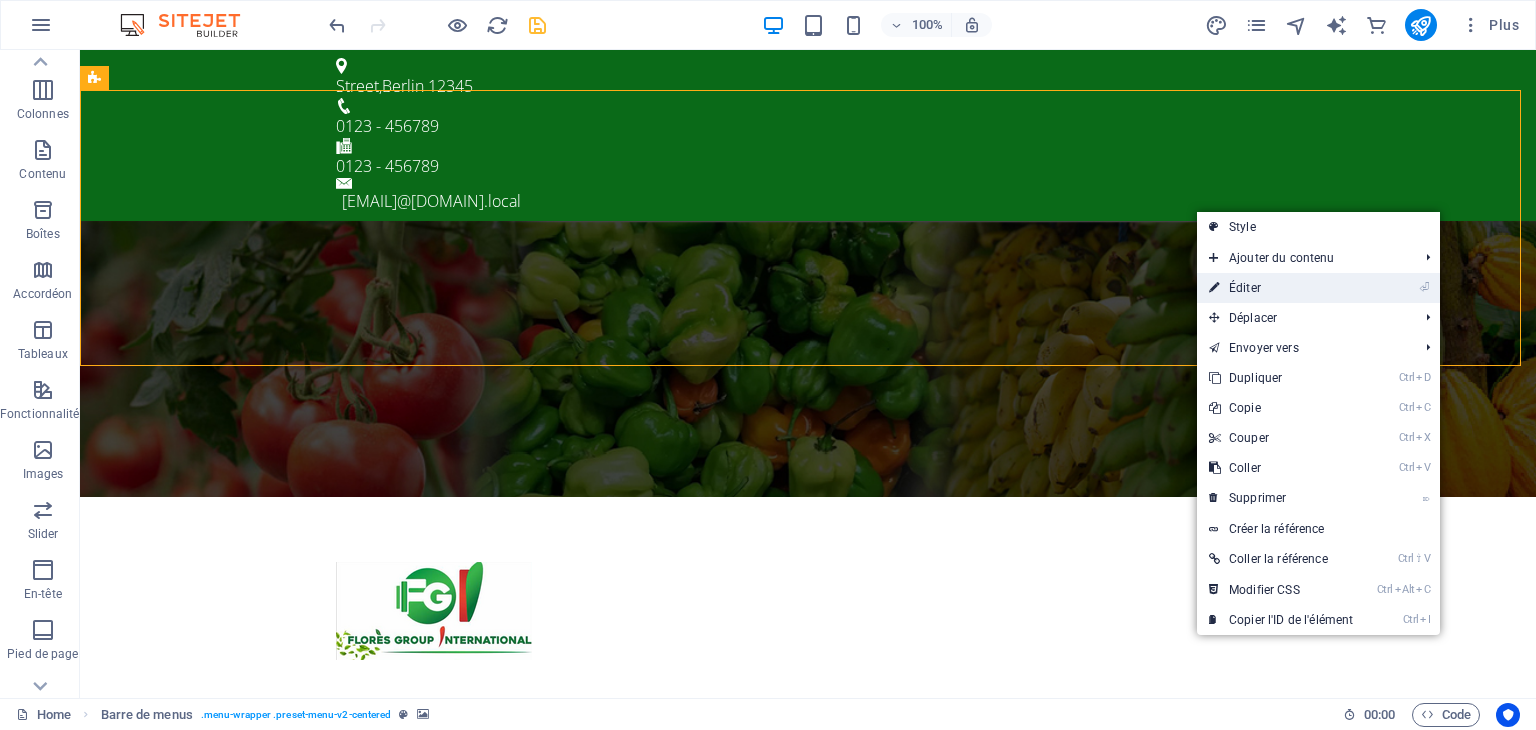 click on "⏎  Éditer" at bounding box center [1281, 288] 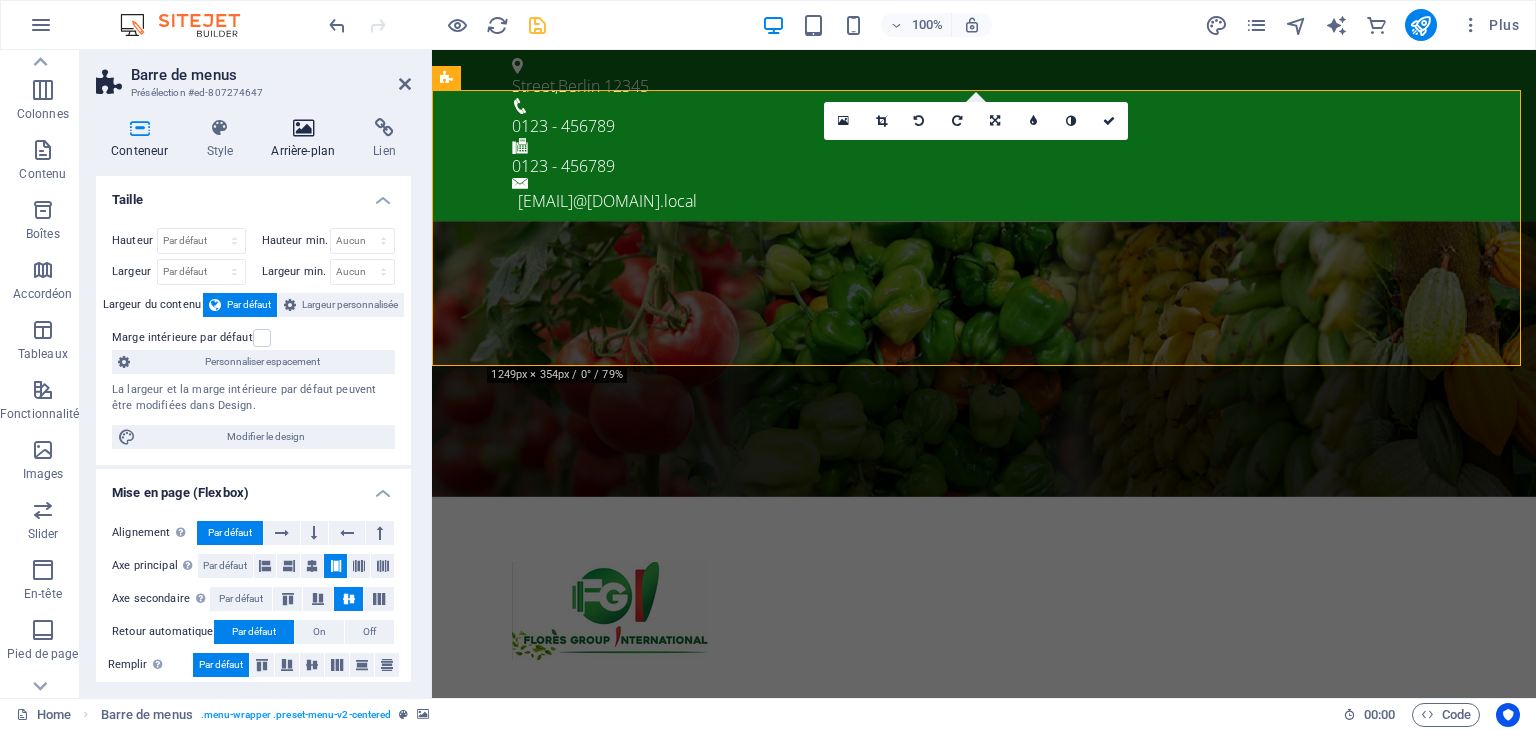 click on "Arrière-plan" at bounding box center [307, 139] 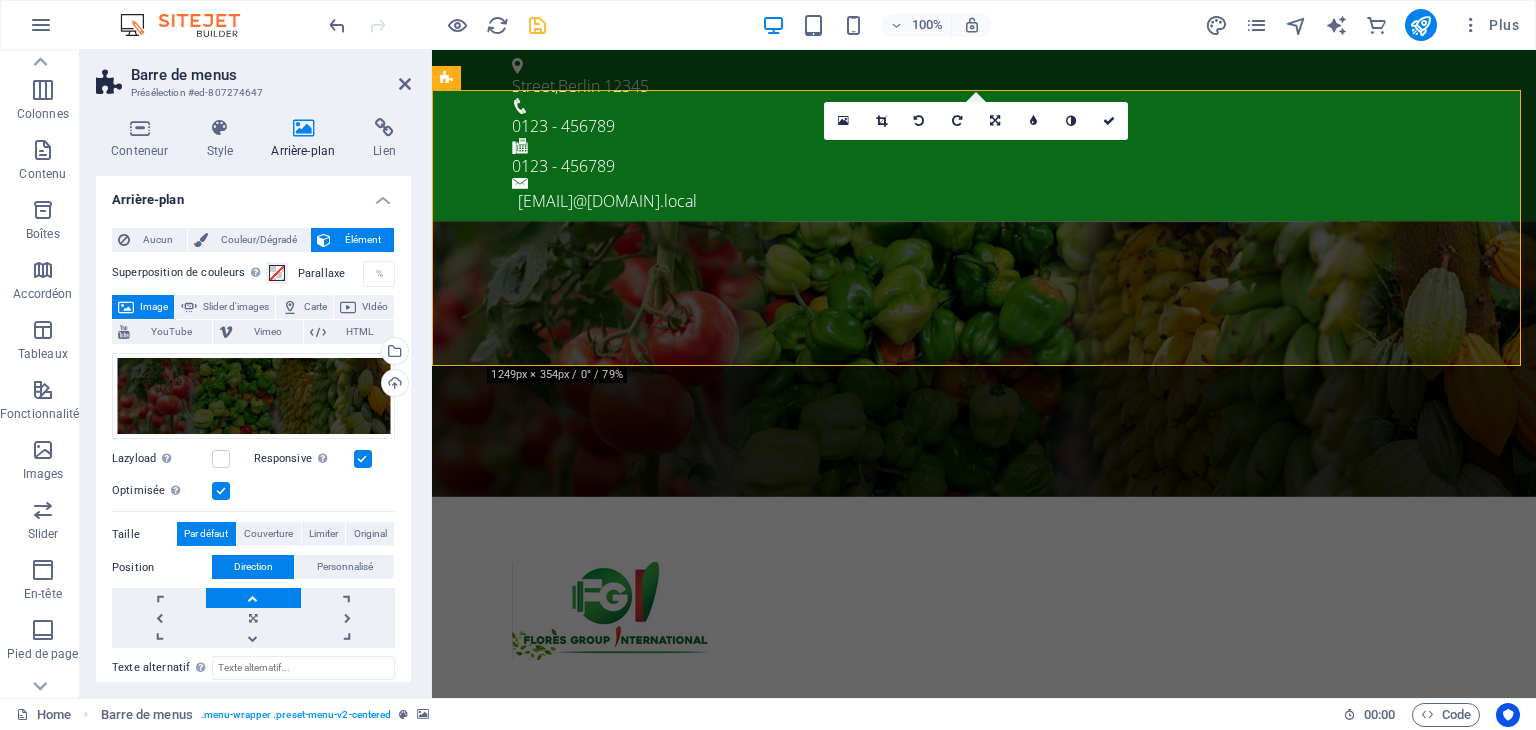 click on "Image" at bounding box center [154, 307] 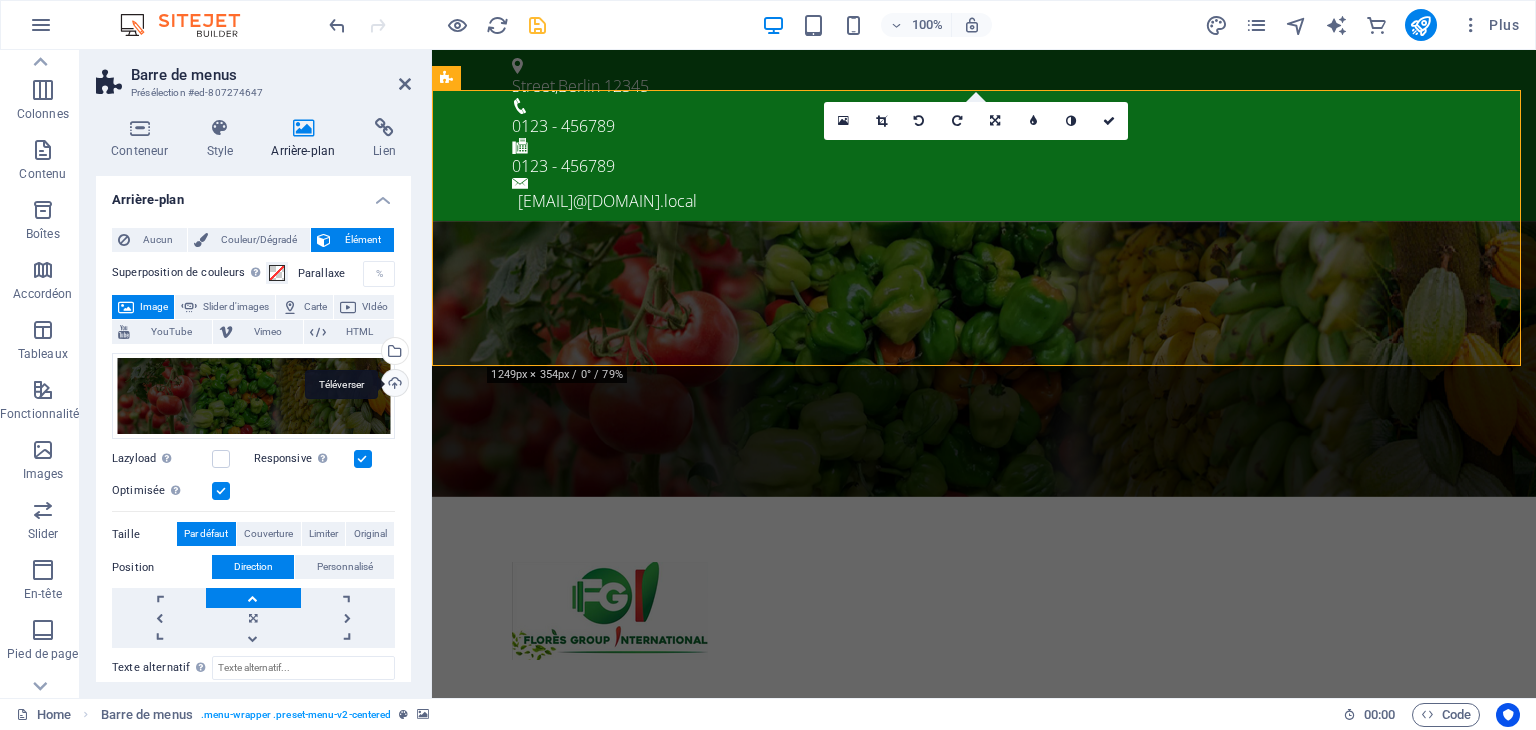 click on "Téléverser" at bounding box center [393, 385] 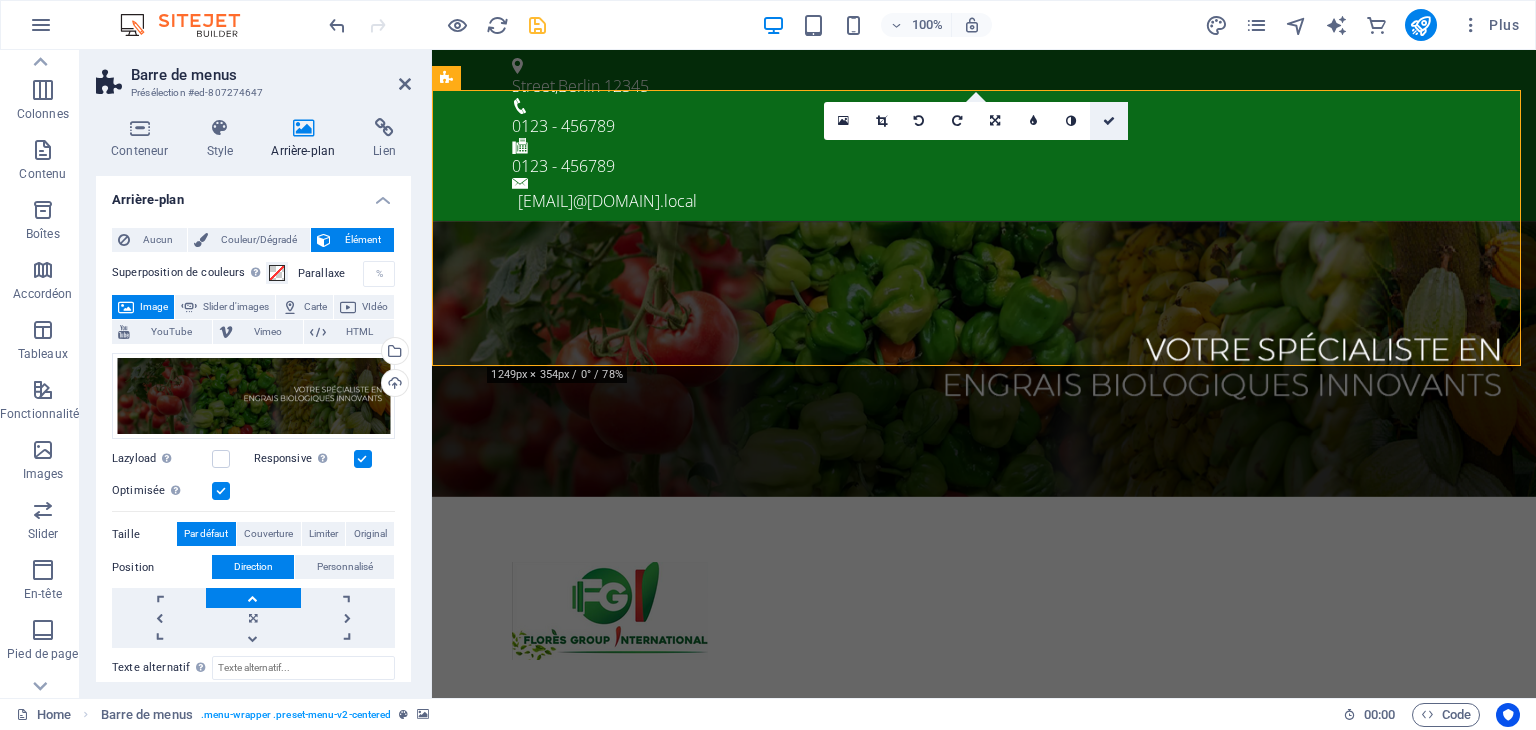 click at bounding box center [1109, 121] 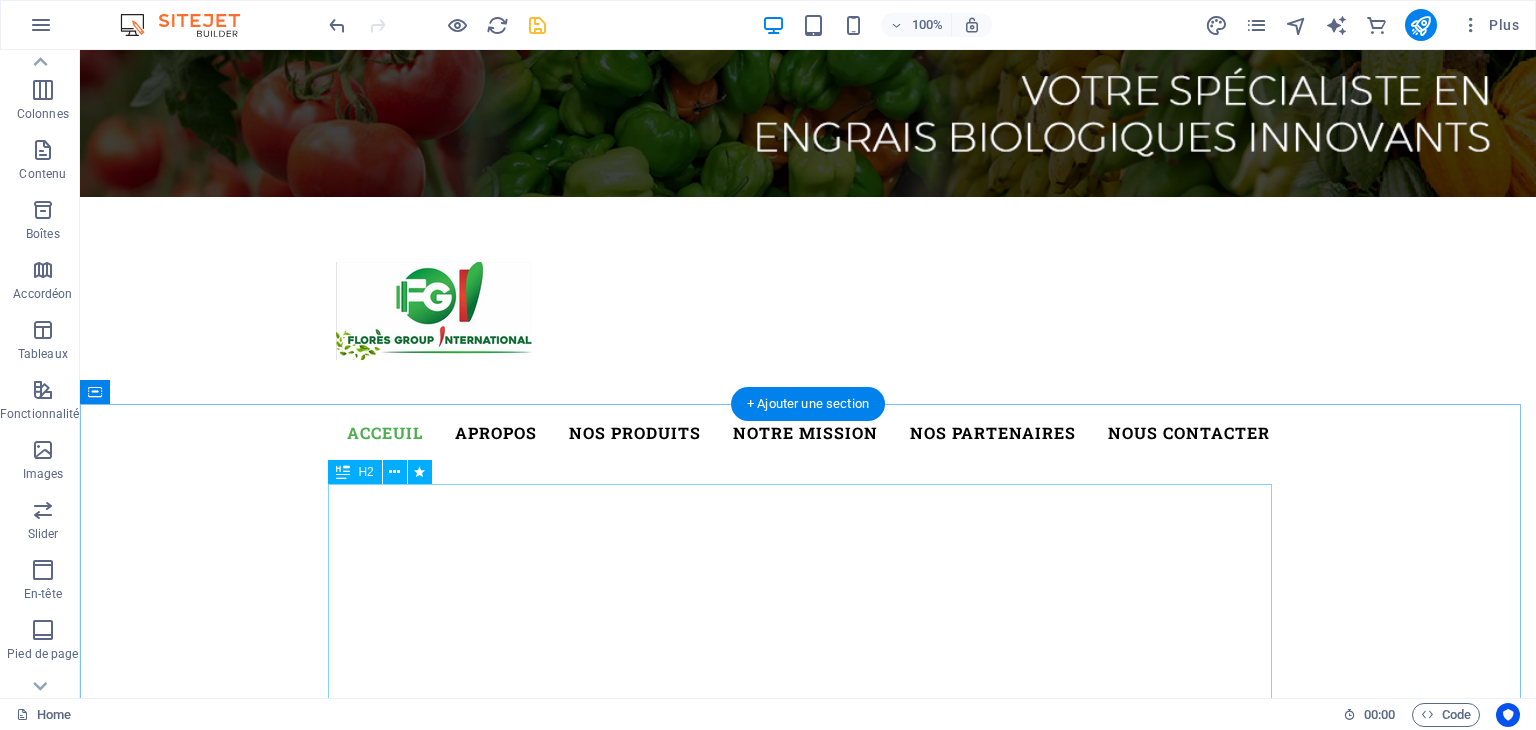 scroll, scrollTop: 0, scrollLeft: 0, axis: both 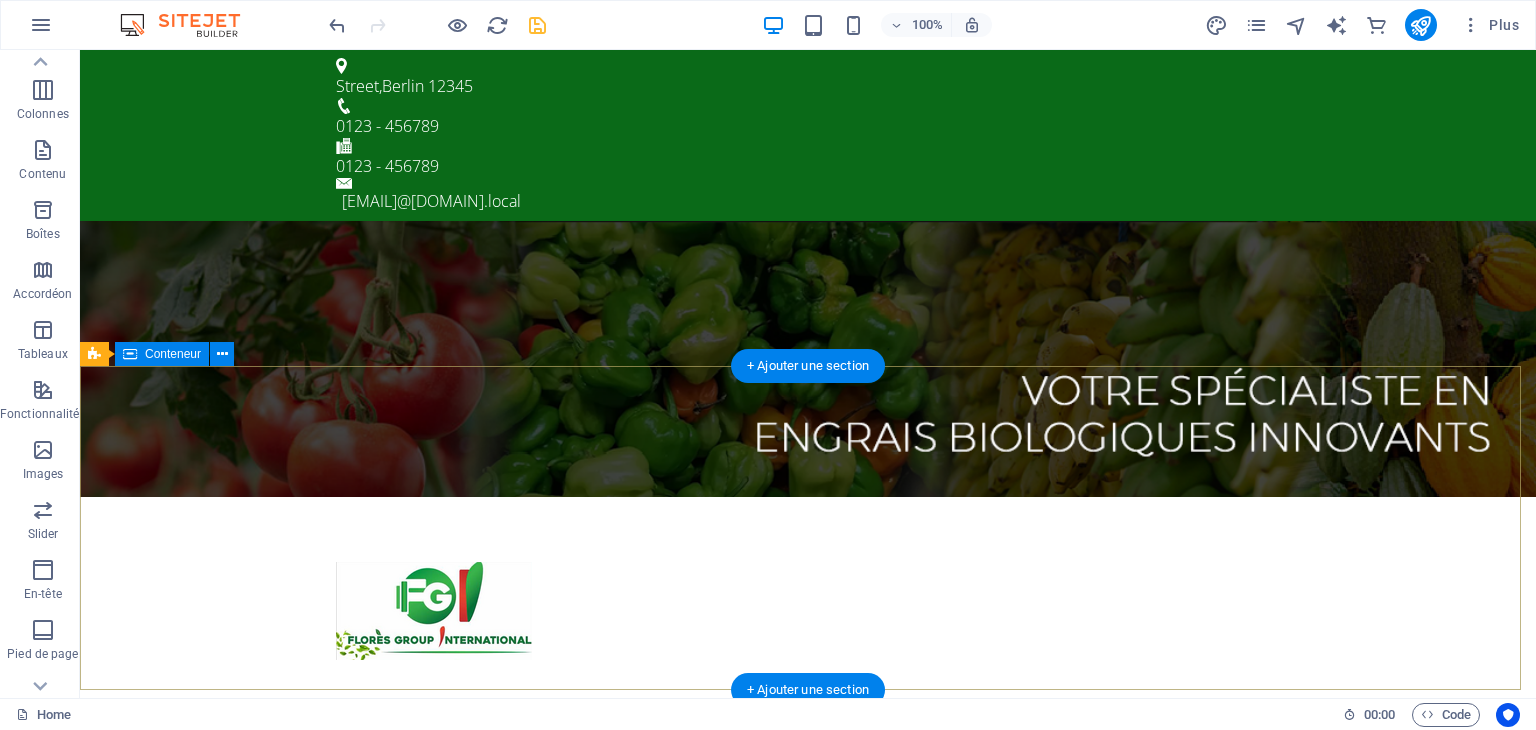 click at bounding box center (808, 1177) 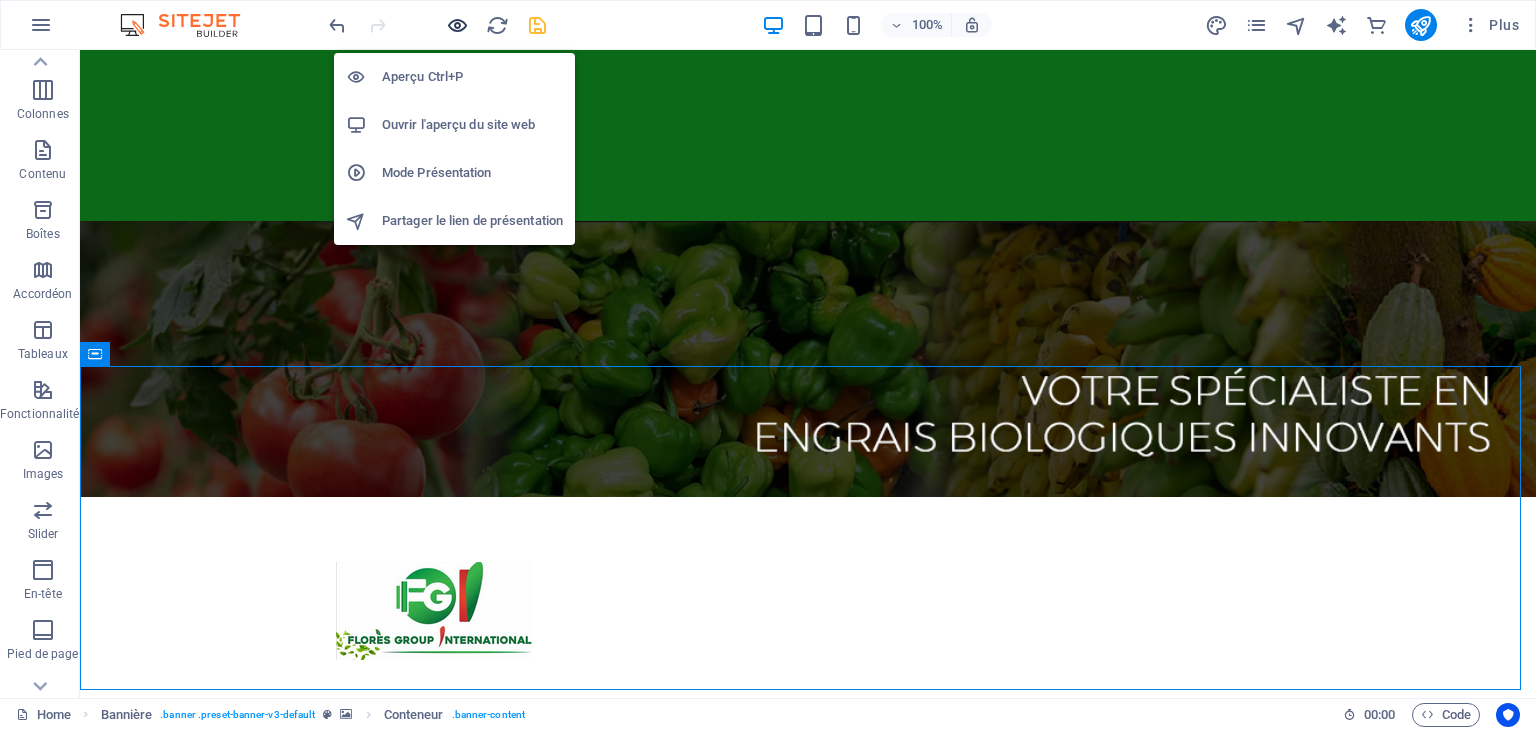 click at bounding box center (457, 25) 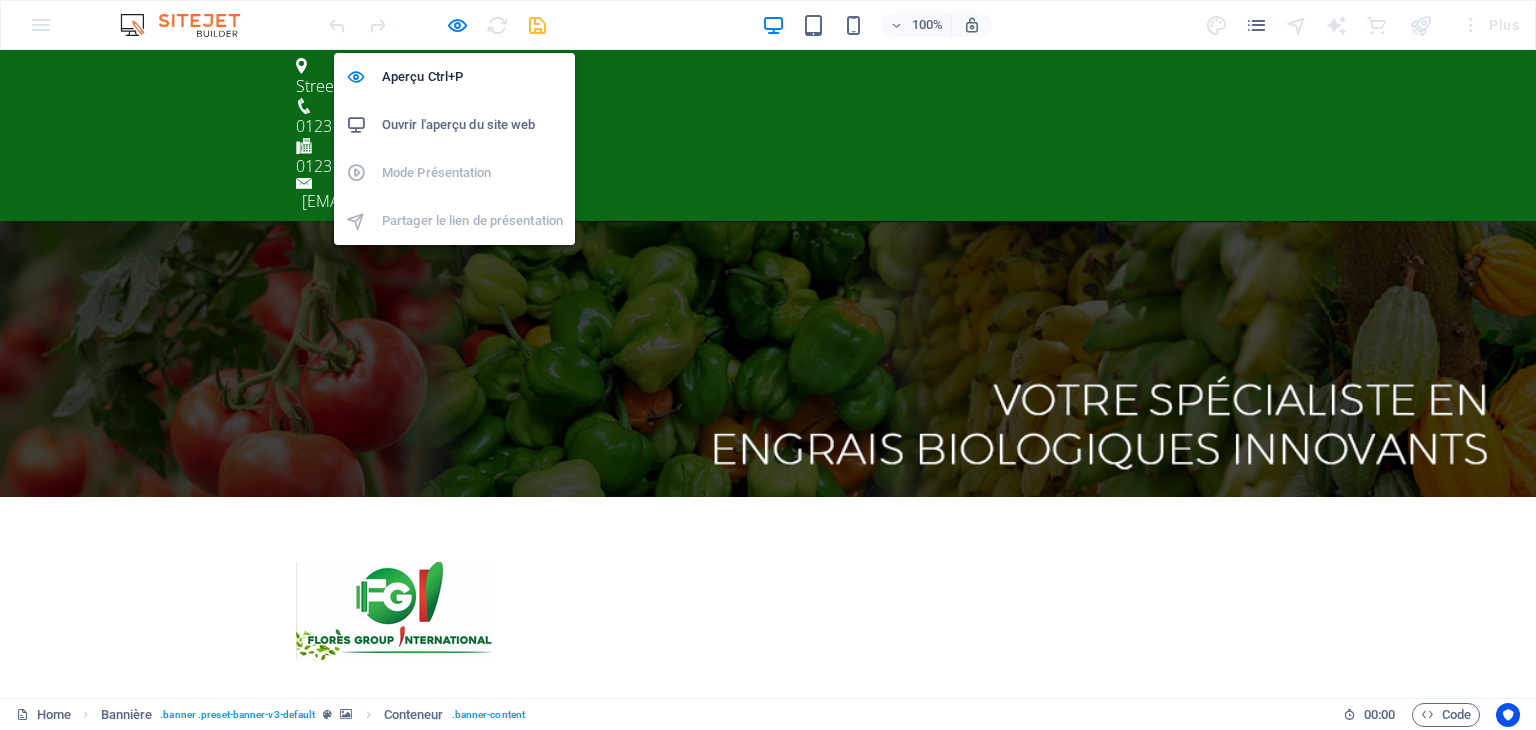 click on "Ouvrir l'aperçu du site web" at bounding box center [472, 125] 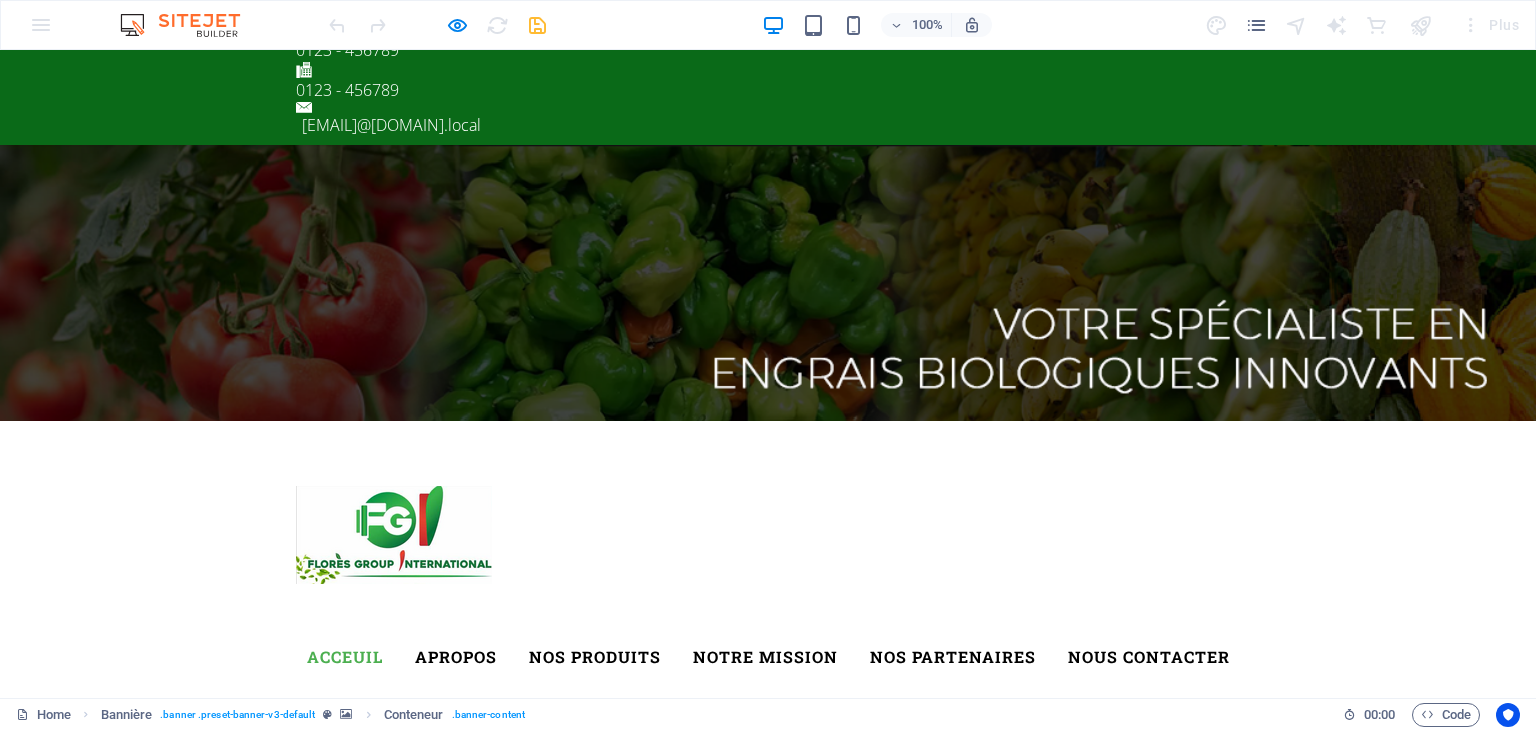 scroll, scrollTop: 0, scrollLeft: 0, axis: both 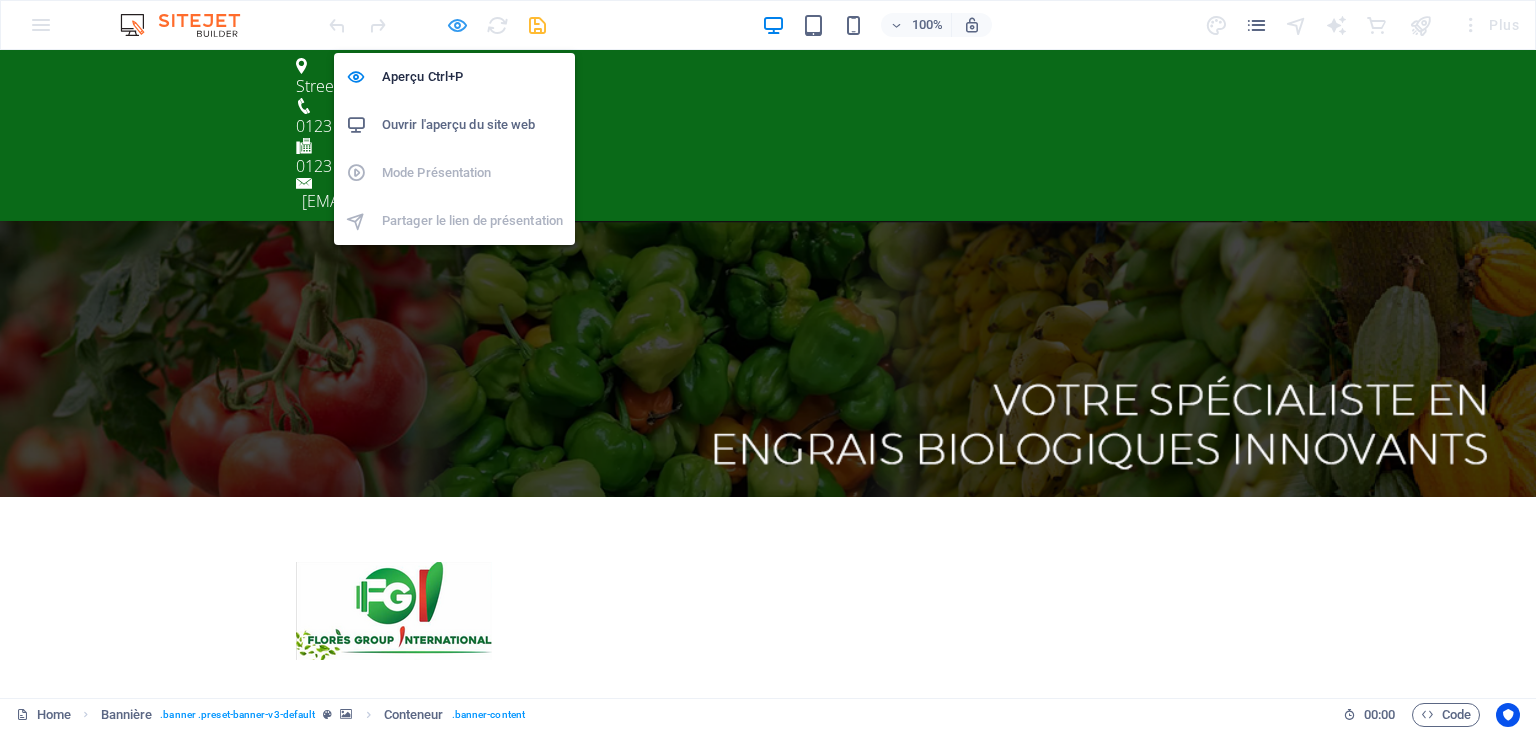 click at bounding box center (457, 25) 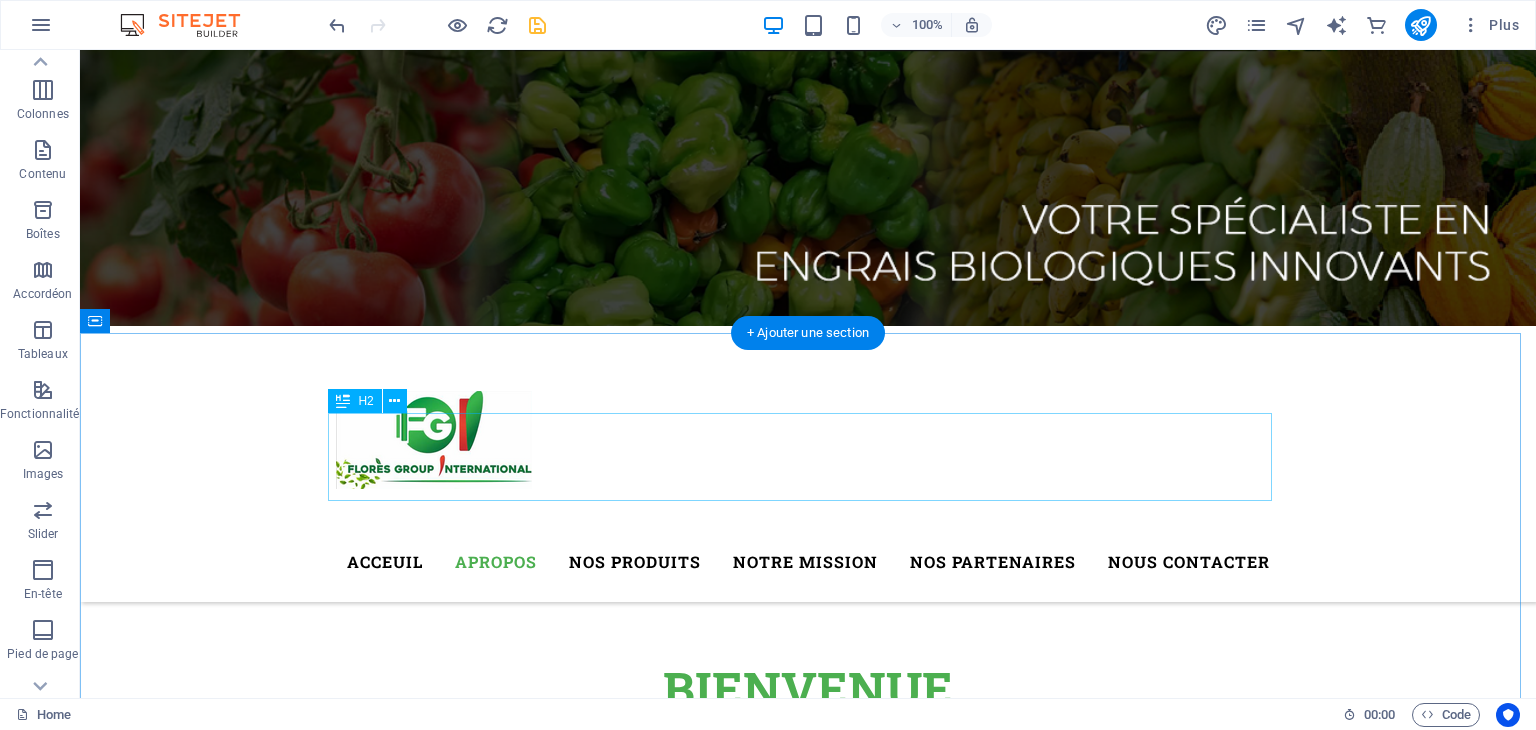 scroll, scrollTop: 600, scrollLeft: 0, axis: vertical 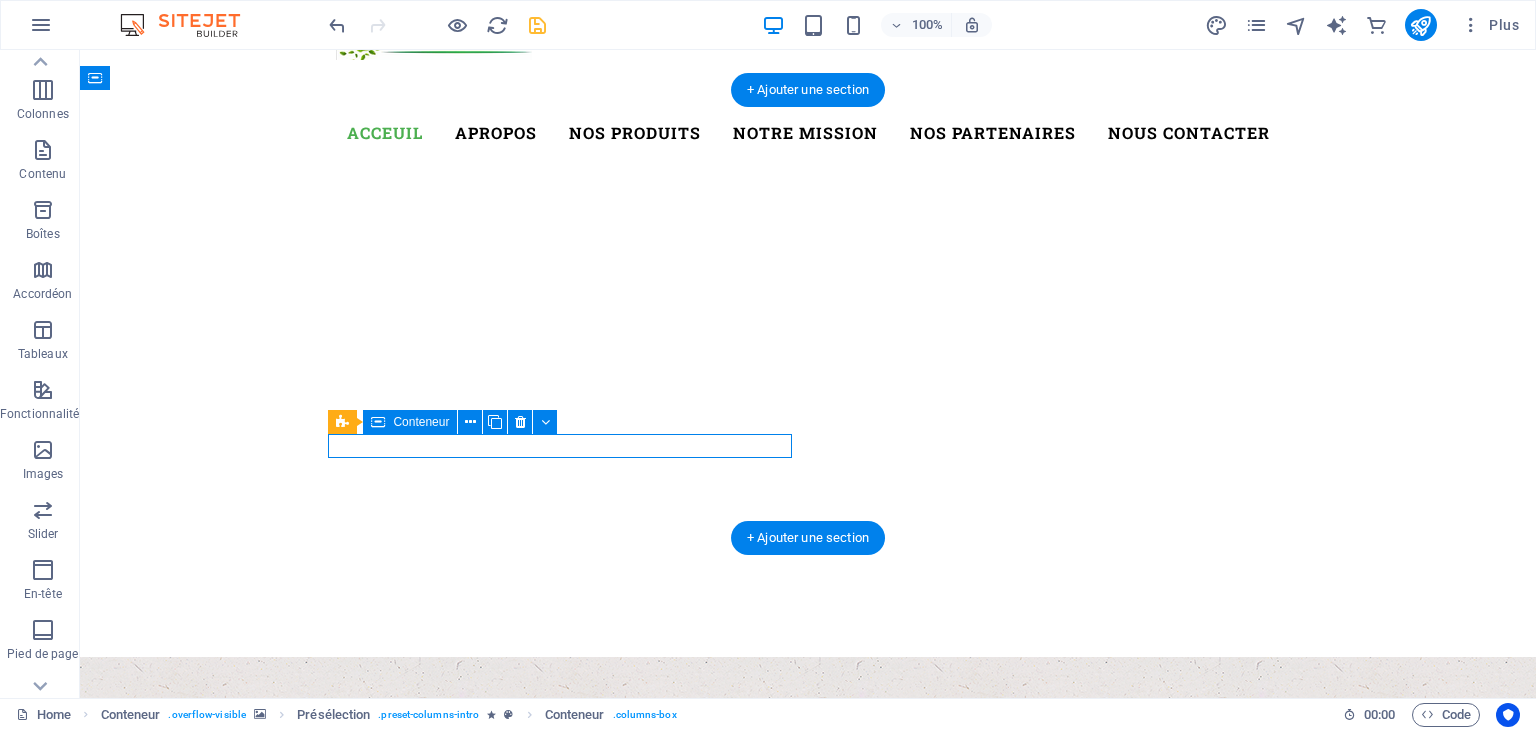 click at bounding box center (808, 1453) 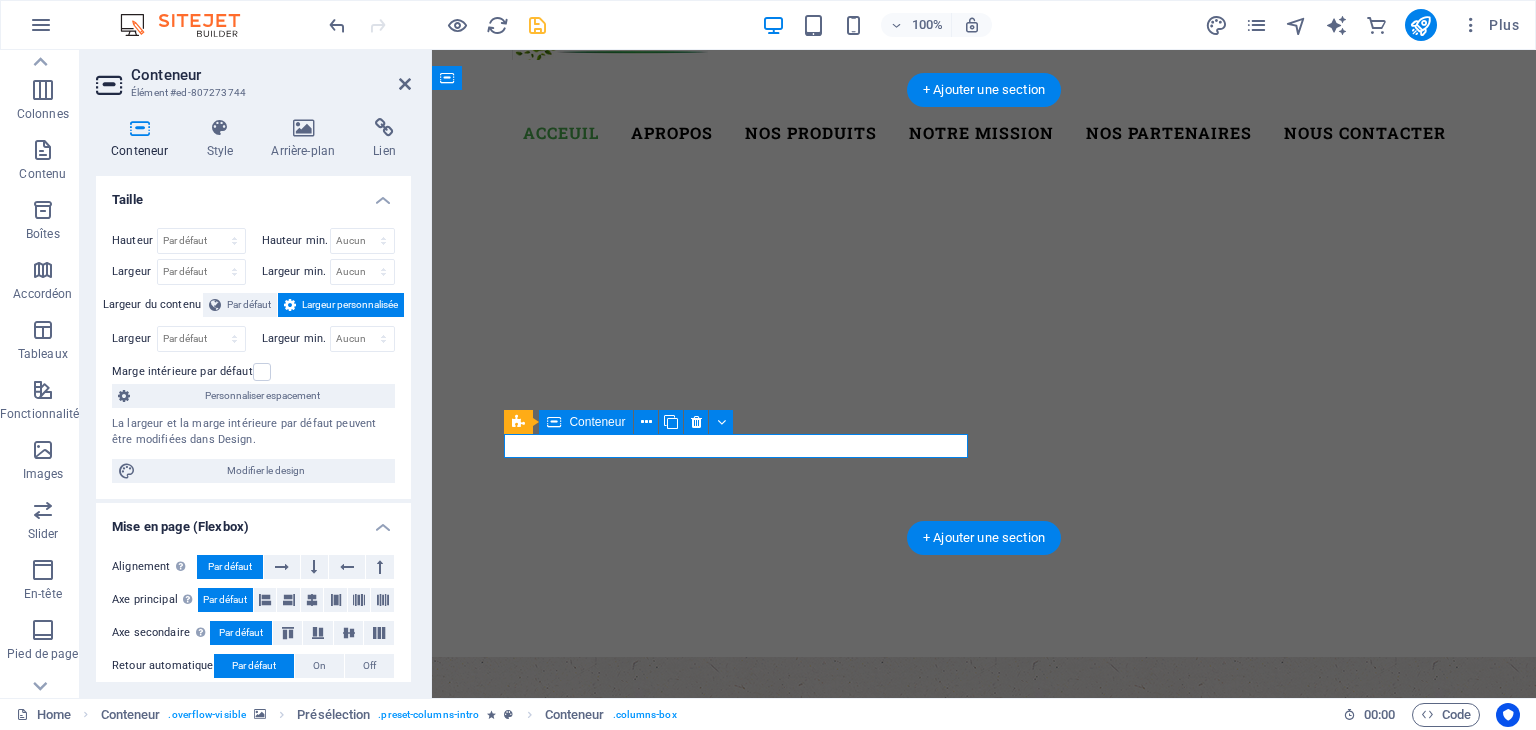 click at bounding box center (984, 1453) 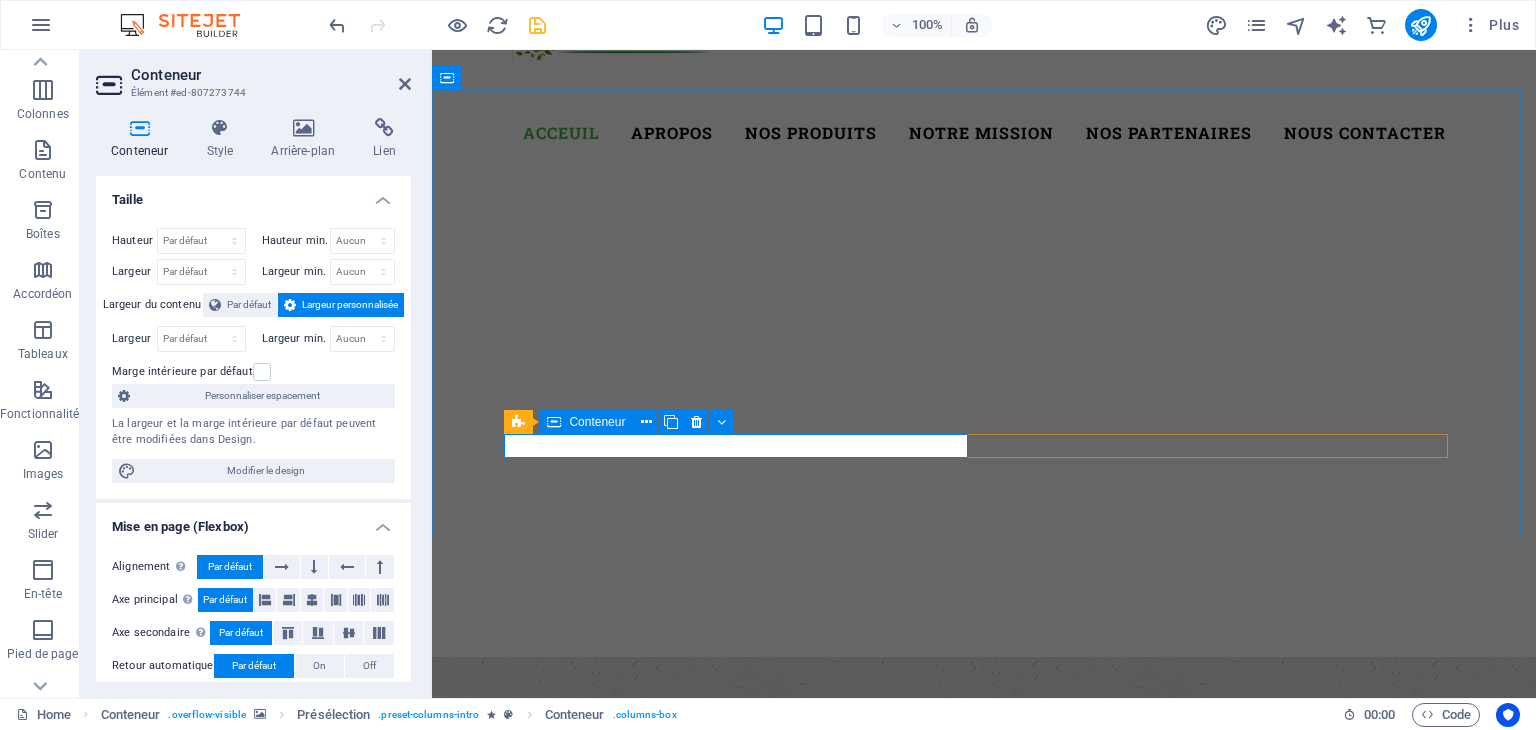 click at bounding box center [984, 1453] 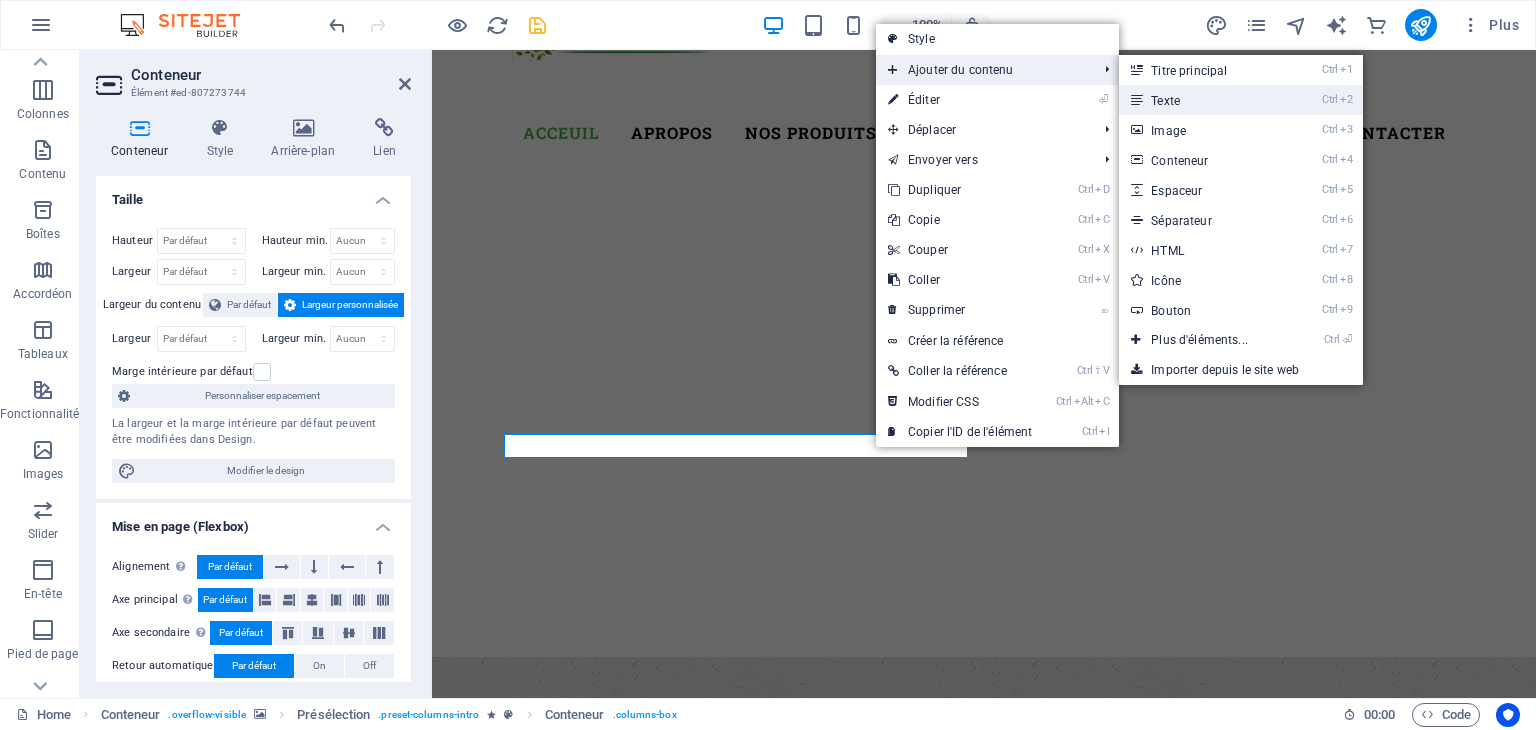 click on "Ctrl 2  Texte" at bounding box center (1203, 100) 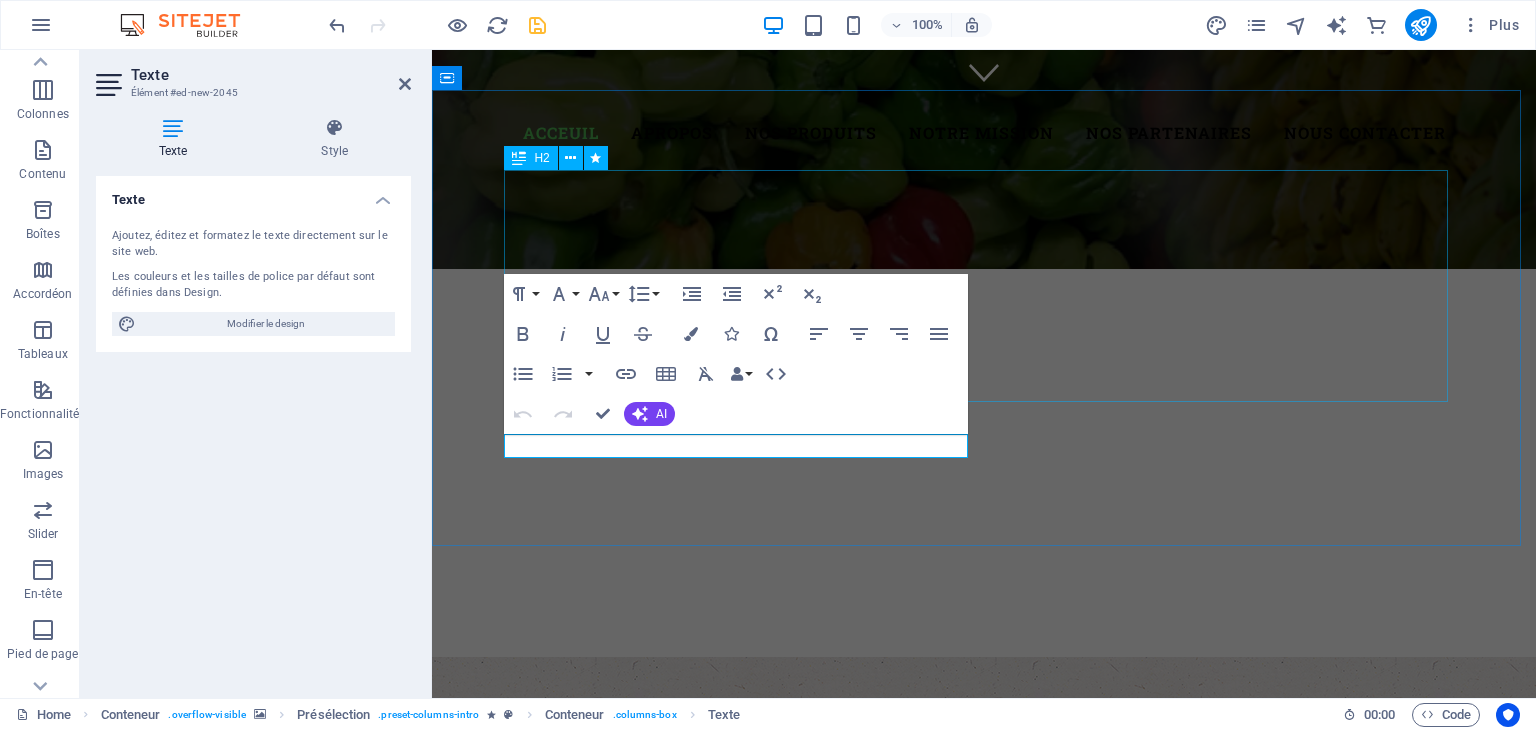 click on "Bienvenue à  [BRAND]" at bounding box center [984, 1301] 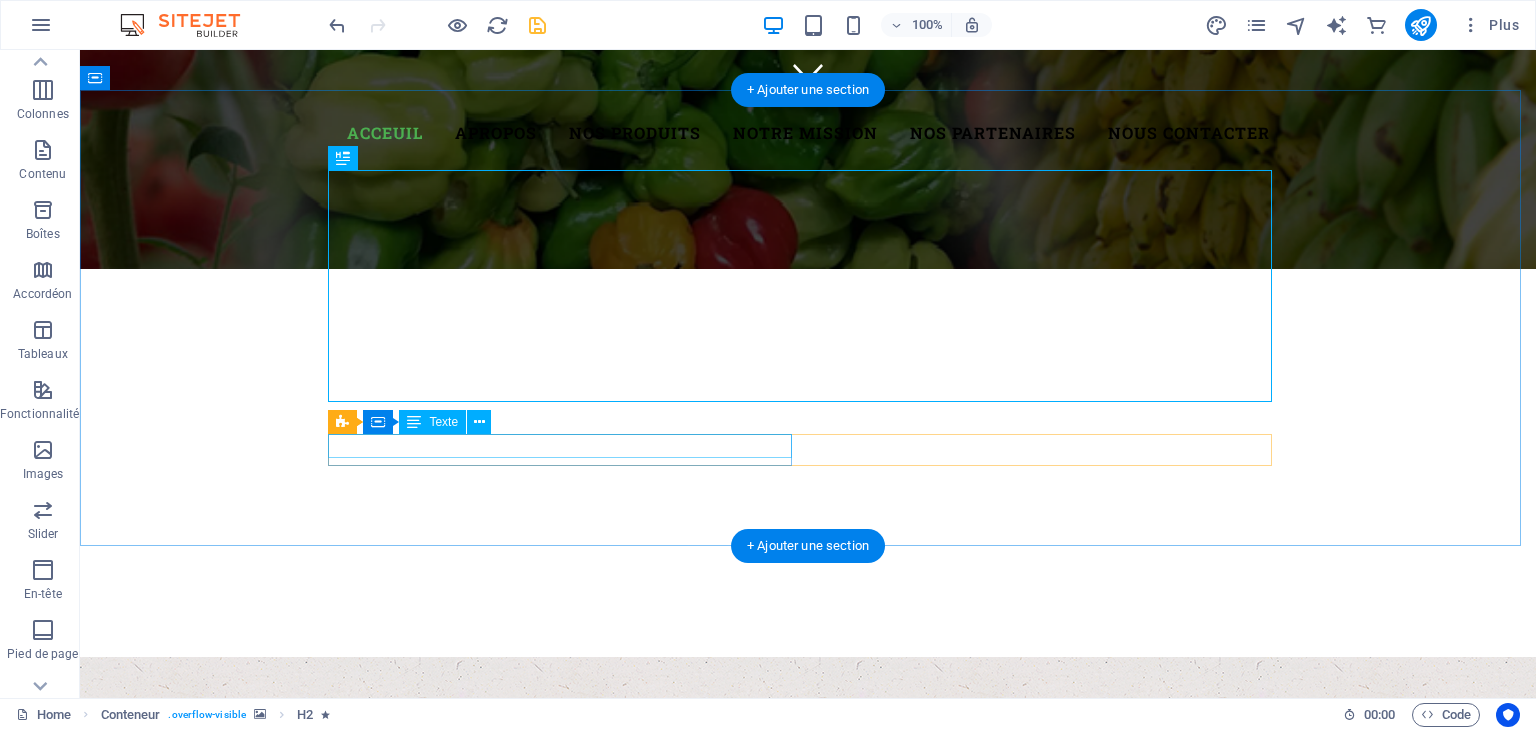 click on "Nouvel élément texte" at bounding box center (808, 1461) 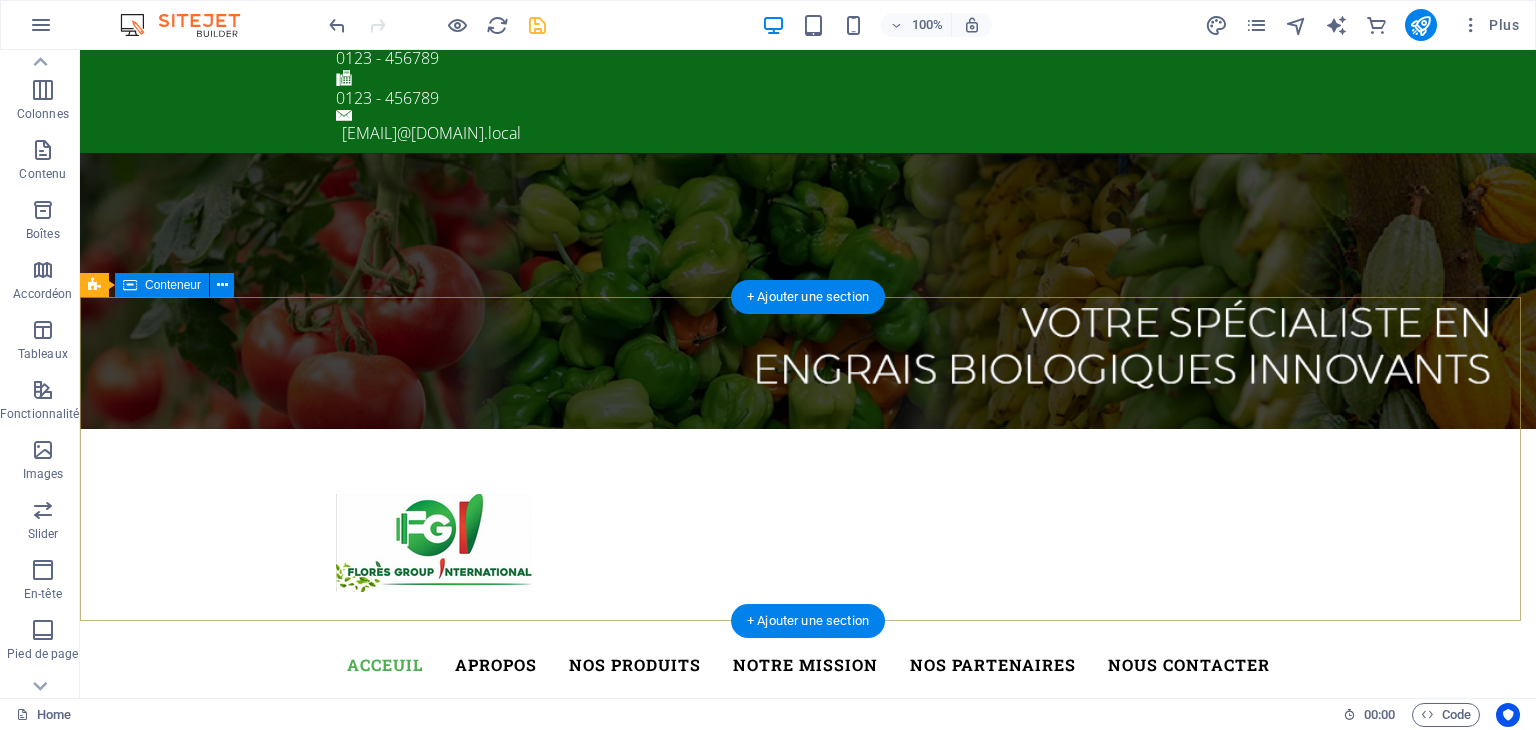 scroll, scrollTop: 100, scrollLeft: 0, axis: vertical 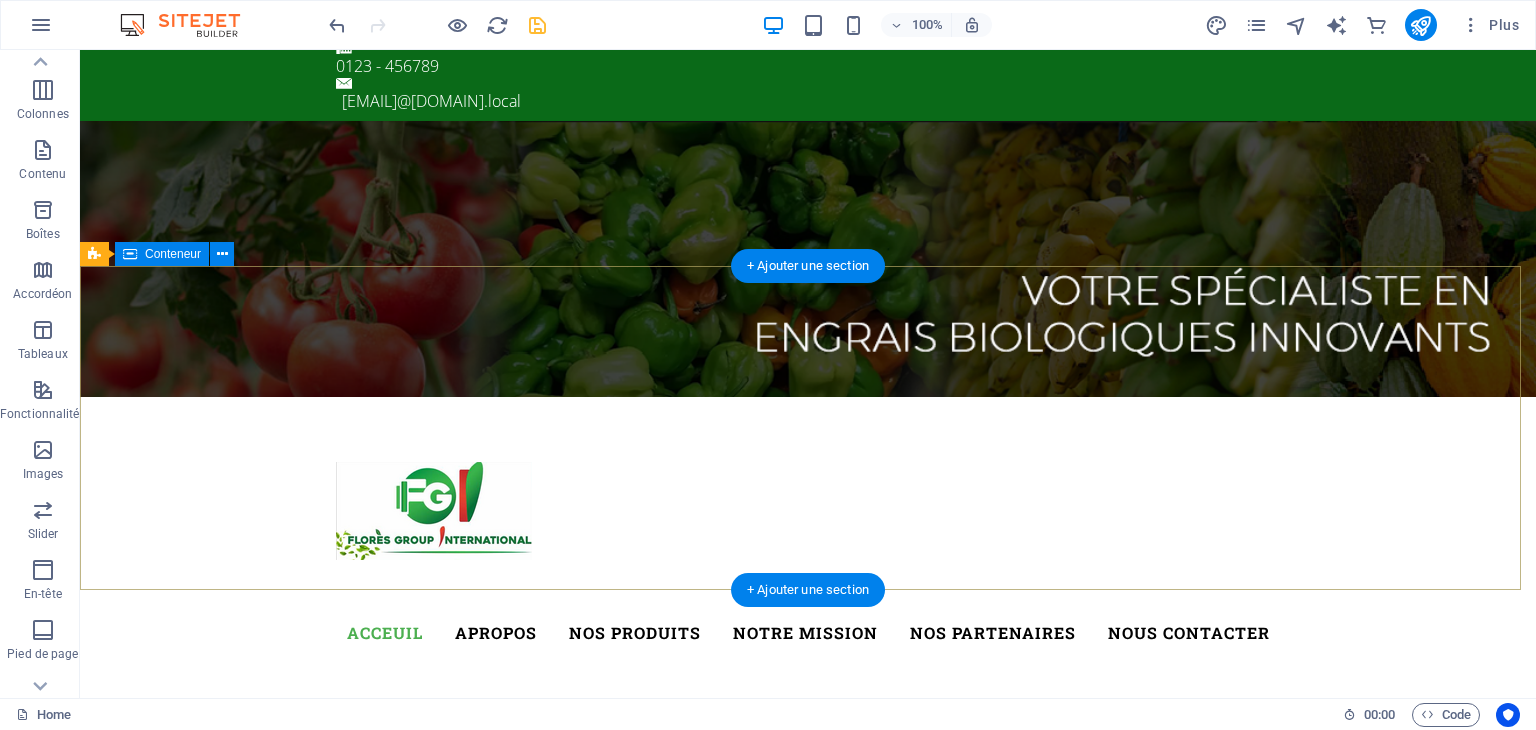 click at bounding box center [808, 1077] 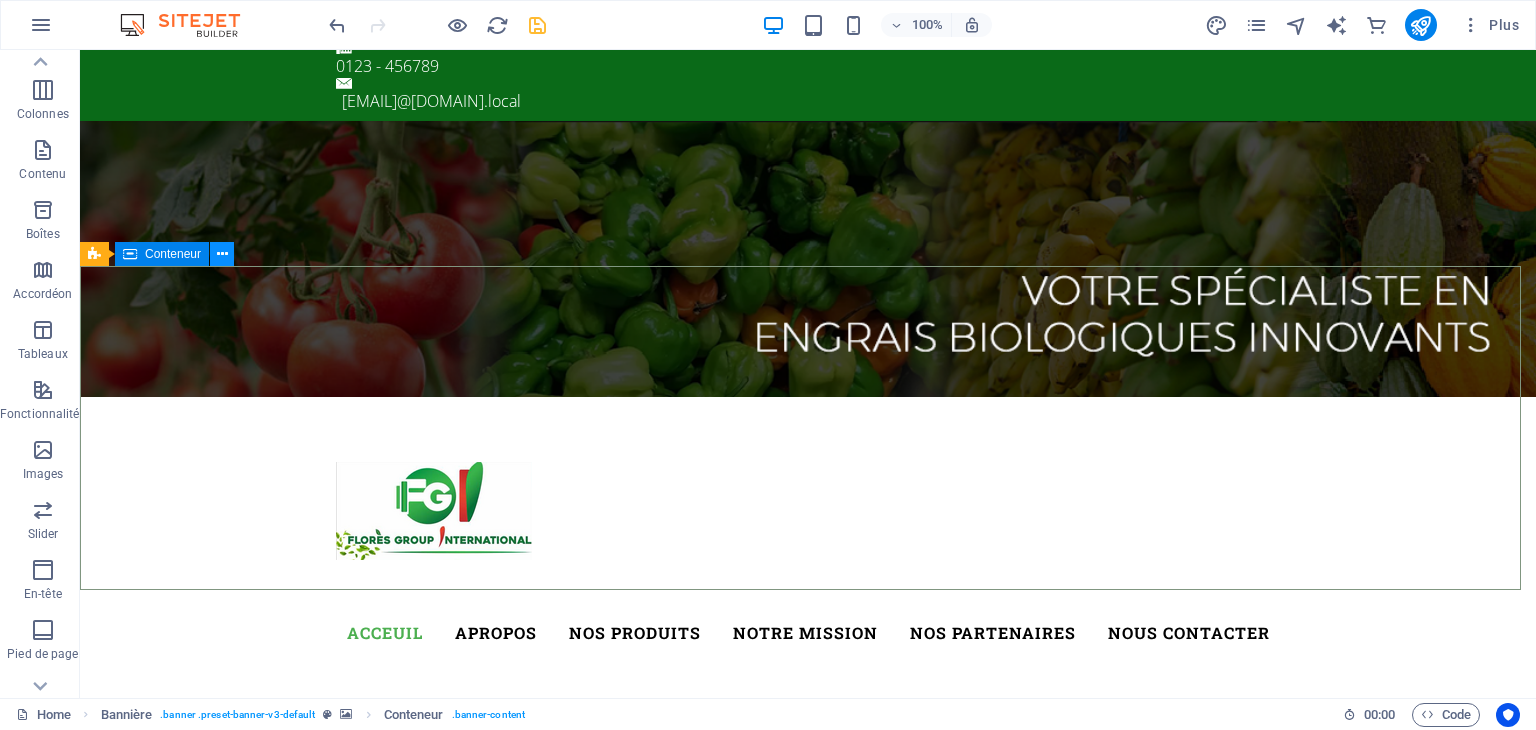 click at bounding box center (222, 254) 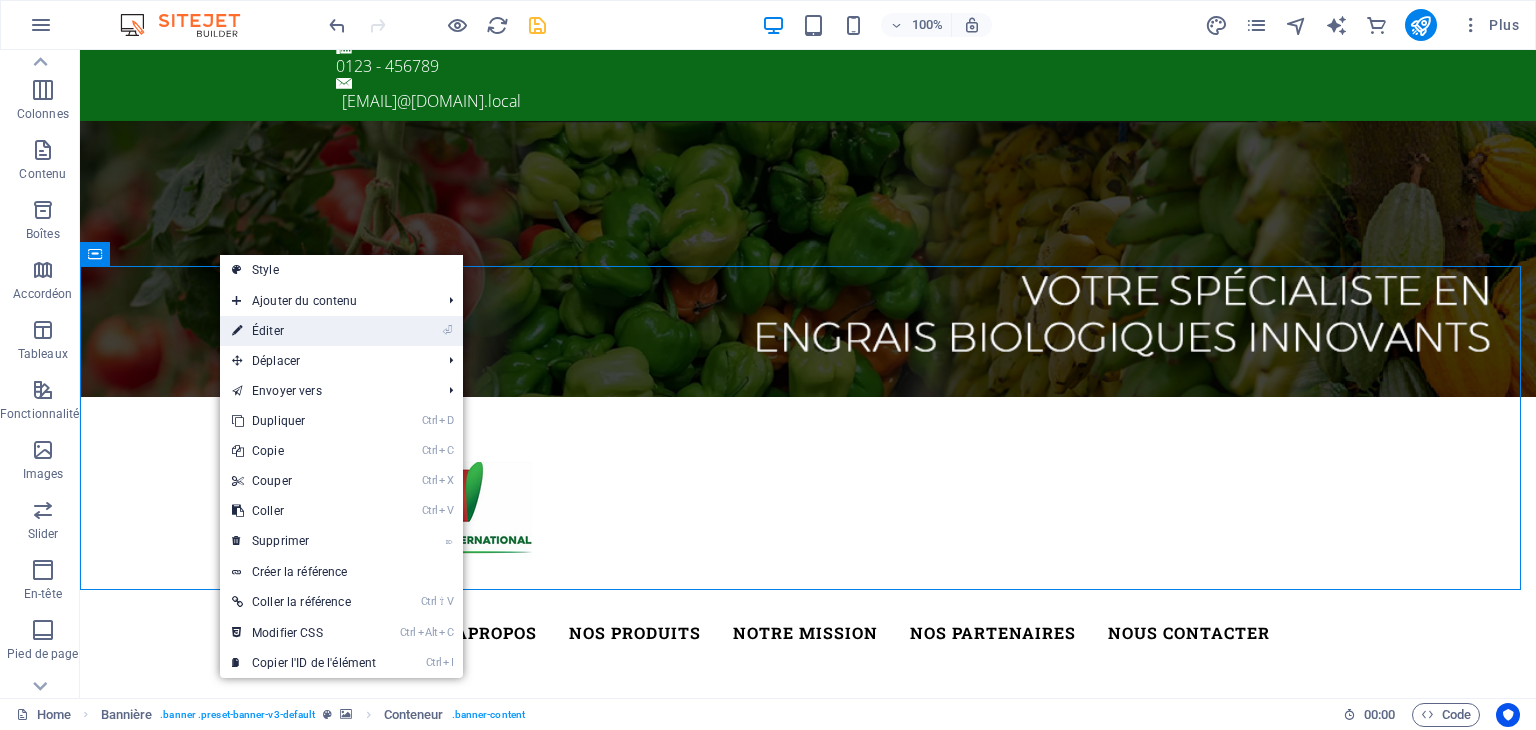 click on "⏎  Éditer" at bounding box center [304, 331] 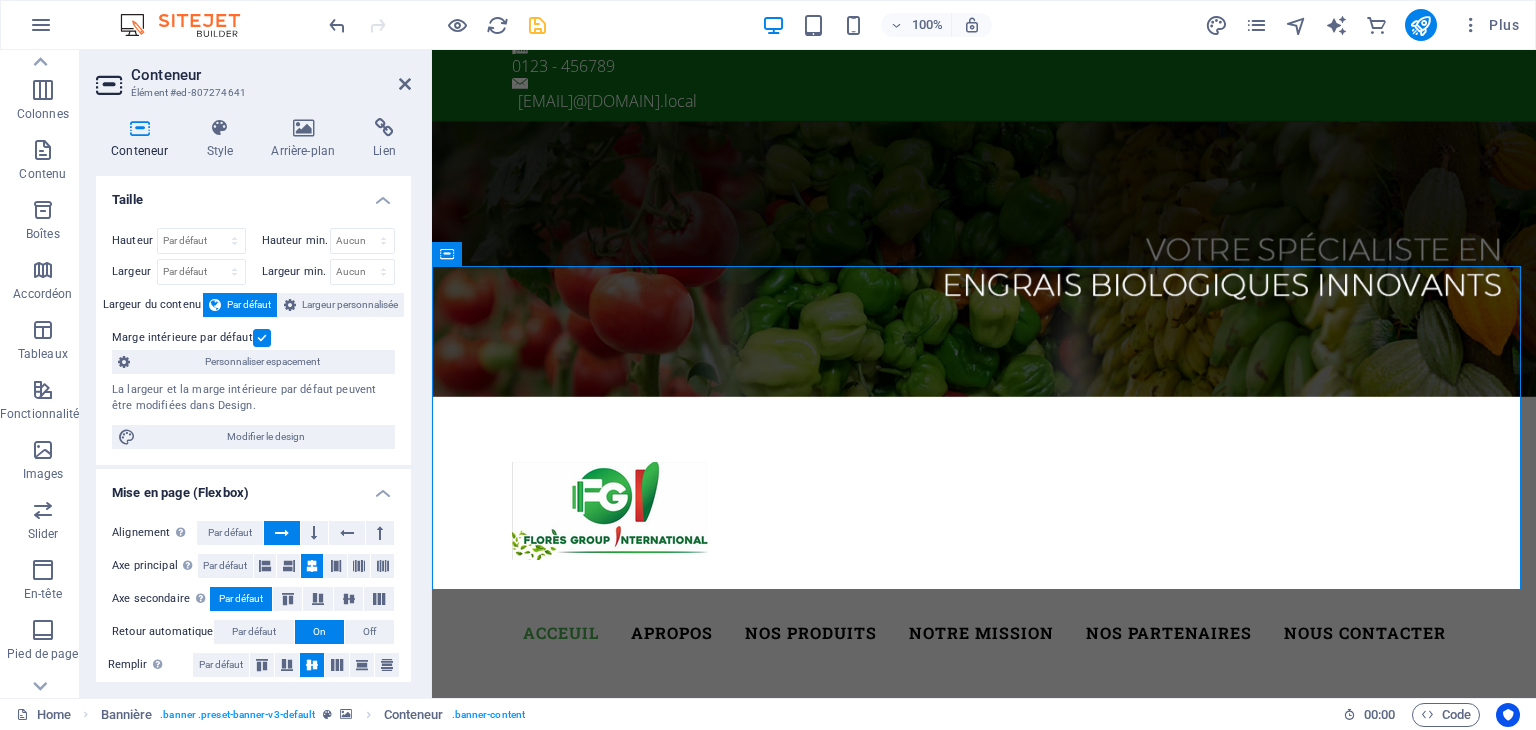 click on "Conteneur" at bounding box center [143, 139] 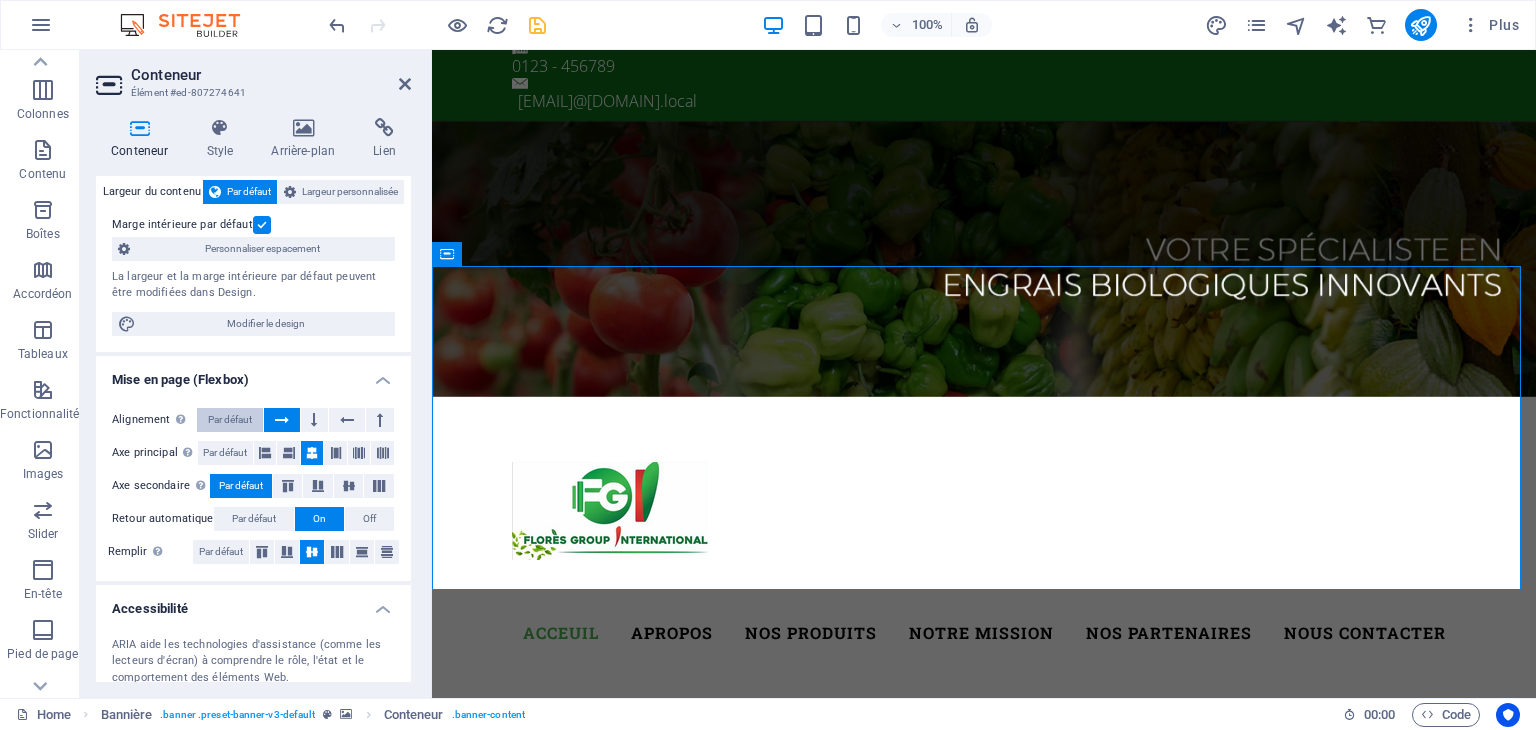 scroll, scrollTop: 0, scrollLeft: 0, axis: both 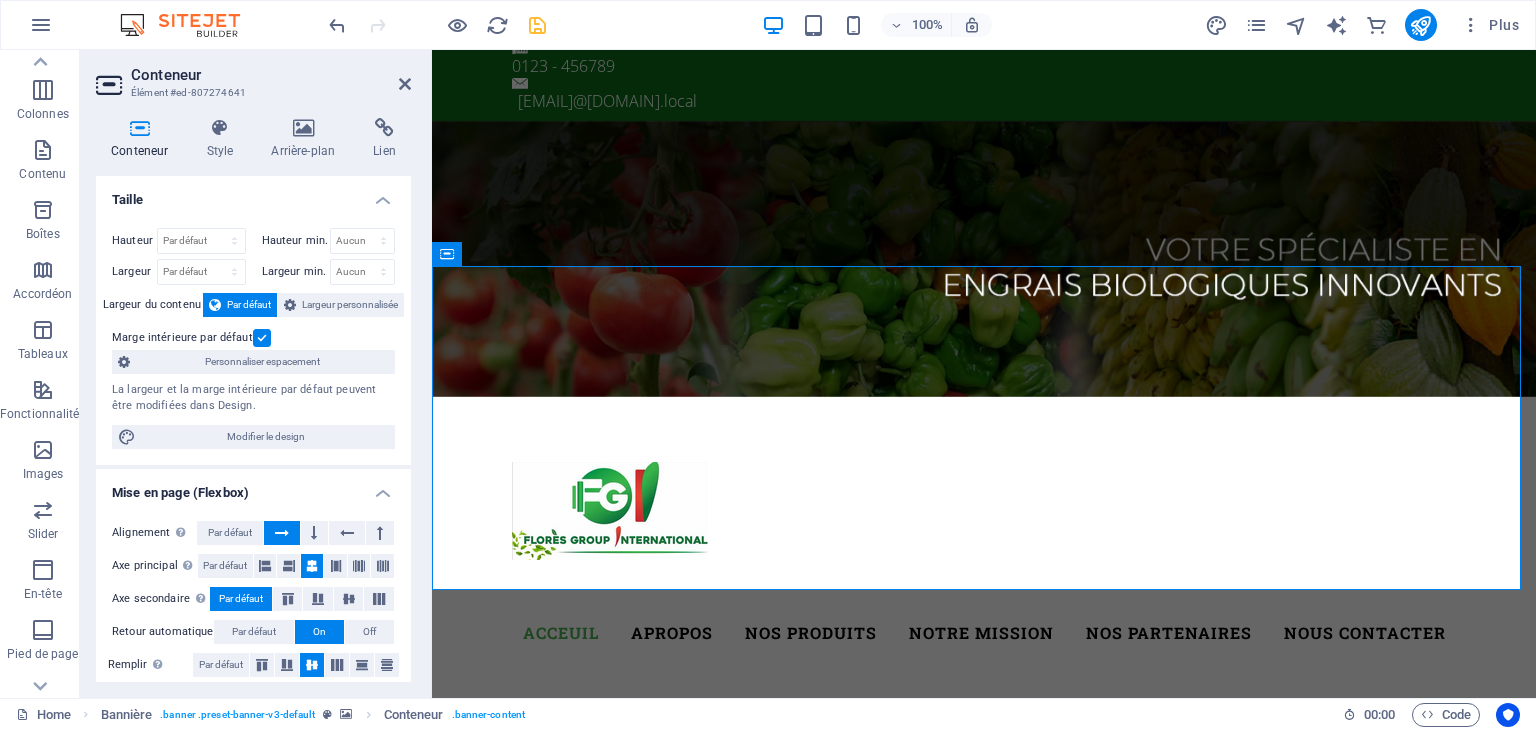 click on "Conteneur Style Arrière-plan Lien Taille Hauteur Par défaut px rem % vh vw Hauteur min. Aucun px rem % vh vw Largeur Par défaut px rem % em vh vw Largeur min. Aucun px rem % vh vw Largeur du contenu Par défaut Largeur personnalisée Largeur Par défaut px rem % em vh vw Largeur min. Aucun px rem % vh vw Marge intérieure par défaut Personnaliser espacement La largeur et la marge intérieure par défaut peuvent être modifiées dans Design. Modifier le design Mise en page (Flexbox) Alignement Détermine la direction de l'axe (flex). Par défaut Axe principal Détermine comment les éléments doivent se comporter le long de l'axe principal de ce conteneur (justify content) Par défaut Axe secondaire Contrôle la direction verticale de l'élément à l'intérieur du conteneur (align-items). Par défaut Retour automatique Par défaut On Off Remplir Contrôle les distances et la direction des éléments sur l'axe Y sur plusieurs lignes (align-content). Par défaut Accessibilité Rôle Aucun %" at bounding box center (253, 400) 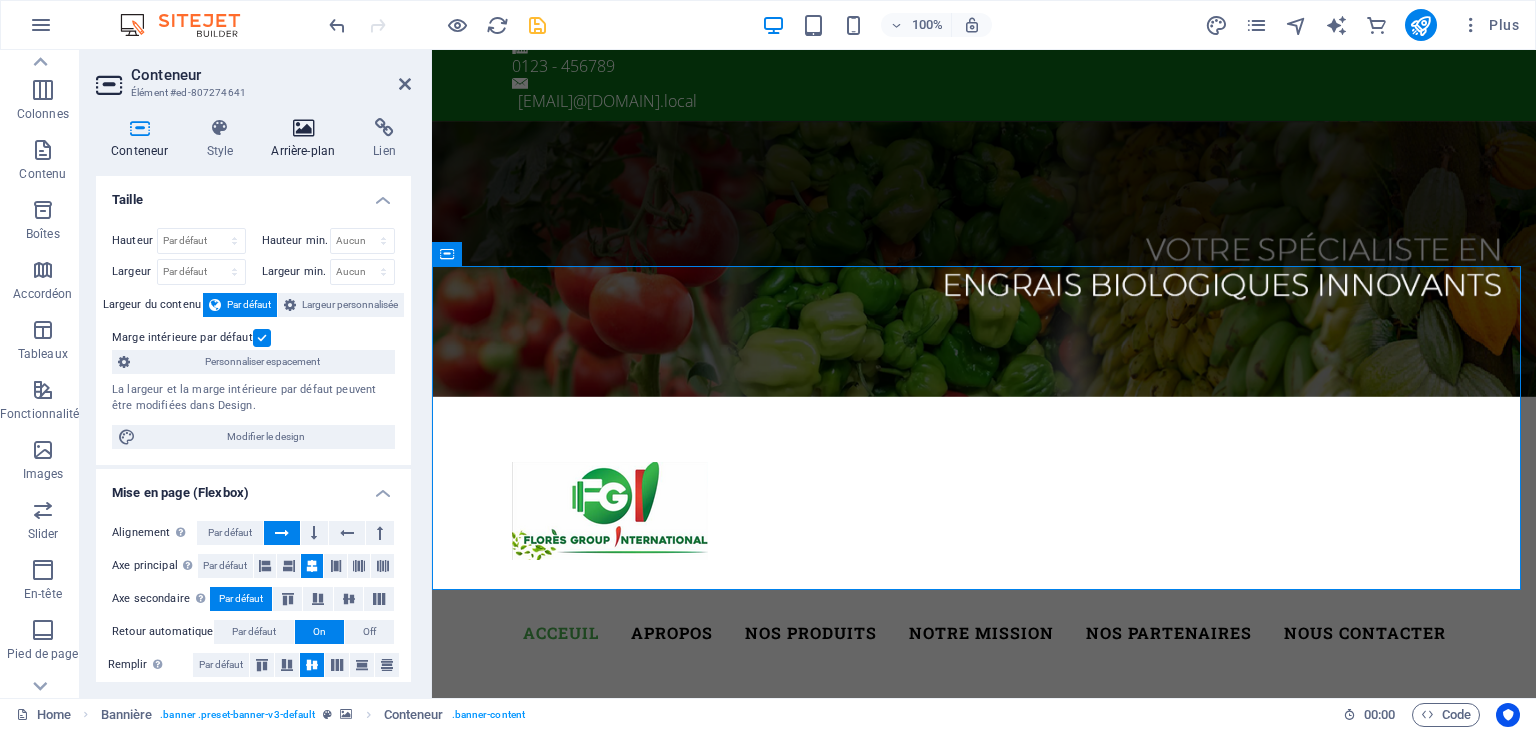 click on "Arrière-plan" at bounding box center (307, 139) 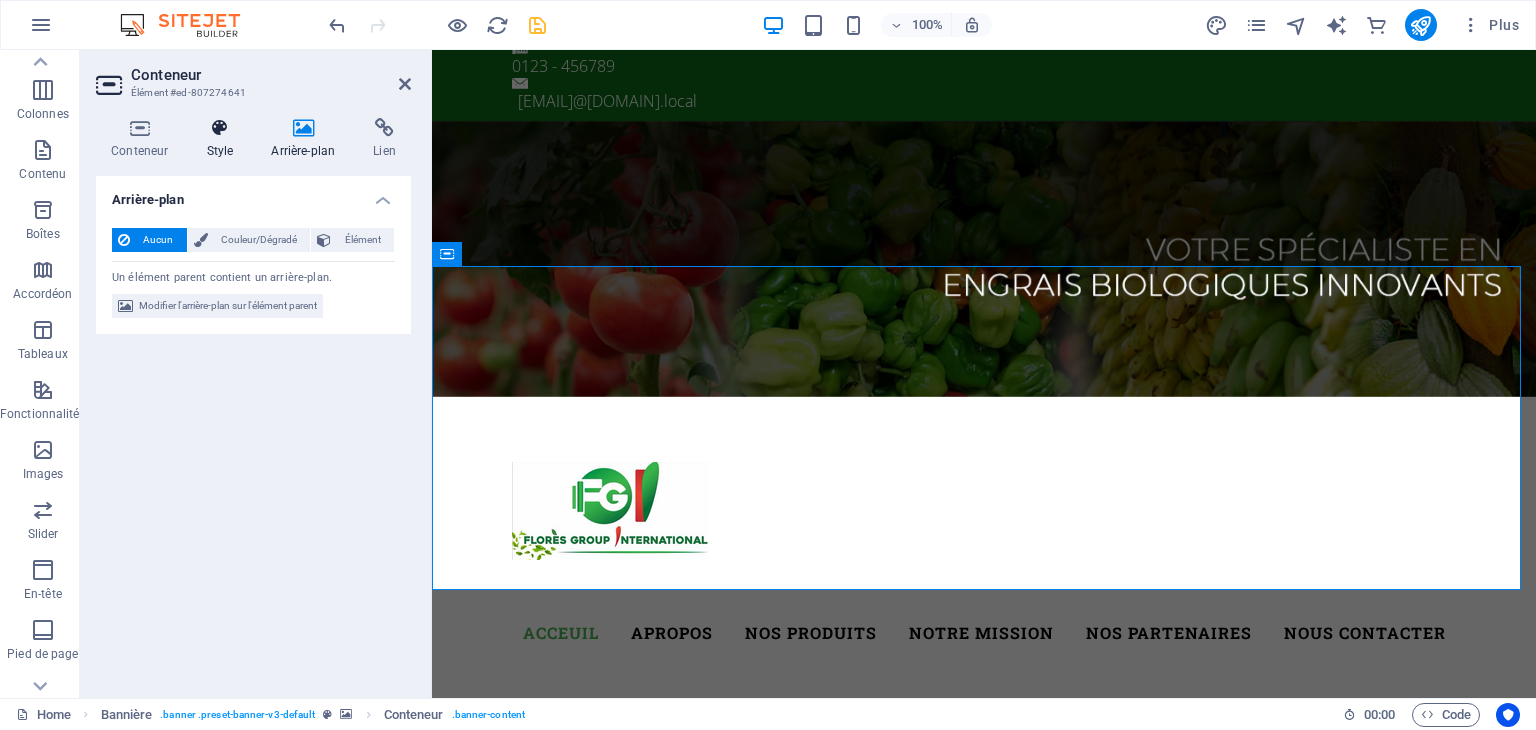 click on "Style" at bounding box center [223, 139] 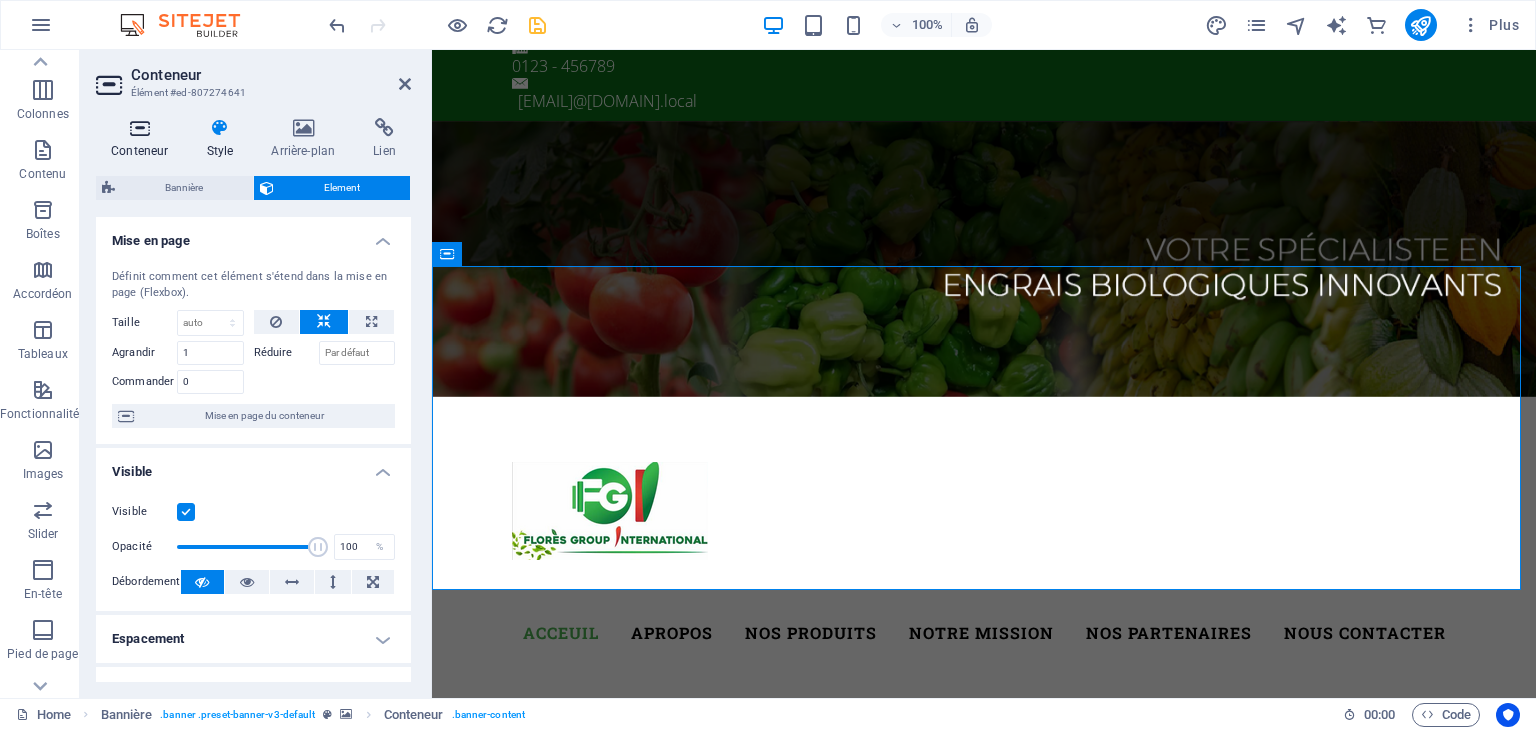 click on "Conteneur" at bounding box center [143, 139] 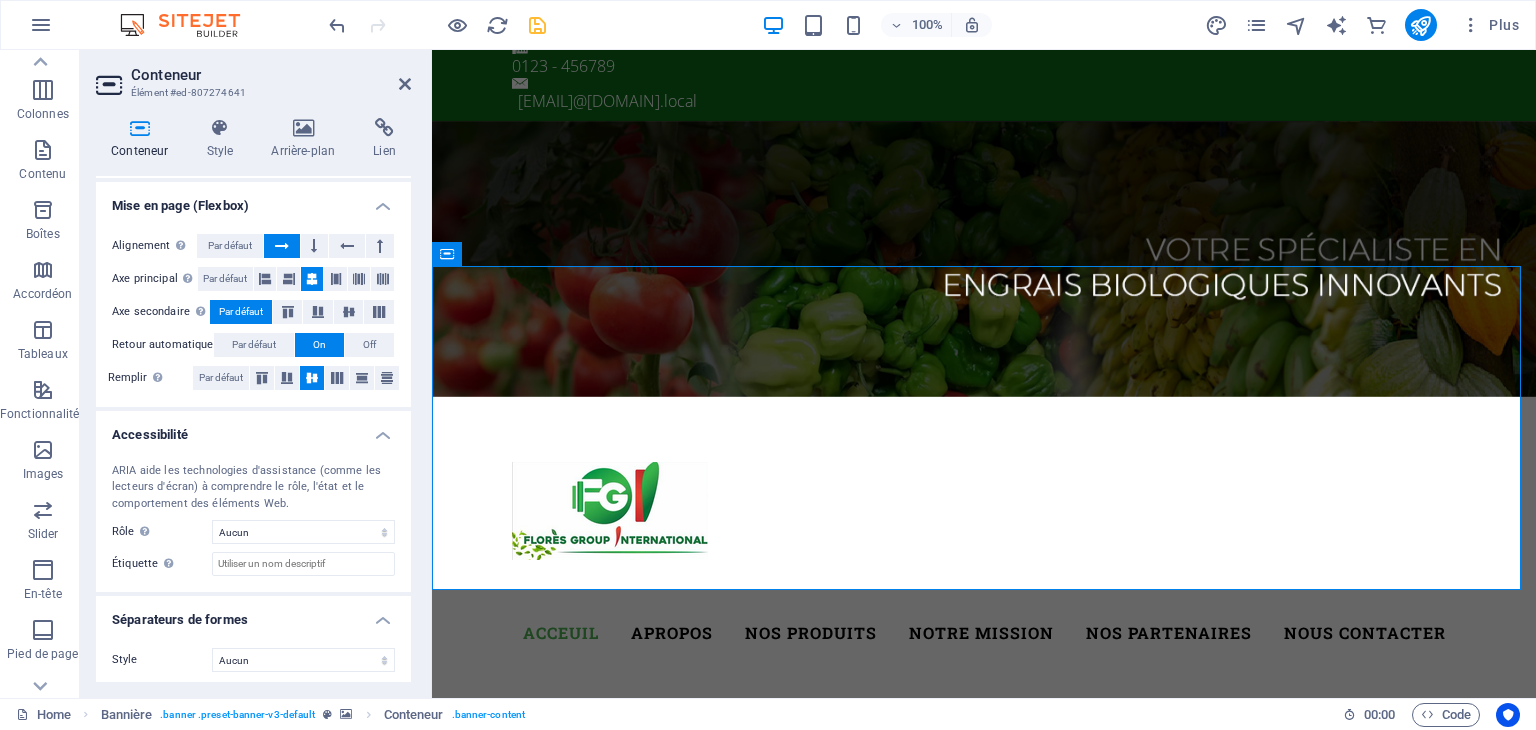 scroll, scrollTop: 292, scrollLeft: 0, axis: vertical 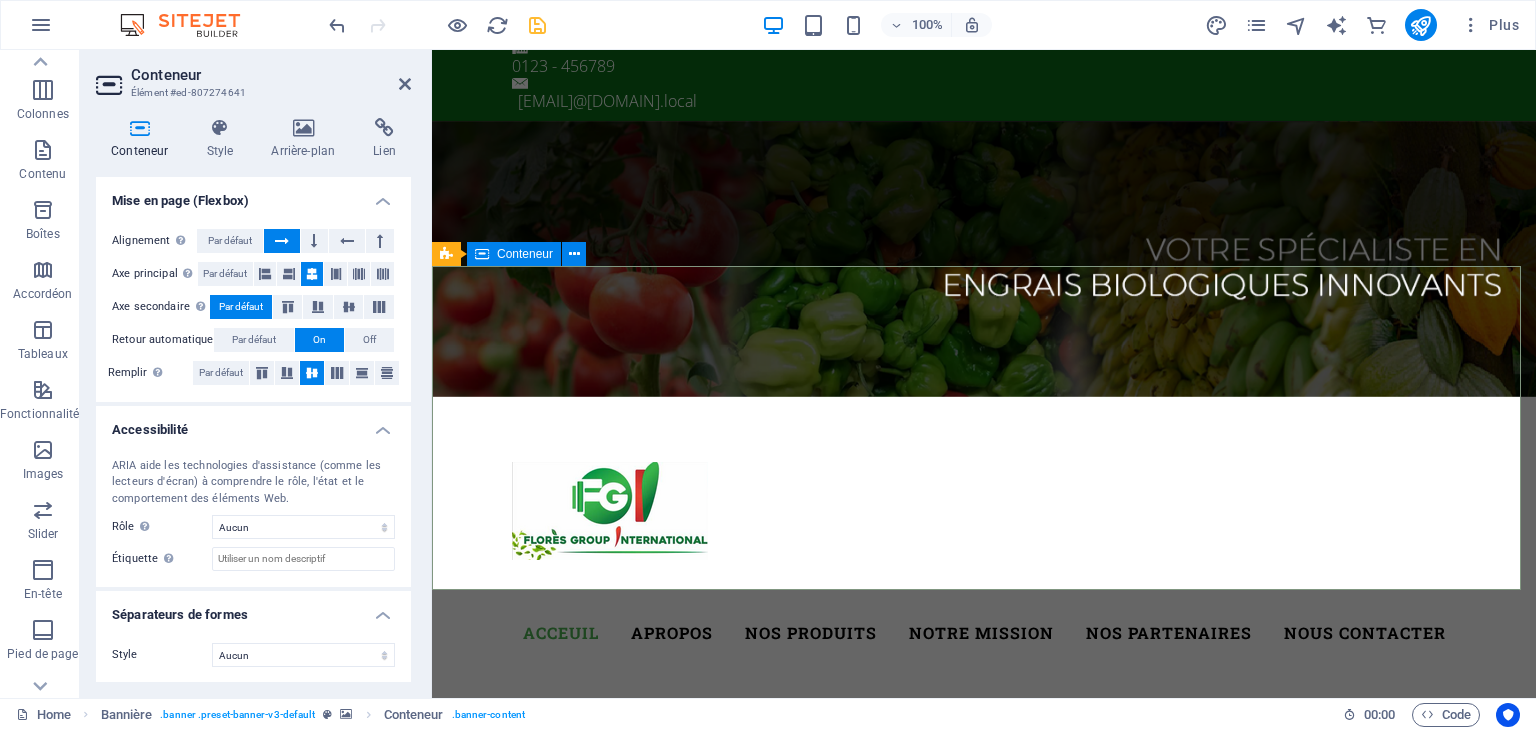 click at bounding box center (984, 1077) 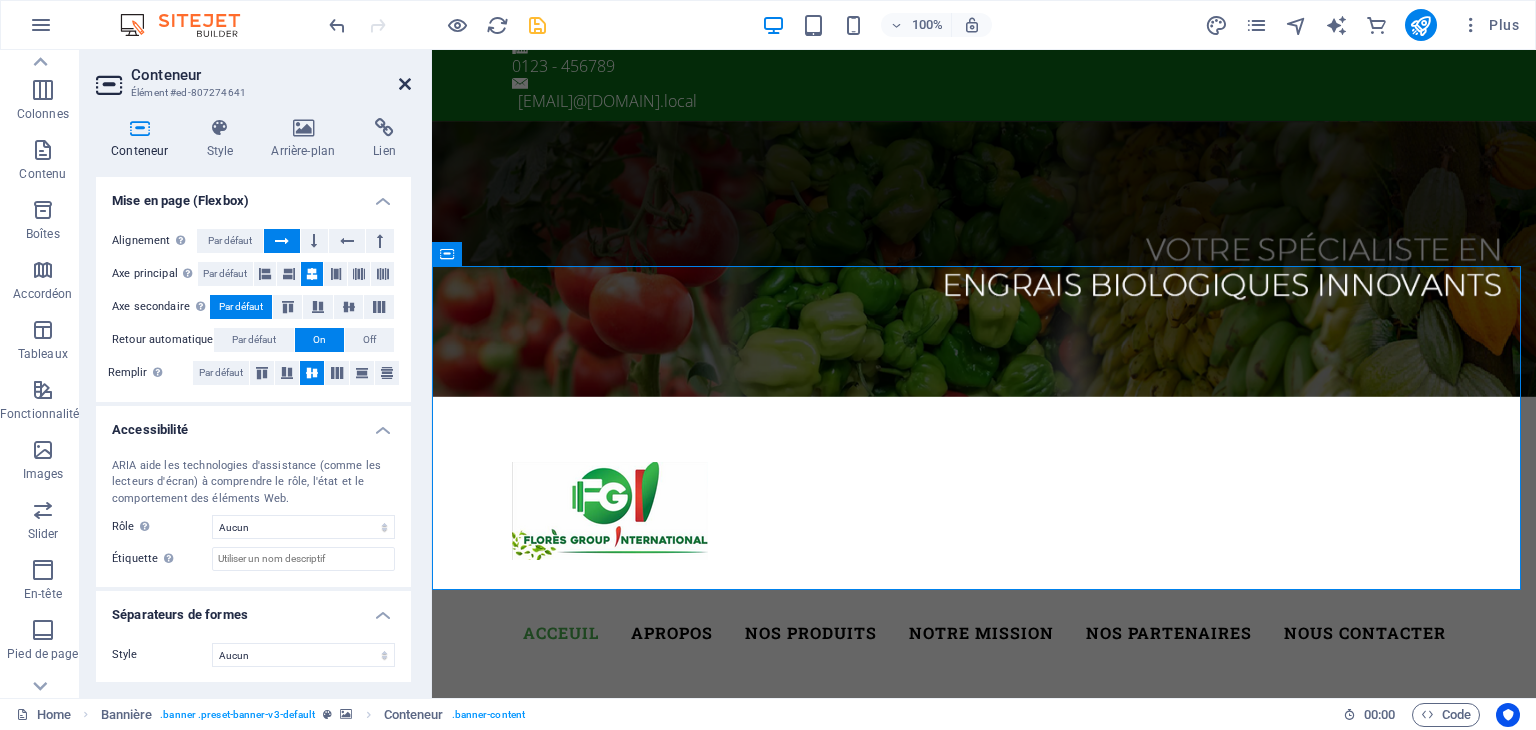 click at bounding box center [405, 84] 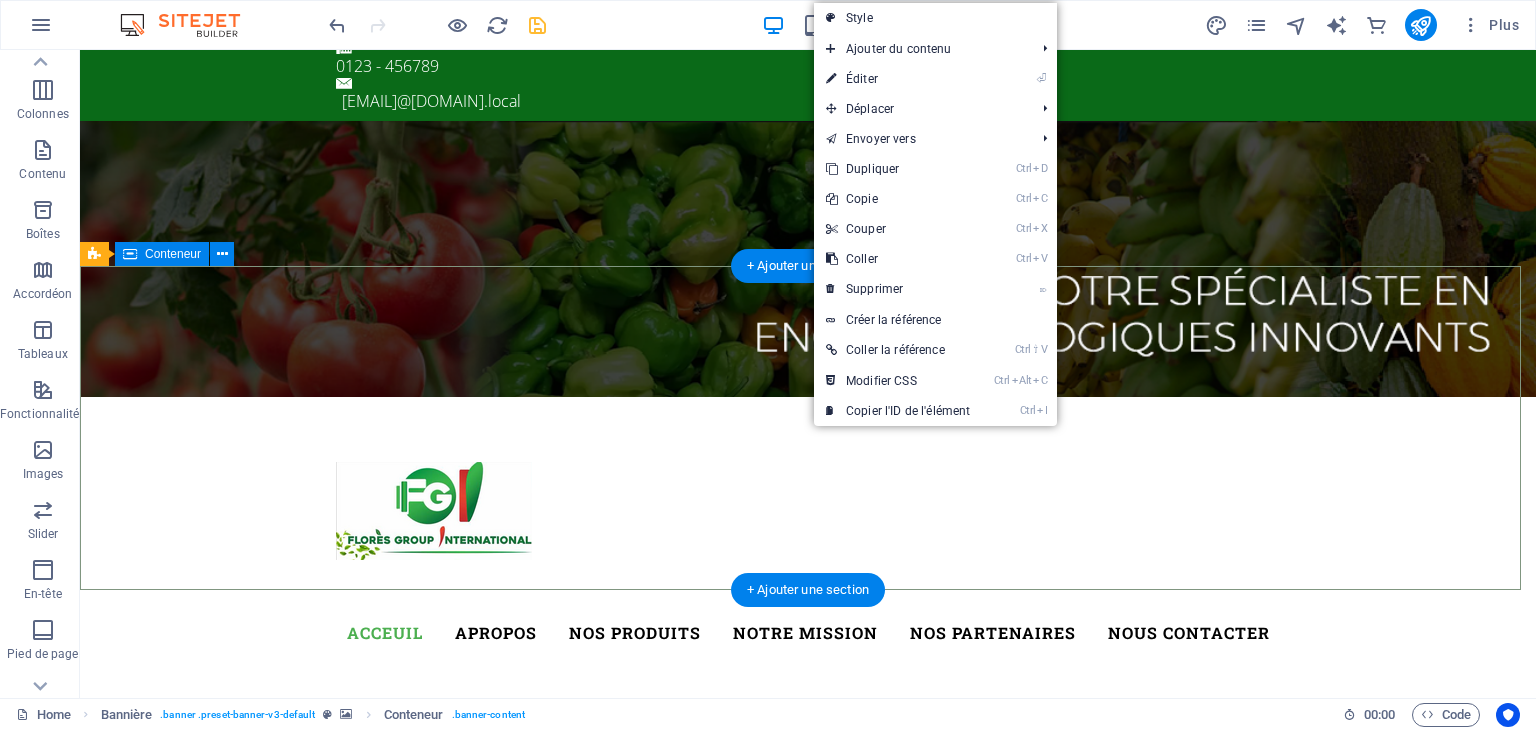 click at bounding box center (808, 1077) 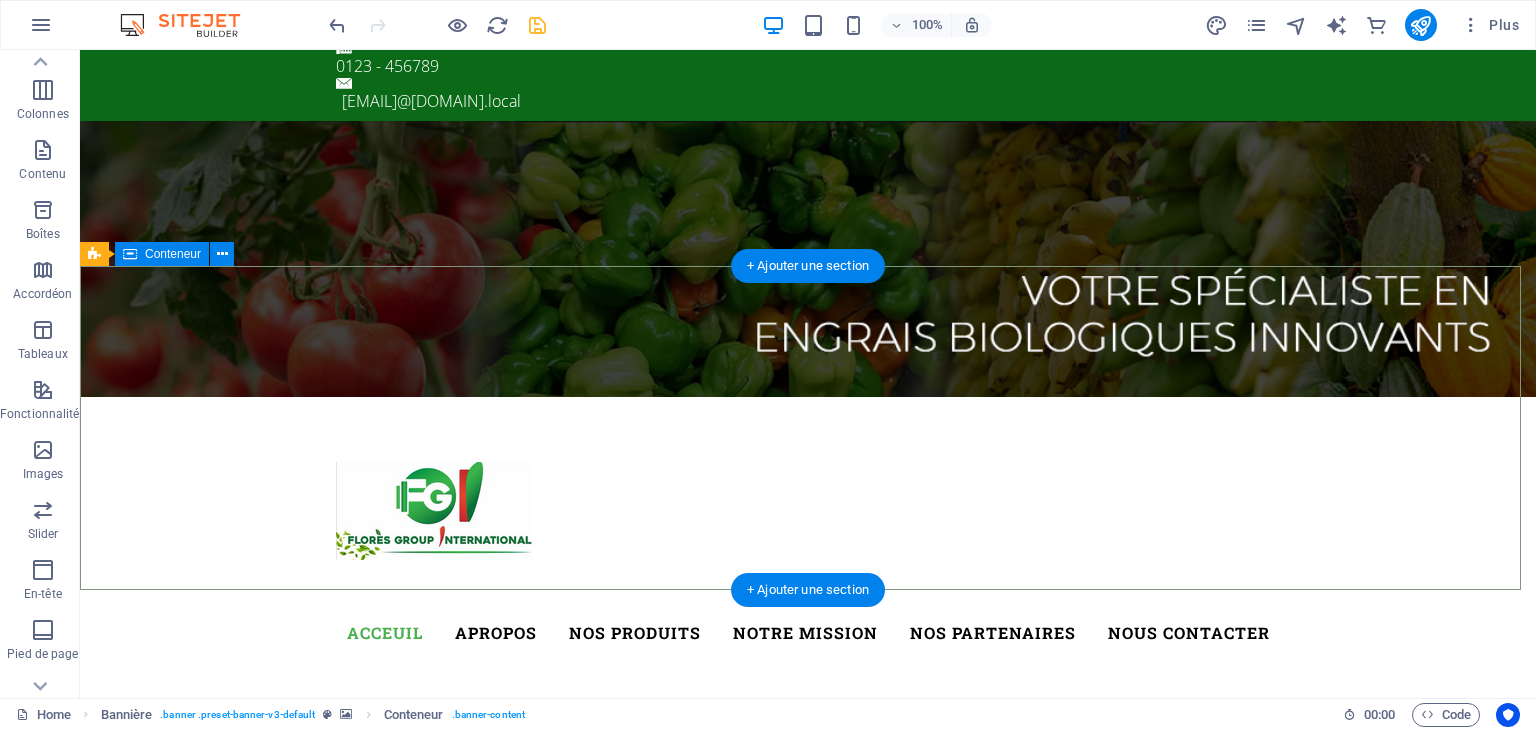 click at bounding box center [808, 1077] 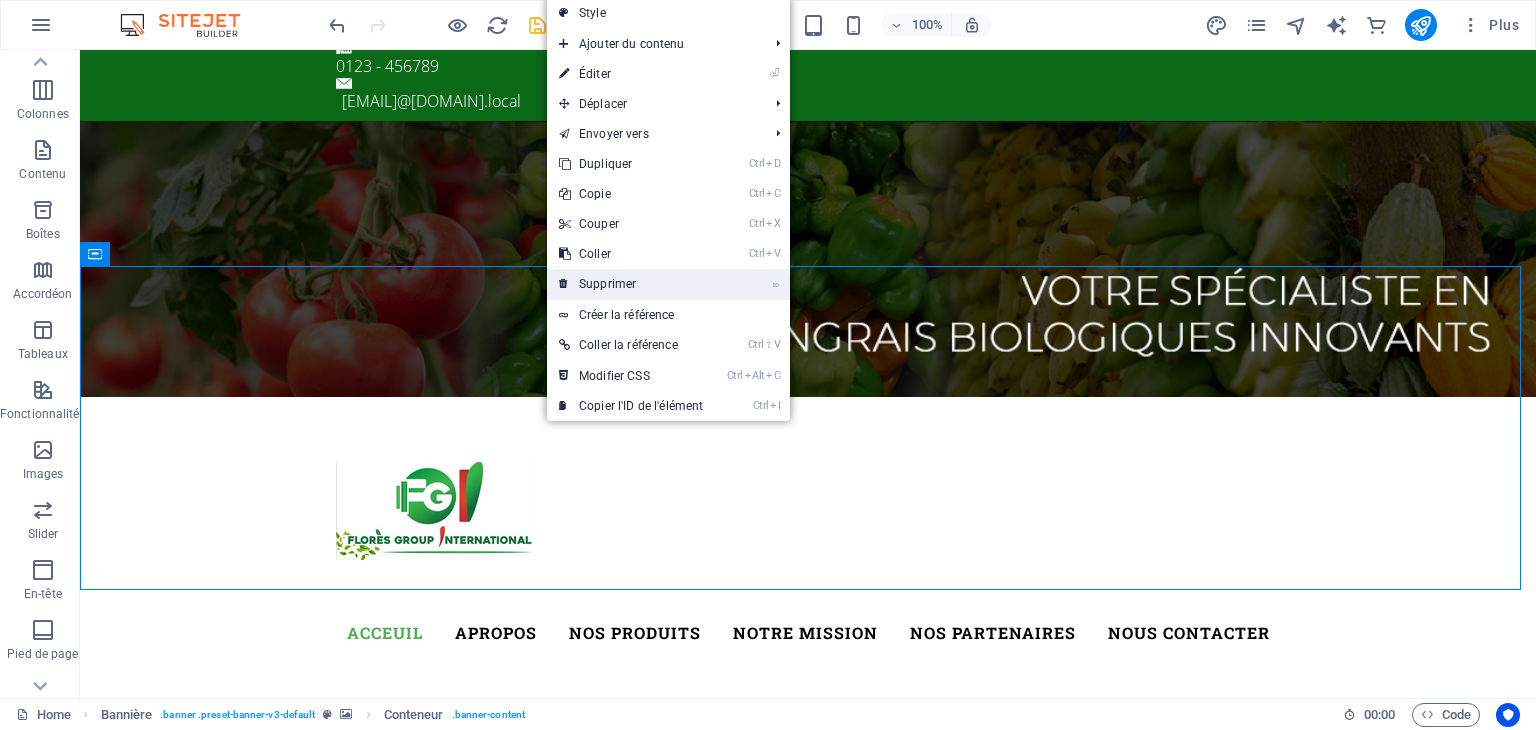 click on "⌦  Supprimer" at bounding box center (631, 284) 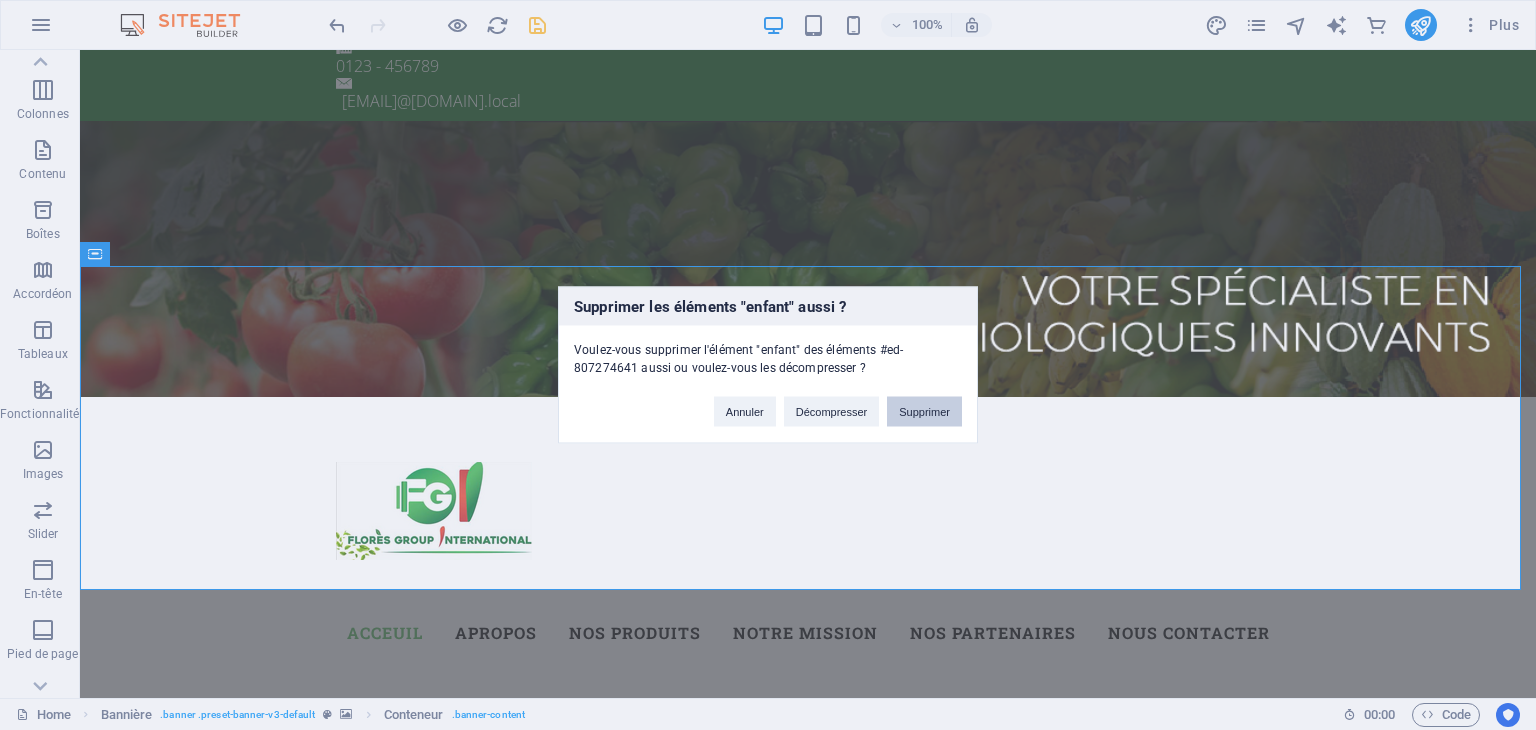 click on "Supprimer" at bounding box center (924, 412) 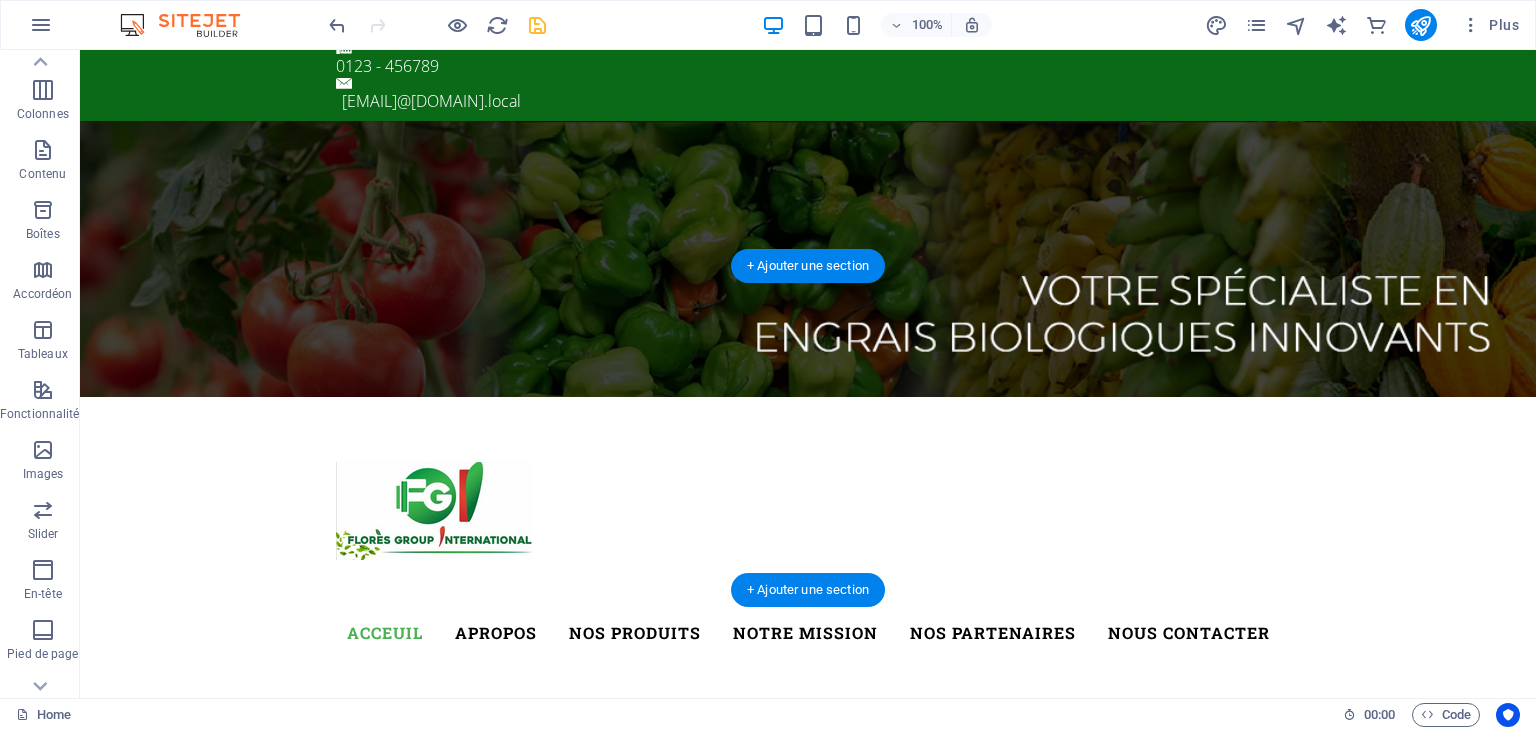 click at bounding box center [-4964, 673] 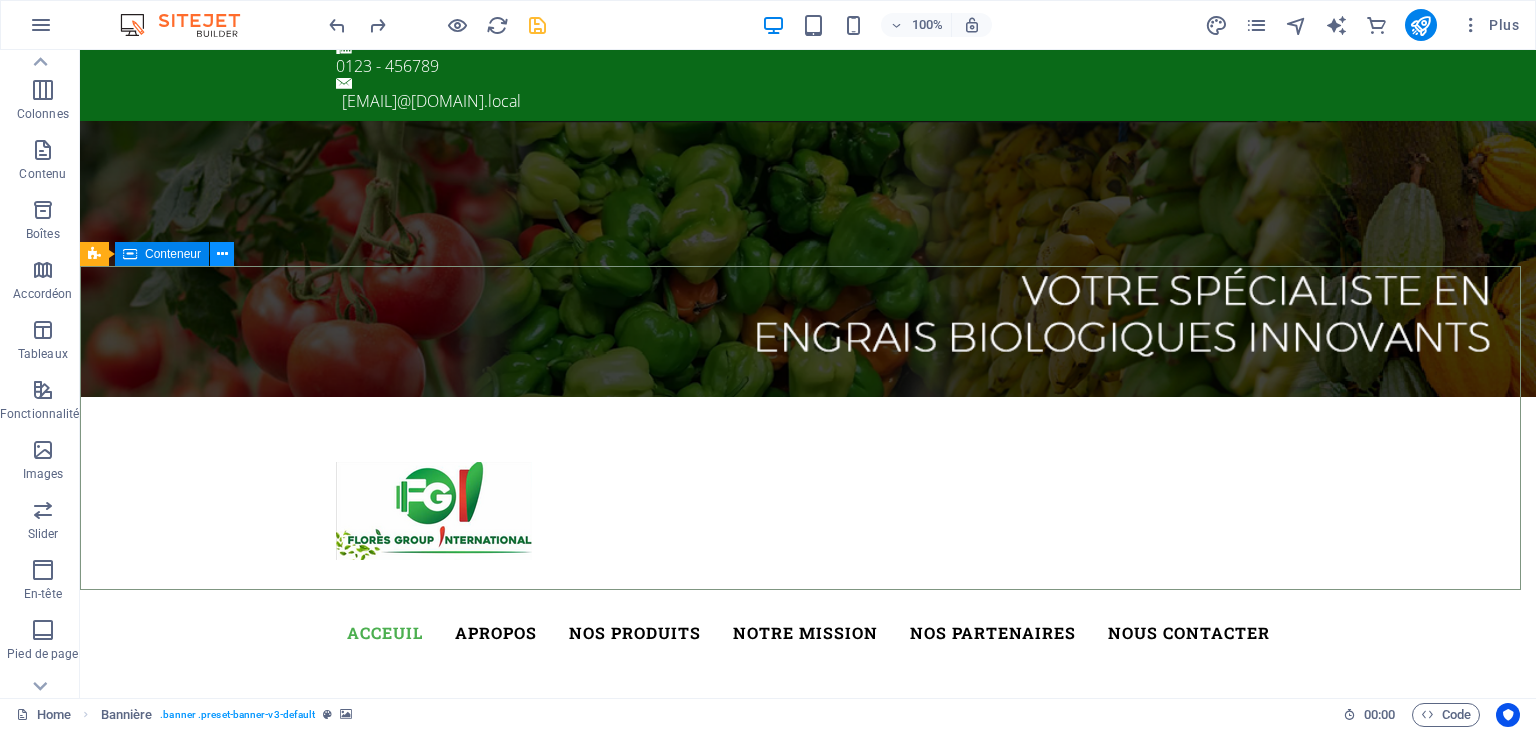 click at bounding box center [222, 254] 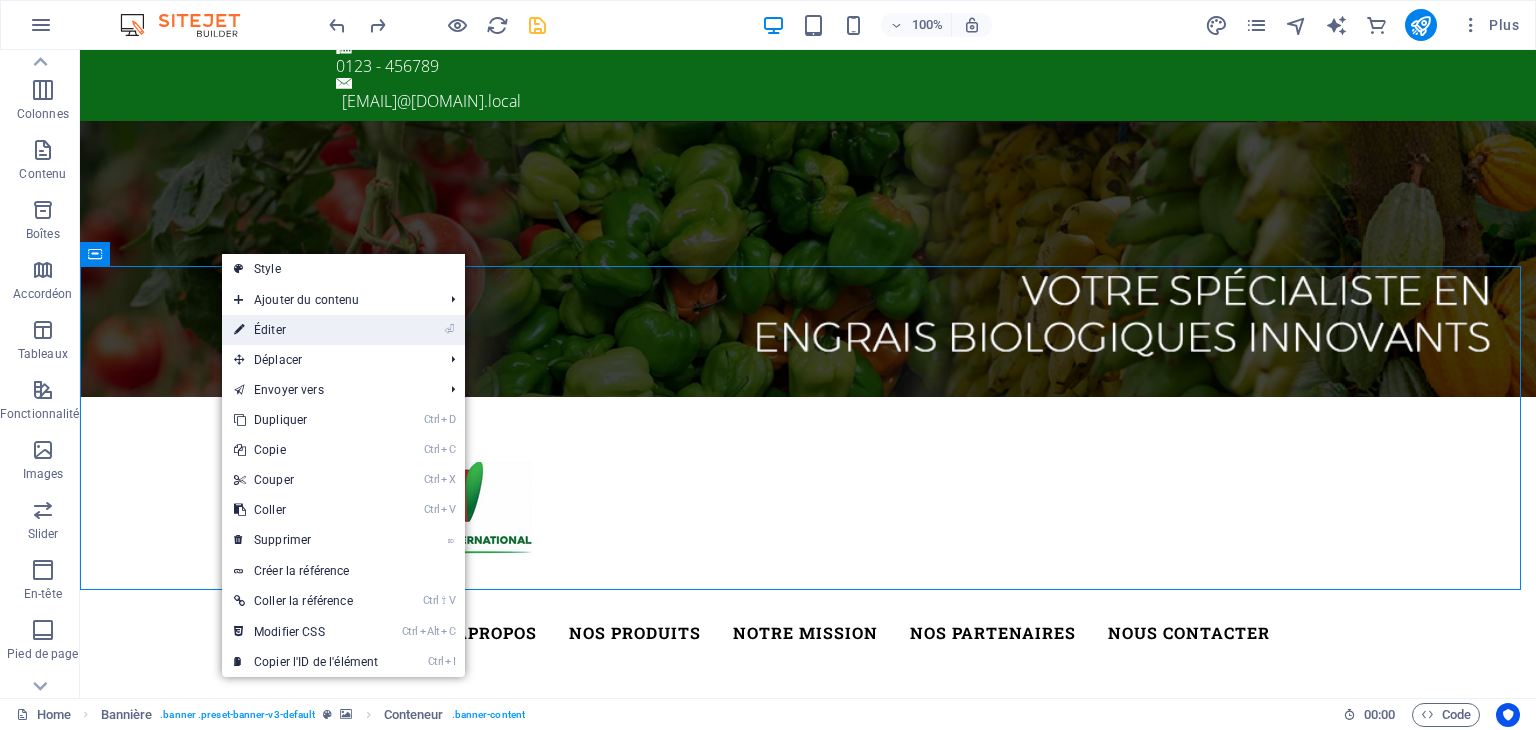 click on "⏎  Éditer" at bounding box center (306, 330) 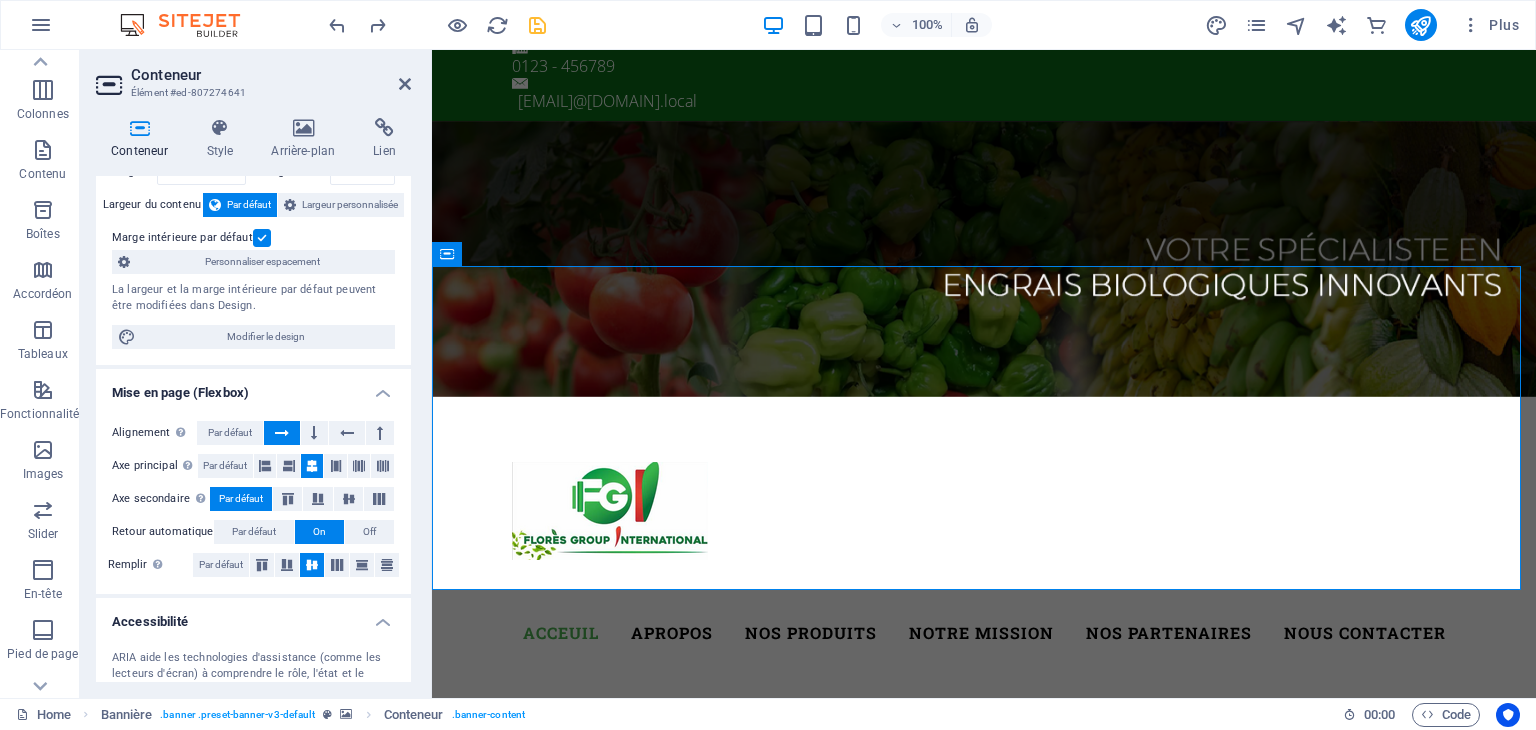 scroll, scrollTop: 0, scrollLeft: 0, axis: both 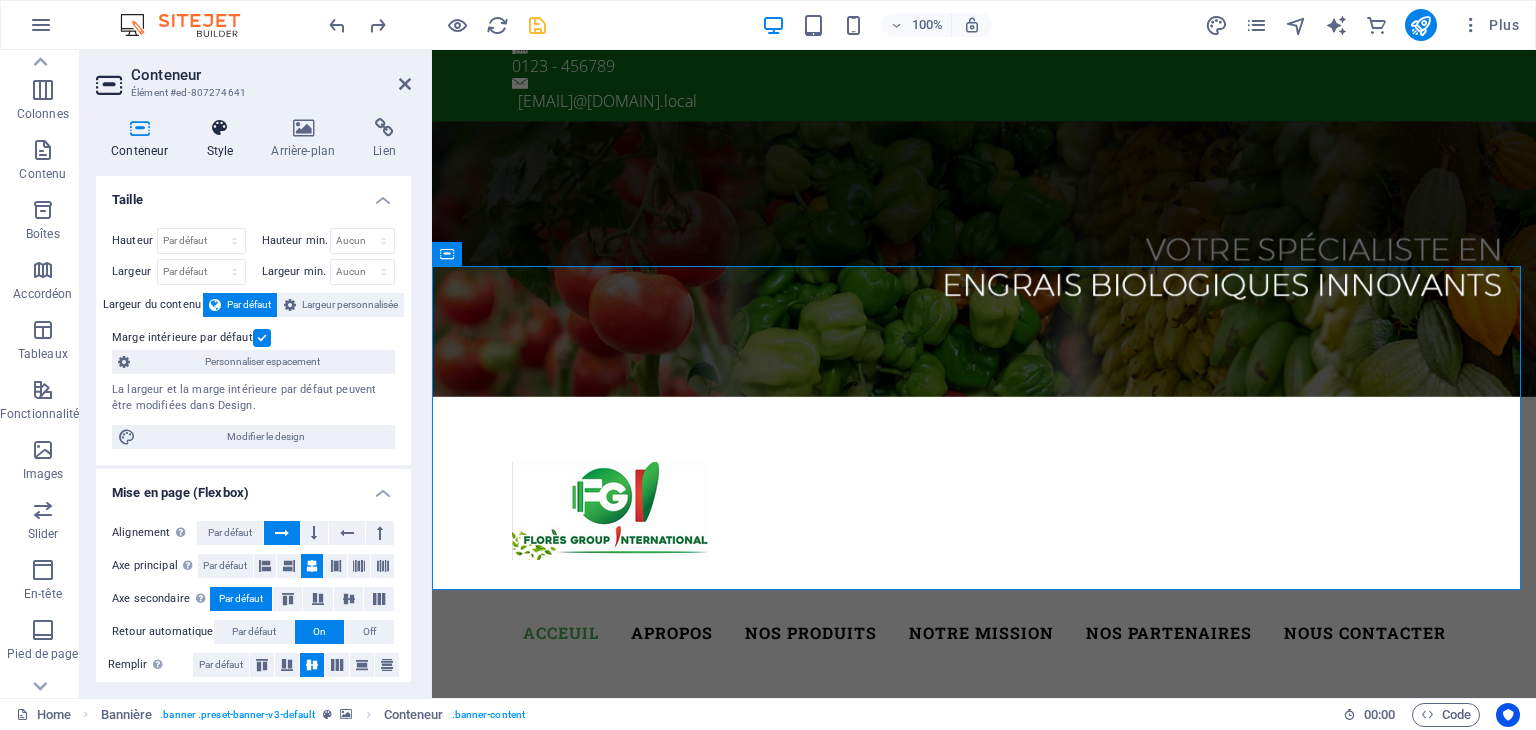 click on "Style" at bounding box center [223, 139] 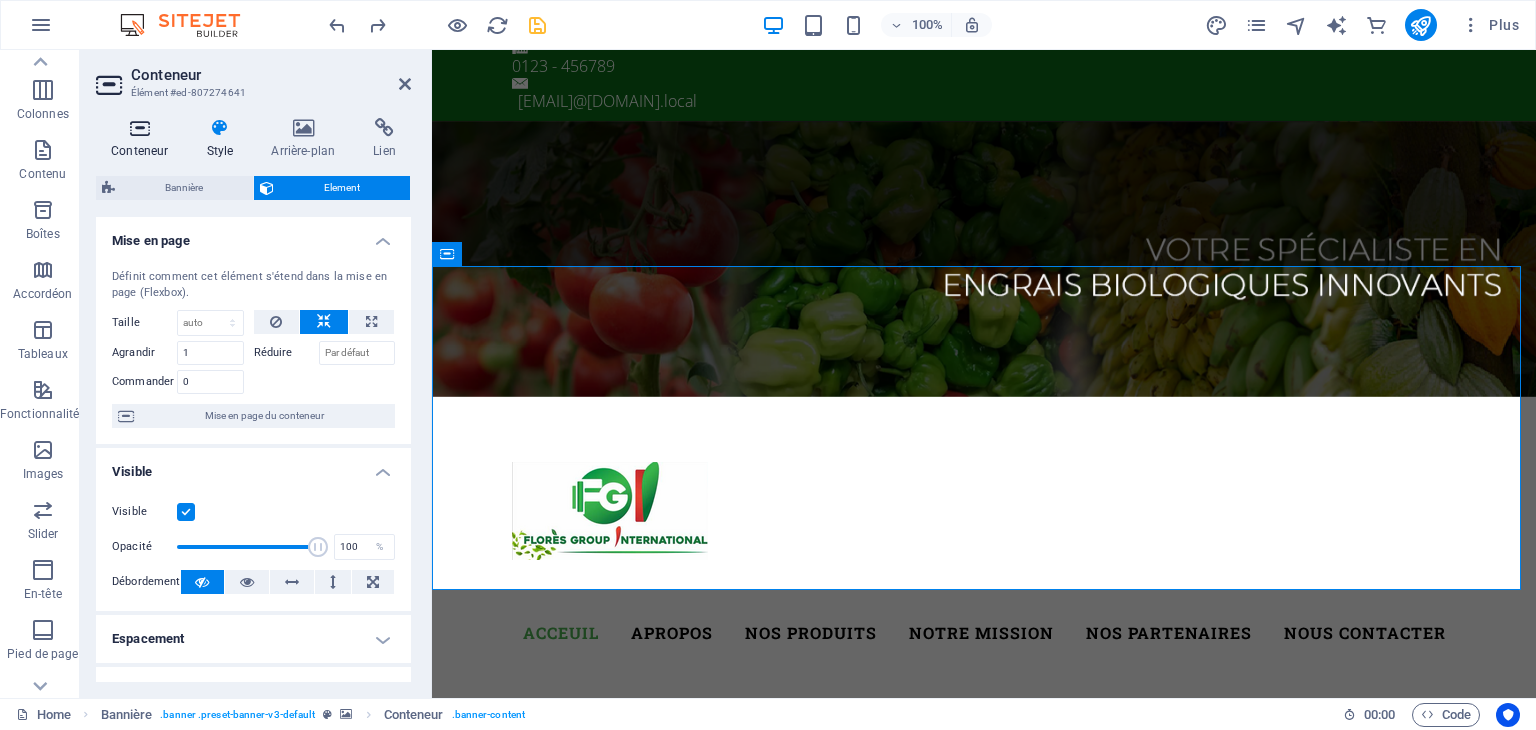 click at bounding box center [139, 128] 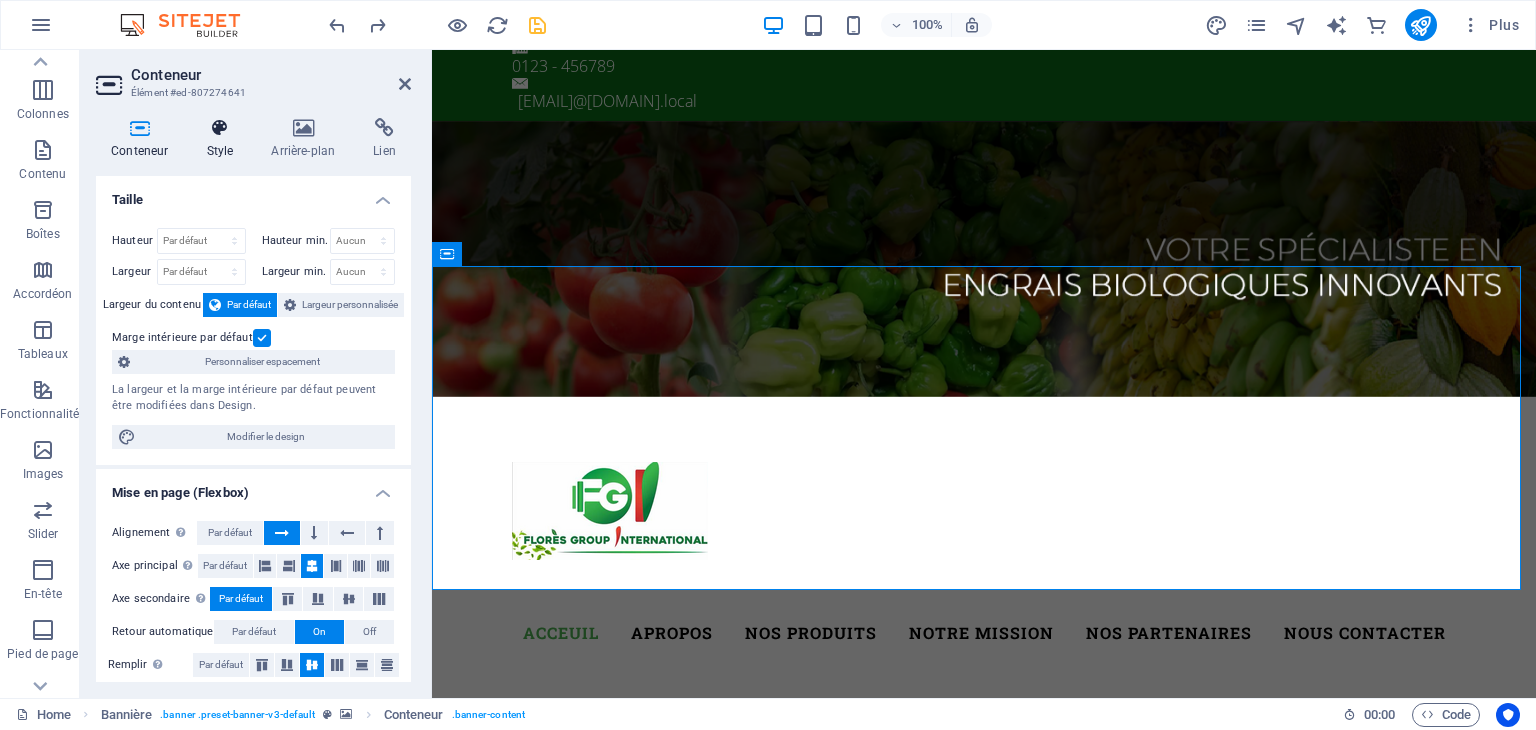 click at bounding box center (219, 128) 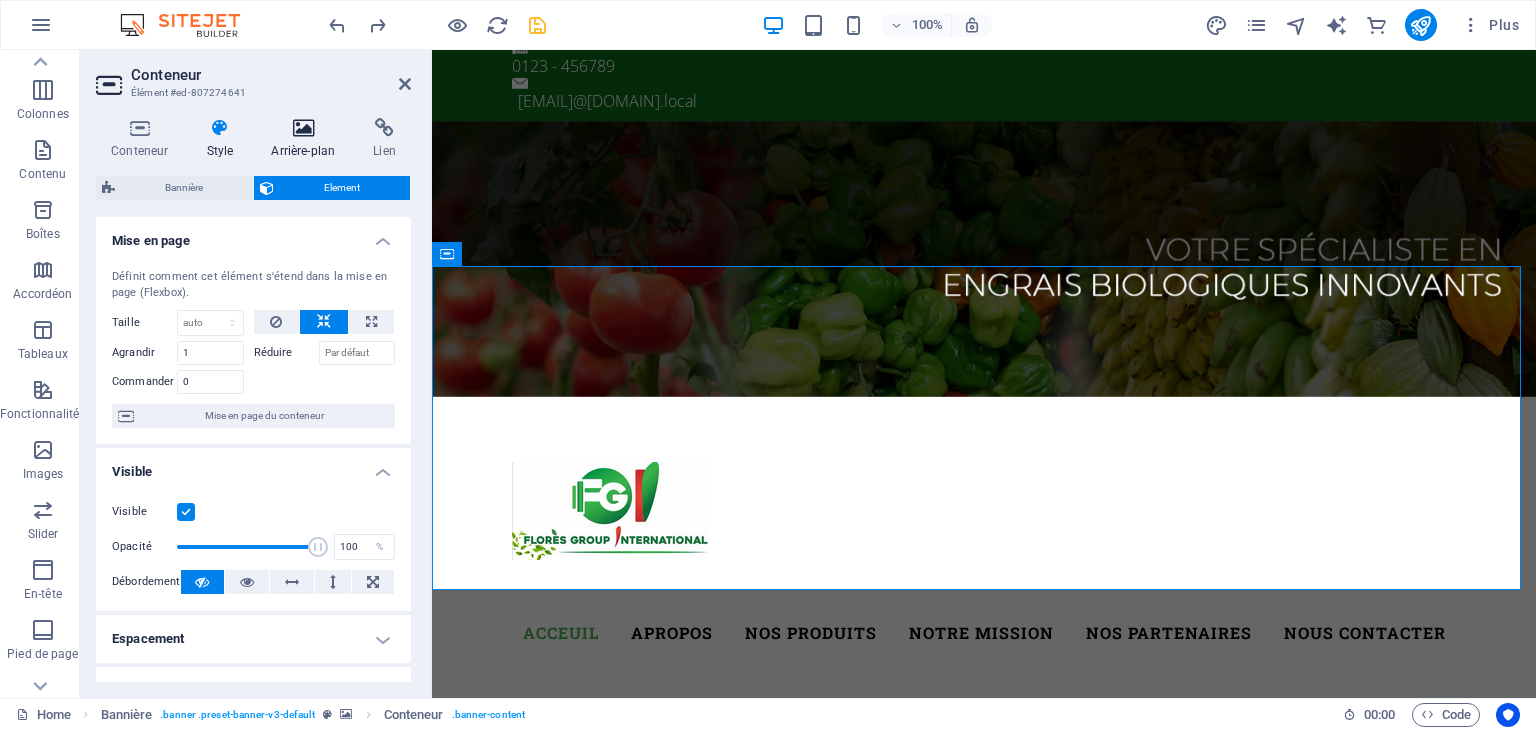 click at bounding box center (303, 128) 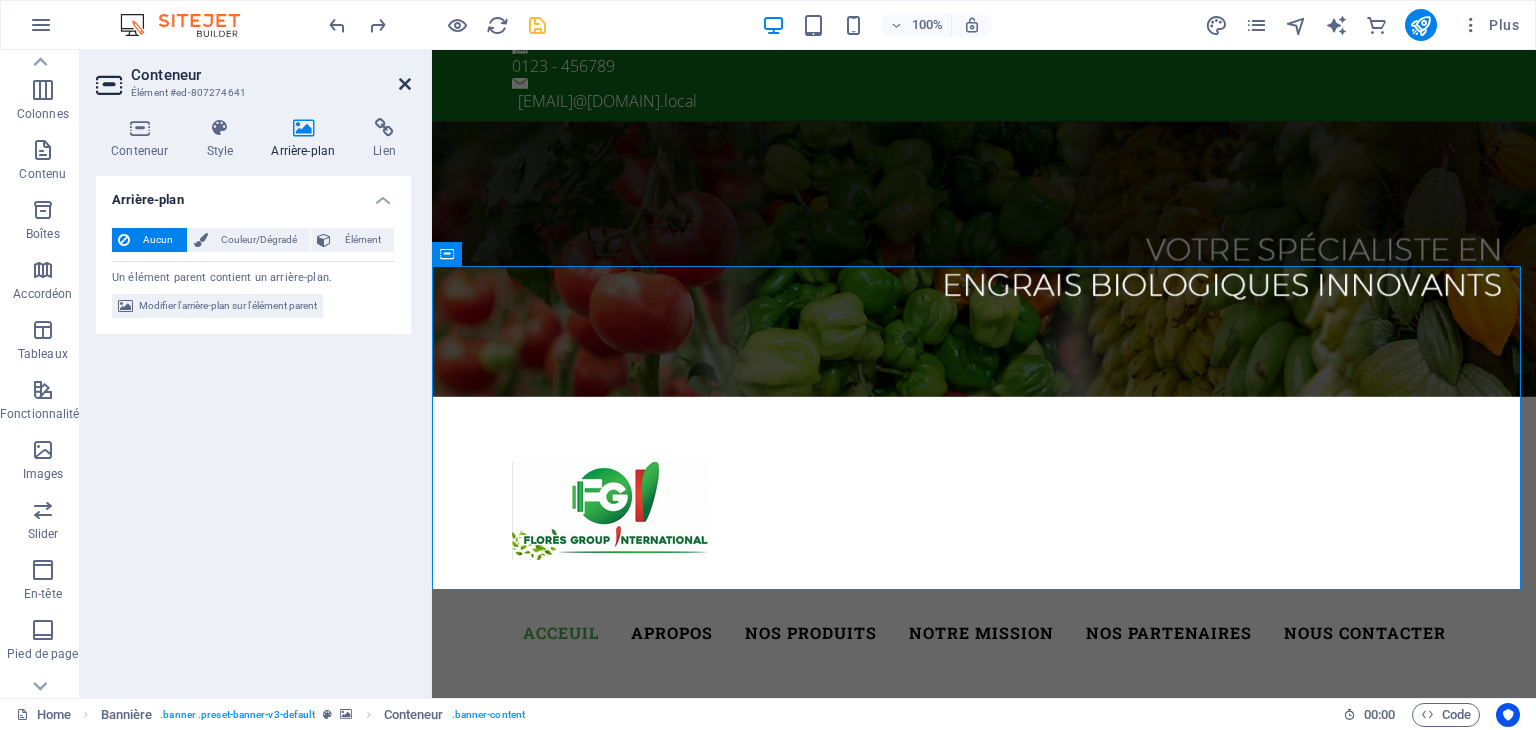 click at bounding box center (405, 84) 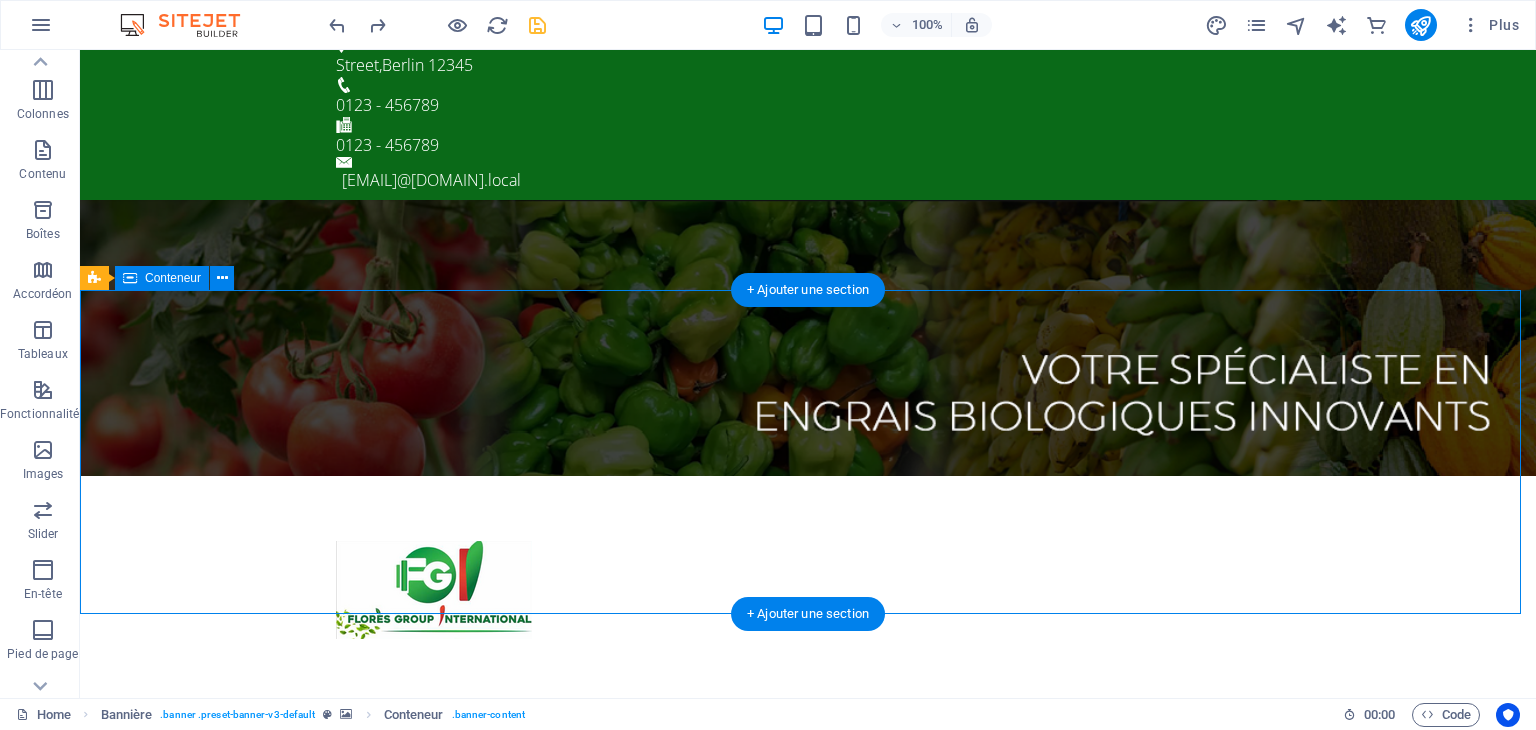scroll, scrollTop: 0, scrollLeft: 0, axis: both 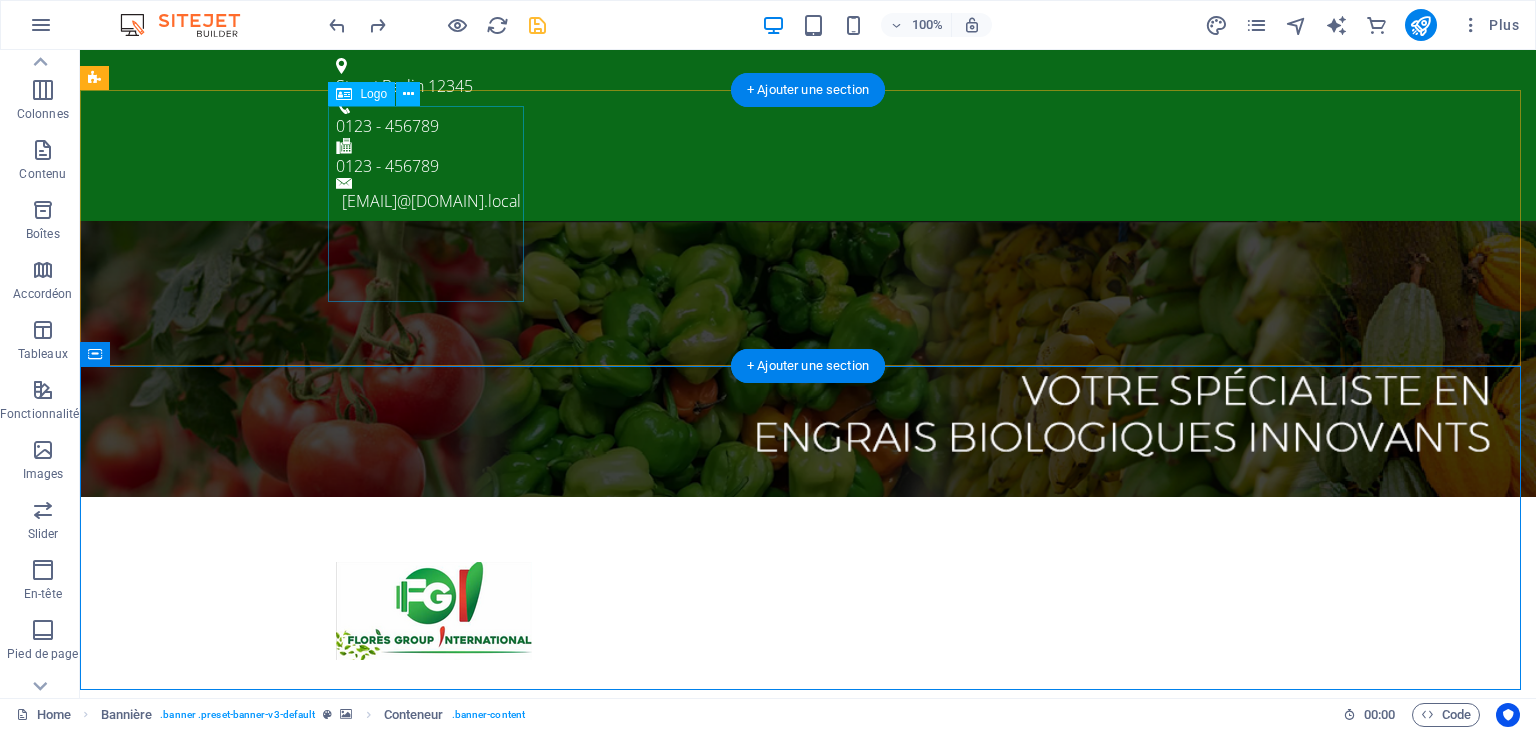 click at bounding box center (808, 611) 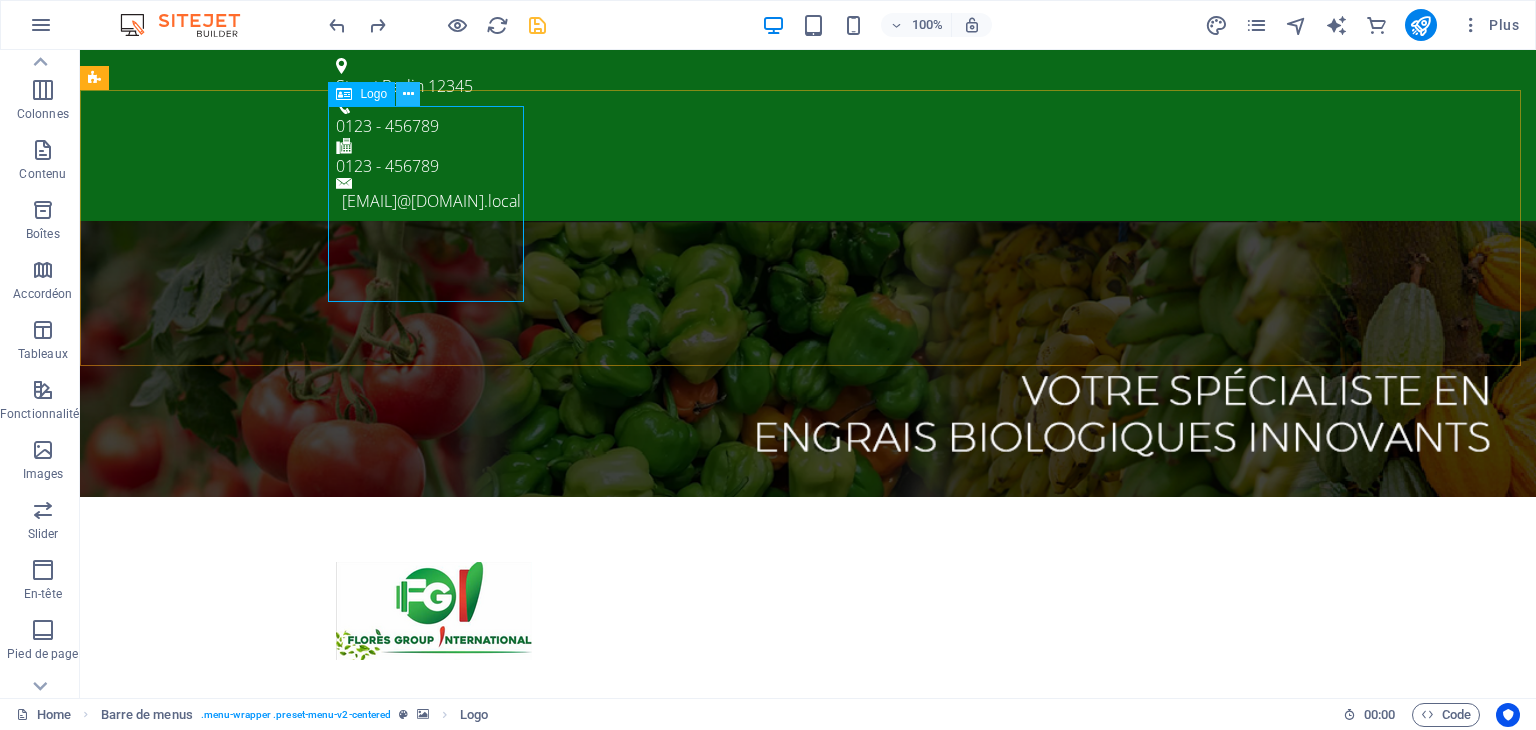 click at bounding box center [408, 94] 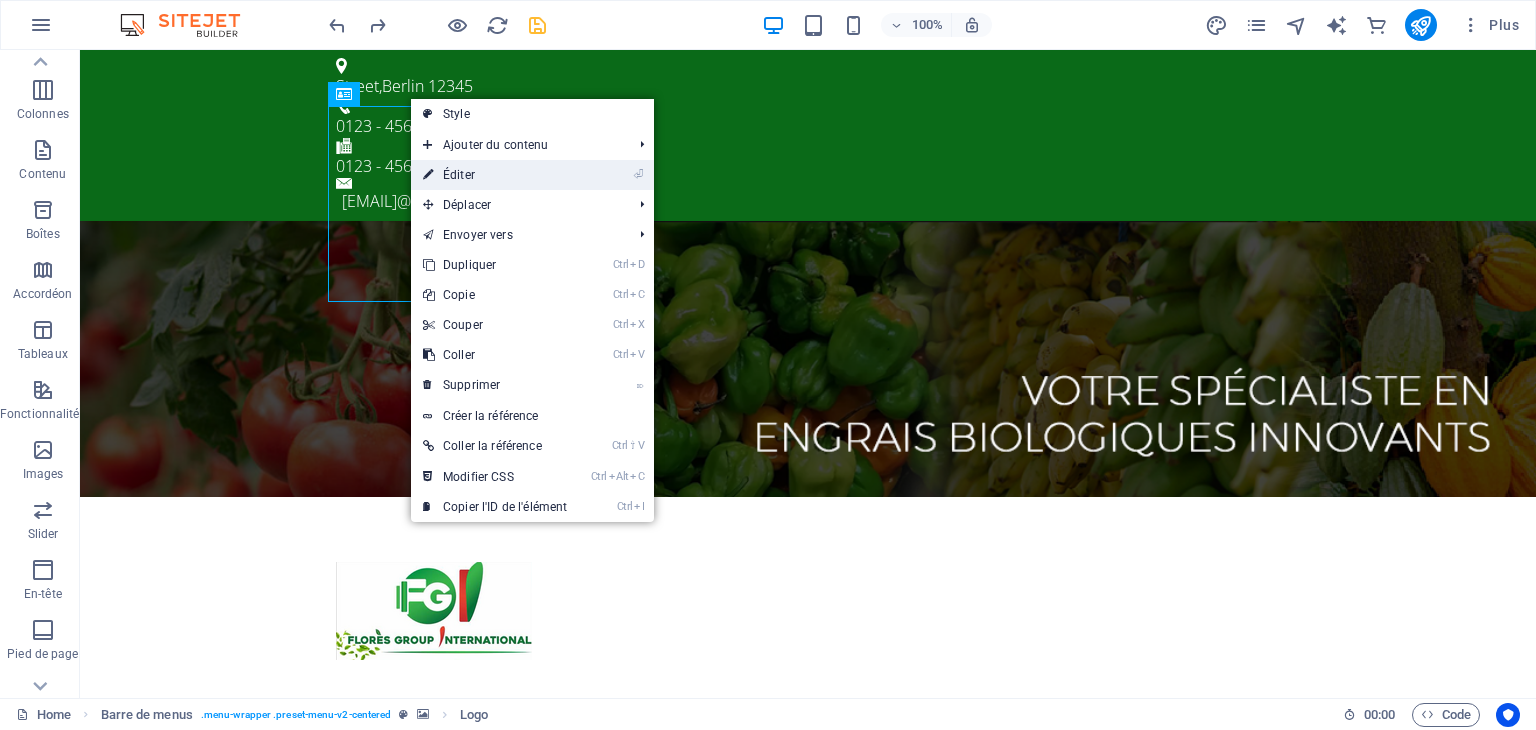click on "⏎  Éditer" at bounding box center (495, 175) 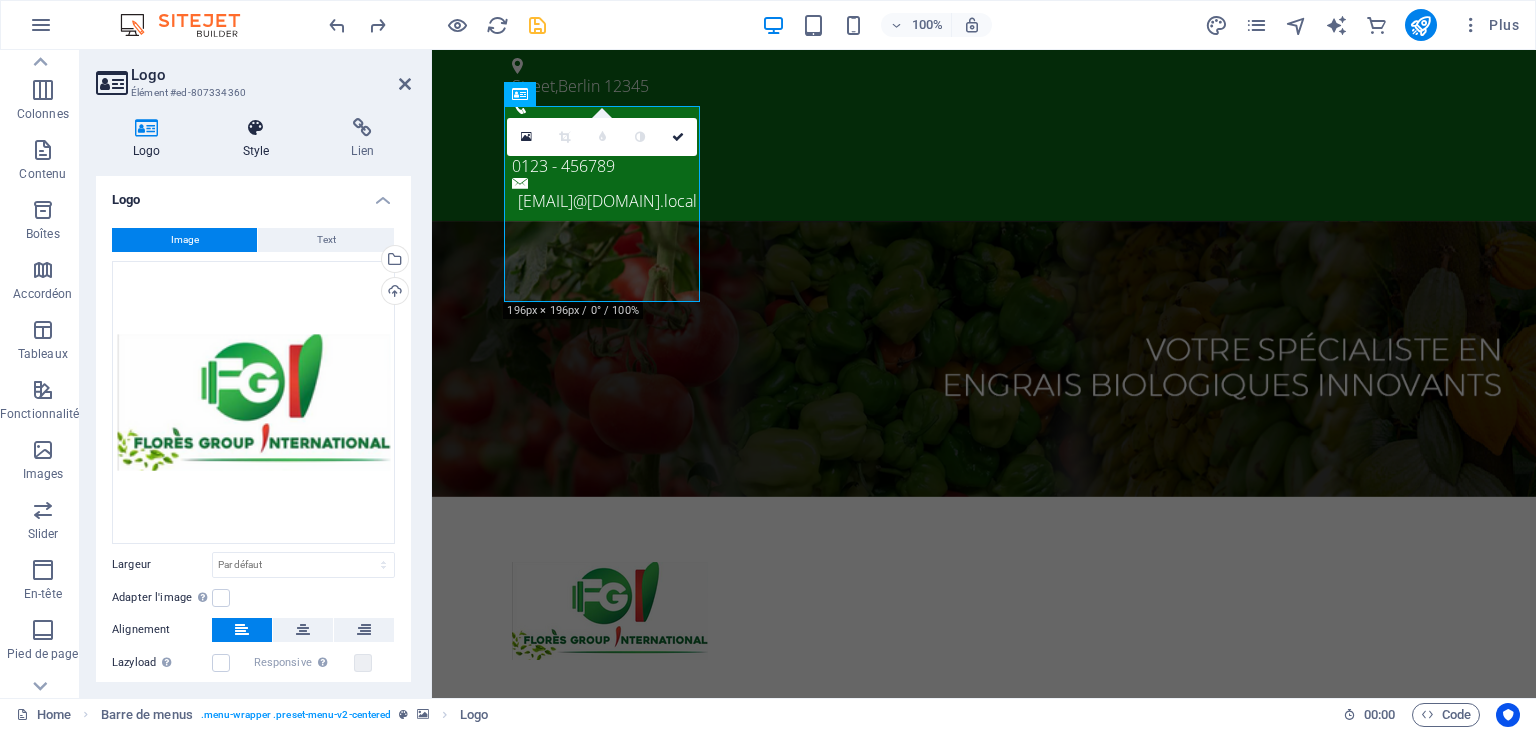 click at bounding box center [256, 128] 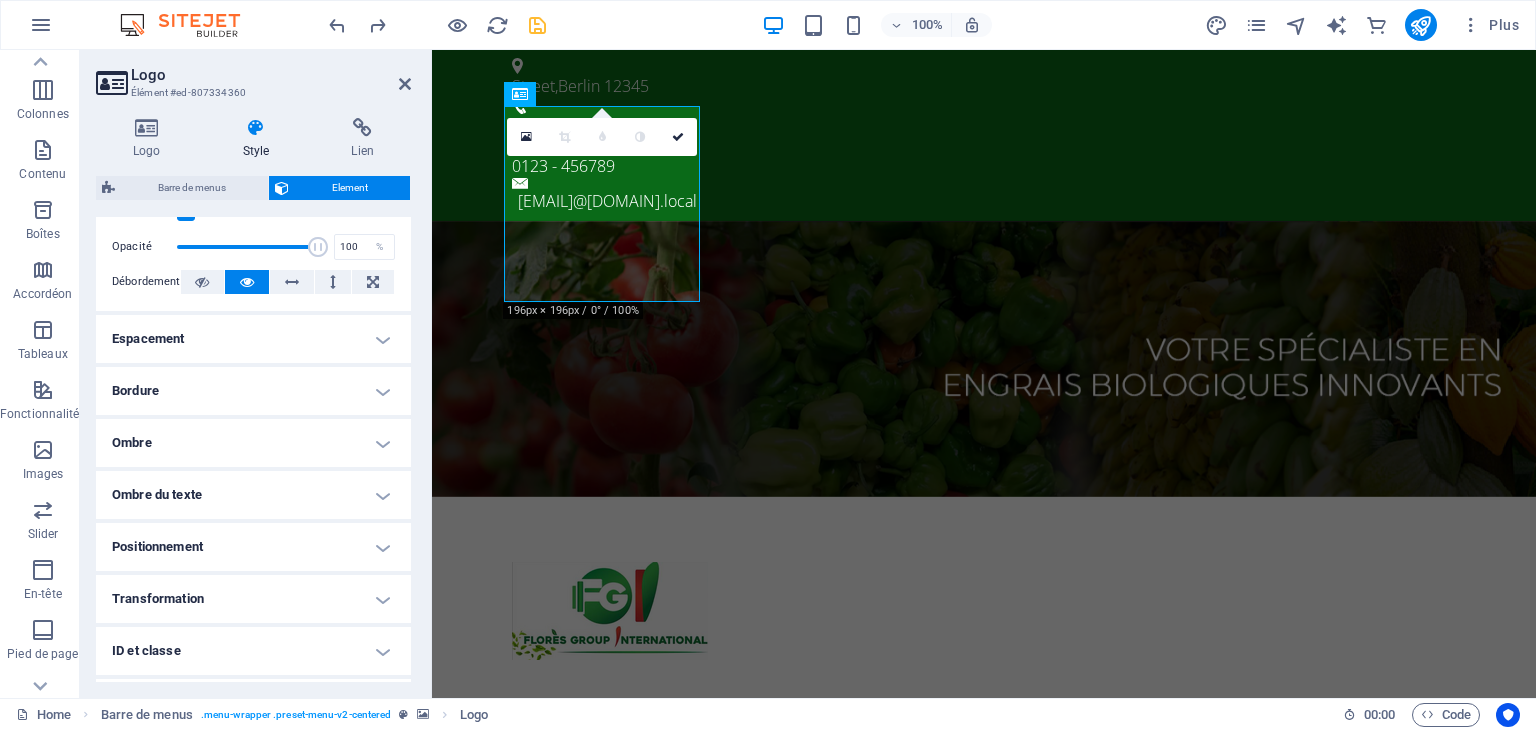 scroll, scrollTop: 396, scrollLeft: 0, axis: vertical 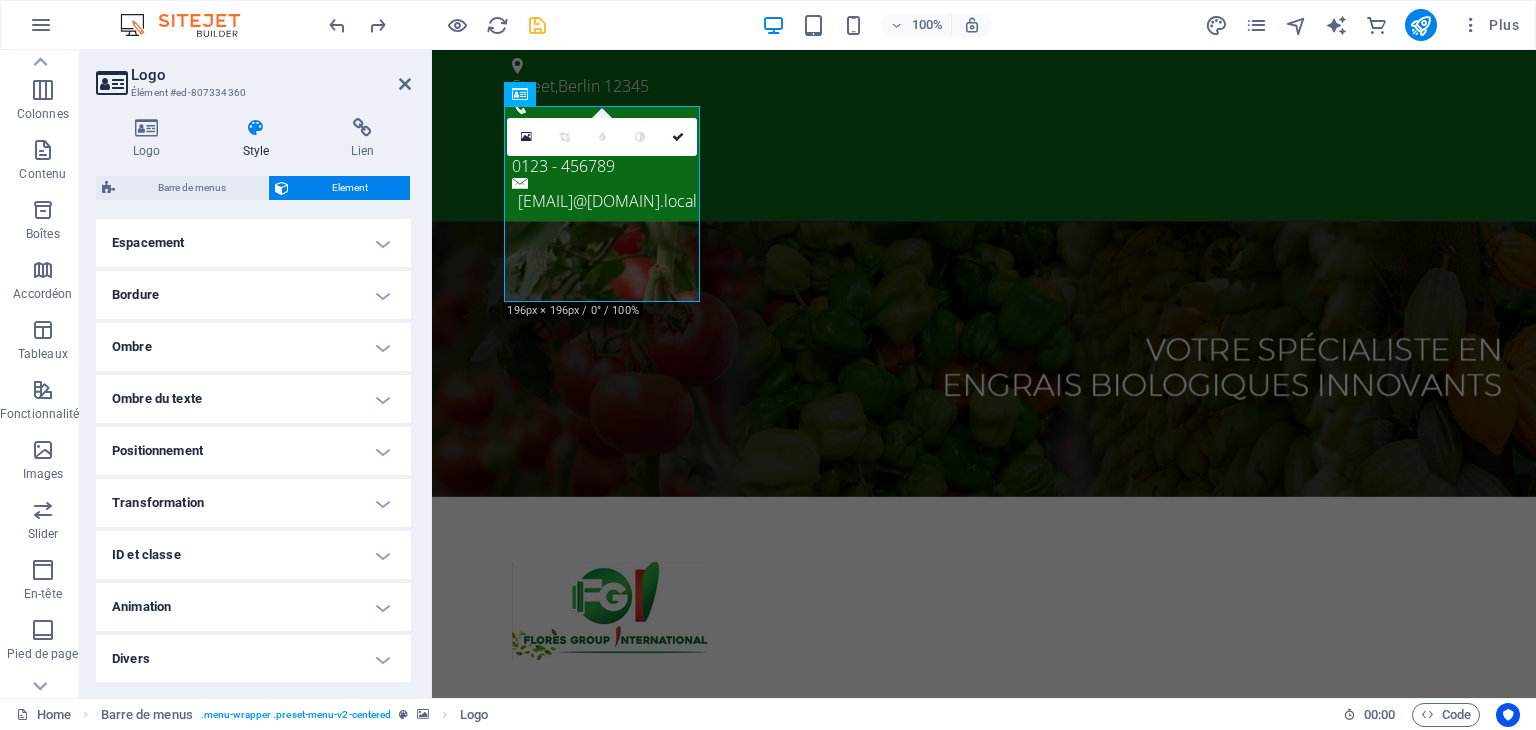 click on "Animation" at bounding box center [253, 607] 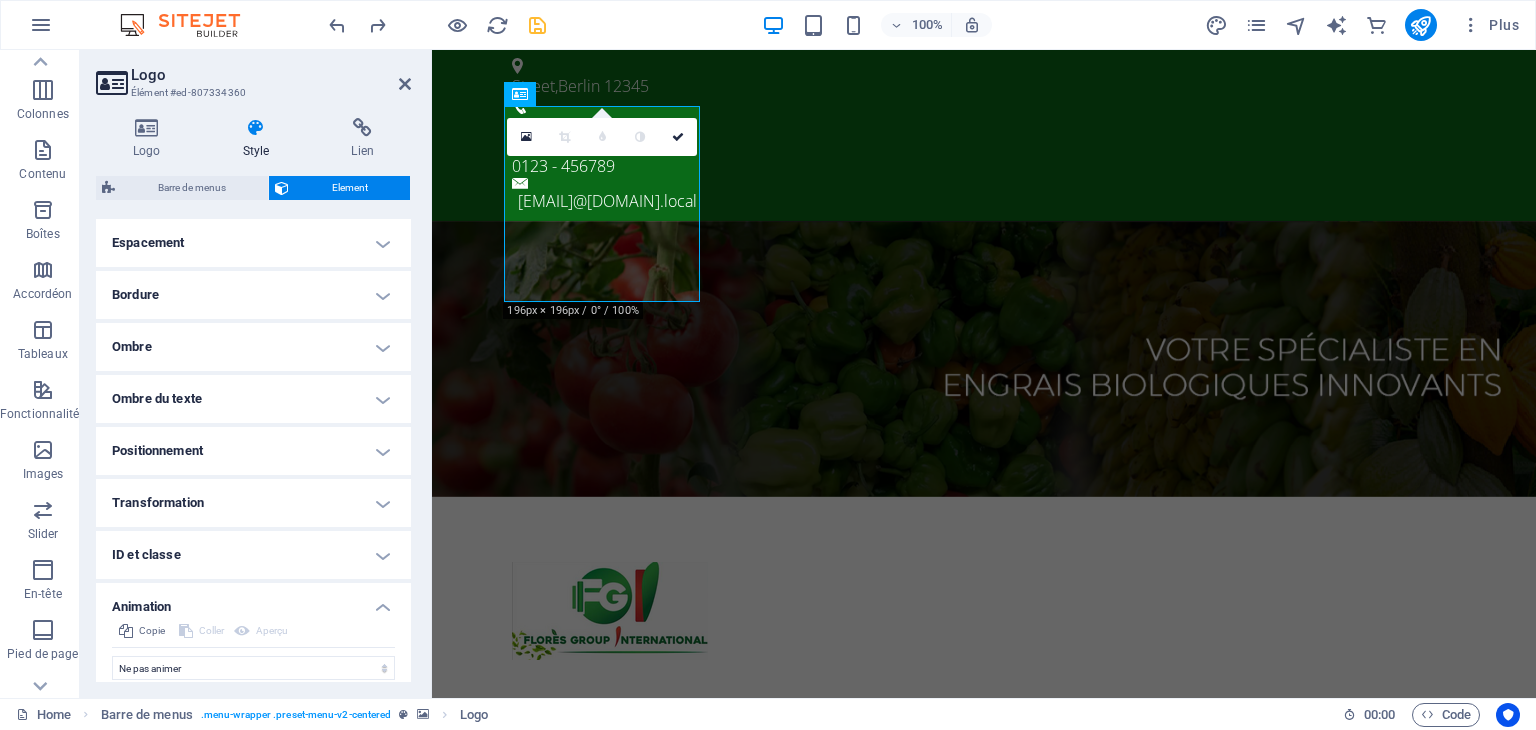 scroll, scrollTop: 461, scrollLeft: 0, axis: vertical 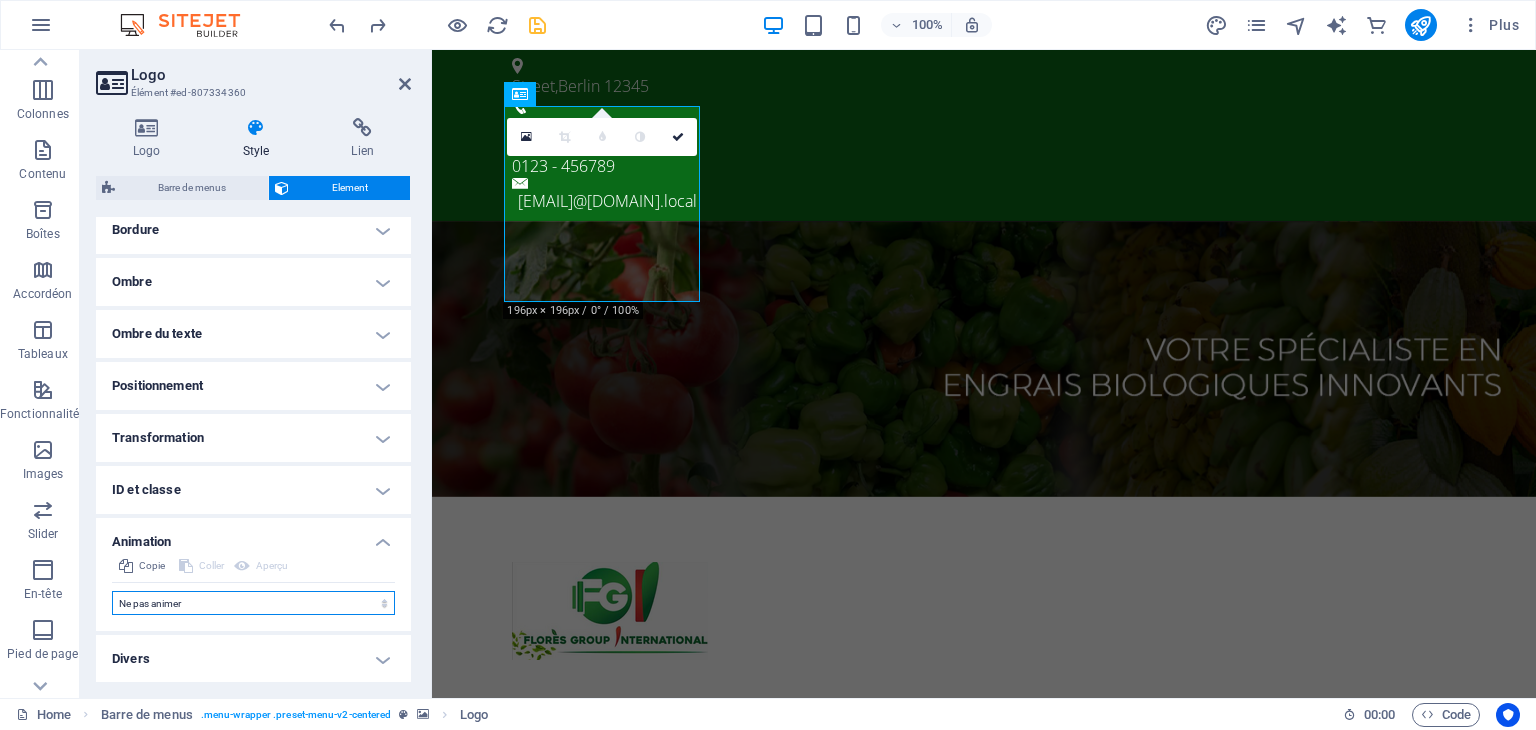 click on "Ne pas animer Afficher / Masquer Glisser vers le haut / le bas Zoomer/Dézoomer Glisser de gauche à droite Glisser de droite à gauche Slide du haut vers le bas Slide du bas vers le haut Impulsion Clignoter Ouvrir en tant que superposition" at bounding box center (253, 603) 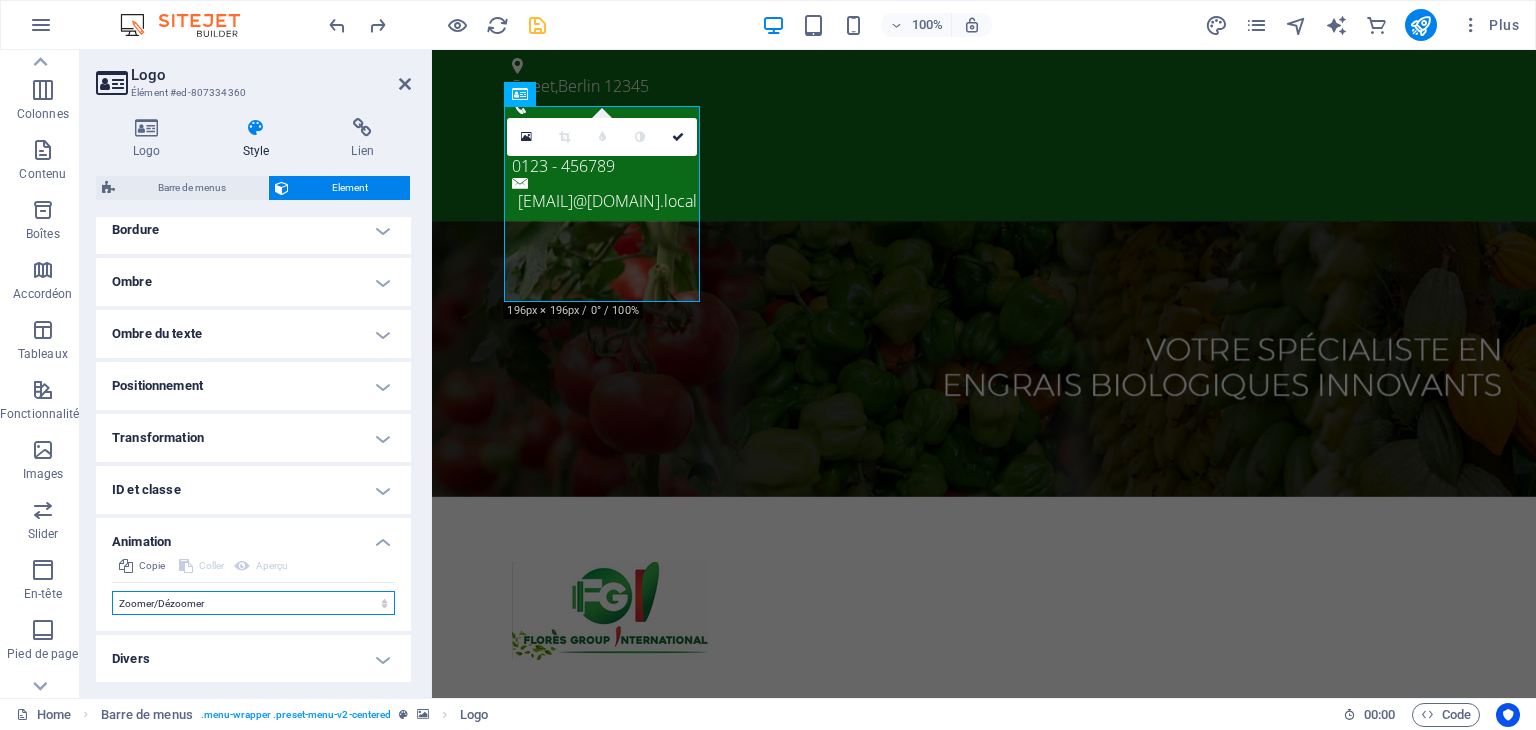 click on "Ne pas animer Afficher / Masquer Glisser vers le haut / le bas Zoomer/Dézoomer Glisser de gauche à droite Glisser de droite à gauche Slide du haut vers le bas Slide du bas vers le haut Impulsion Clignoter Ouvrir en tant que superposition" at bounding box center (253, 603) 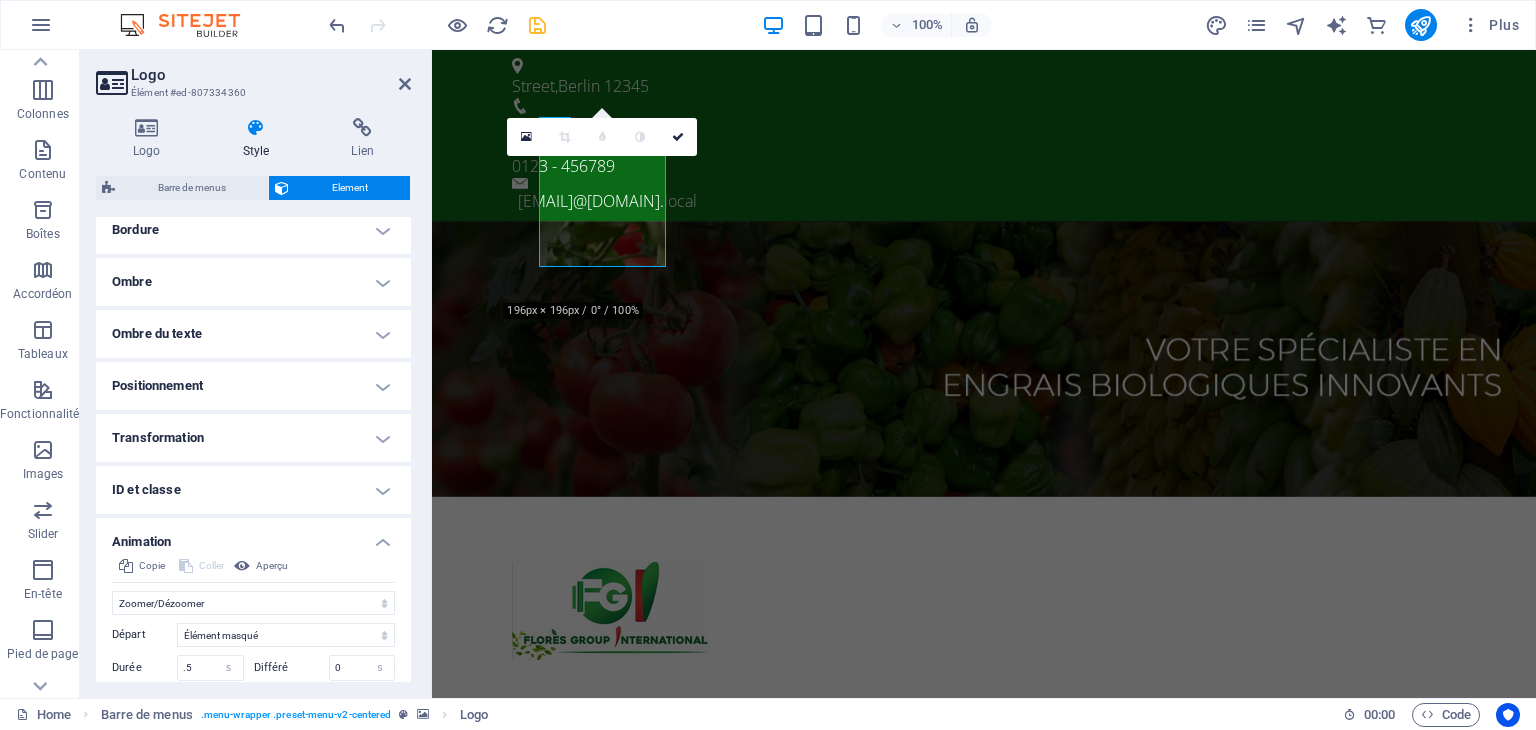 click on "Transformation" at bounding box center [253, 438] 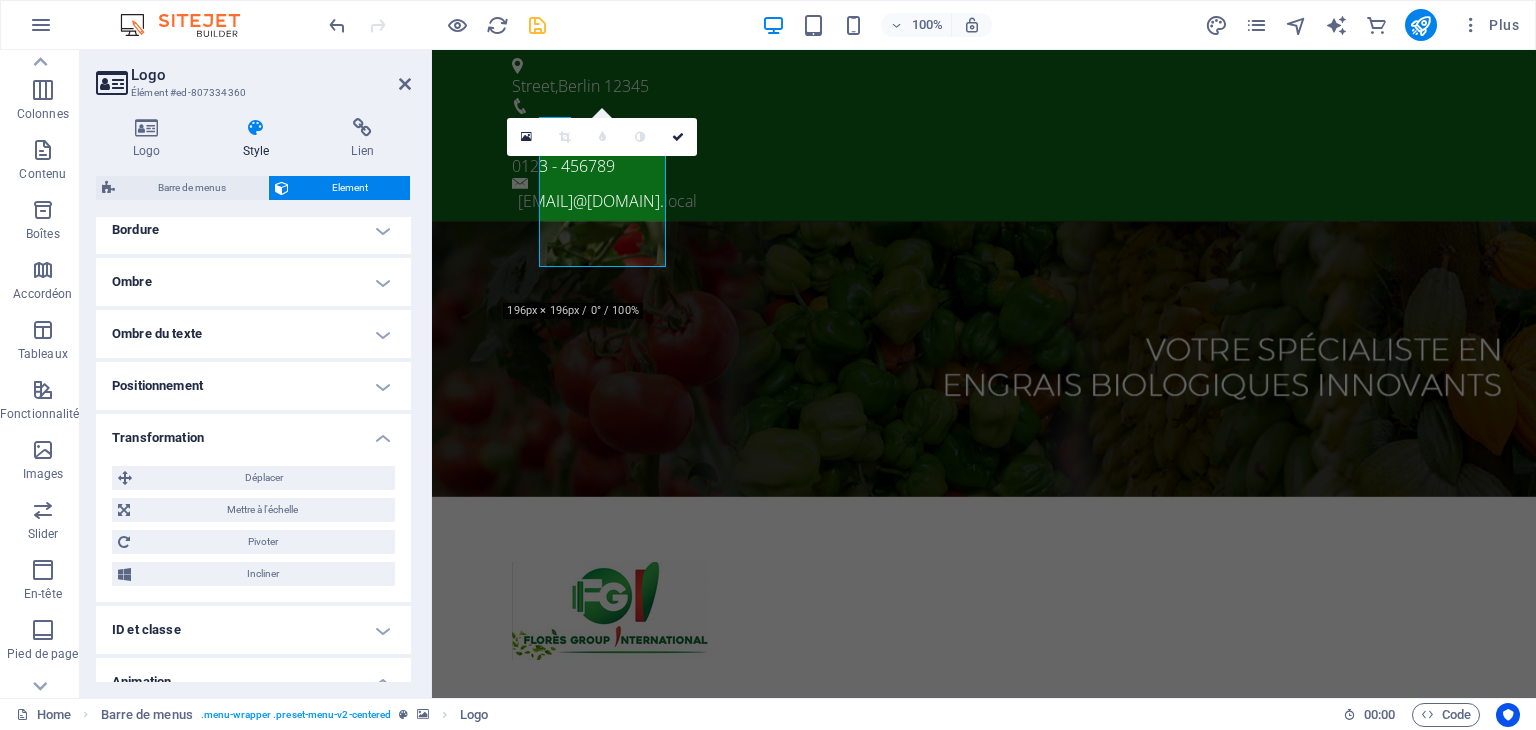click on "Transformation" at bounding box center [253, 432] 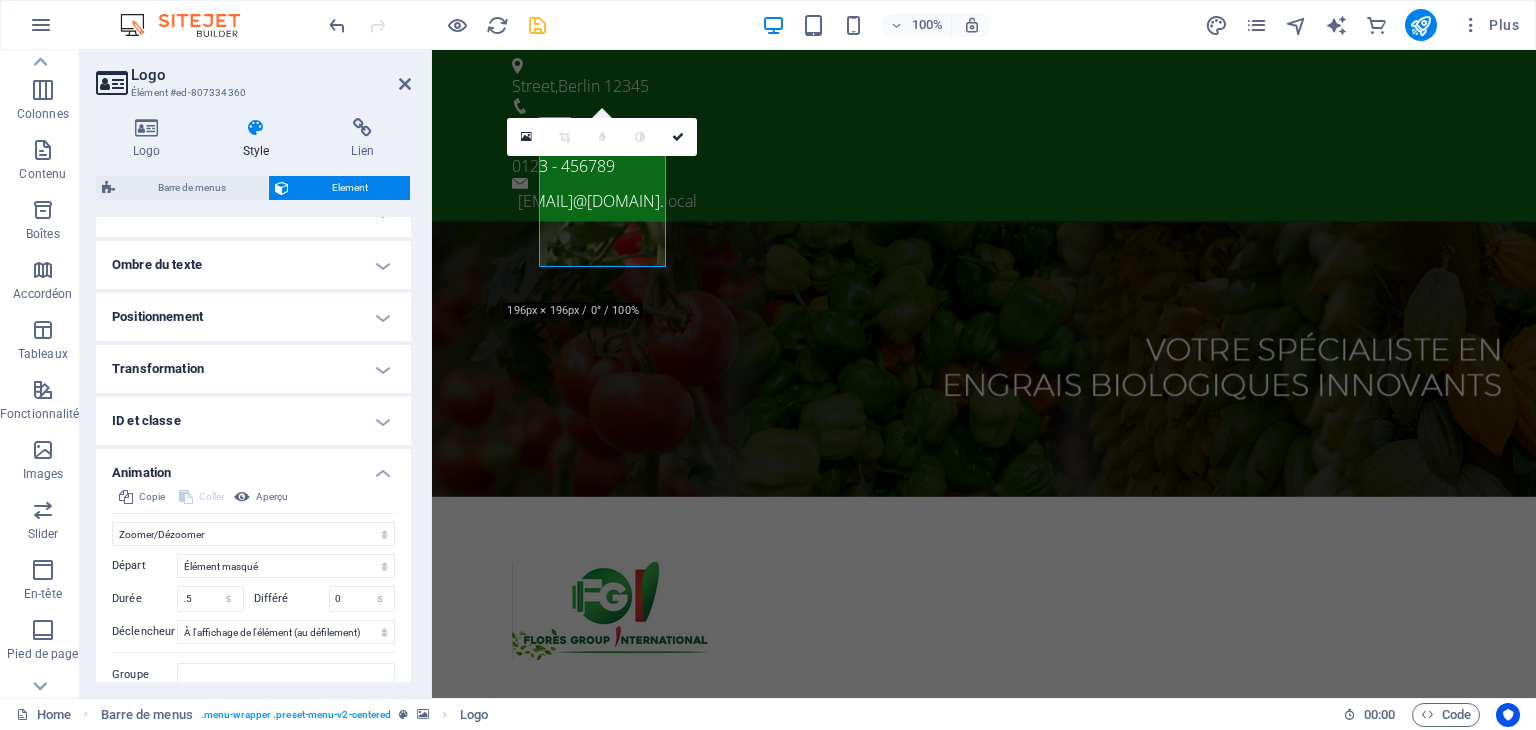 scroll, scrollTop: 561, scrollLeft: 0, axis: vertical 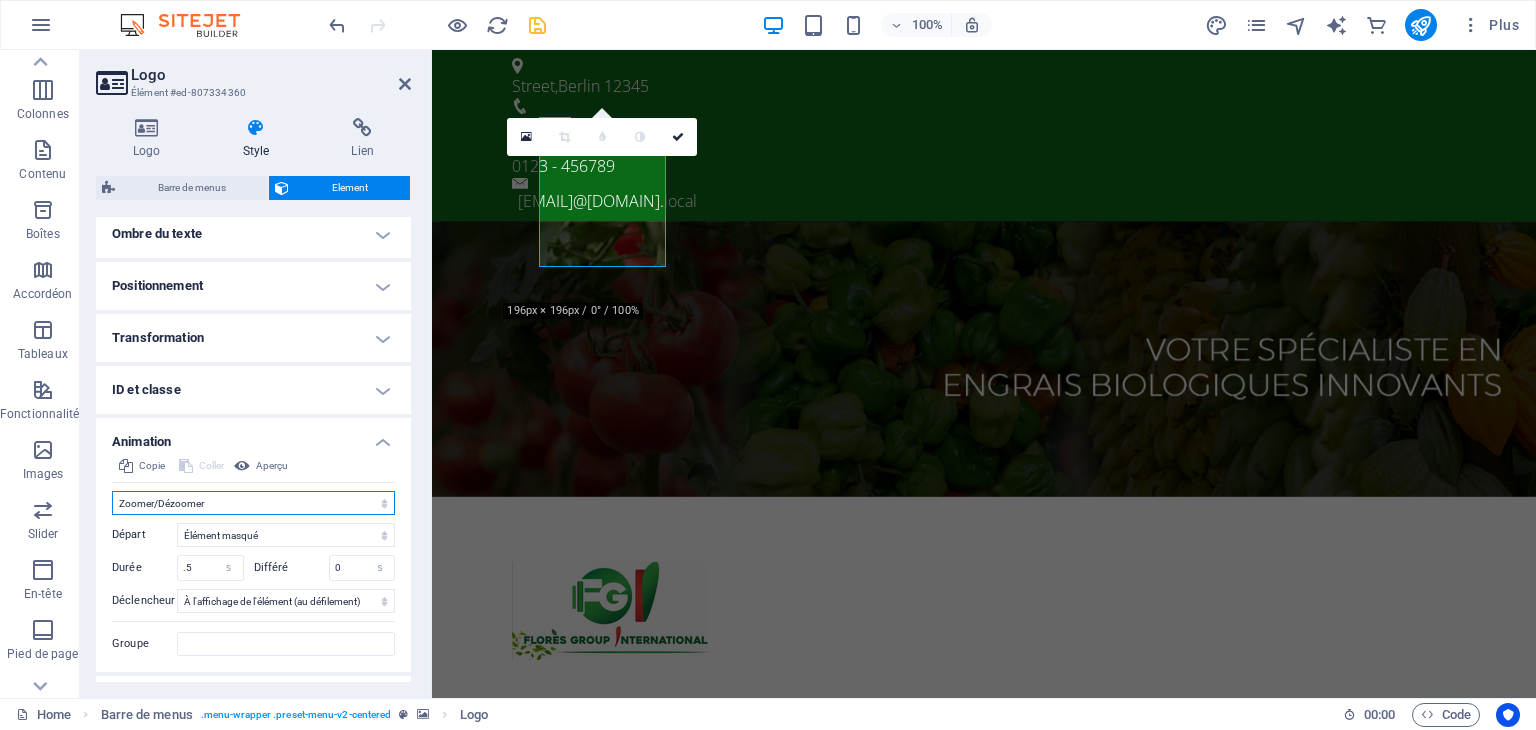 click on "Ne pas animer Afficher / Masquer Glisser vers le haut / le bas Zoomer/Dézoomer Glisser de gauche à droite Glisser de droite à gauche Slide du haut vers le bas Slide du bas vers le haut Impulsion Clignoter Ouvrir en tant que superposition" at bounding box center [253, 503] 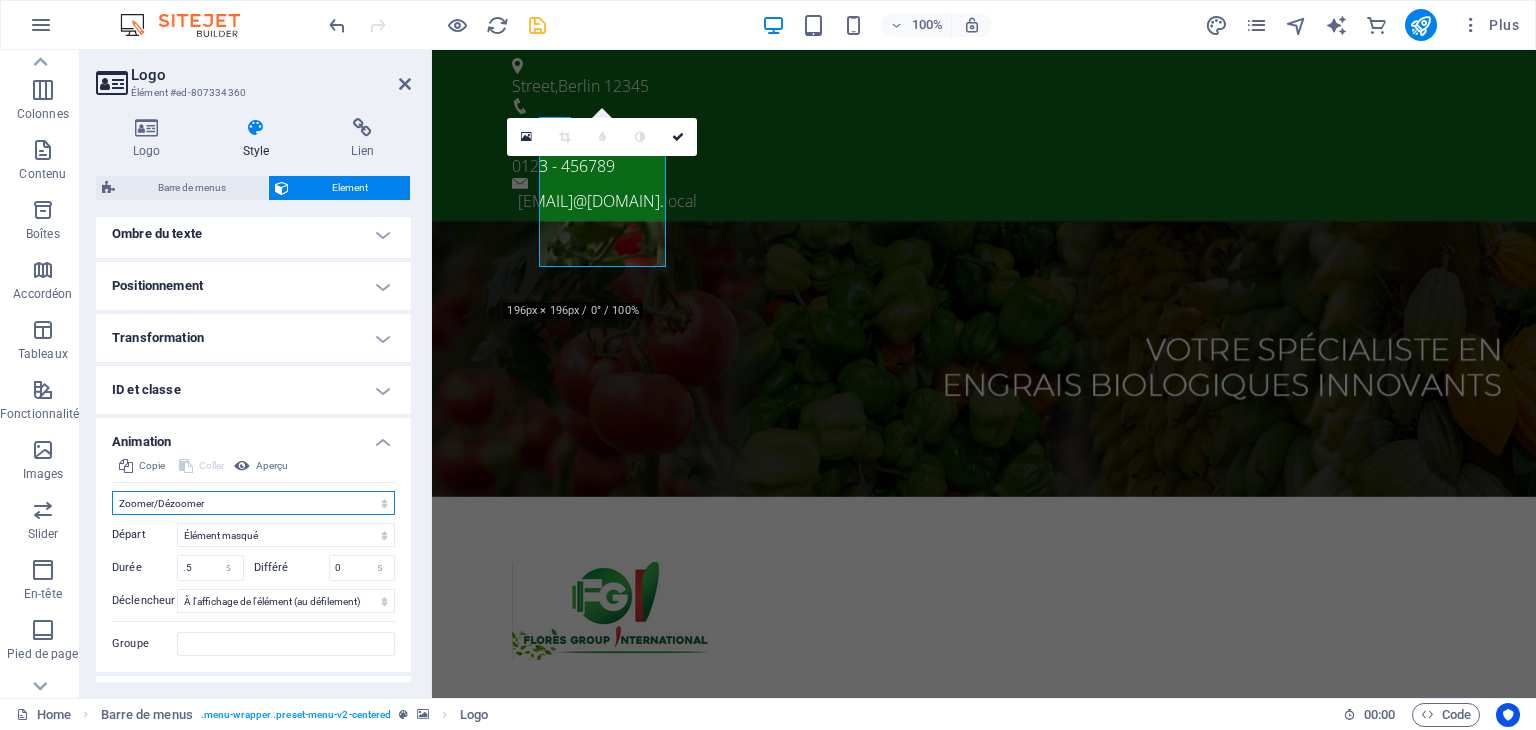 select on "move-left-to-right" 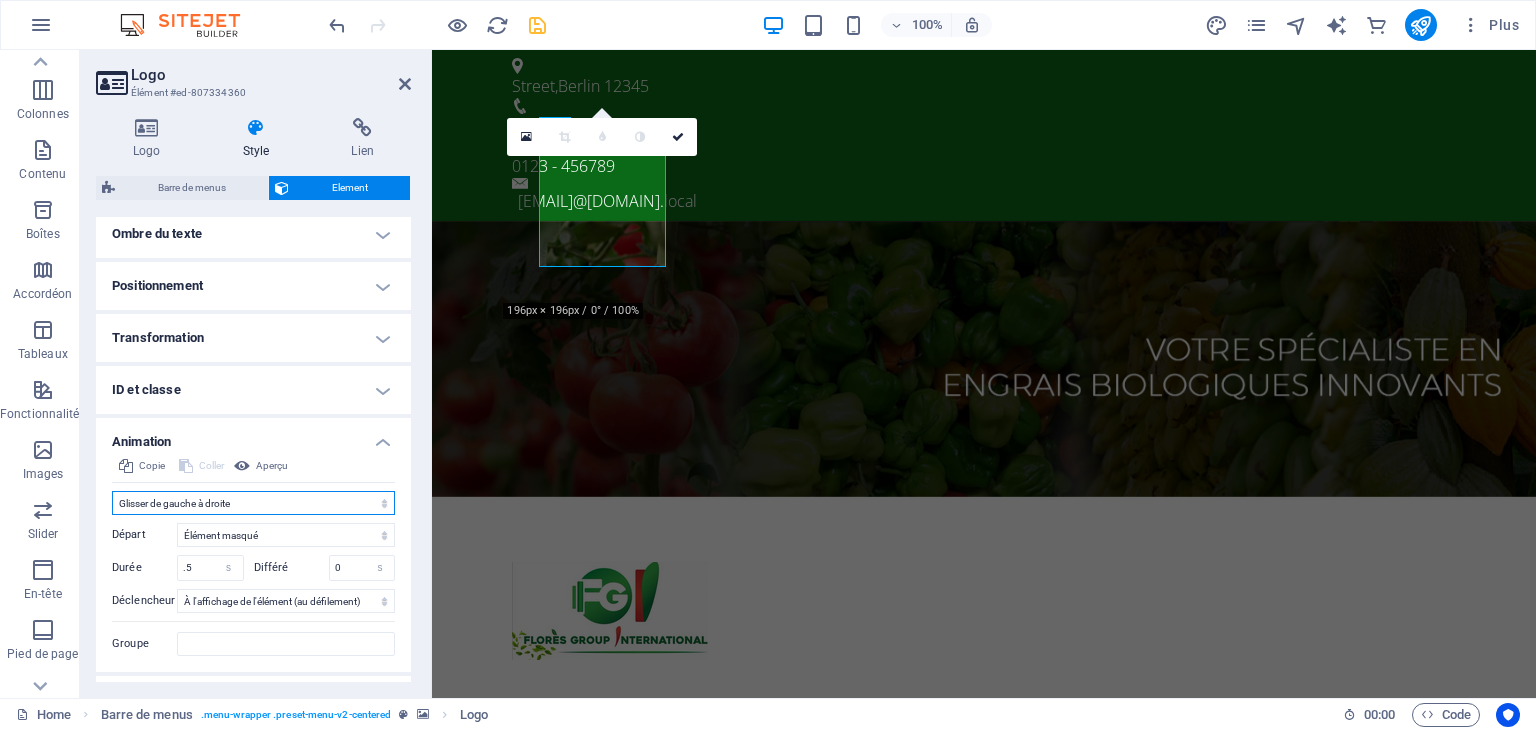 click on "Ne pas animer Afficher / Masquer Glisser vers le haut / le bas Zoomer/Dézoomer Glisser de gauche à droite Glisser de droite à gauche Slide du haut vers le bas Slide du bas vers le haut Impulsion Clignoter Ouvrir en tant que superposition" at bounding box center (253, 503) 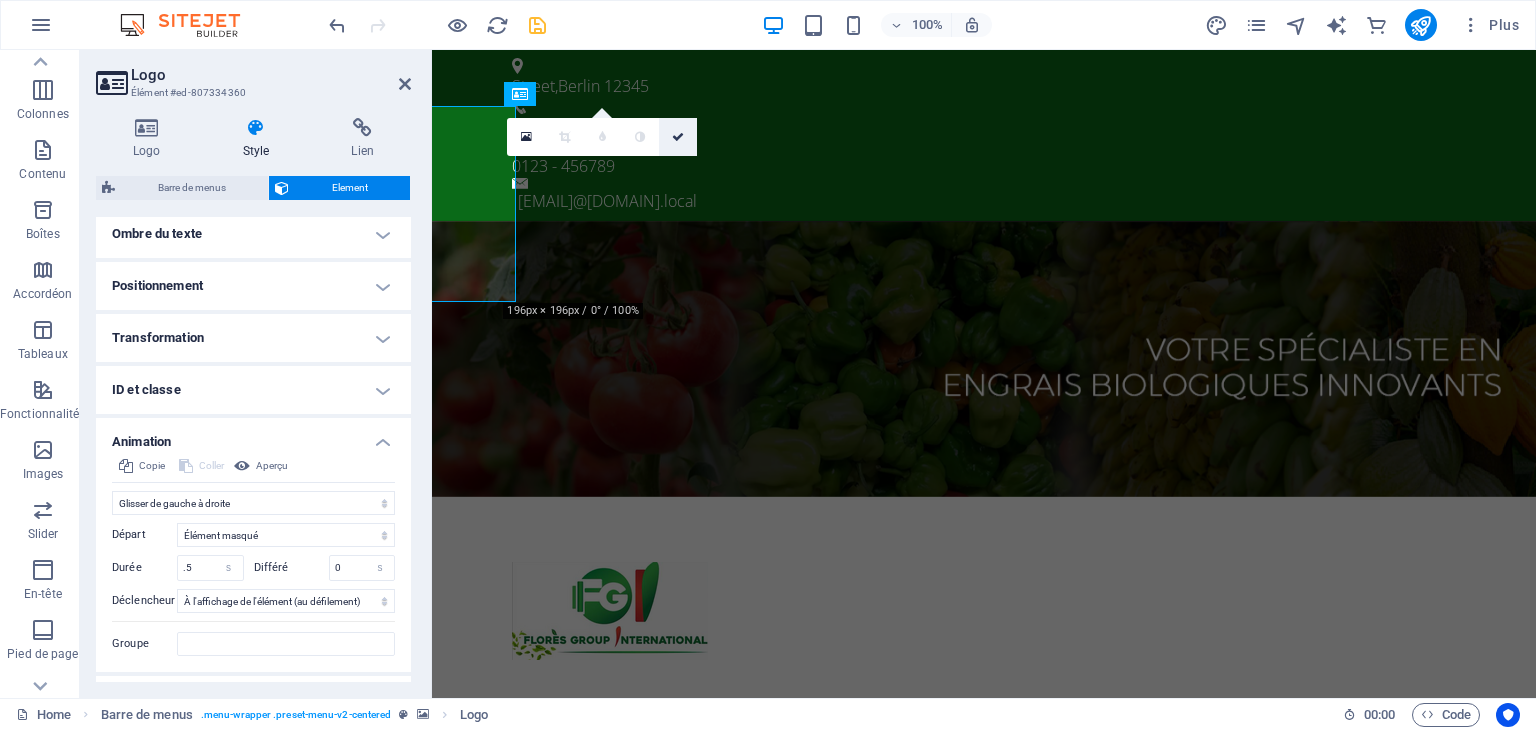 click at bounding box center (678, 137) 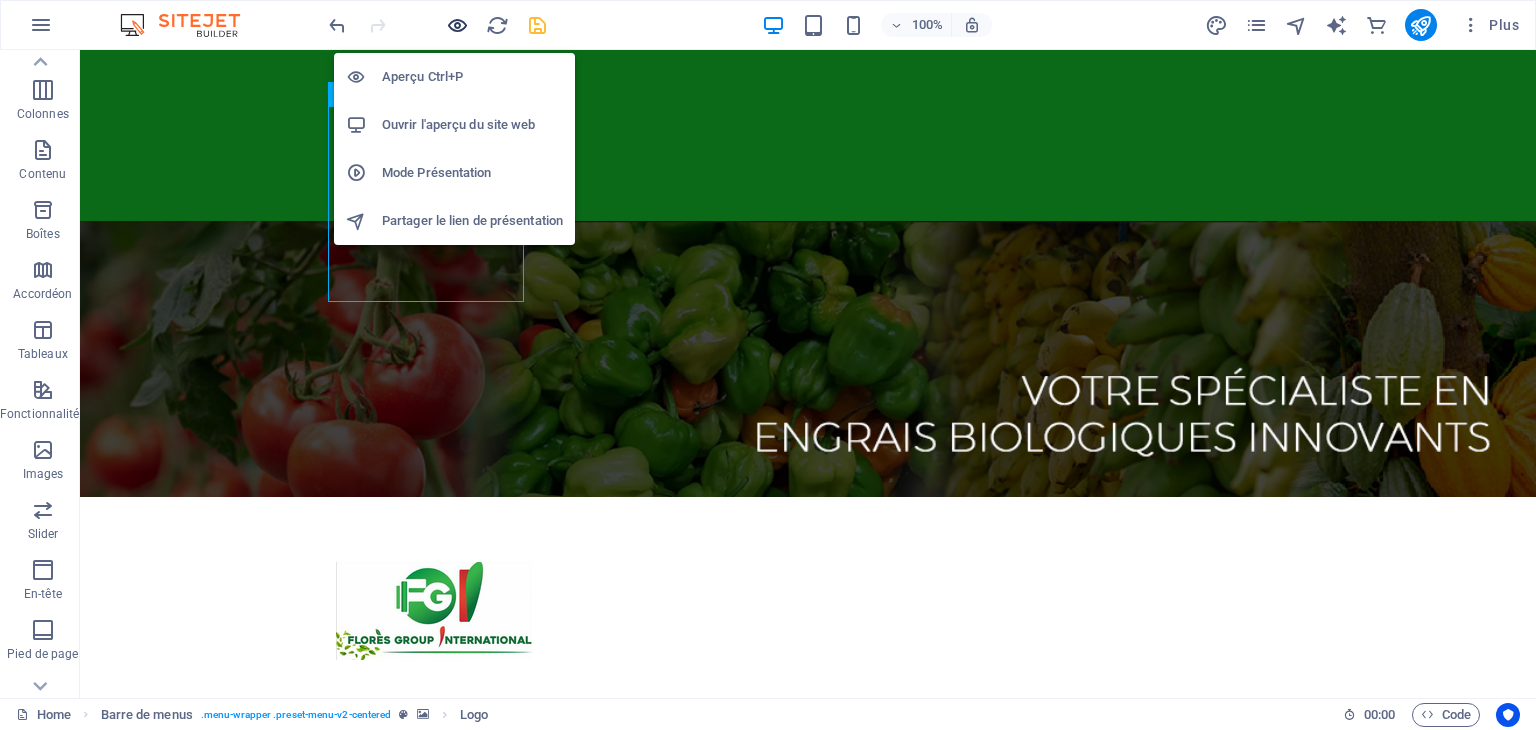 click at bounding box center (457, 25) 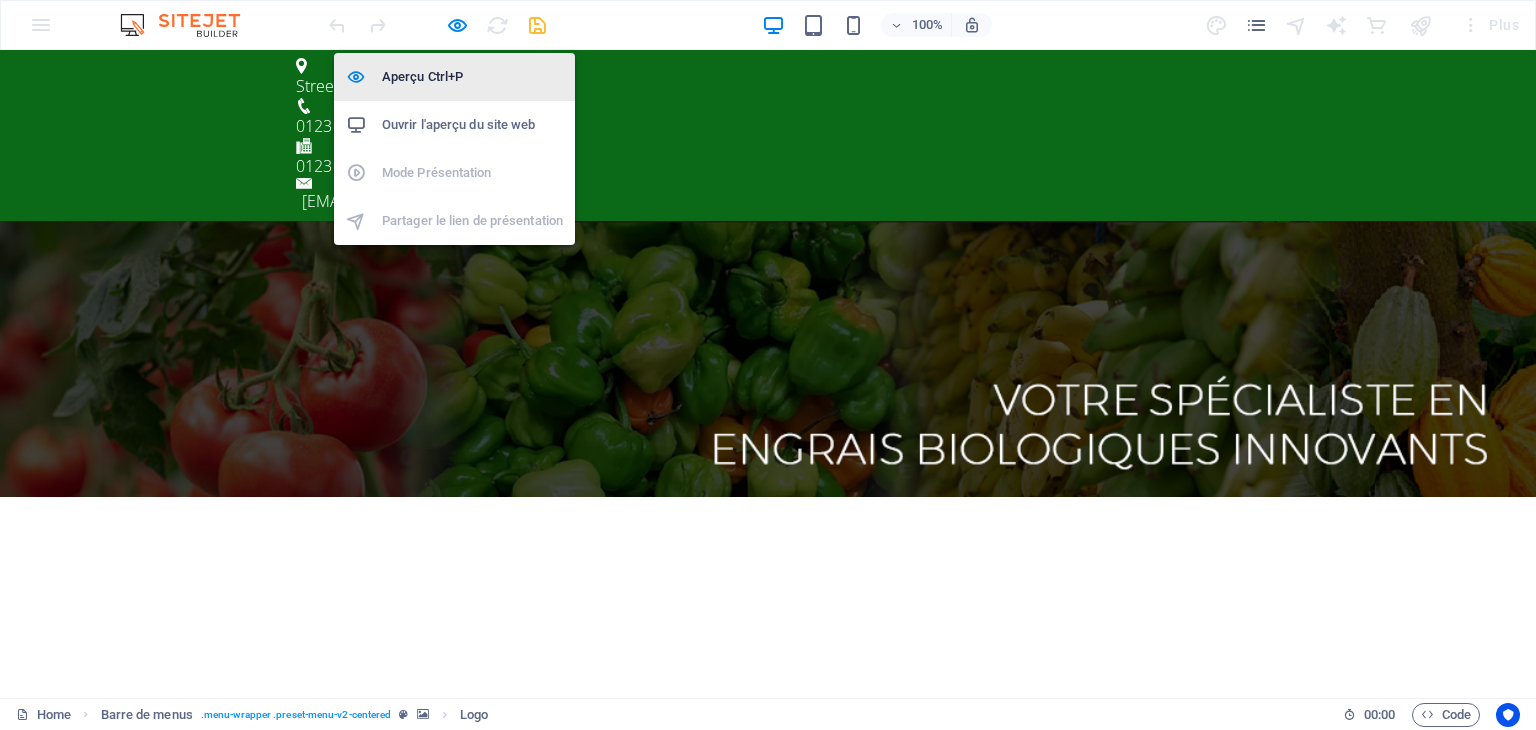 click on "Aperçu Ctrl+P" at bounding box center (472, 77) 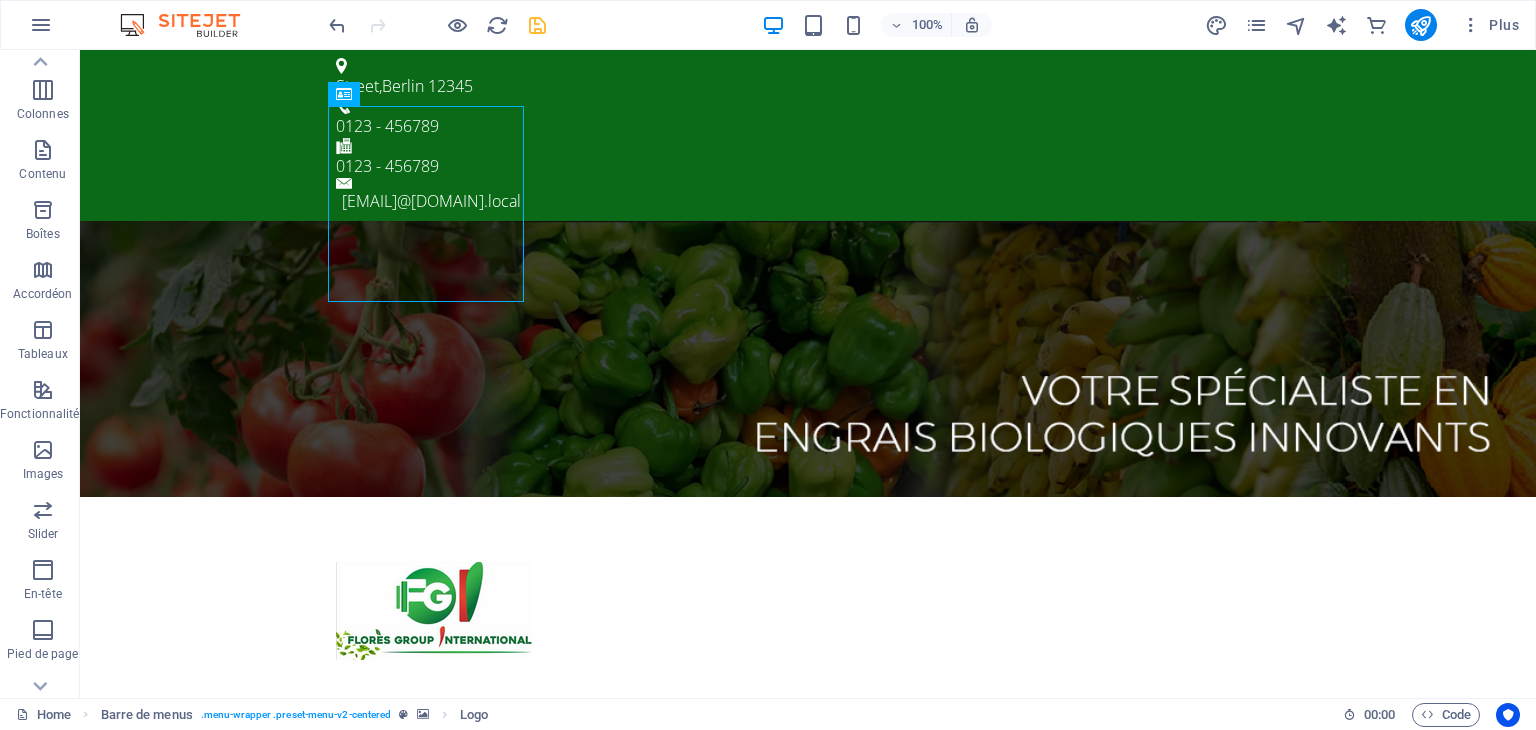 click at bounding box center (437, 25) 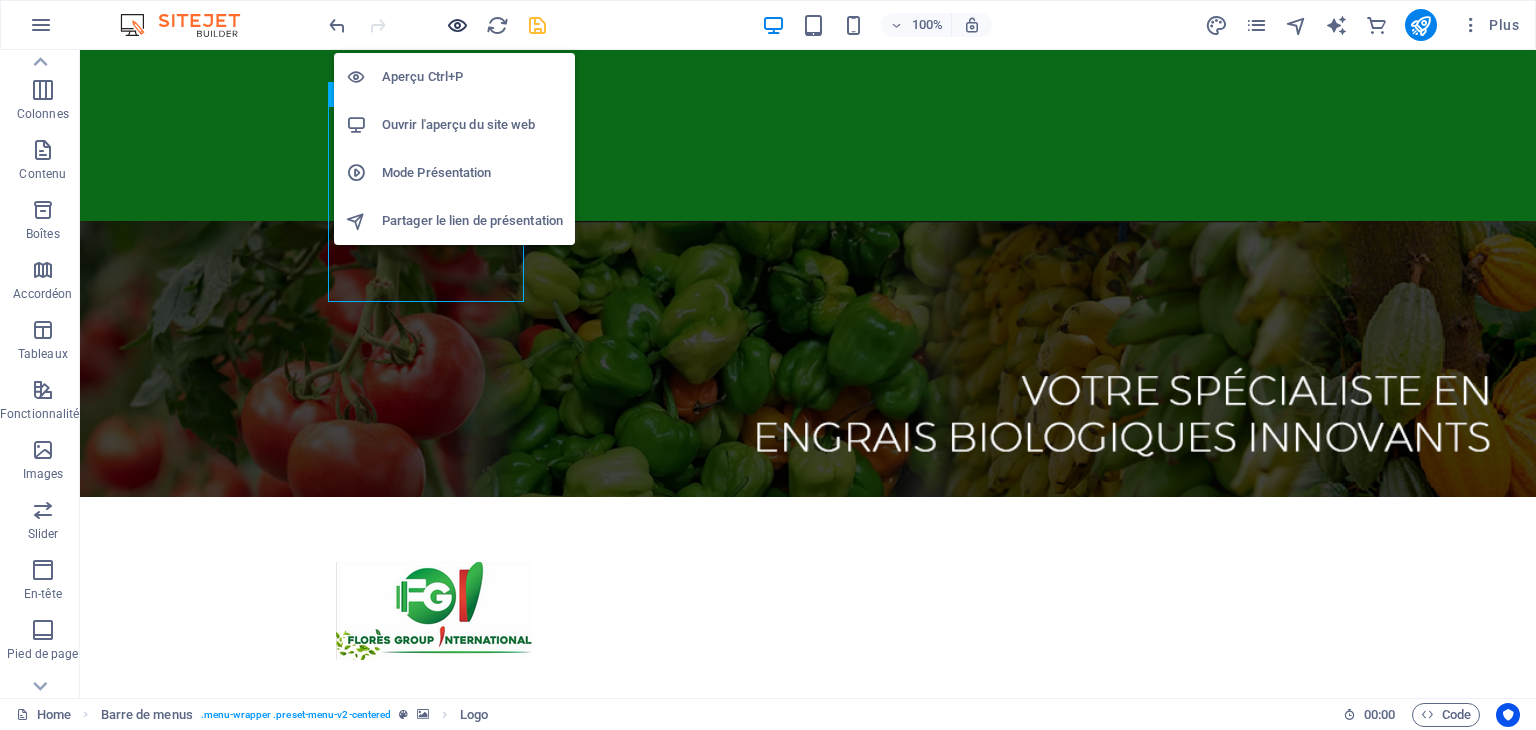 click at bounding box center (457, 25) 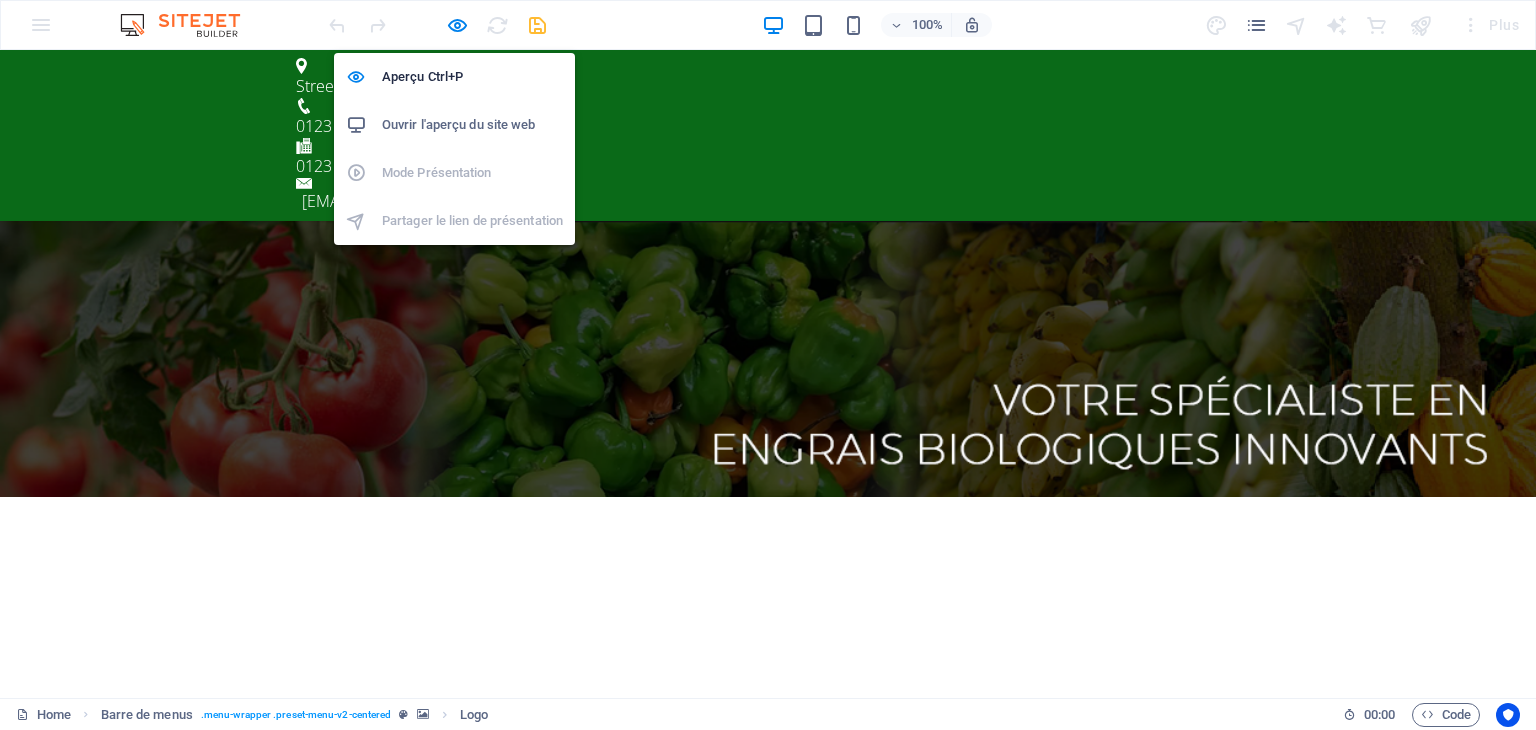 click on "Ouvrir l'aperçu du site web" at bounding box center (472, 125) 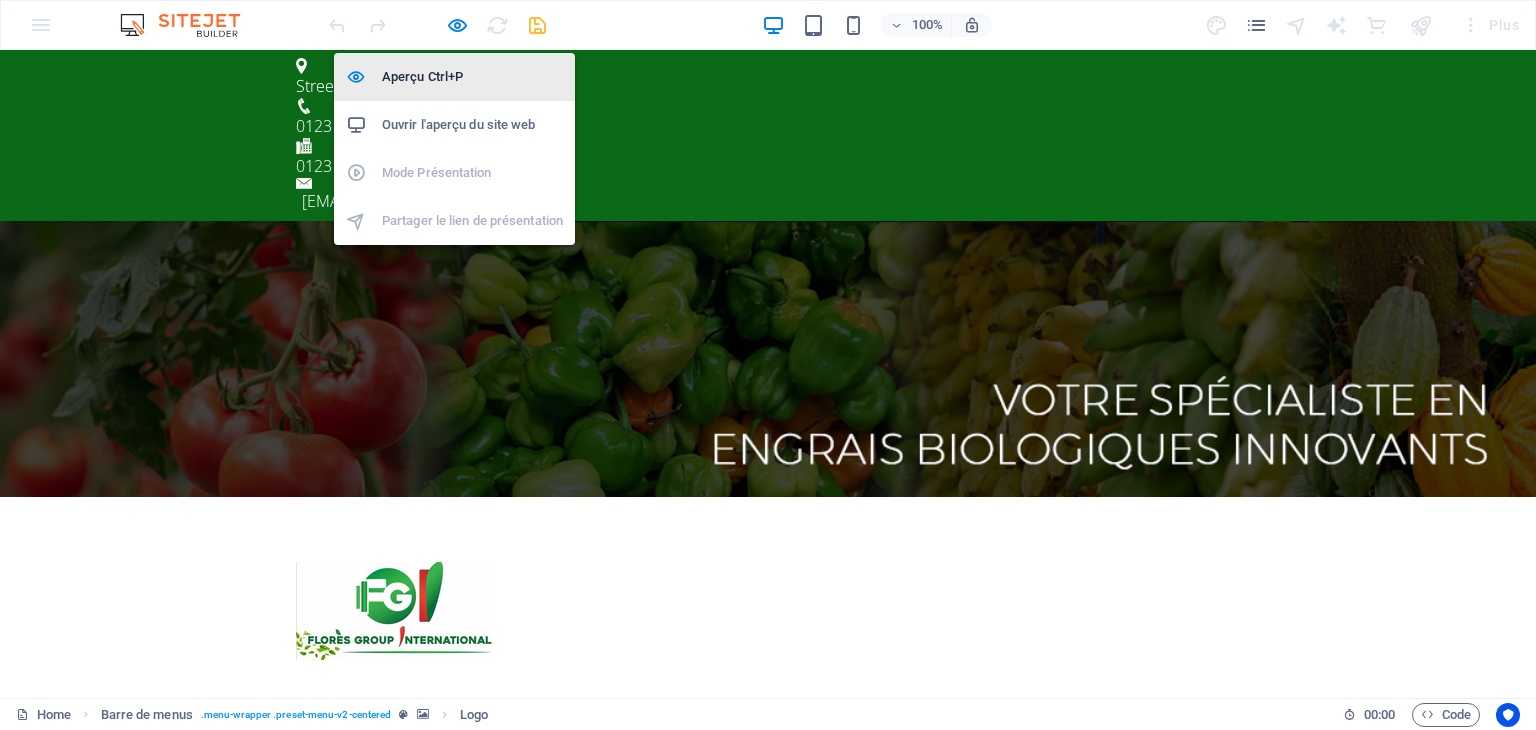click on "Aperçu Ctrl+P" at bounding box center (472, 77) 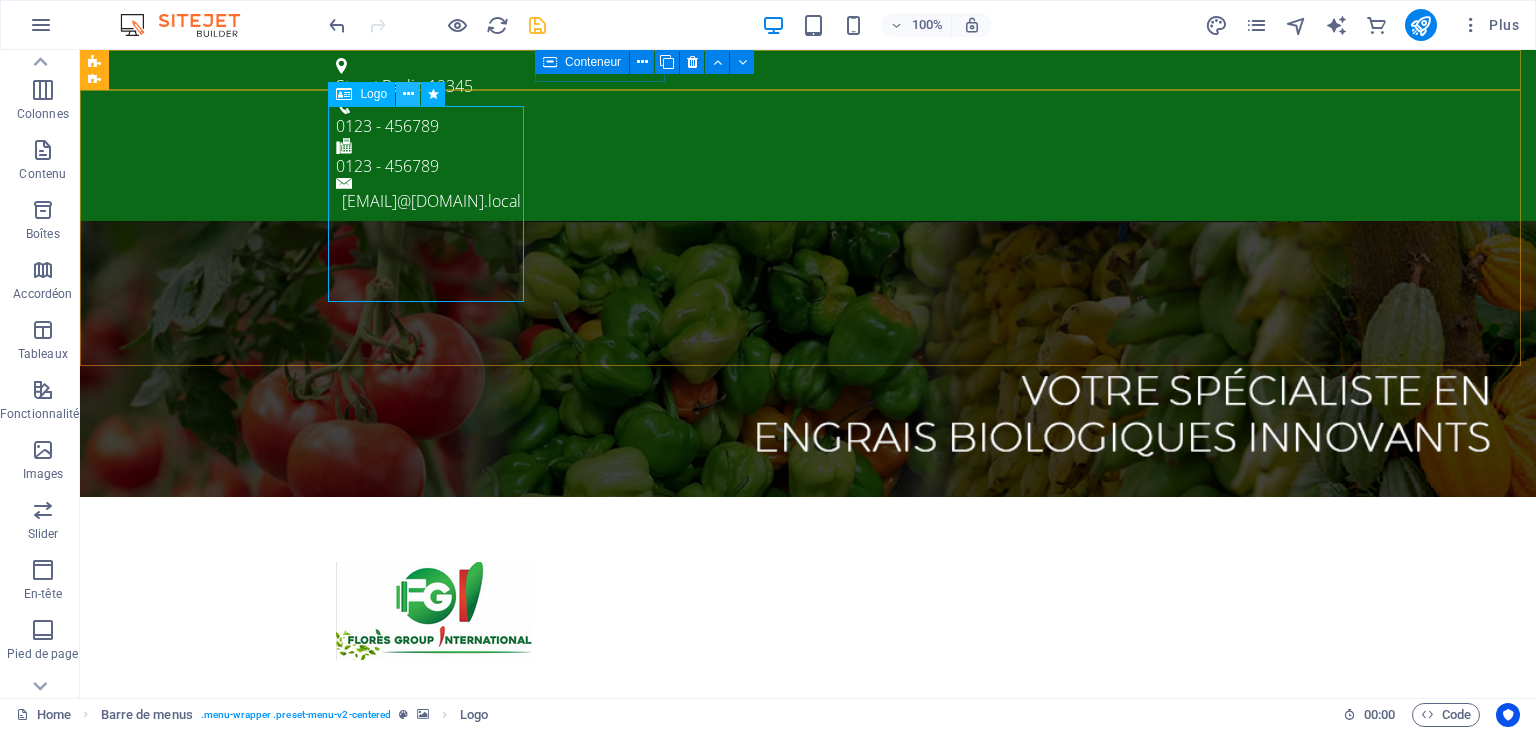 click at bounding box center [408, 94] 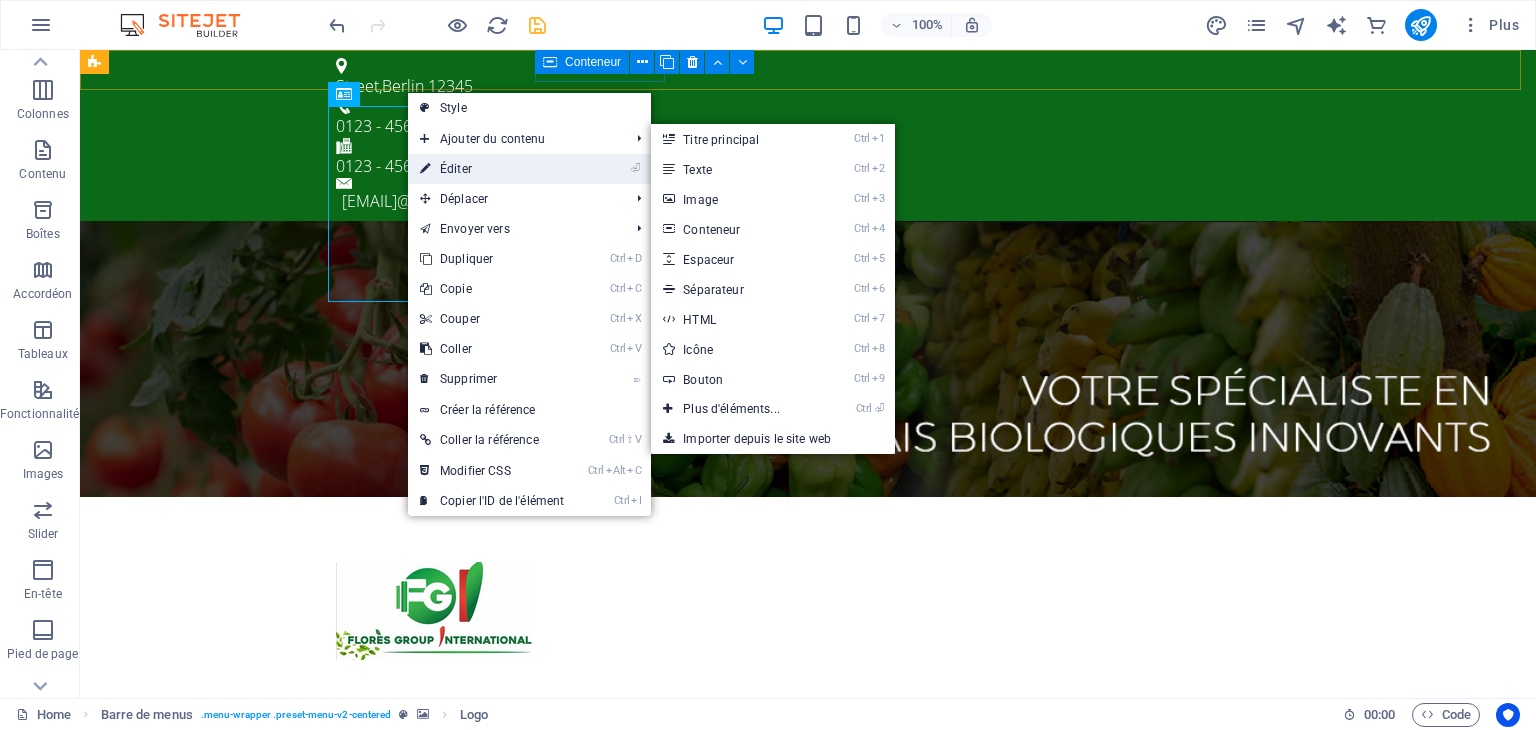 click on "⏎  Éditer" at bounding box center (492, 169) 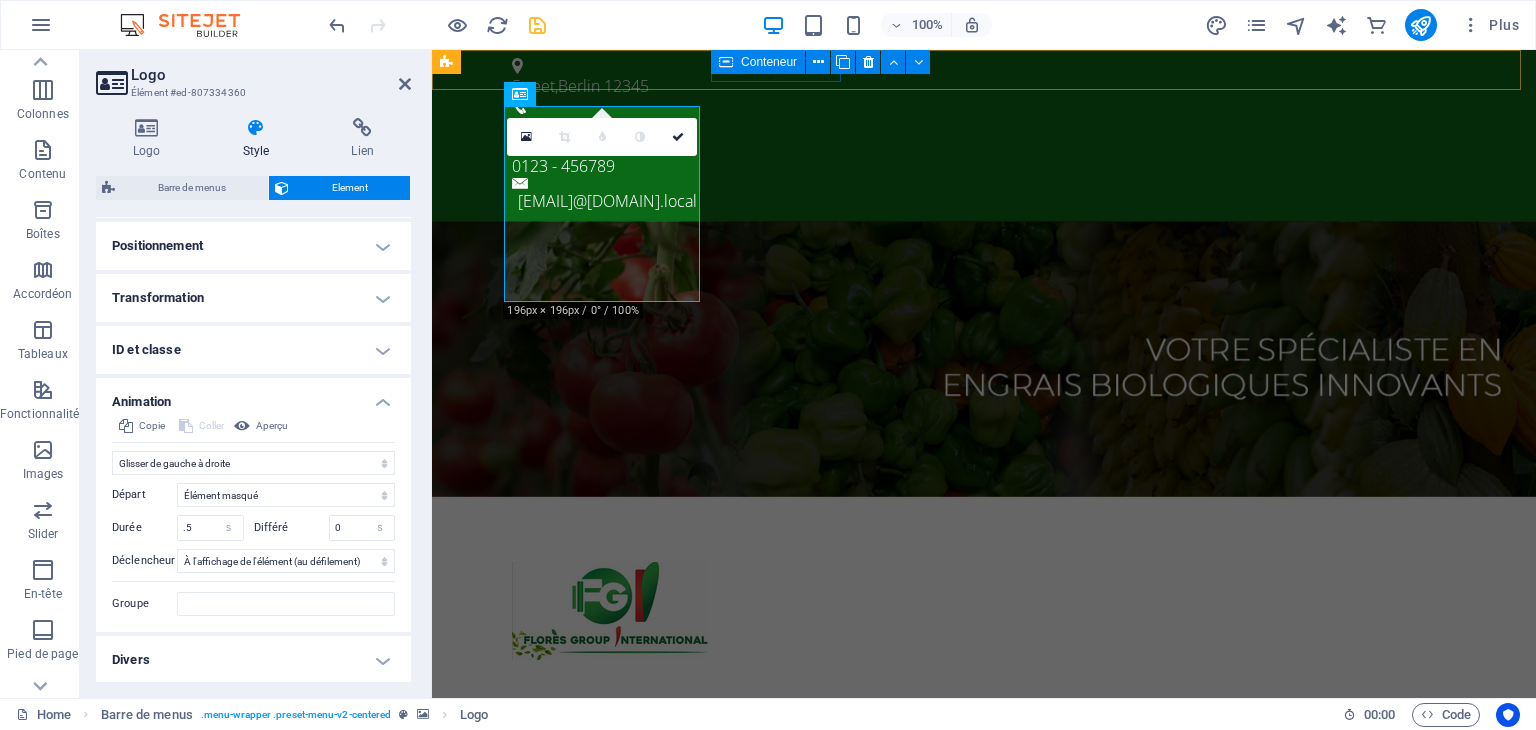 scroll, scrollTop: 602, scrollLeft: 0, axis: vertical 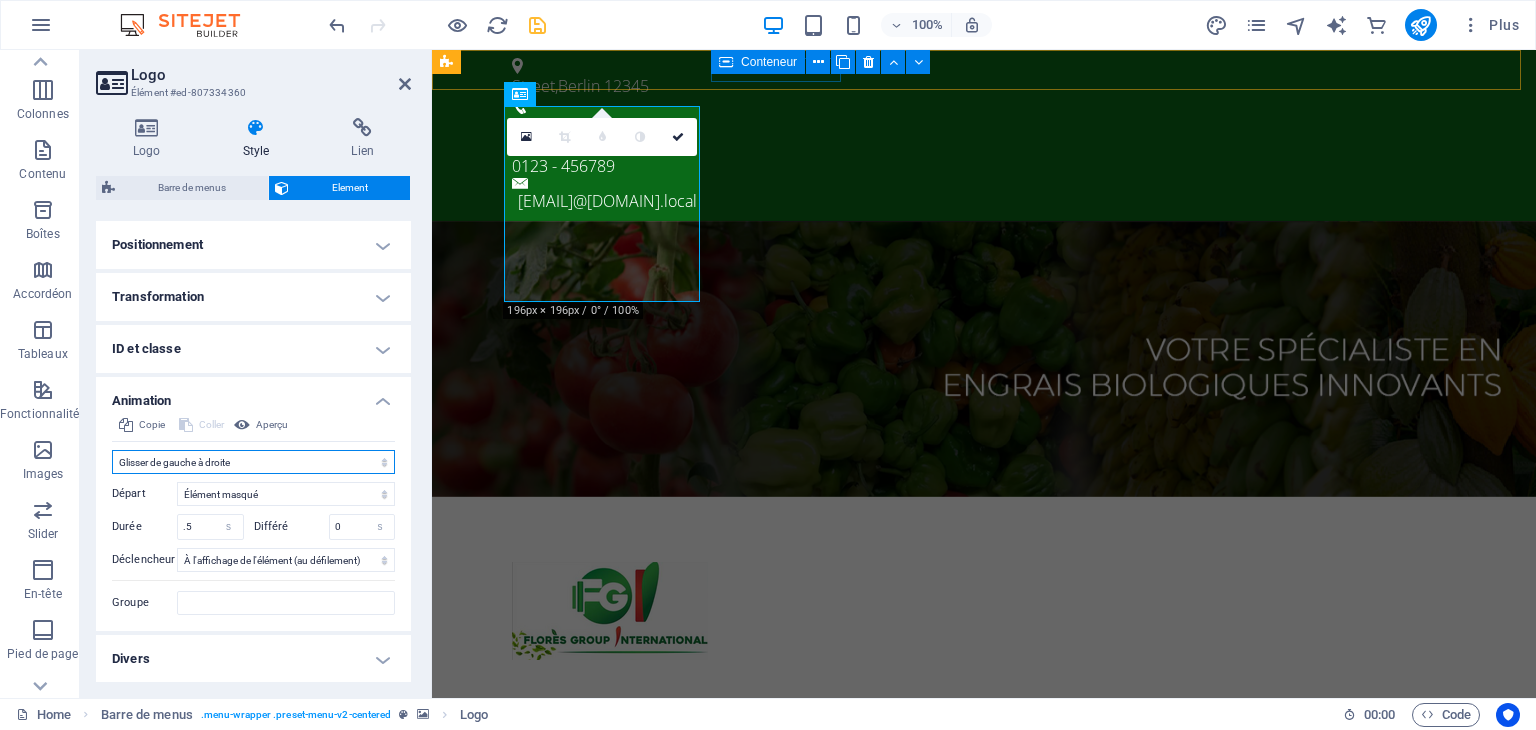 click on "Ne pas animer Afficher / Masquer Glisser vers le haut / le bas Zoomer/Dézoomer Glisser de gauche à droite Glisser de droite à gauche Slide du haut vers le bas Slide du bas vers le haut Impulsion Clignoter Ouvrir en tant que superposition" at bounding box center [253, 462] 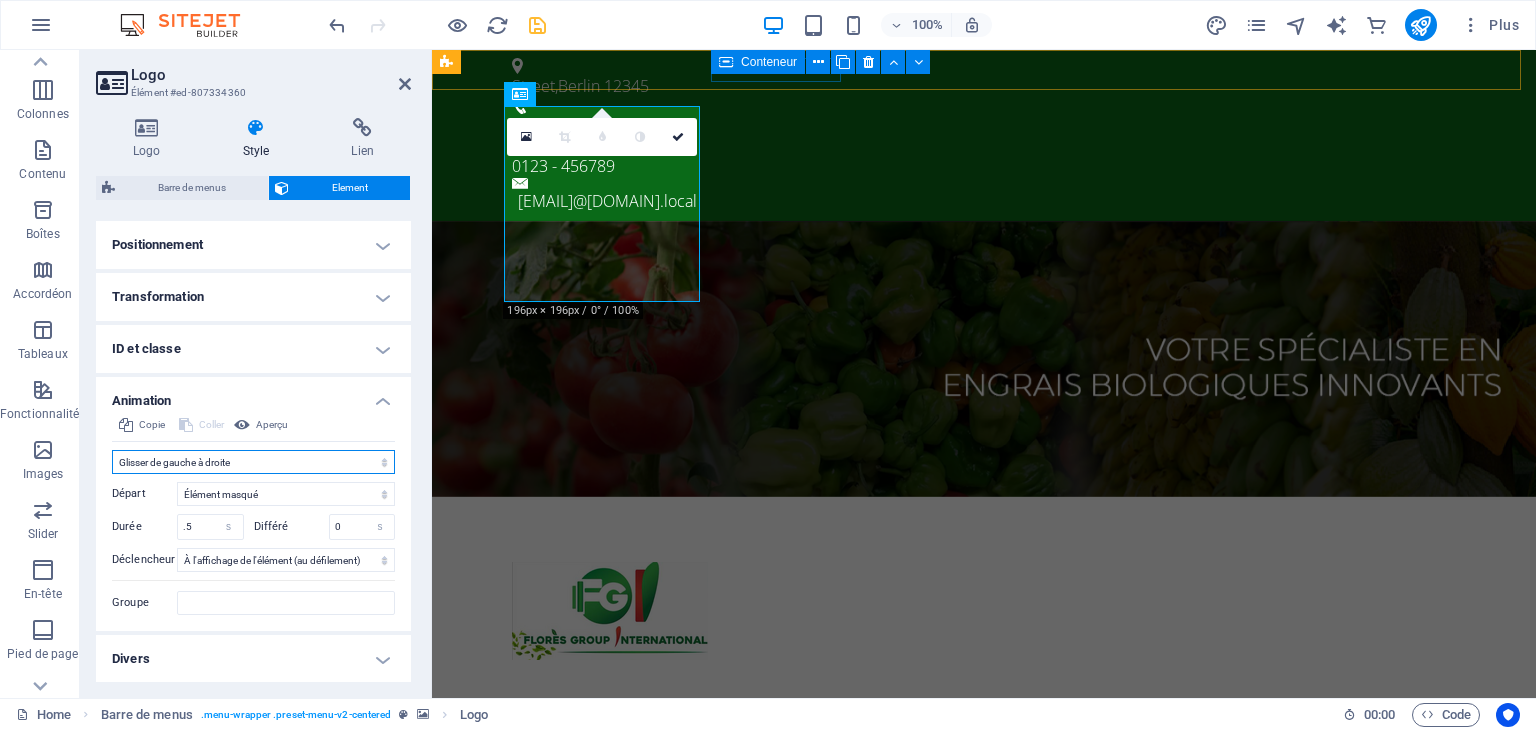 select on "move-right-to-left" 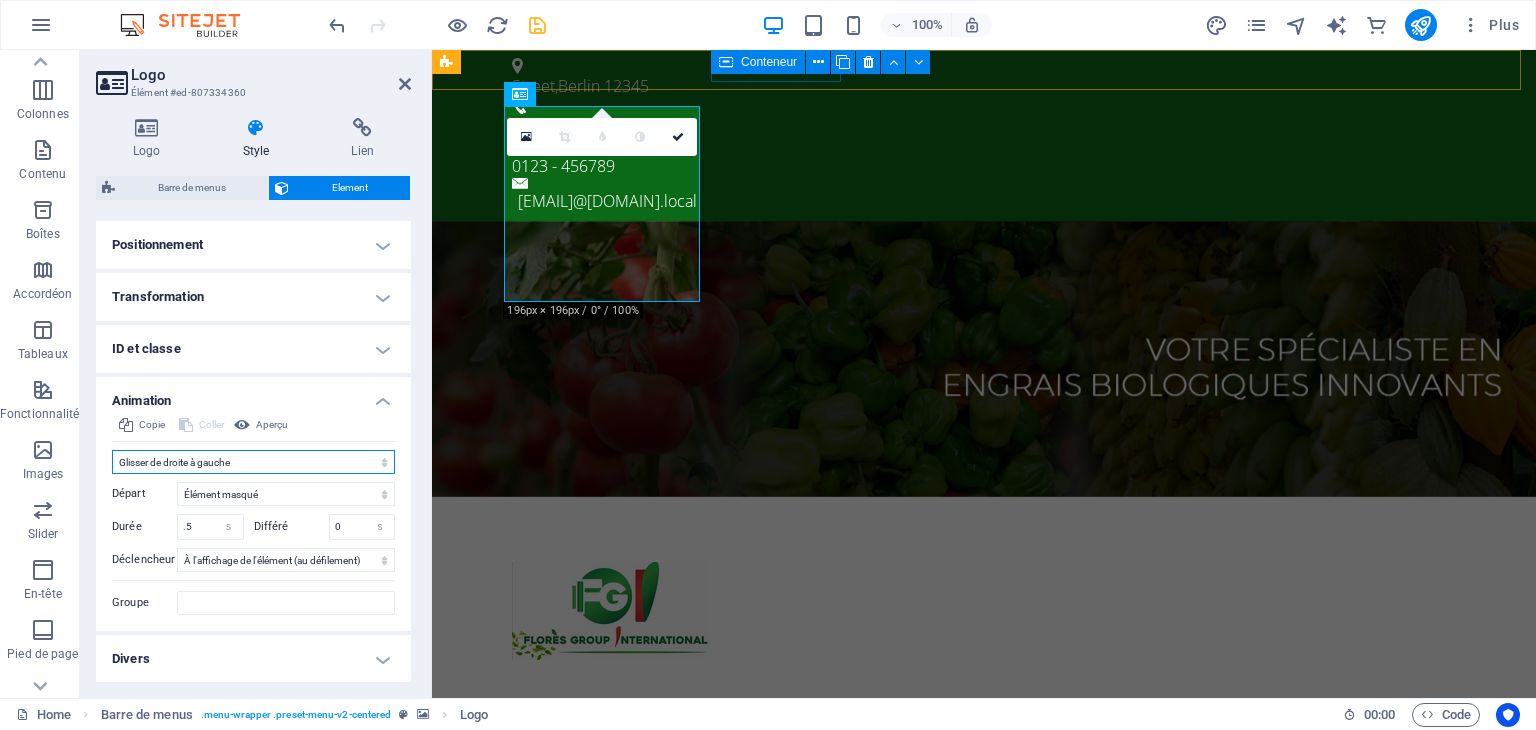 click on "Ne pas animer Afficher / Masquer Glisser vers le haut / le bas Zoomer/Dézoomer Glisser de gauche à droite Glisser de droite à gauche Slide du haut vers le bas Slide du bas vers le haut Impulsion Clignoter Ouvrir en tant que superposition" at bounding box center (253, 462) 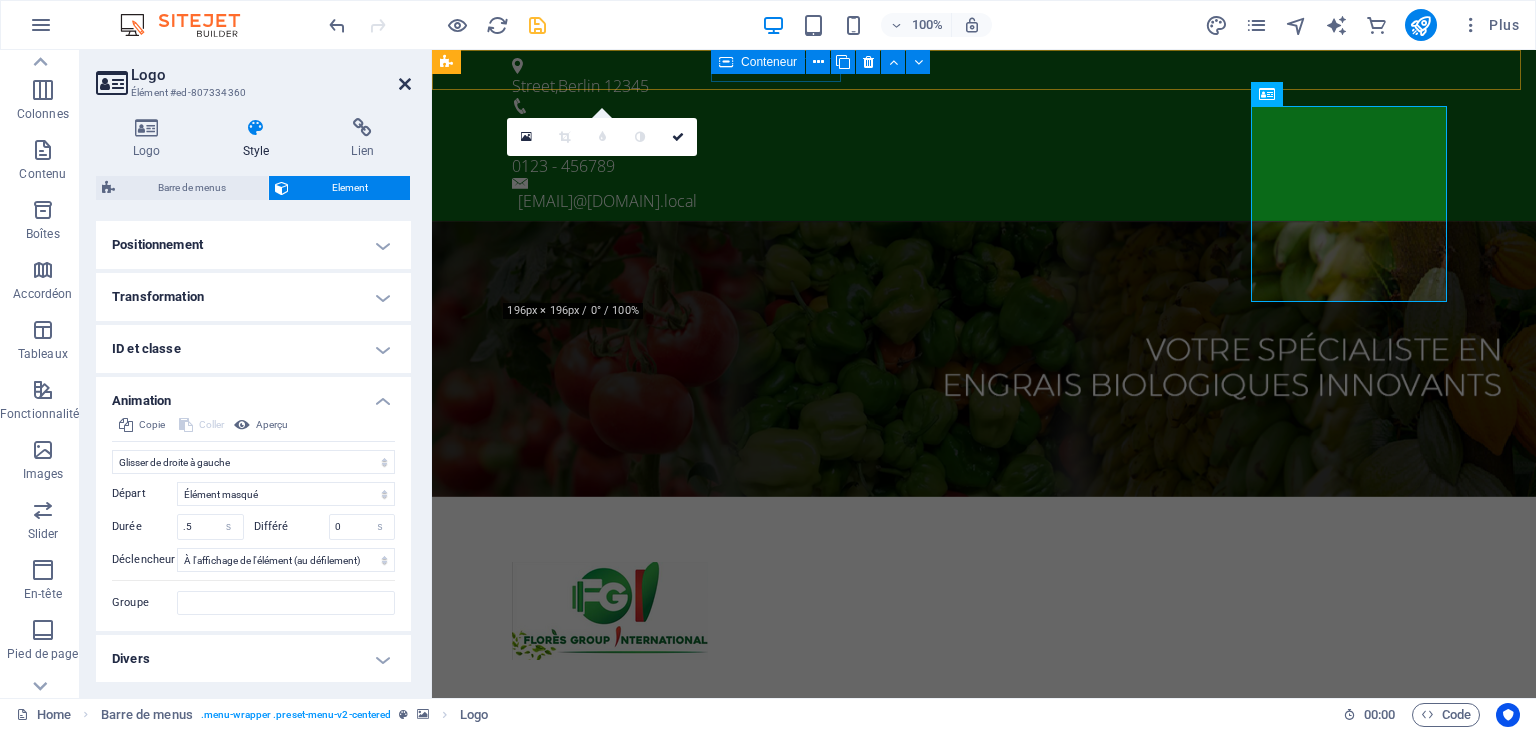 click at bounding box center [405, 84] 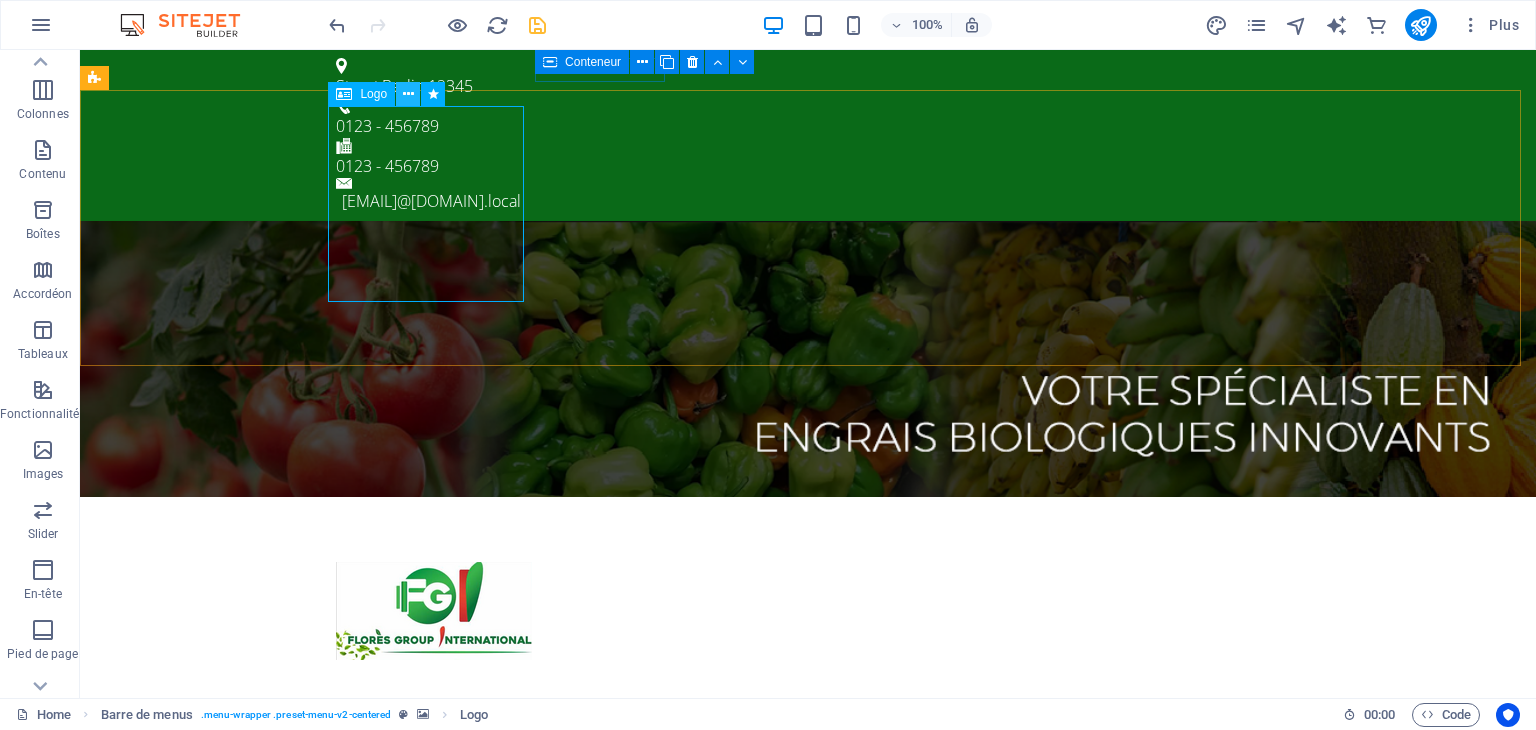 click at bounding box center [408, 94] 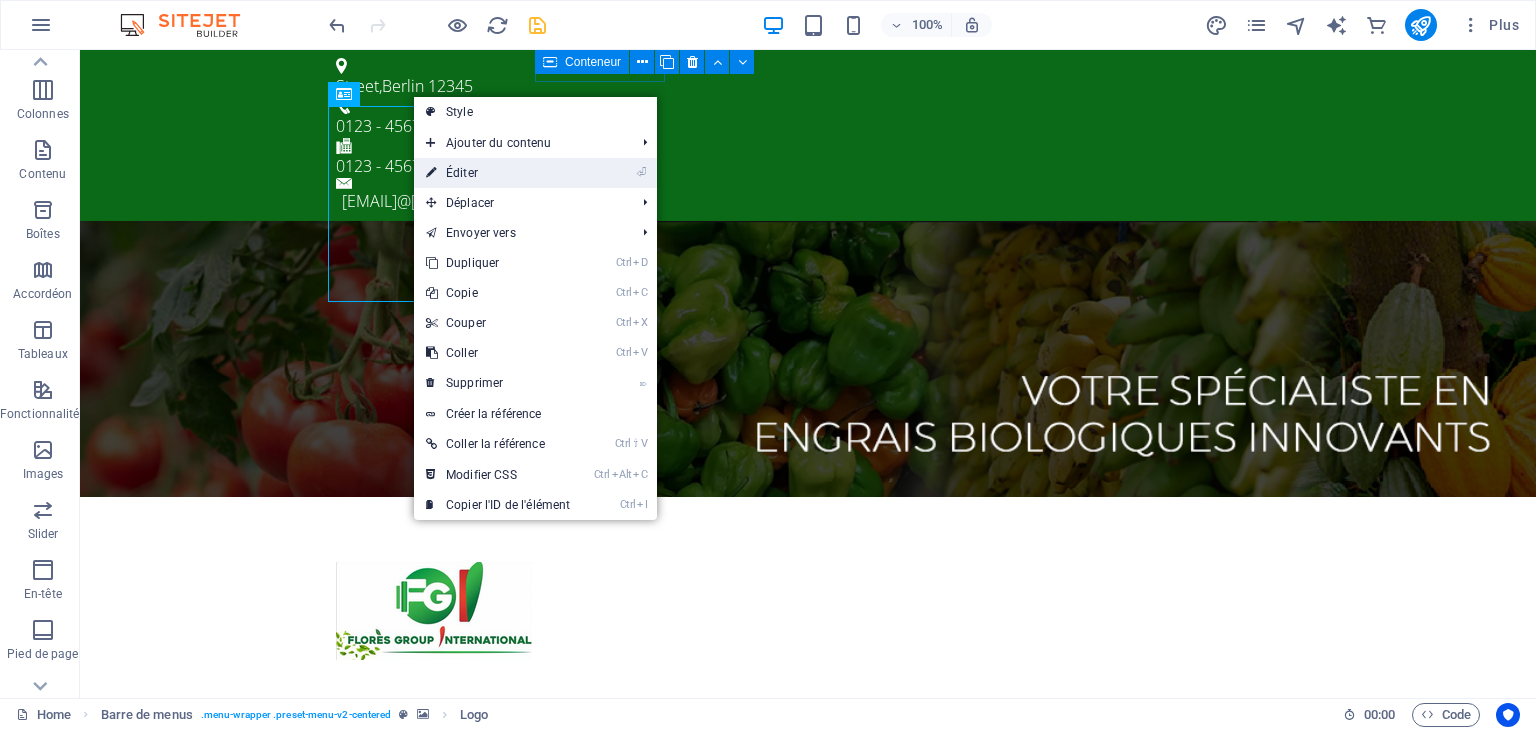 click on "⏎  Éditer" at bounding box center (498, 173) 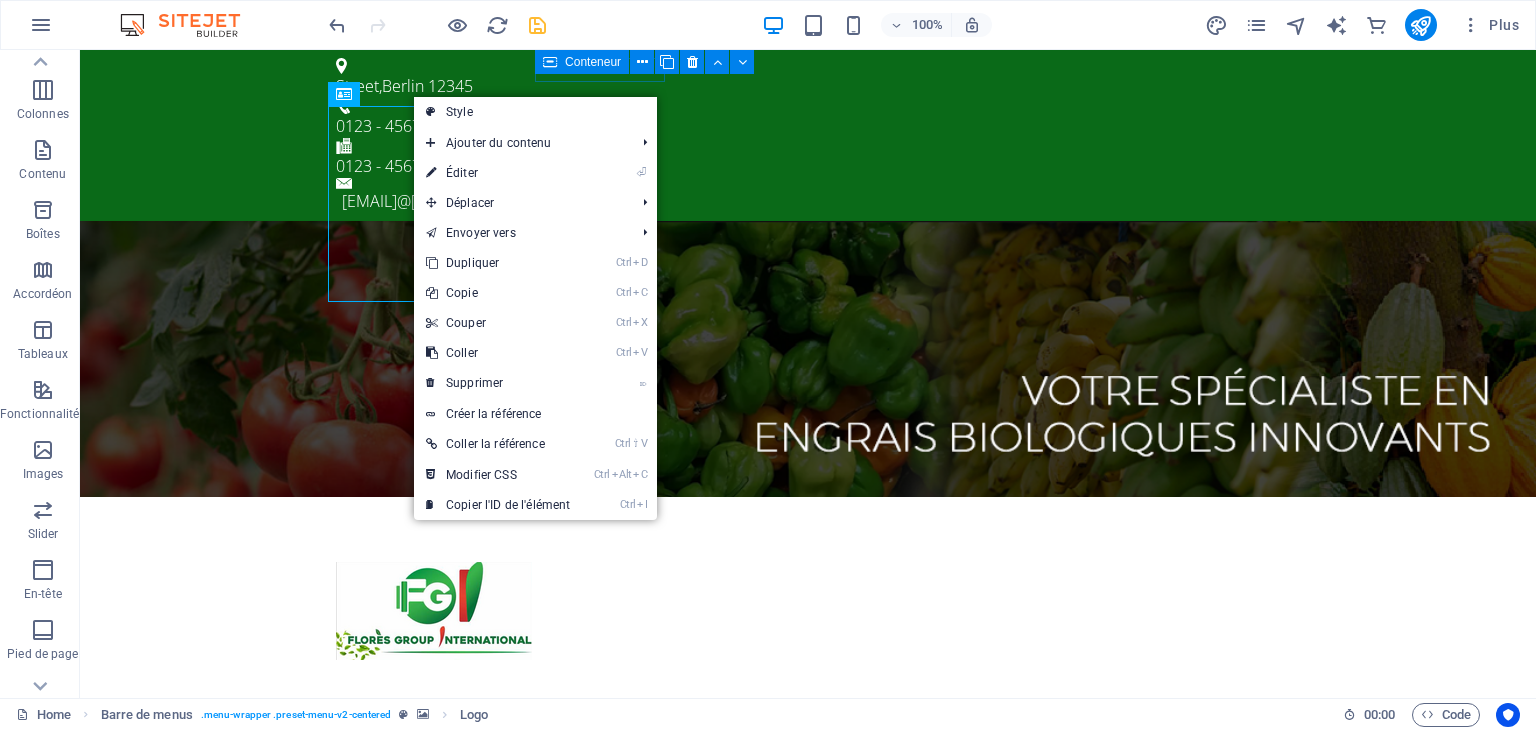 select on "move-right-to-left" 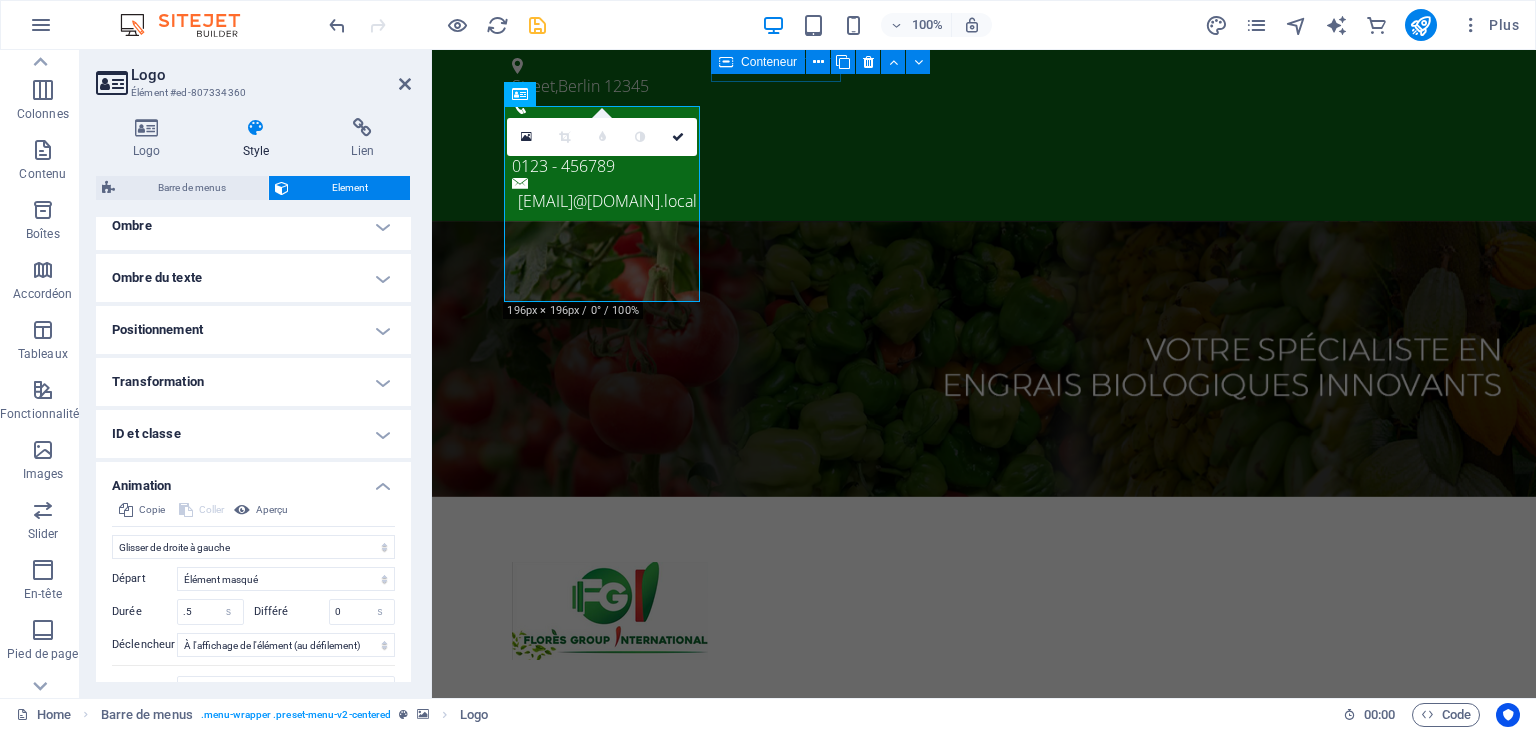 scroll, scrollTop: 600, scrollLeft: 0, axis: vertical 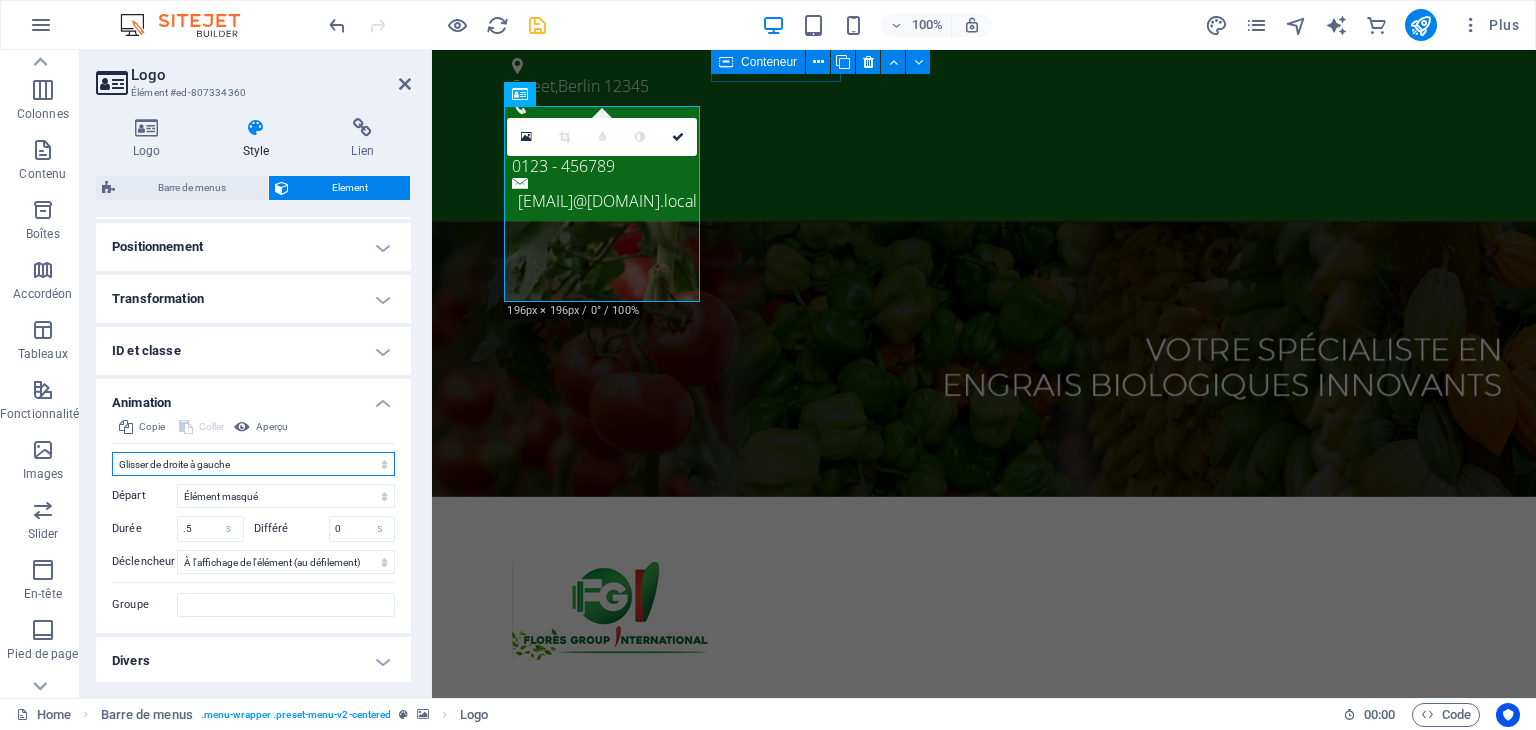 click on "Ne pas animer Afficher / Masquer Glisser vers le haut / le bas Zoomer/Dézoomer Glisser de gauche à droite Glisser de droite à gauche Slide du haut vers le bas Slide du bas vers le haut Impulsion Clignoter Ouvrir en tant que superposition" at bounding box center [253, 464] 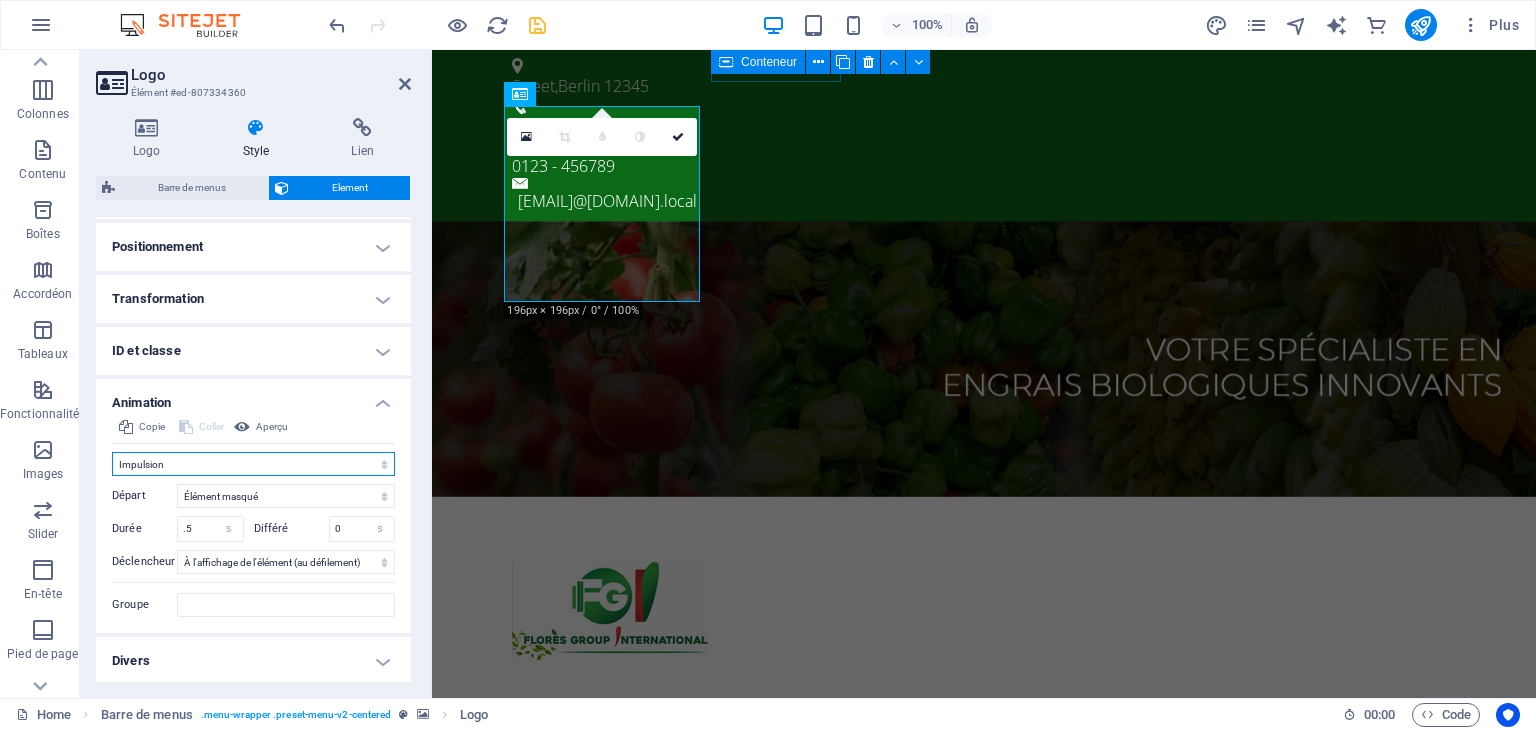 click on "Ne pas animer Afficher / Masquer Glisser vers le haut / le bas Zoomer/Dézoomer Glisser de gauche à droite Glisser de droite à gauche Slide du haut vers le bas Slide du bas vers le haut Impulsion Clignoter Ouvrir en tant que superposition" at bounding box center [253, 464] 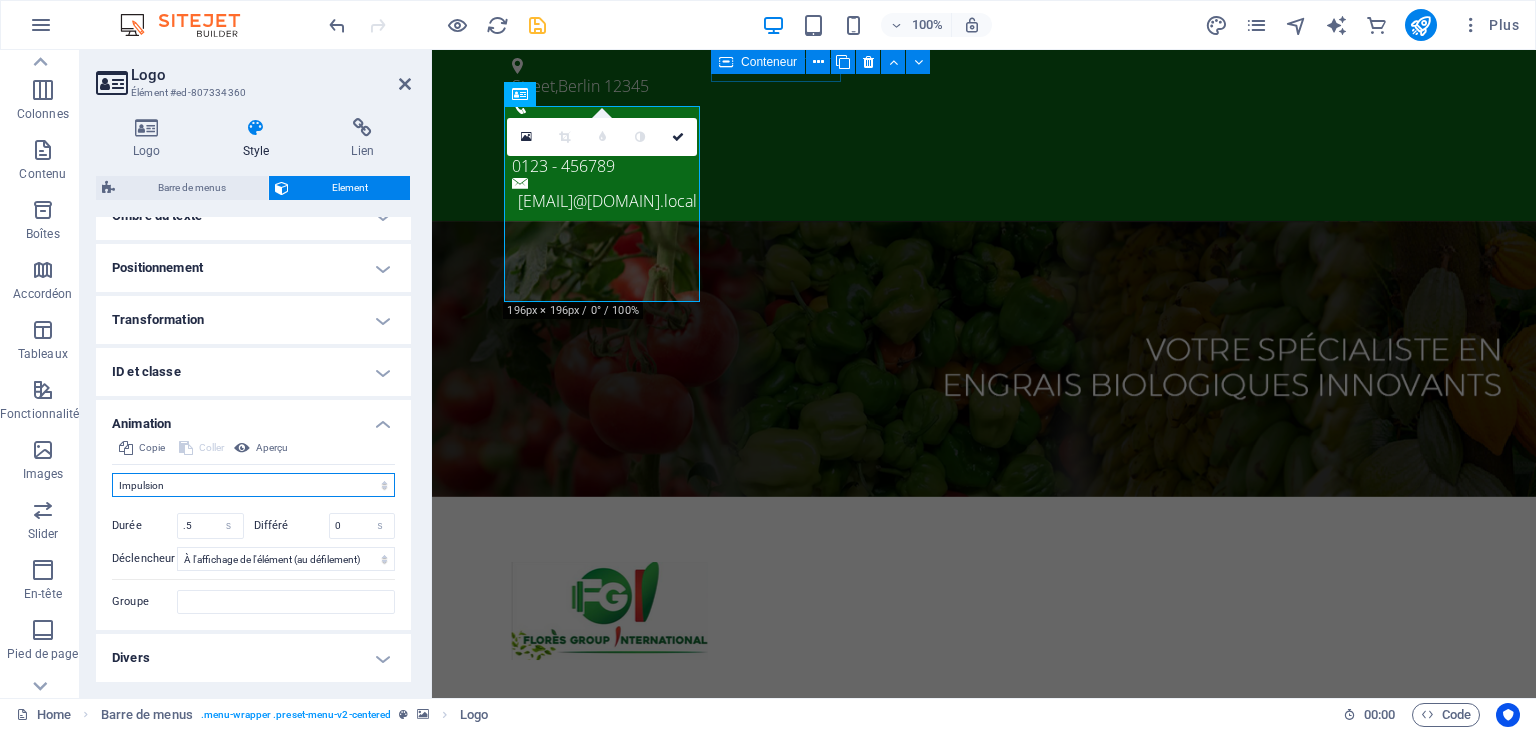 scroll, scrollTop: 578, scrollLeft: 0, axis: vertical 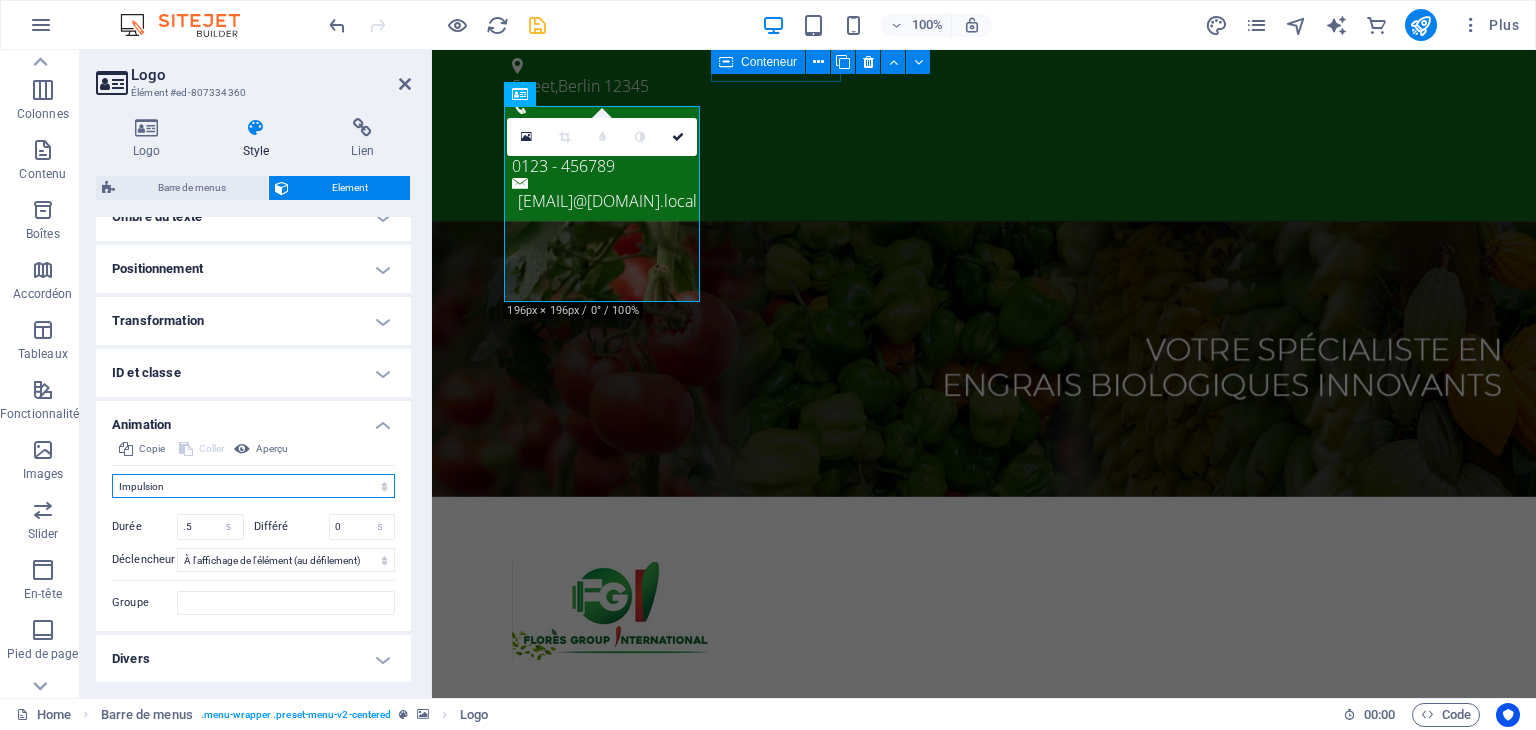 click on "Ne pas animer Afficher / Masquer Glisser vers le haut / le bas Zoomer/Dézoomer Glisser de gauche à droite Glisser de droite à gauche Slide du haut vers le bas Slide du bas vers le haut Impulsion Clignoter Ouvrir en tant que superposition" at bounding box center [253, 486] 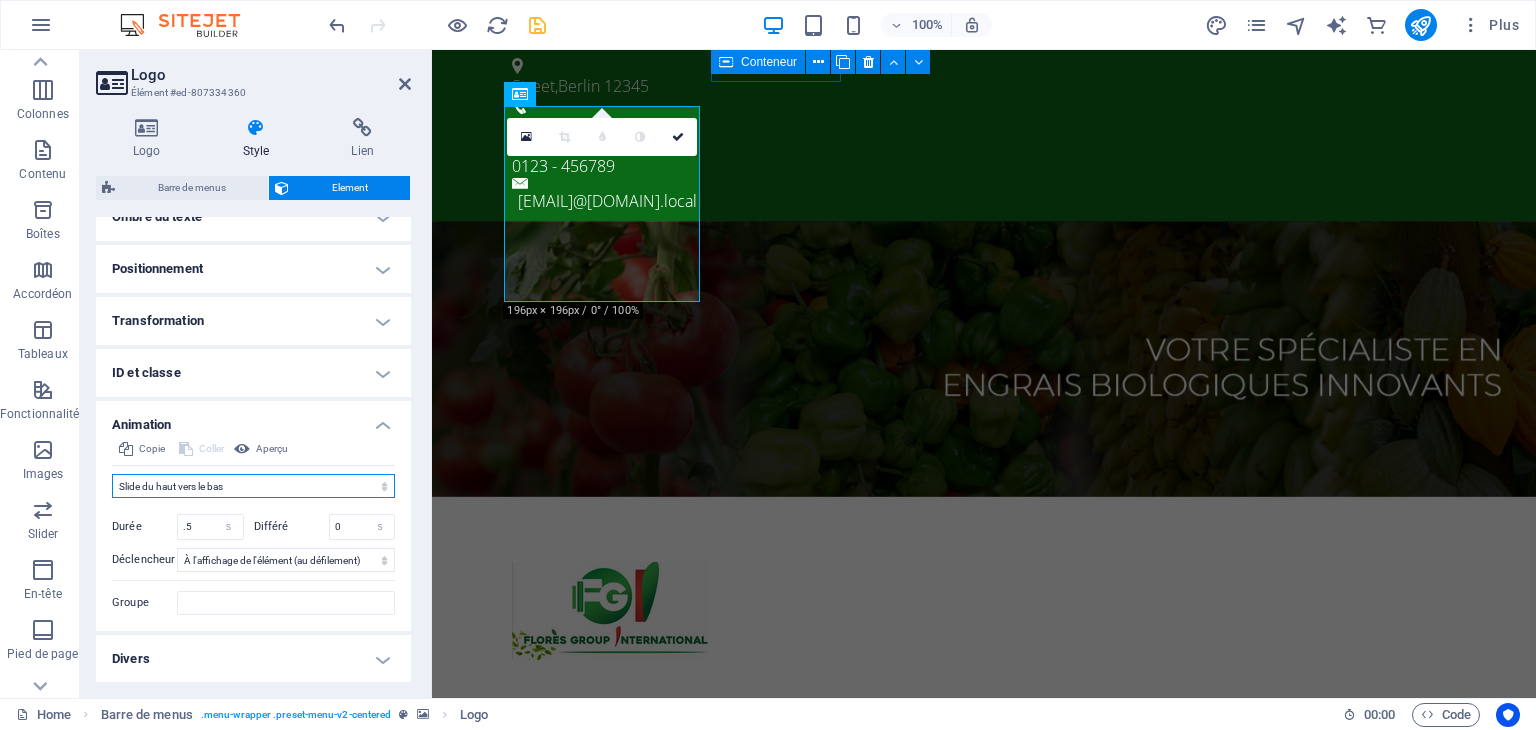 click on "Ne pas animer Afficher / Masquer Glisser vers le haut / le bas Zoomer/Dézoomer Glisser de gauche à droite Glisser de droite à gauche Slide du haut vers le bas Slide du bas vers le haut Impulsion Clignoter Ouvrir en tant que superposition" at bounding box center (253, 486) 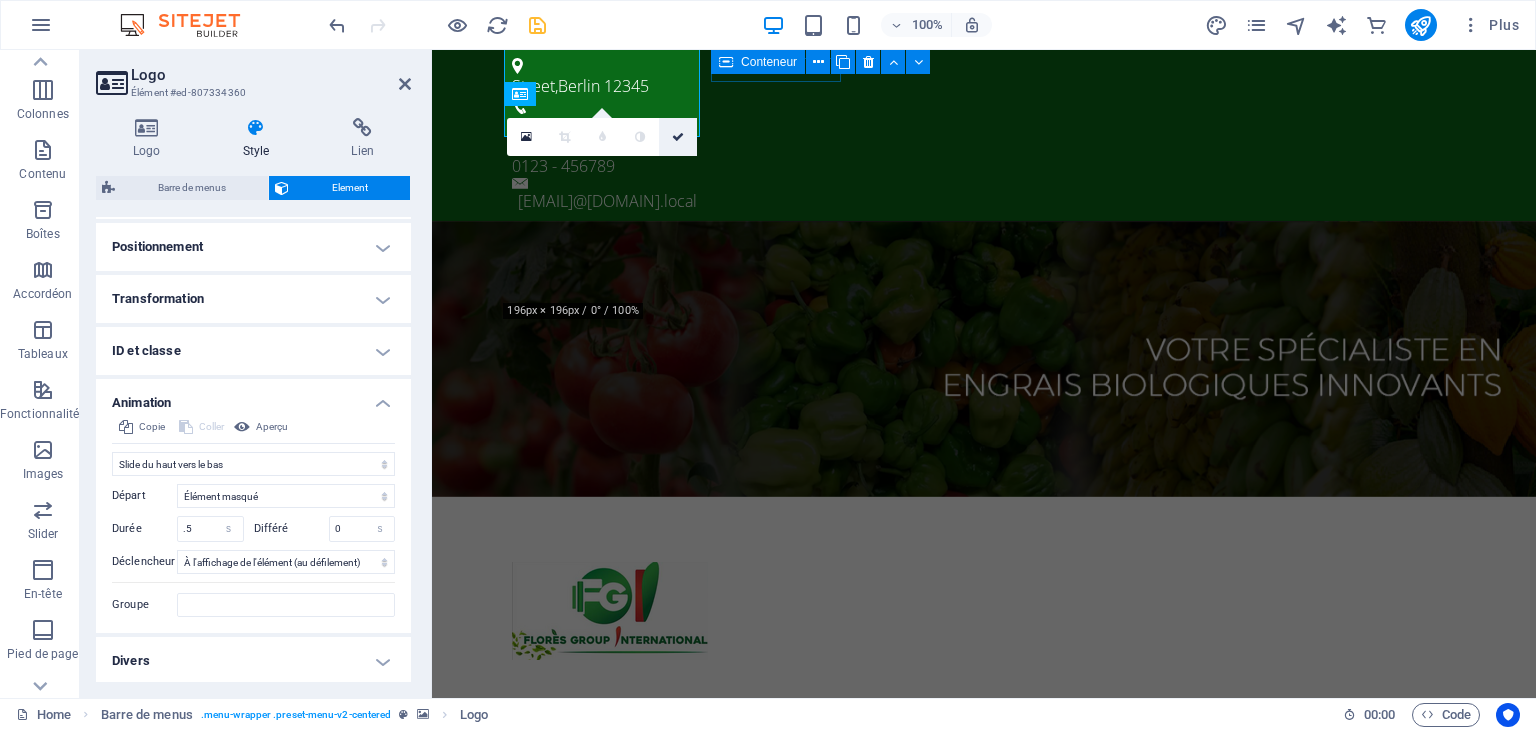 drag, startPoint x: 675, startPoint y: 136, endPoint x: 594, endPoint y: 86, distance: 95.189285 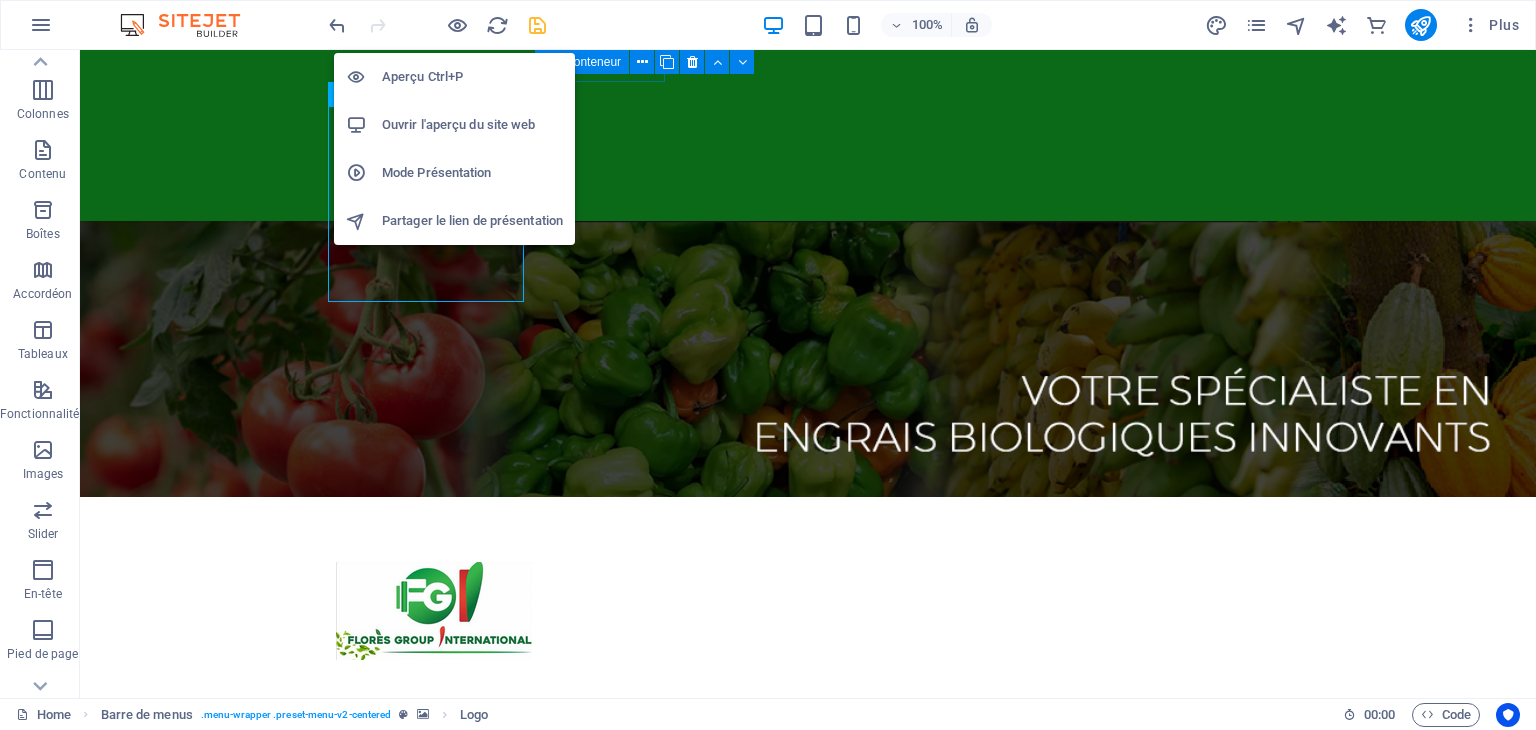 click on "Aperçu Ctrl+P" at bounding box center [472, 77] 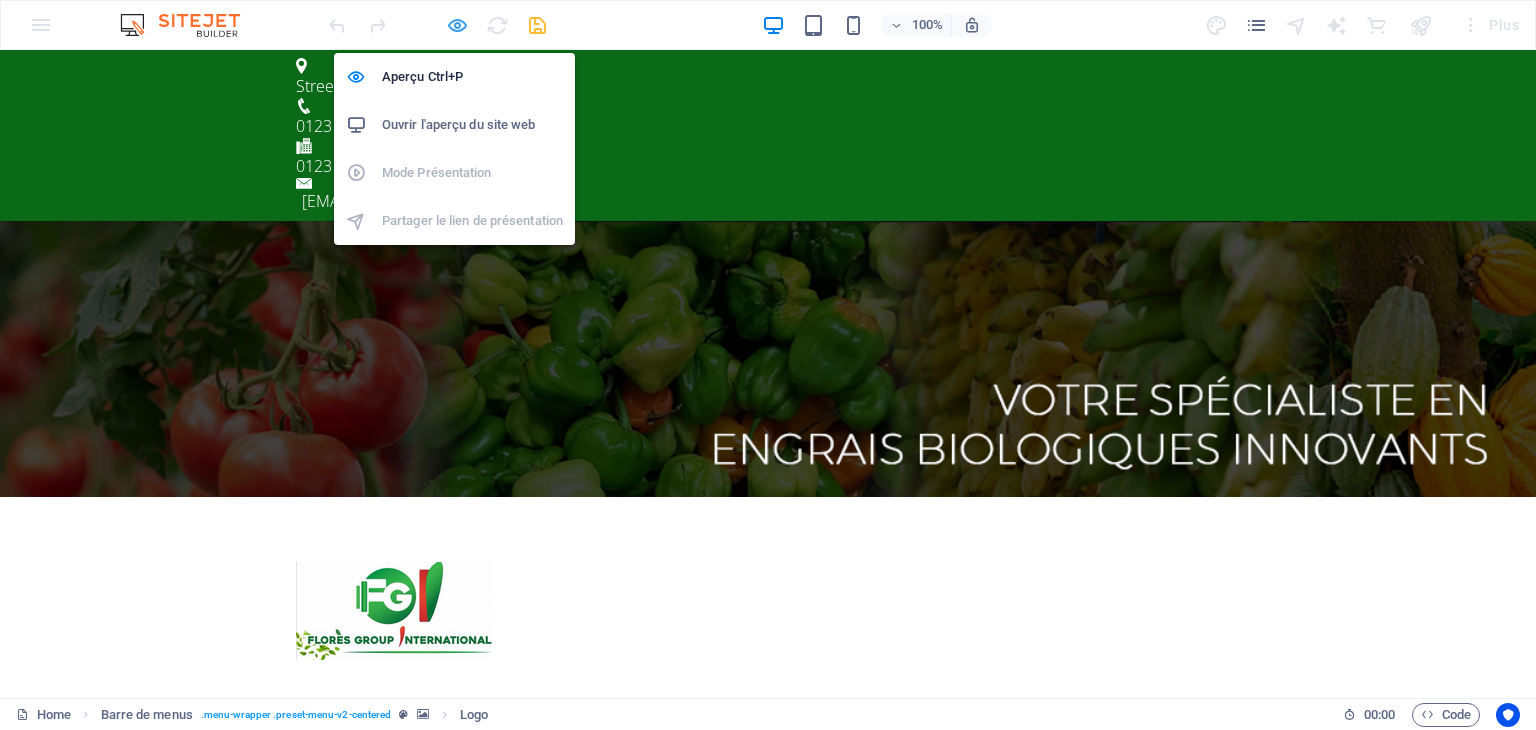 click at bounding box center (457, 25) 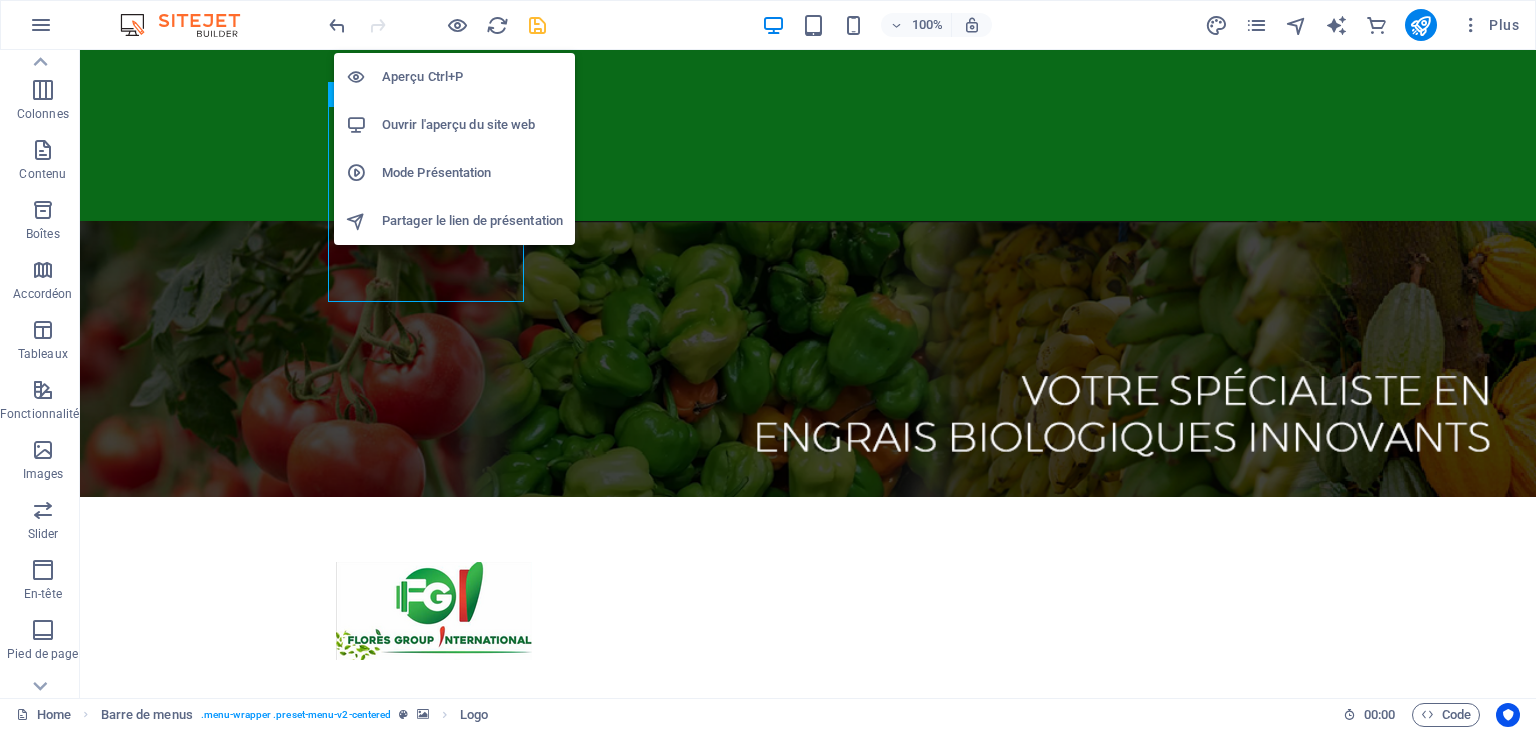 click on "Ouvrir l'aperçu du site web" at bounding box center [472, 125] 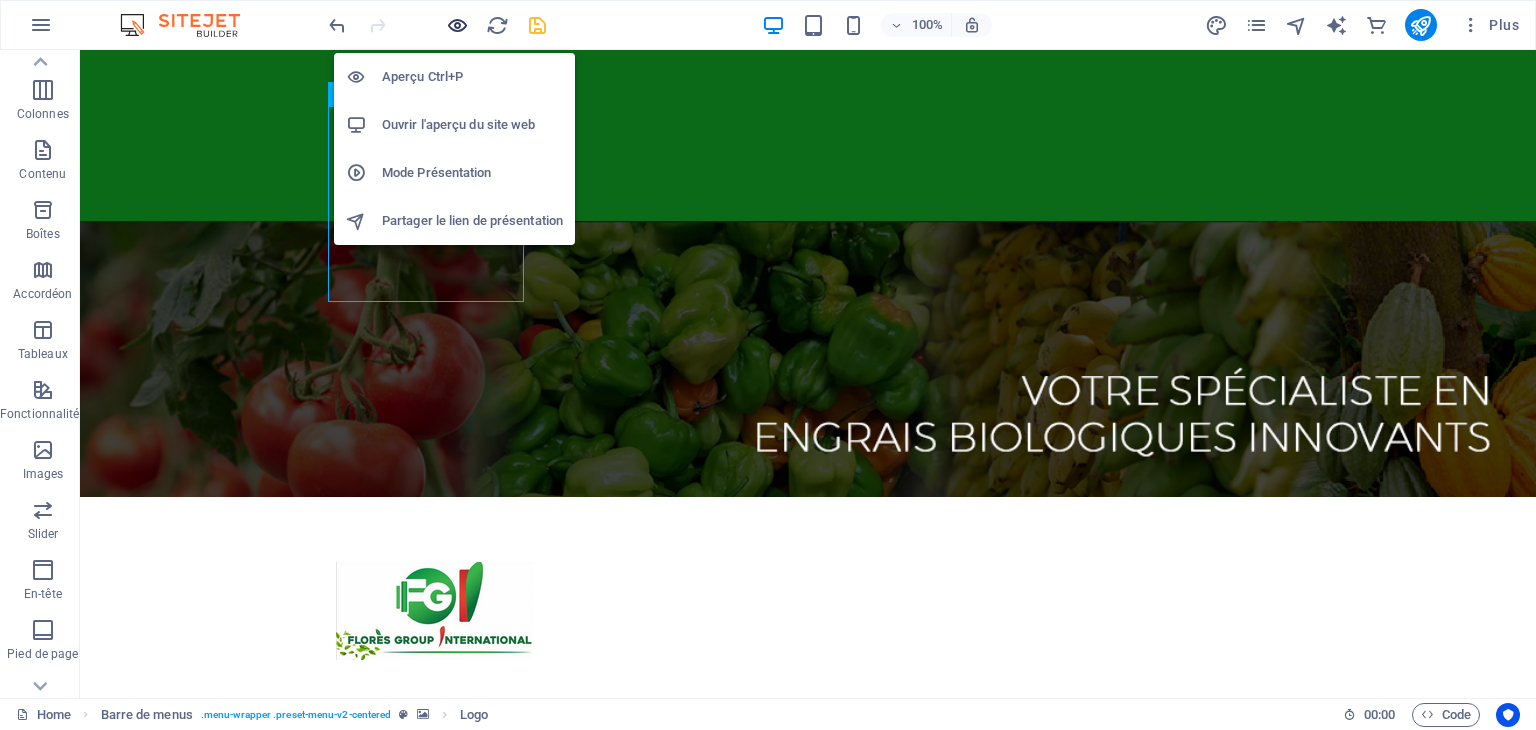 click at bounding box center (457, 25) 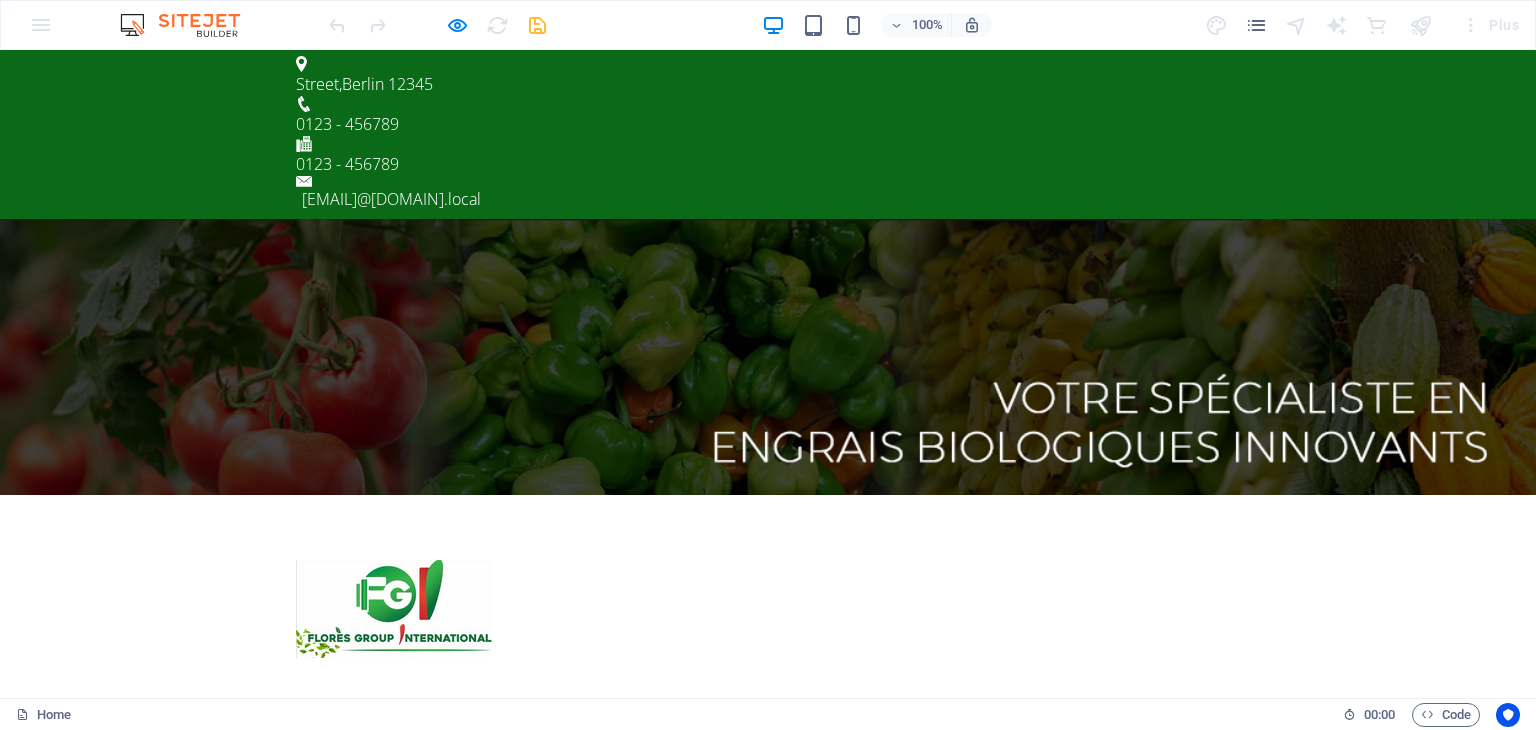 scroll, scrollTop: 0, scrollLeft: 0, axis: both 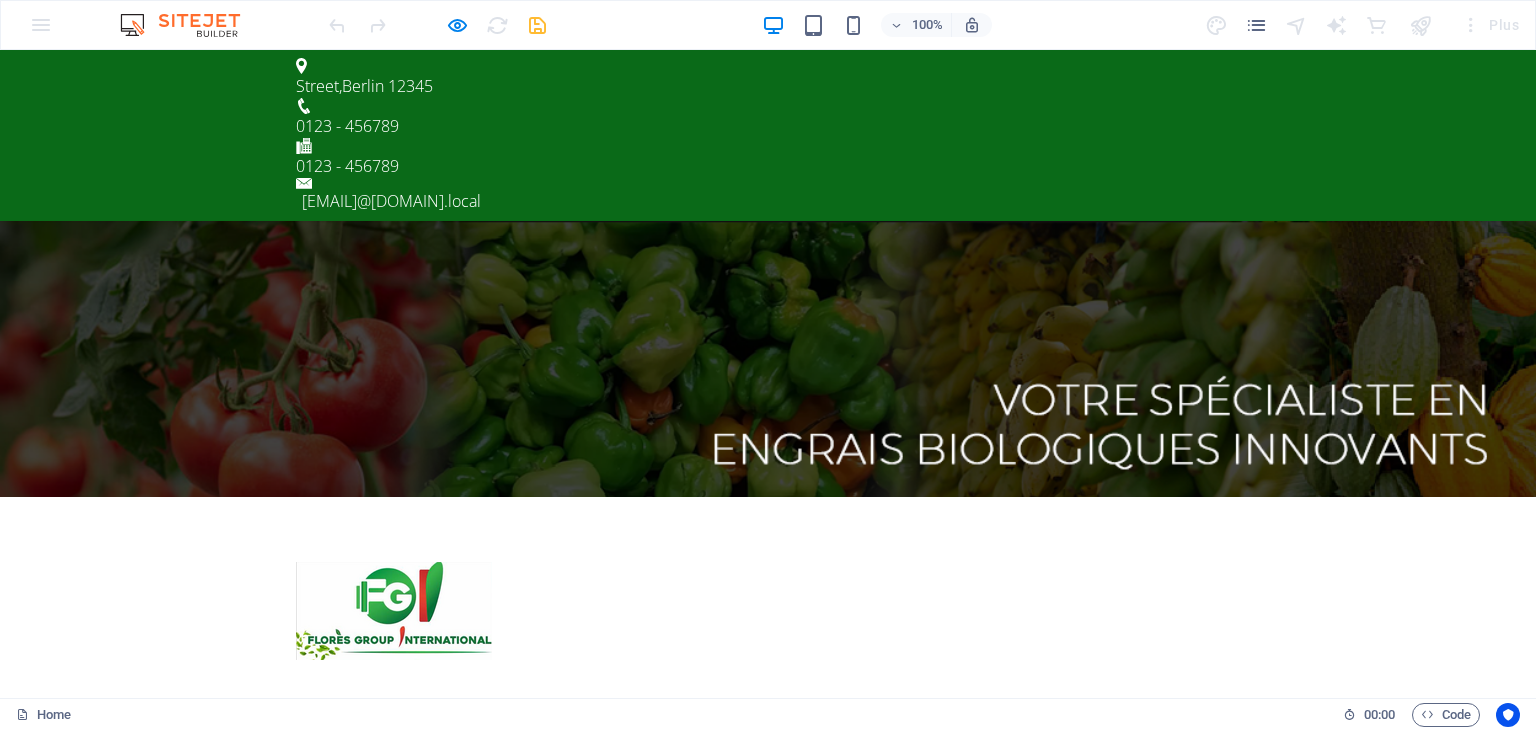 click on "APROPOS" at bounding box center [456, 733] 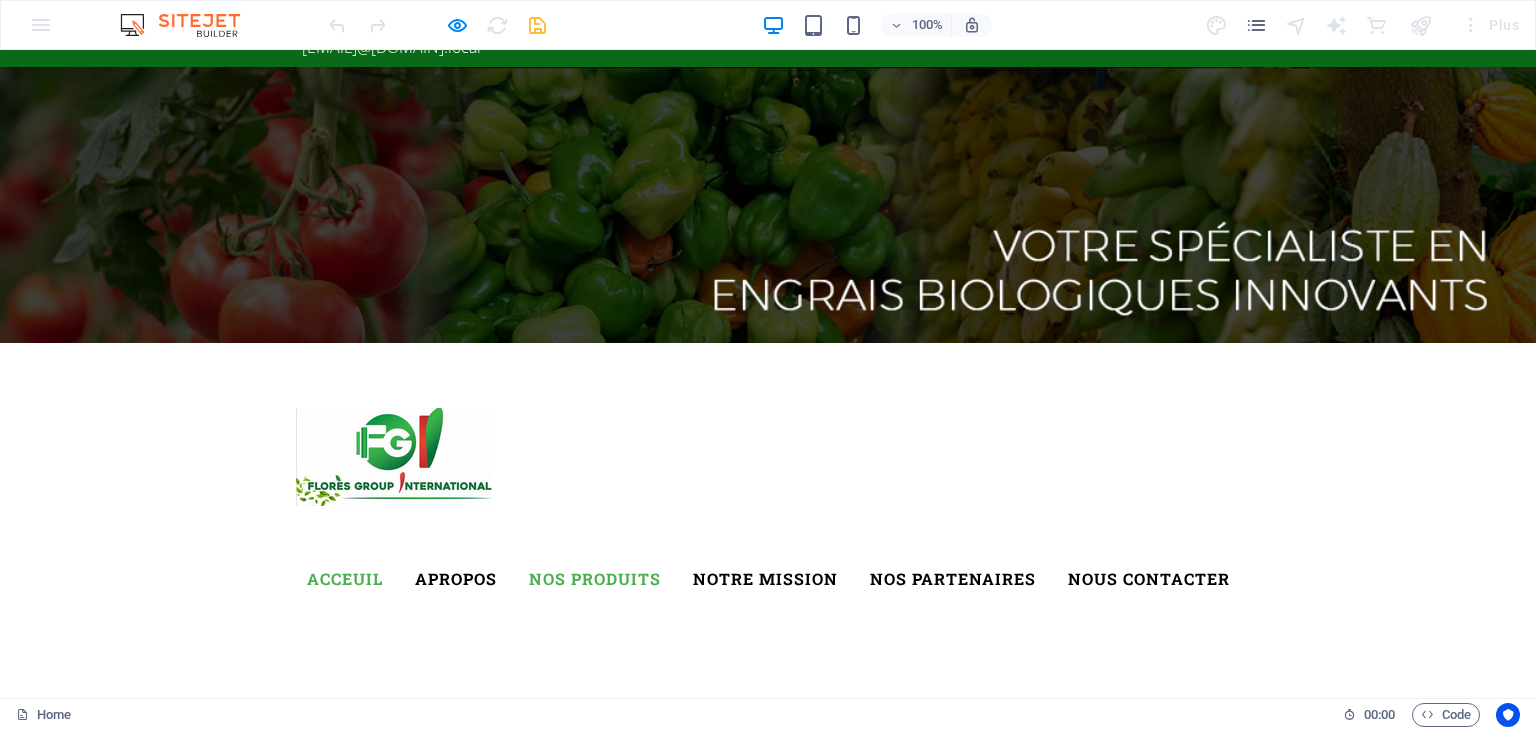 scroll, scrollTop: 0, scrollLeft: 0, axis: both 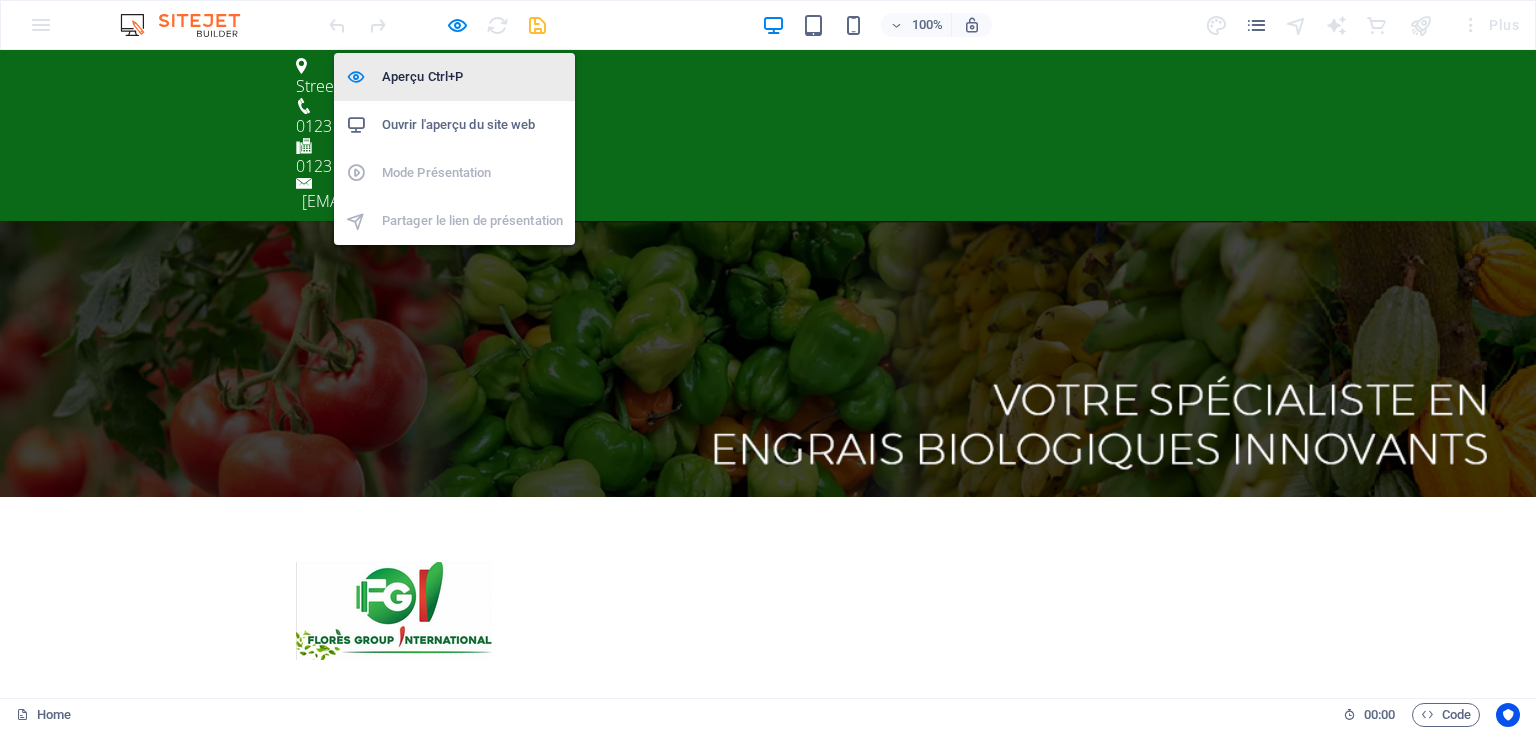 click on "Aperçu Ctrl+P" at bounding box center (472, 77) 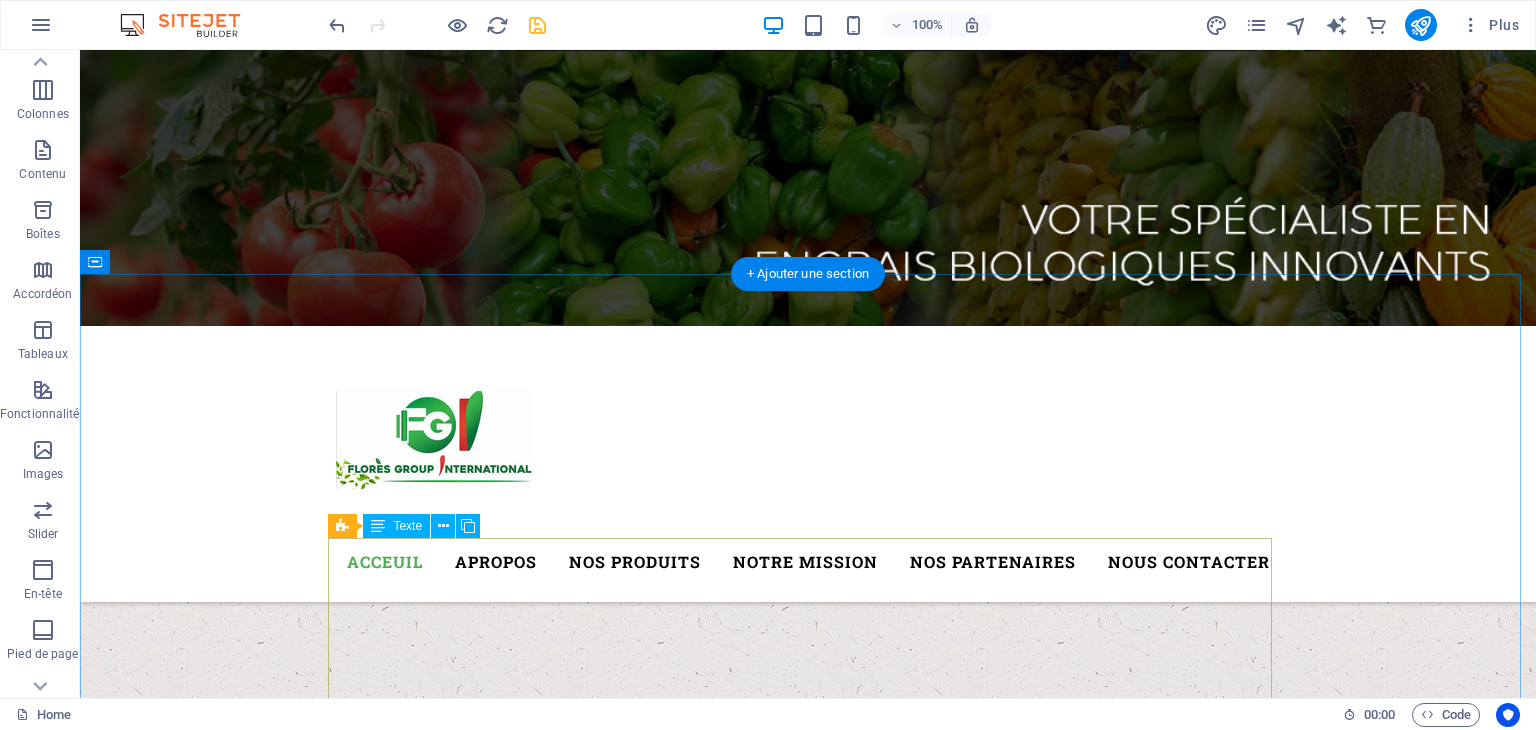 scroll, scrollTop: 400, scrollLeft: 0, axis: vertical 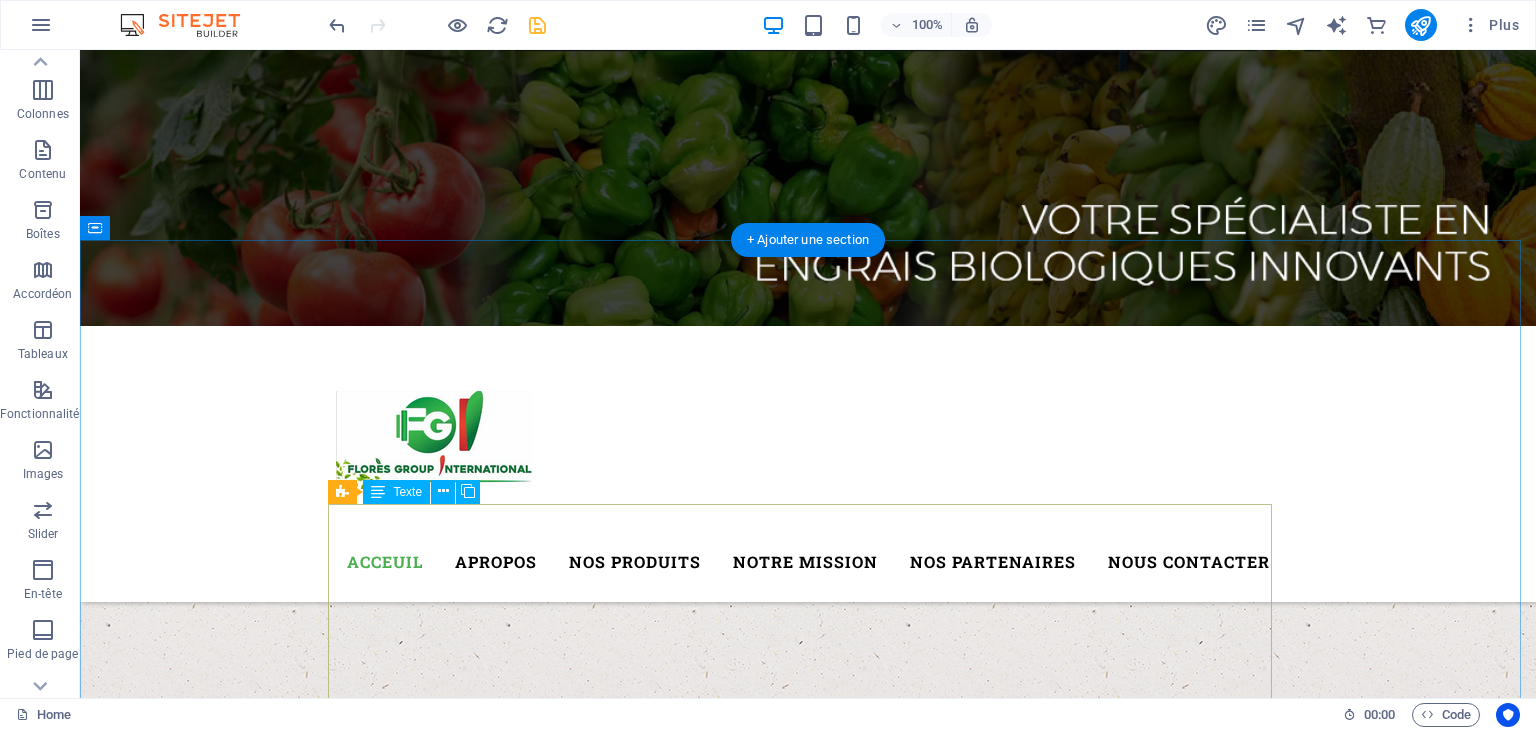click on "Lorem ipsum dolor sit amet, consetetur sadipscing elitr, sed diam nonumy eirmod tempor invidunt ut labore et dolore magna aliquyam erat, sed diam voluptua. At vero eos et accusam et justo duo dolores et ea rebum. Stet clita kasd gubergren, no sea takimata sanctus est Lorem ipsum dolor sit amet. Lorem ipsum dolor sit amet, consetetur sadipscing elitr, sed diam nonumy eirmod tempor invidunt ut labore et dolore magna aliquyam erat, sed diam voluptua.  At vero eos et accusam et justo duo dolores et ea rebum. Stet clita kasd gubergren, no sea takimata sanctus est Lorem ipsum dolor sit amet. Lorem ipsum dolor sit amet, consetetur sadipscing elitr, sed diam nonumy eirmod tempor invidunt ut labore et dolore magna aliquyam erat, sed diam voluptua. At vero eos et accusam et justo duo dolores et ea rebum. Stet clita kasd gubergren, no sea takimata sanctus est Lorem ipsum dolor sit amet." at bounding box center (808, 1667) 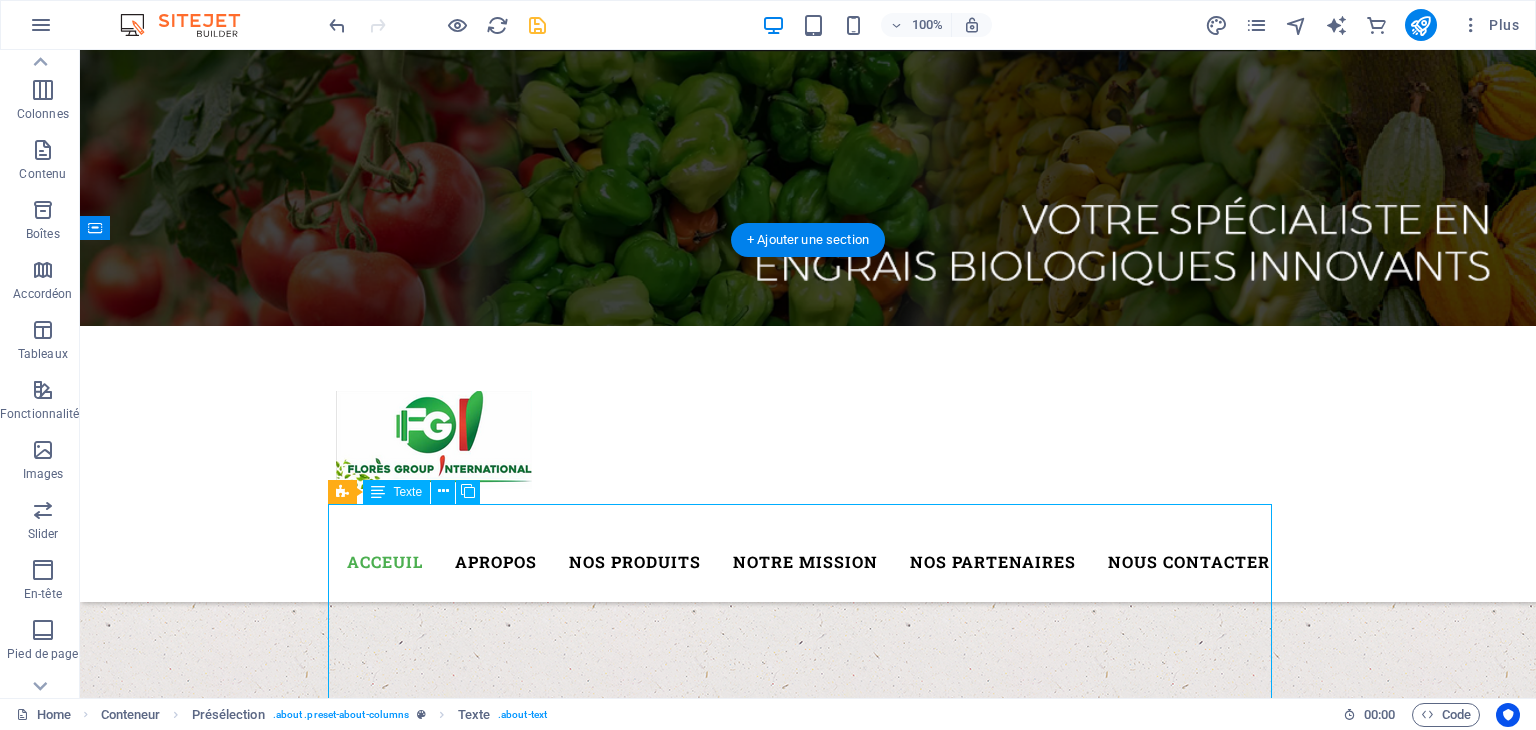 click on "Lorem ipsum dolor sit amet, consetetur sadipscing elitr, sed diam nonumy eirmod tempor invidunt ut labore et dolore magna aliquyam erat, sed diam voluptua. At vero eos et accusam et justo duo dolores et ea rebum. Stet clita kasd gubergren, no sea takimata sanctus est Lorem ipsum dolor sit amet. Lorem ipsum dolor sit amet, consetetur sadipscing elitr, sed diam nonumy eirmod tempor invidunt ut labore et dolore magna aliquyam erat, sed diam voluptua.  At vero eos et accusam et justo duo dolores et ea rebum. Stet clita kasd gubergren, no sea takimata sanctus est Lorem ipsum dolor sit amet. Lorem ipsum dolor sit amet, consetetur sadipscing elitr, sed diam nonumy eirmod tempor invidunt ut labore et dolore magna aliquyam erat, sed diam voluptua. At vero eos et accusam et justo duo dolores et ea rebum. Stet clita kasd gubergren, no sea takimata sanctus est Lorem ipsum dolor sit amet." at bounding box center (808, 1667) 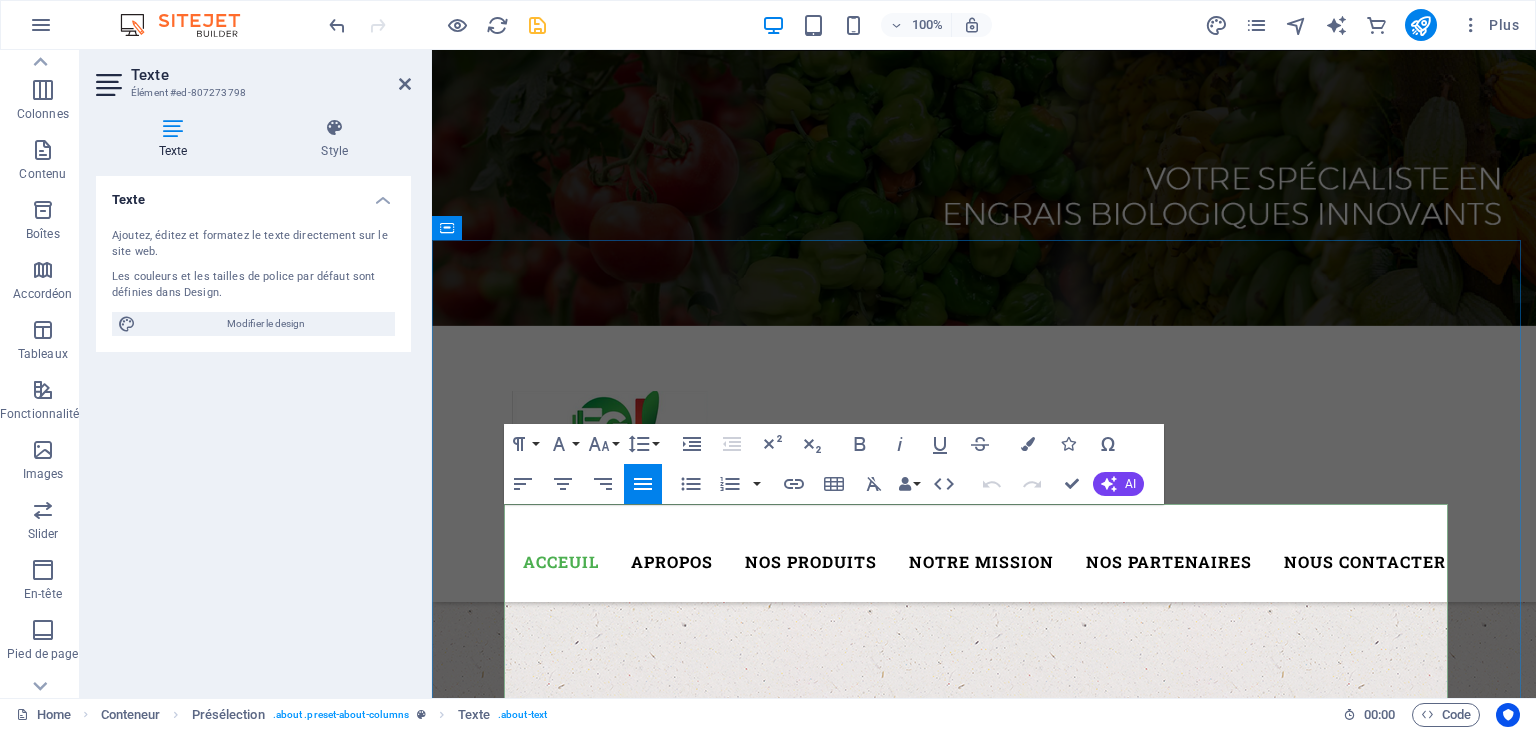 click on "Lorem ipsum dolor sit amet, consetetur sadipscing elitr, sed diam nonumy eirmod tempor invidunt ut labore et dolore magna aliquyam erat, sed diam voluptua. At vero eos et accusam et justo duo dolores et ea rebum. Stet clita kasd gubergren, no sea takimata sanctus est Lorem ipsum dolor sit amet. Lorem ipsum dolor sit amet, consetetur sadipscing elitr, sed diam nonumy eirmod tempor invidunt ut labore et dolore magna aliquyam erat, sed diam voluptua." at bounding box center (740, 1631) 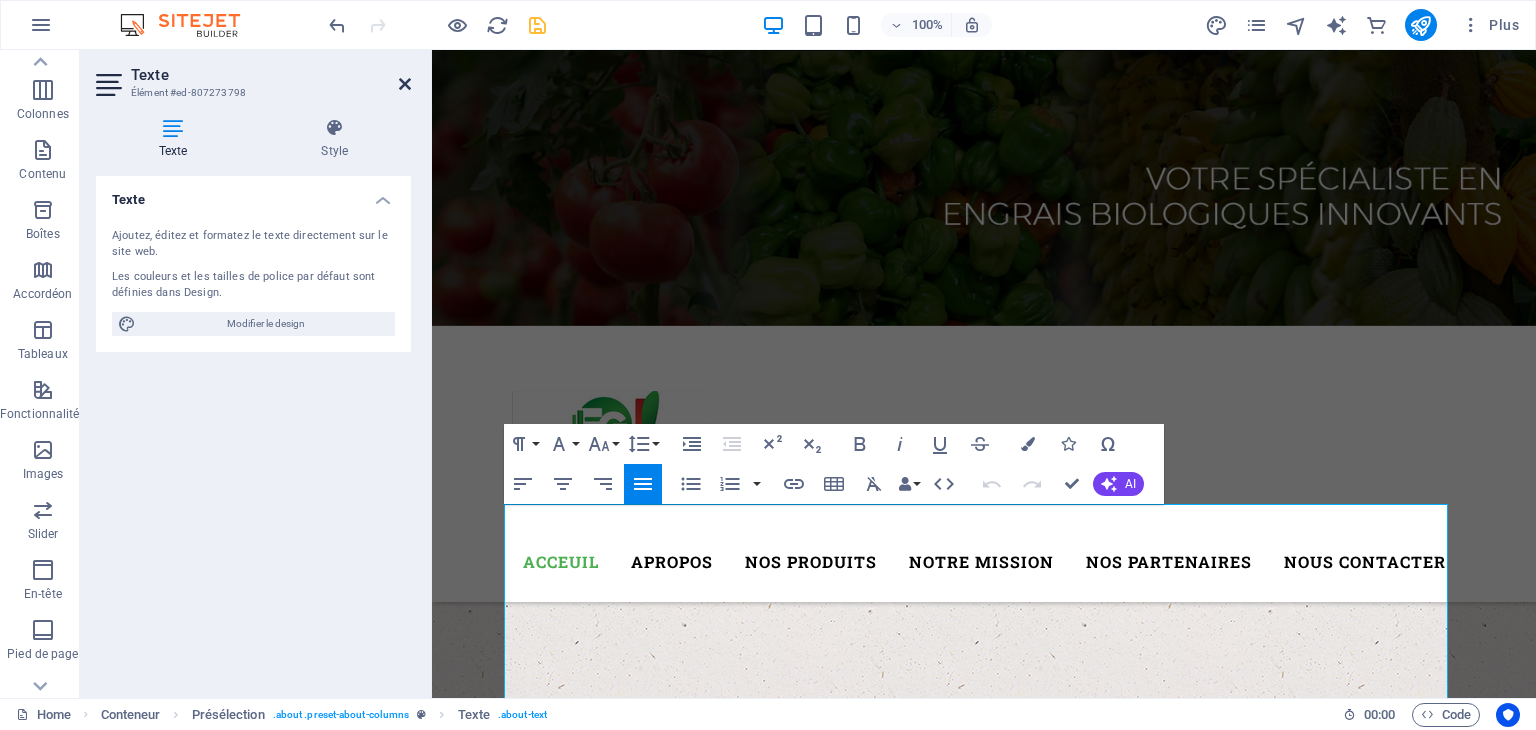 drag, startPoint x: 400, startPoint y: 86, endPoint x: 320, endPoint y: 35, distance: 94.873604 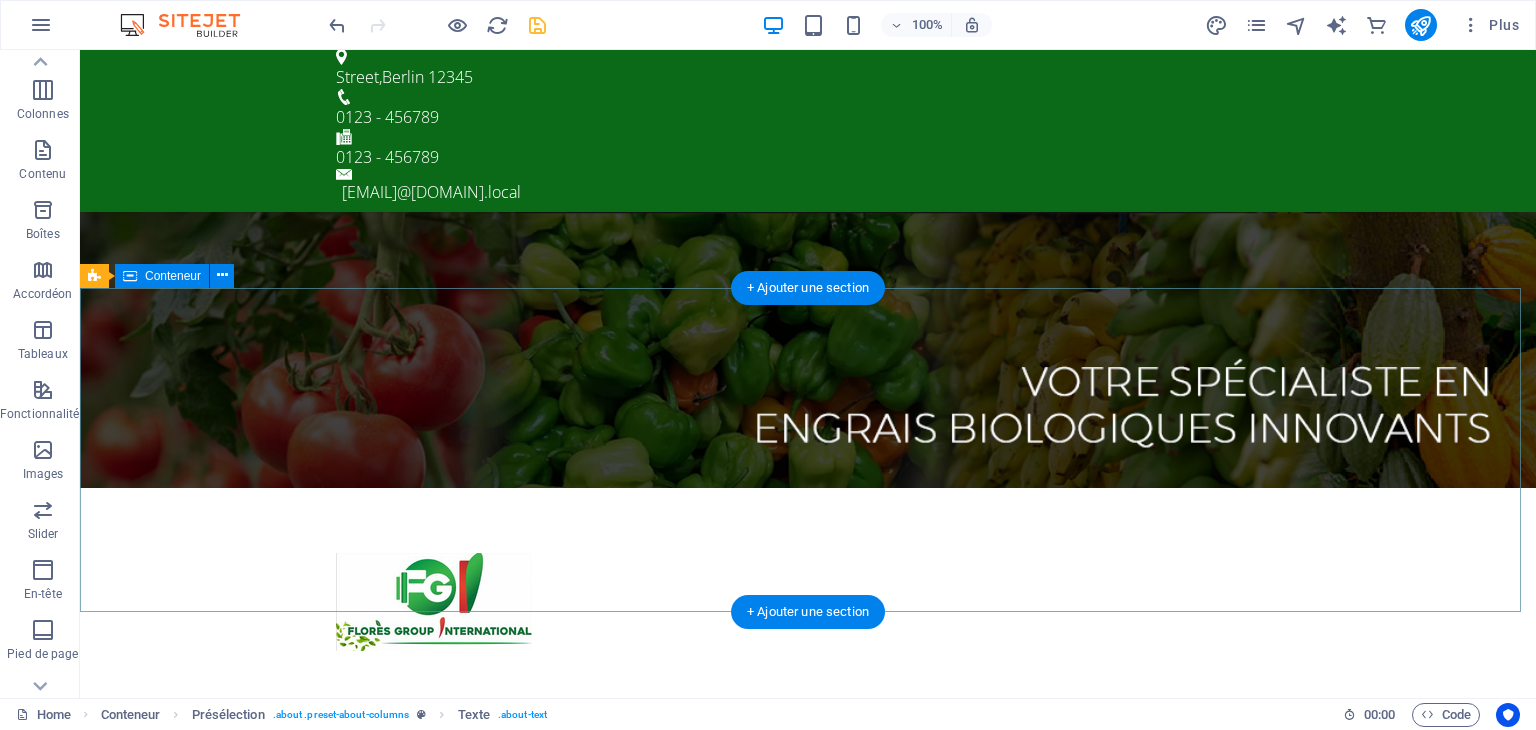scroll, scrollTop: 0, scrollLeft: 0, axis: both 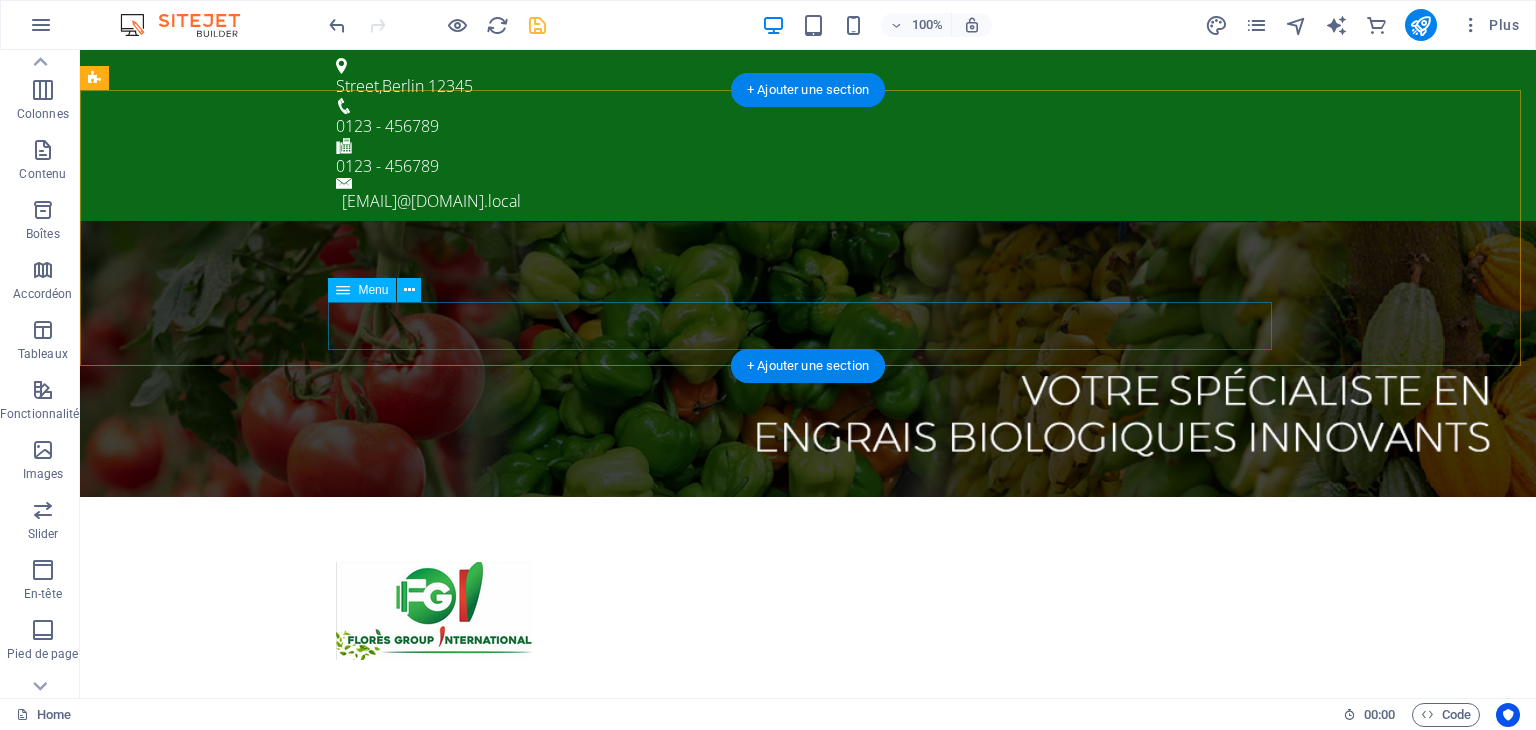 click on "ACCEUIL APROPOS NOS PRODUITS NOTRE MISSION NOS PARTENAIRES NOUS CONTACTER" at bounding box center [808, 733] 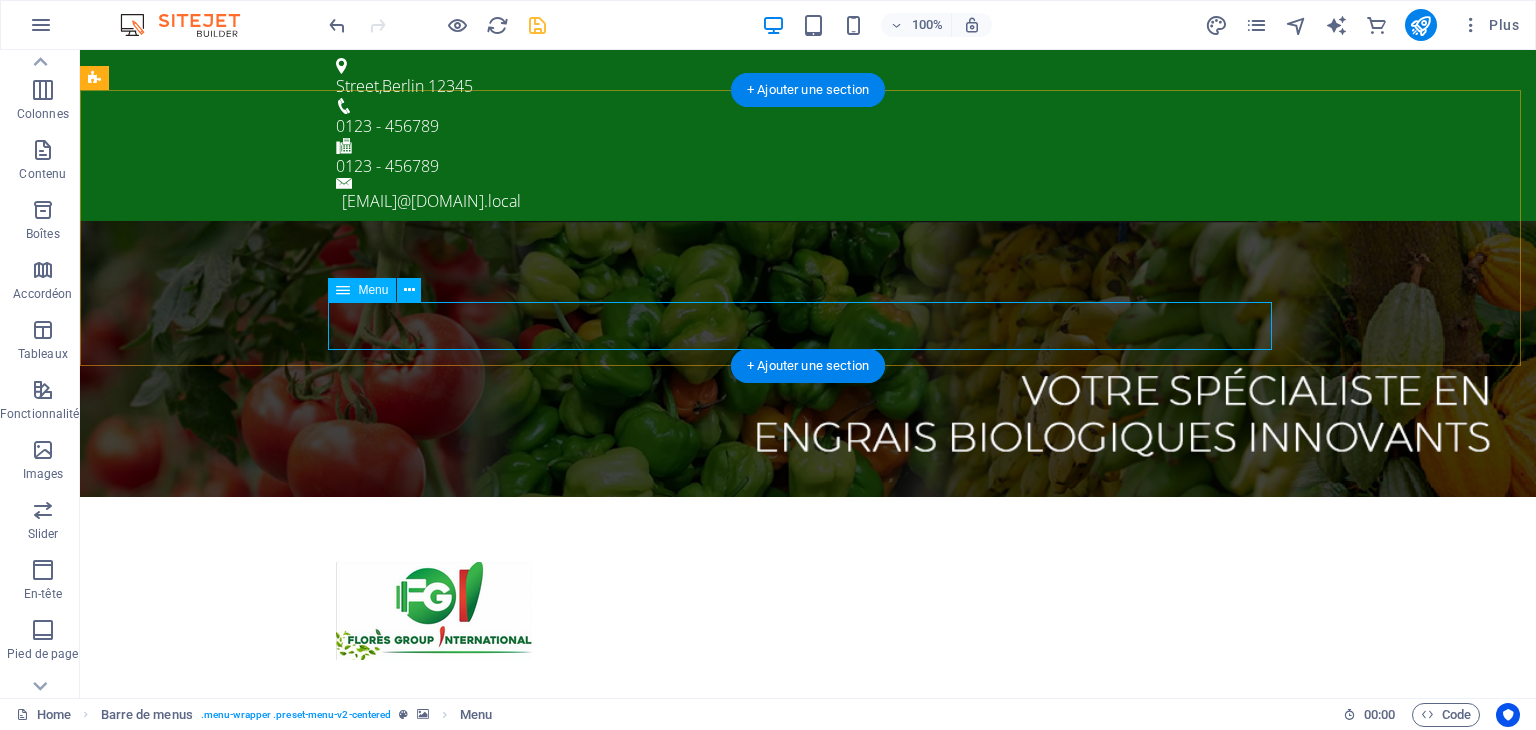 click on "ACCEUIL APROPOS NOS PRODUITS NOTRE MISSION NOS PARTENAIRES NOUS CONTACTER" at bounding box center [808, 733] 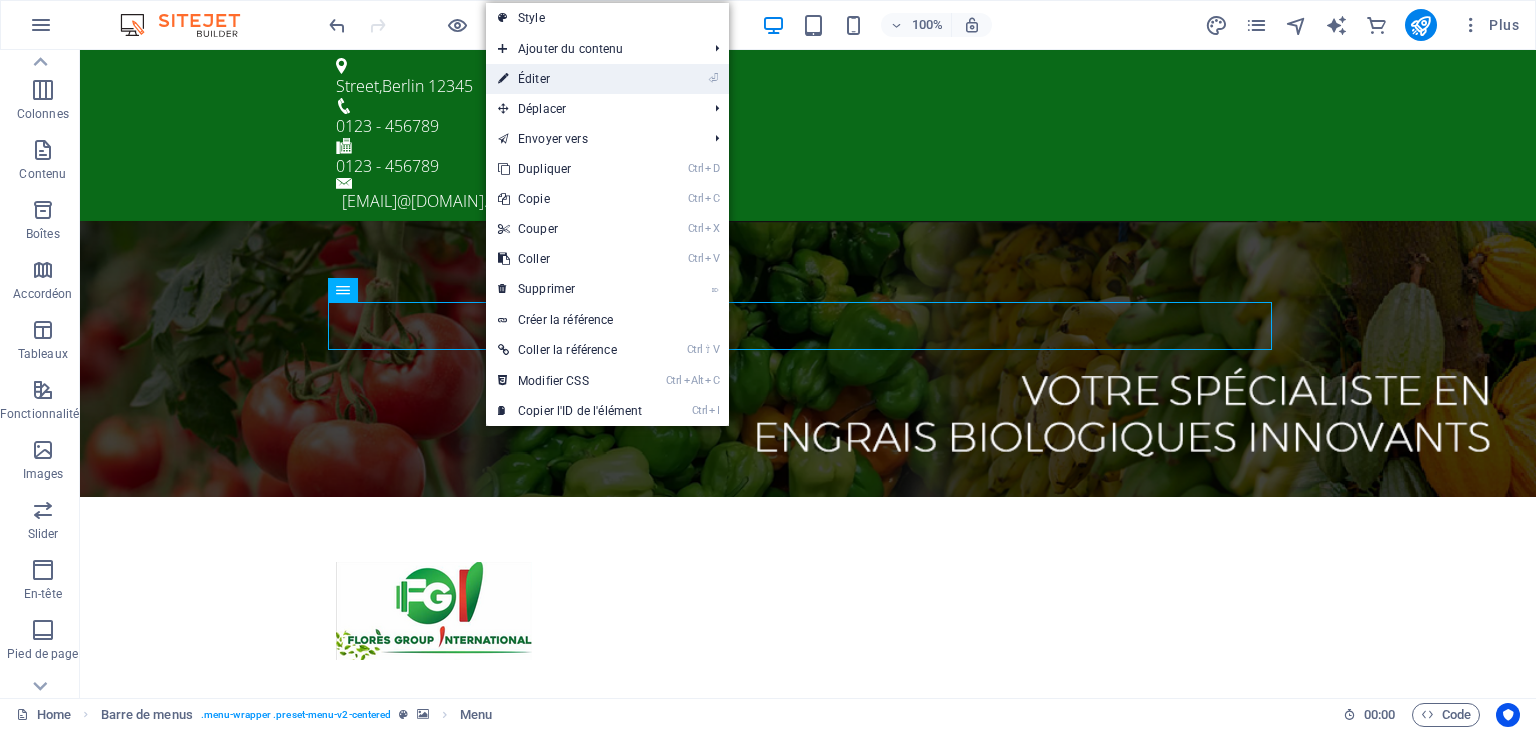 drag, startPoint x: 577, startPoint y: 79, endPoint x: 145, endPoint y: 31, distance: 434.65848 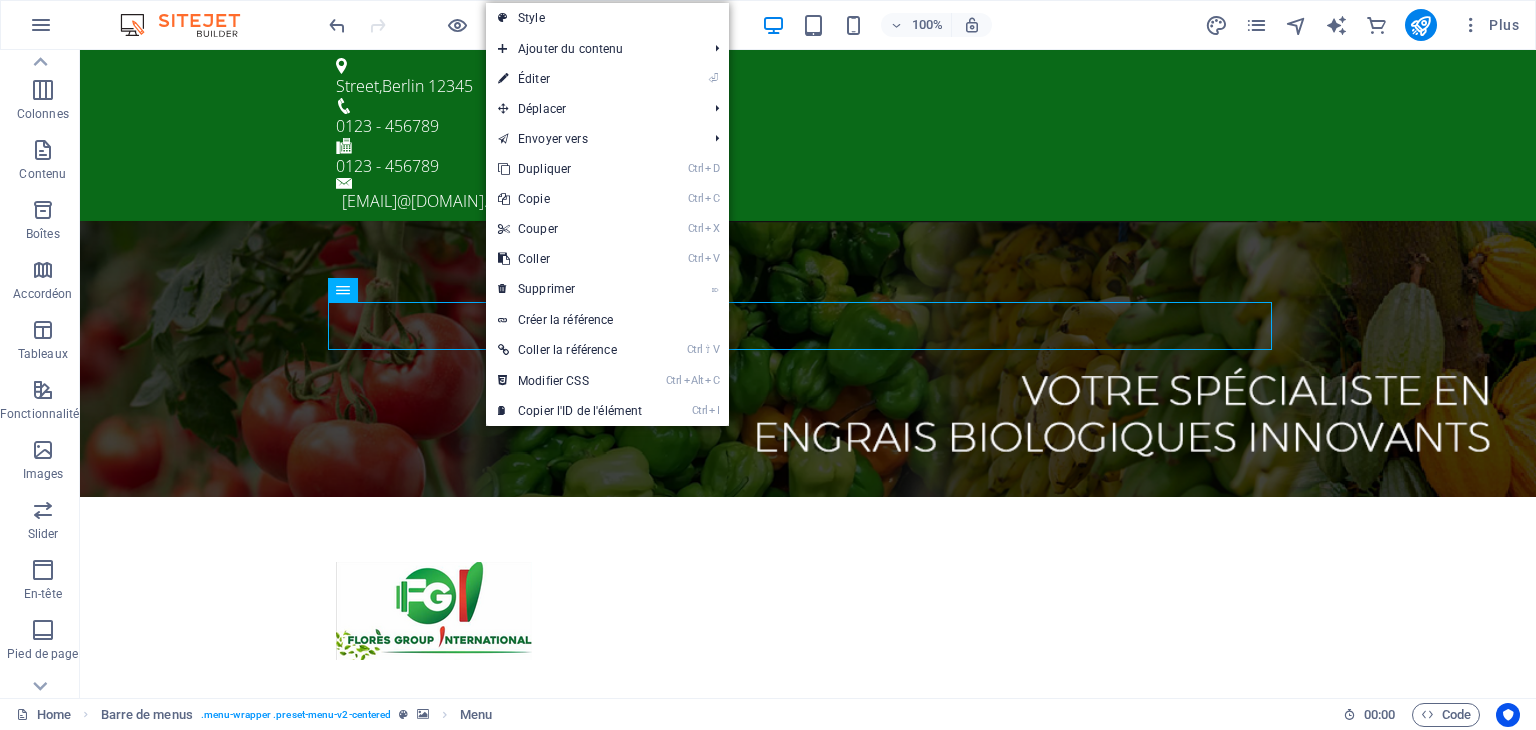 select 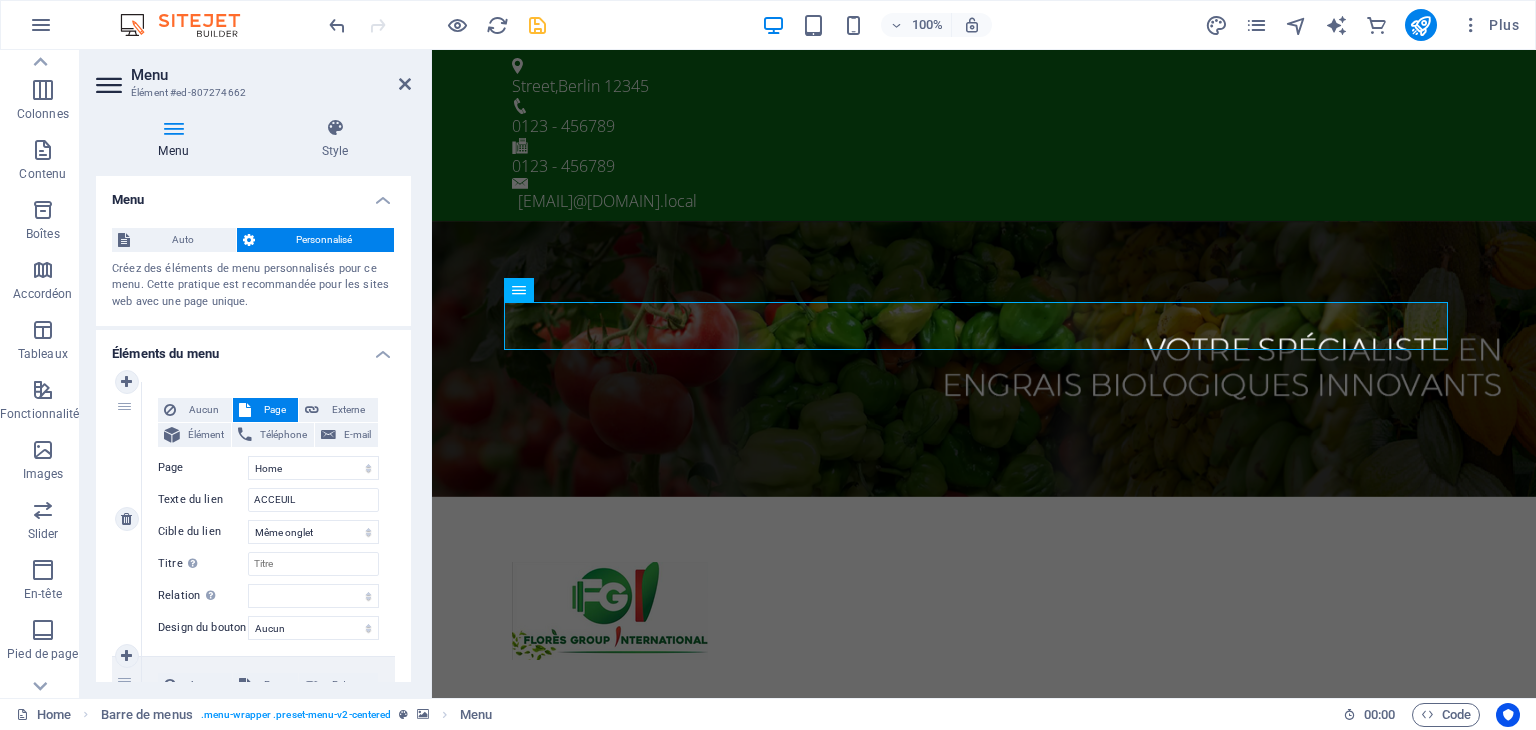 scroll, scrollTop: 200, scrollLeft: 0, axis: vertical 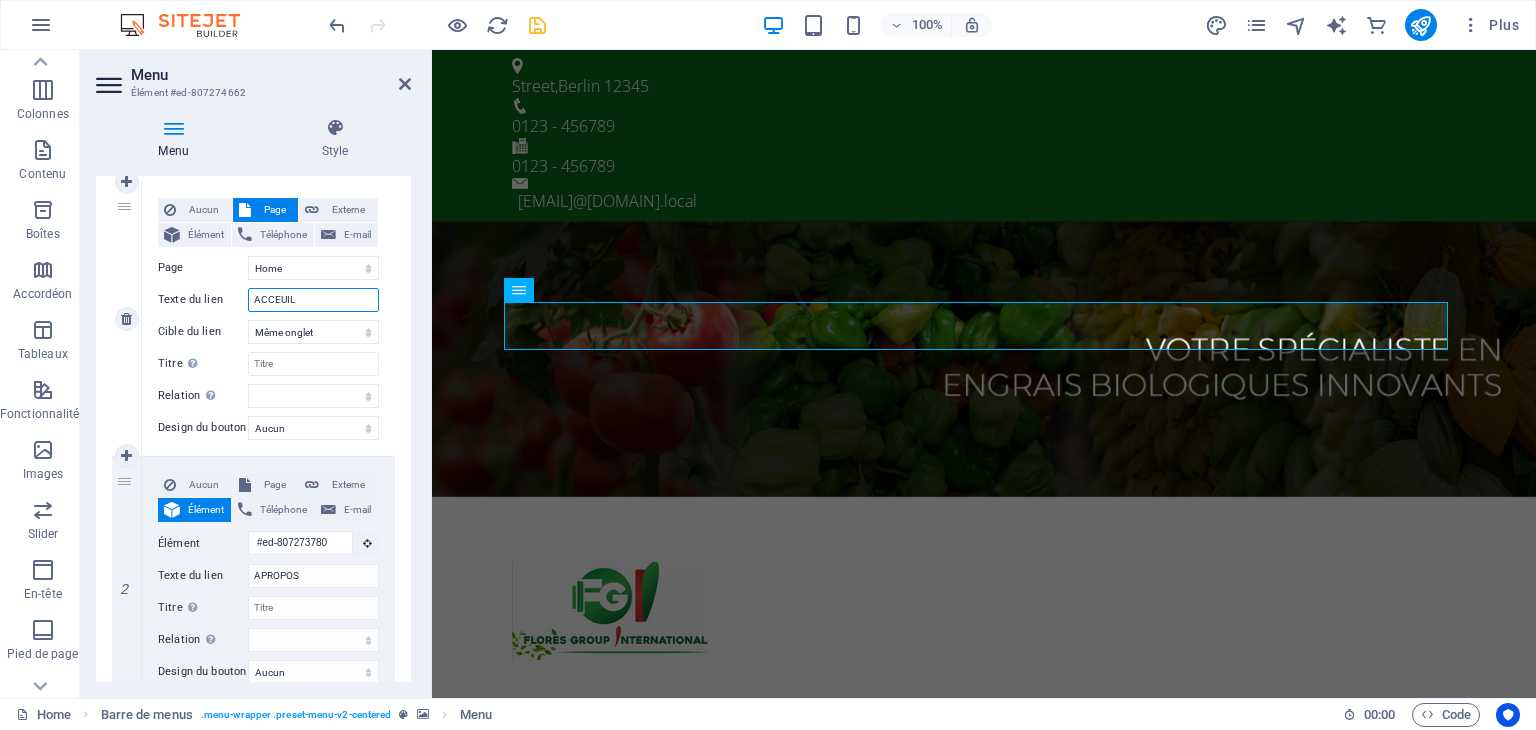click on "ACCEUIL" at bounding box center [313, 300] 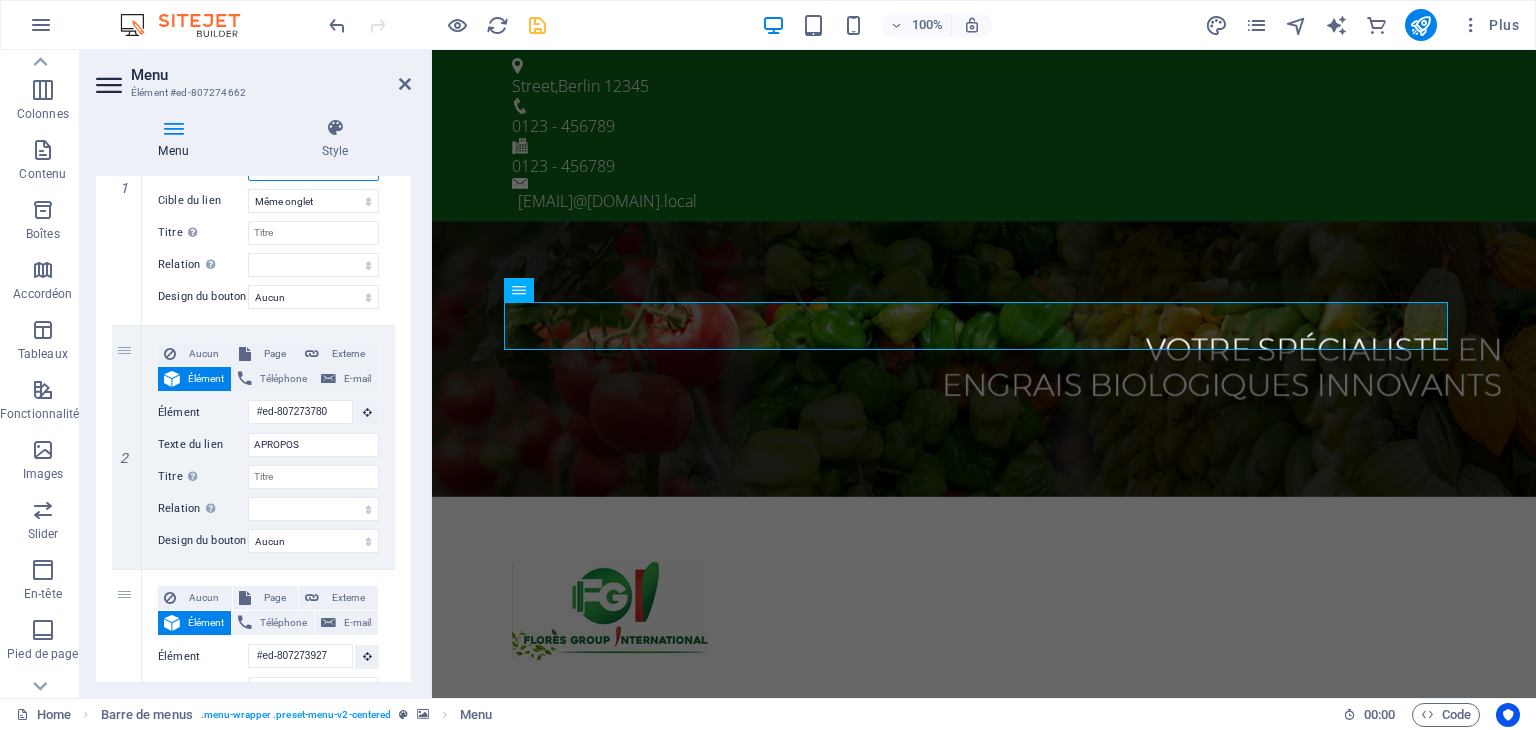 scroll, scrollTop: 0, scrollLeft: 0, axis: both 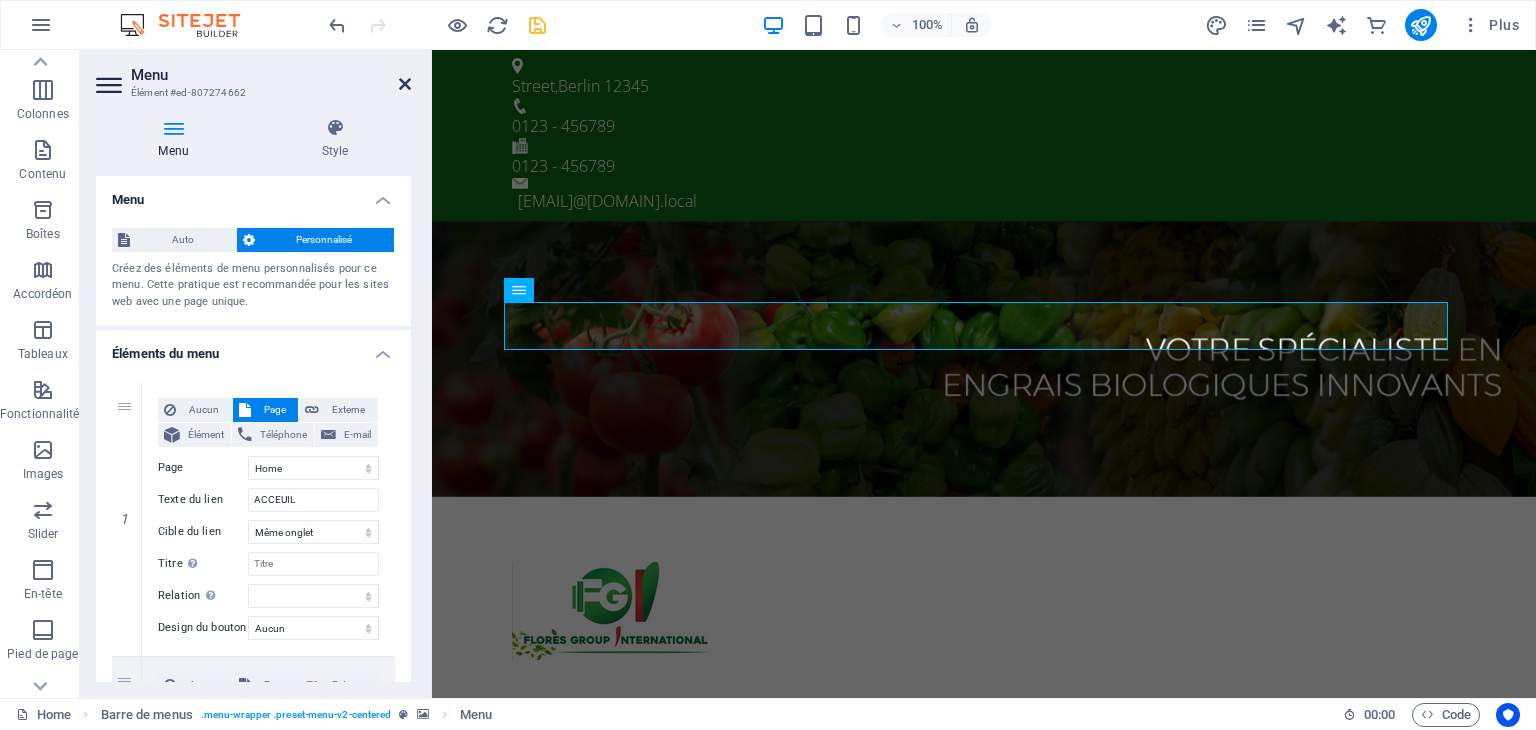 click at bounding box center [405, 84] 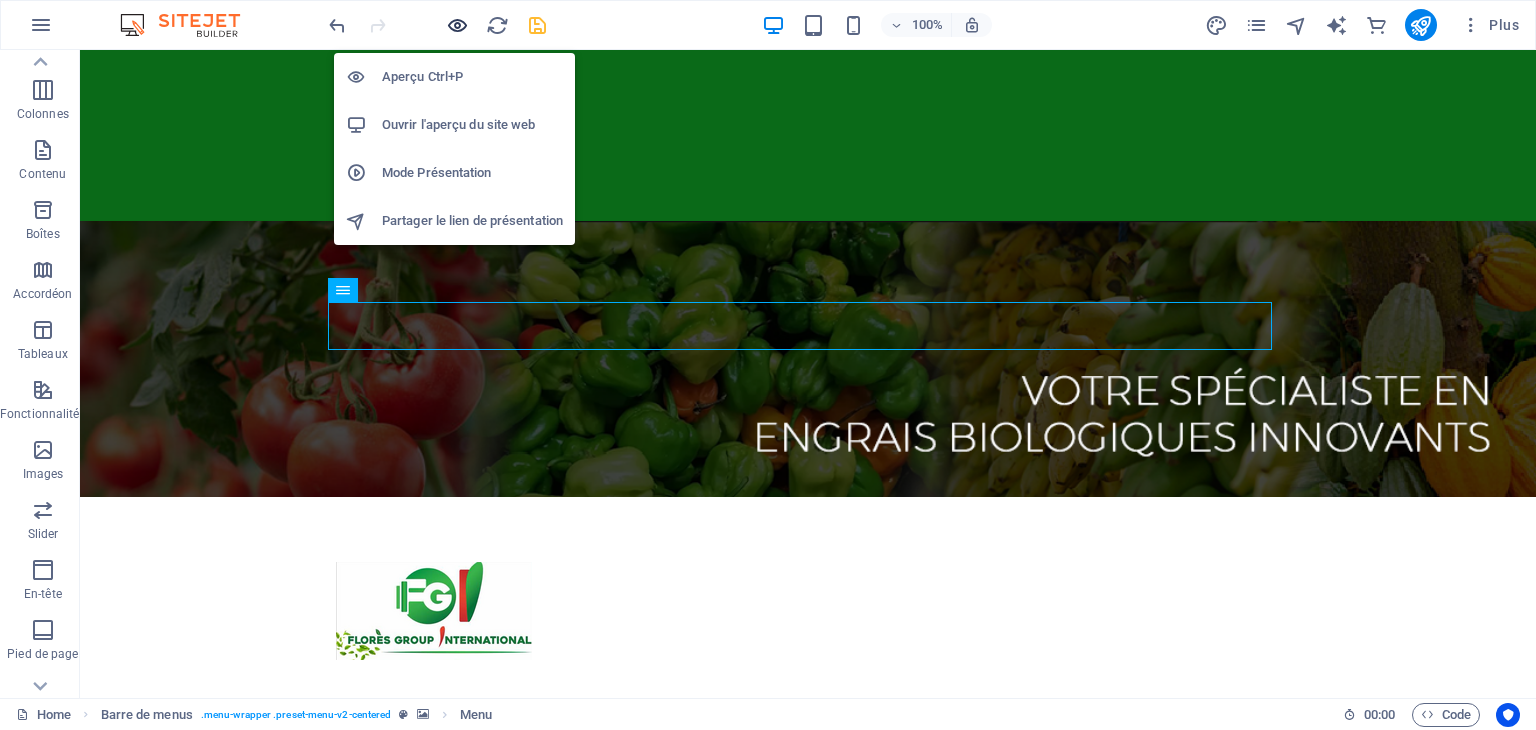 click at bounding box center (457, 25) 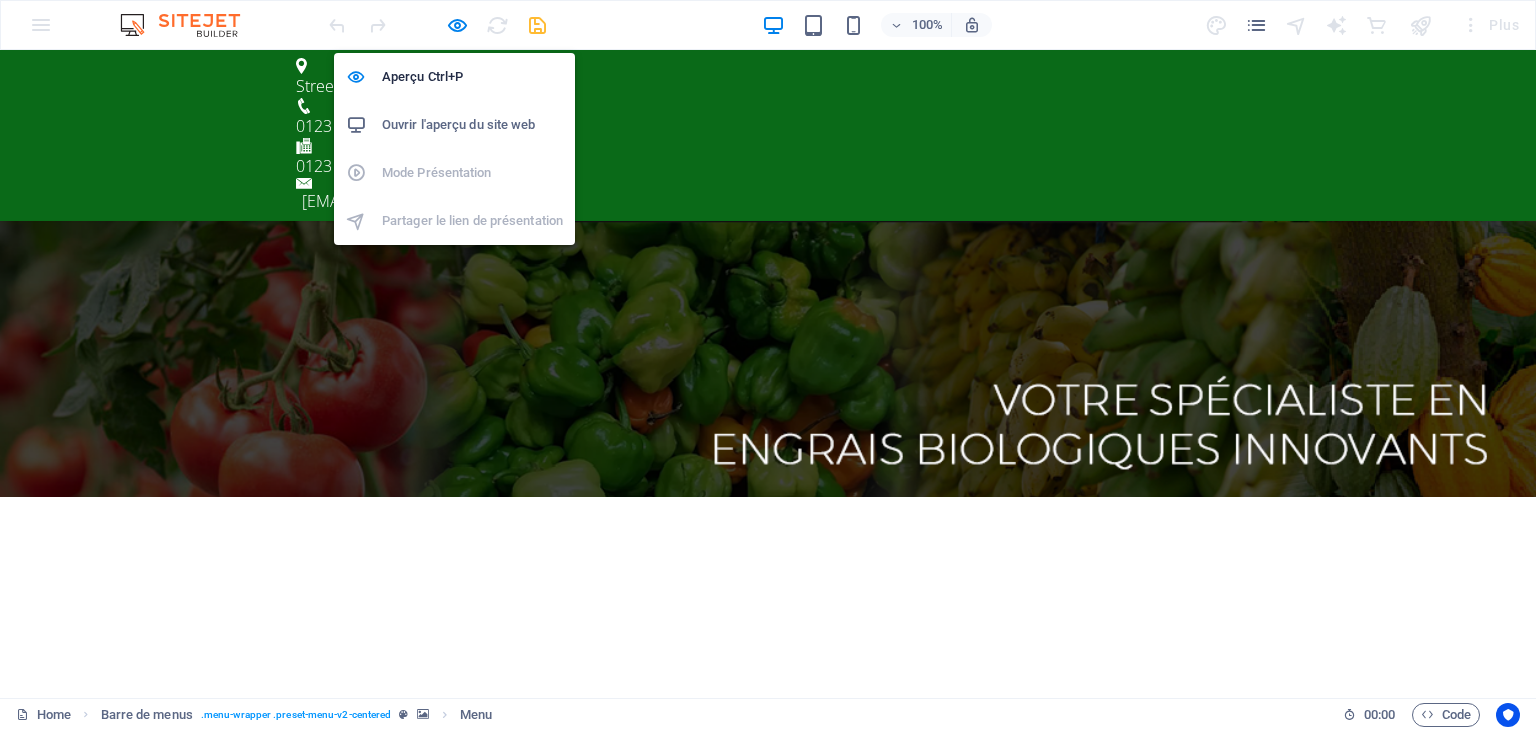 click on "Ouvrir l'aperçu du site web" at bounding box center (472, 125) 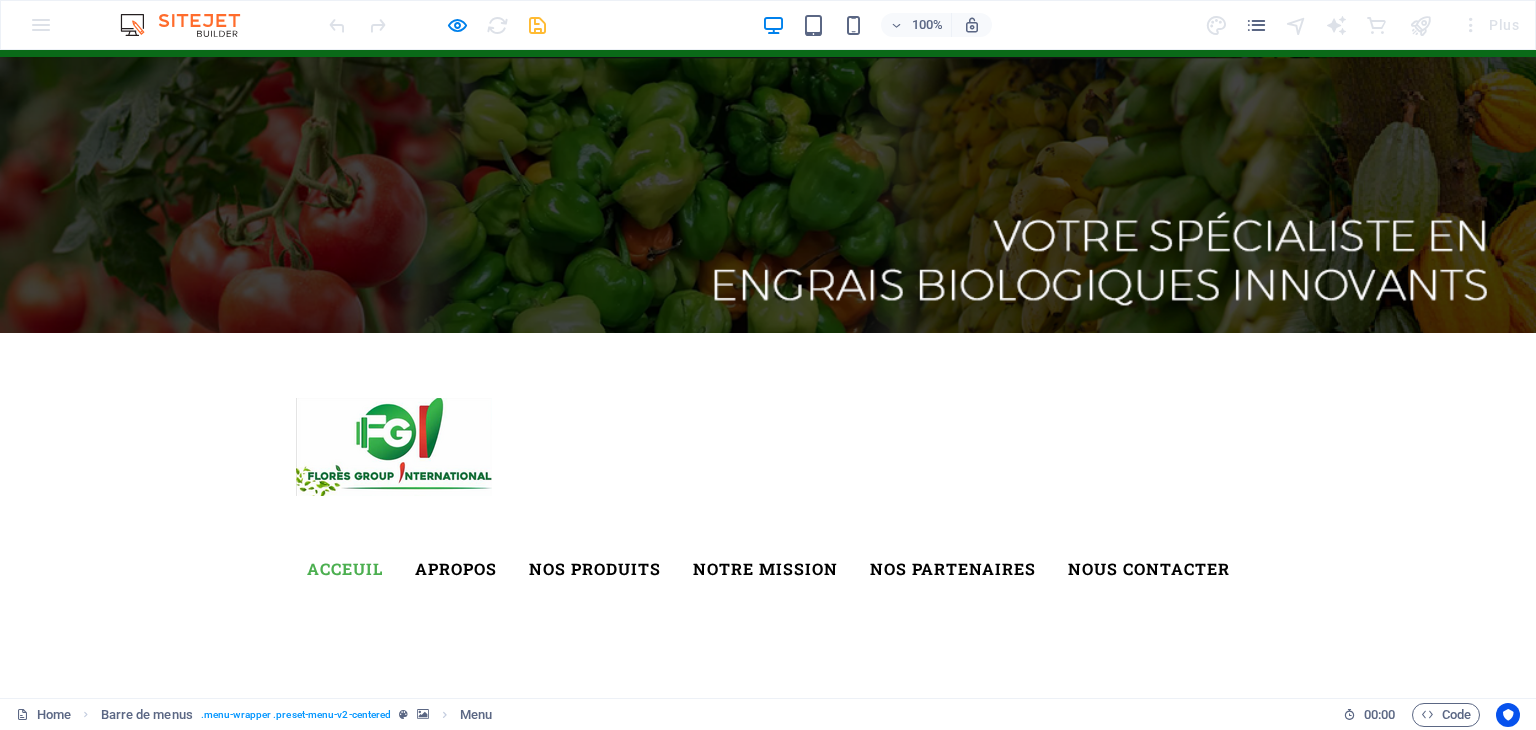 scroll, scrollTop: 0, scrollLeft: 0, axis: both 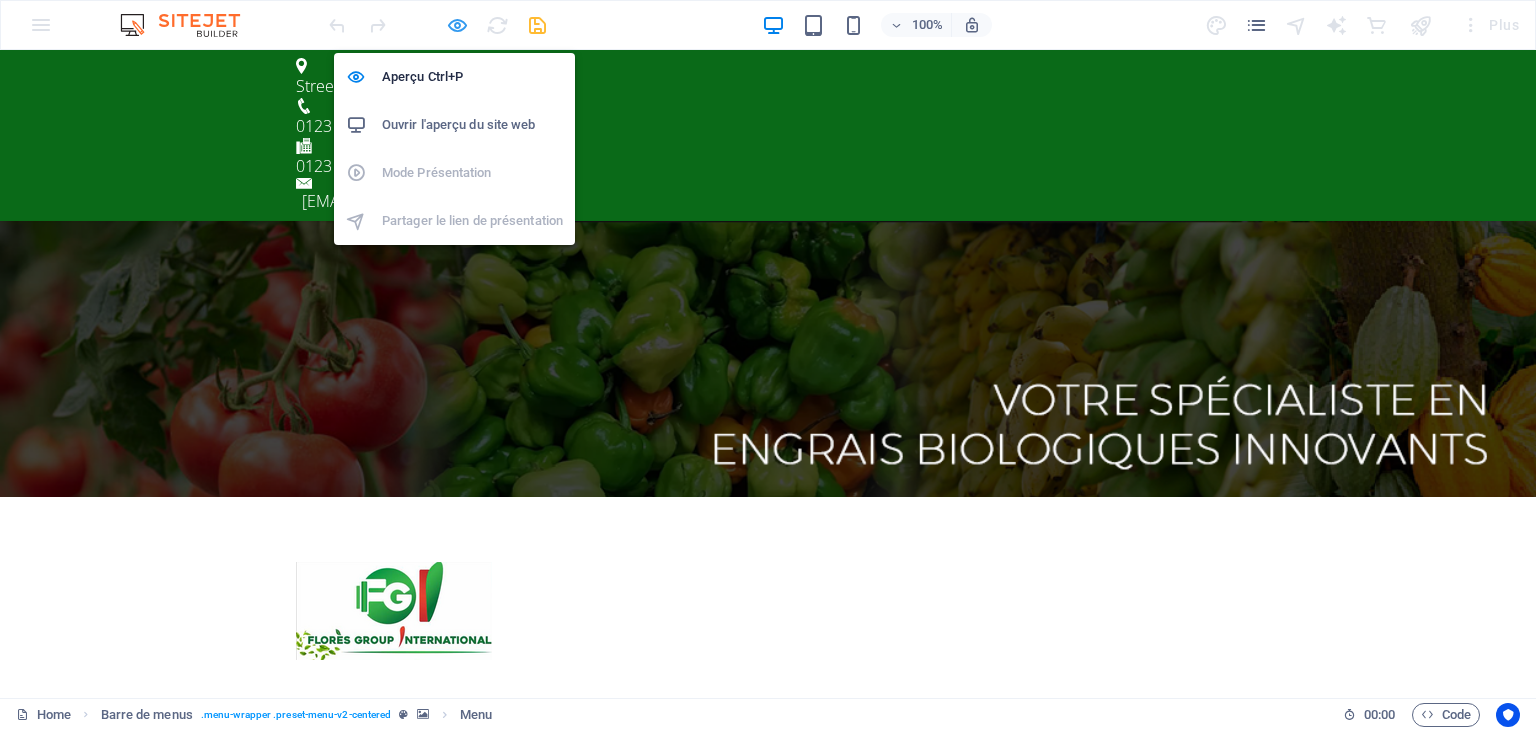 click at bounding box center (457, 25) 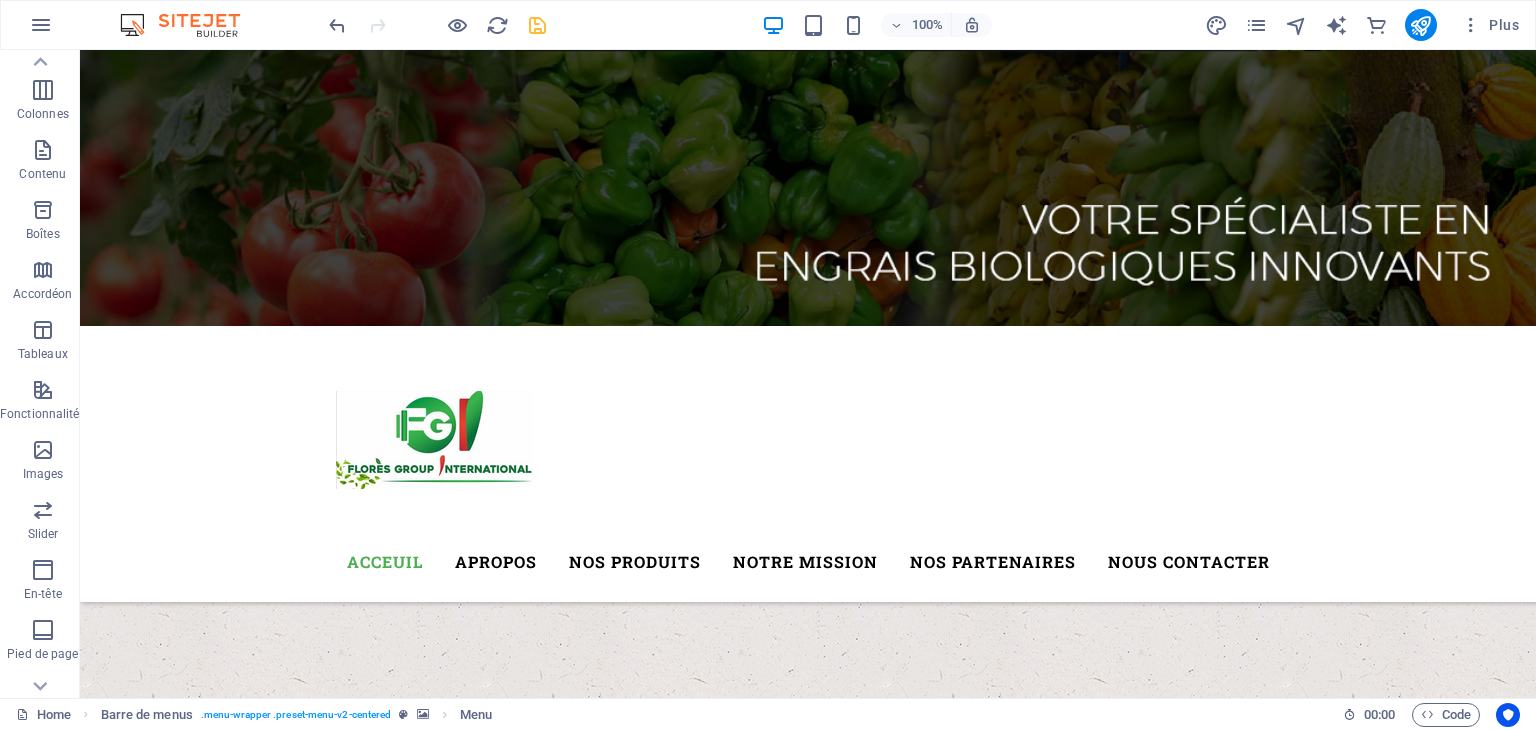 scroll, scrollTop: 0, scrollLeft: 0, axis: both 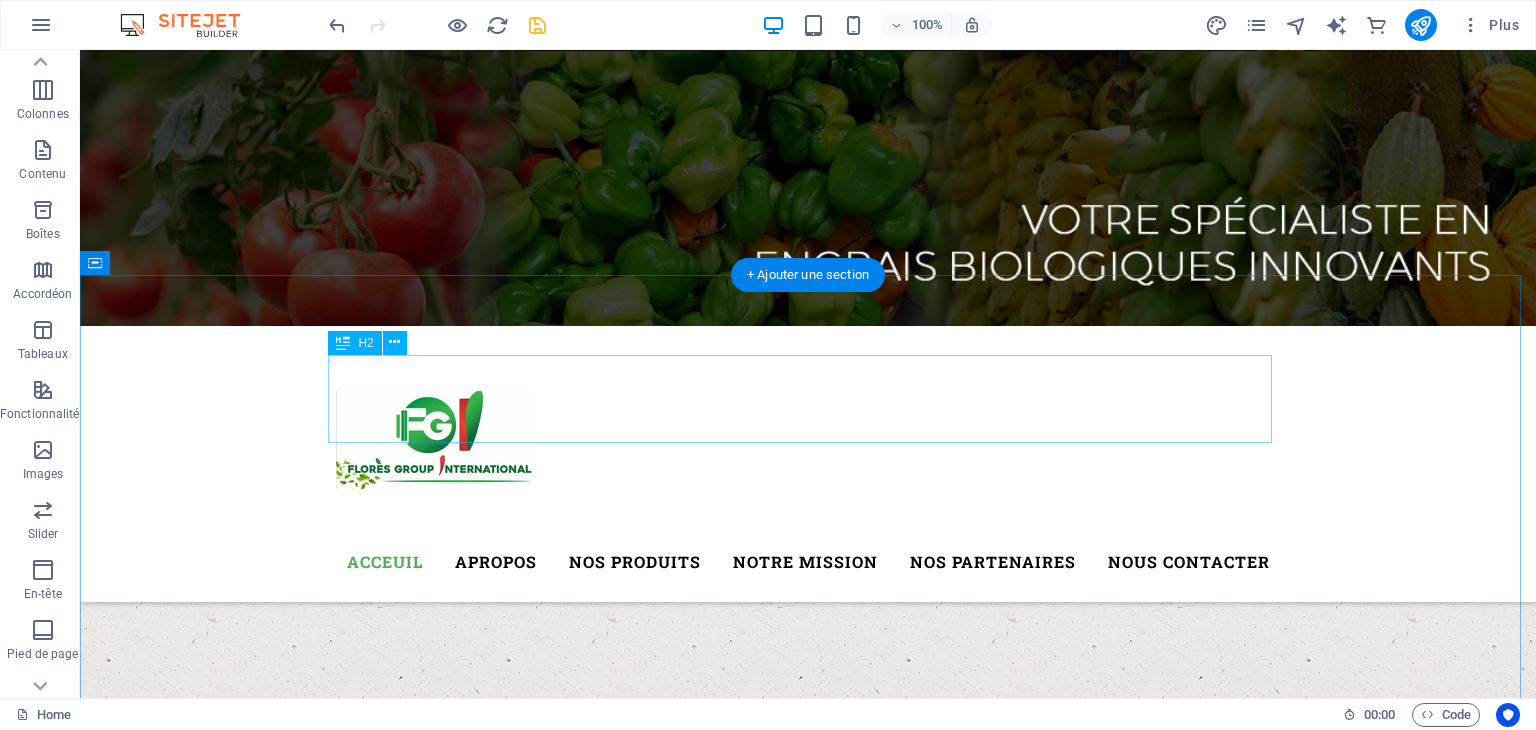 click on "Our  Farm" at bounding box center [808, 1430] 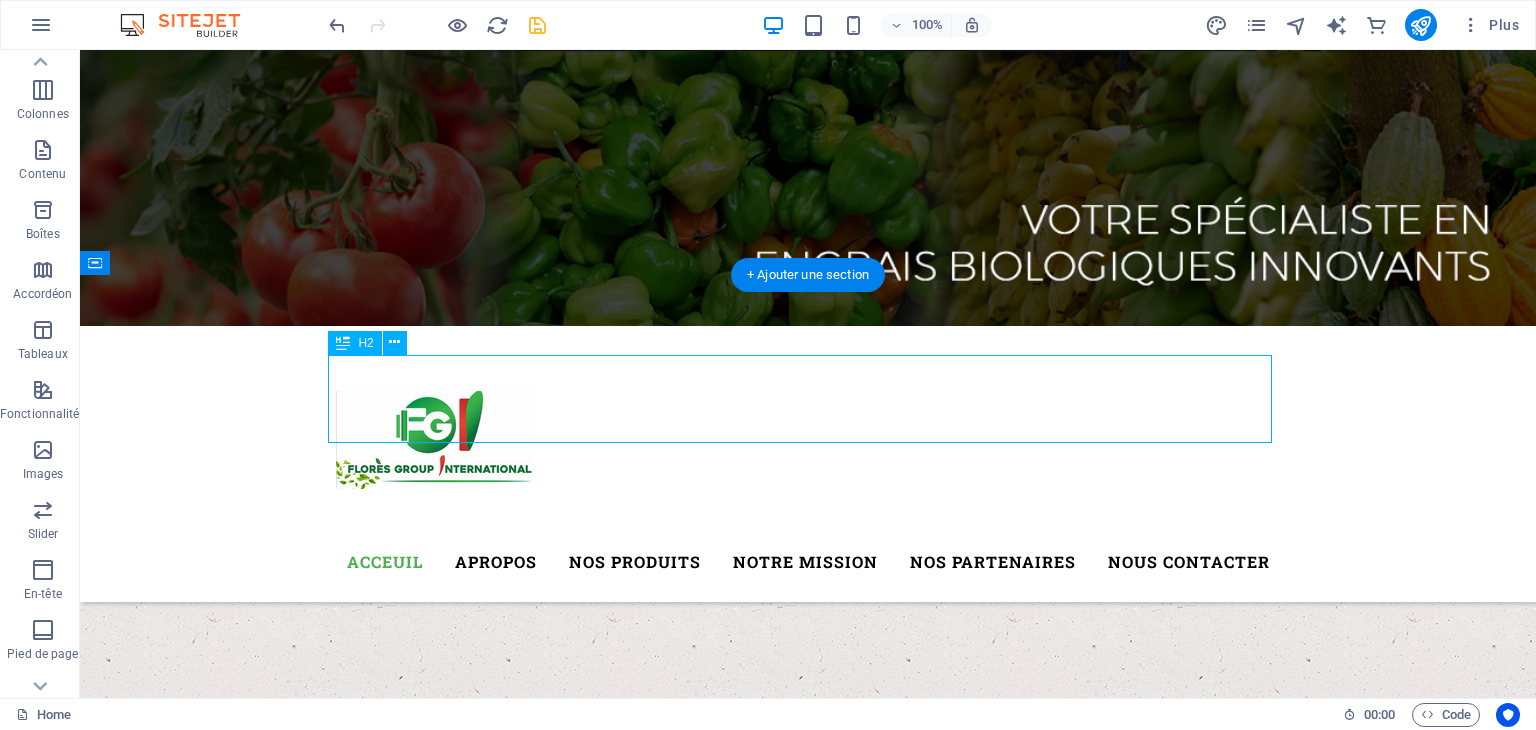 click on "Our  Farm" at bounding box center [808, 1430] 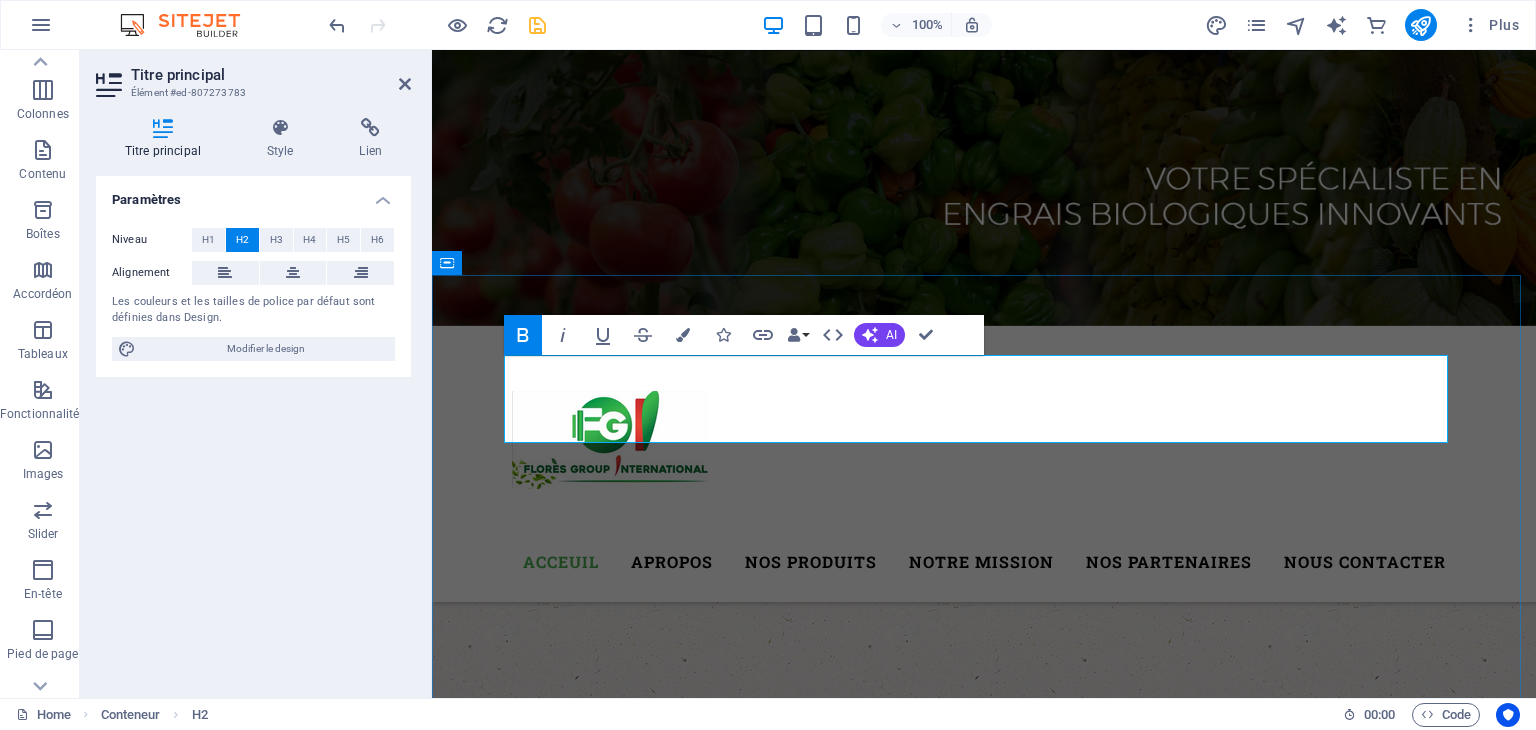 type 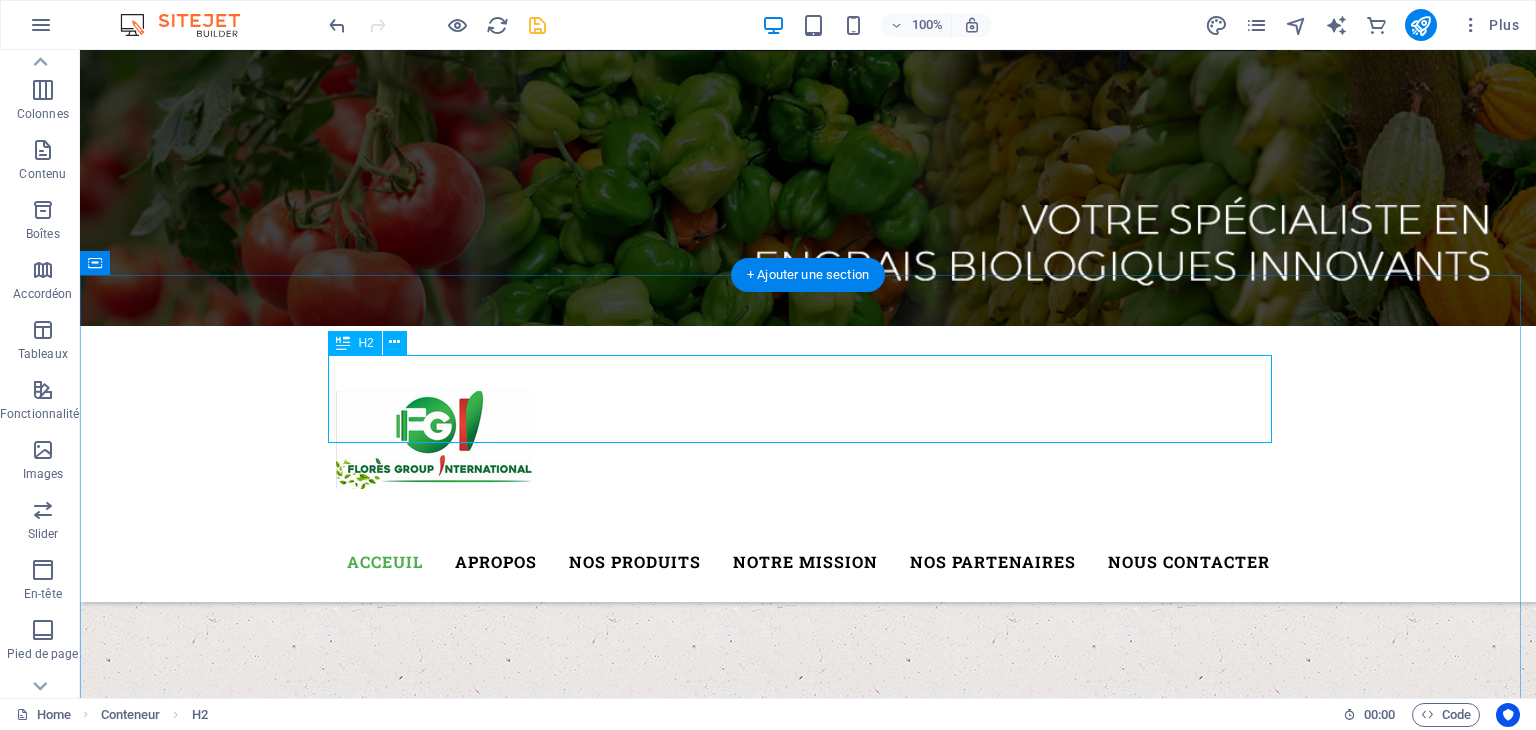 click on "Revivez avec vos sols" at bounding box center [808, 1430] 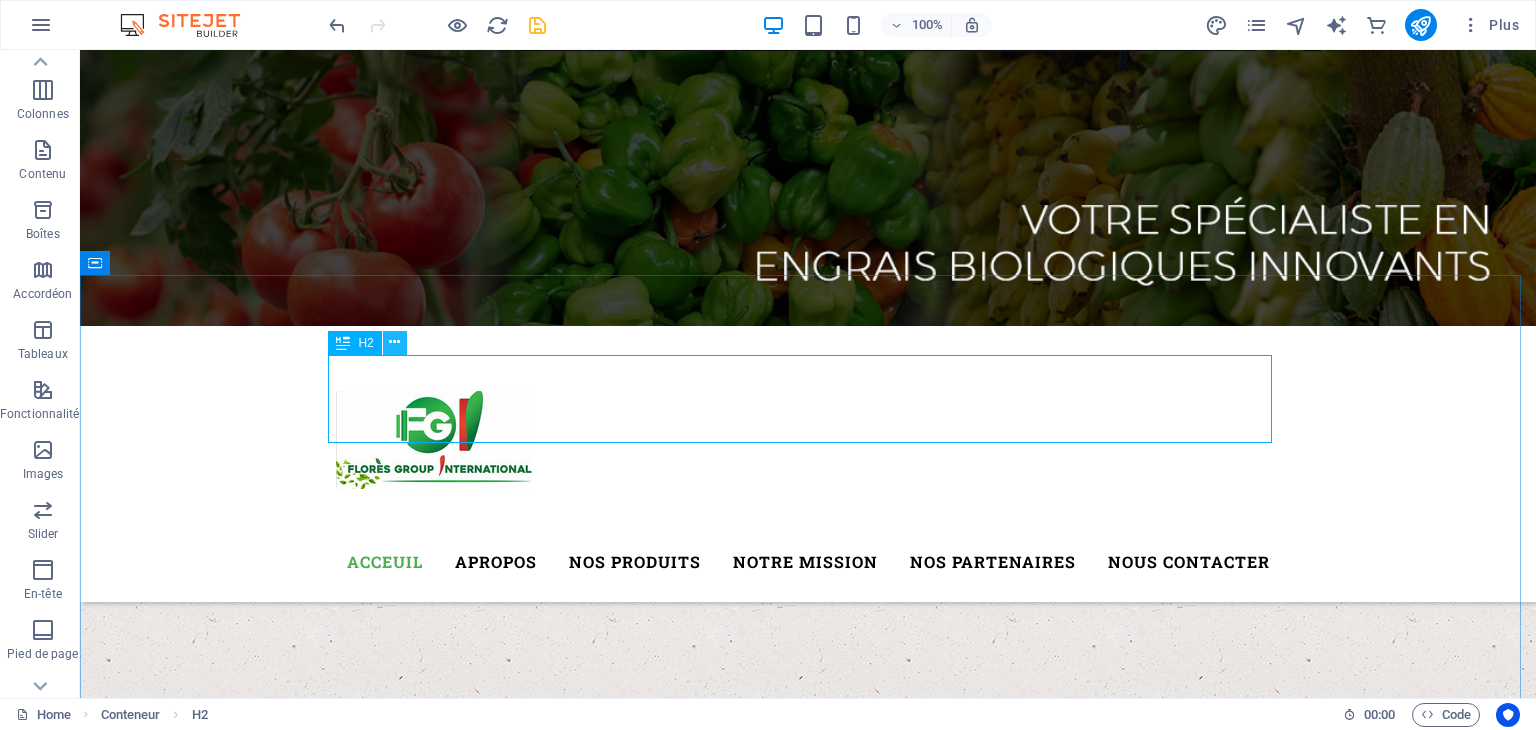 click at bounding box center (394, 342) 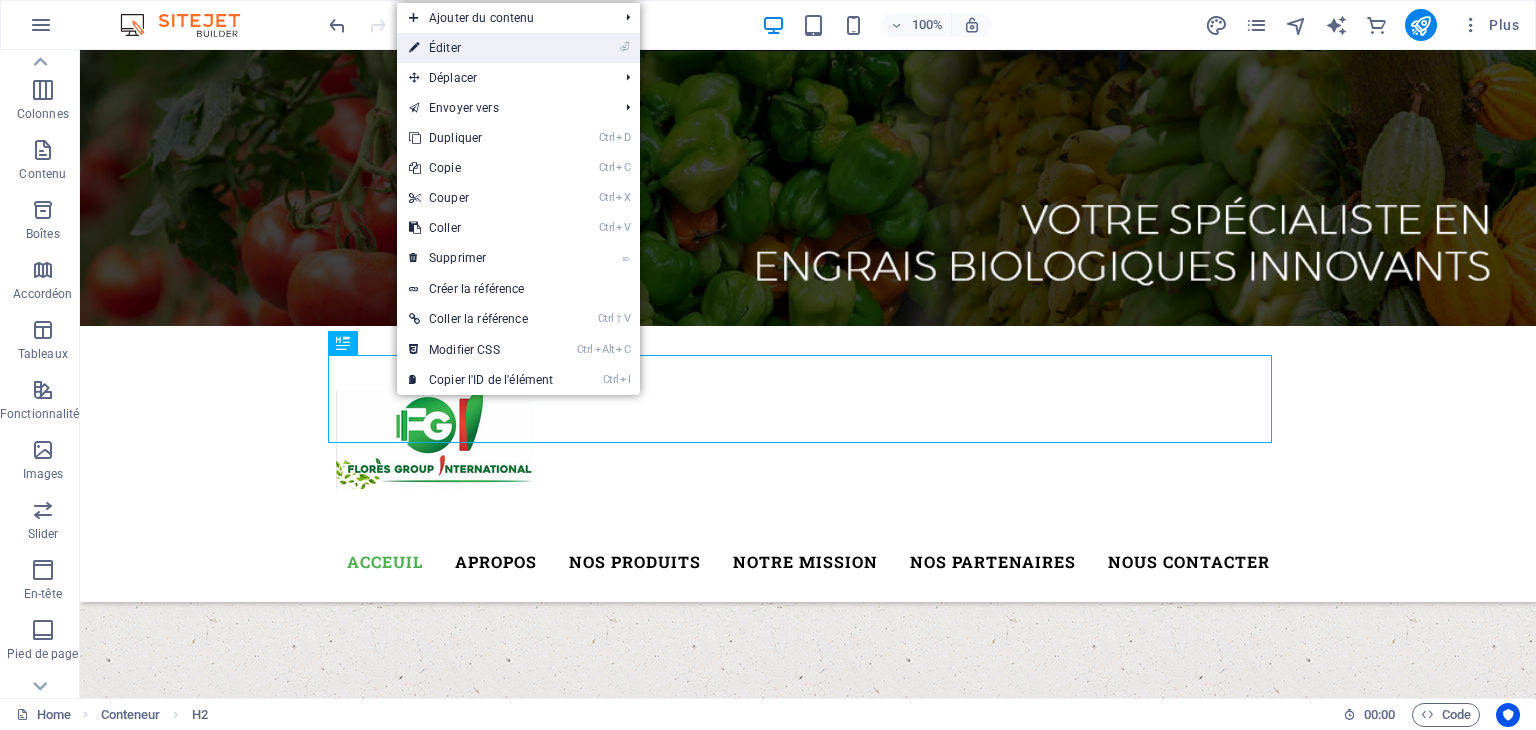 click on "⏎  Éditer" at bounding box center (481, 48) 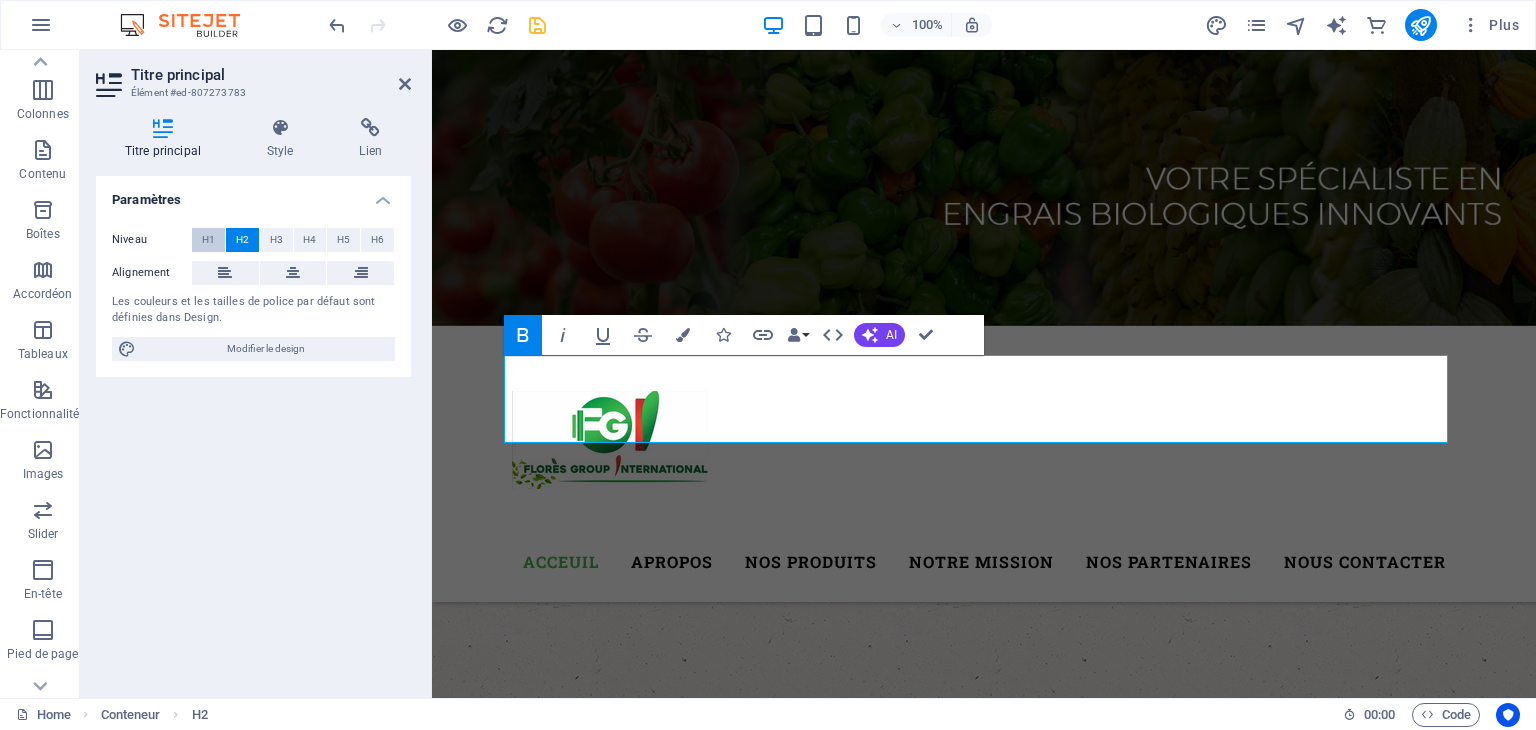 click on "H1" at bounding box center [208, 240] 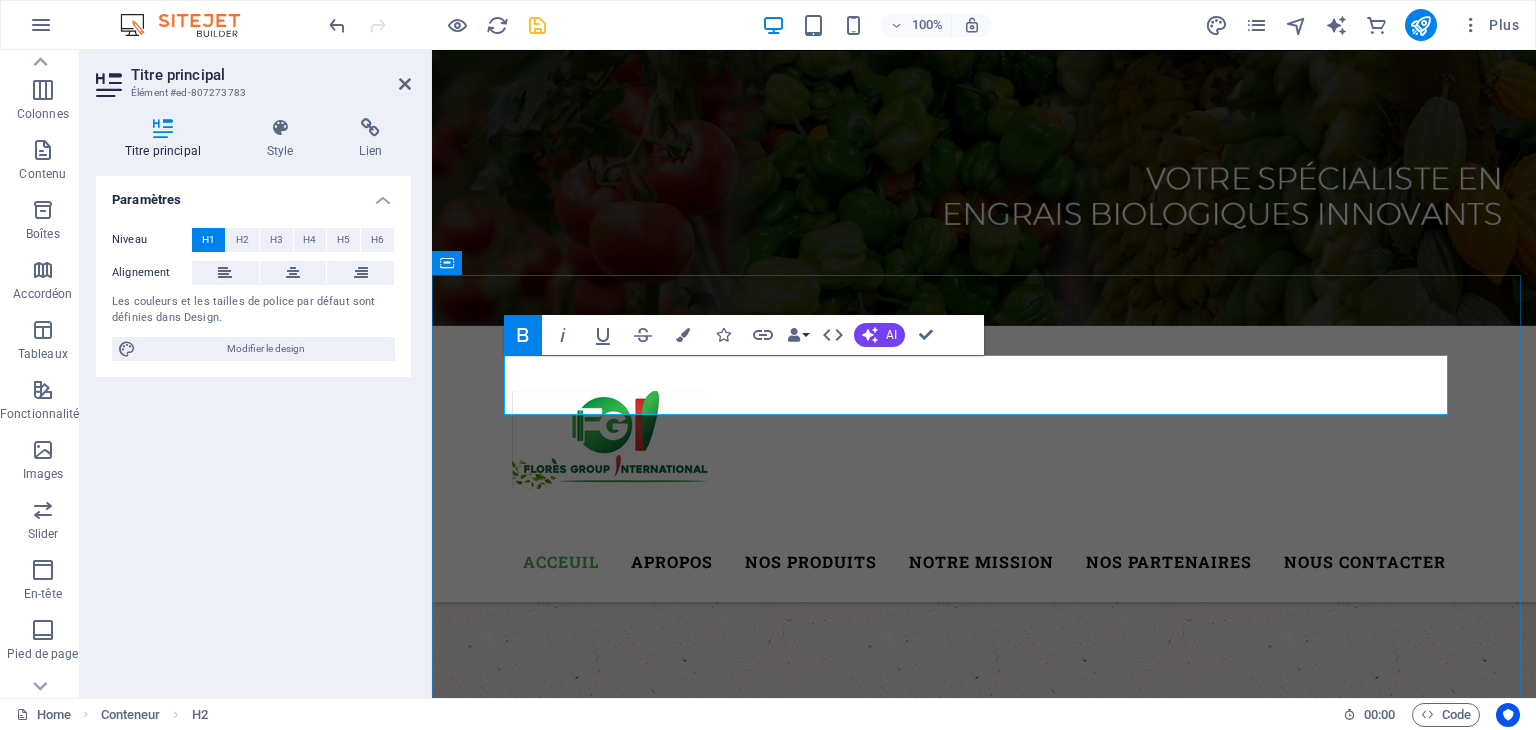 click on "Revivez avec vos sols" at bounding box center (984, 1415) 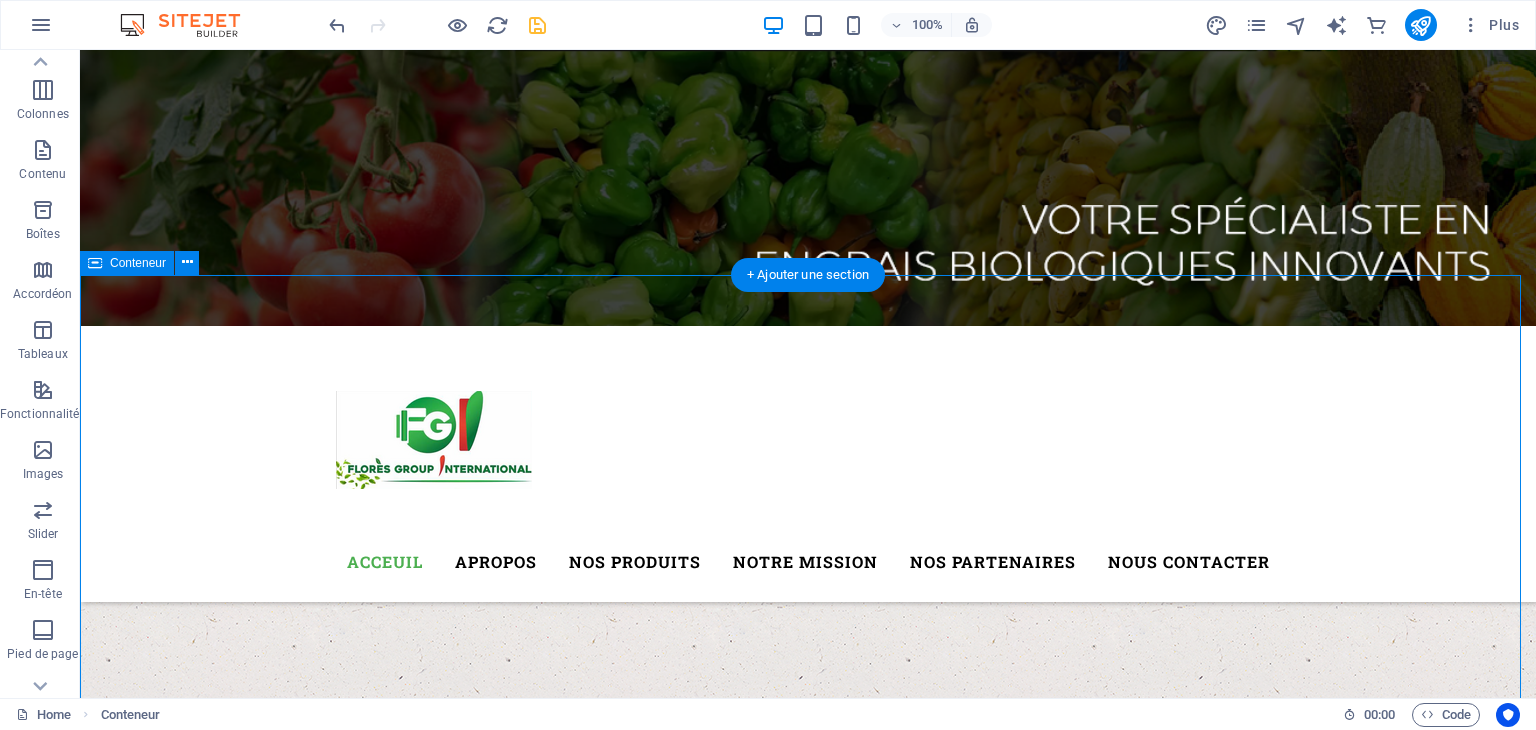 drag, startPoint x: 1304, startPoint y: 353, endPoint x: 1202, endPoint y: 371, distance: 103.57606 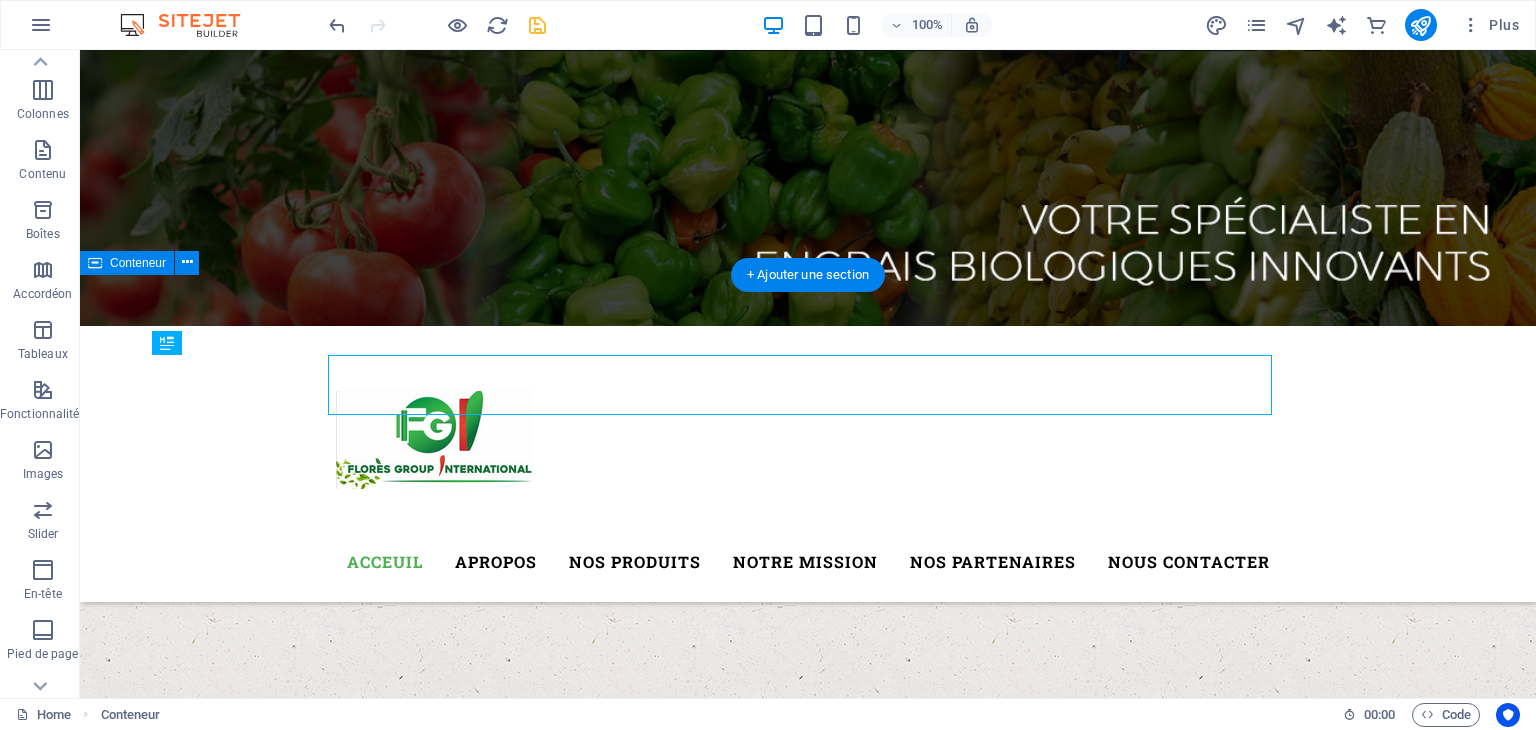 click on "Revivez avec vos sols" at bounding box center (808, 1416) 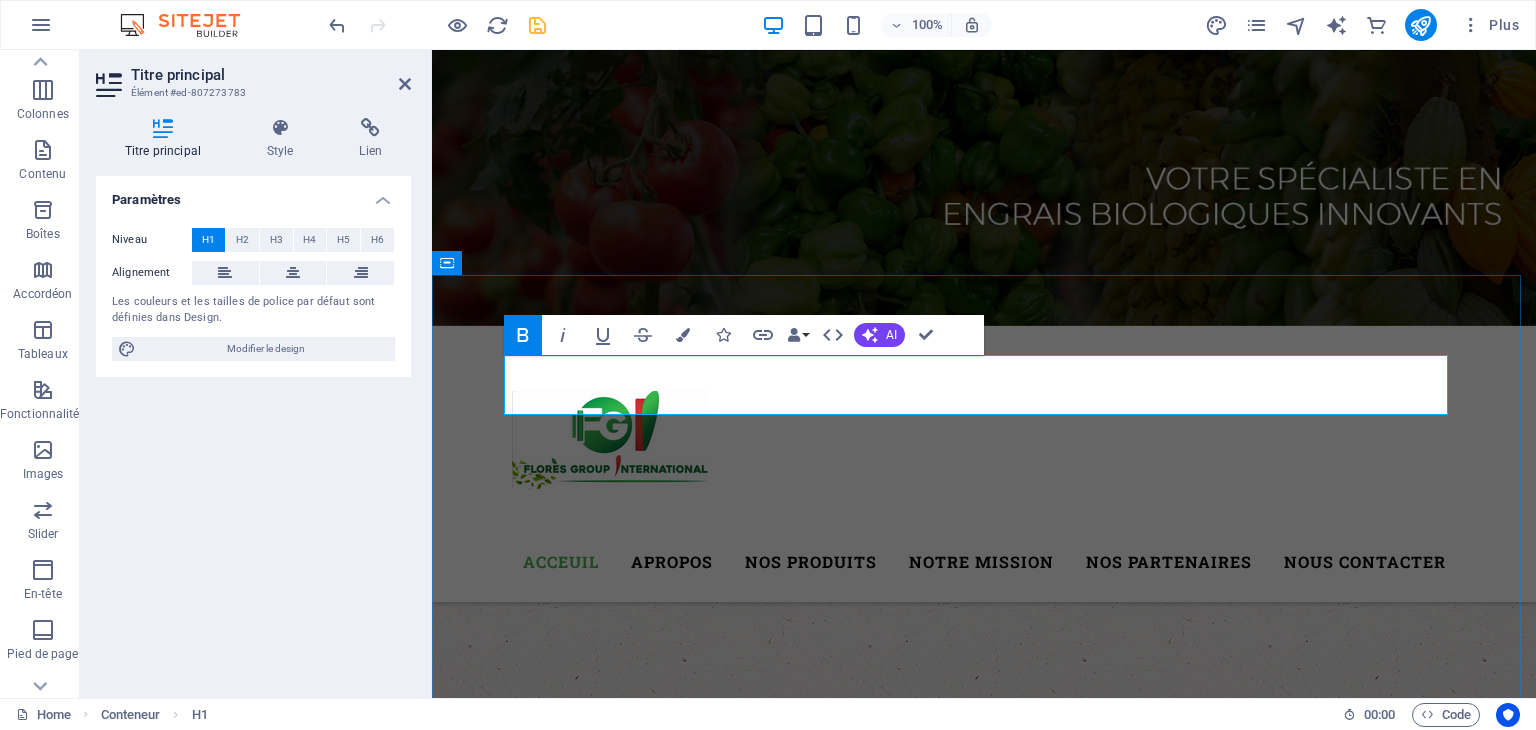 type 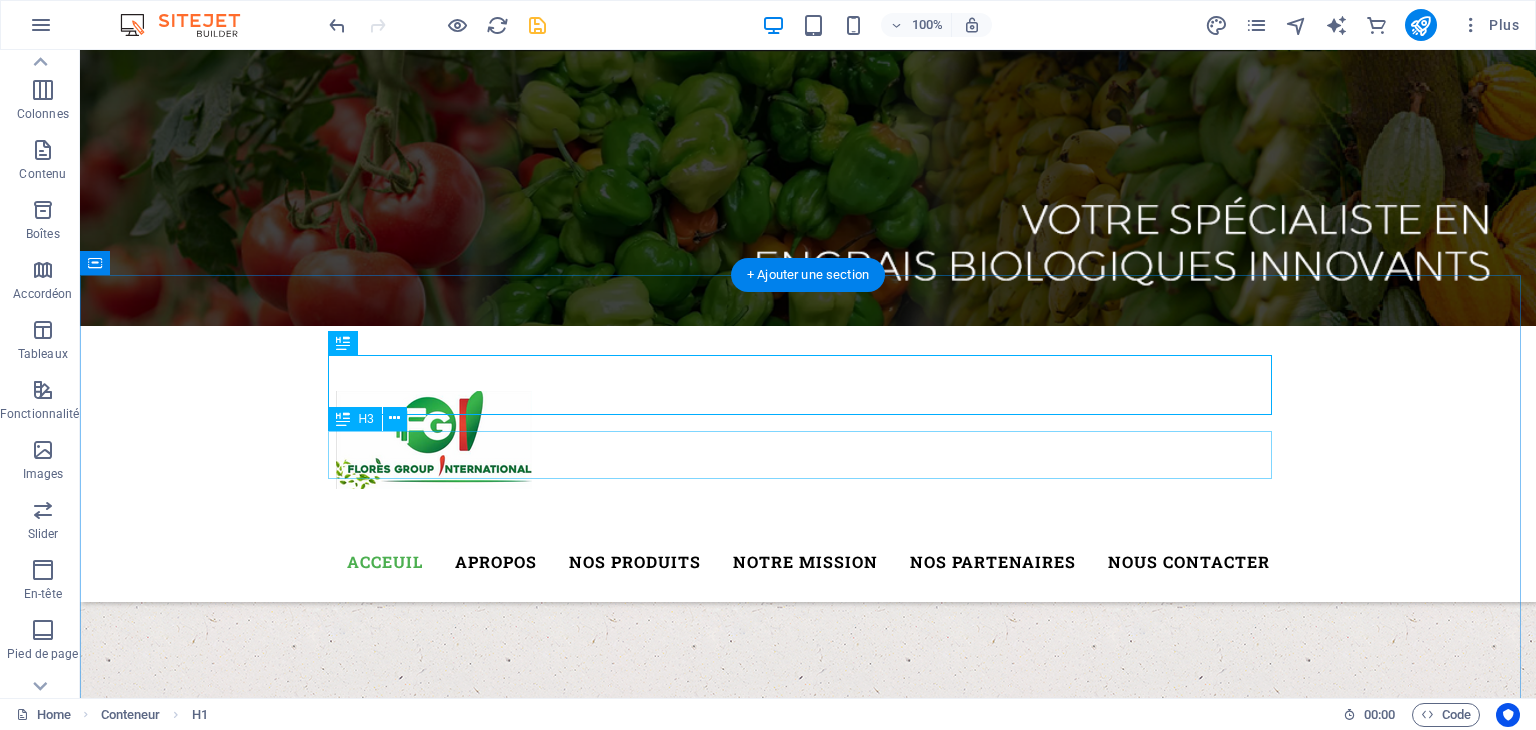 click on "Premium Quality of Veggies and Fruit" at bounding box center [808, 1486] 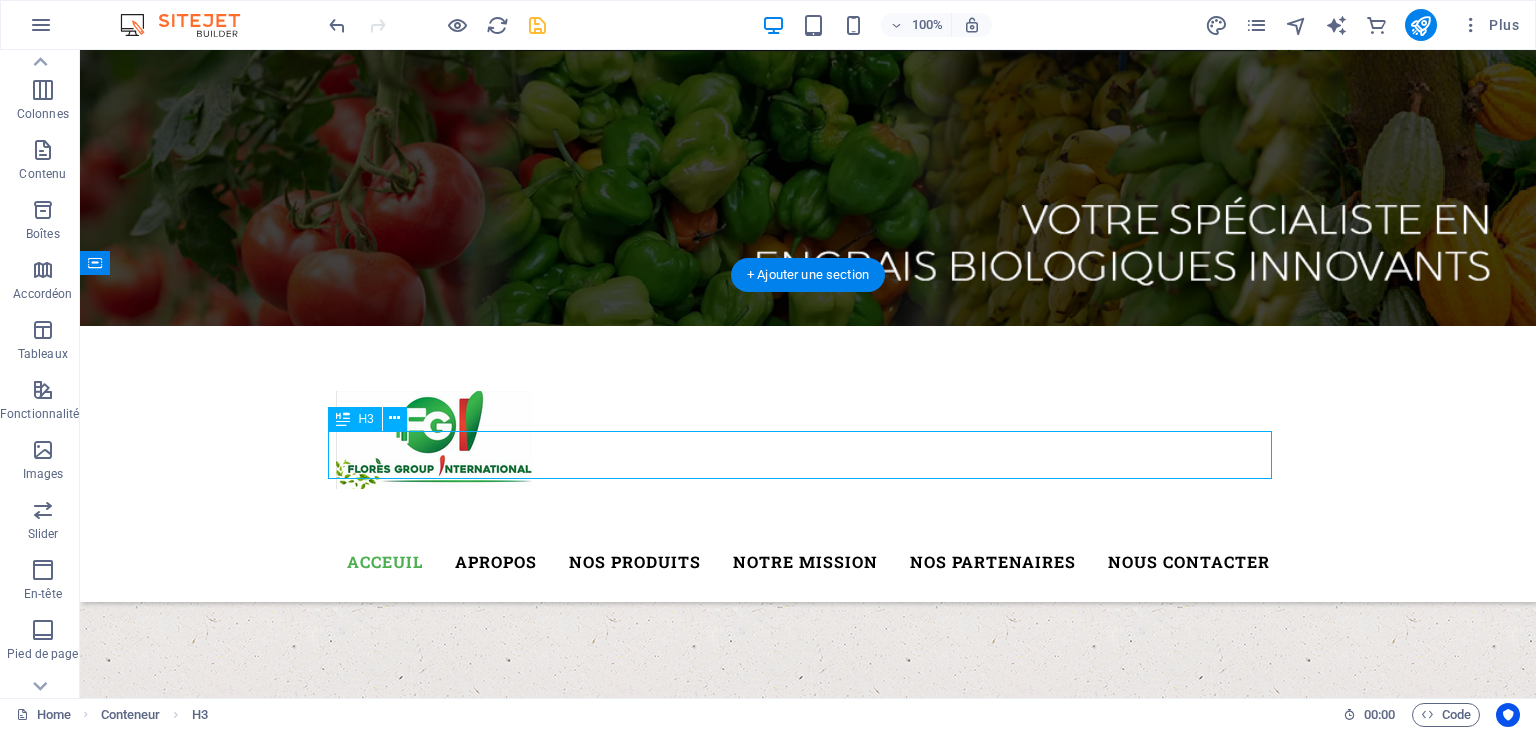 click on "Premium Quality of Veggies and Fruit" at bounding box center (808, 1486) 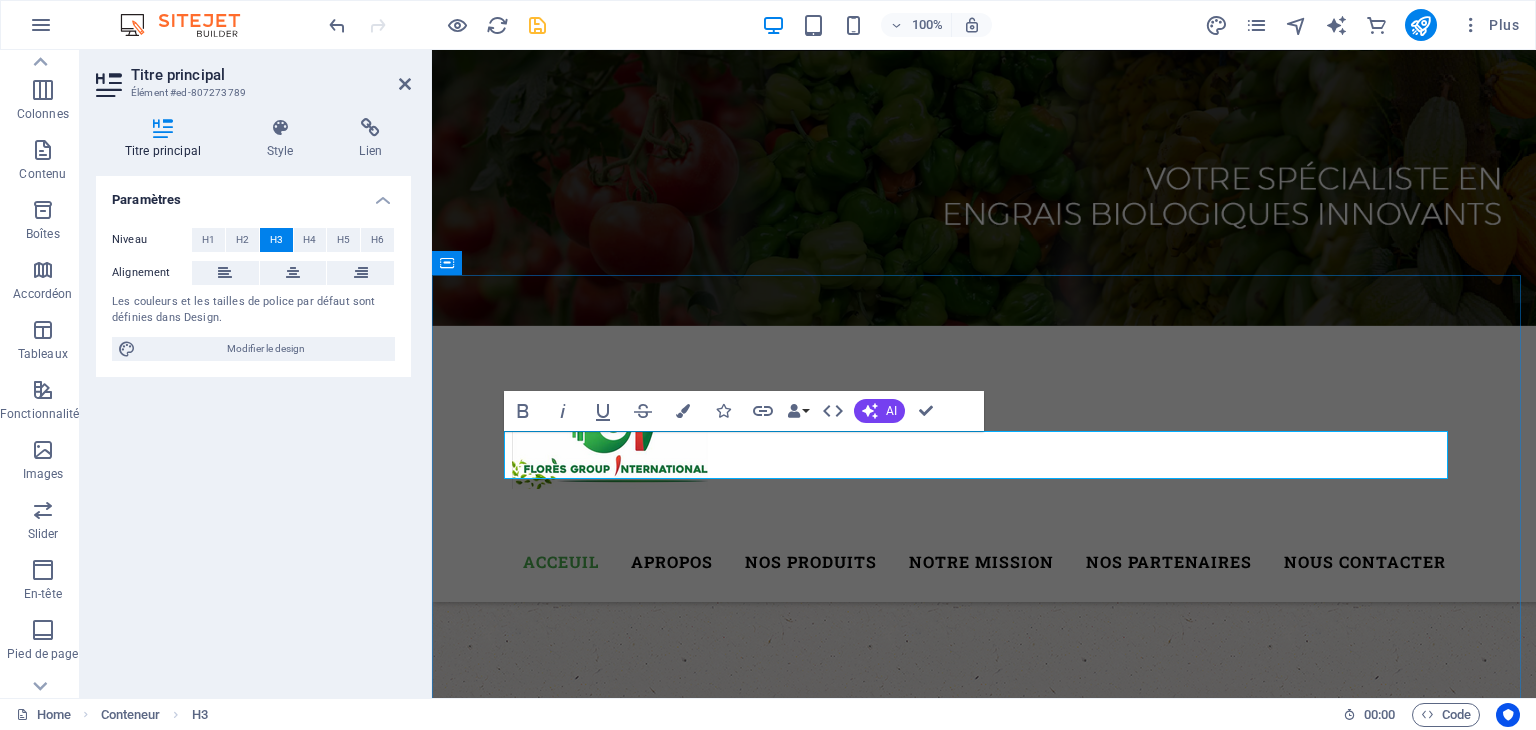 type 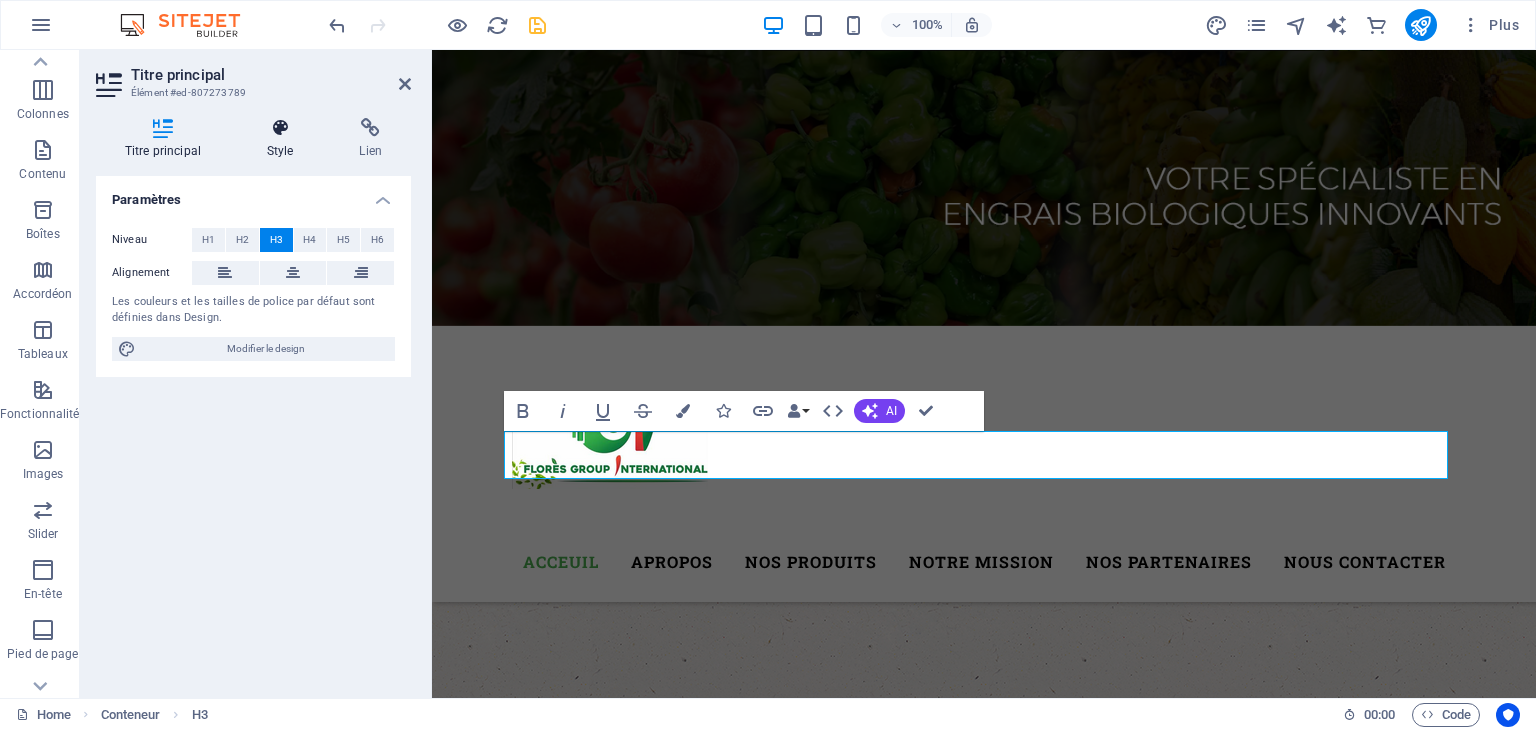 click on "Style" at bounding box center (284, 139) 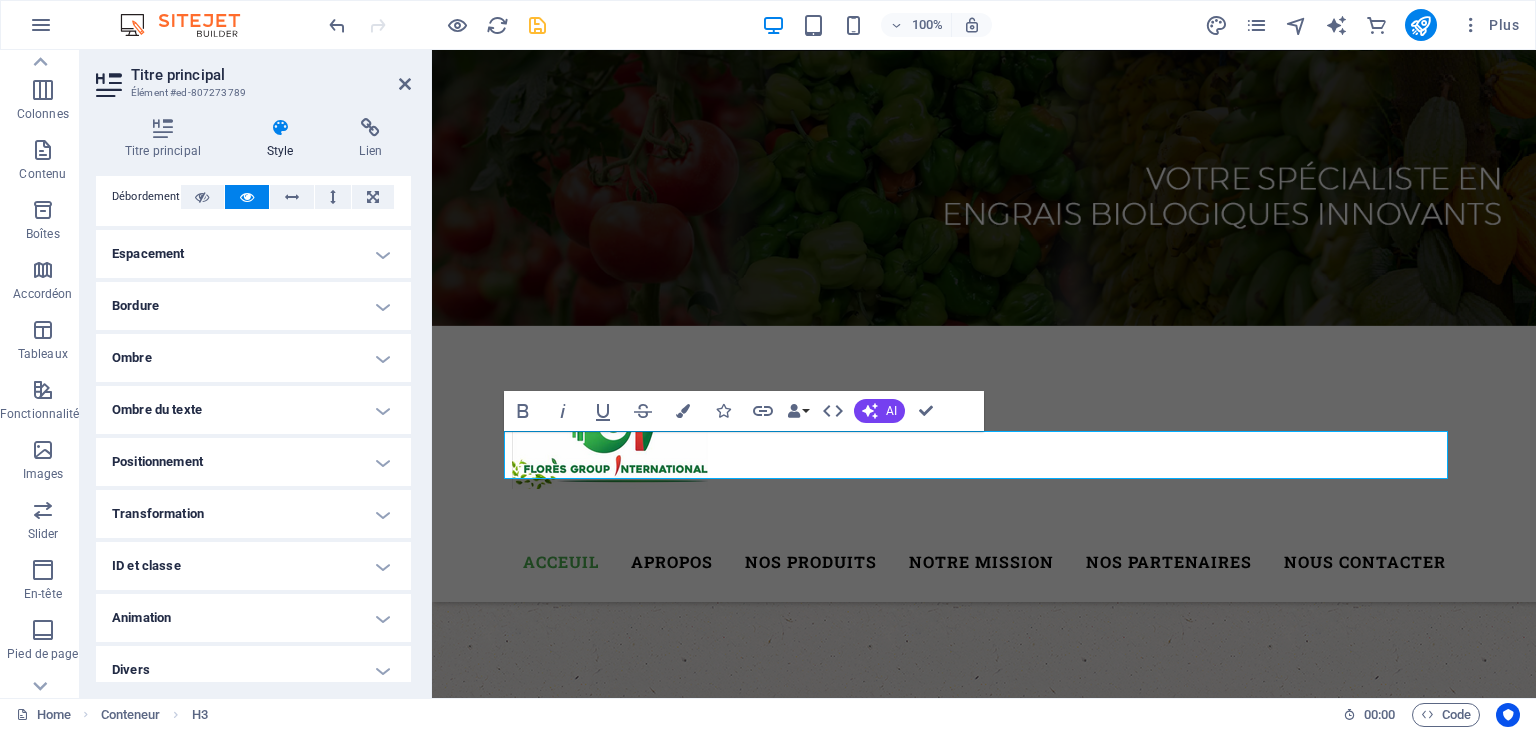 scroll, scrollTop: 355, scrollLeft: 0, axis: vertical 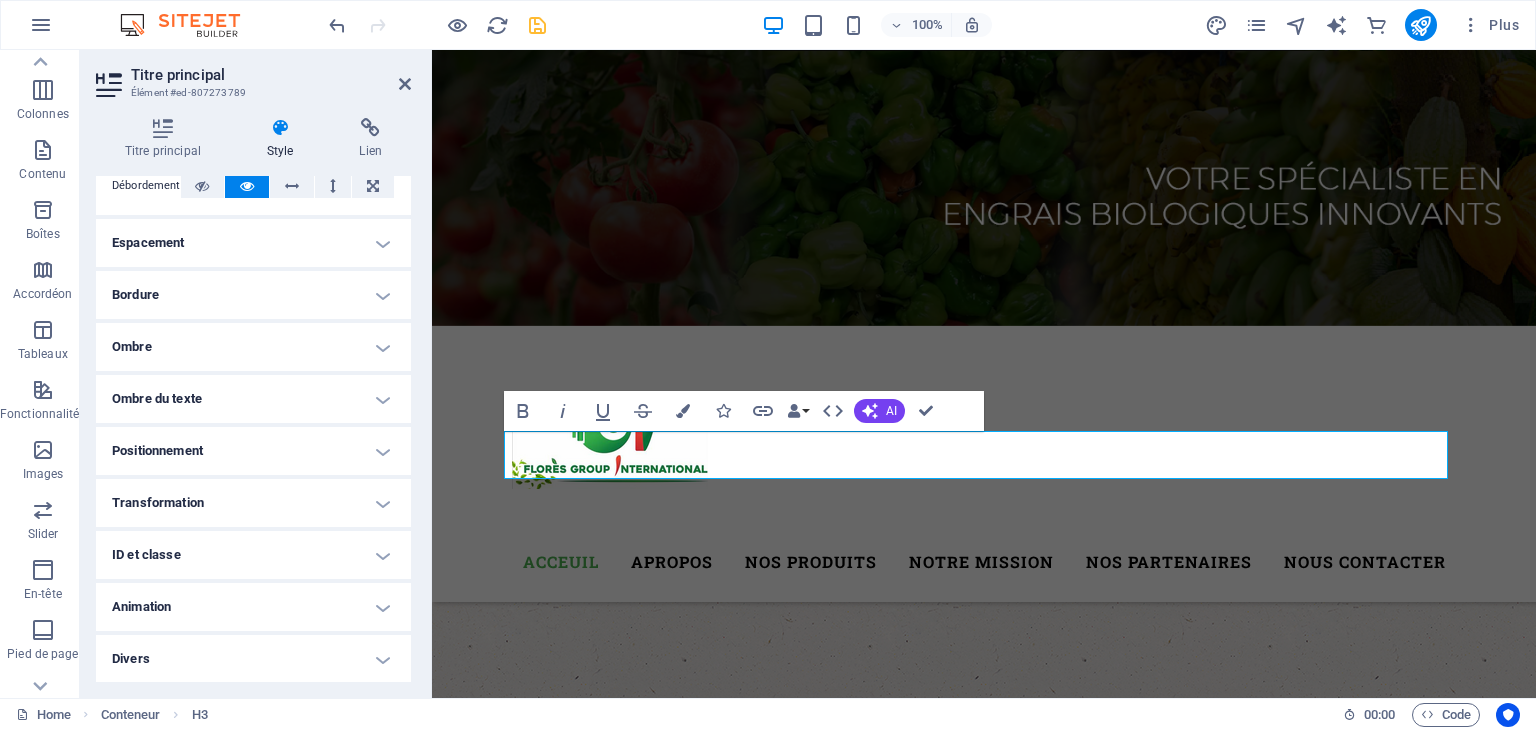 click on "Animation" at bounding box center (253, 607) 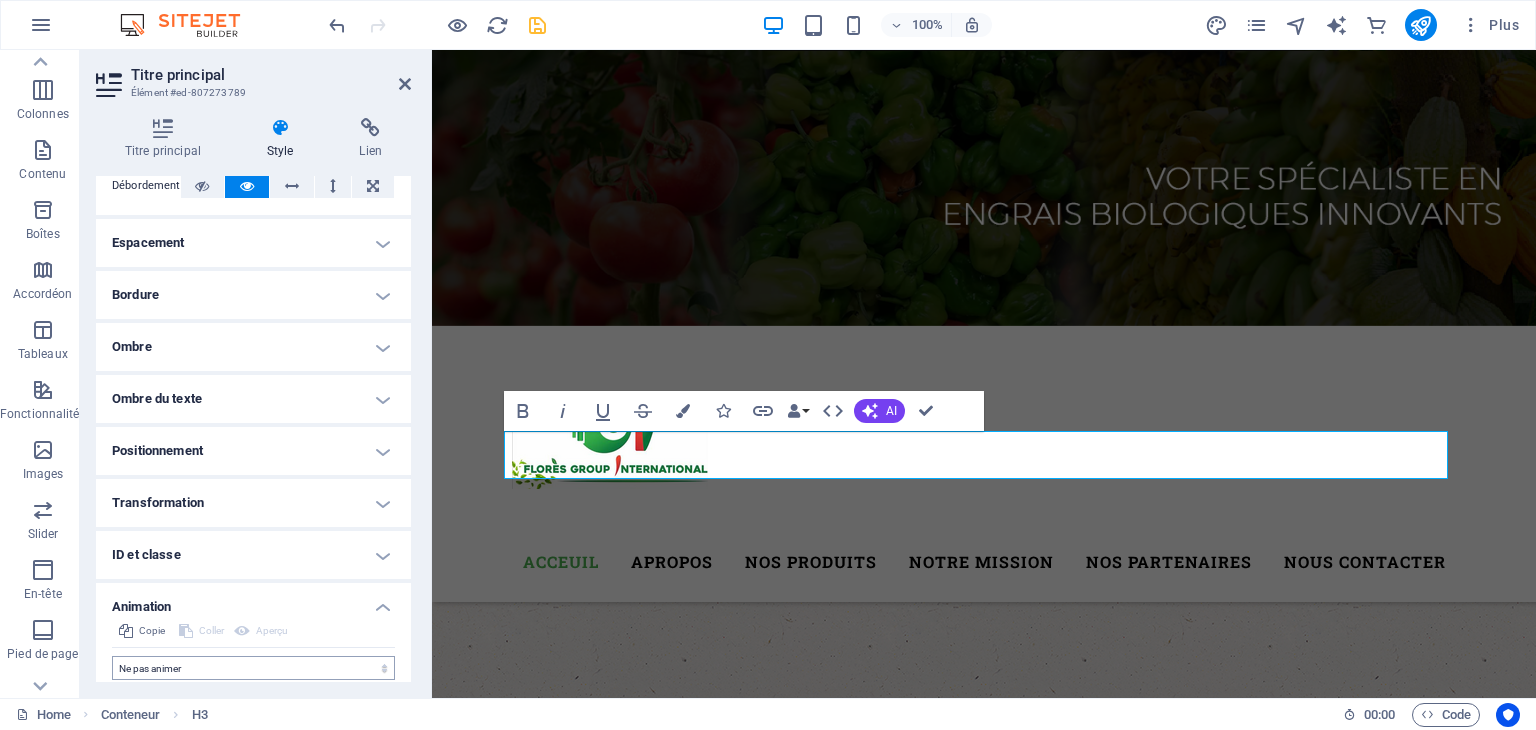scroll, scrollTop: 420, scrollLeft: 0, axis: vertical 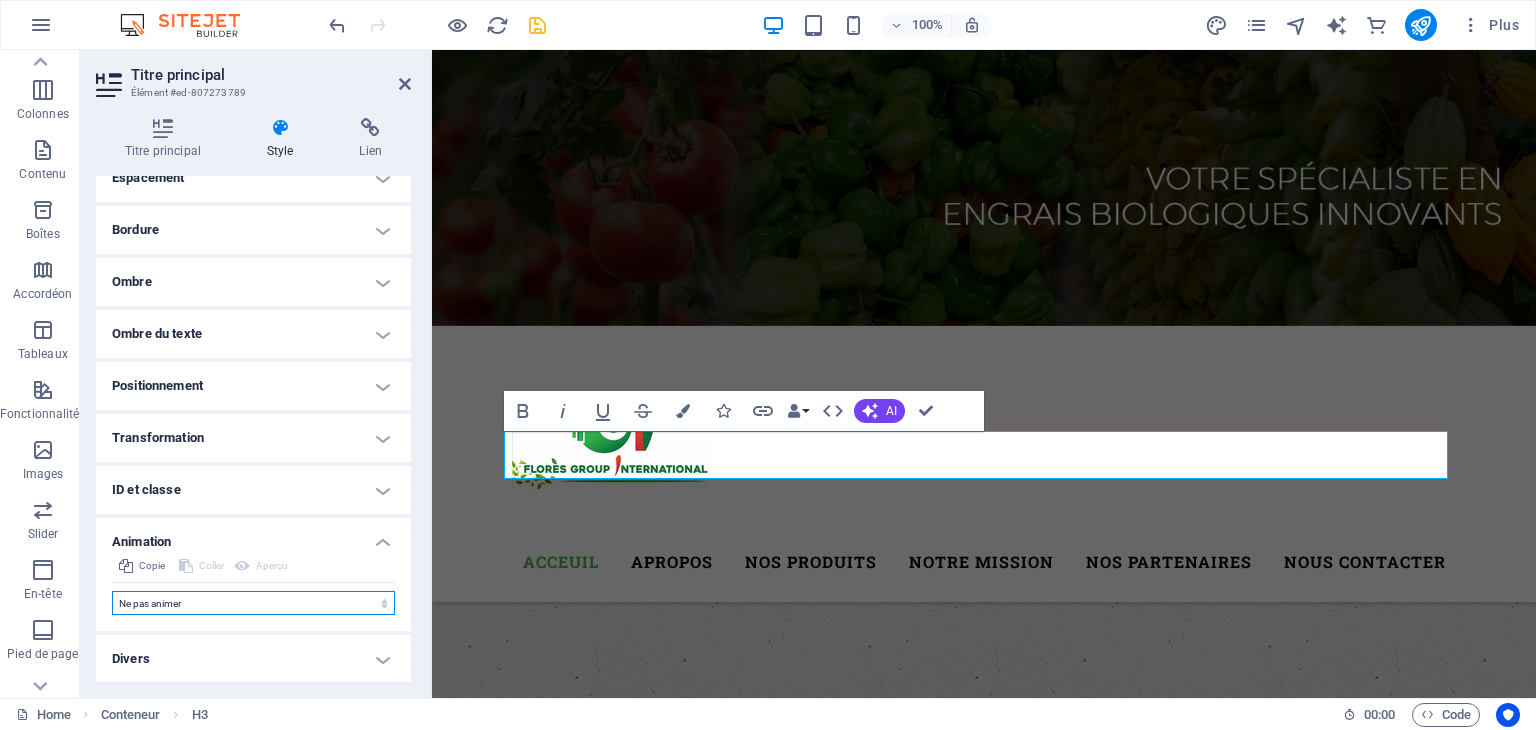 click on "Ne pas animer Afficher / Masquer Glisser vers le haut / le bas Zoomer/Dézoomer Glisser de gauche à droite Glisser de droite à gauche Slide du haut vers le bas Slide du bas vers le haut Impulsion Clignoter Ouvrir en tant que superposition" at bounding box center [253, 603] 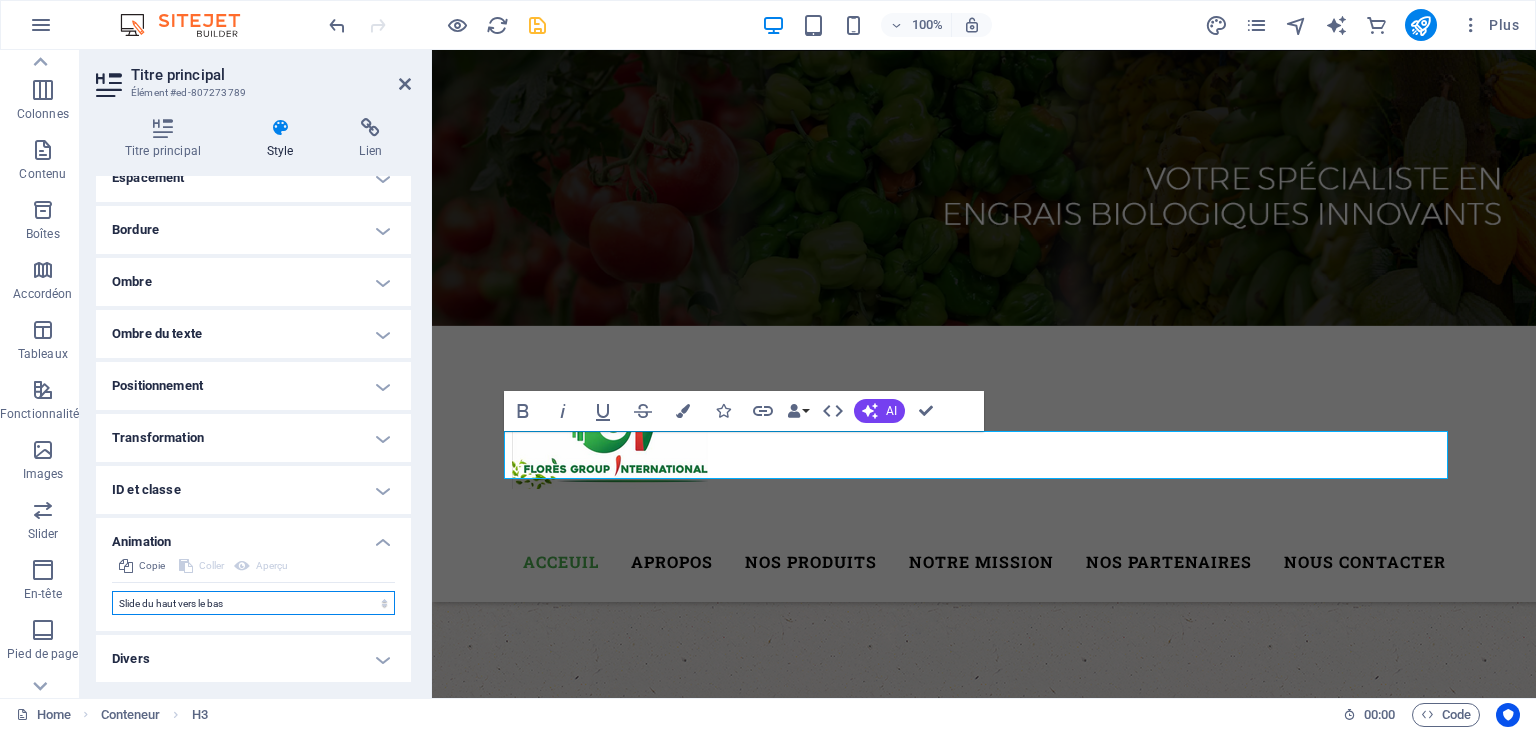 click on "Ne pas animer Afficher / Masquer Glisser vers le haut / le bas Zoomer/Dézoomer Glisser de gauche à droite Glisser de droite à gauche Slide du haut vers le bas Slide du bas vers le haut Impulsion Clignoter Ouvrir en tant que superposition" at bounding box center [253, 603] 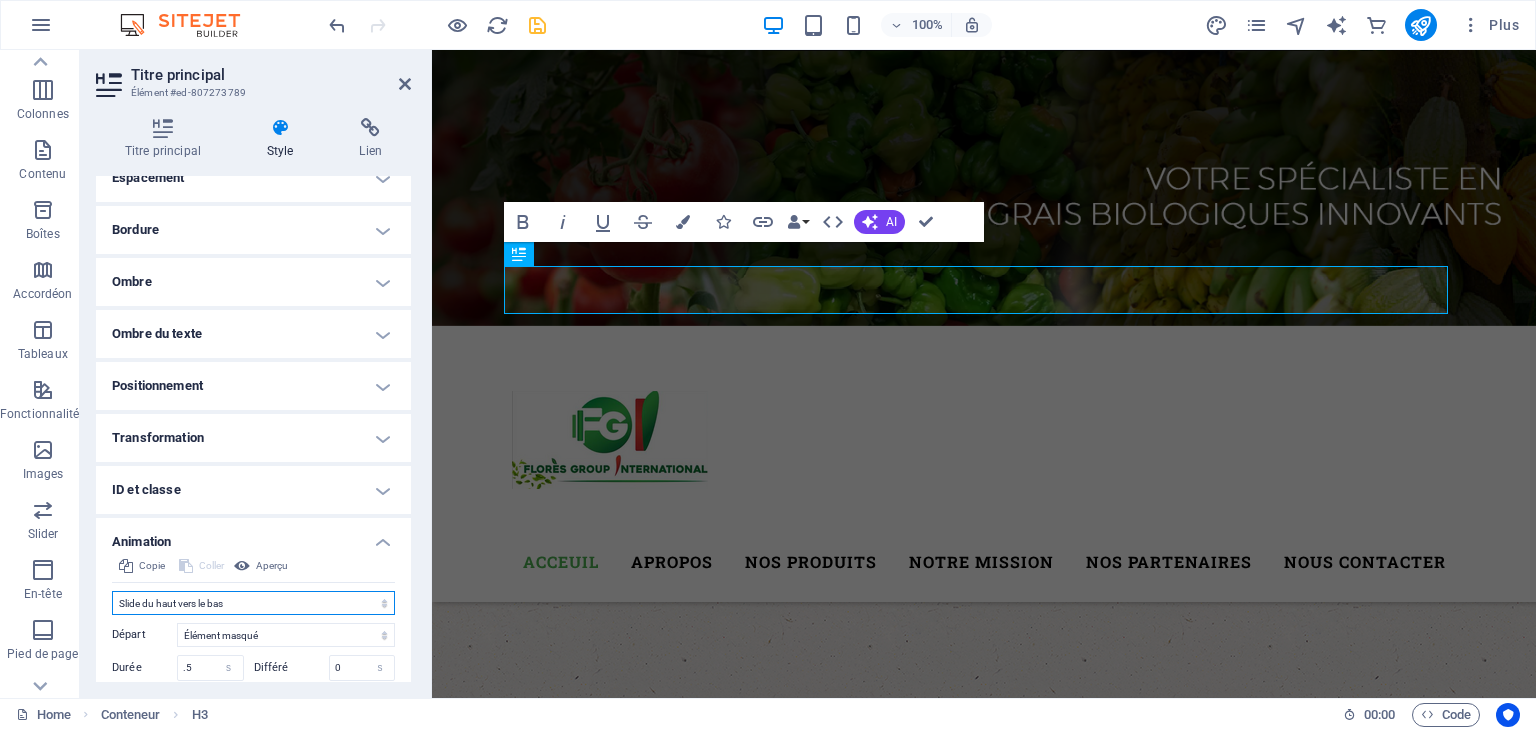 click on "Ne pas animer Afficher / Masquer Glisser vers le haut / le bas Zoomer/Dézoomer Glisser de gauche à droite Glisser de droite à gauche Slide du haut vers le bas Slide du bas vers le haut Impulsion Clignoter Ouvrir en tant que superposition" at bounding box center [253, 603] 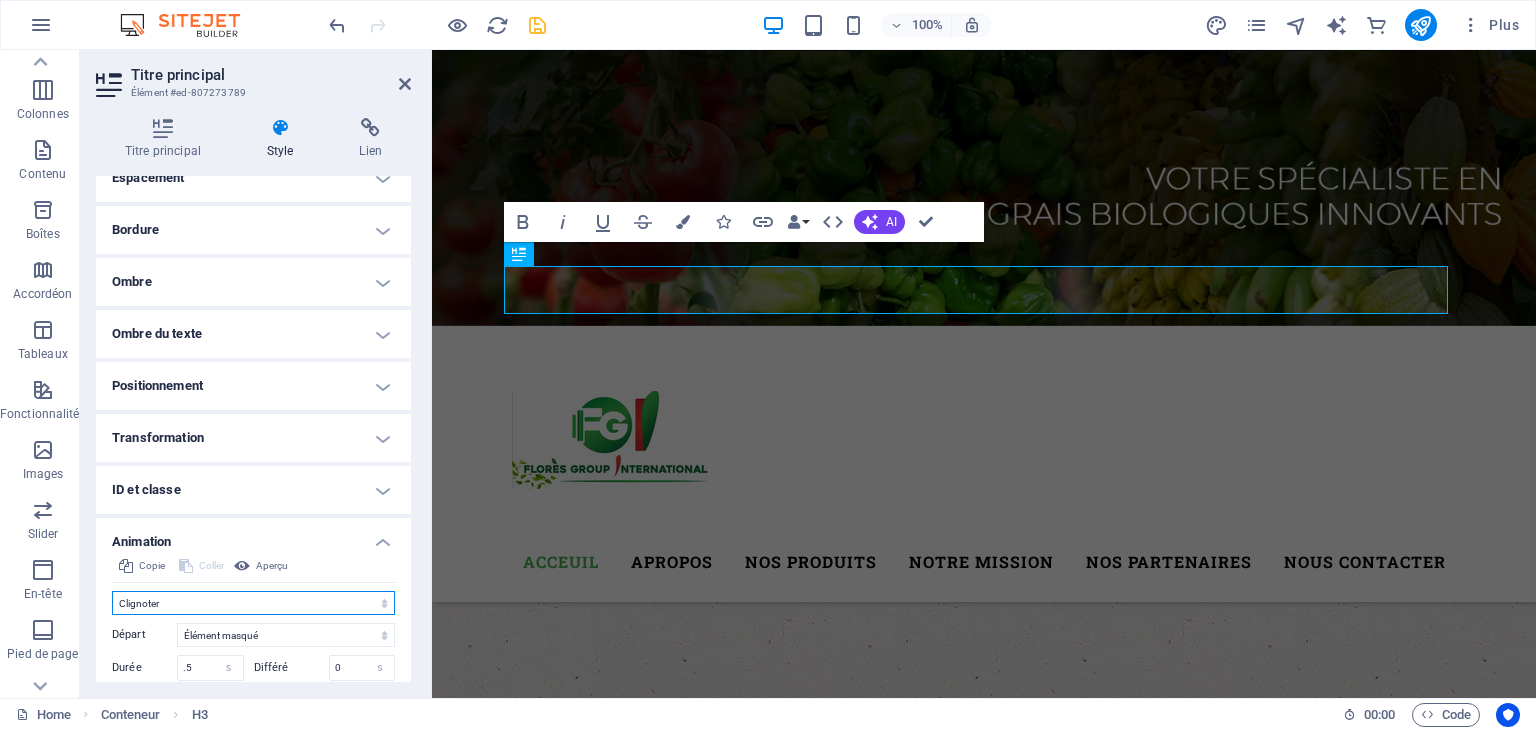 click on "Ne pas animer Afficher / Masquer Glisser vers le haut / le bas Zoomer/Dézoomer Glisser de gauche à droite Glisser de droite à gauche Slide du haut vers le bas Slide du bas vers le haut Impulsion Clignoter Ouvrir en tant que superposition" at bounding box center (253, 603) 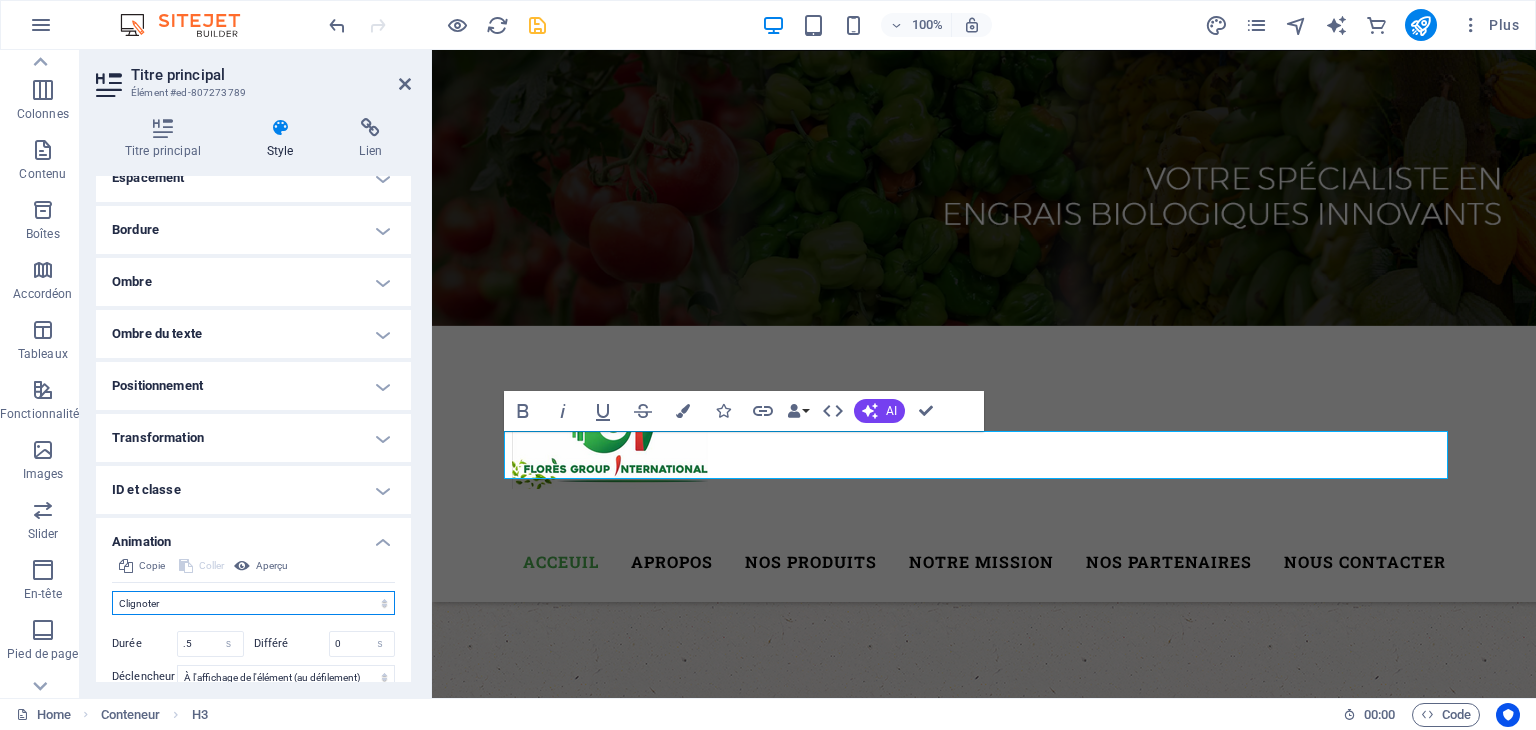 click on "Ne pas animer Afficher / Masquer Glisser vers le haut / le bas Zoomer/Dézoomer Glisser de gauche à droite Glisser de droite à gauche Slide du haut vers le bas Slide du bas vers le haut Impulsion Clignoter Ouvrir en tant que superposition" at bounding box center [253, 603] 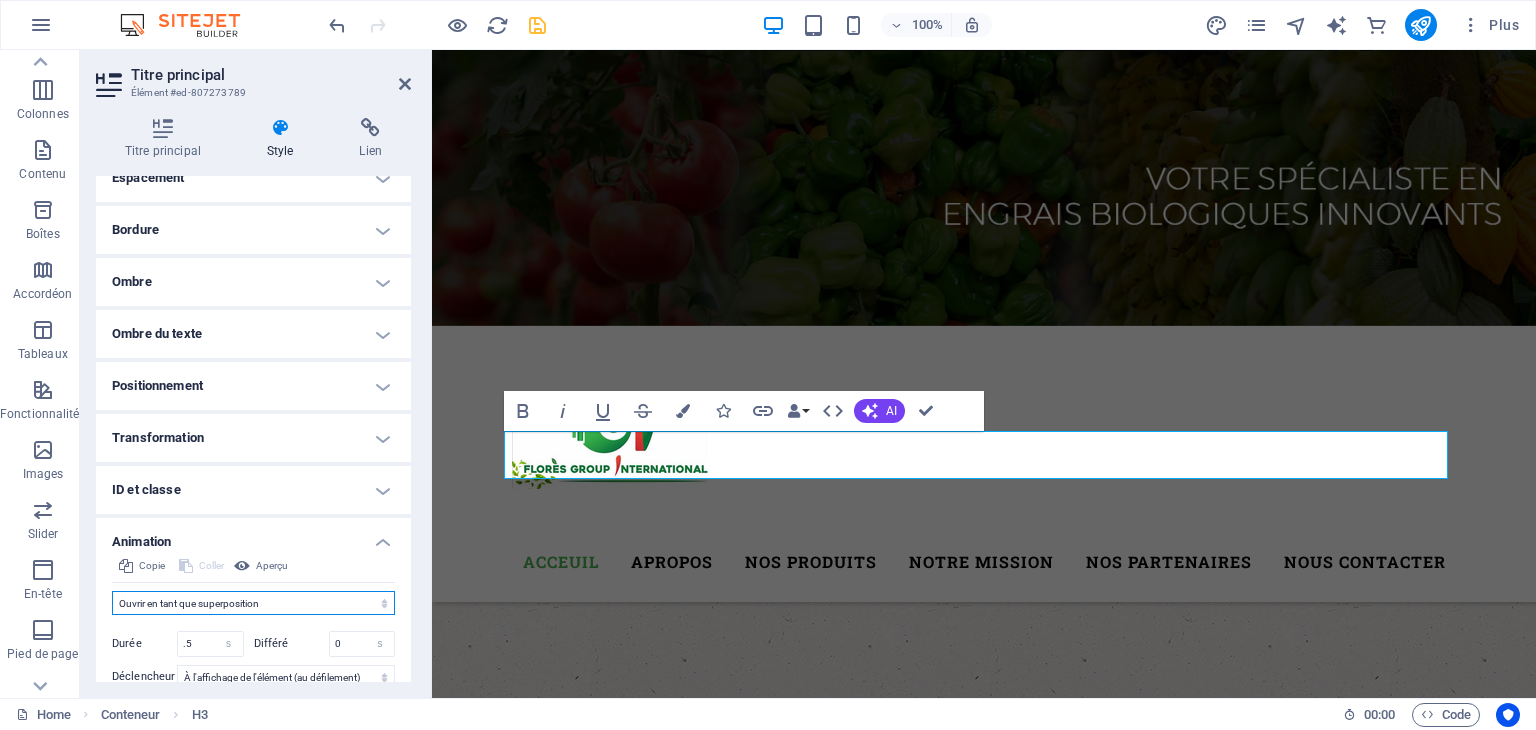 click on "Ne pas animer Afficher / Masquer Glisser vers le haut / le bas Zoomer/Dézoomer Glisser de gauche à droite Glisser de droite à gauche Slide du haut vers le bas Slide du bas vers le haut Impulsion Clignoter Ouvrir en tant que superposition" at bounding box center (253, 603) 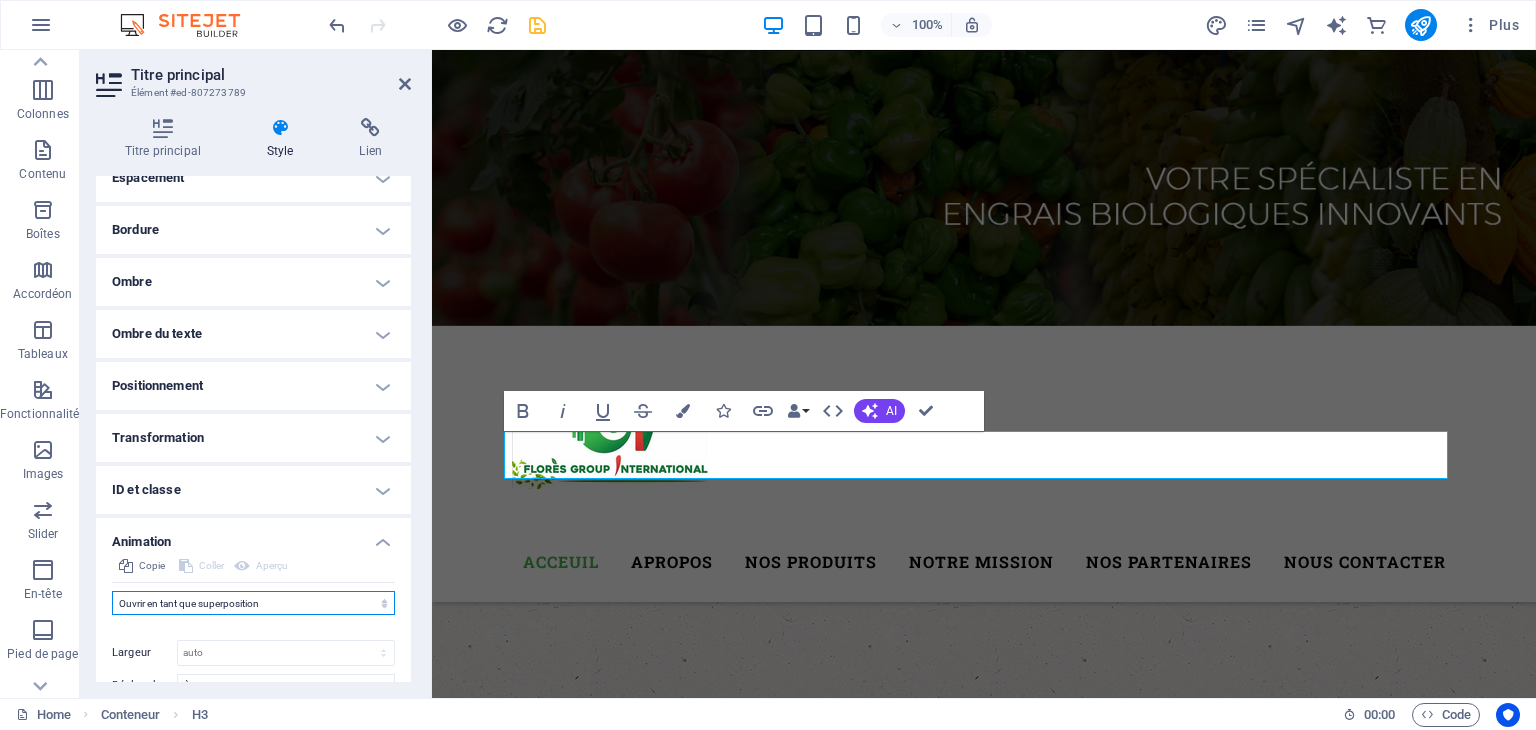 click on "Ne pas animer Afficher / Masquer Glisser vers le haut / le bas Zoomer/Dézoomer Glisser de gauche à droite Glisser de droite à gauche Slide du haut vers le bas Slide du bas vers le haut Impulsion Clignoter Ouvrir en tant que superposition" at bounding box center [253, 603] 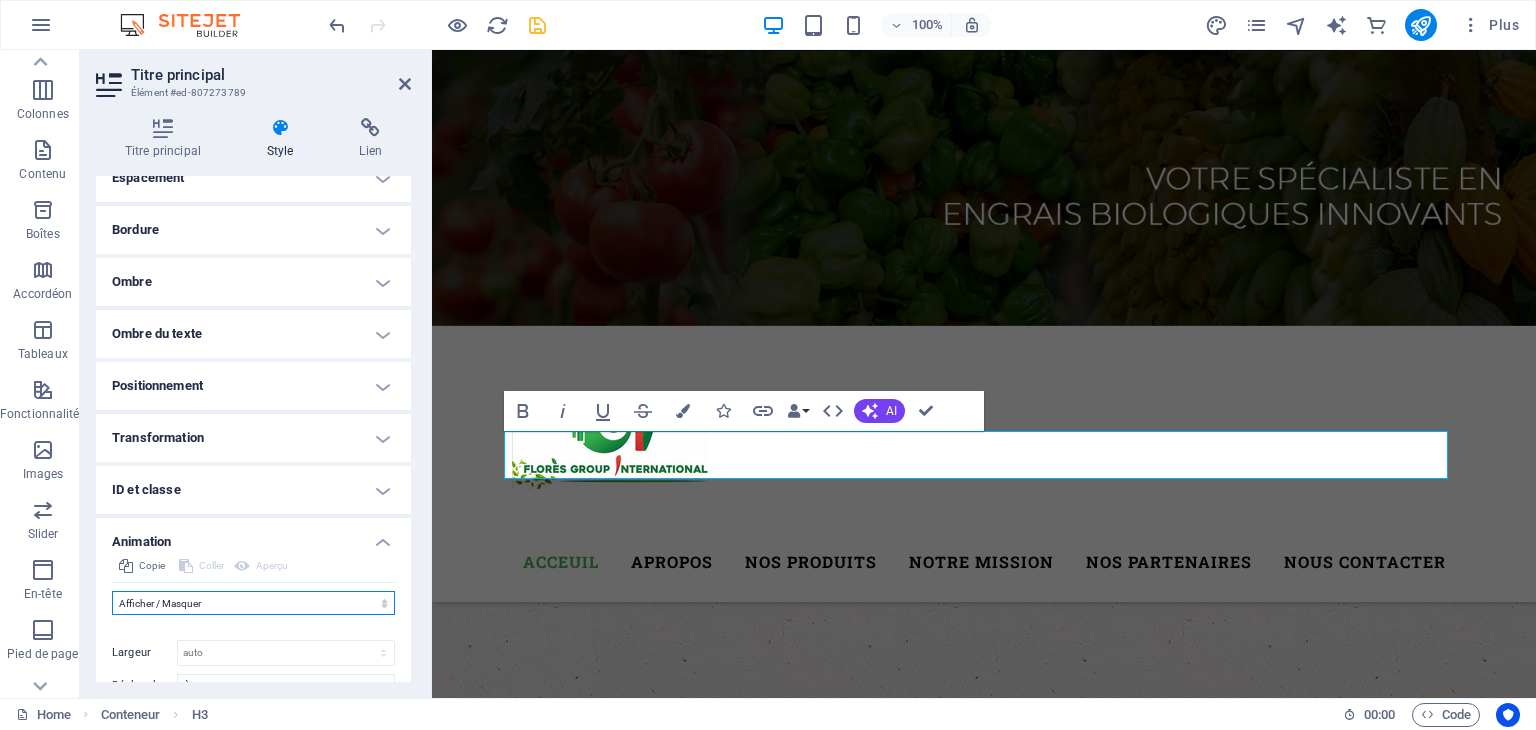 click on "Ne pas animer Afficher / Masquer Glisser vers le haut / le bas Zoomer/Dézoomer Glisser de gauche à droite Glisser de droite à gauche Slide du haut vers le bas Slide du bas vers le haut Impulsion Clignoter Ouvrir en tant que superposition" at bounding box center (253, 603) 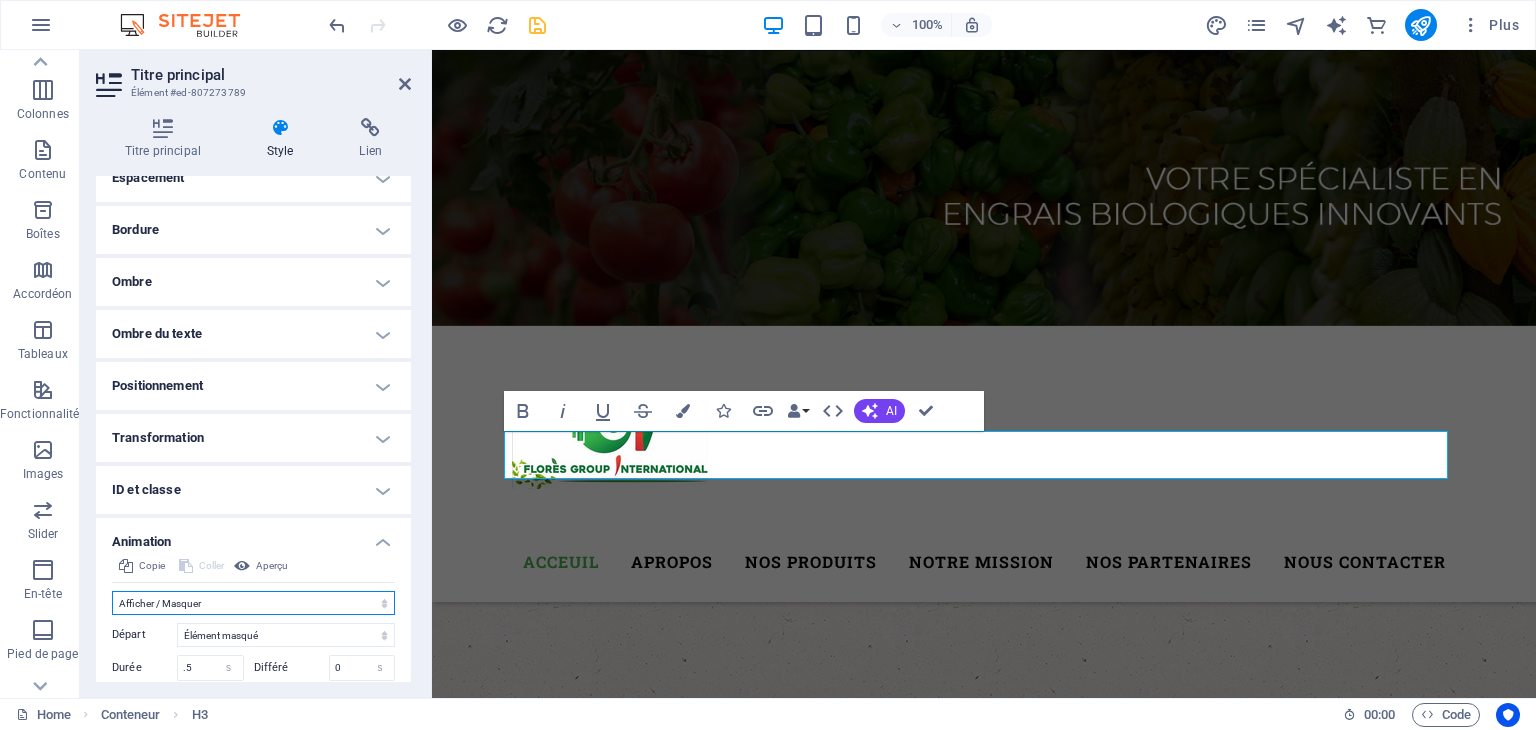 click on "Ne pas animer Afficher / Masquer Glisser vers le haut / le bas Zoomer/Dézoomer Glisser de gauche à droite Glisser de droite à gauche Slide du haut vers le bas Slide du bas vers le haut Impulsion Clignoter Ouvrir en tant que superposition" at bounding box center [253, 603] 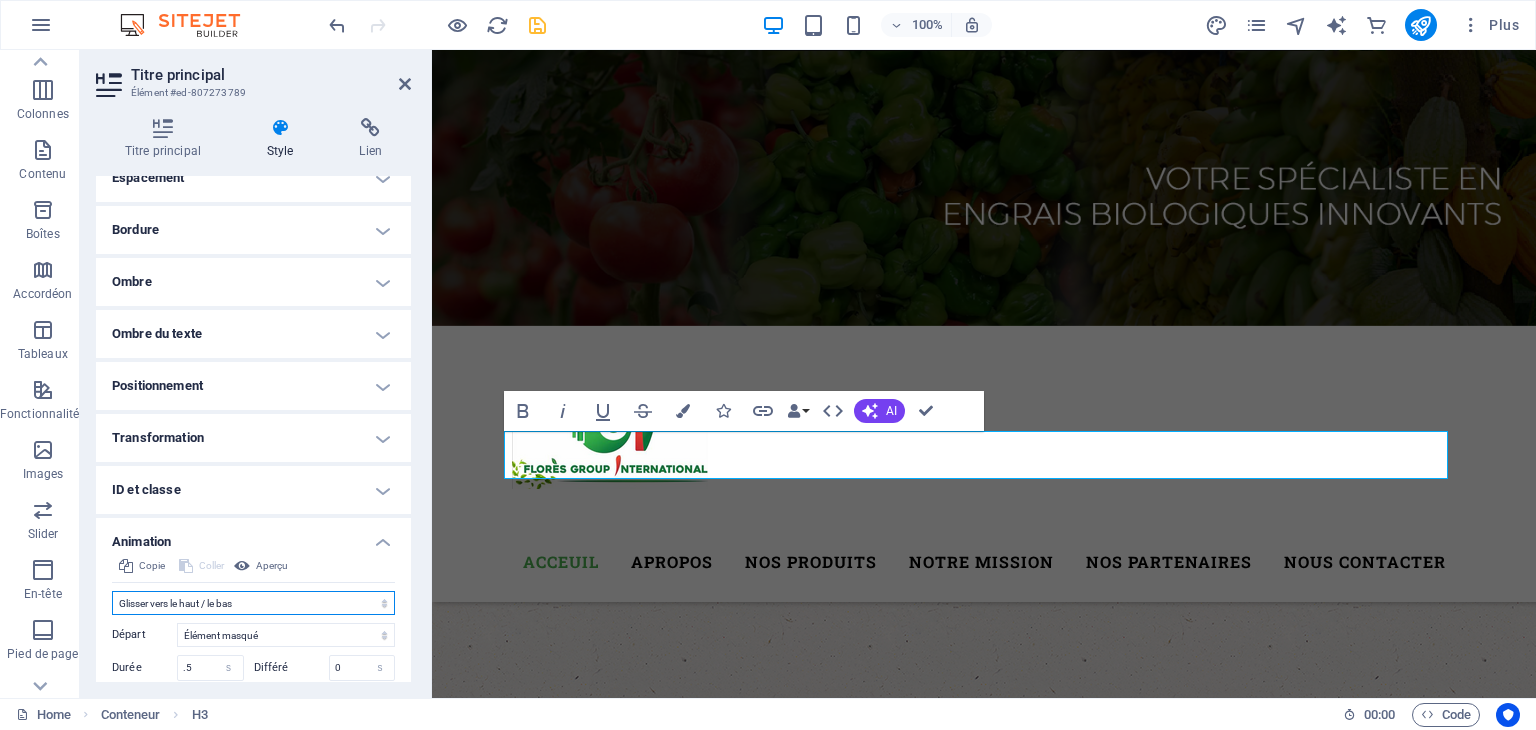 click on "Ne pas animer Afficher / Masquer Glisser vers le haut / le bas Zoomer/Dézoomer Glisser de gauche à droite Glisser de droite à gauche Slide du haut vers le bas Slide du bas vers le haut Impulsion Clignoter Ouvrir en tant que superposition" at bounding box center [253, 603] 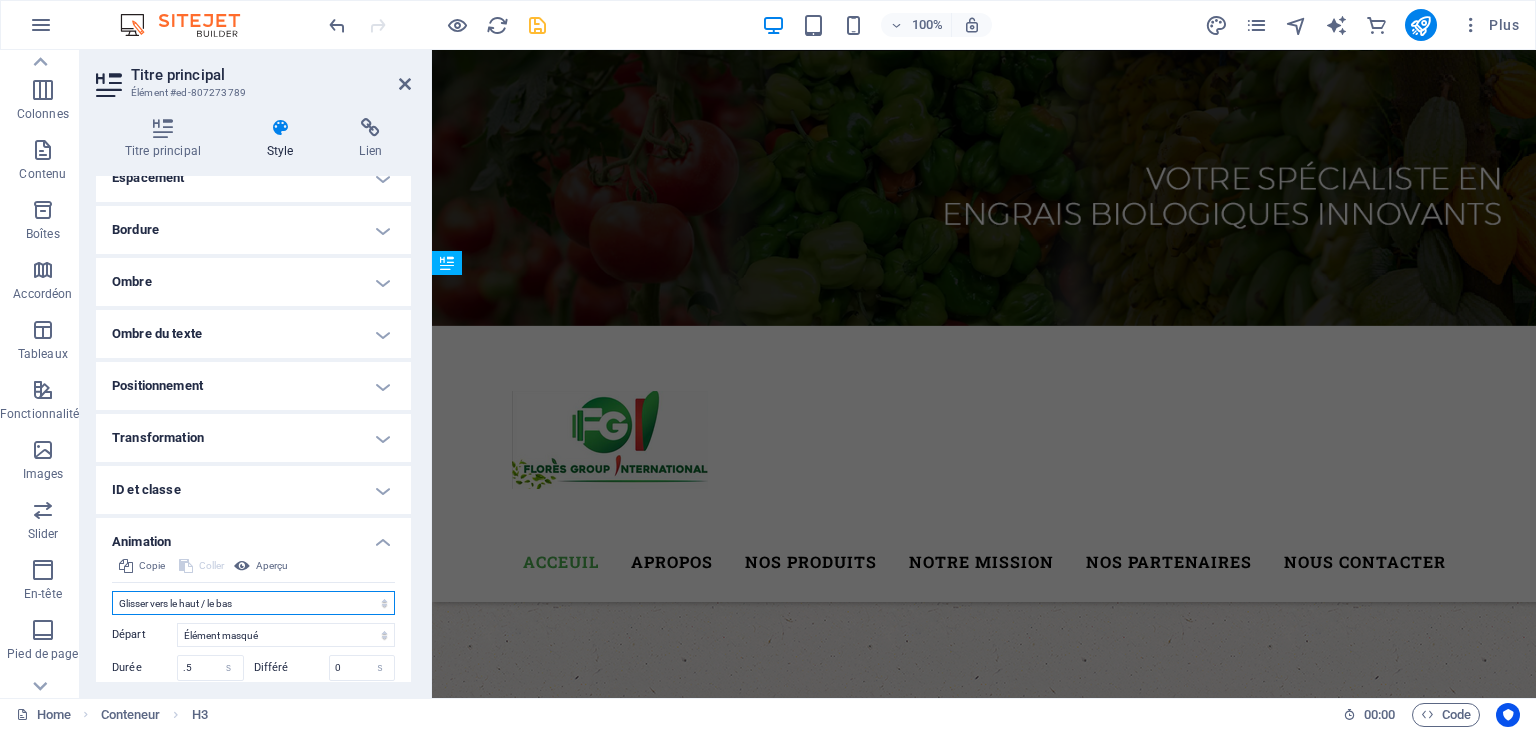 click on "Ne pas animer Afficher / Masquer Glisser vers le haut / le bas Zoomer/Dézoomer Glisser de gauche à droite Glisser de droite à gauche Slide du haut vers le bas Slide du bas vers le haut Impulsion Clignoter Ouvrir en tant que superposition" at bounding box center [253, 603] 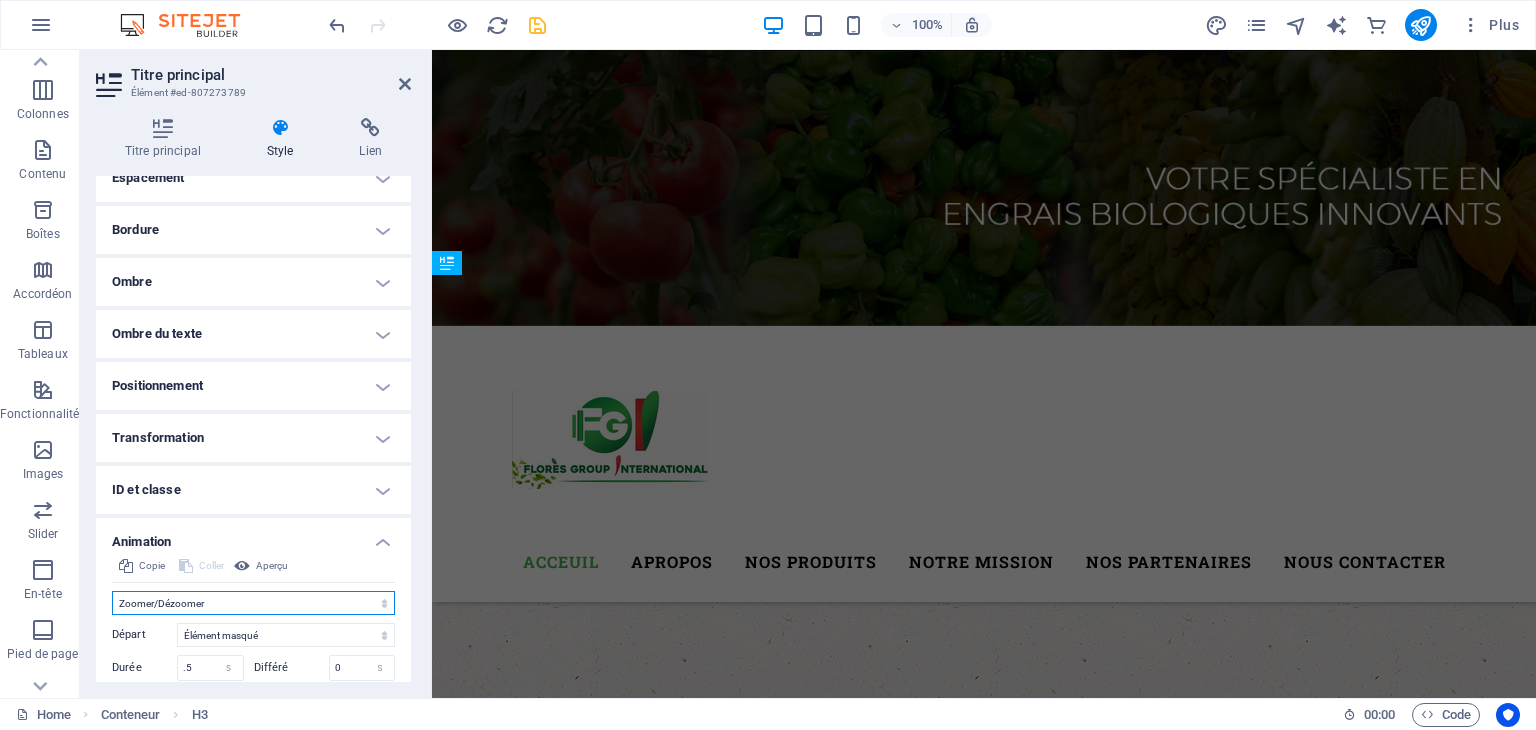 click on "Ne pas animer Afficher / Masquer Glisser vers le haut / le bas Zoomer/Dézoomer Glisser de gauche à droite Glisser de droite à gauche Slide du haut vers le bas Slide du bas vers le haut Impulsion Clignoter Ouvrir en tant que superposition" at bounding box center [253, 603] 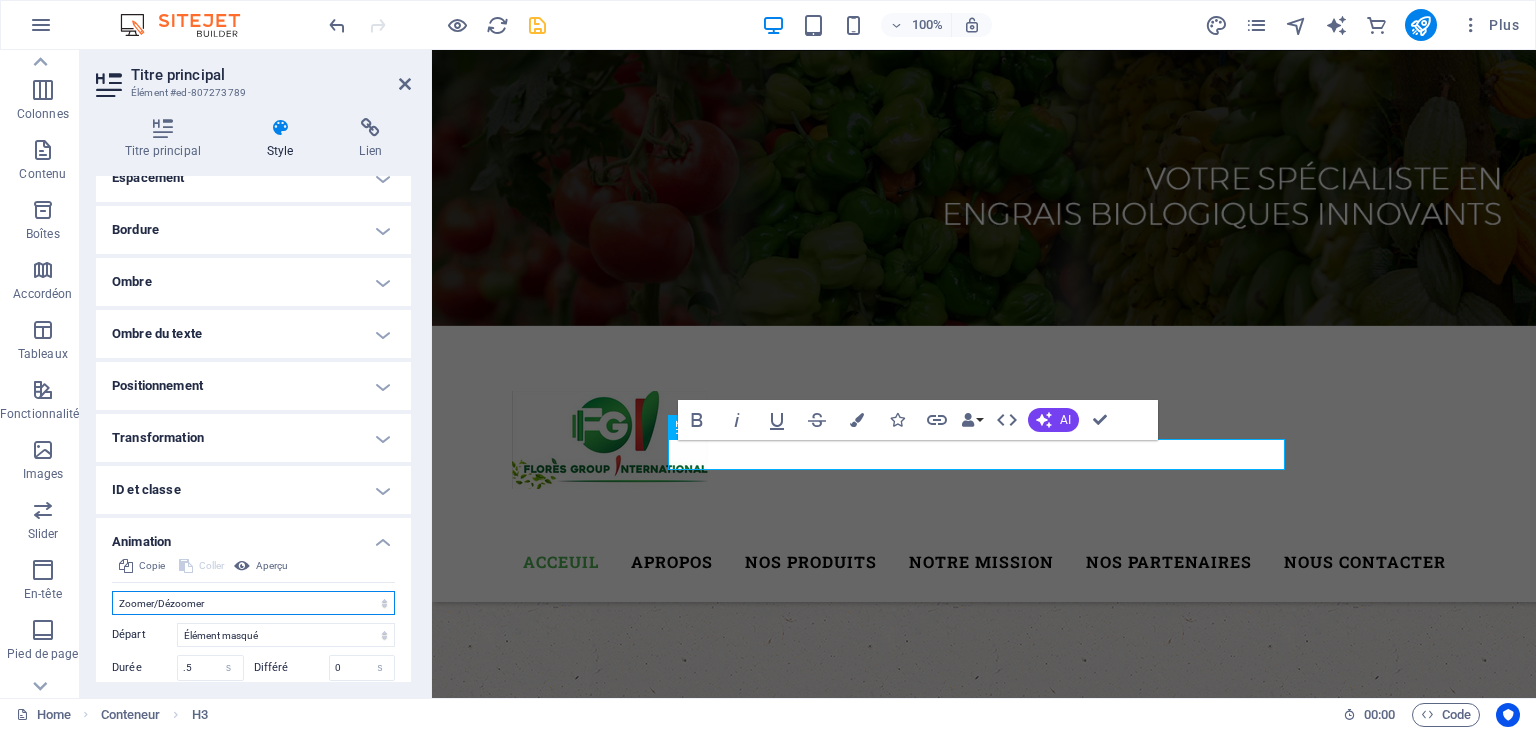 click on "Ne pas animer Afficher / Masquer Glisser vers le haut / le bas Zoomer/Dézoomer Glisser de gauche à droite Glisser de droite à gauche Slide du haut vers le bas Slide du bas vers le haut Impulsion Clignoter Ouvrir en tant que superposition Départ Élément masqué Élément affiché Durée .[NUMBER] s ms Différé [NUMBER] s ms Largeur auto px % Déclencheur Pas de déclencheur automatique Au chargement de la page À l'affichage de l'élément (au défilement) Fermer Cette étiquette apparaît lorsque vous survolez le bouton de fermeture. Elle indique sa fonction. Groupe Afficher Ne pas modifier cet élément Masquer cet élément Afficher cet élément Masquer Ne pas modifier cet élément Masquer cet élément Afficher cet élément" at bounding box center (253, 673) 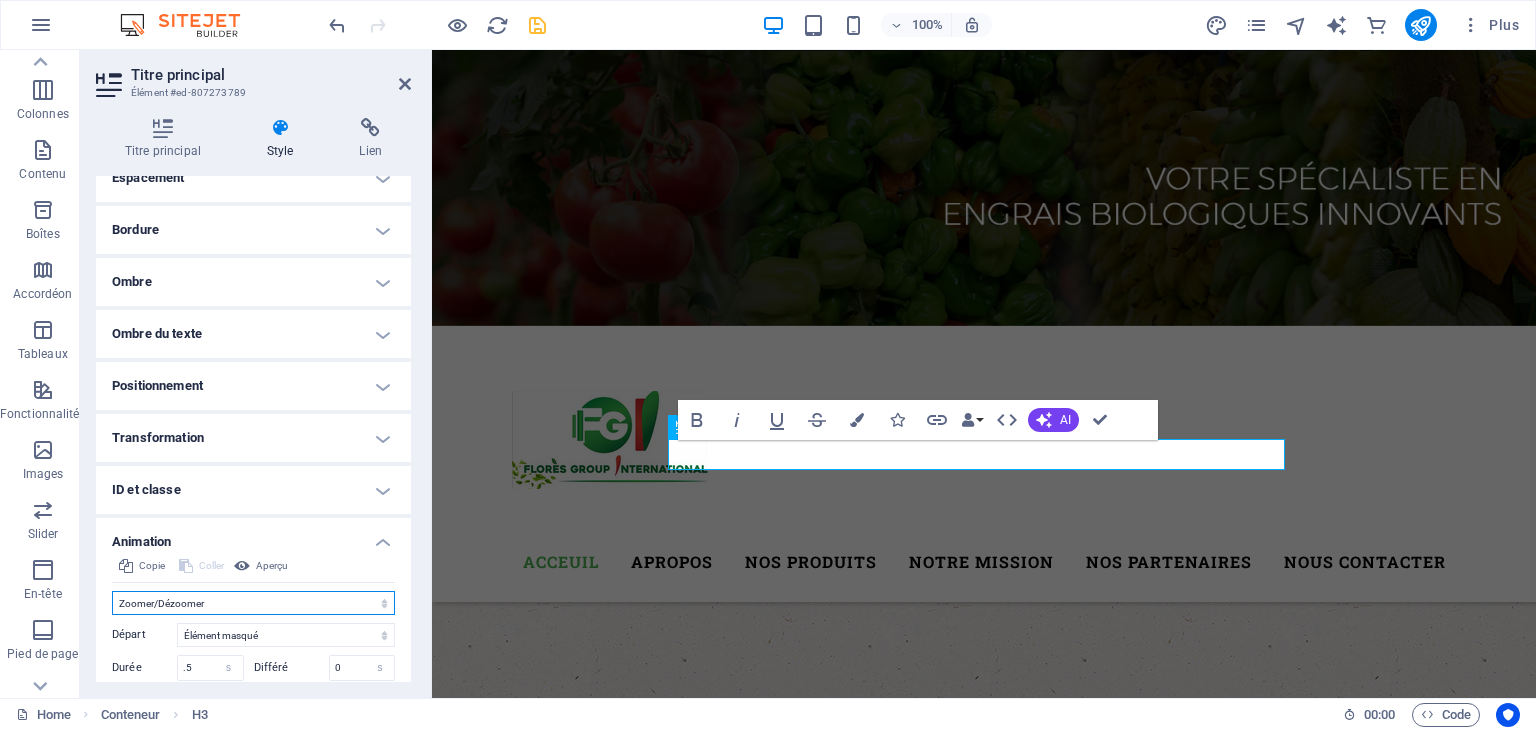 select on "slide" 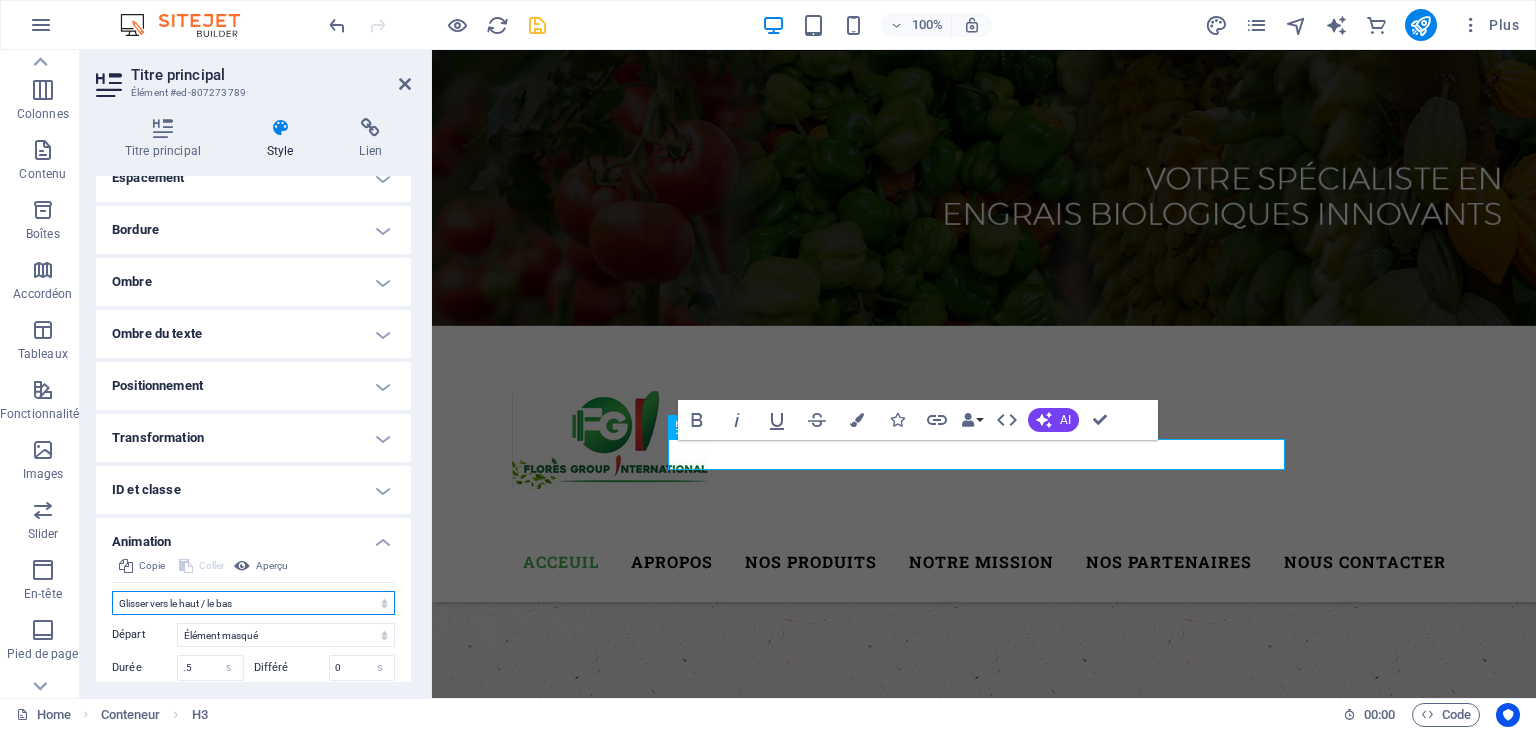 click on "Ne pas animer Afficher / Masquer Glisser vers le haut / le bas Zoomer/Dézoomer Glisser de gauche à droite Glisser de droite à gauche Slide du haut vers le bas Slide du bas vers le haut Impulsion Clignoter Ouvrir en tant que superposition" at bounding box center (253, 603) 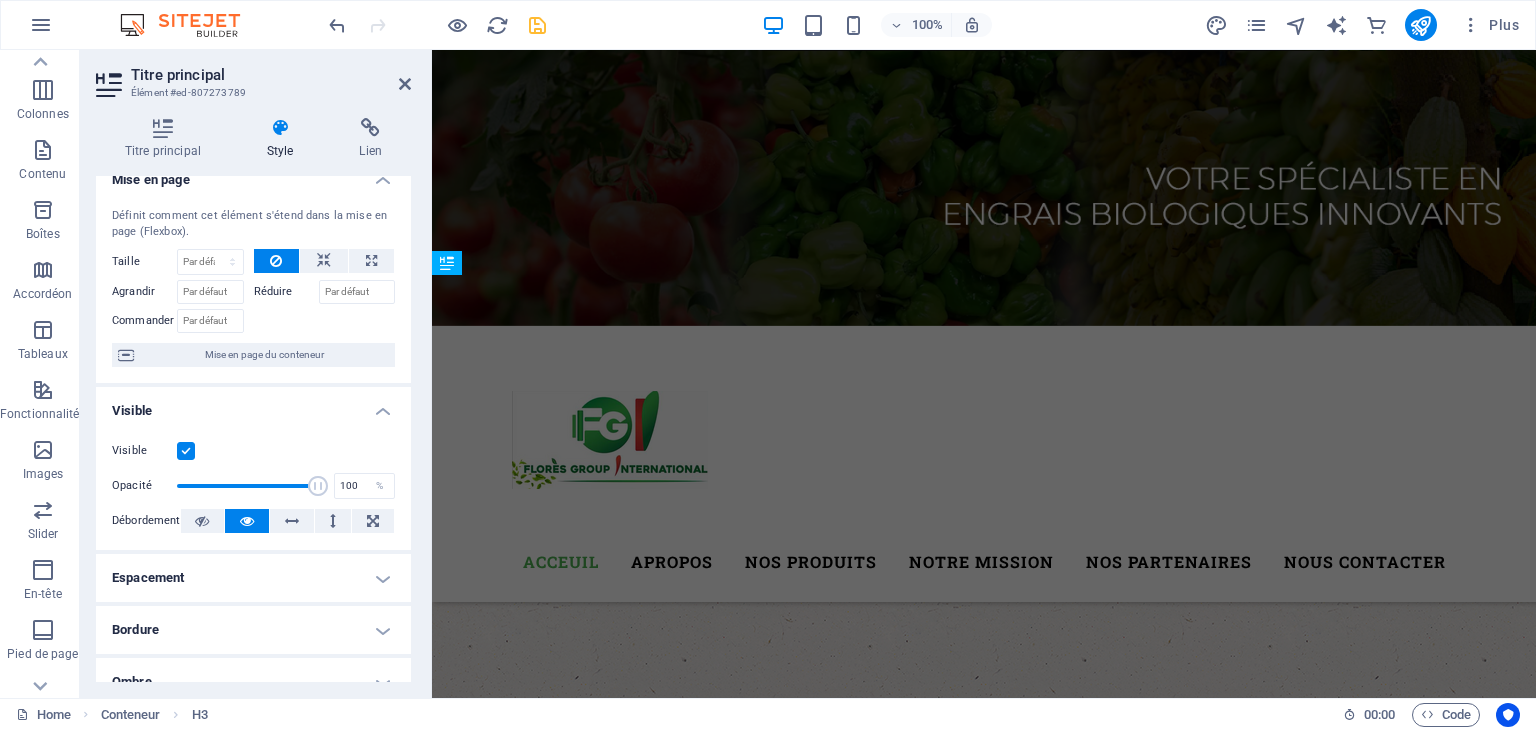 scroll, scrollTop: 0, scrollLeft: 0, axis: both 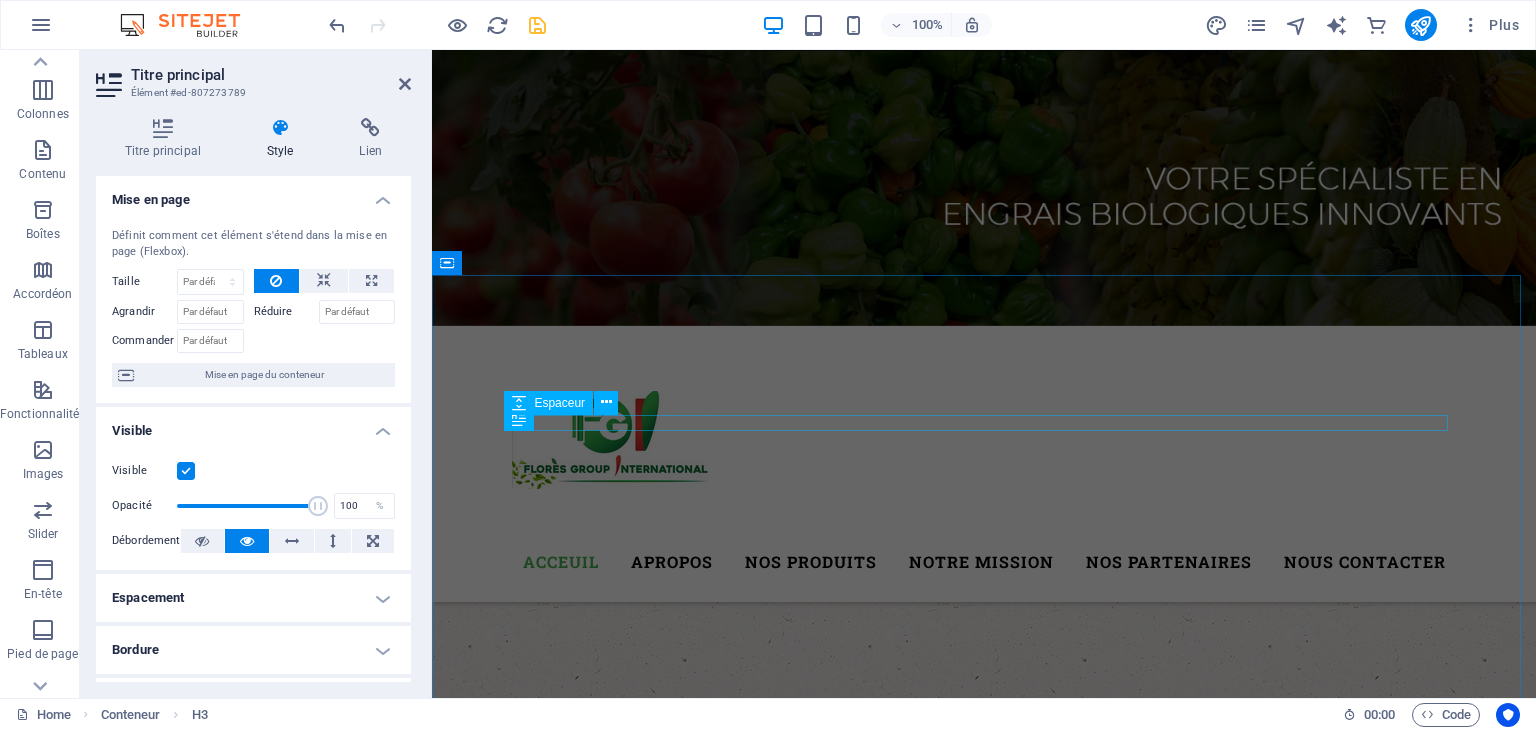 click at bounding box center [984, 1454] 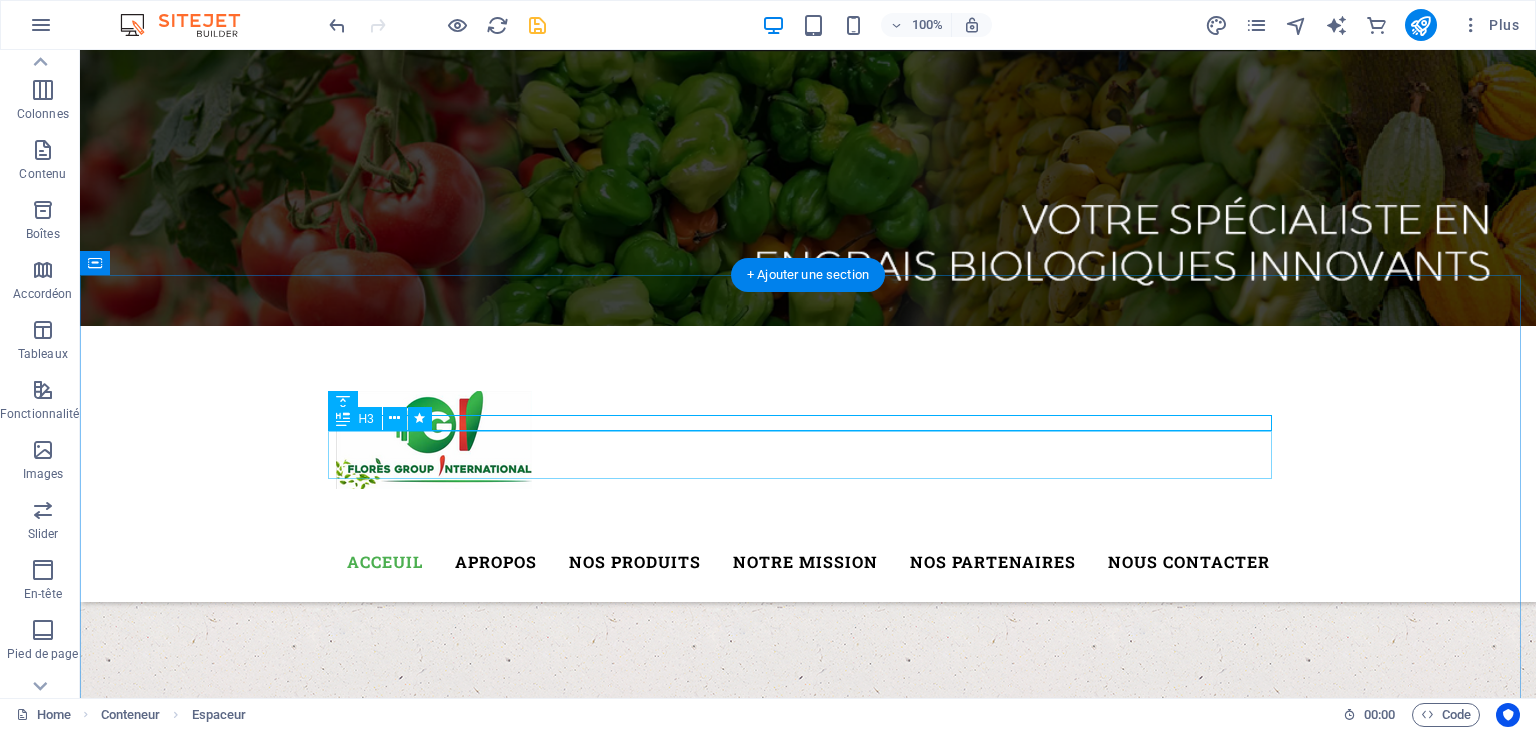 click on "MICRO-ORGANIISMES MACRO-RENDEMENT" at bounding box center (808, 1486) 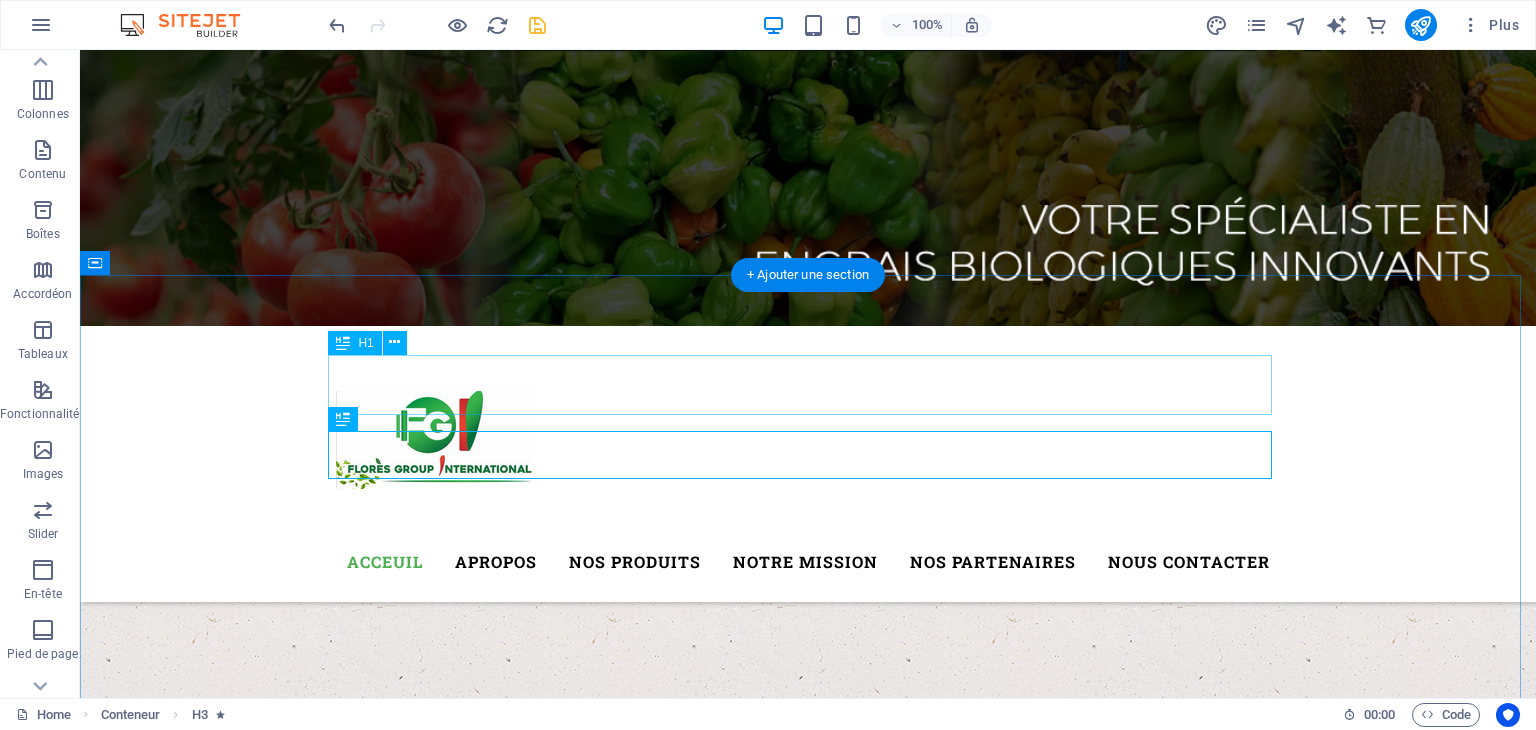 click on "REVIVEZ AVEC VOS SOLS" at bounding box center [808, 1416] 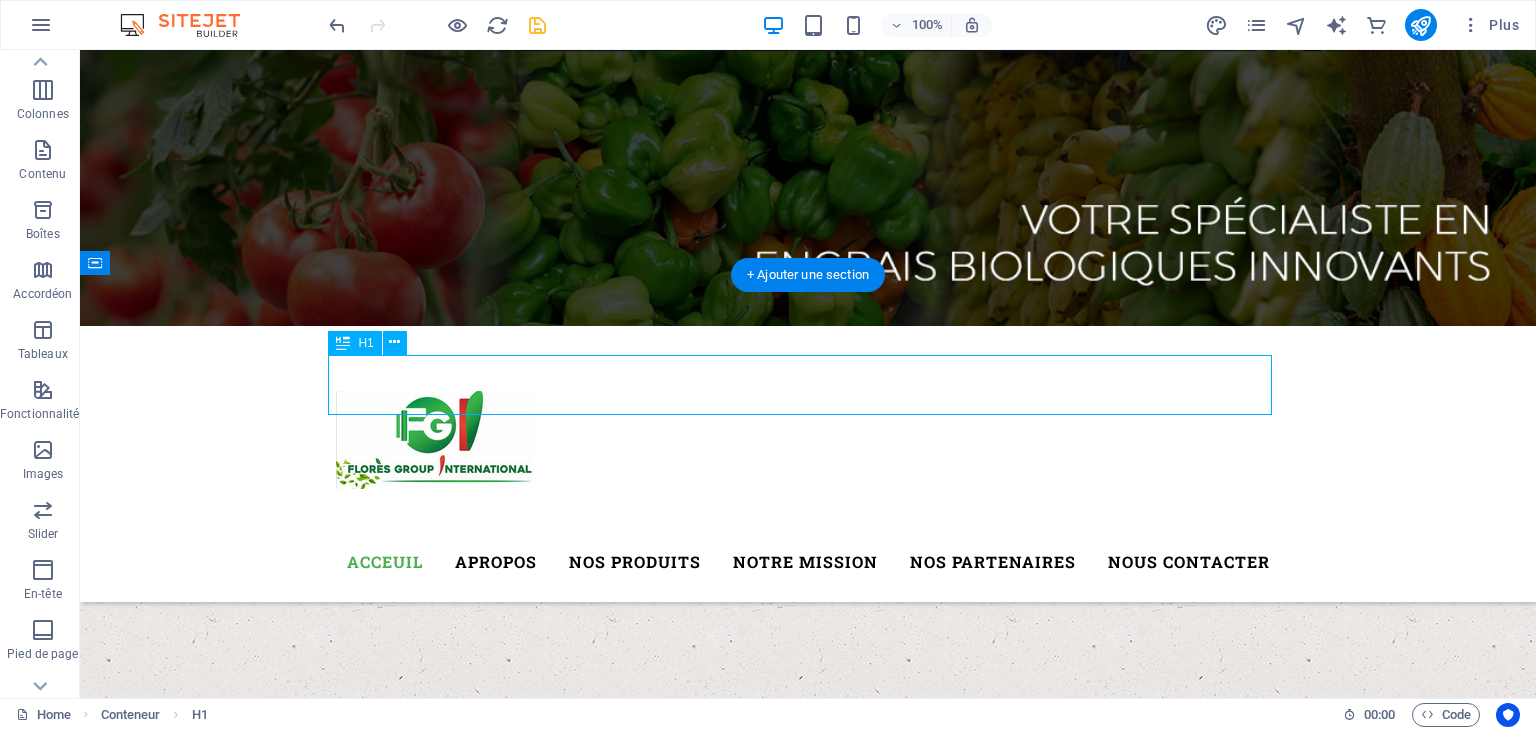 click on "REVIVEZ AVEC VOS SOLS" at bounding box center [808, 1416] 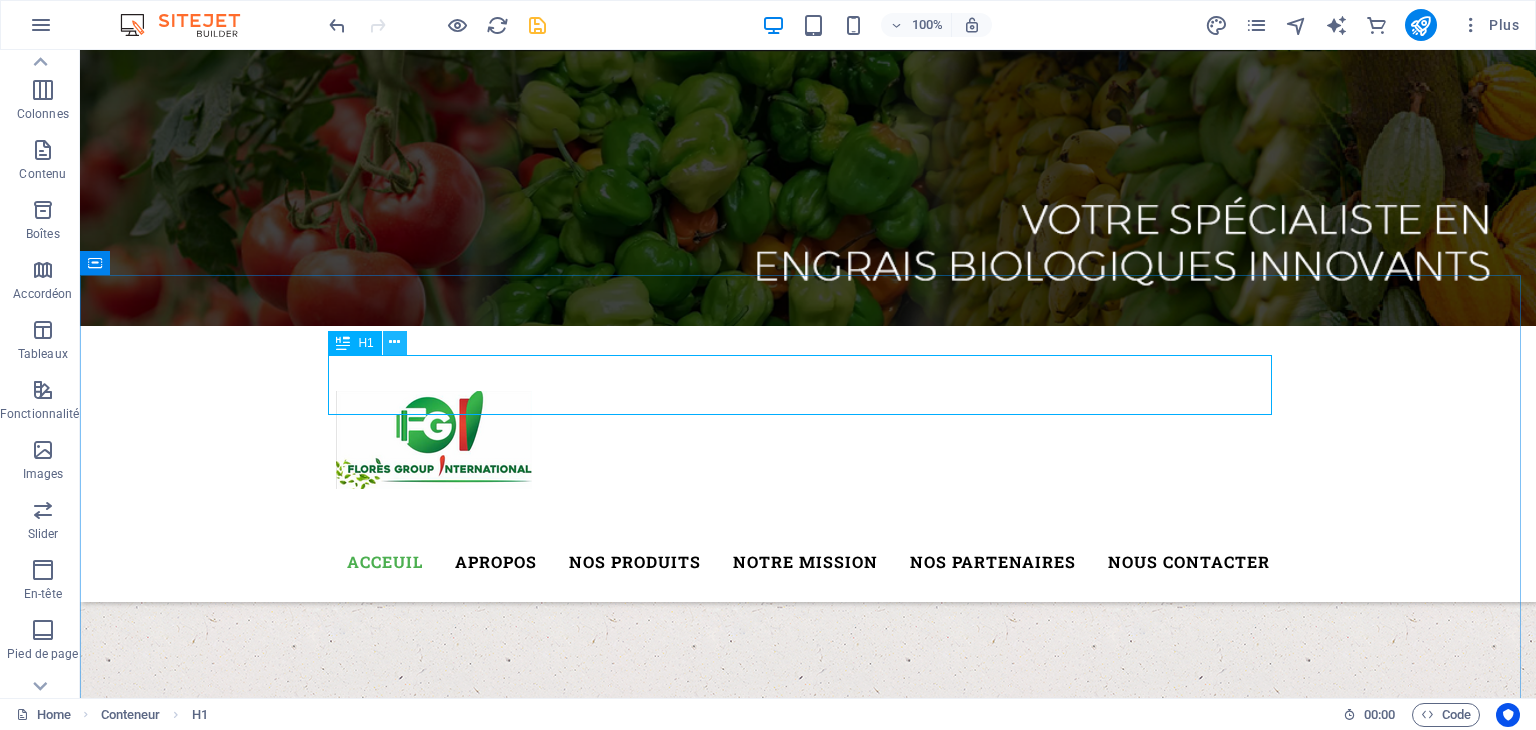 click at bounding box center (394, 342) 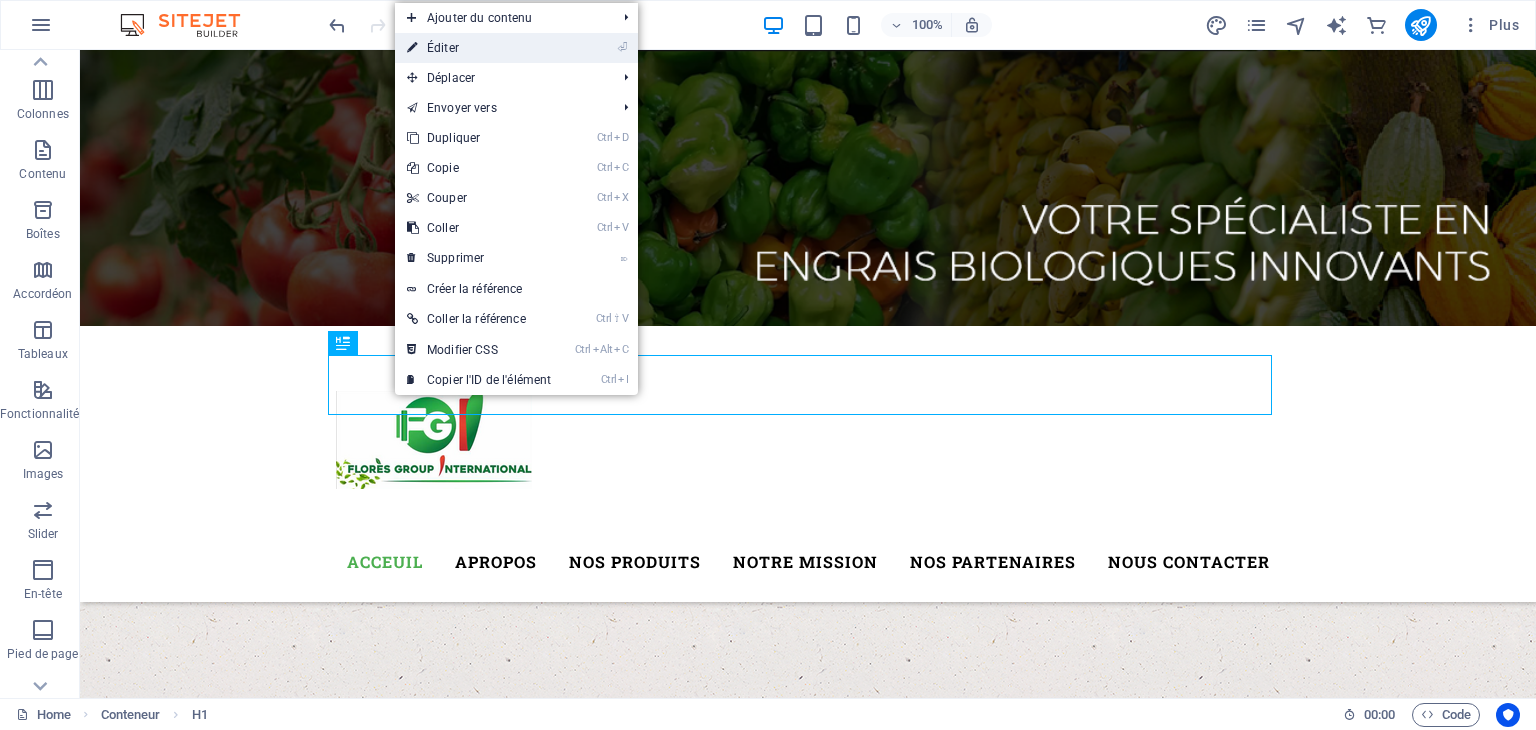click on "⏎  Éditer" at bounding box center (479, 48) 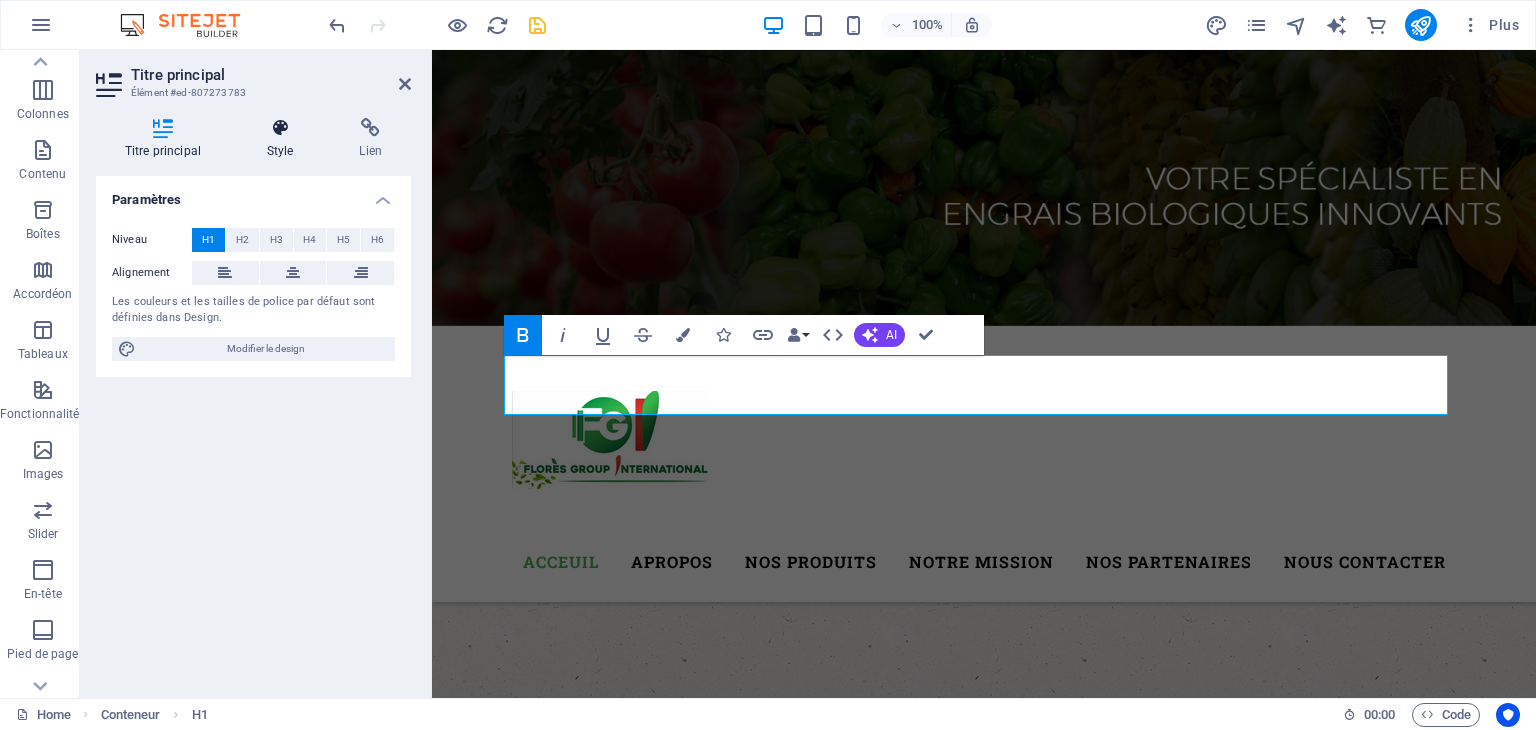 click on "Style" at bounding box center (284, 139) 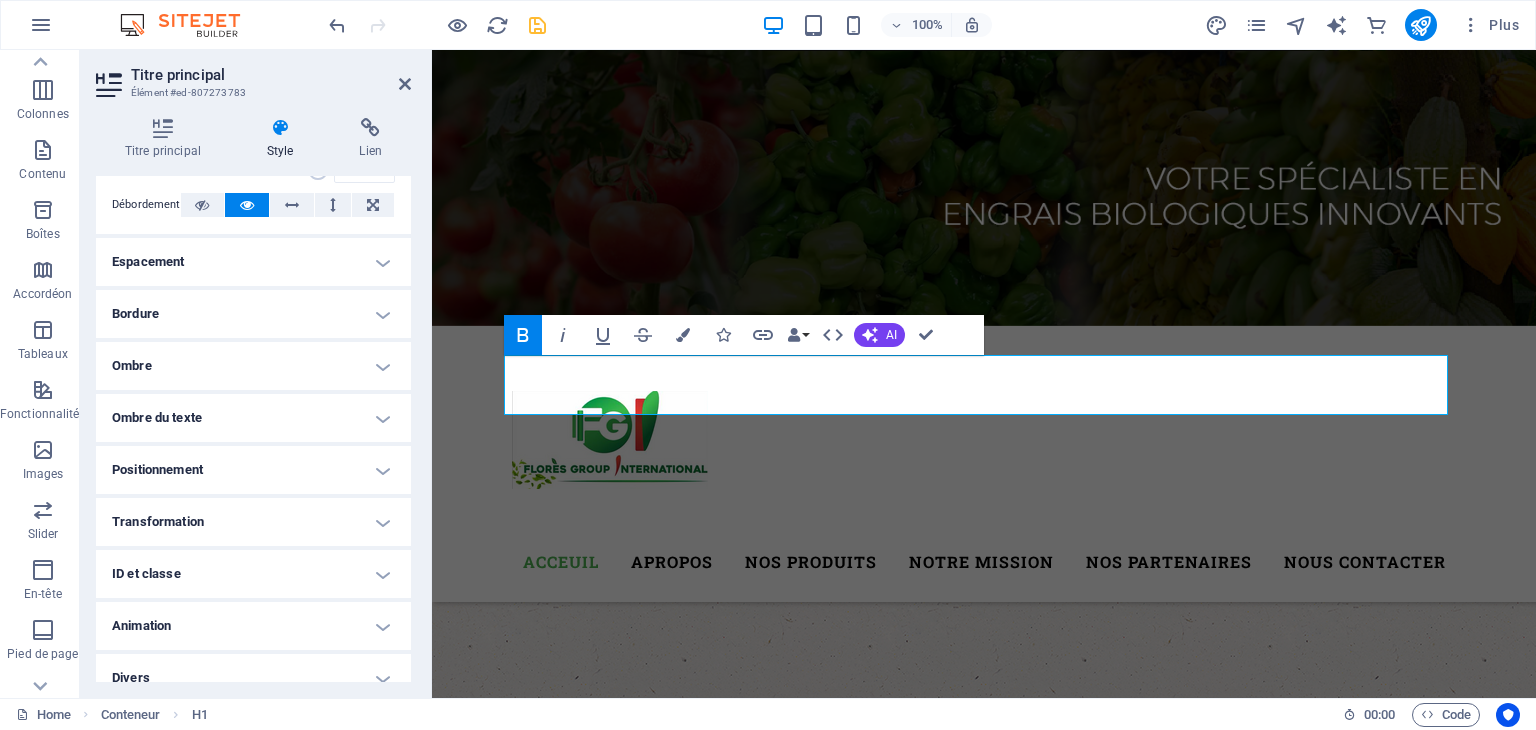 scroll, scrollTop: 355, scrollLeft: 0, axis: vertical 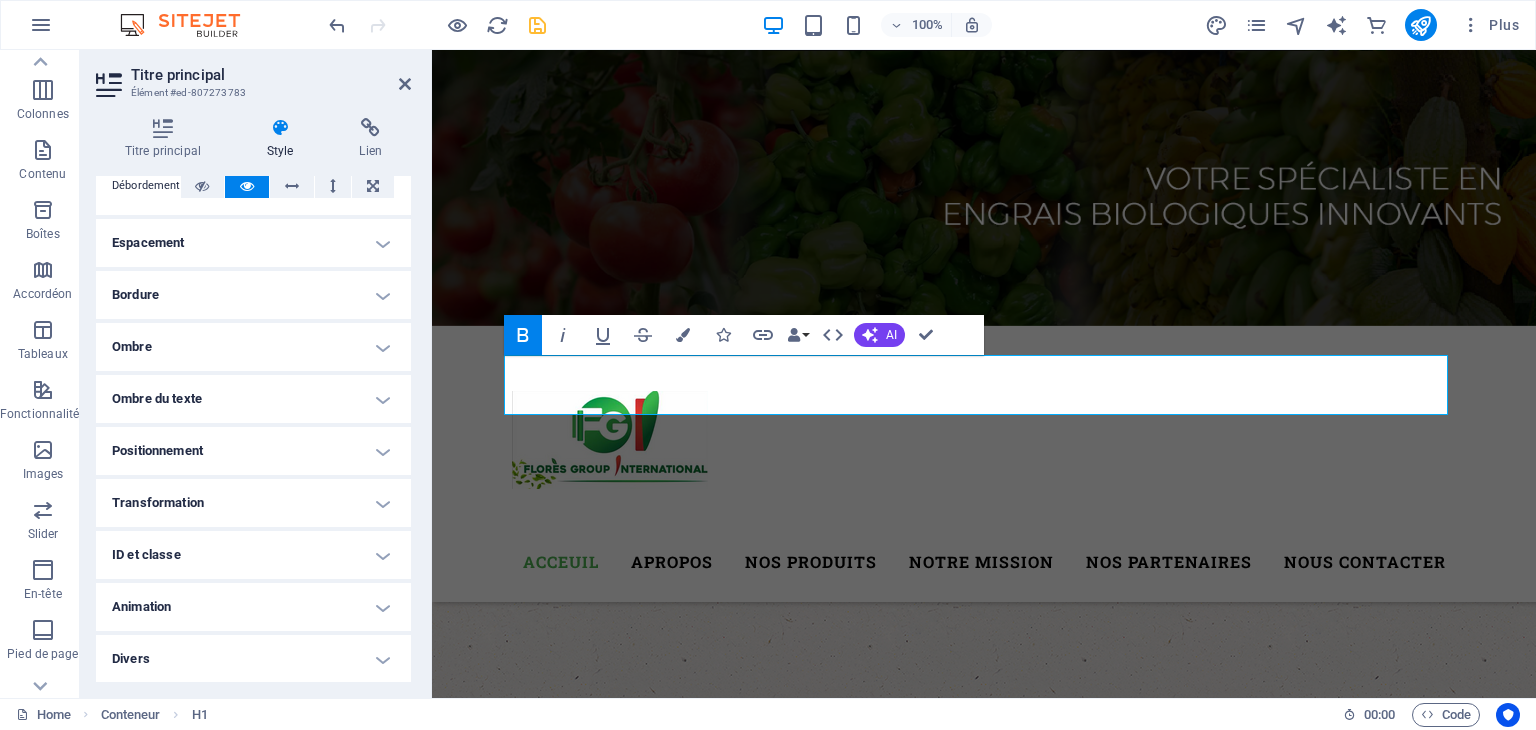 click on "Animation" at bounding box center [253, 607] 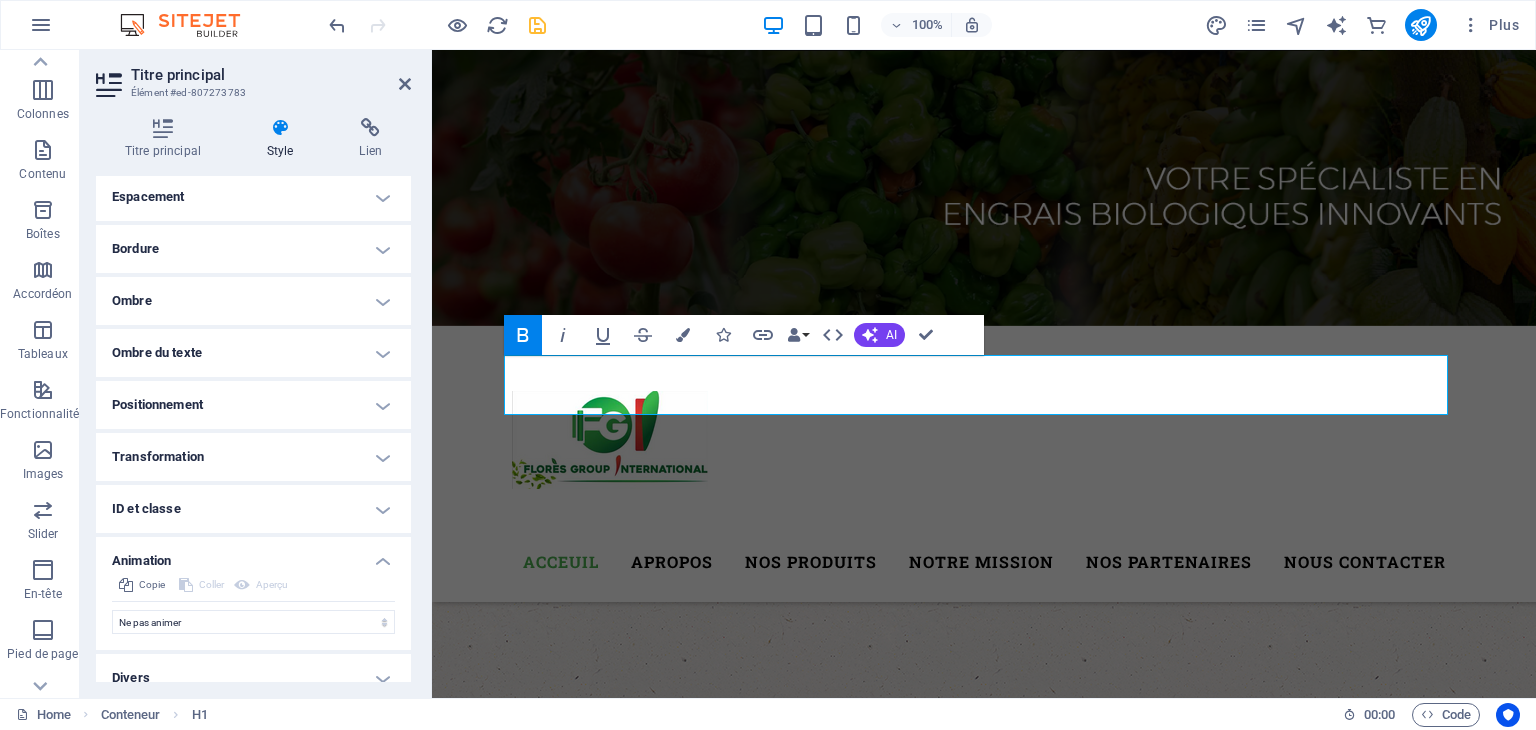 scroll, scrollTop: 420, scrollLeft: 0, axis: vertical 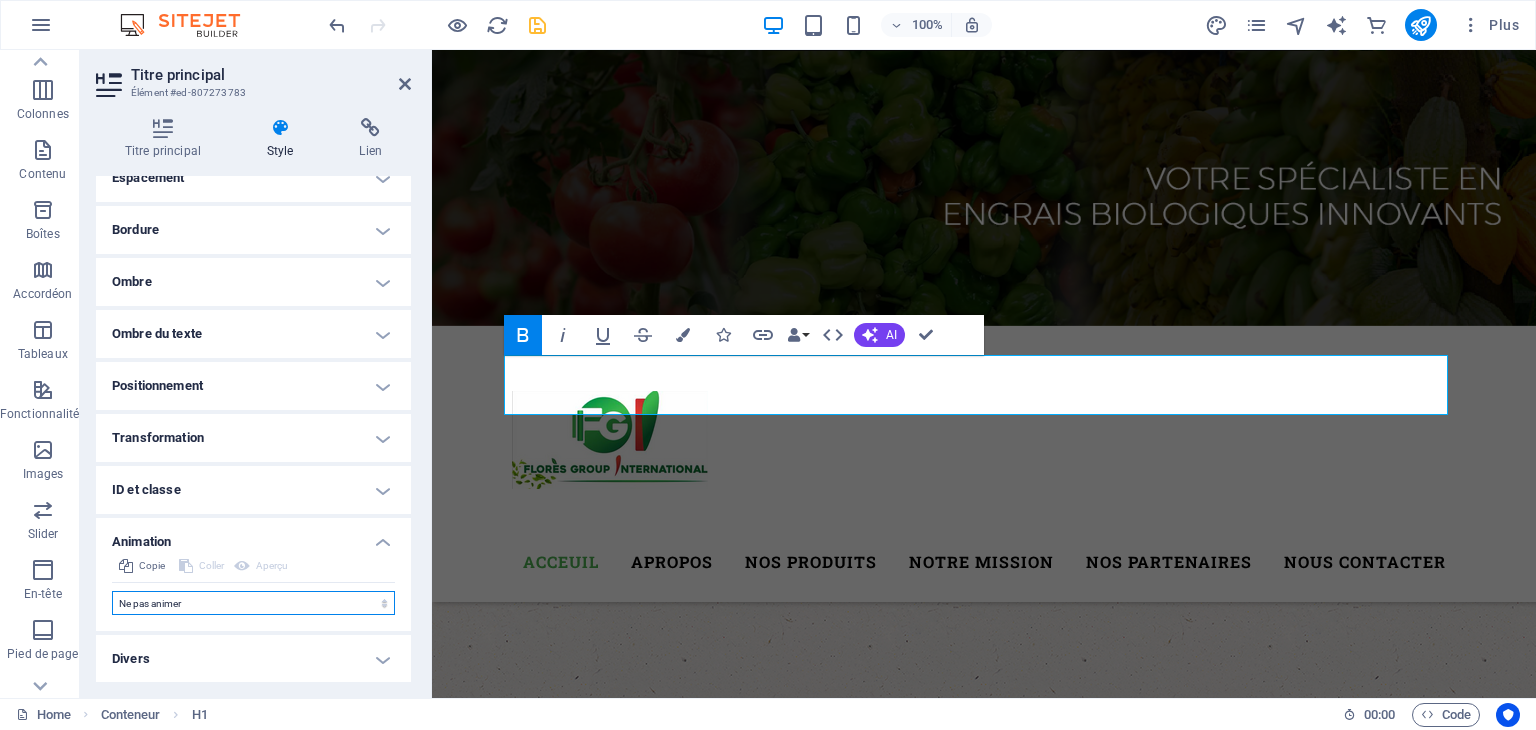 click on "Ne pas animer Afficher / Masquer Glisser vers le haut / le bas Zoomer/Dézoomer Glisser de gauche à droite Glisser de droite à gauche Slide du haut vers le bas Slide du bas vers le haut Impulsion Clignoter Ouvrir en tant que superposition" at bounding box center (253, 603) 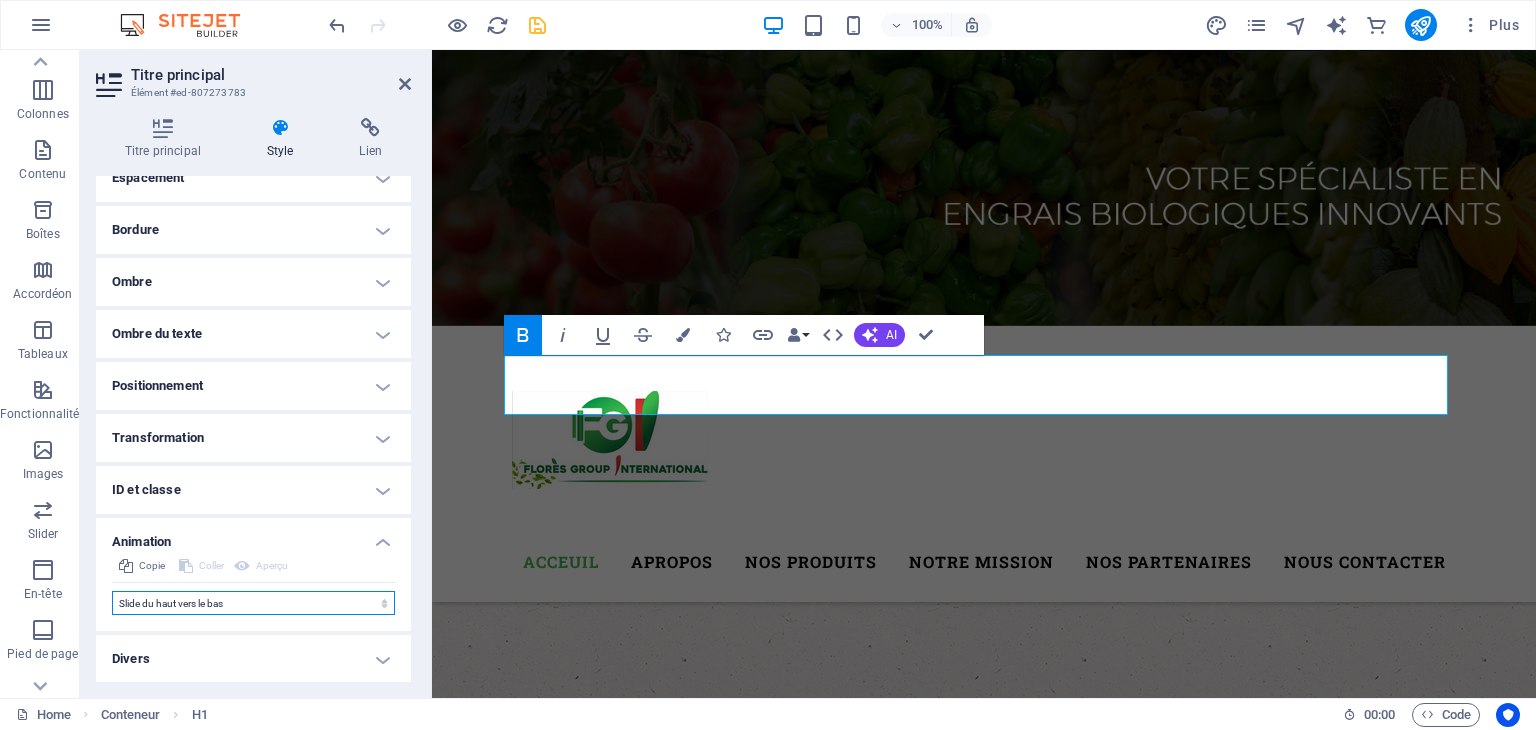 click on "Ne pas animer Afficher / Masquer Glisser vers le haut / le bas Zoomer/Dézoomer Glisser de gauche à droite Glisser de droite à gauche Slide du haut vers le bas Slide du bas vers le haut Impulsion Clignoter Ouvrir en tant que superposition" at bounding box center [253, 603] 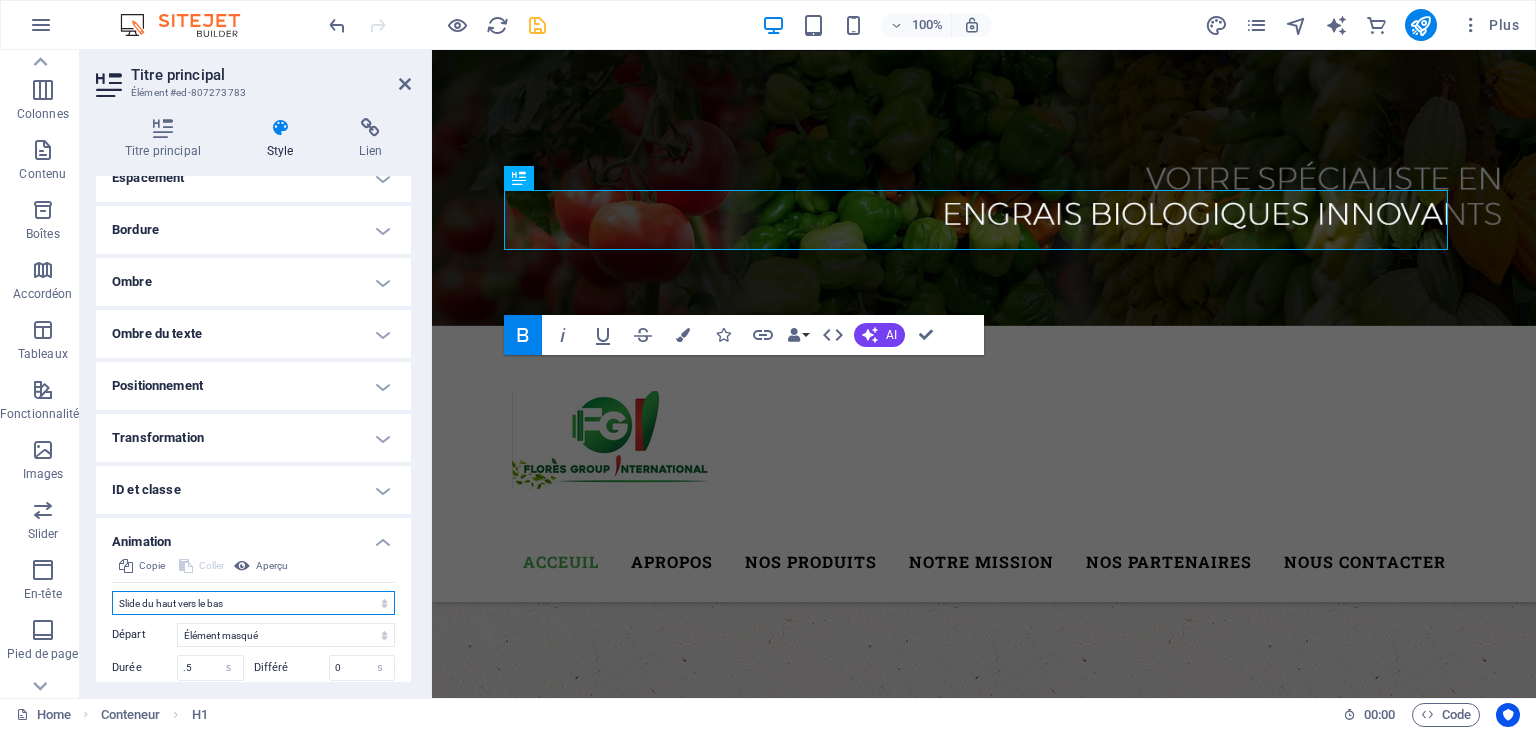 click on "Ne pas animer Afficher / Masquer Glisser vers le haut / le bas Zoomer/Dézoomer Glisser de gauche à droite Glisser de droite à gauche Slide du haut vers le bas Slide du bas vers le haut Impulsion Clignoter Ouvrir en tant que superposition" at bounding box center (253, 603) 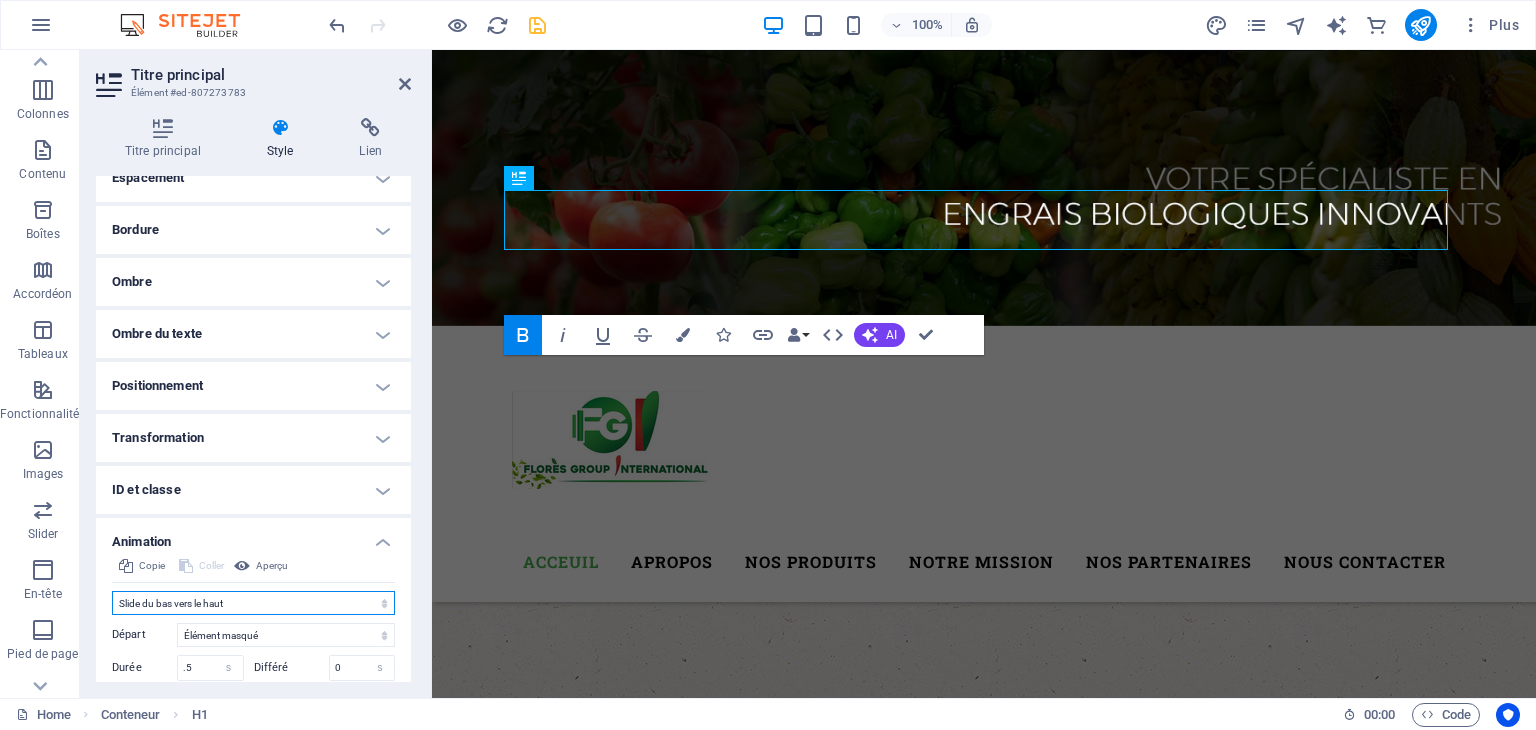 click on "Ne pas animer Afficher / Masquer Glisser vers le haut / le bas Zoomer/Dézoomer Glisser de gauche à droite Glisser de droite à gauche Slide du haut vers le bas Slide du bas vers le haut Impulsion Clignoter Ouvrir en tant que superposition" at bounding box center (253, 603) 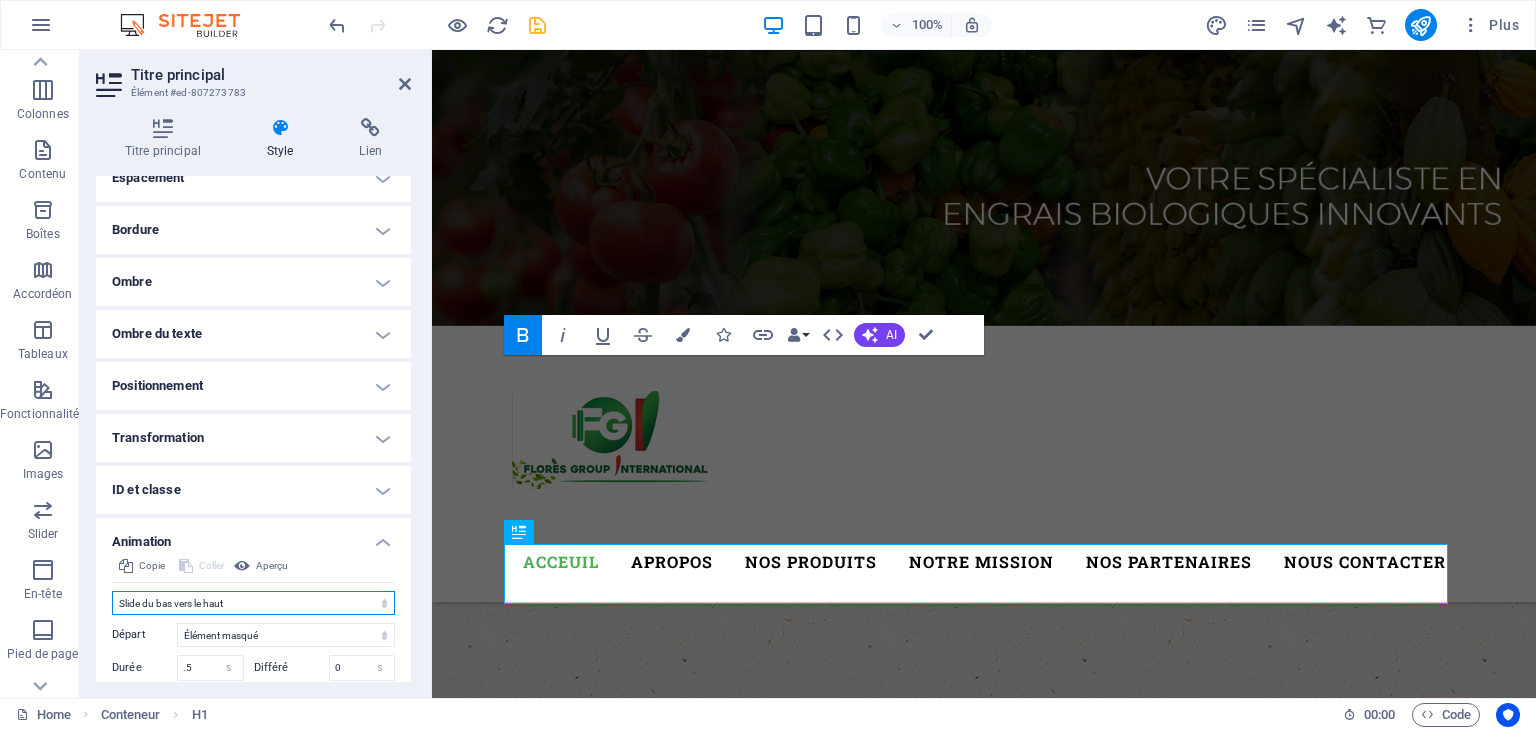 click on "Ne pas animer Afficher / Masquer Glisser vers le haut / le bas Zoomer/Dézoomer Glisser de gauche à droite Glisser de droite à gauche Slide du haut vers le bas Slide du bas vers le haut Impulsion Clignoter Ouvrir en tant que superposition" at bounding box center [253, 603] 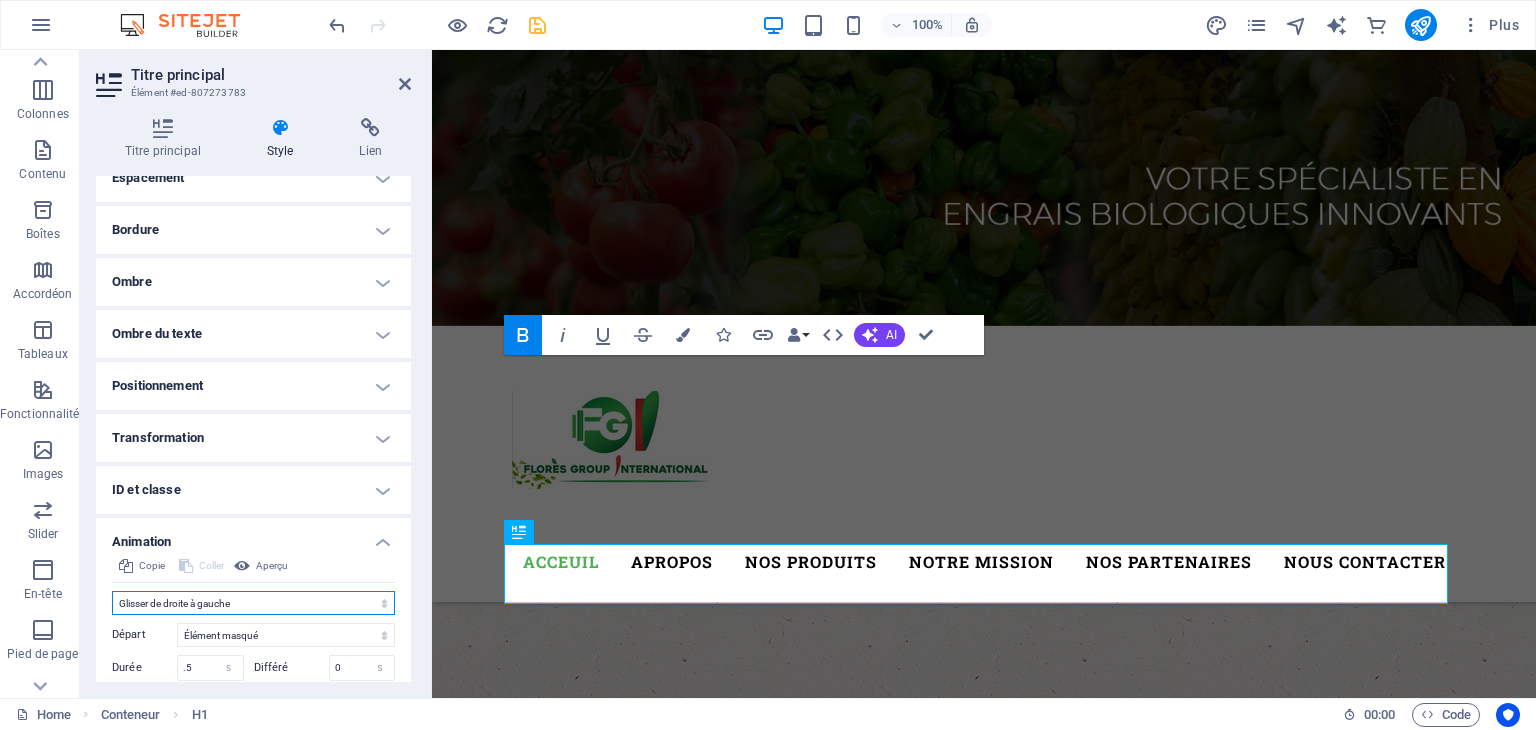 click on "Ne pas animer Afficher / Masquer Glisser vers le haut / le bas Zoomer/Dézoomer Glisser de gauche à droite Glisser de droite à gauche Slide du haut vers le bas Slide du bas vers le haut Impulsion Clignoter Ouvrir en tant que superposition" at bounding box center [253, 603] 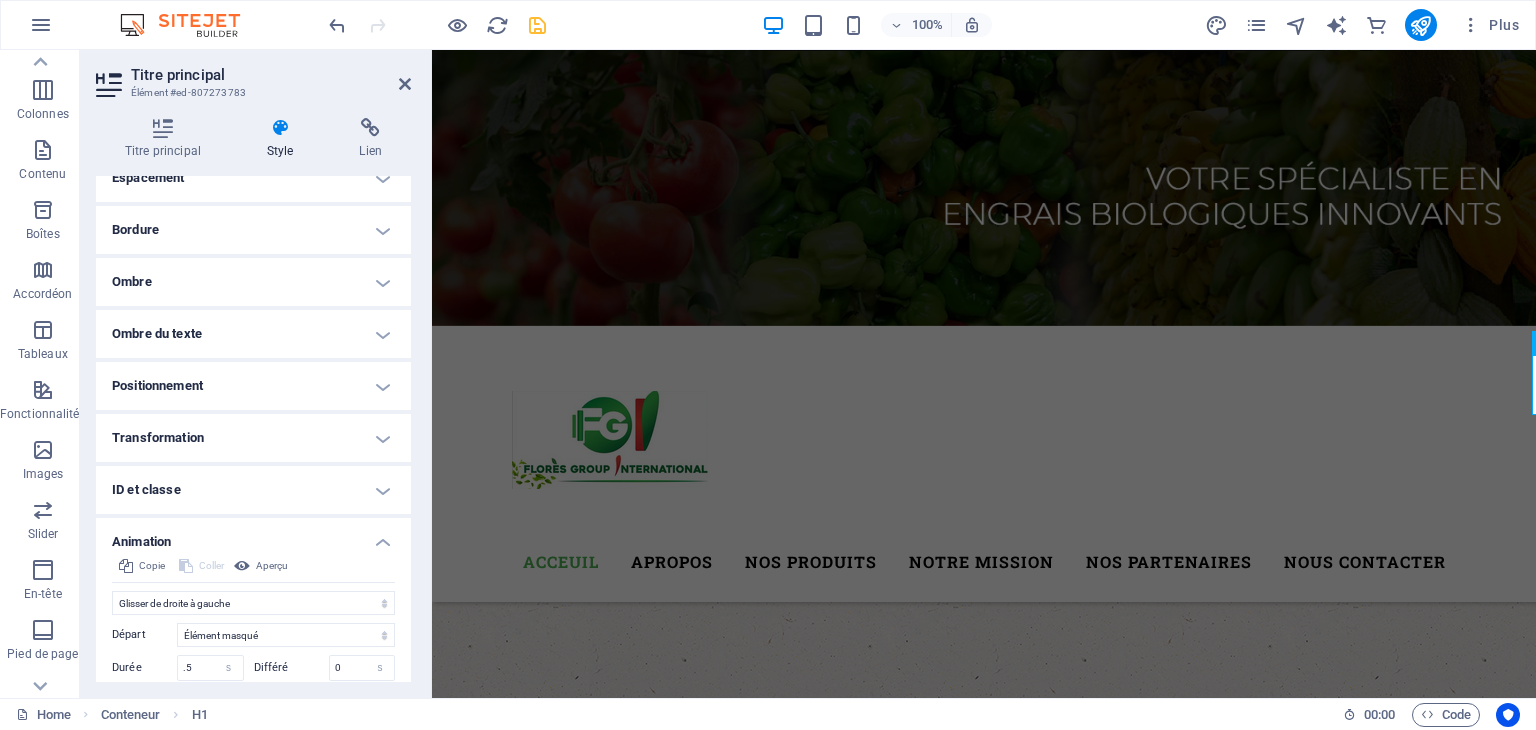 click on "ID et classe" at bounding box center [253, 490] 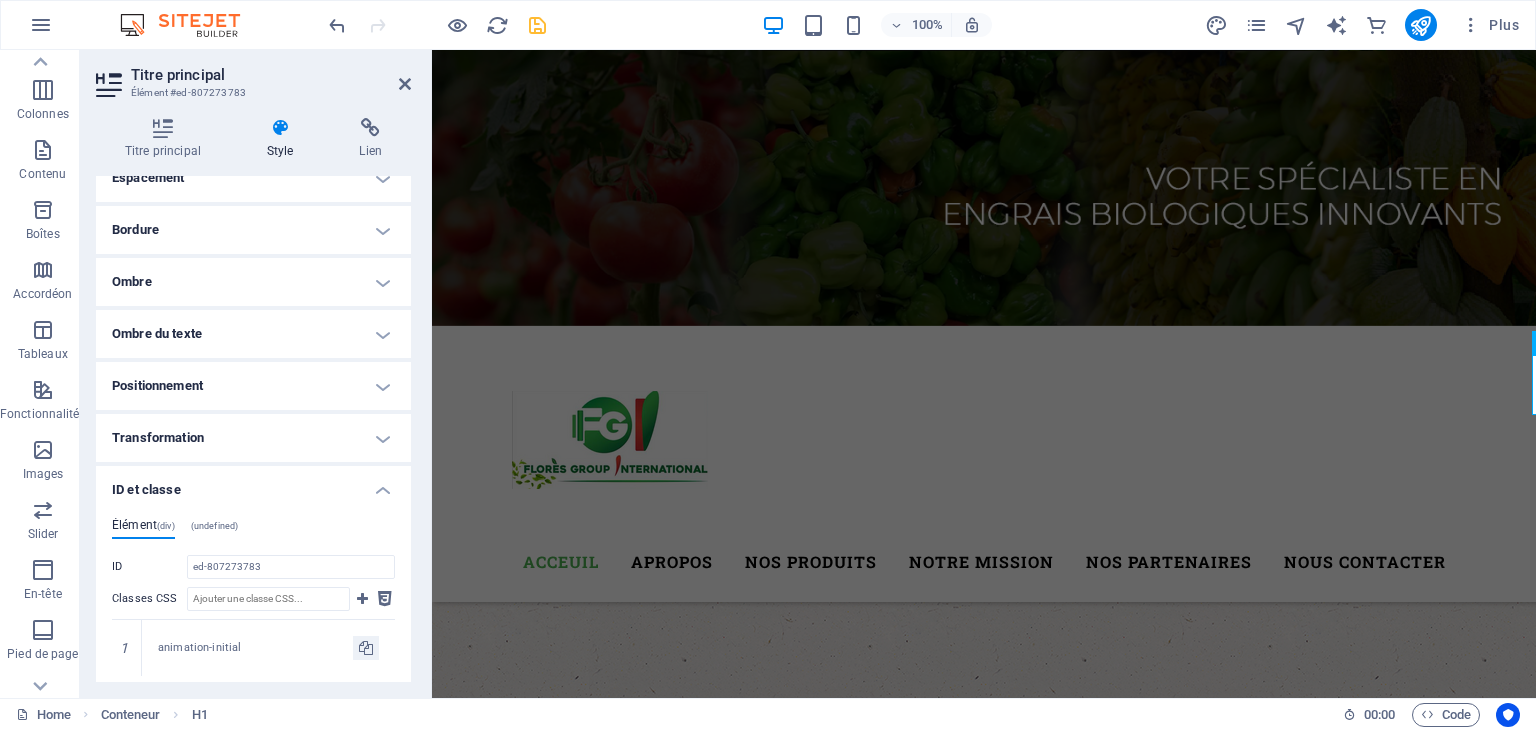 click on "ID et classe" at bounding box center (253, 484) 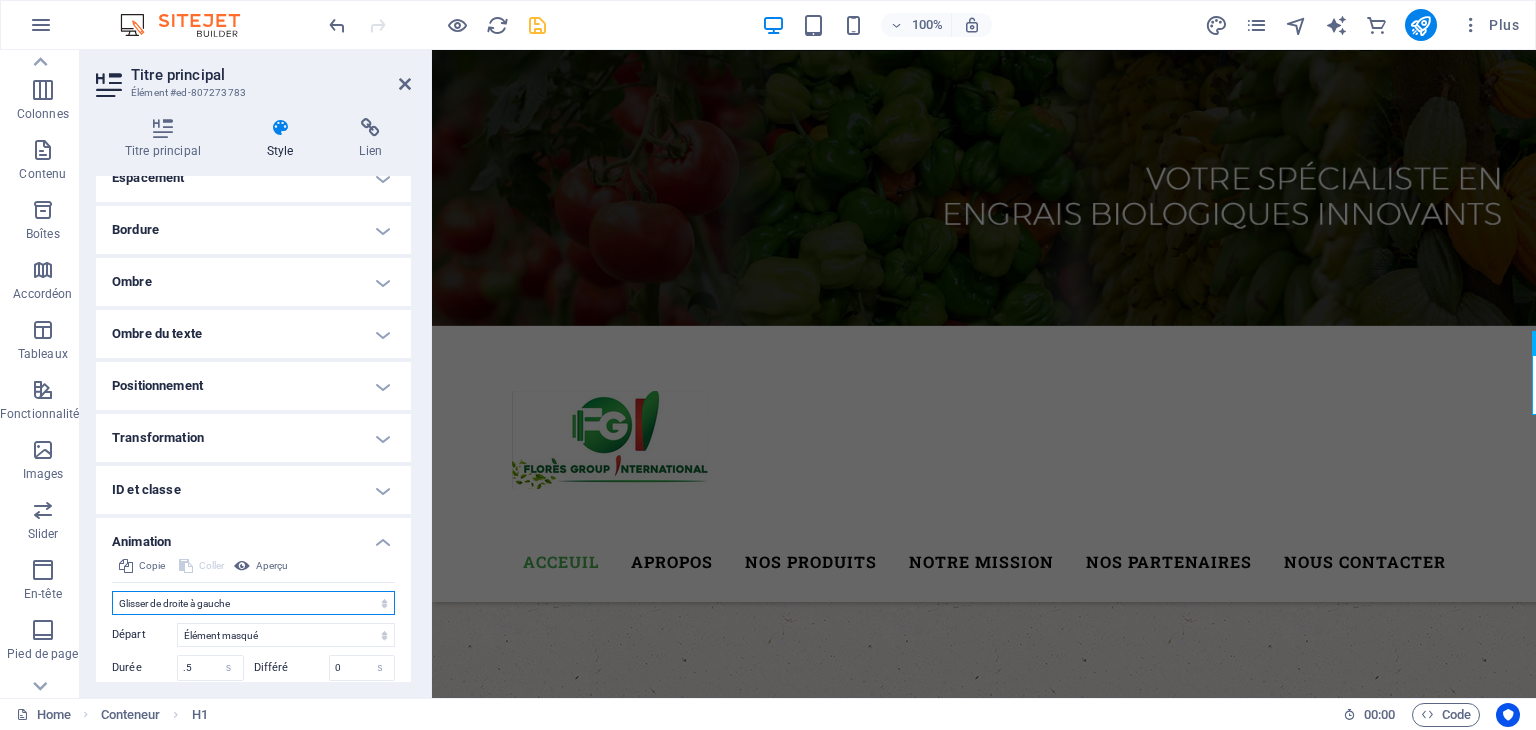 click on "Ne pas animer Afficher / Masquer Glisser vers le haut / le bas Zoomer/Dézoomer Glisser de gauche à droite Glisser de droite à gauche Slide du haut vers le bas Slide du bas vers le haut Impulsion Clignoter Ouvrir en tant que superposition" at bounding box center [253, 603] 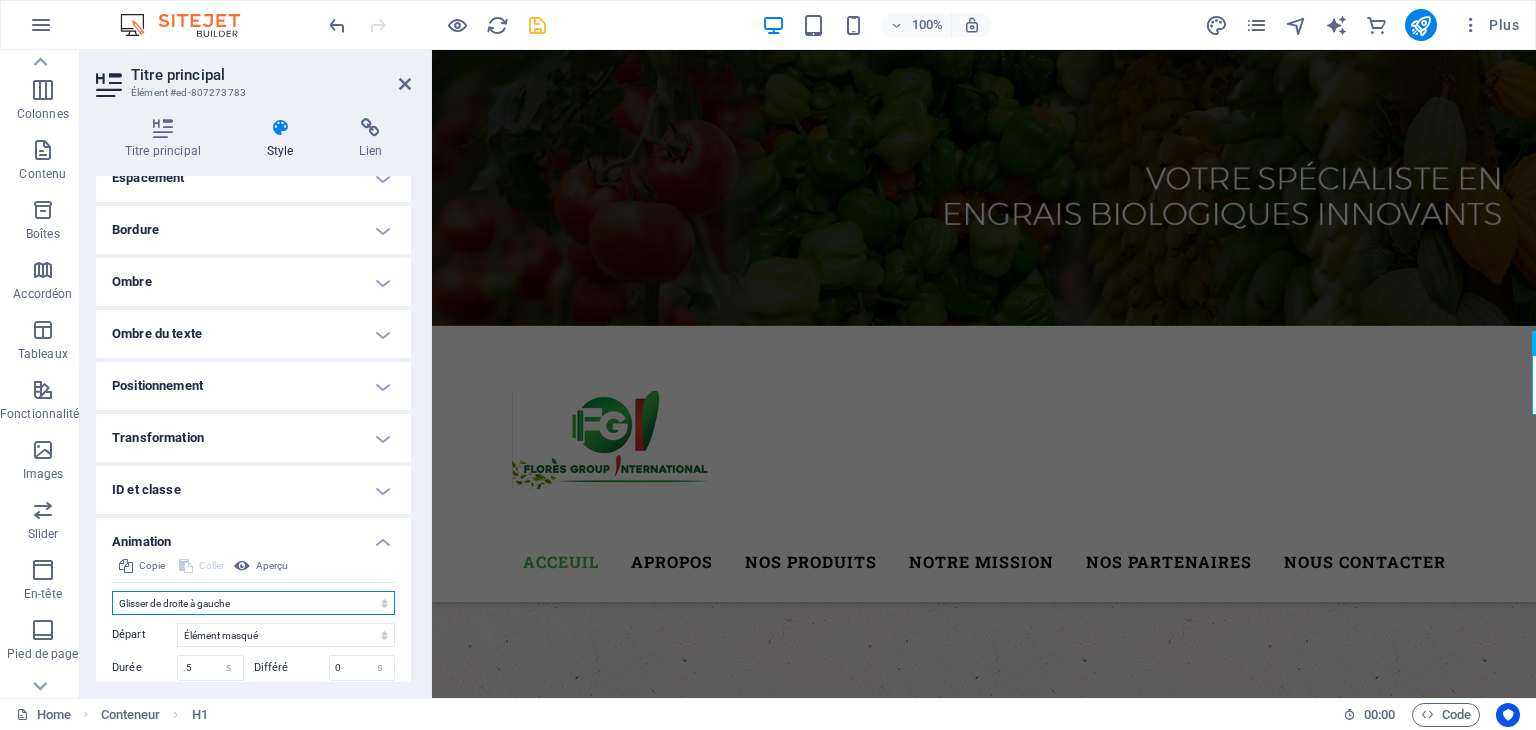 select on "move-bottom-to-top" 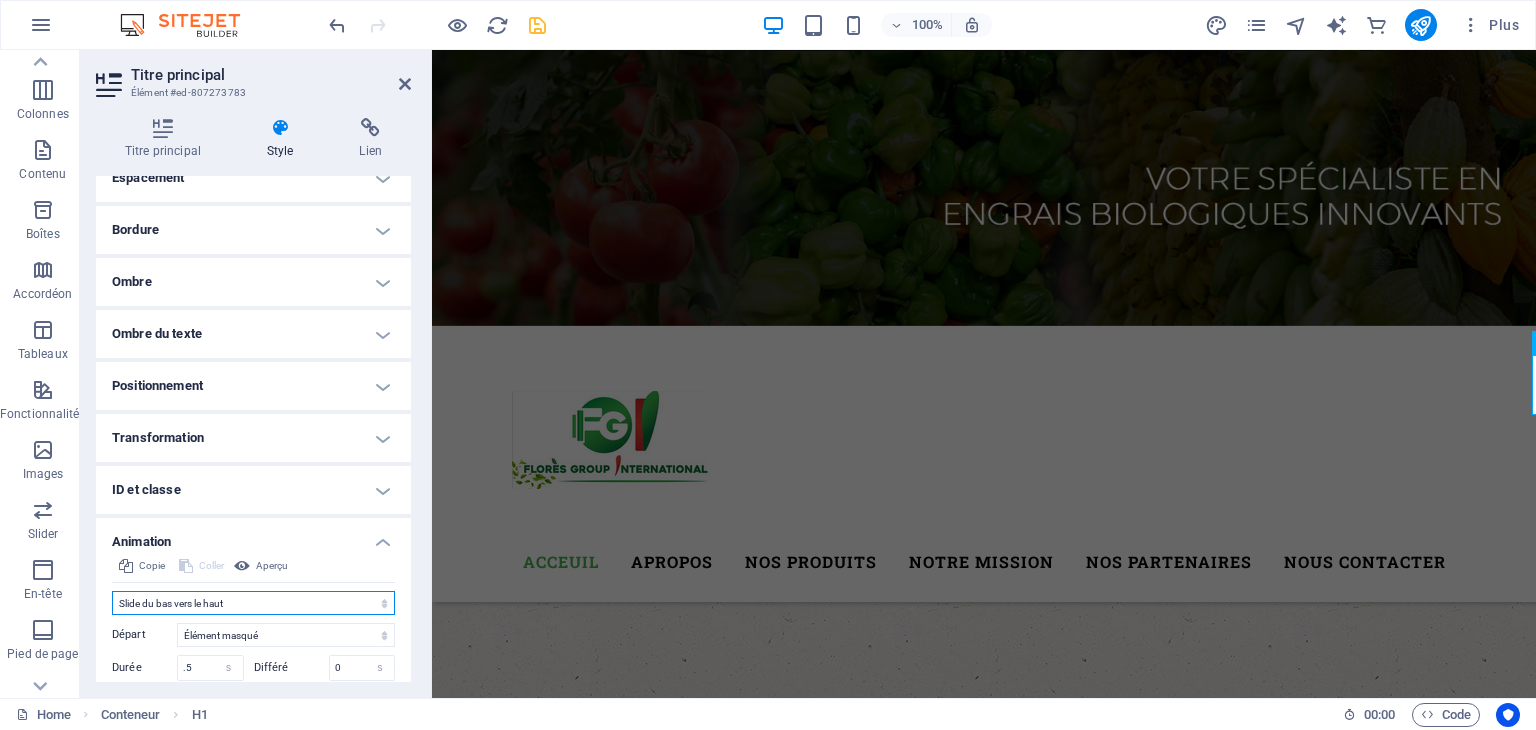 click on "Ne pas animer Afficher / Masquer Glisser vers le haut / le bas Zoomer/Dézoomer Glisser de gauche à droite Glisser de droite à gauche Slide du haut vers le bas Slide du bas vers le haut Impulsion Clignoter Ouvrir en tant que superposition" at bounding box center [253, 603] 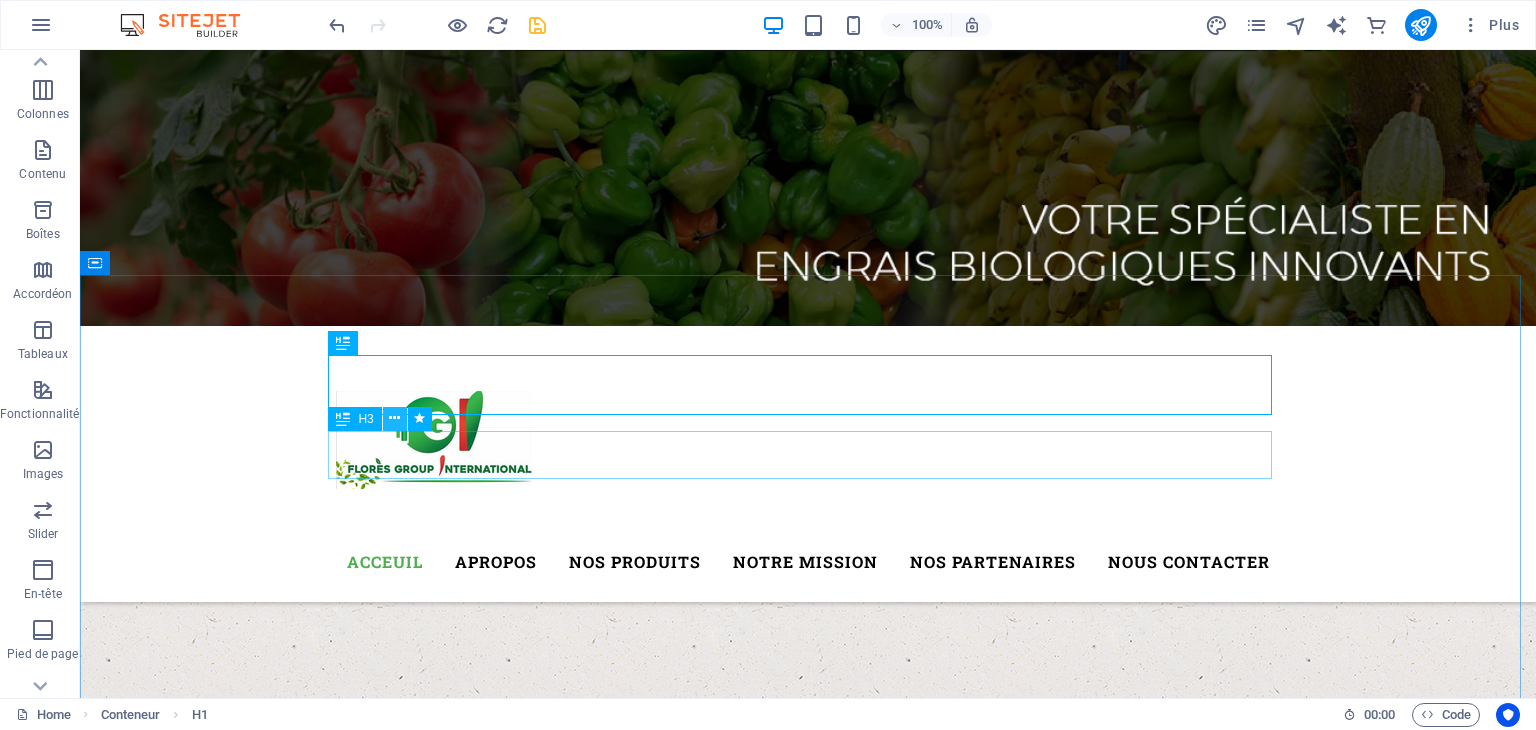 click at bounding box center [394, 418] 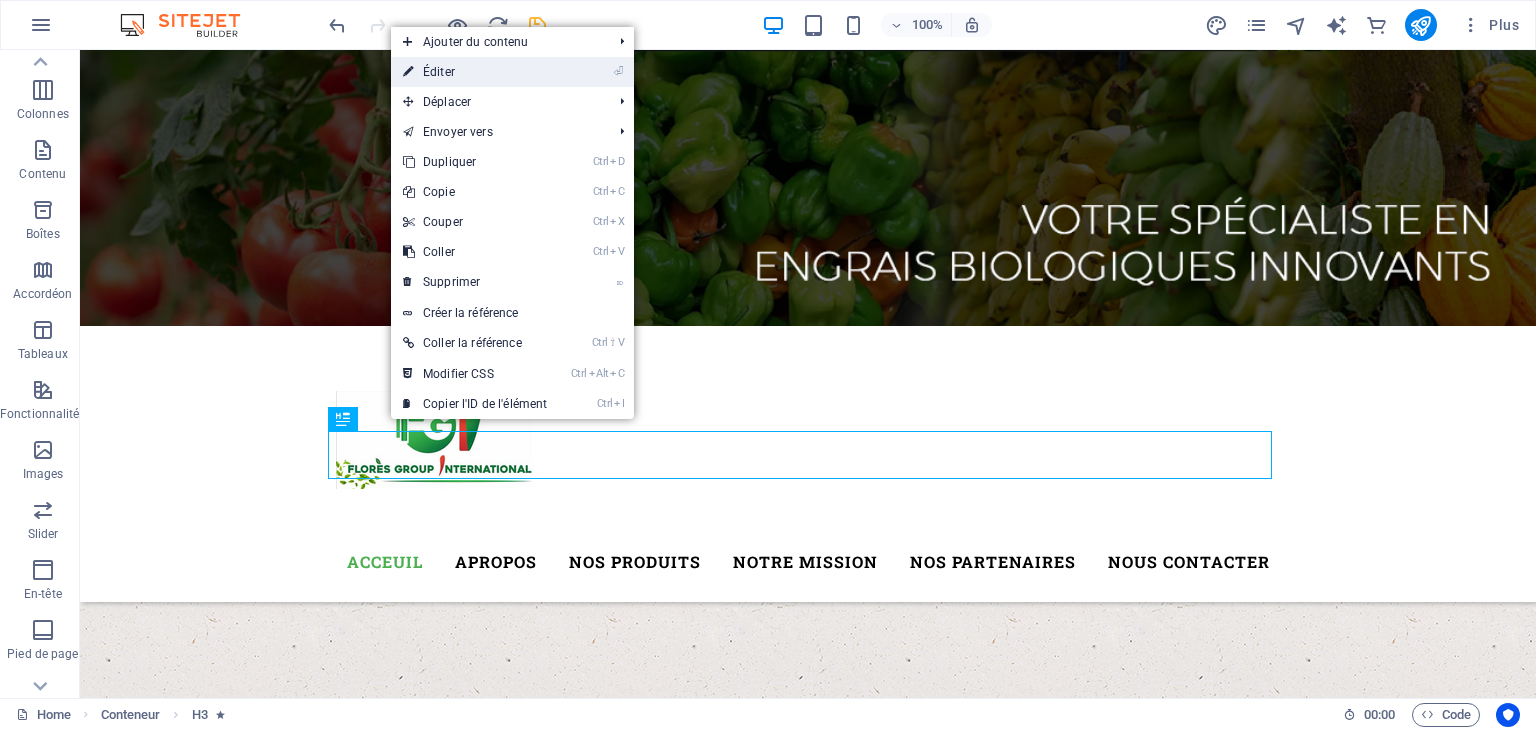 click on "⏎  Éditer" at bounding box center (475, 72) 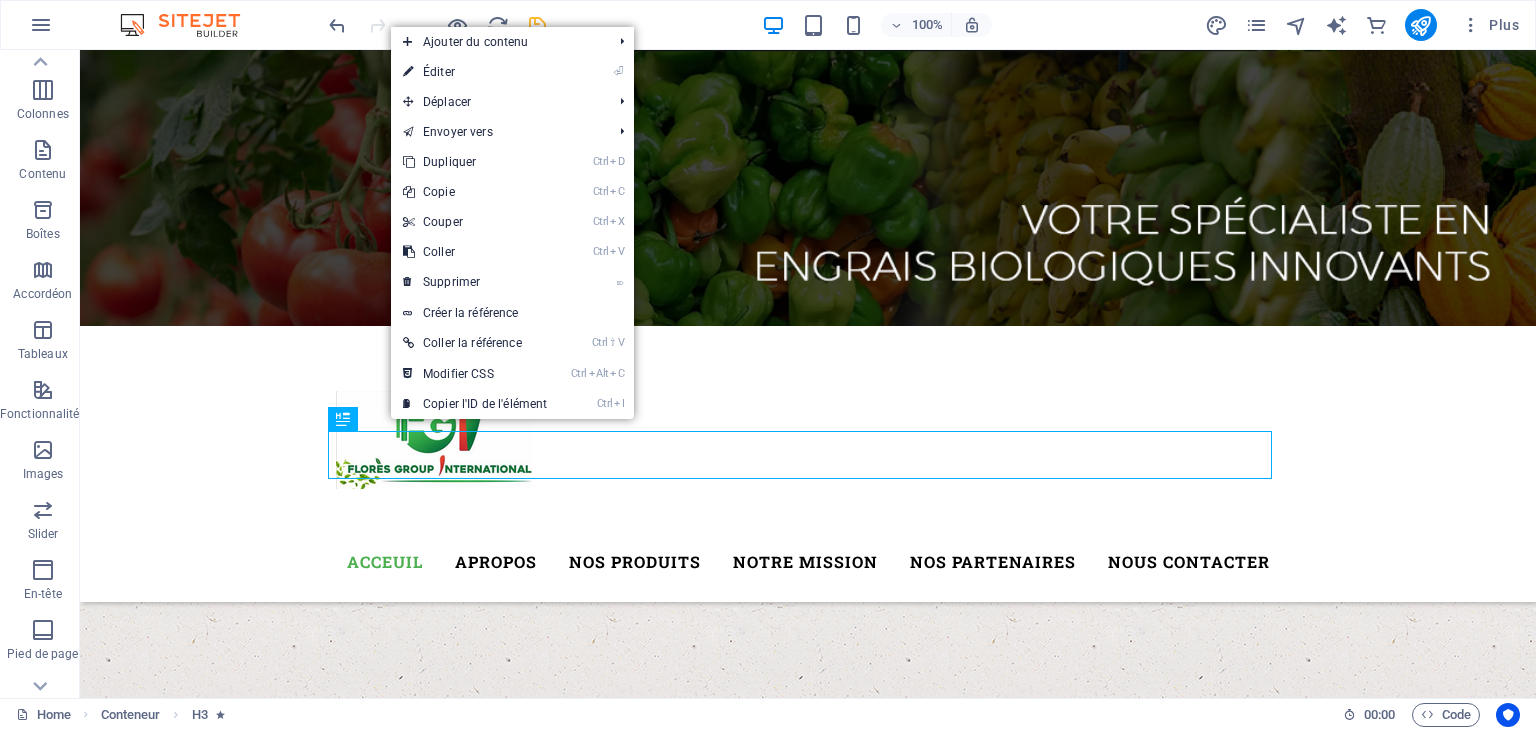 select on "slide" 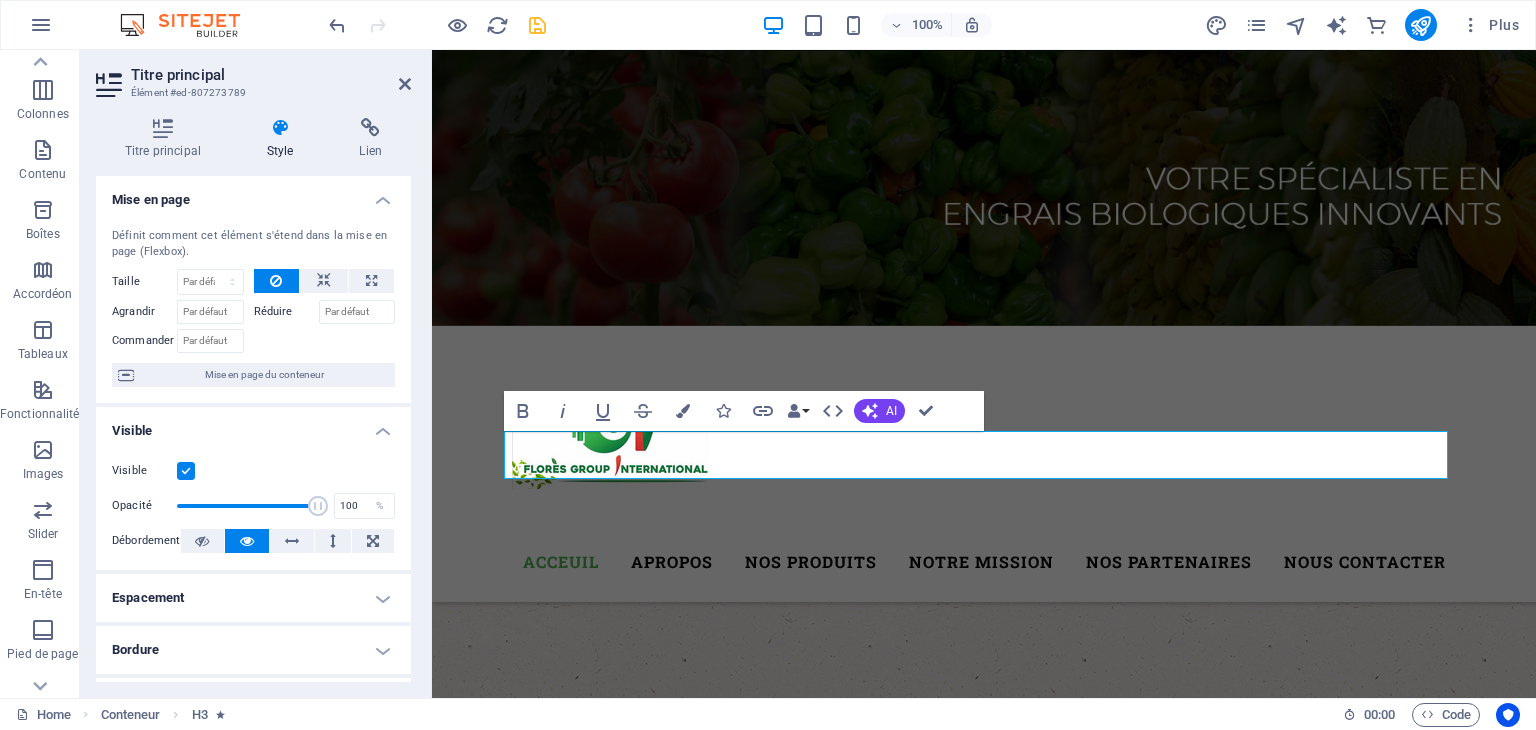 click at bounding box center [280, 128] 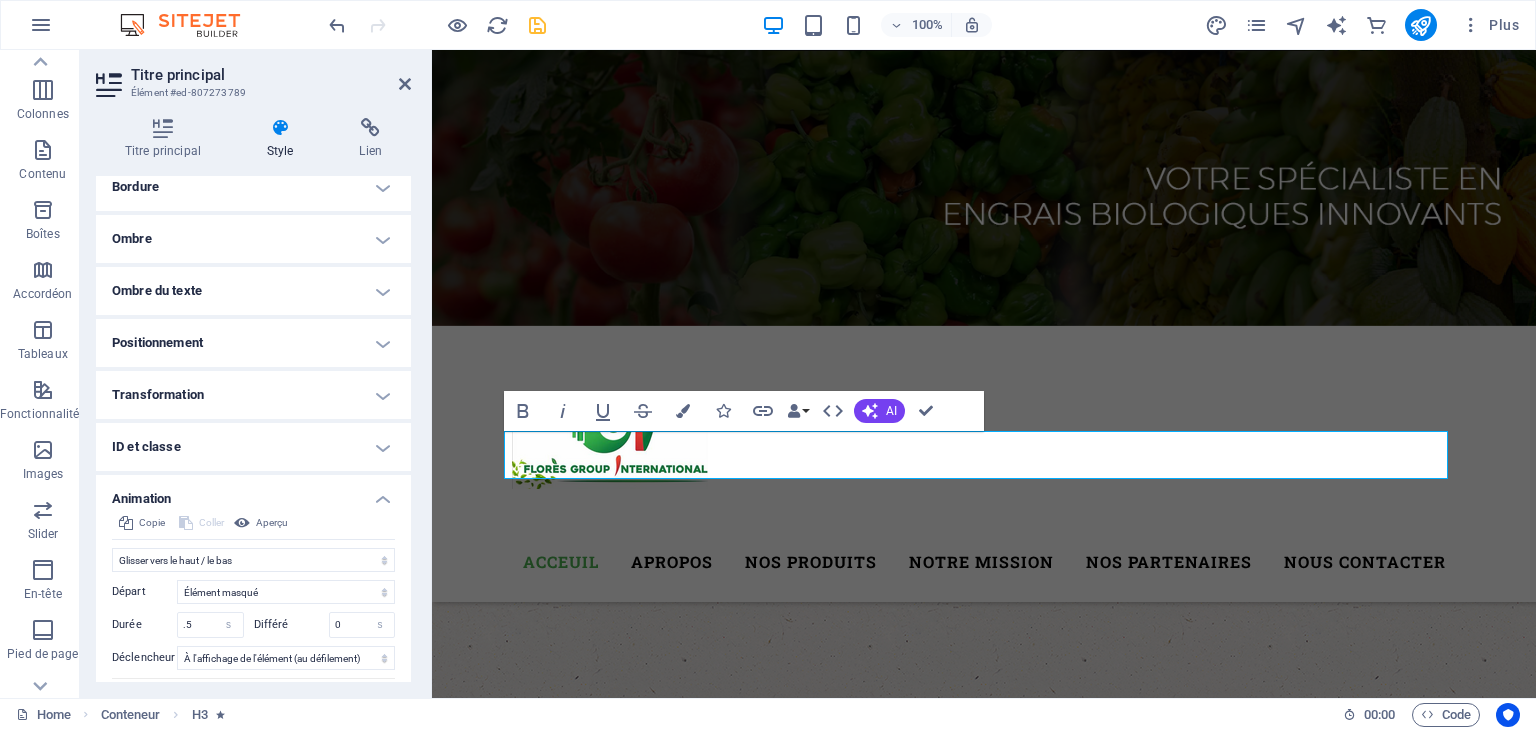 scroll, scrollTop: 372, scrollLeft: 0, axis: vertical 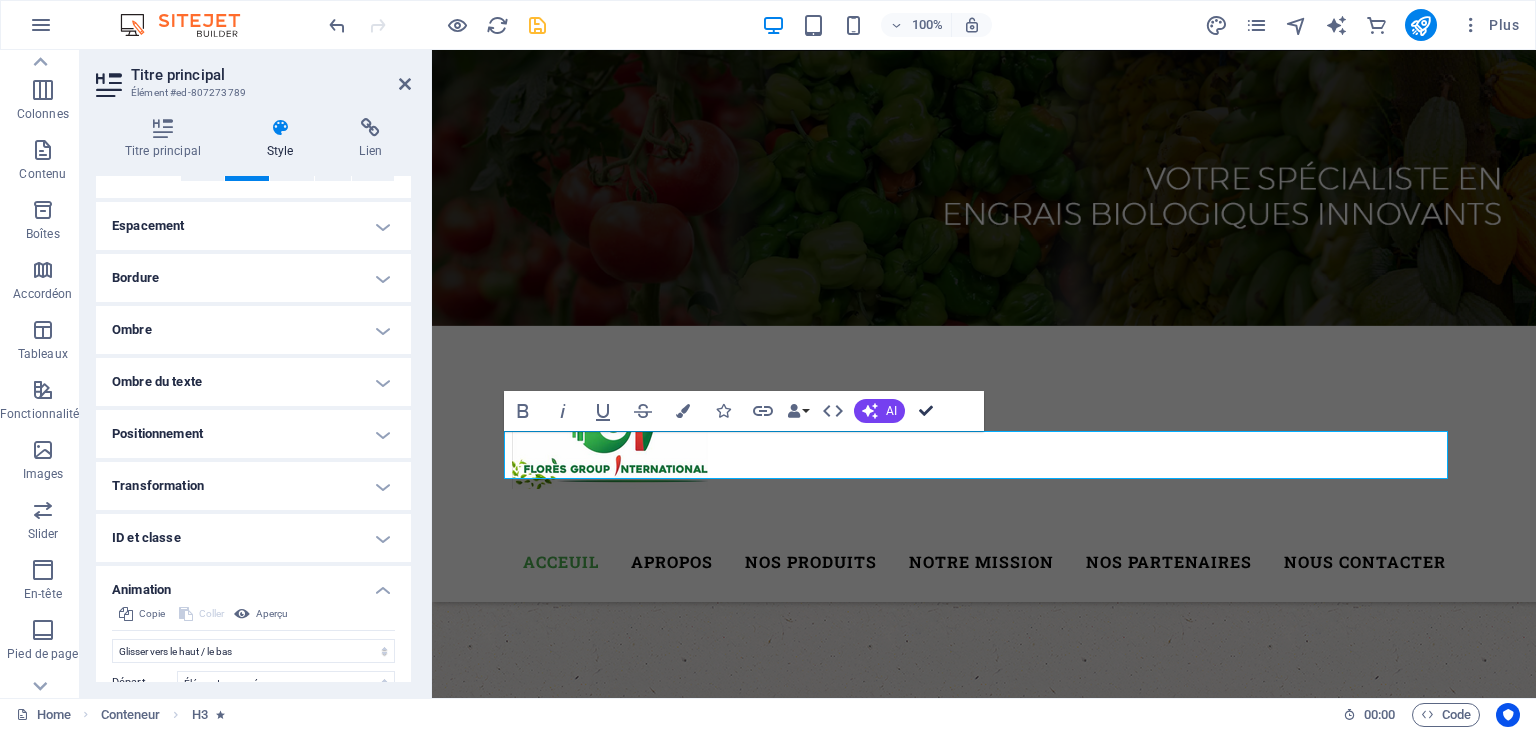 drag, startPoint x: 936, startPoint y: 410, endPoint x: 848, endPoint y: 356, distance: 103.24728 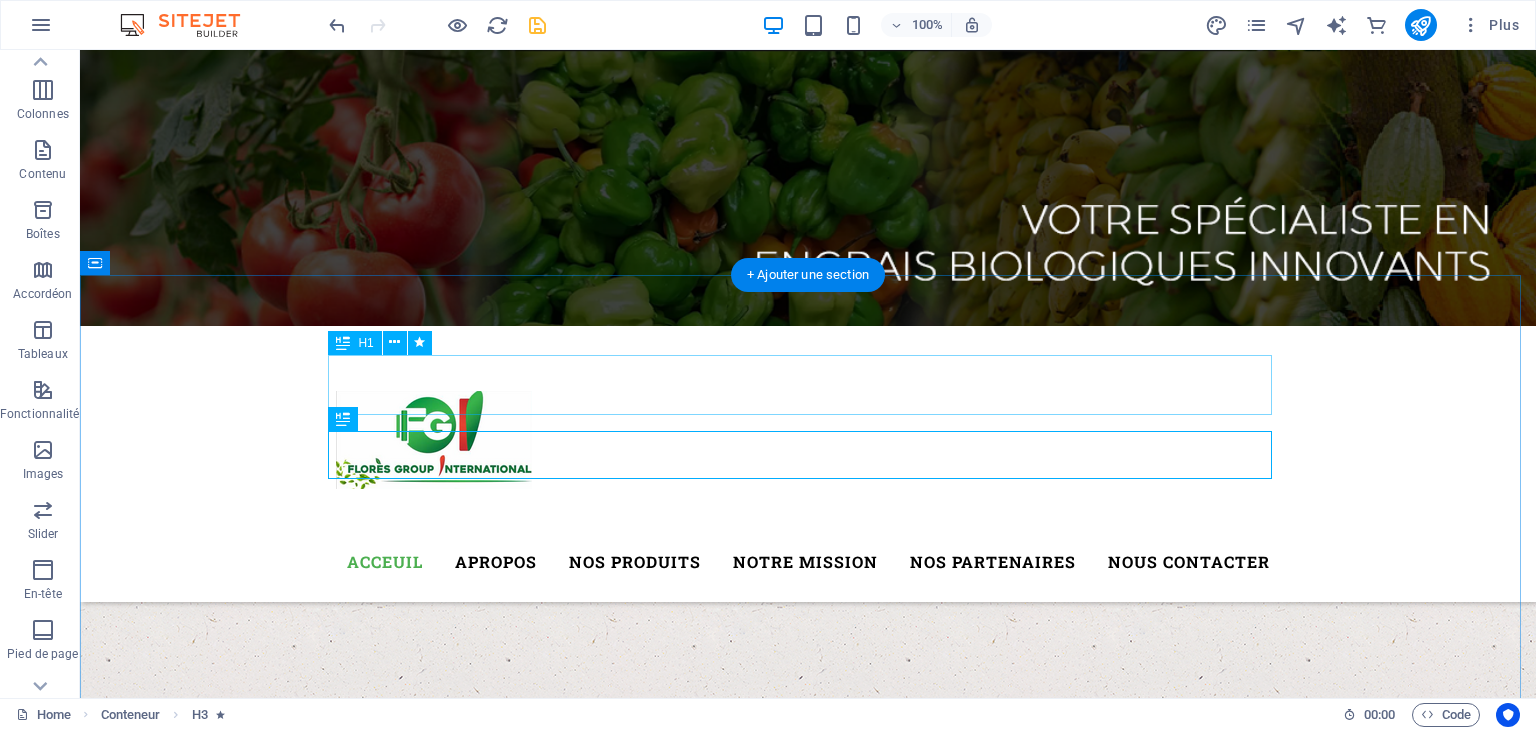 click on "REVIVEZ AVEC VOS SOLS" at bounding box center [808, 1416] 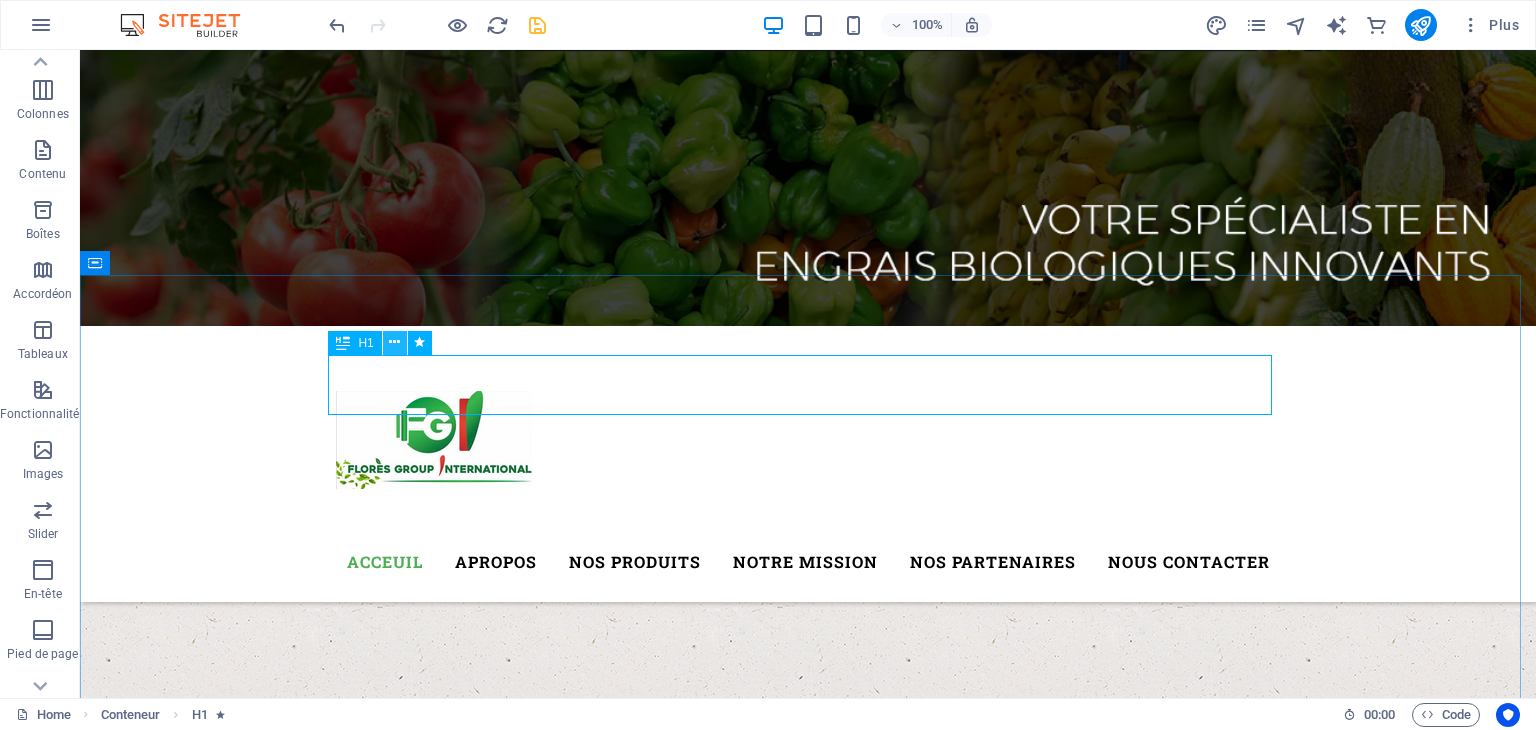 click at bounding box center [394, 342] 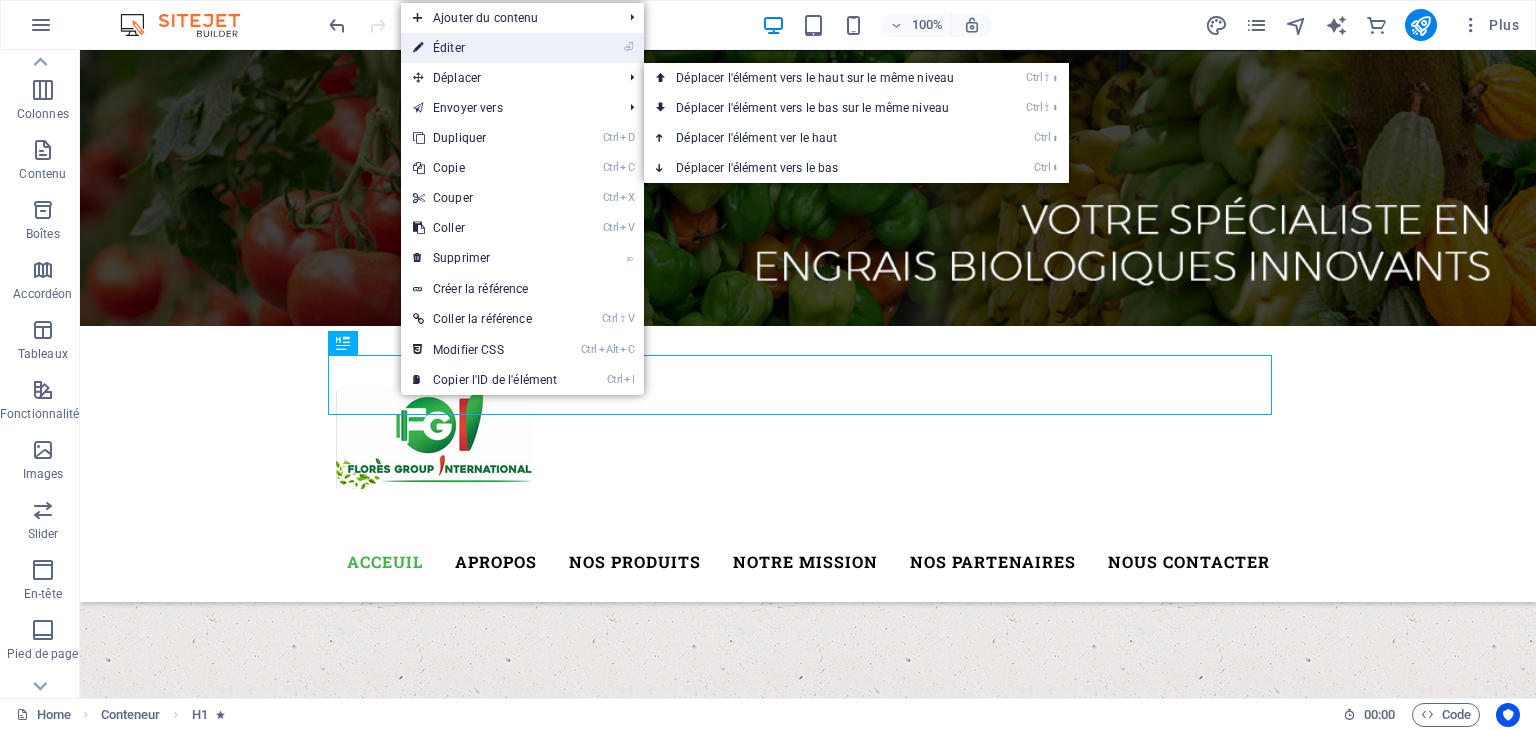 click on "⏎  Éditer" at bounding box center (485, 48) 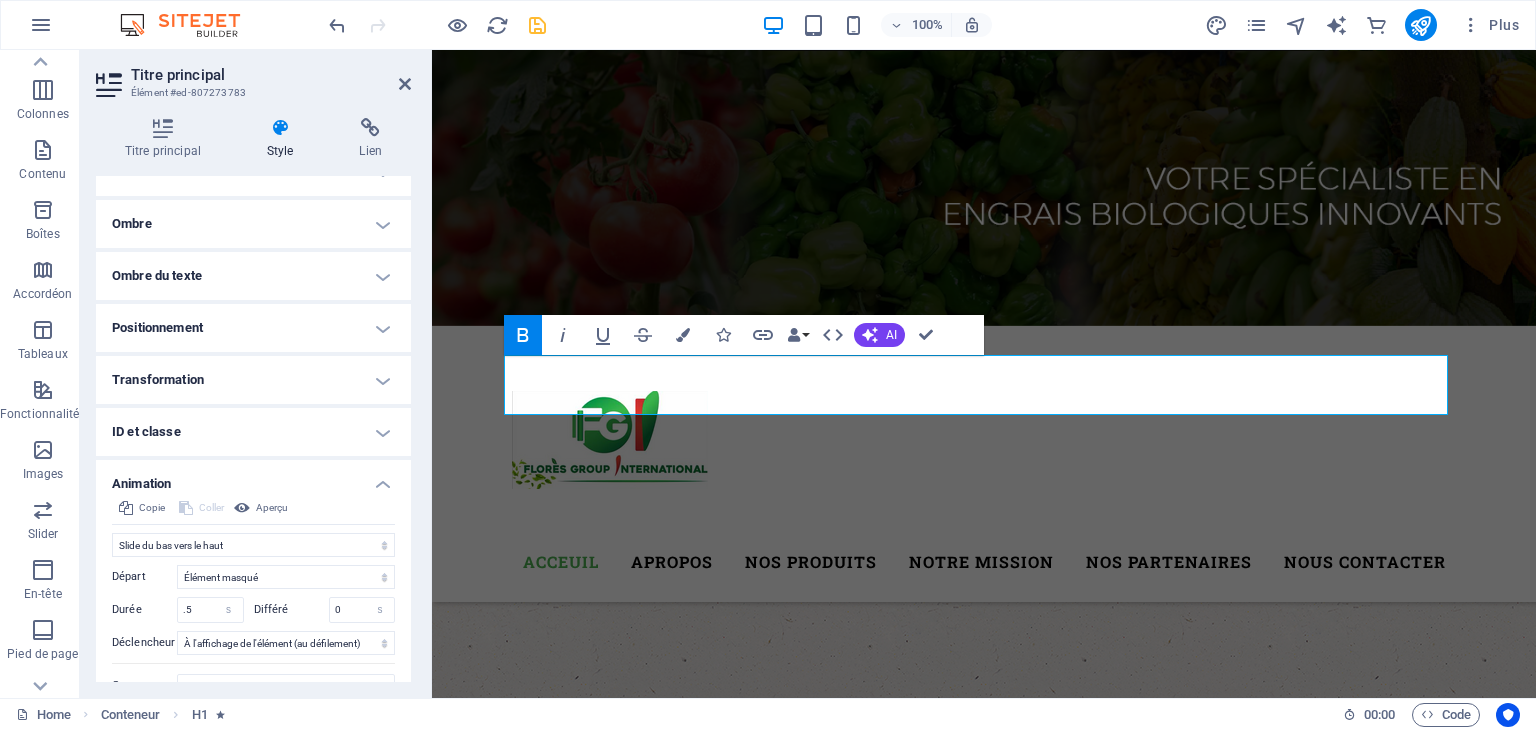 scroll, scrollTop: 481, scrollLeft: 0, axis: vertical 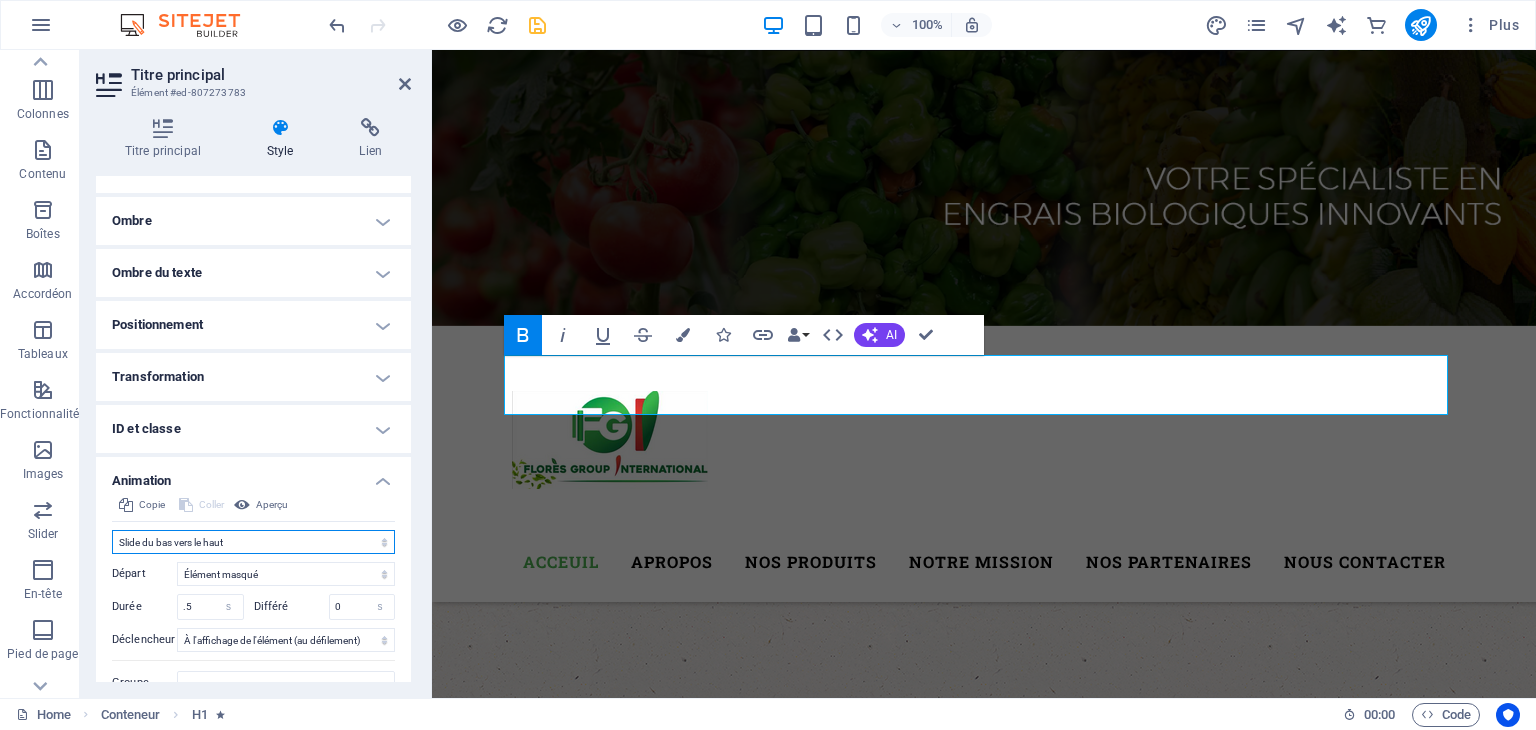 click on "Ne pas animer Afficher / Masquer Glisser vers le haut / le bas Zoomer/Dézoomer Glisser de gauche à droite Glisser de droite à gauche Slide du haut vers le bas Slide du bas vers le haut Impulsion Clignoter Ouvrir en tant que superposition" at bounding box center (253, 542) 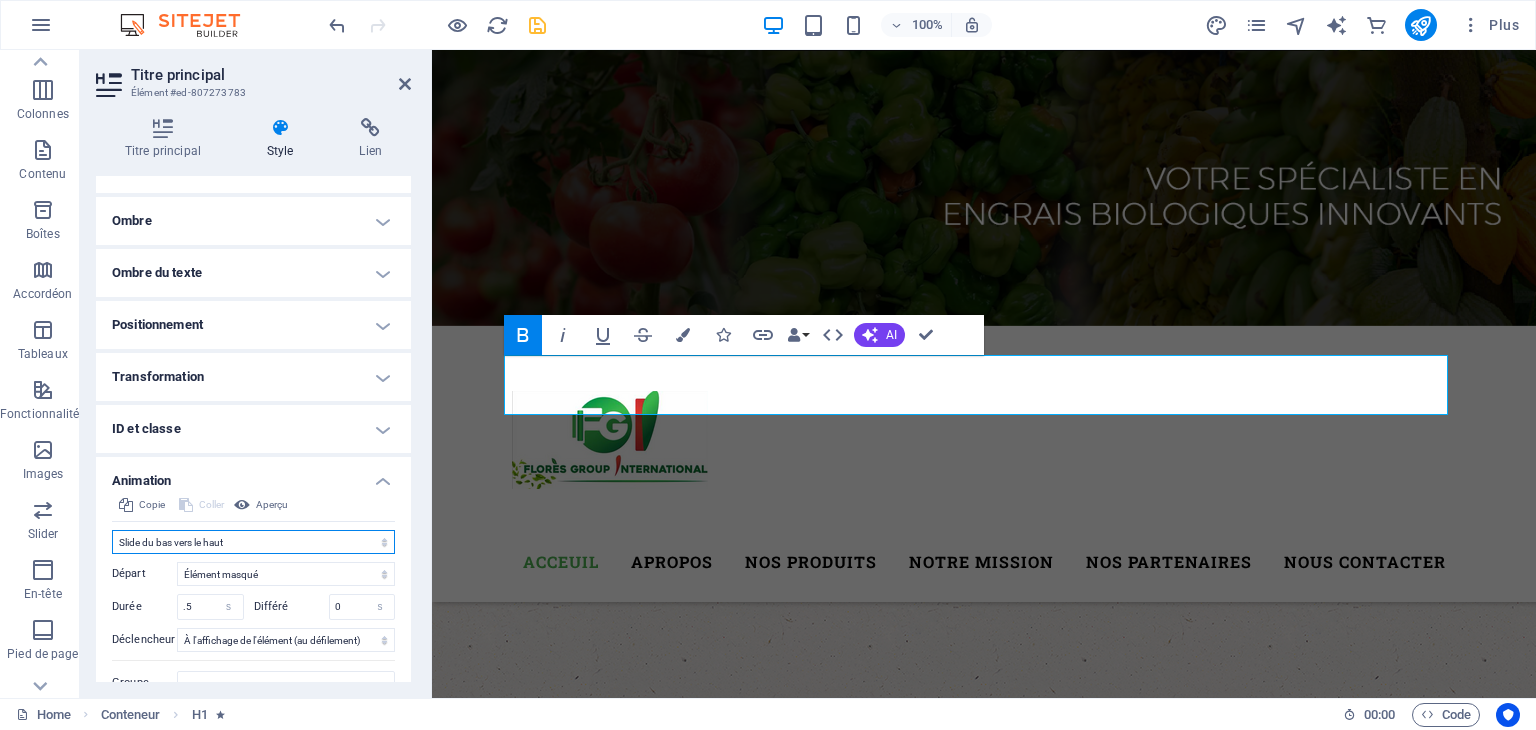 select on "move-top-to-bottom" 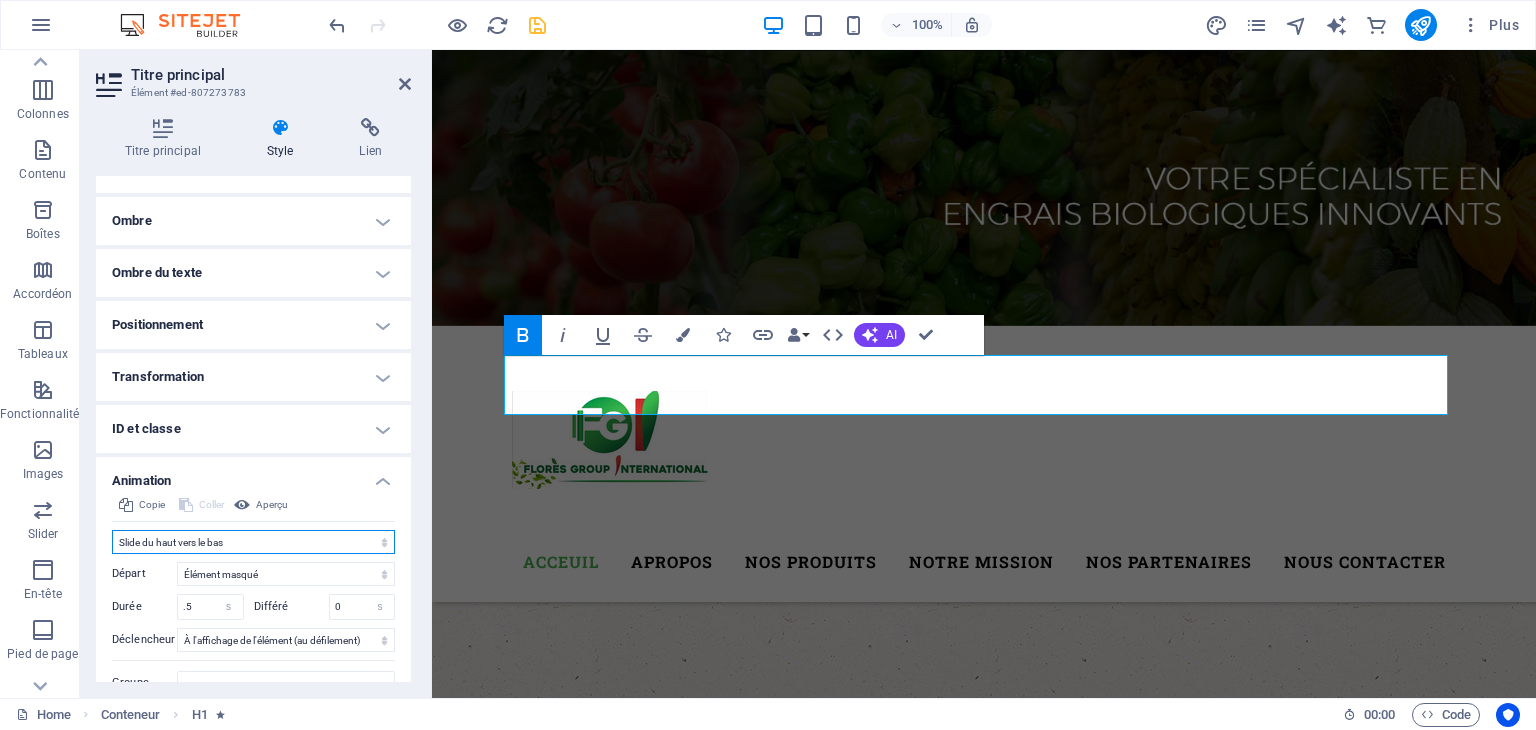click on "Ne pas animer Afficher / Masquer Glisser vers le haut / le bas Zoomer/Dézoomer Glisser de gauche à droite Glisser de droite à gauche Slide du haut vers le bas Slide du bas vers le haut Impulsion Clignoter Ouvrir en tant que superposition" at bounding box center (253, 542) 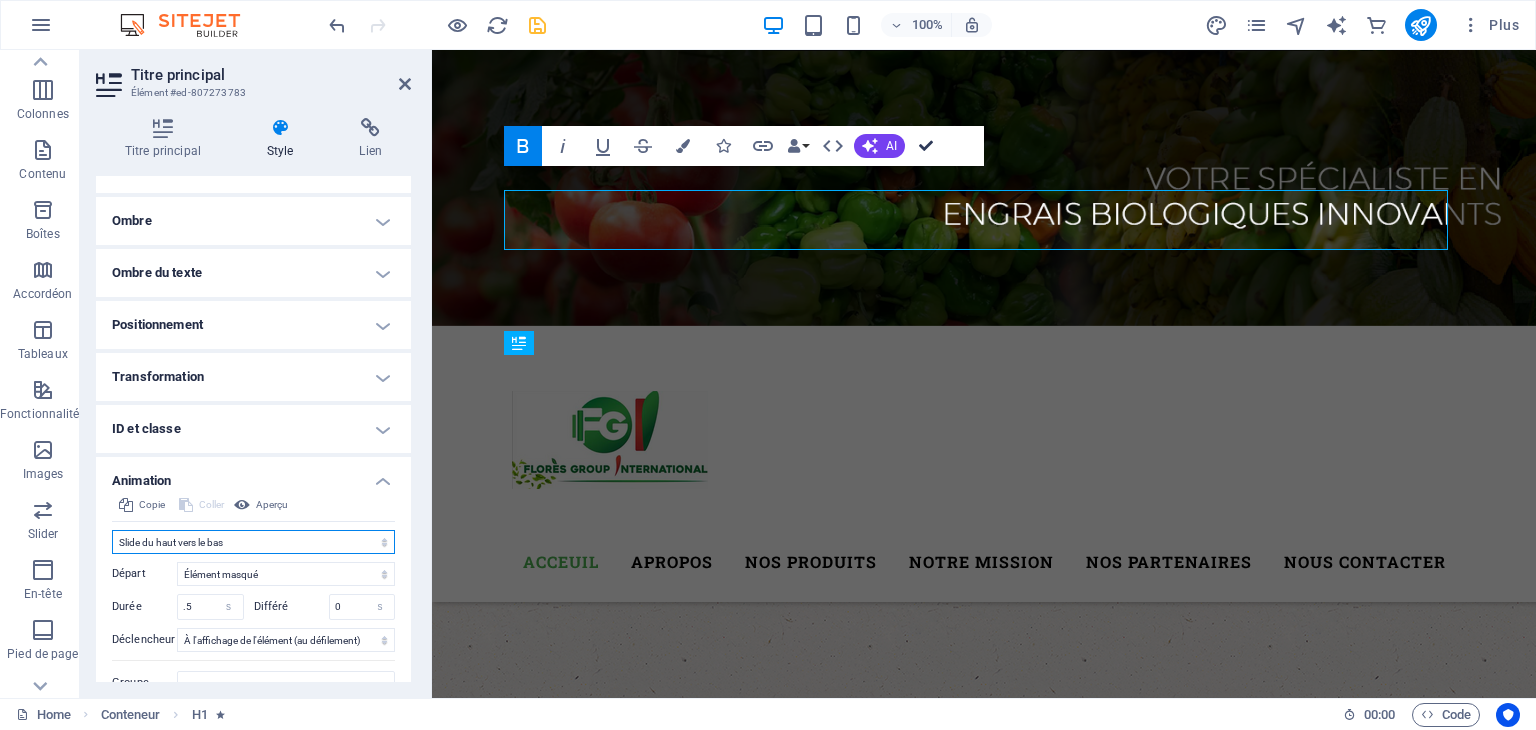 drag, startPoint x: 935, startPoint y: 151, endPoint x: 854, endPoint y: 101, distance: 95.189285 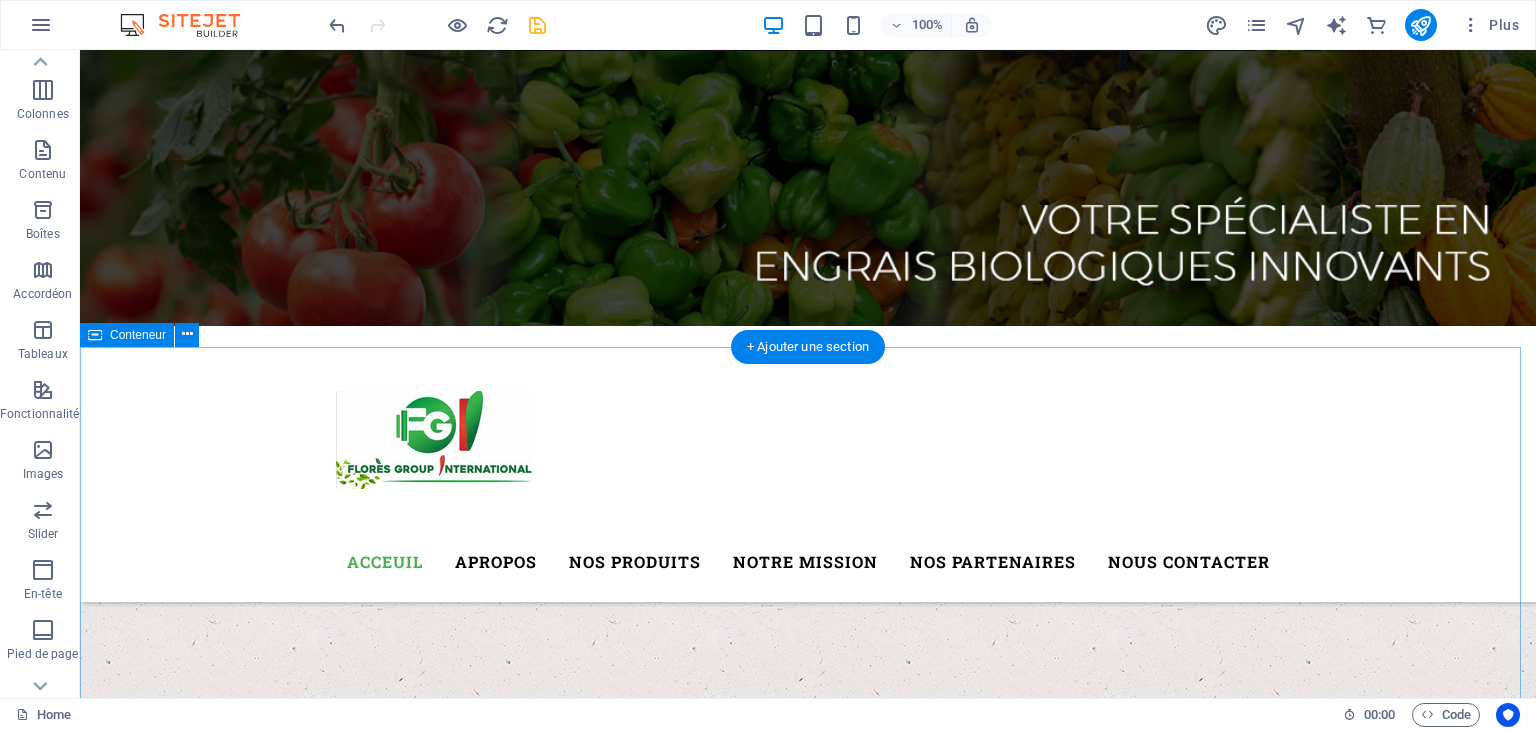 scroll, scrollTop: 599, scrollLeft: 0, axis: vertical 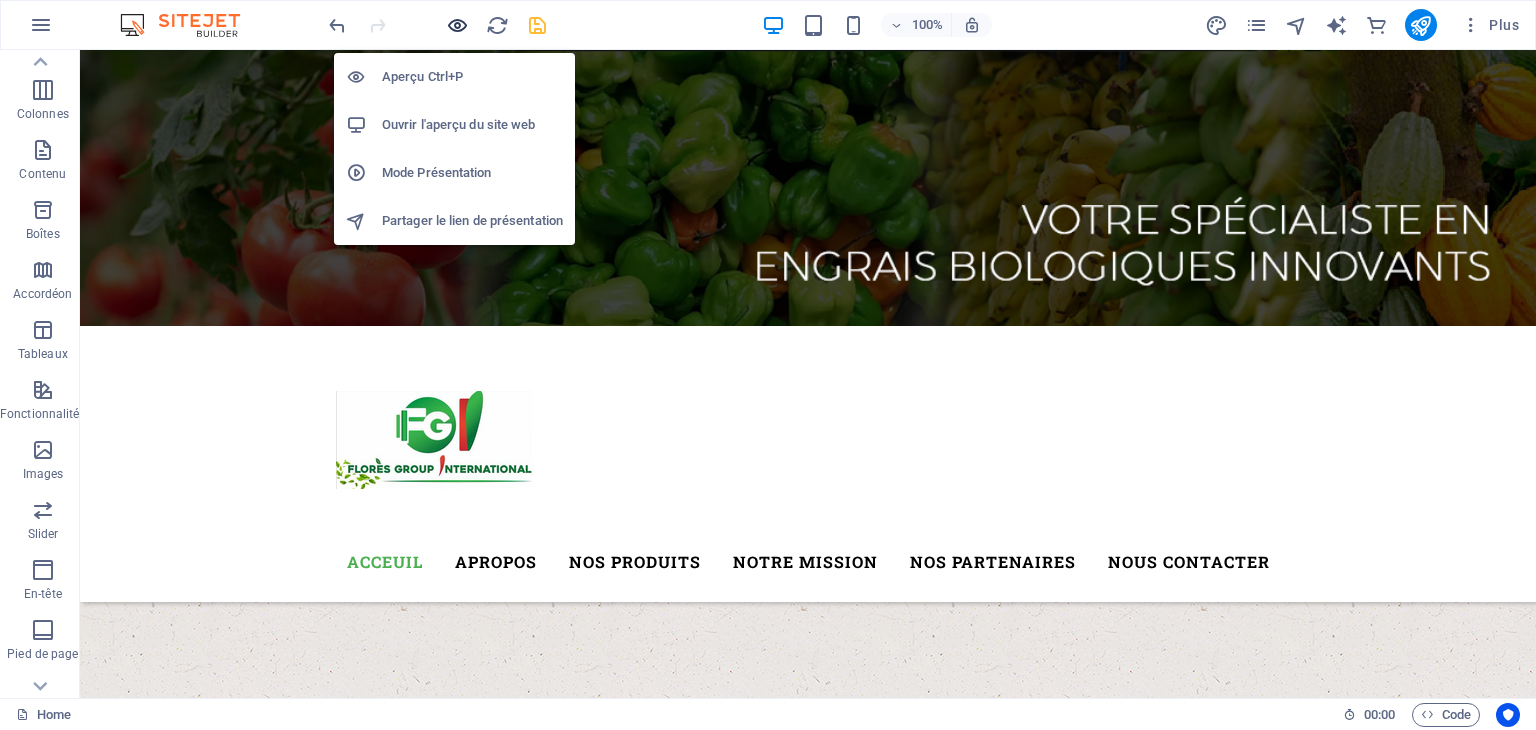 click at bounding box center (457, 25) 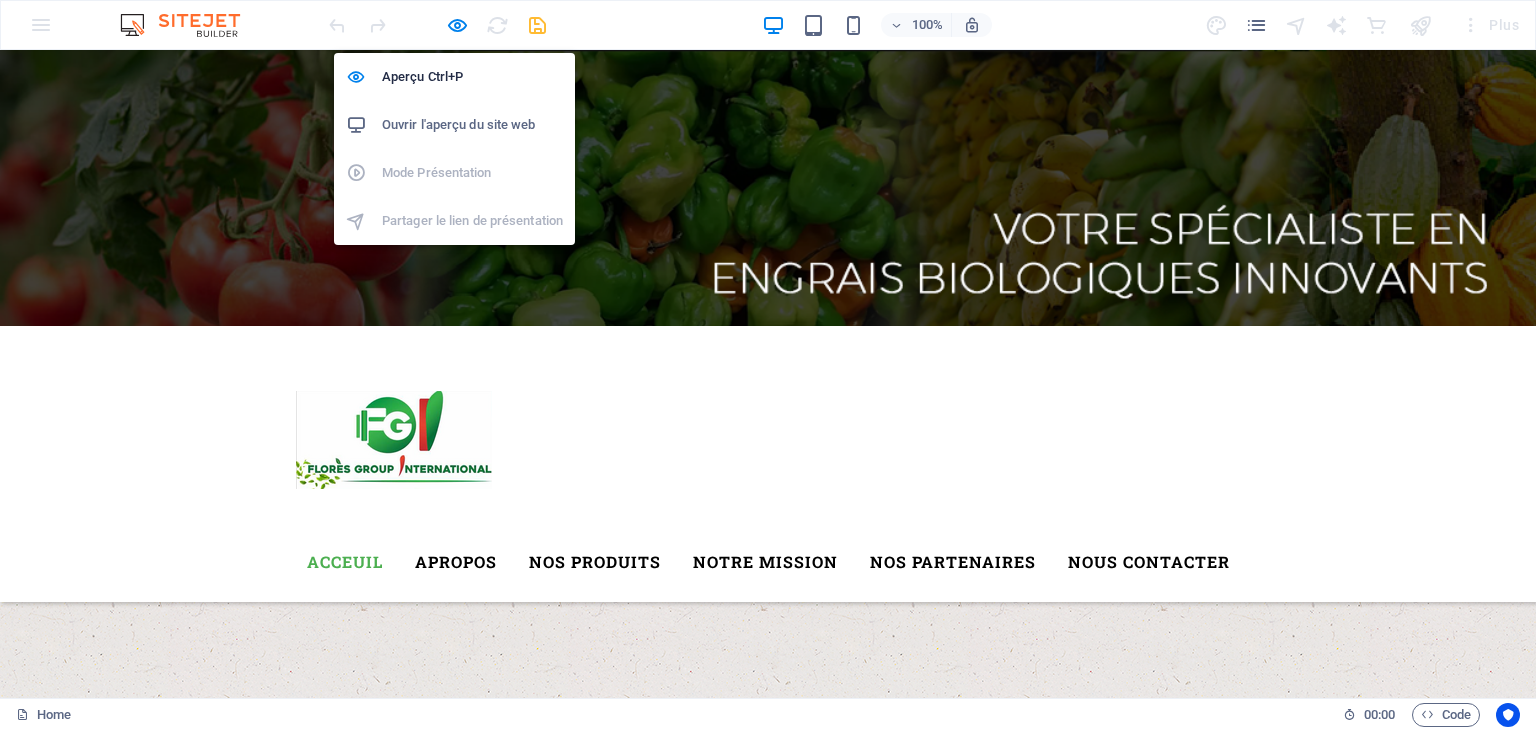 click on "Ouvrir l'aperçu du site web" at bounding box center (472, 125) 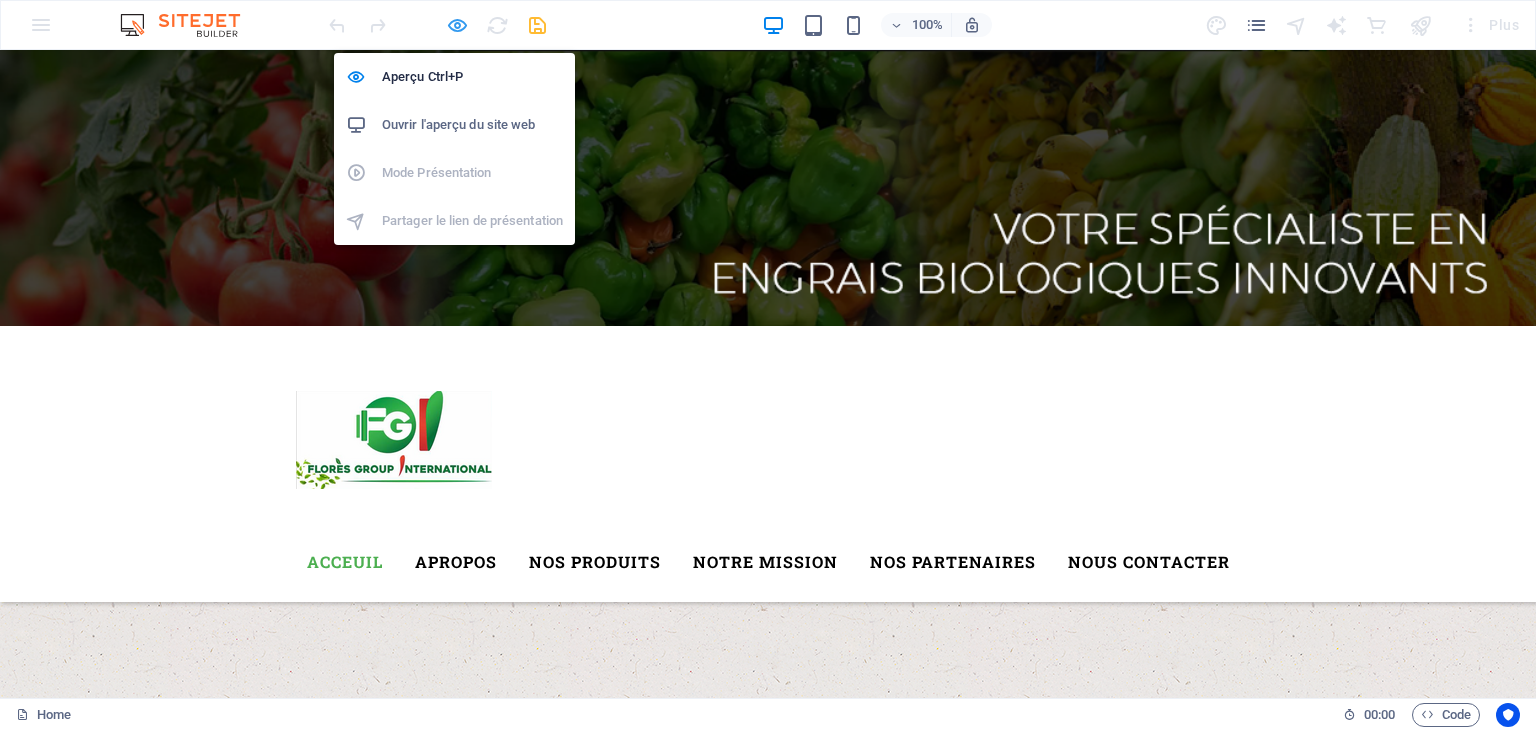 click at bounding box center [457, 25] 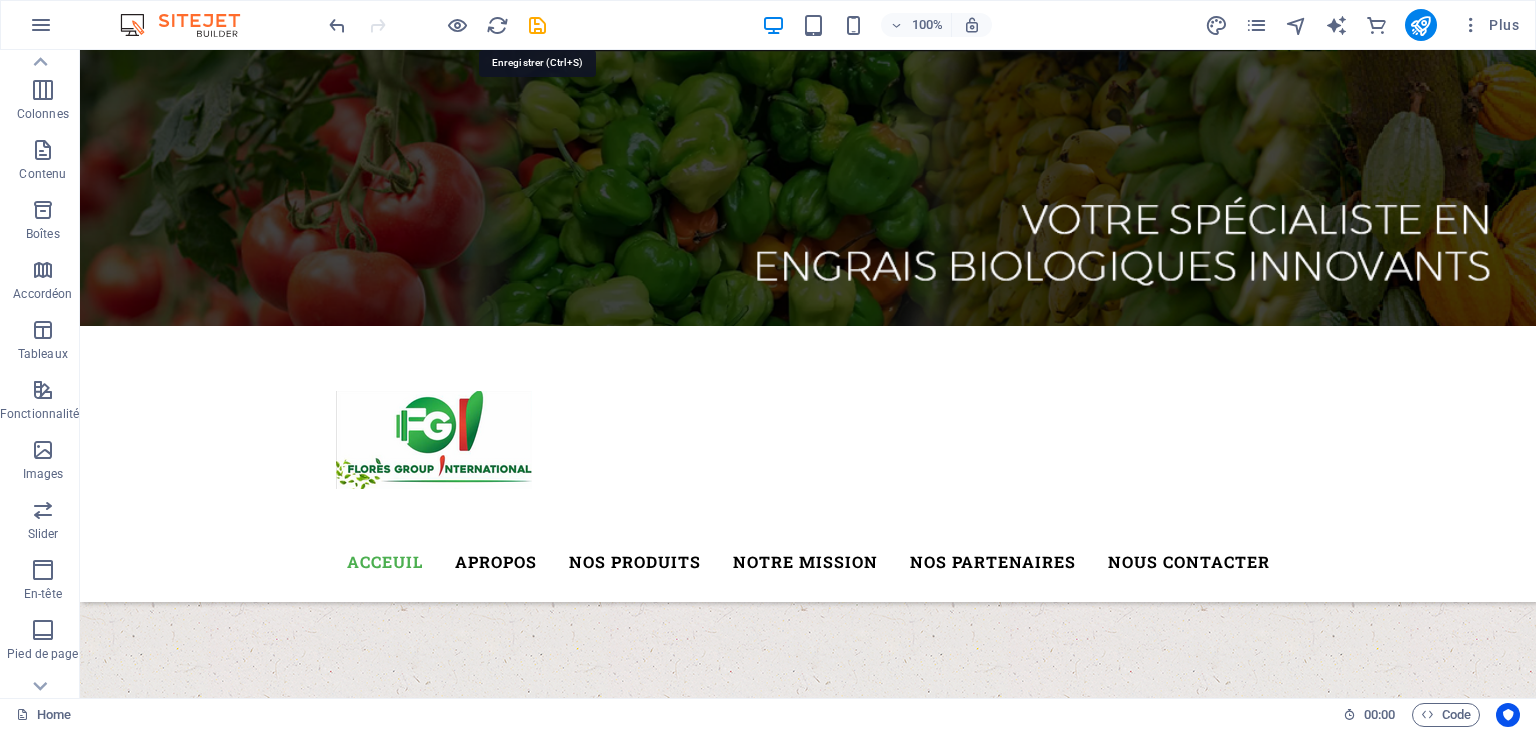 click at bounding box center [537, 25] 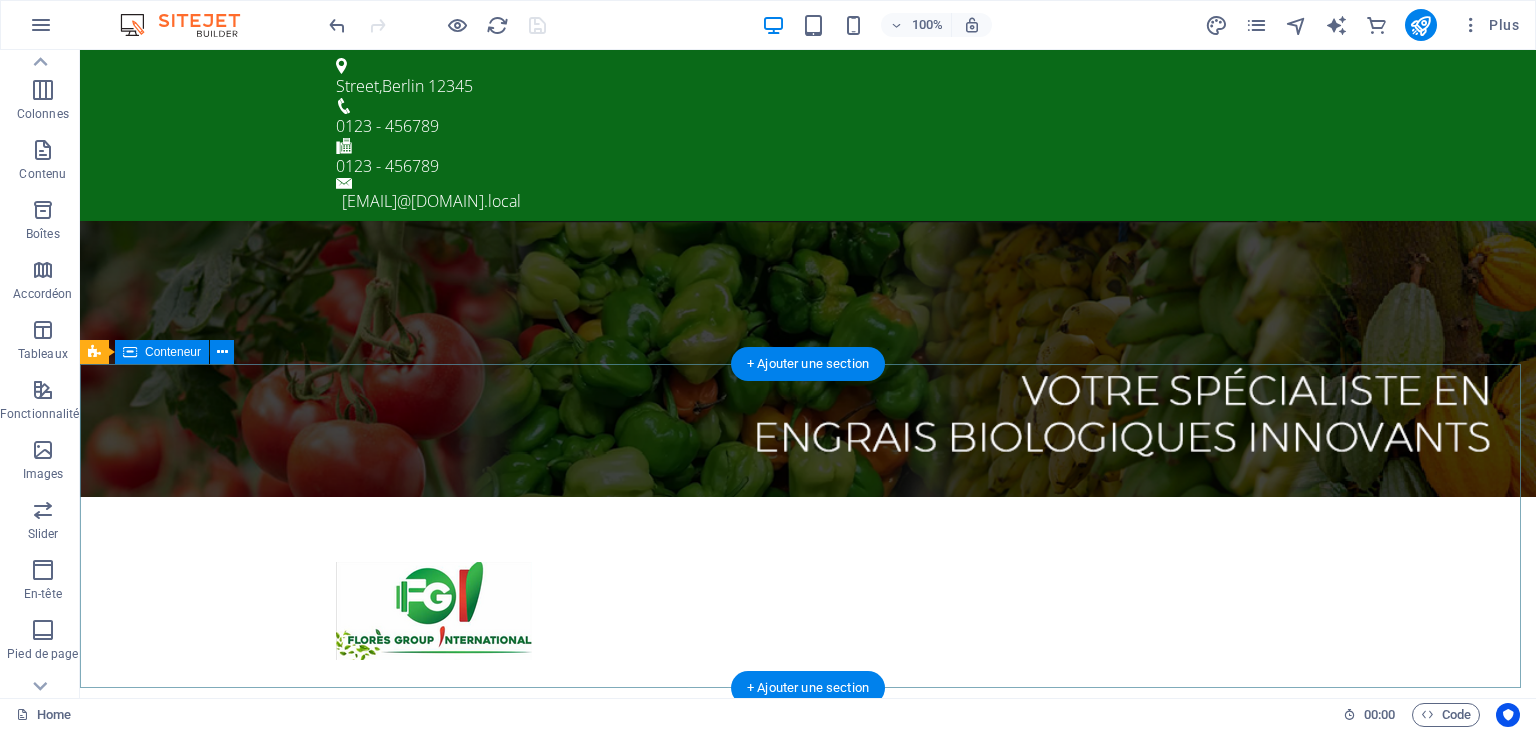 scroll, scrollTop: 100, scrollLeft: 0, axis: vertical 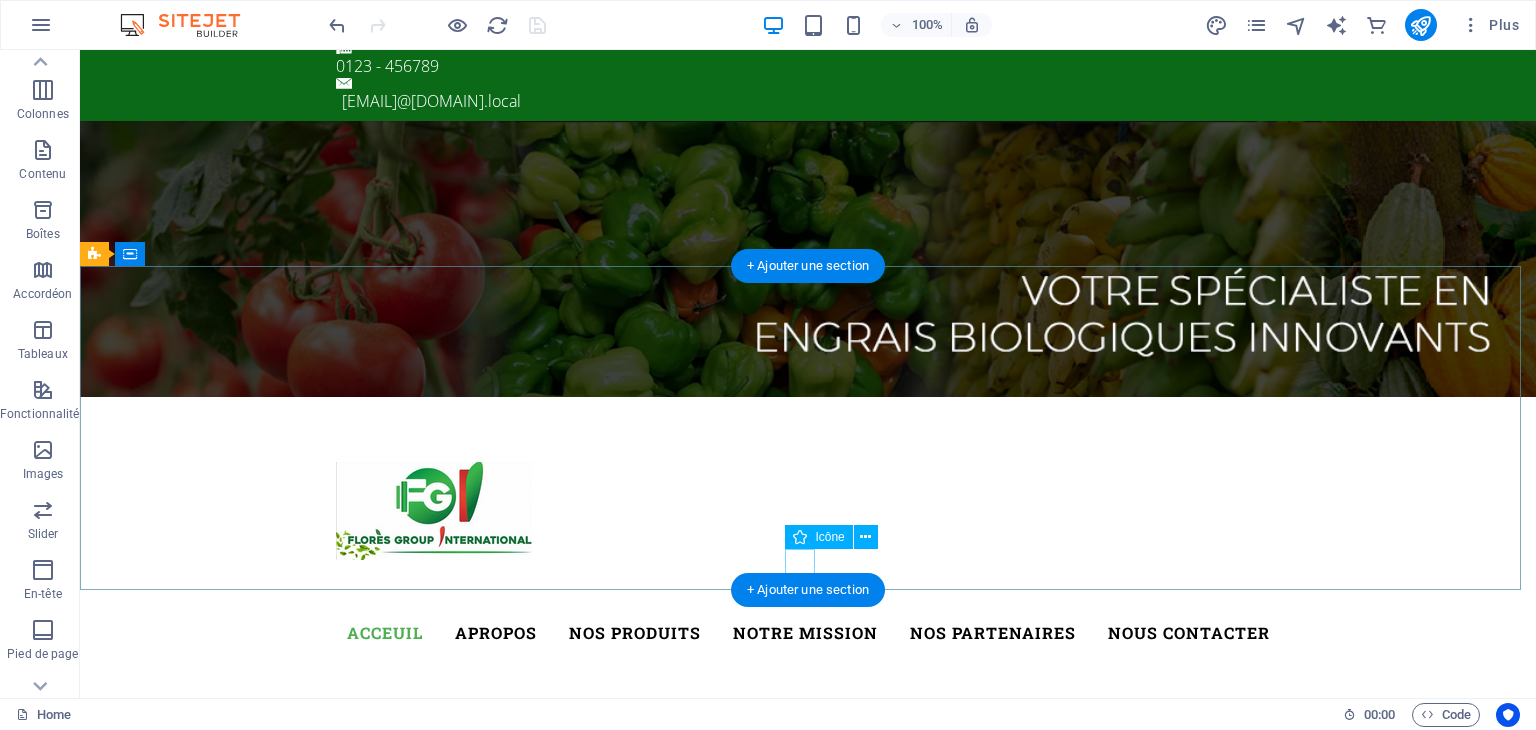 click at bounding box center [808, 572] 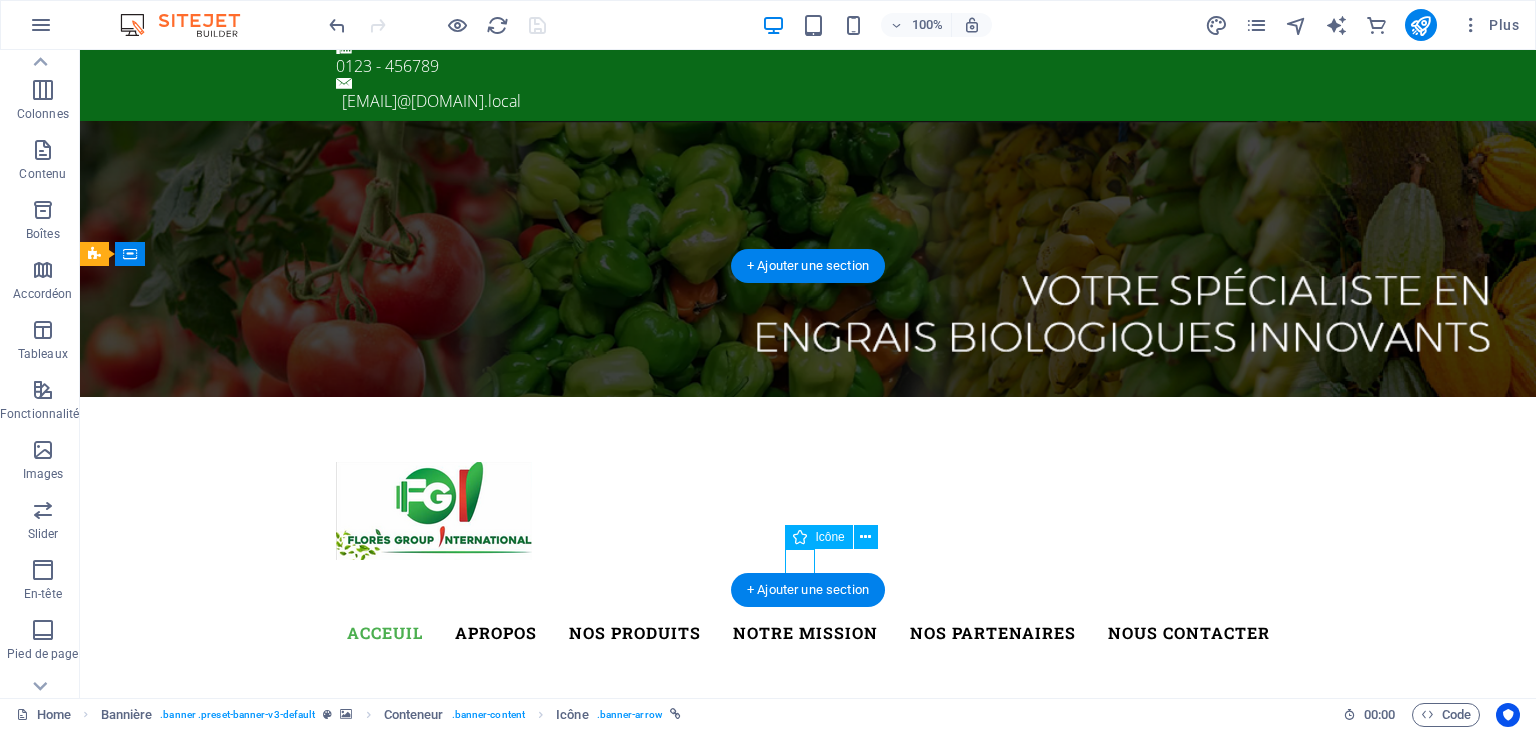 click at bounding box center [808, 572] 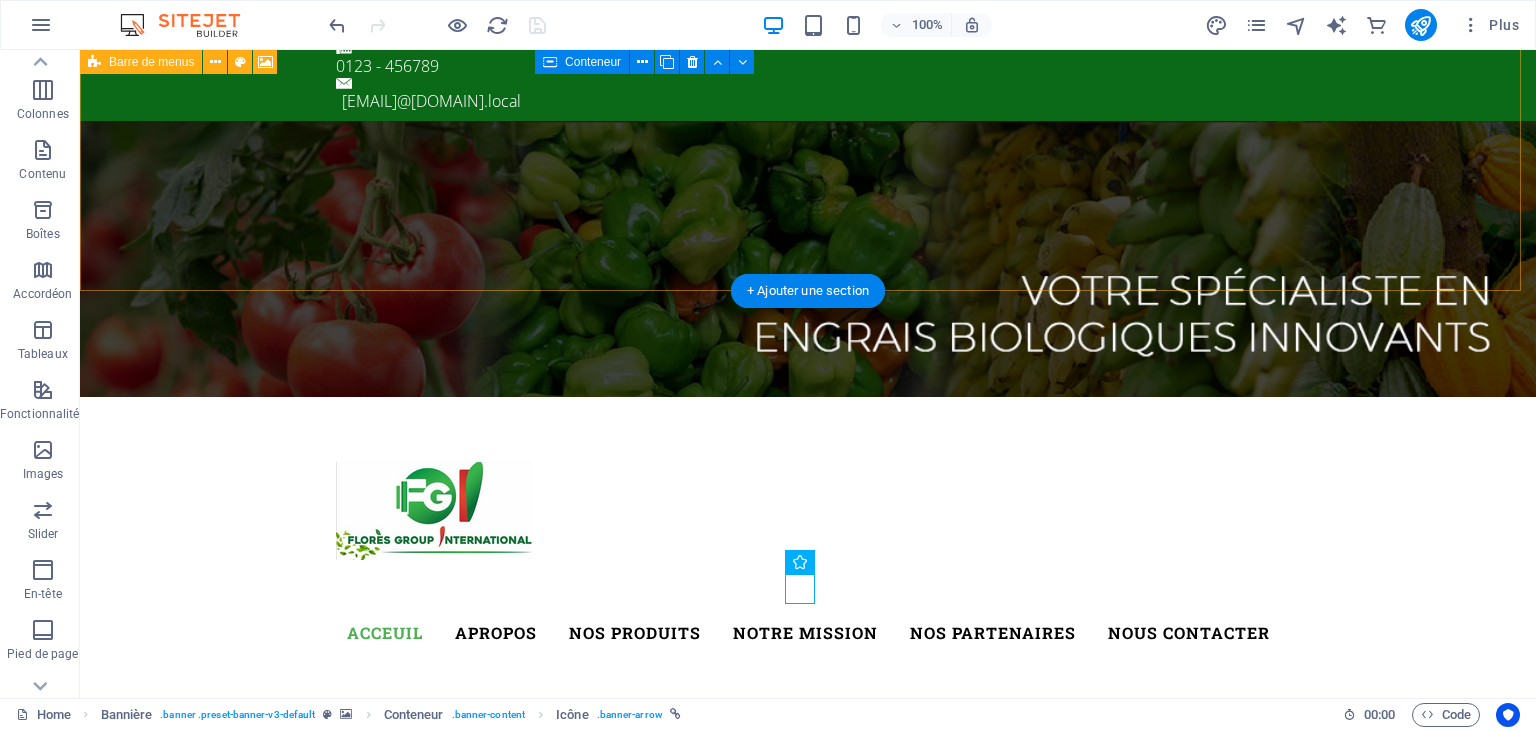 scroll, scrollTop: 0, scrollLeft: 0, axis: both 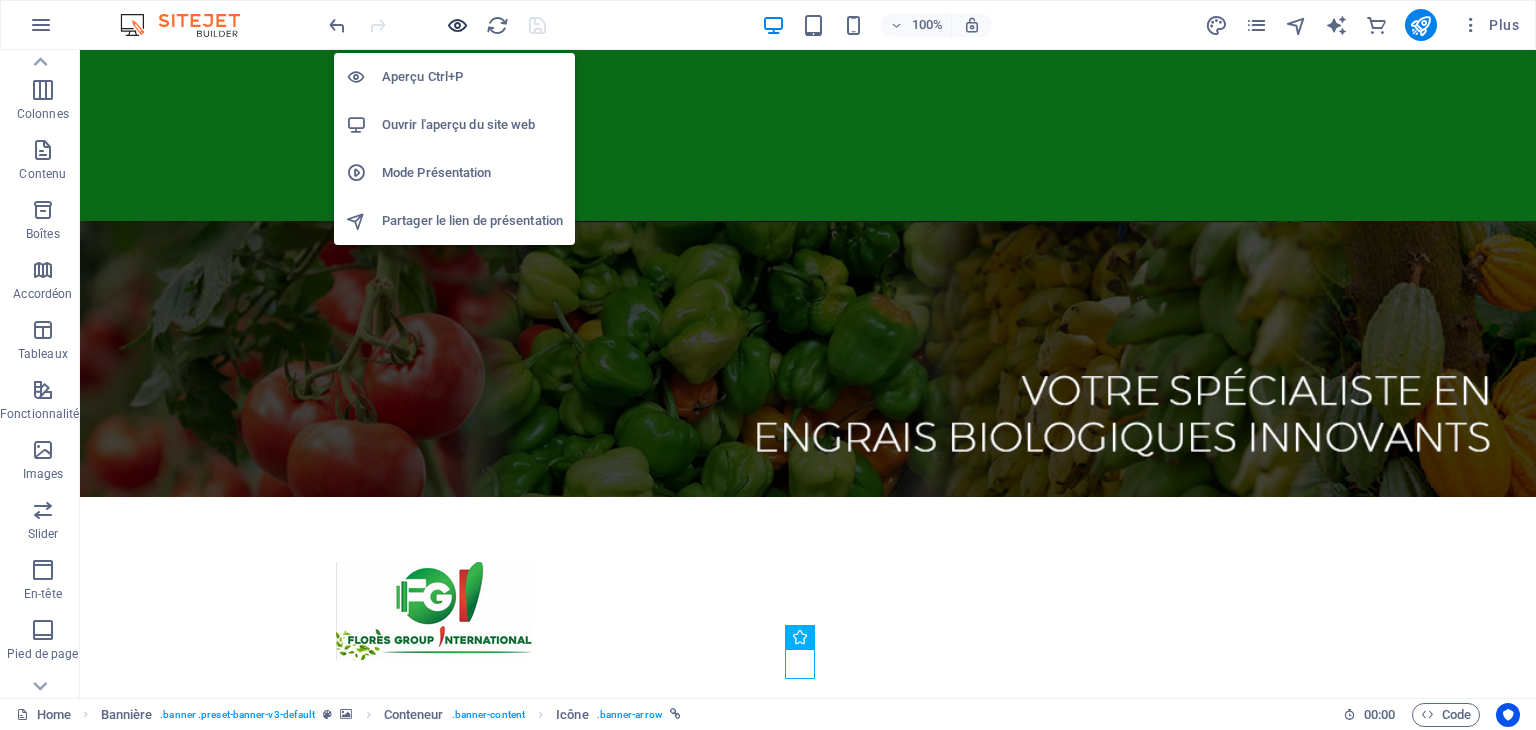 click at bounding box center (457, 25) 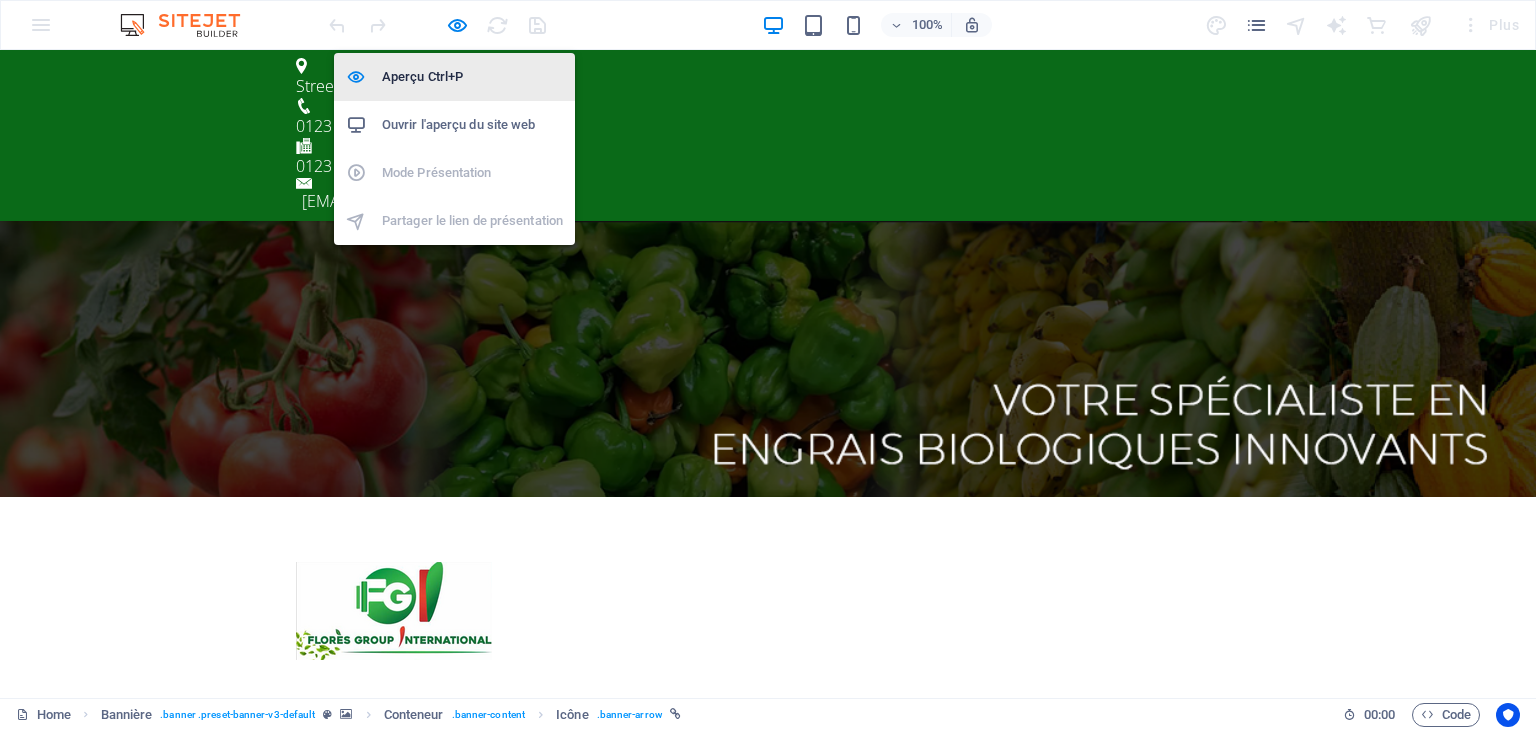 click on "Aperçu Ctrl+P" at bounding box center (472, 77) 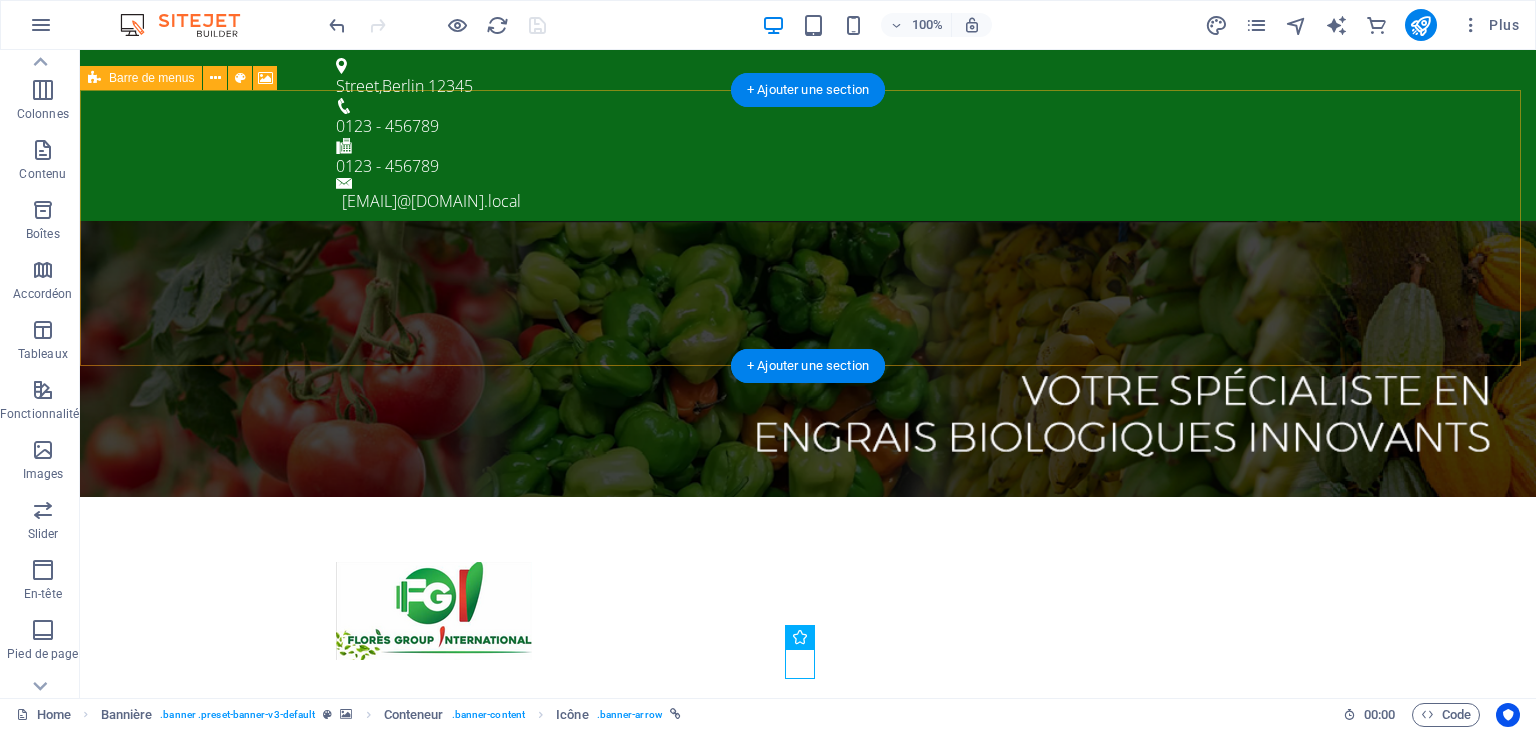 click at bounding box center (808, 359) 